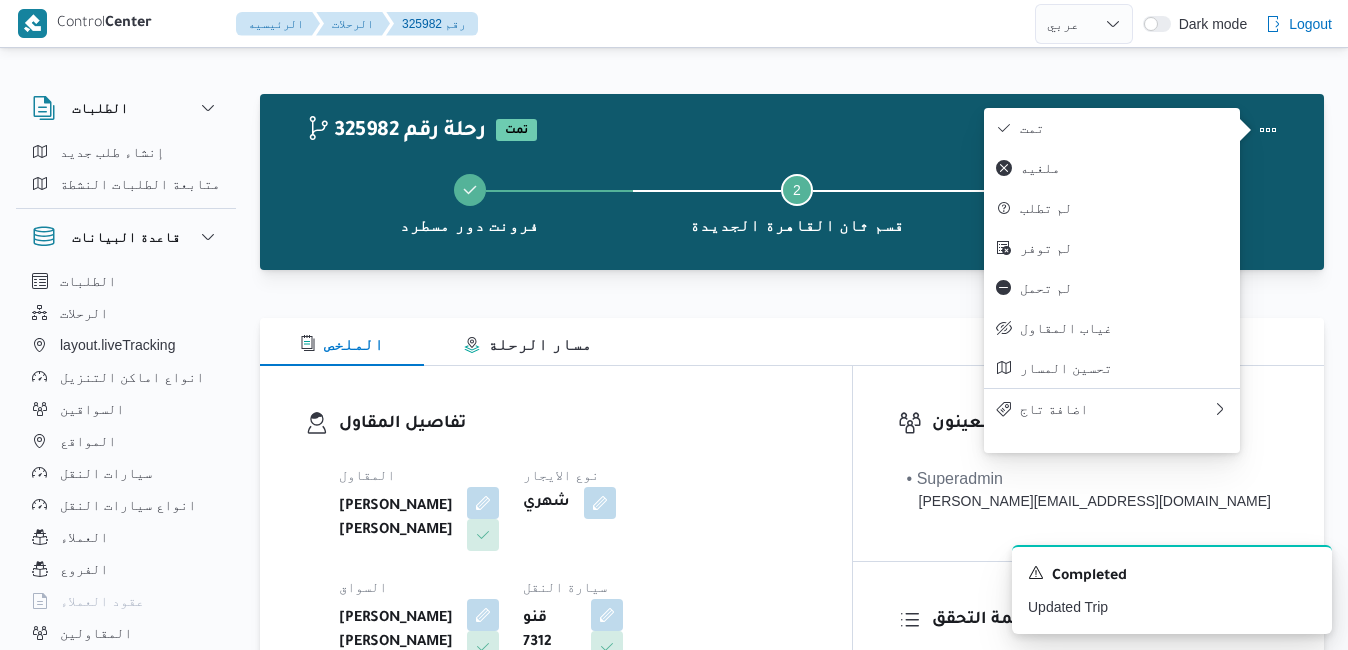 select on "ar" 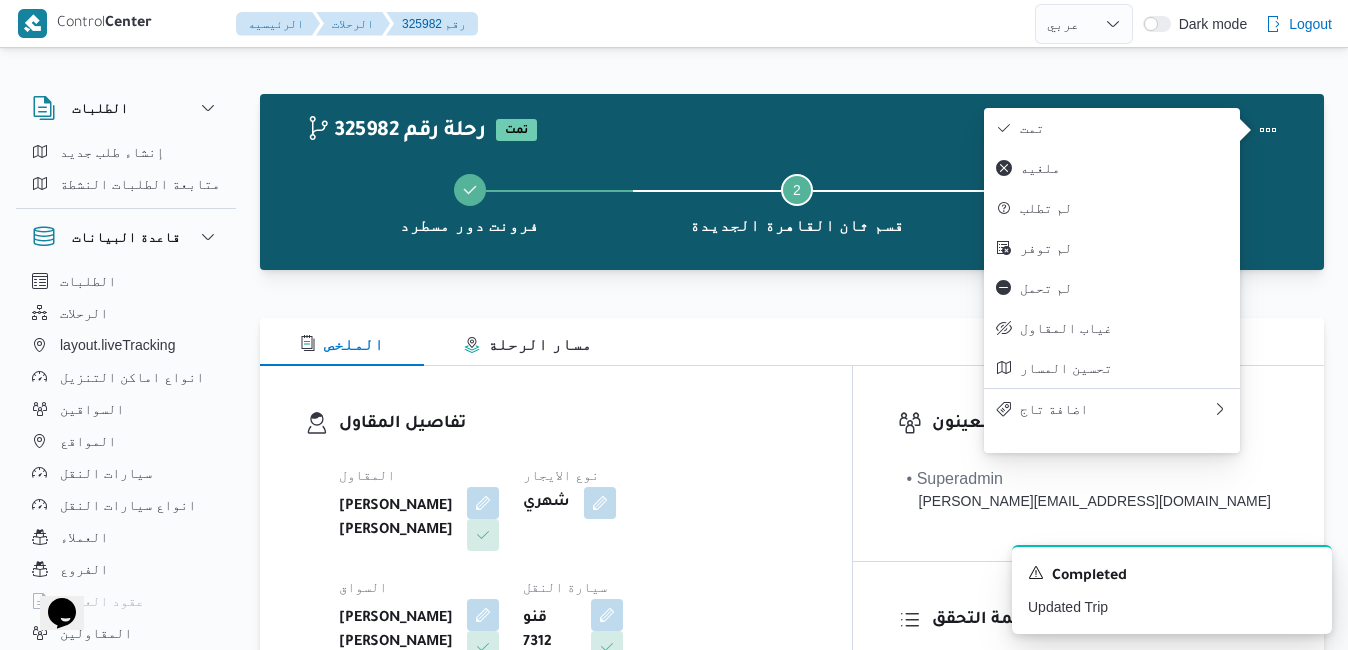 scroll, scrollTop: 0, scrollLeft: 0, axis: both 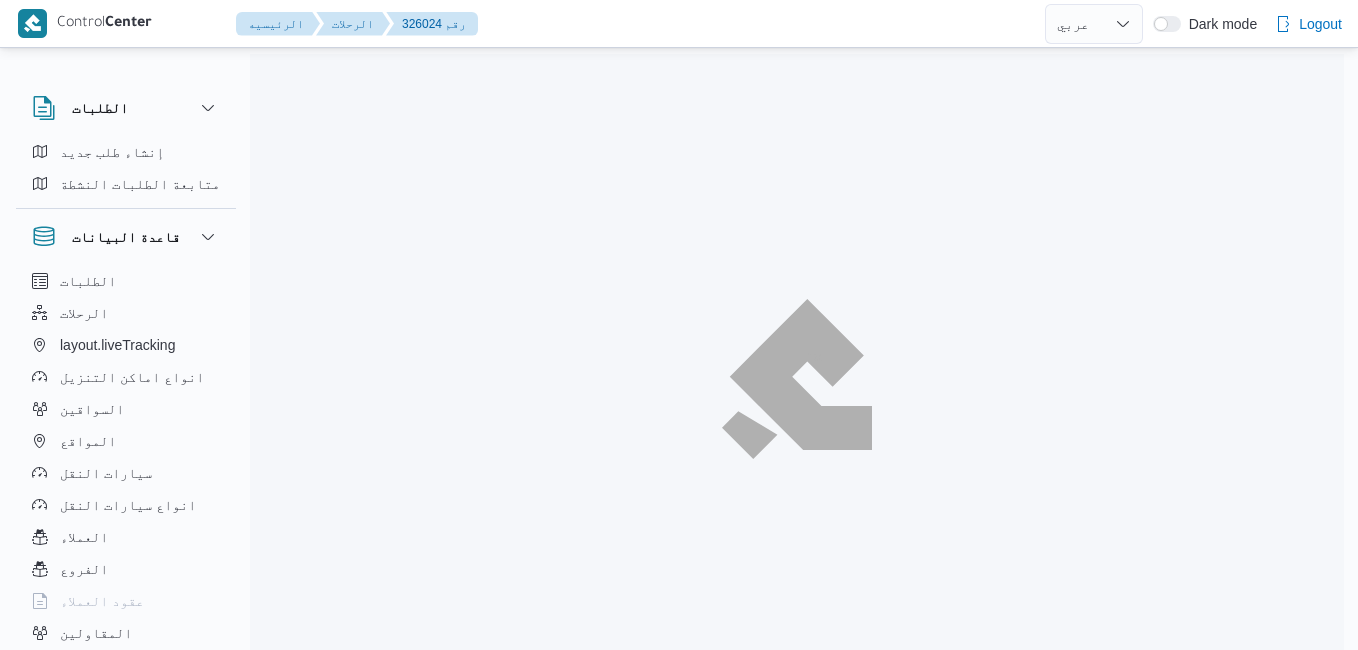 select on "ar" 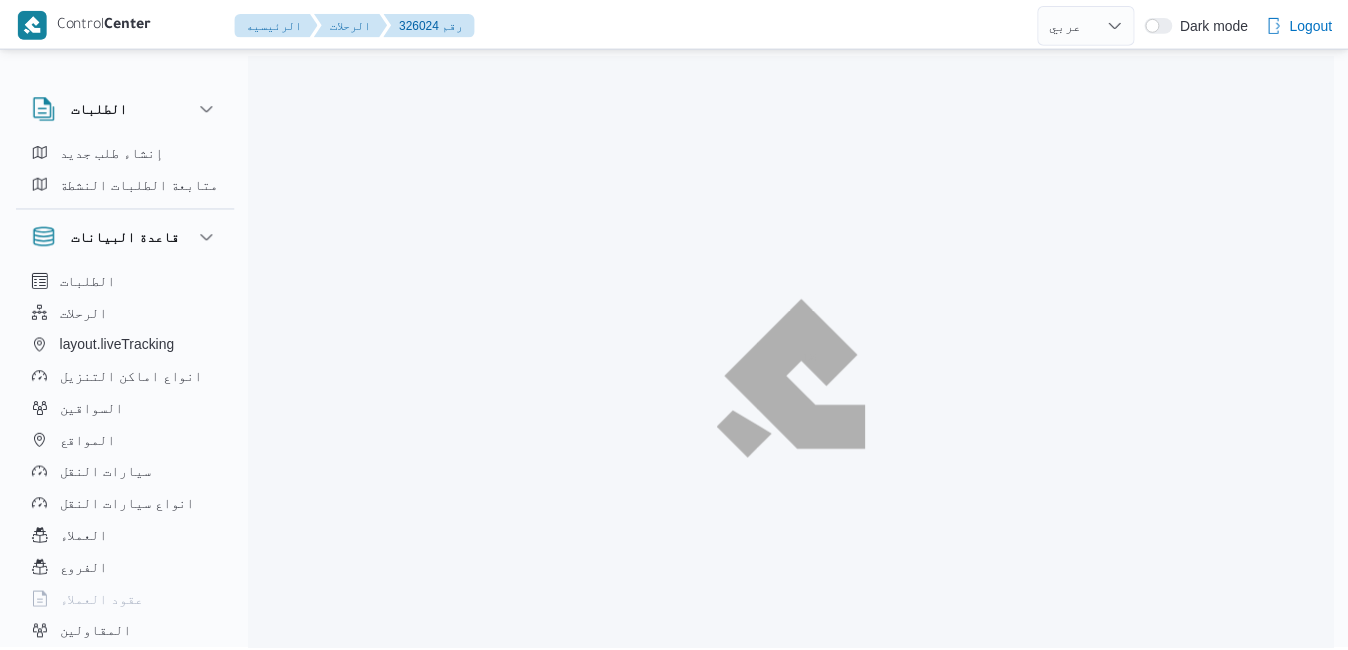 scroll, scrollTop: 0, scrollLeft: 0, axis: both 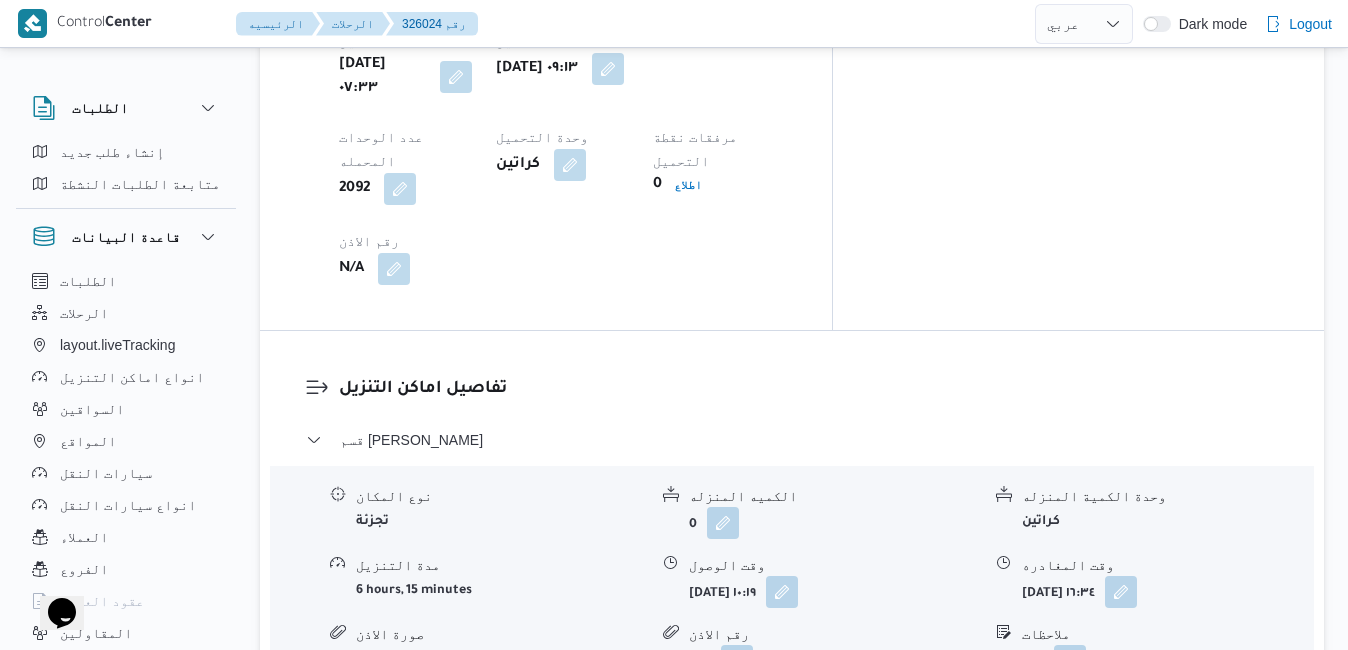 click on "قسم مينا البصل -
دانون فرع الاسكندريه" at bounding box center (792, 724) 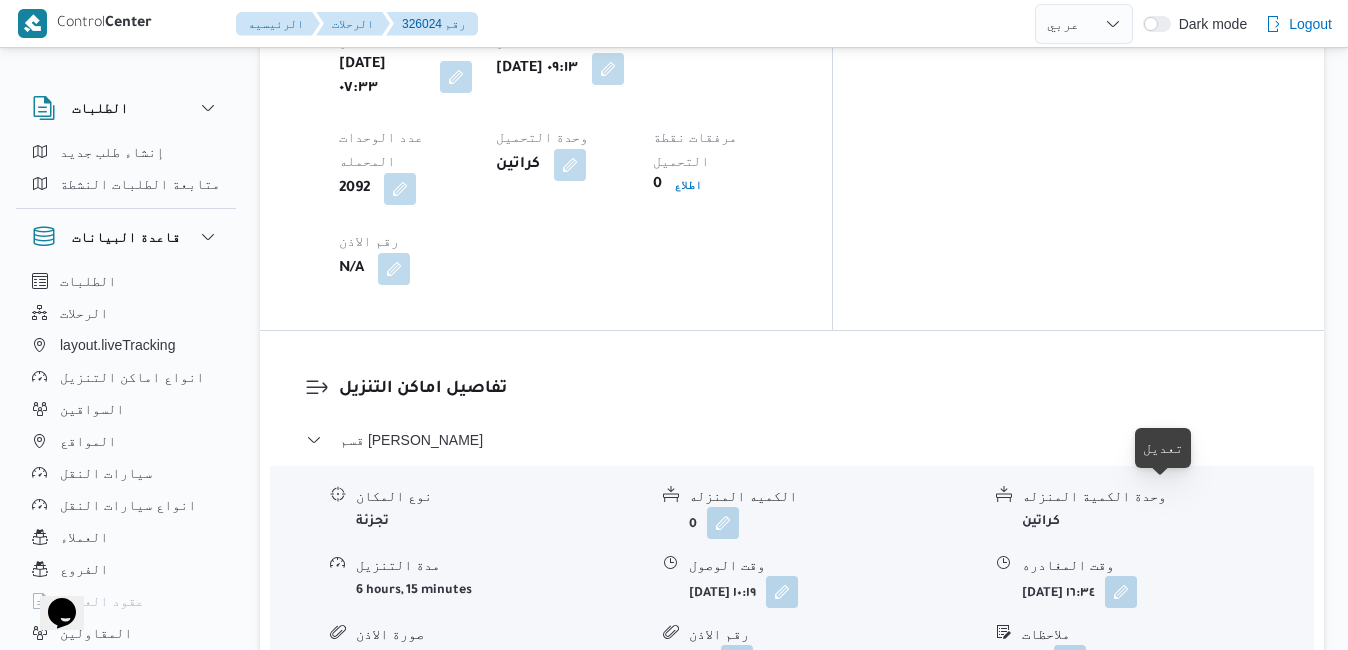 click at bounding box center (1118, 875) 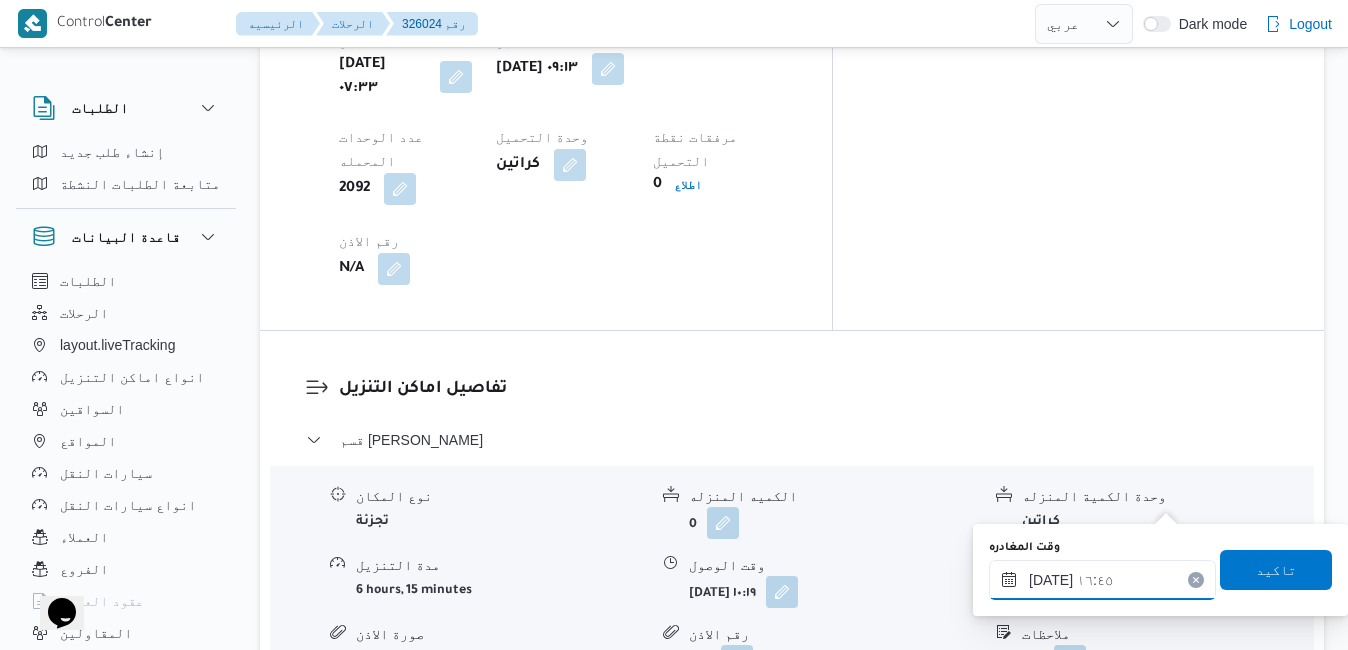 click on "٢٠/٠٧/٢٠٢٥ ١٦:٤٥" at bounding box center (1102, 580) 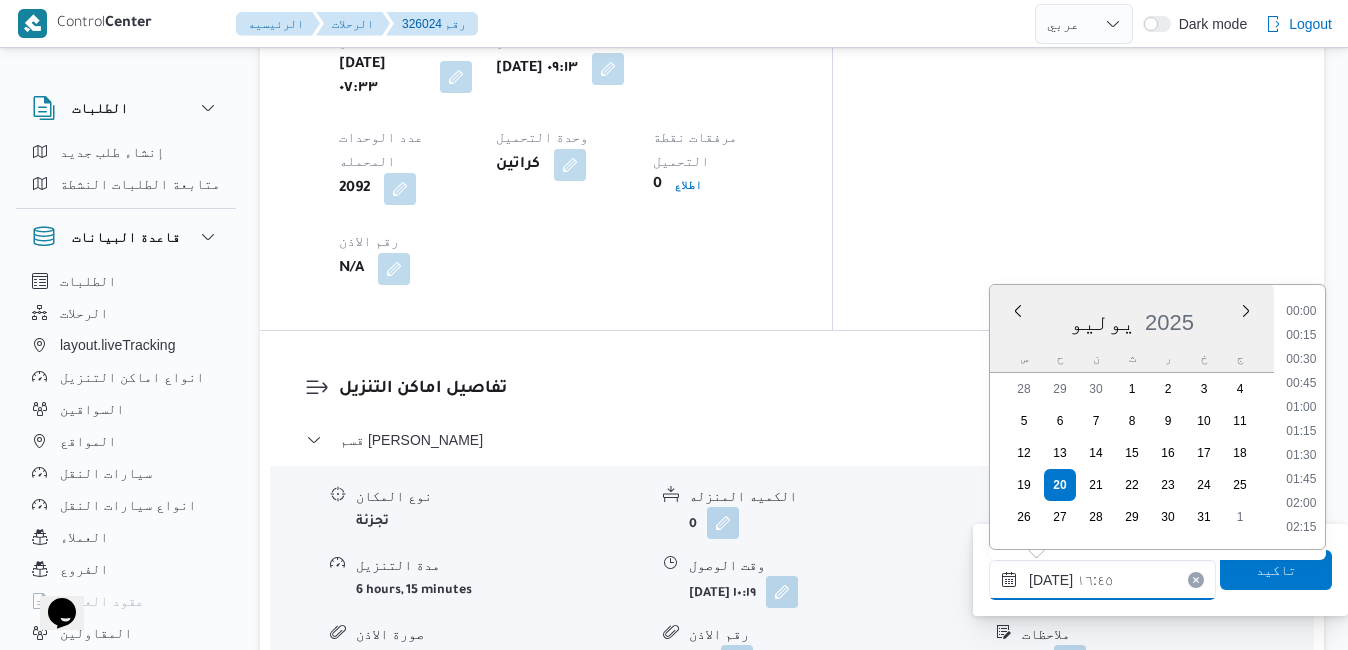 scroll, scrollTop: 1486, scrollLeft: 0, axis: vertical 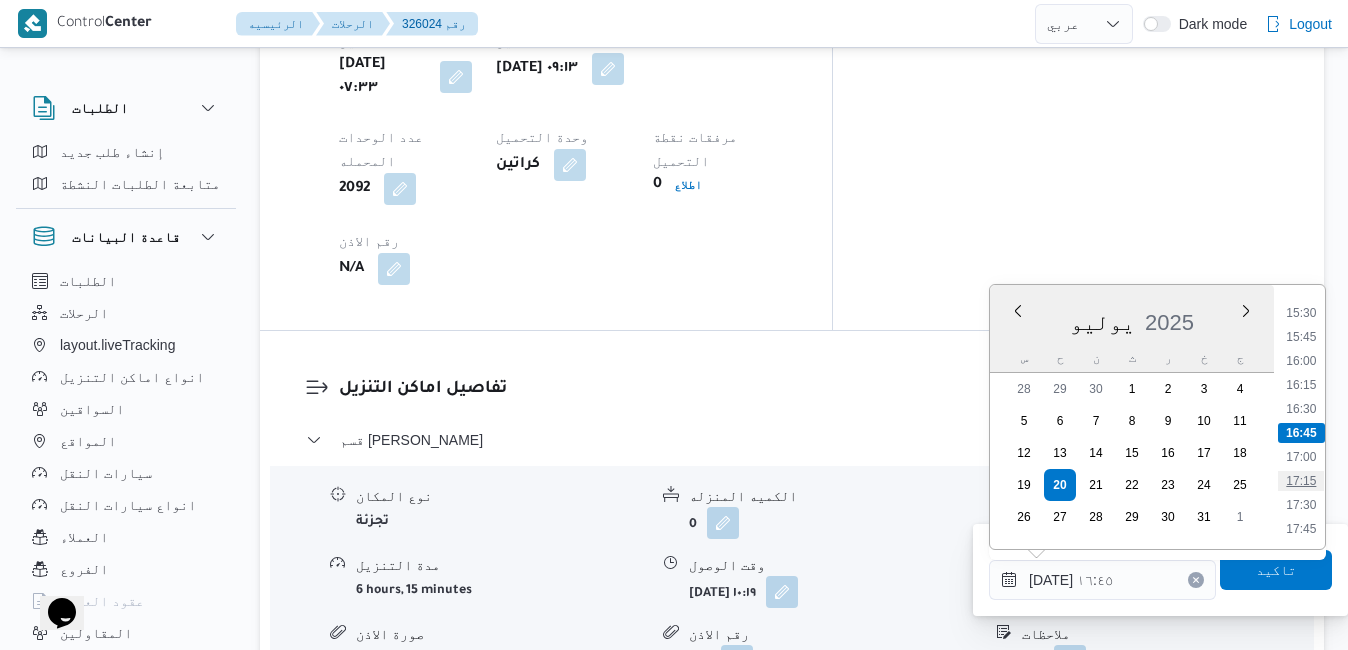 click on "17:15" at bounding box center (1301, 481) 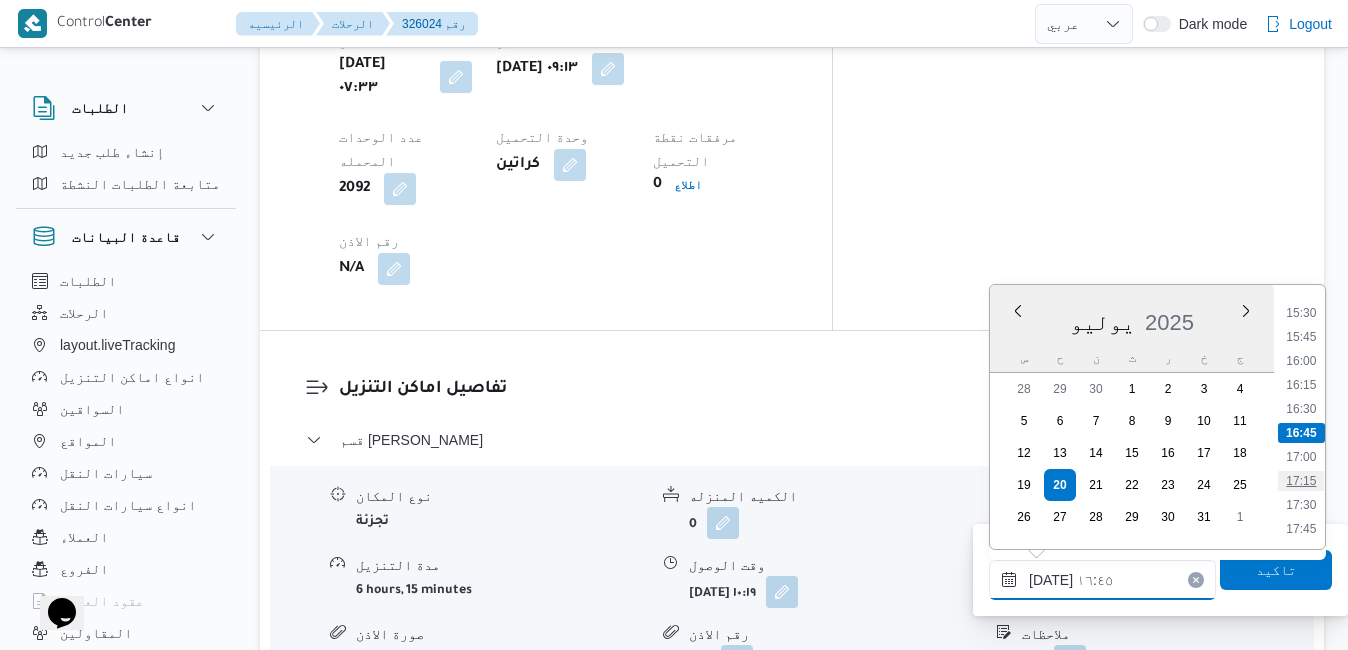 type on "٢٠/٠٧/٢٠٢٥ ١٧:١٥" 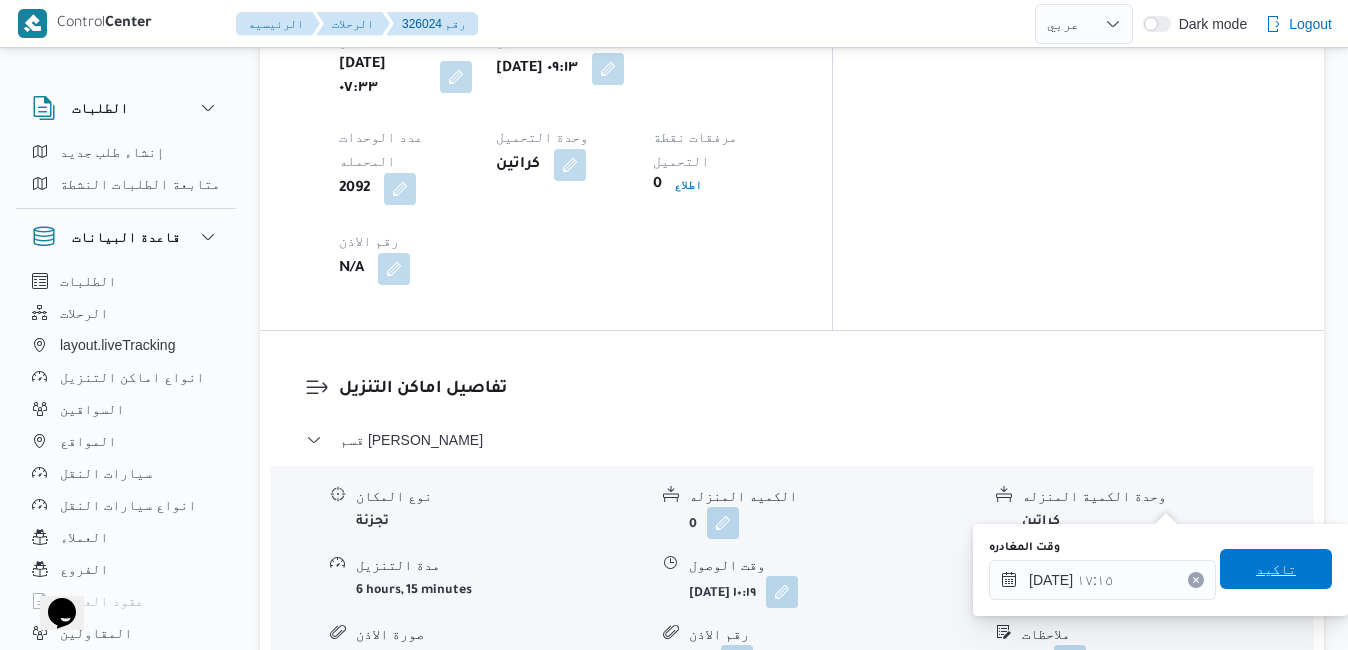 click on "تاكيد" at bounding box center (1276, 569) 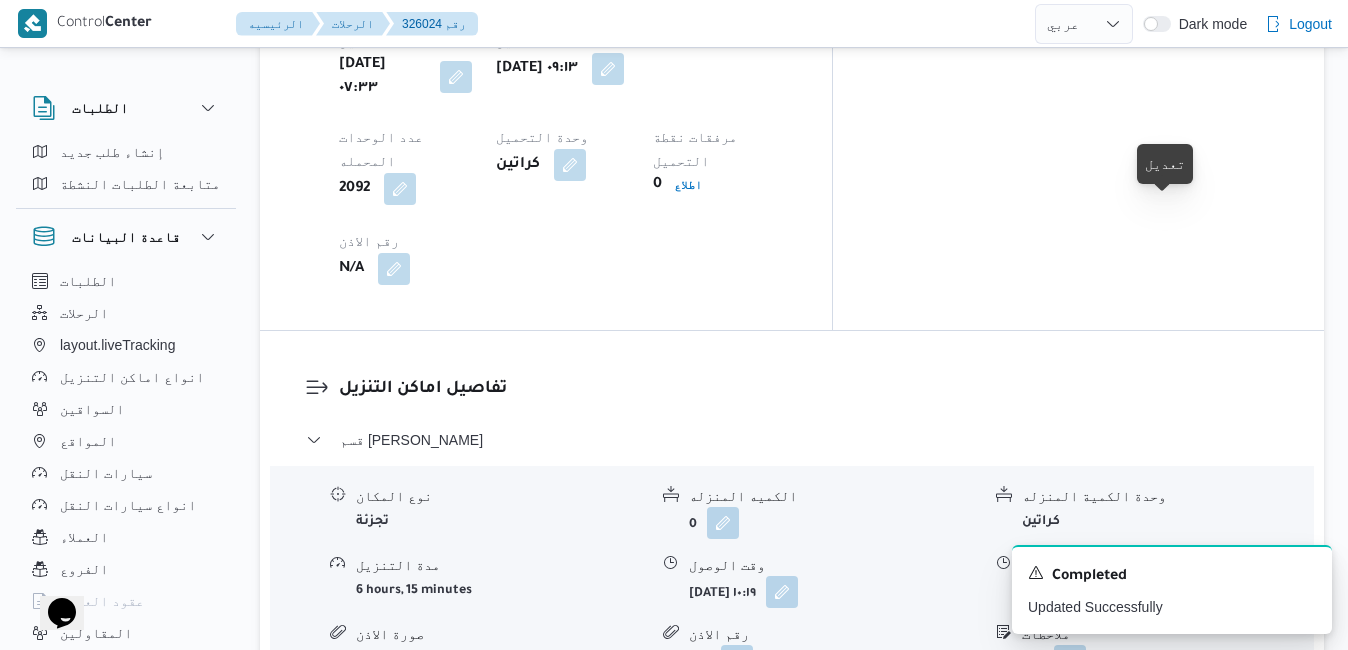 click at bounding box center [1121, 591] 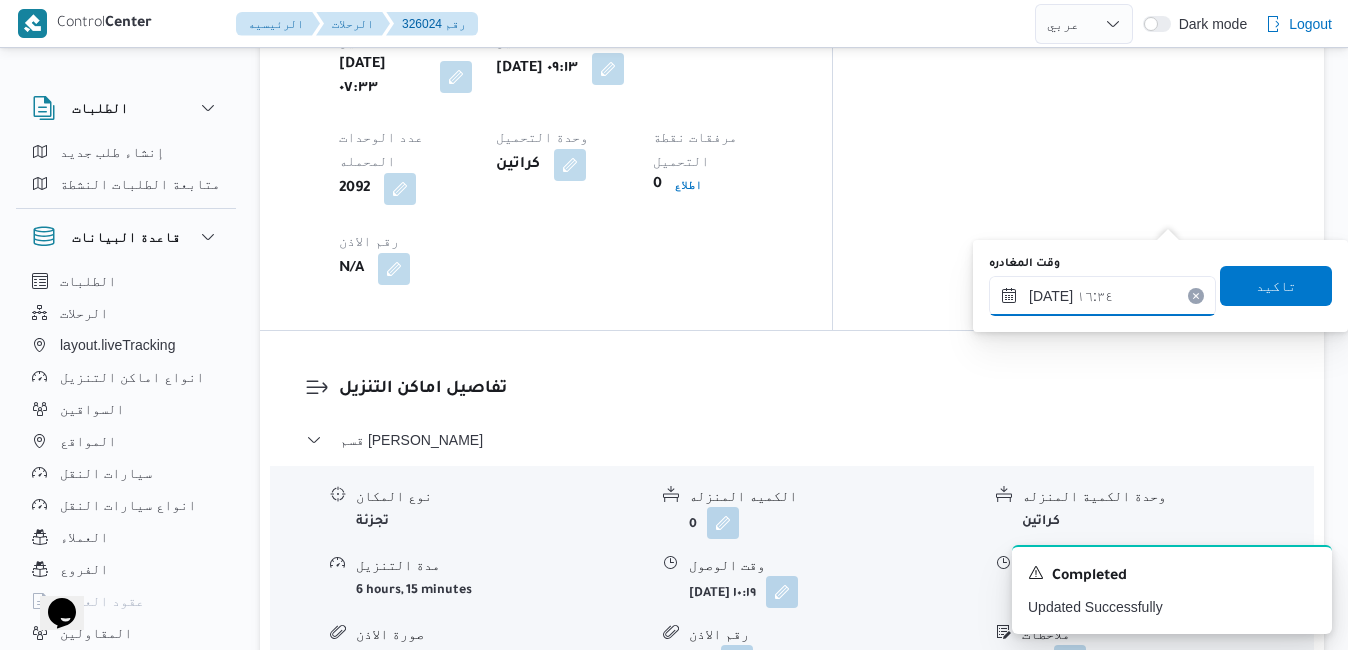 click on "٢٠/٠٧/٢٠٢٥ ١٦:٣٤" at bounding box center (1102, 296) 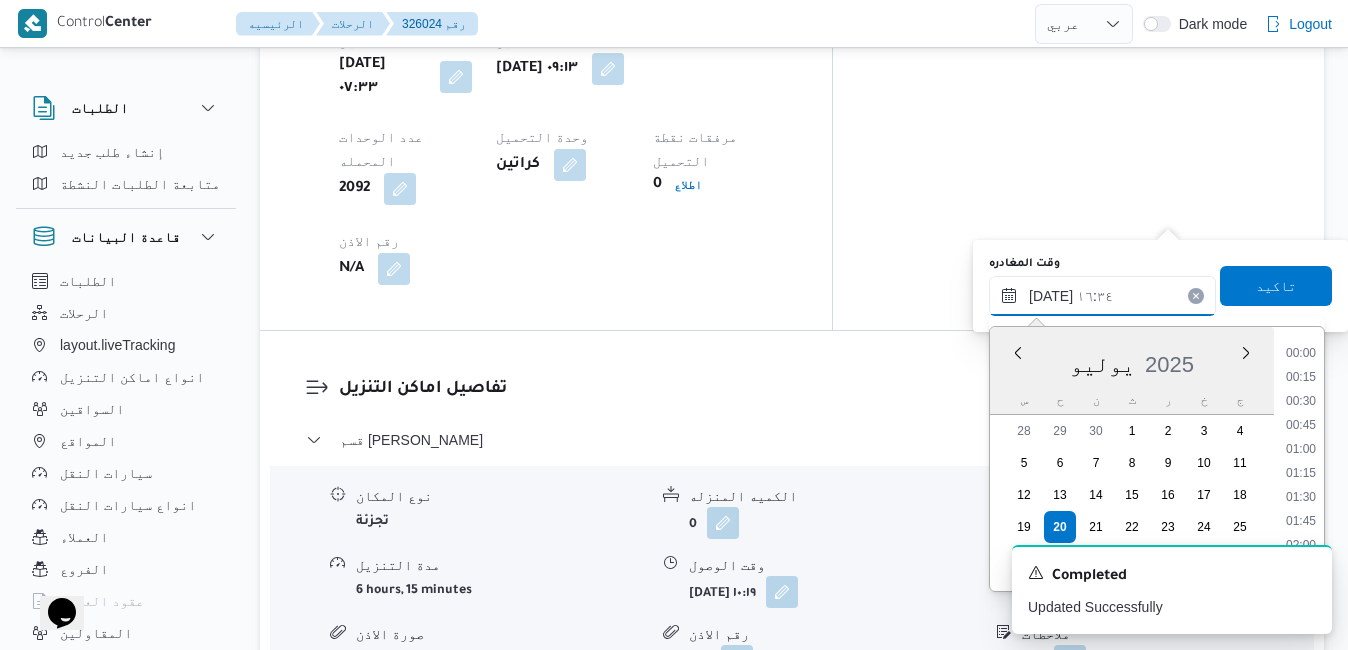 scroll, scrollTop: 1462, scrollLeft: 0, axis: vertical 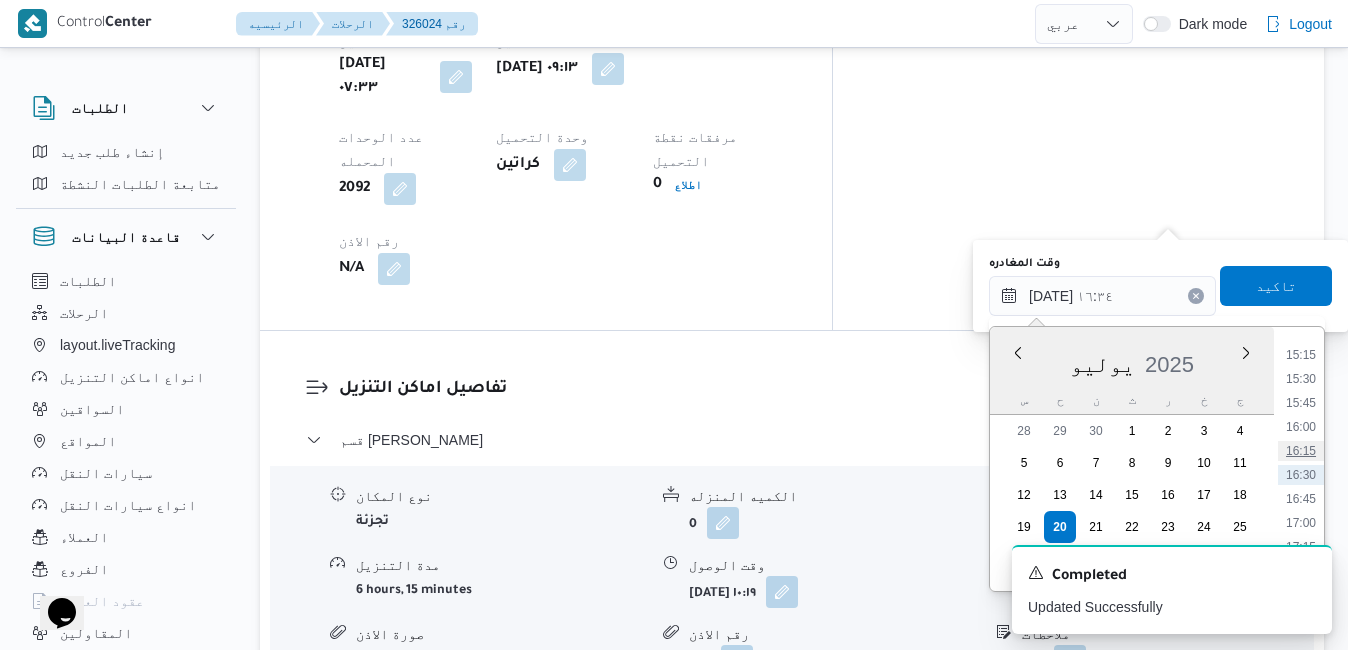 click on "16:15" at bounding box center (1301, 451) 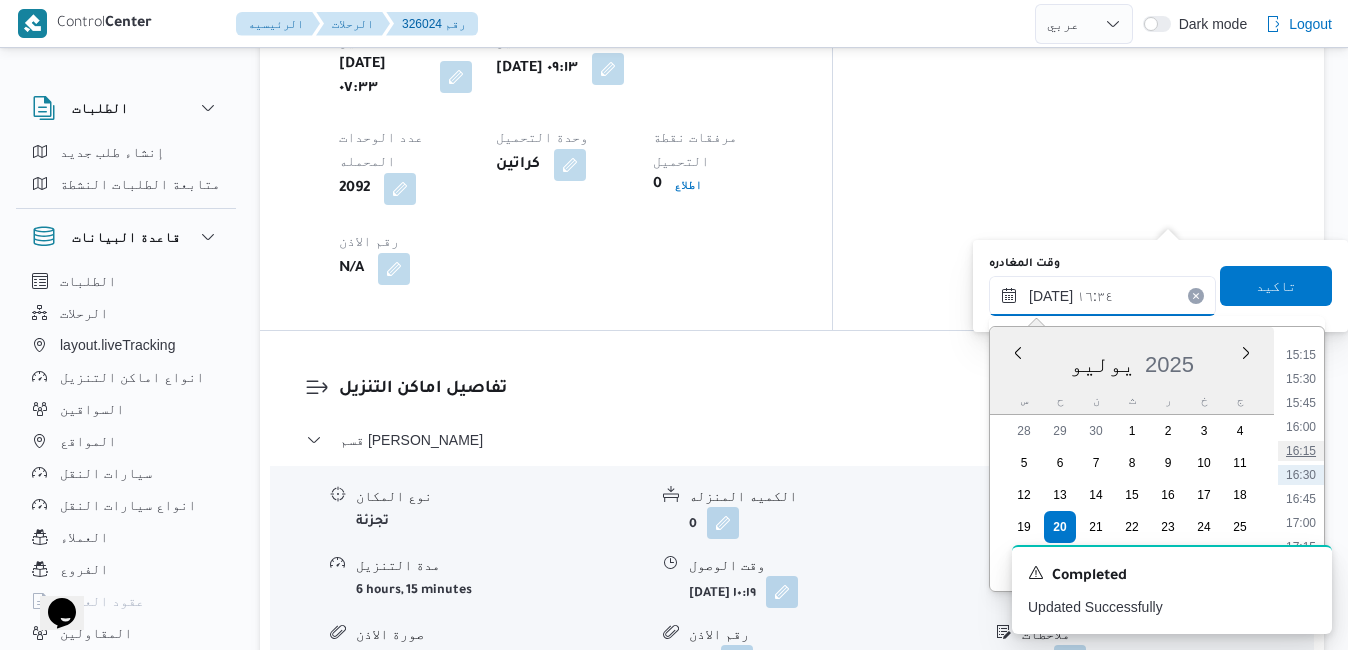 type on "٢٠/٠٧/٢٠٢٥ ١٦:١٥" 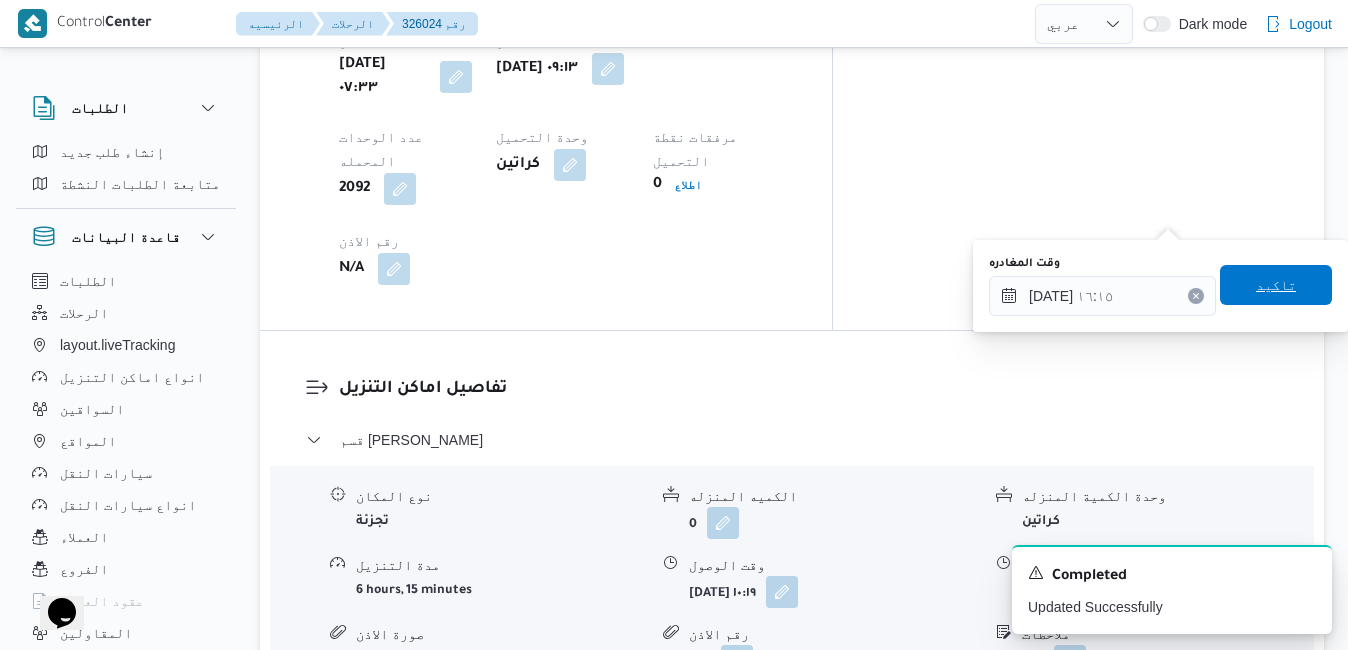 click on "تاكيد" at bounding box center [1276, 285] 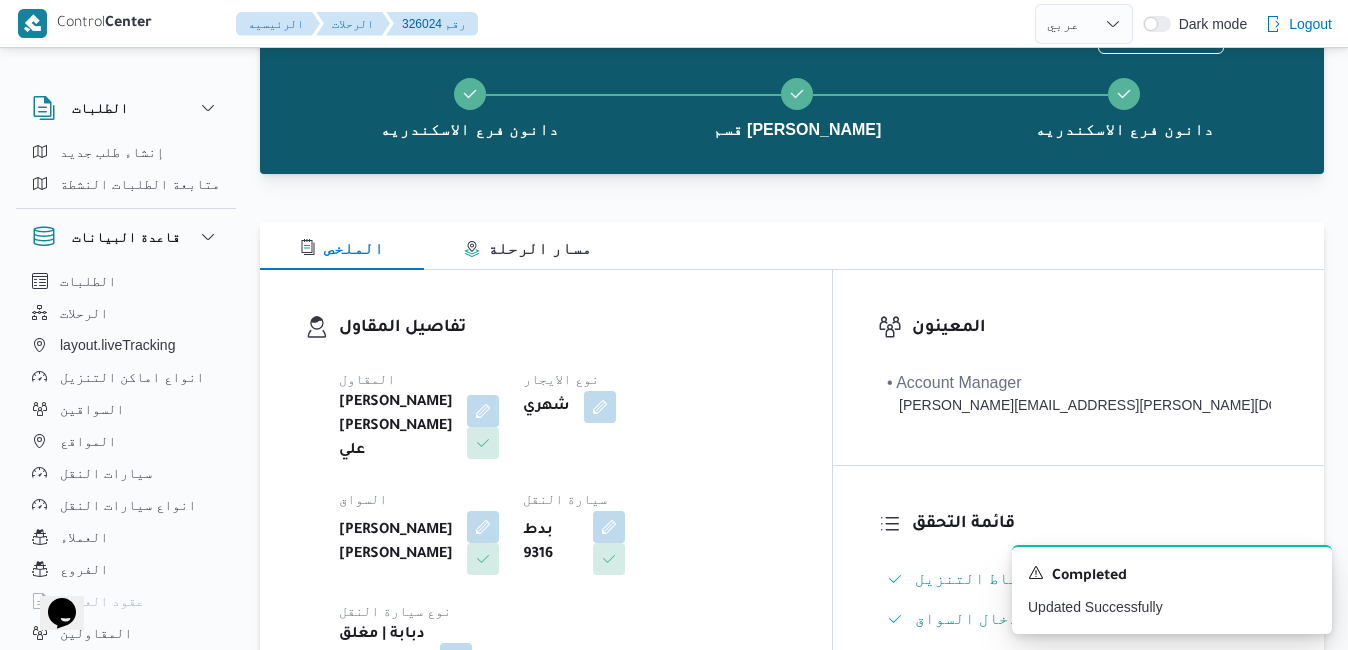 scroll, scrollTop: 0, scrollLeft: 0, axis: both 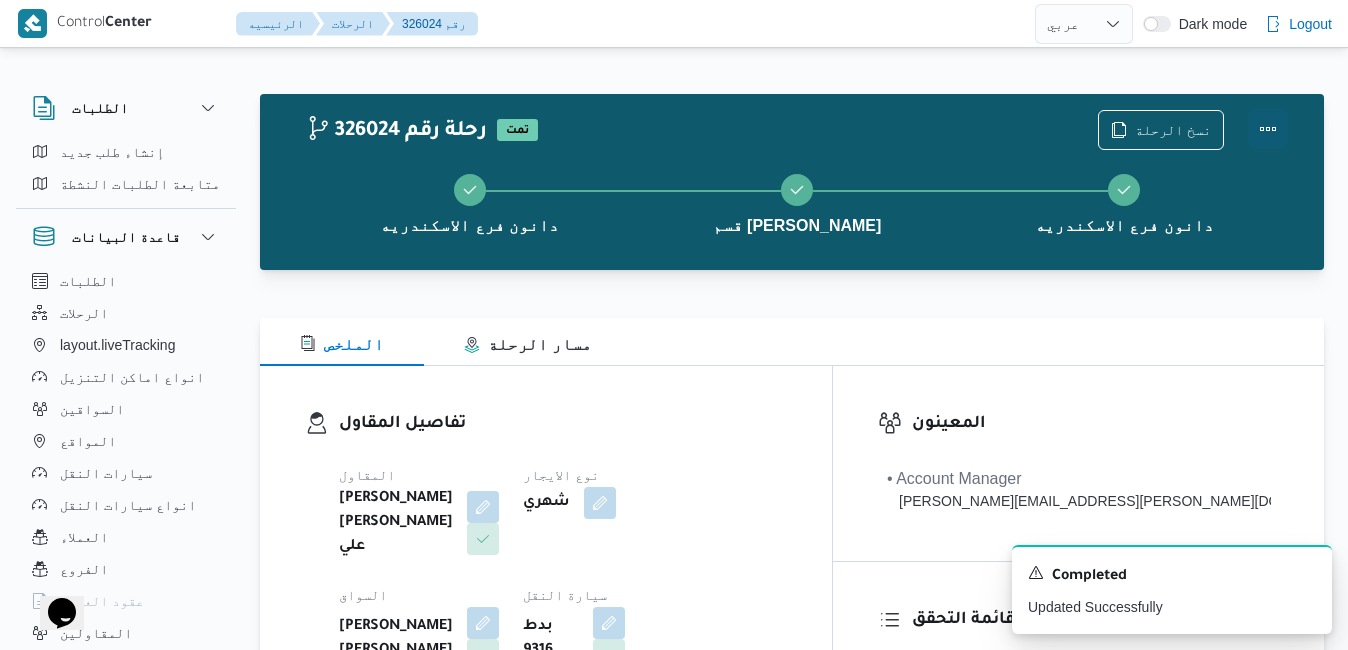 click at bounding box center [1268, 129] 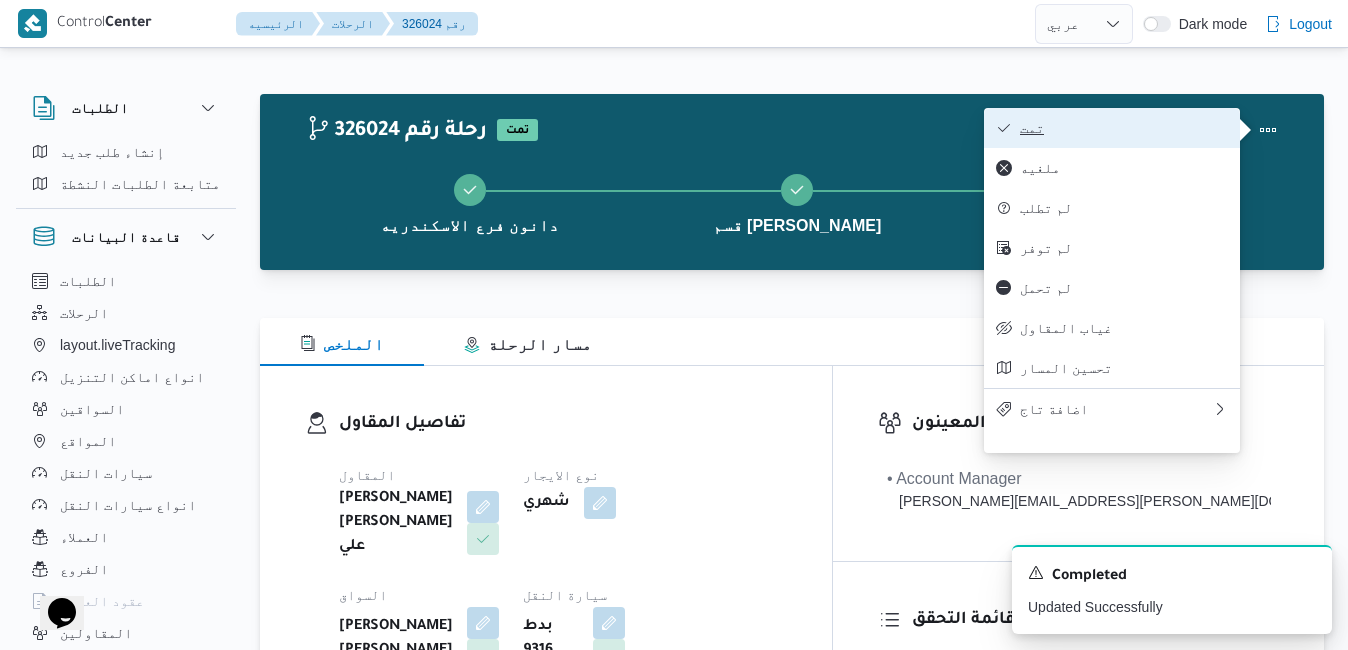 click on "تمت" at bounding box center [1124, 128] 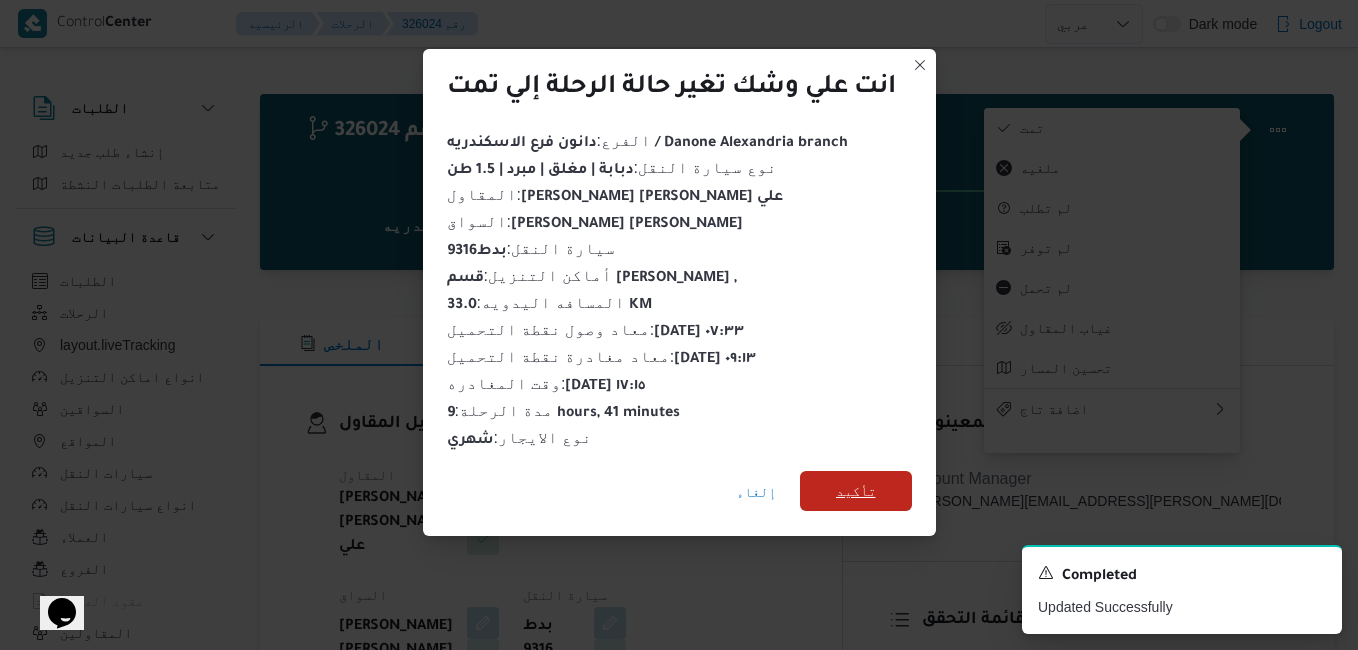 click on "تأكيد" at bounding box center [856, 491] 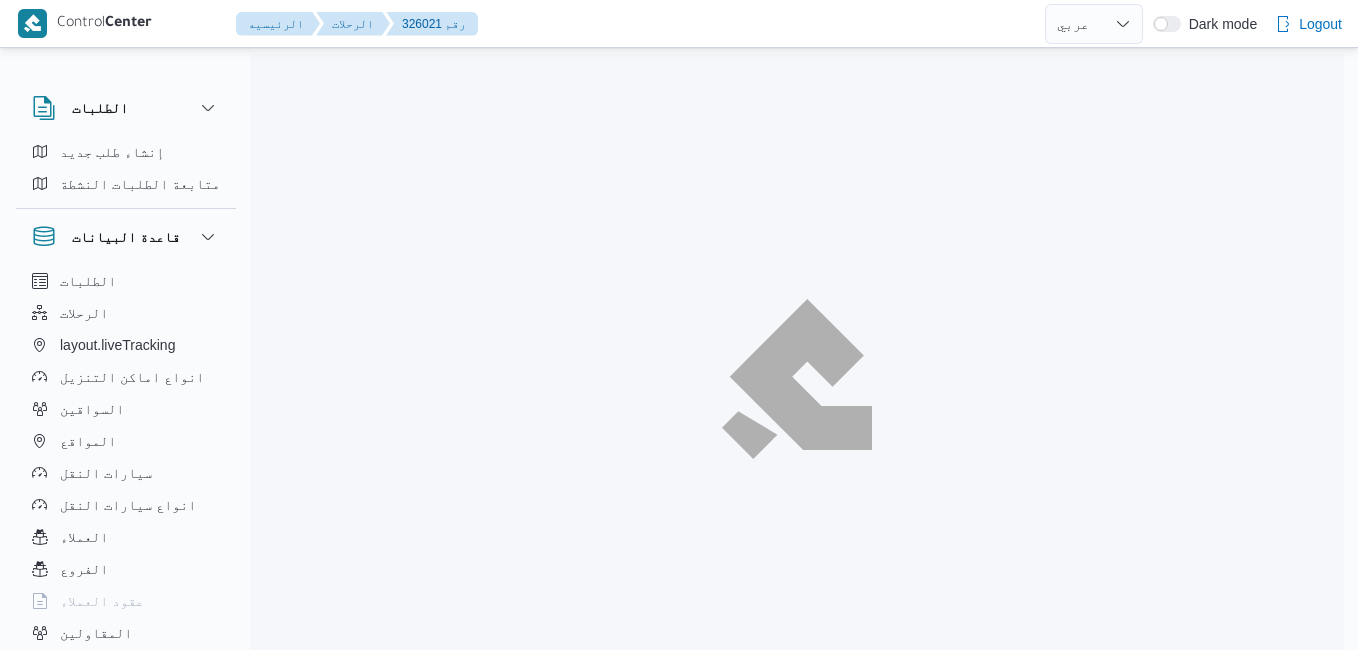 select on "ar" 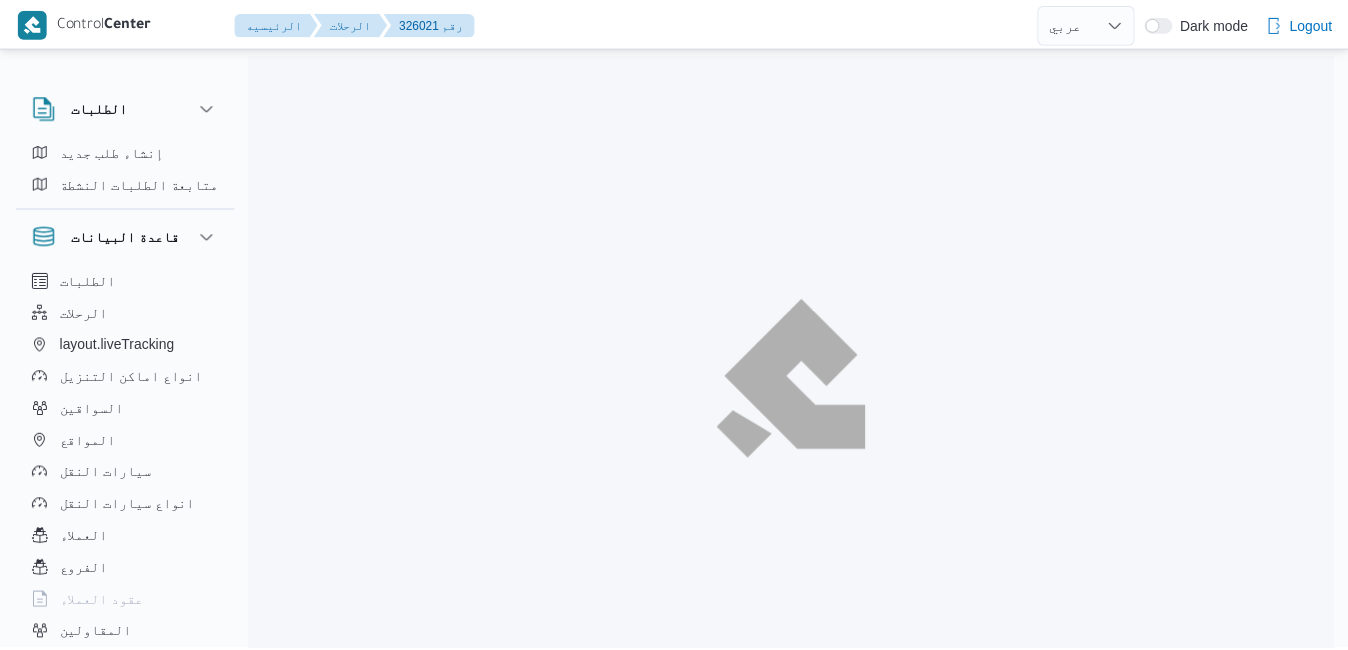 scroll, scrollTop: 0, scrollLeft: 0, axis: both 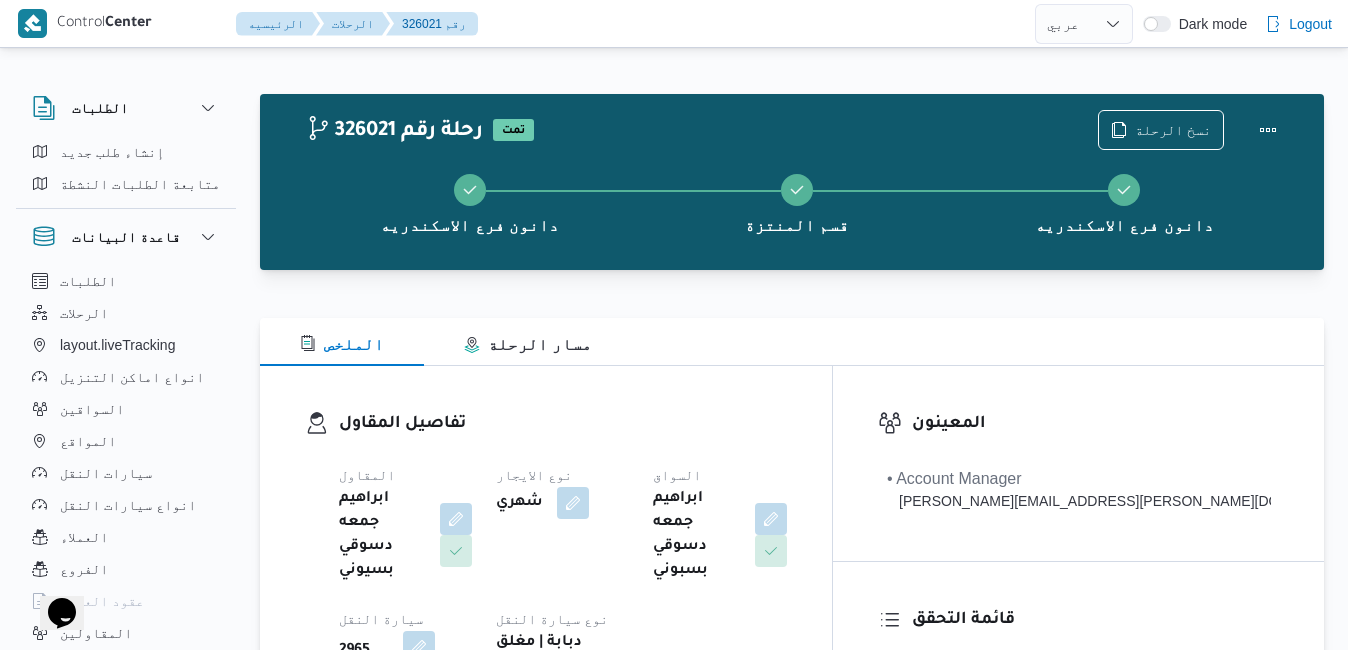 click on "تفاصيل المقاول" at bounding box center [563, 424] 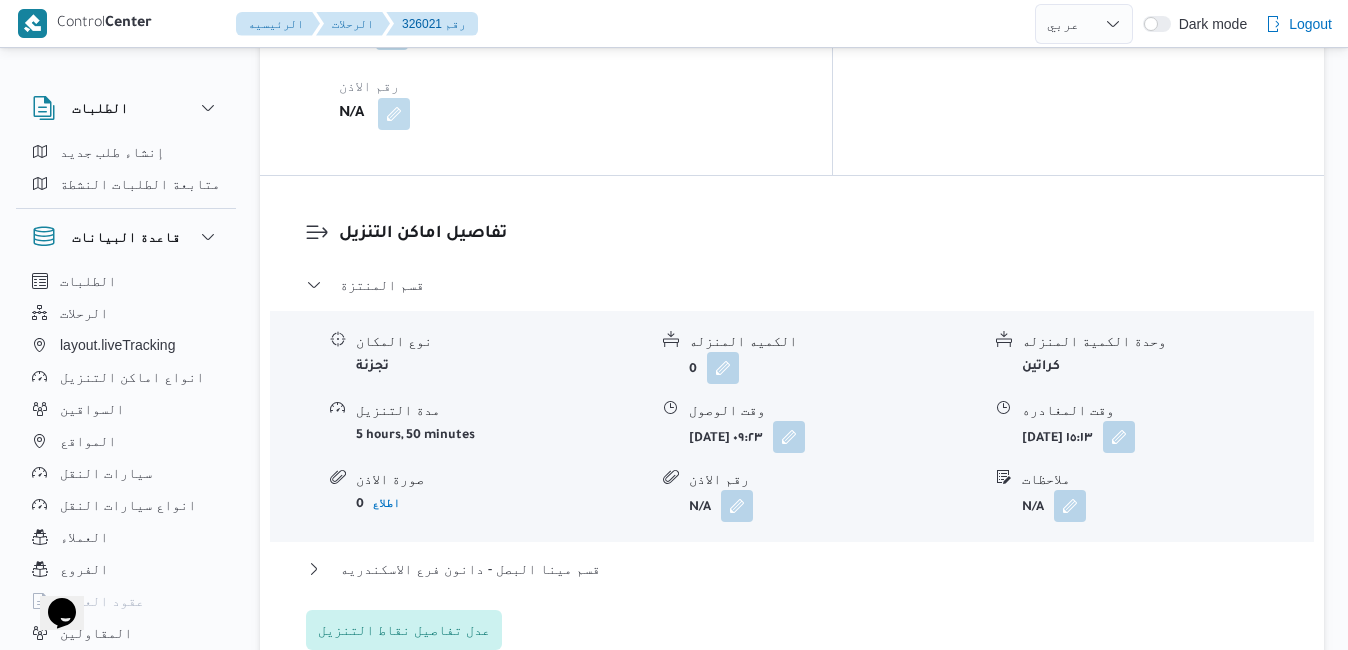 scroll, scrollTop: 1880, scrollLeft: 0, axis: vertical 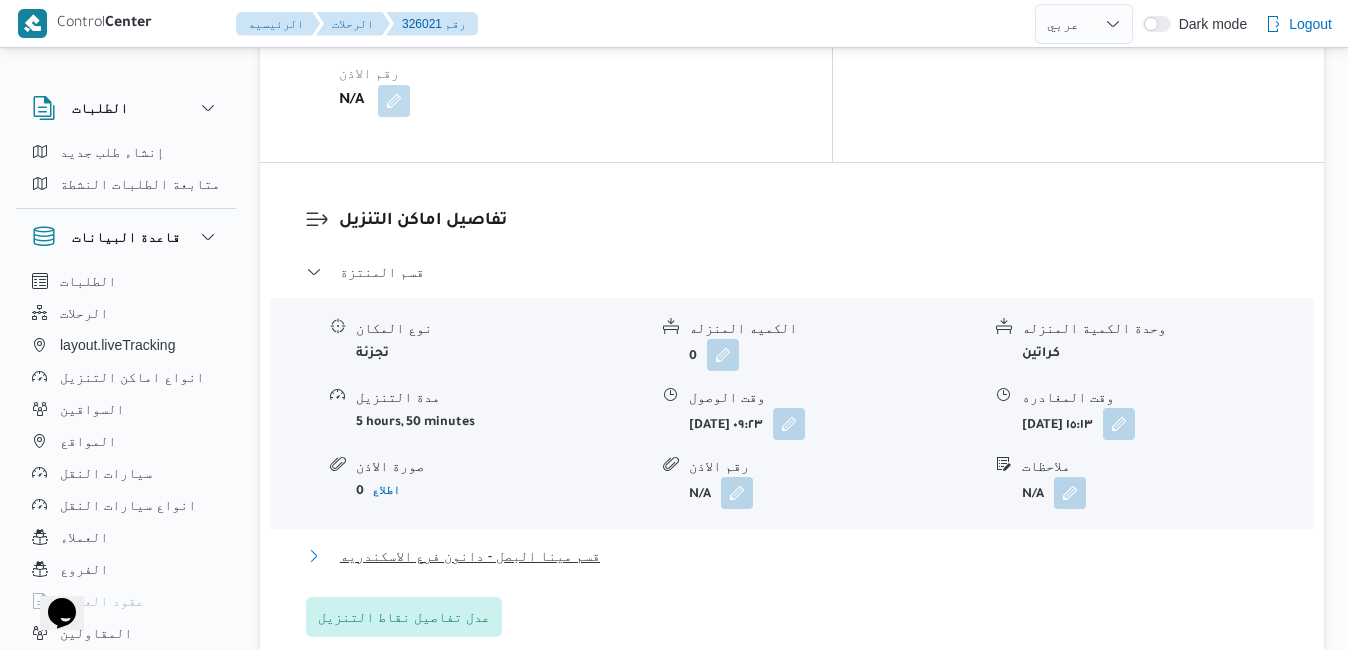 click on "قسم مينا البصل -
دانون فرع الاسكندريه" at bounding box center [792, 556] 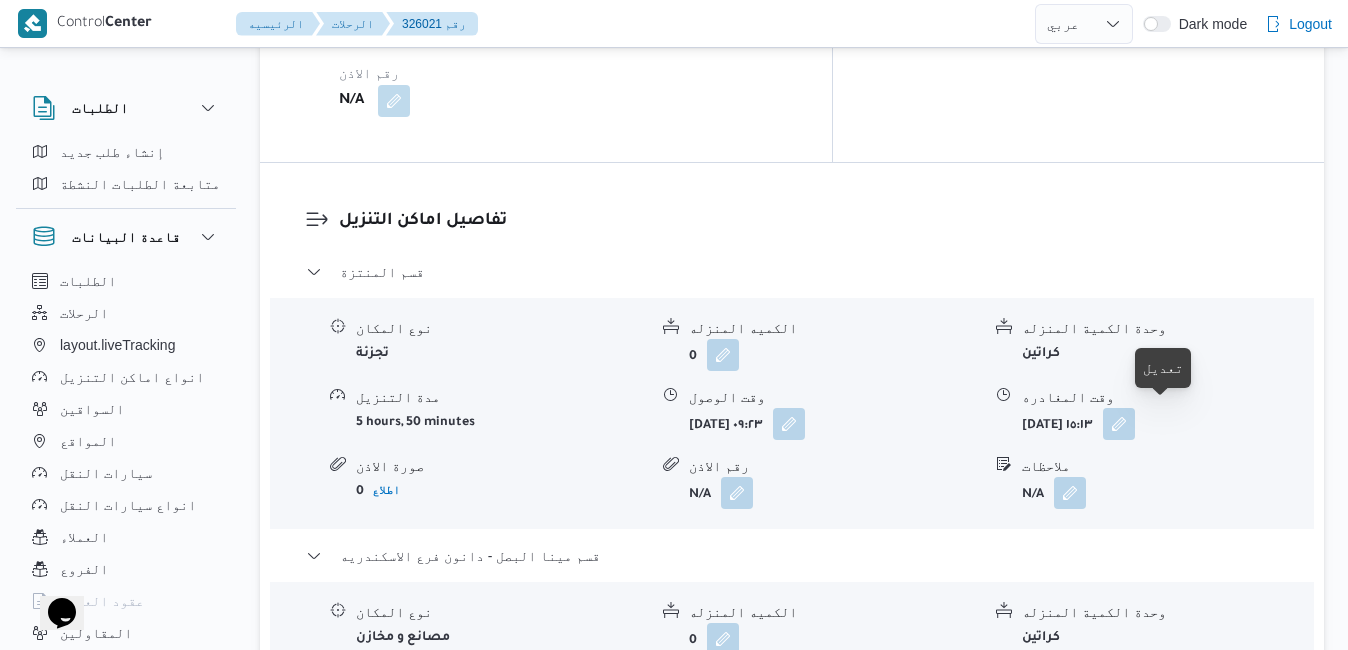 click at bounding box center [1118, 707] 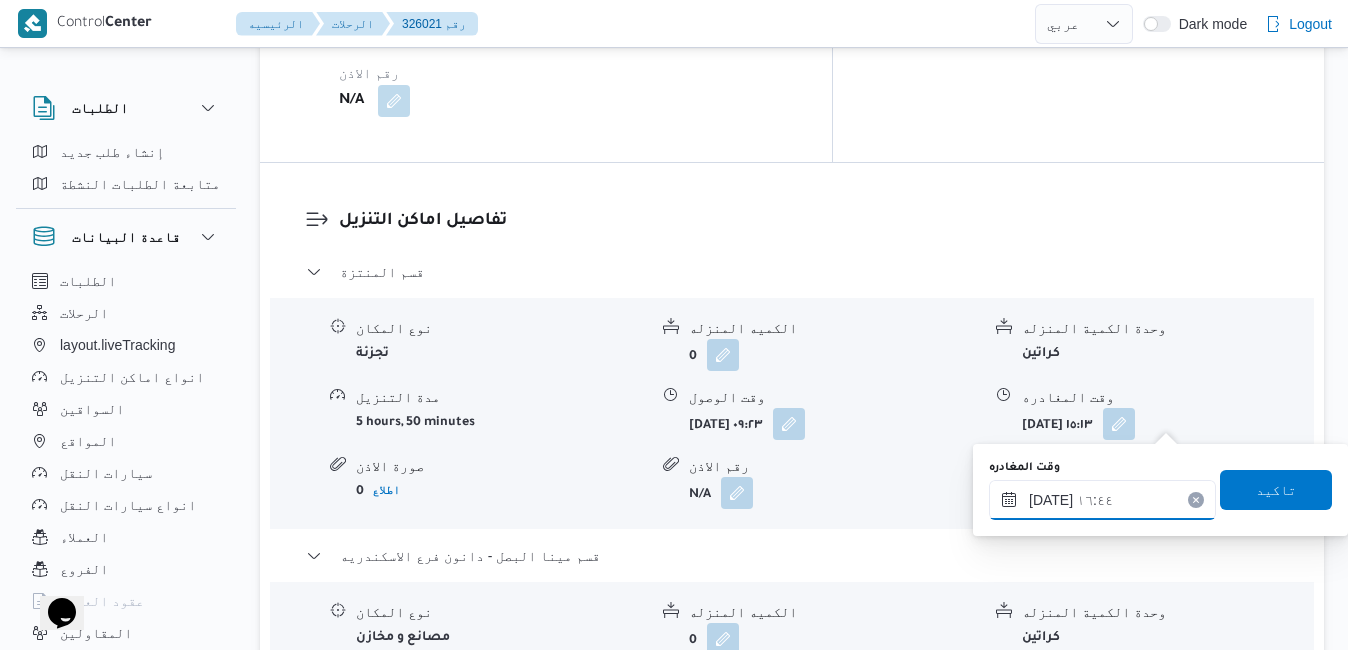 click on "٢٠/٠٧/٢٠٢٥ ١٦:٤٤" at bounding box center (1102, 500) 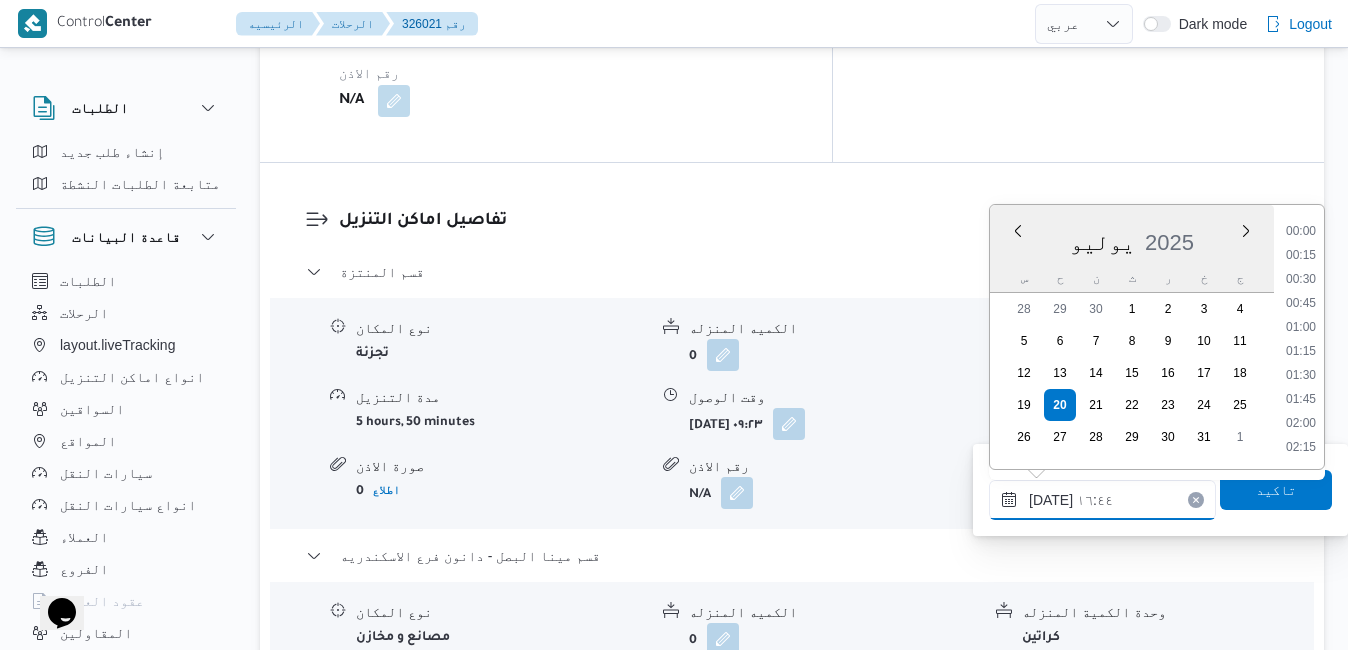 scroll, scrollTop: 1462, scrollLeft: 0, axis: vertical 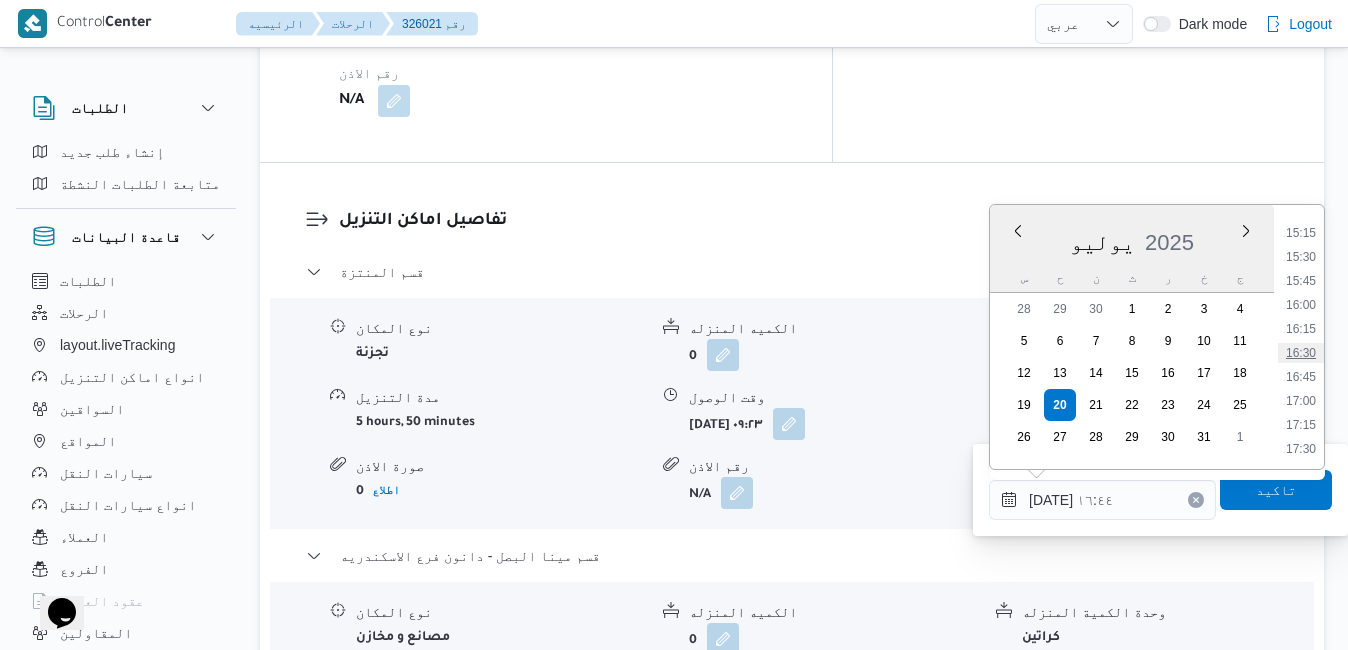 click on "16:30" at bounding box center (1301, 353) 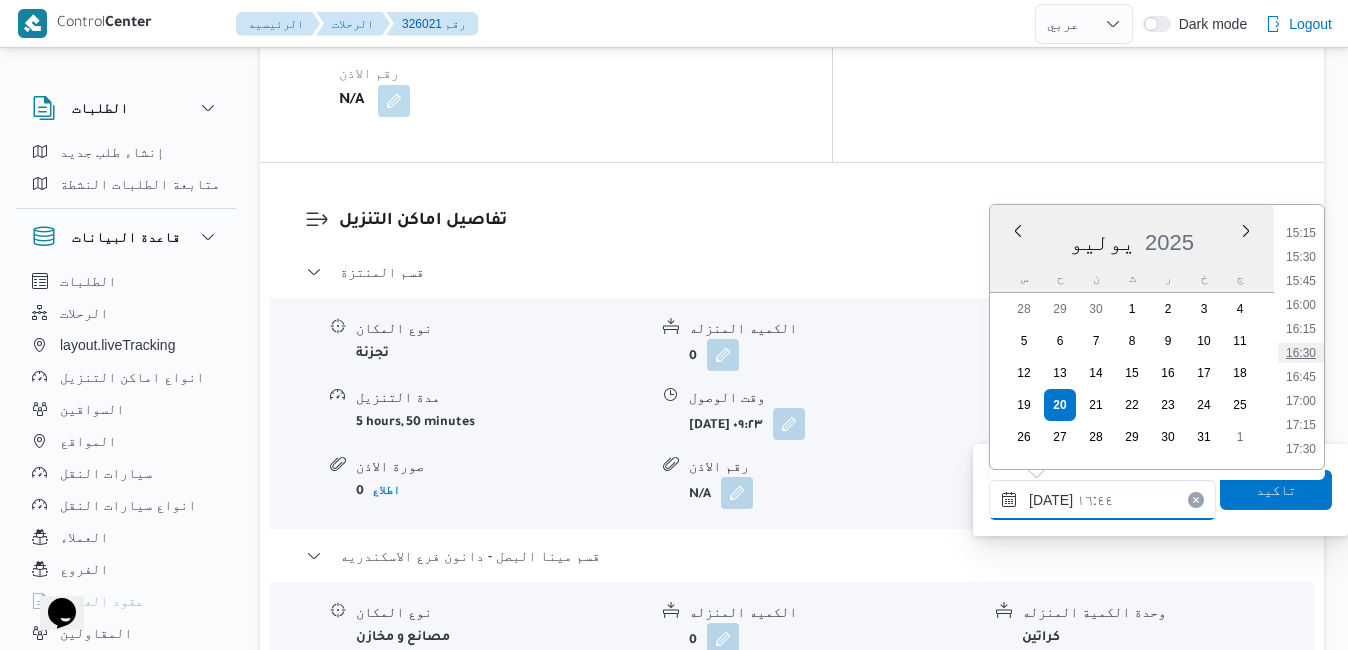type on "[DATE] ١٦:٣٠" 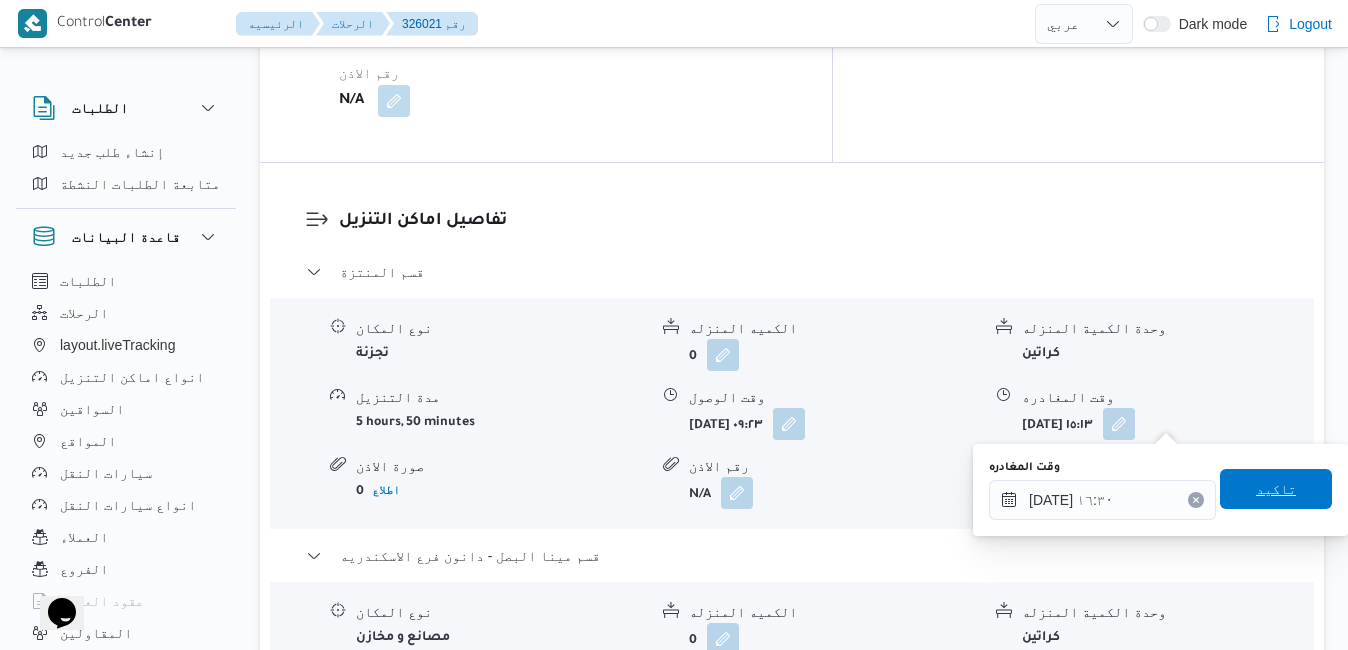 click on "تاكيد" at bounding box center (1276, 489) 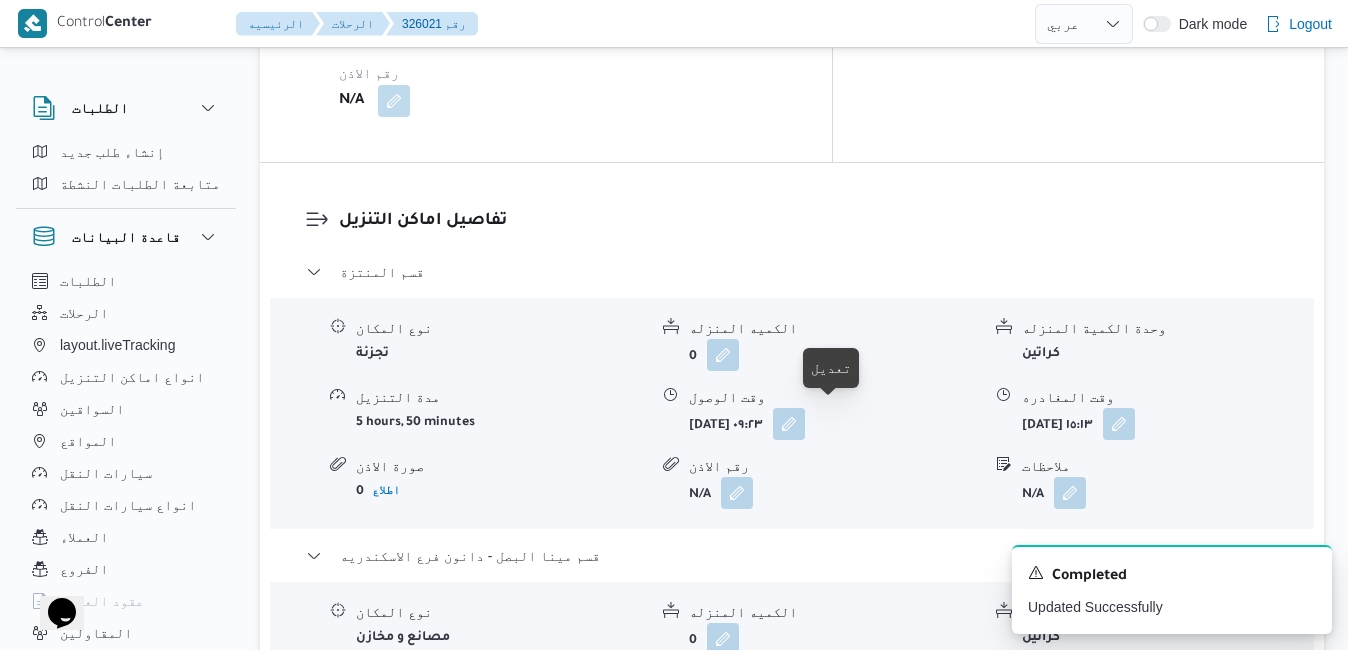 click at bounding box center (787, 707) 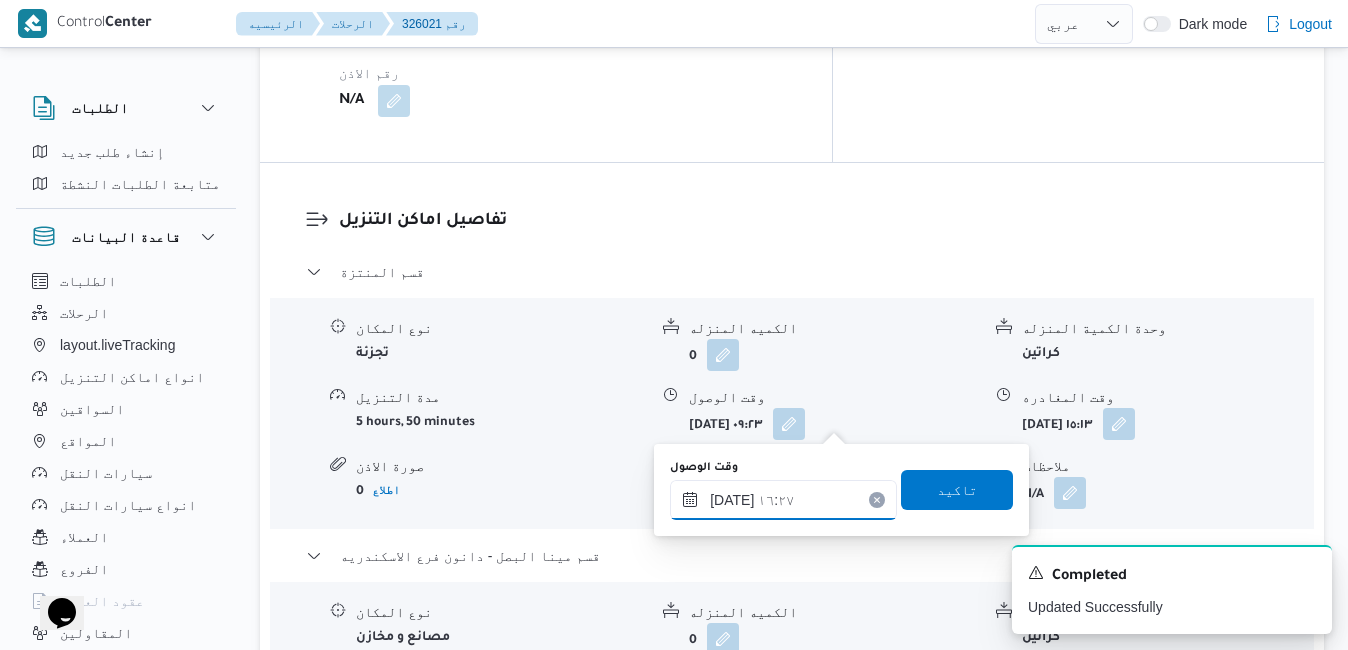 click on "٢٠/٠٧/٢٠٢٥ ١٦:٢٧" at bounding box center (783, 500) 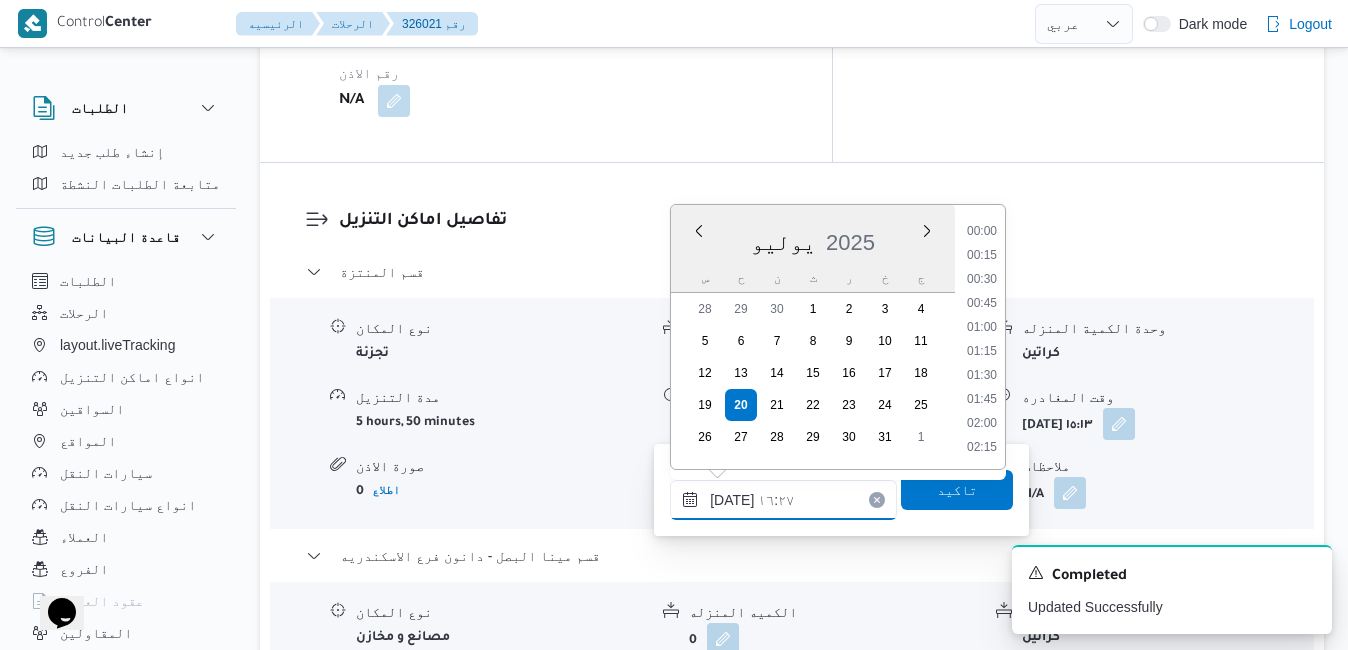 scroll, scrollTop: 1438, scrollLeft: 0, axis: vertical 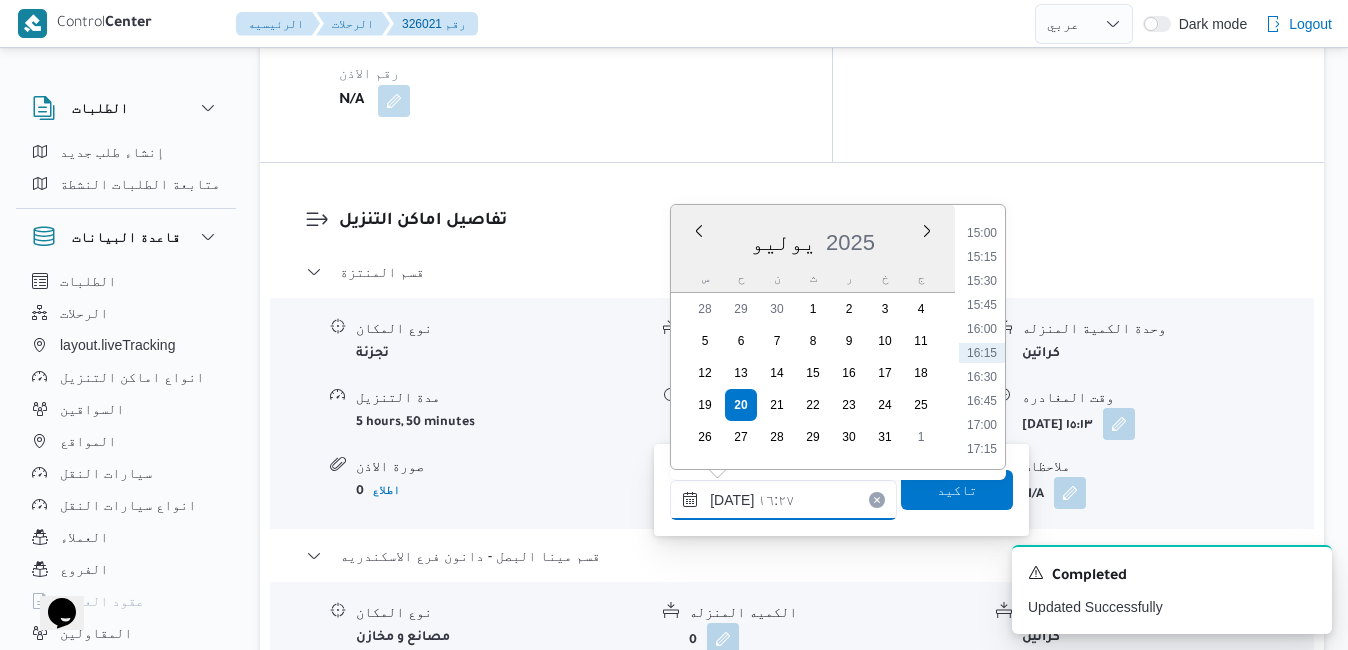 click on "٢٠/٠٧/٢٠٢٥ ١٦:٢٧" at bounding box center [783, 500] 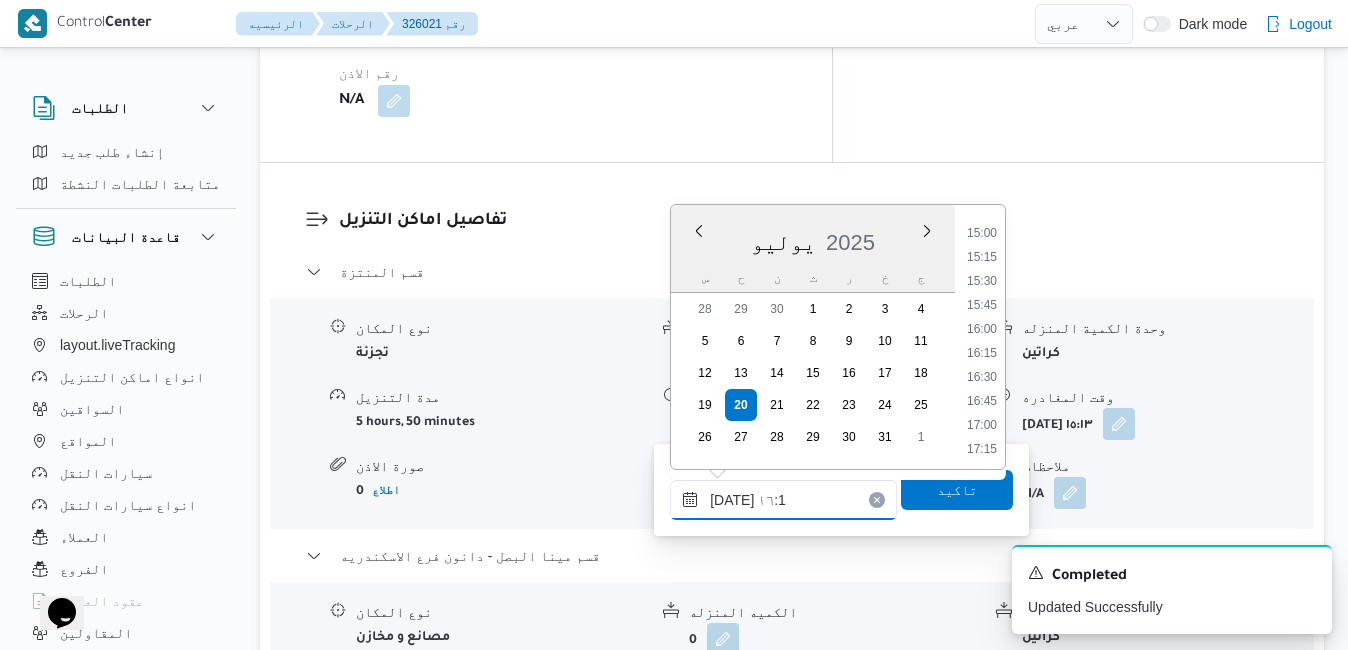 type on "[DATE] ١٦:10" 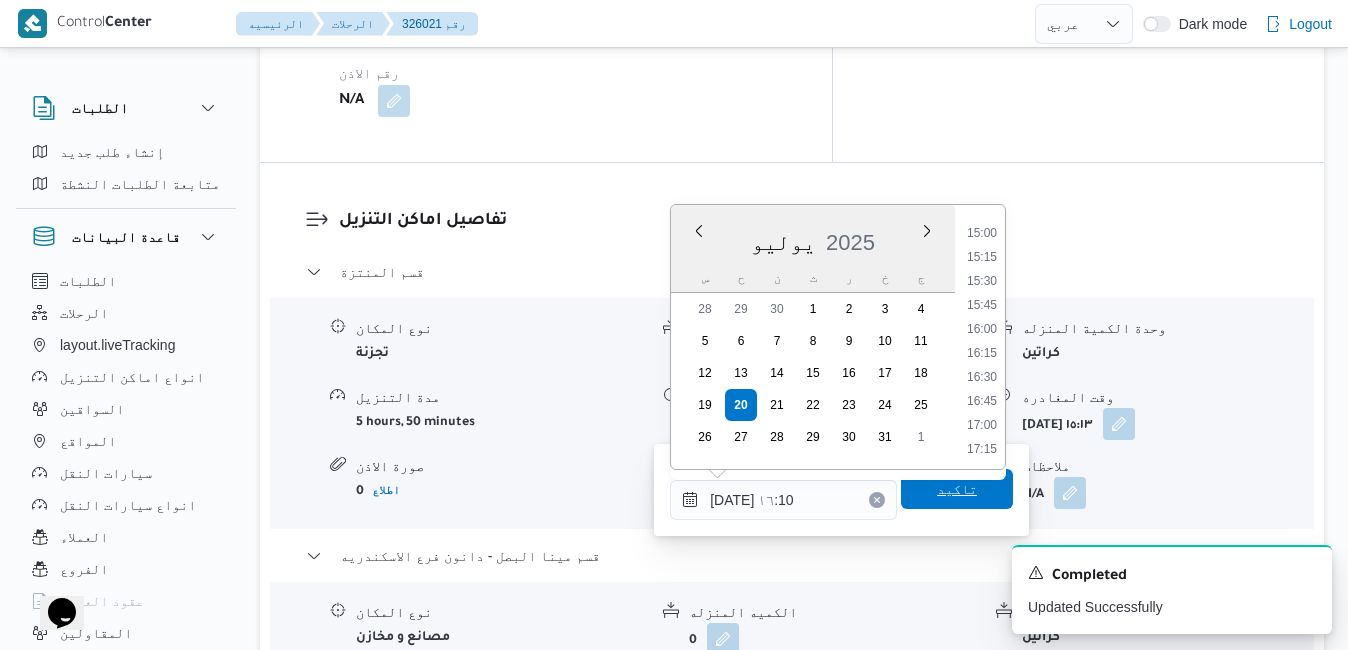 click on "تاكيد" at bounding box center [957, 489] 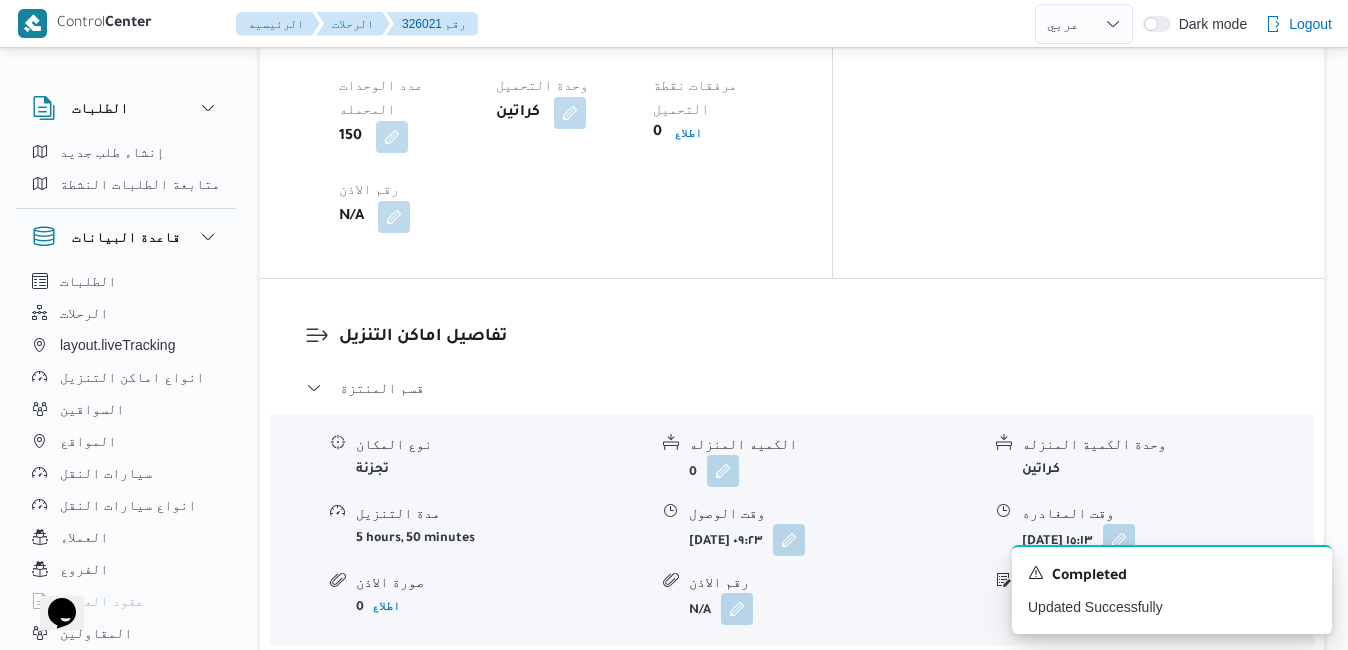 scroll, scrollTop: 1760, scrollLeft: 0, axis: vertical 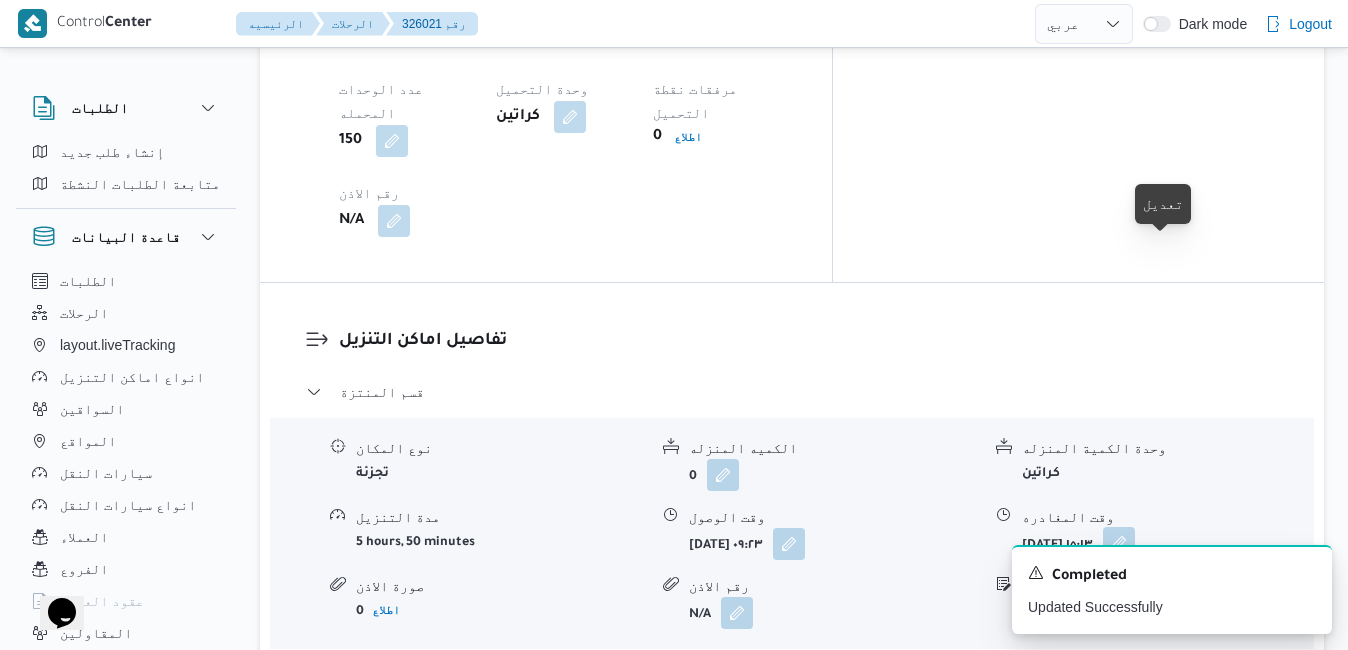 click at bounding box center (1119, 543) 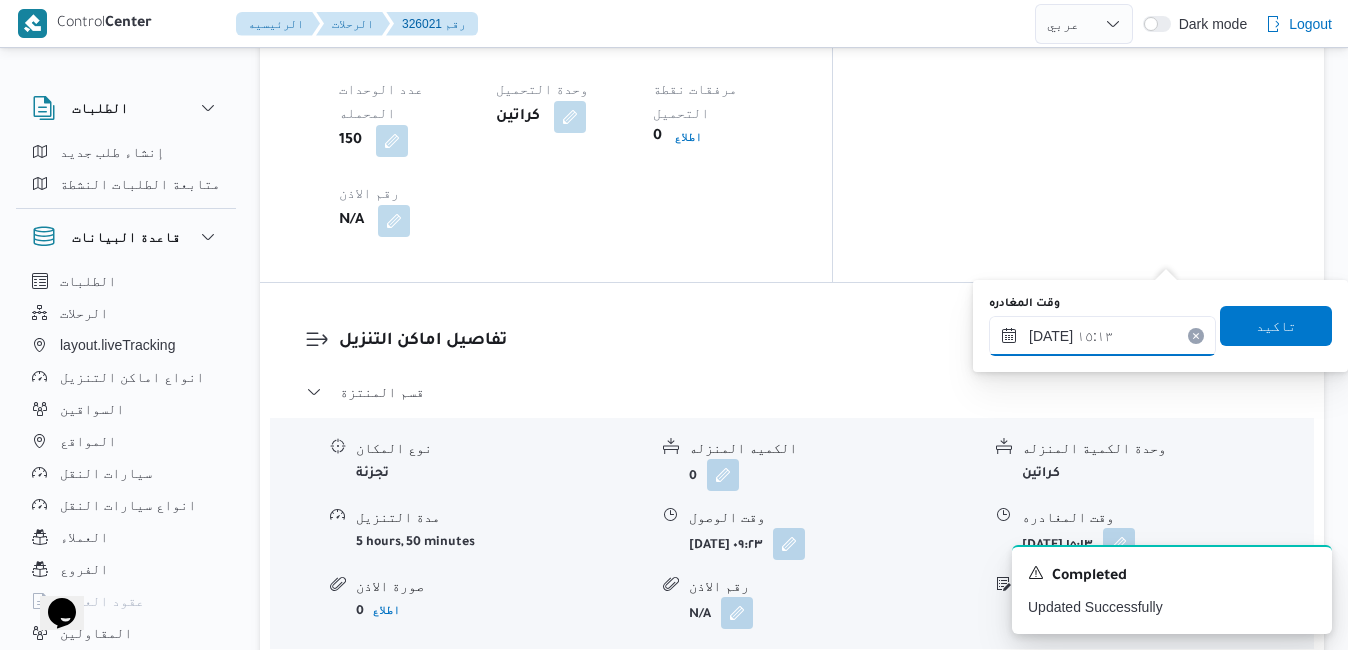 click on "٢٠/٠٧/٢٠٢٥ ١٥:١٣" at bounding box center [1102, 336] 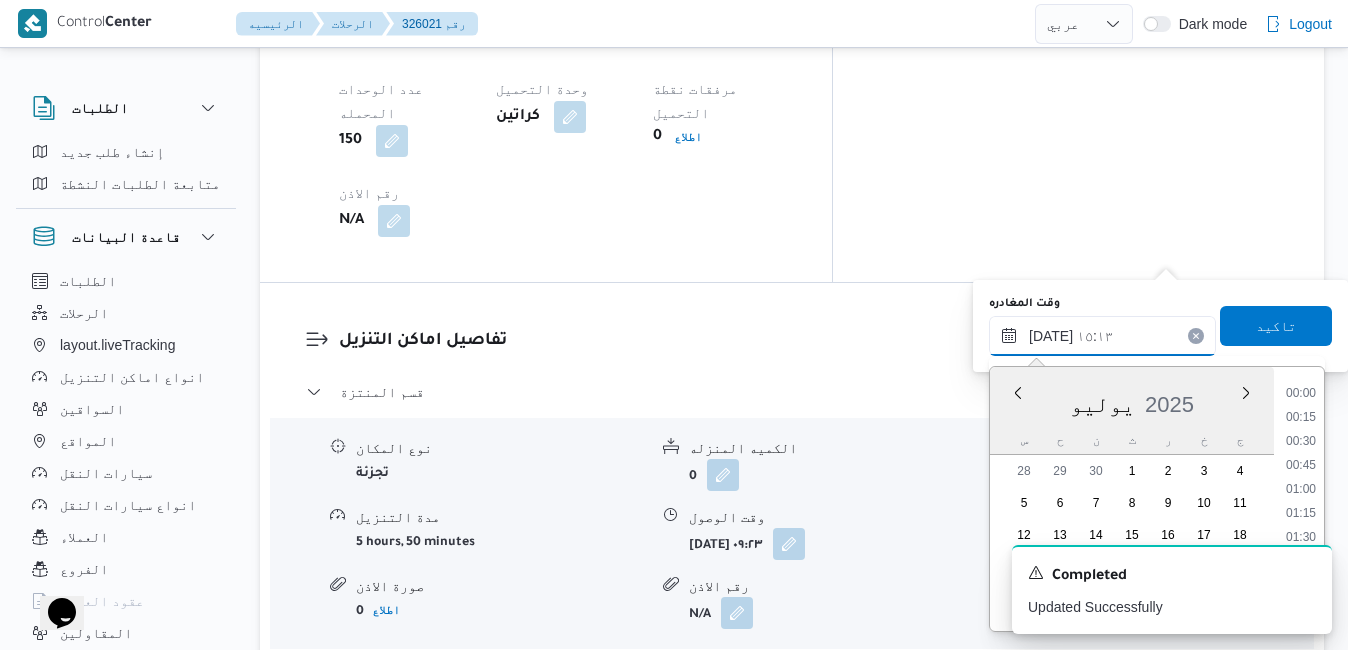 scroll, scrollTop: 1318, scrollLeft: 0, axis: vertical 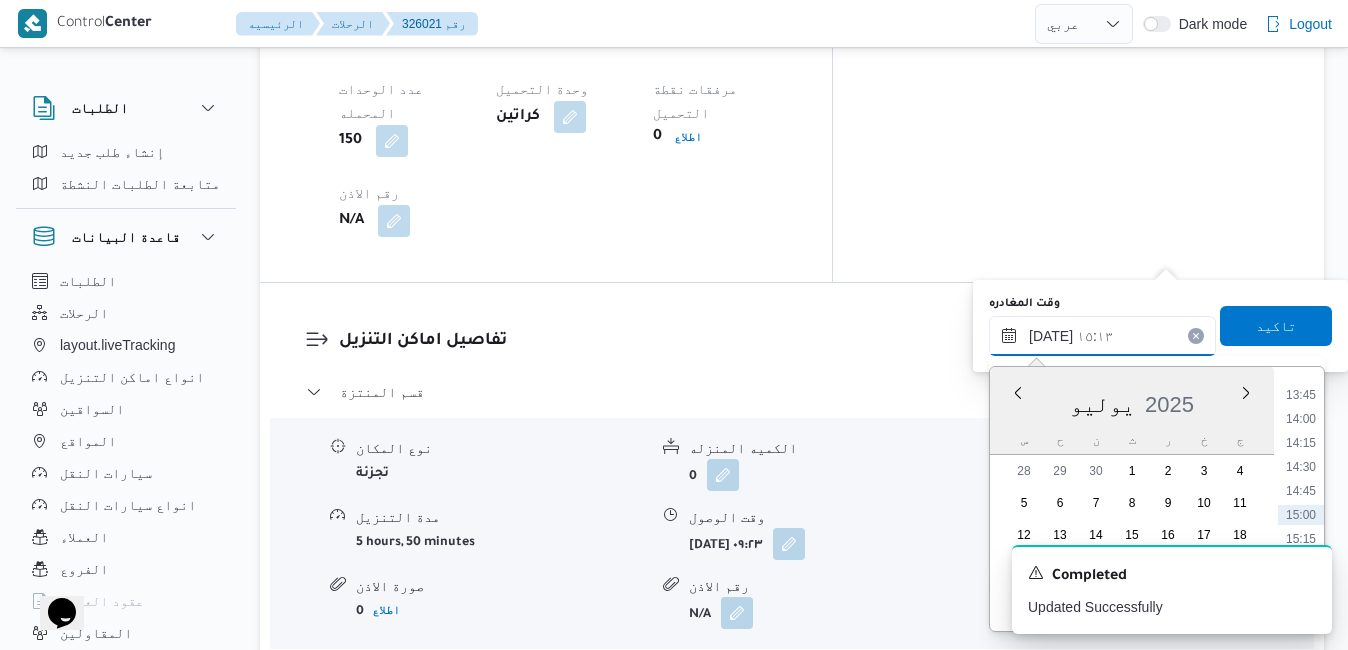 click on "٢٠/٠٧/٢٠٢٥ ١٥:١٣" at bounding box center [1102, 336] 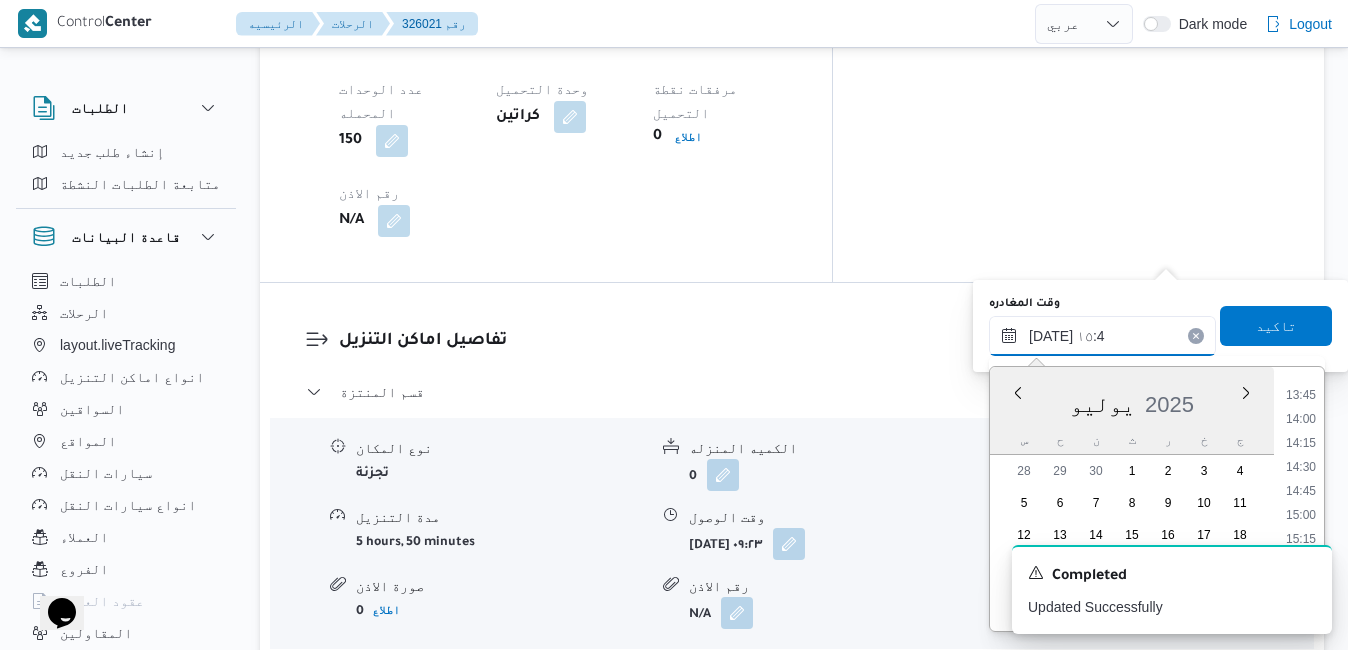type on "٢٠/٠٧/٢٠٢٥ ١٥:40" 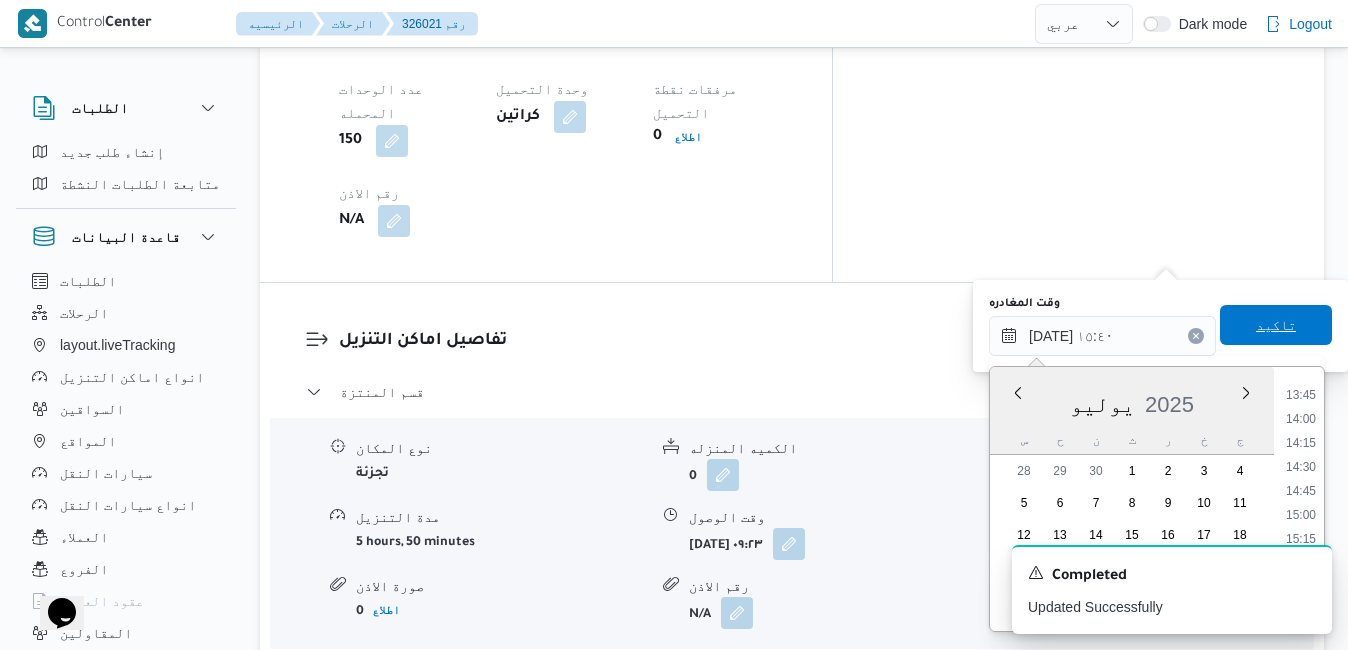 click on "تاكيد" at bounding box center (1276, 325) 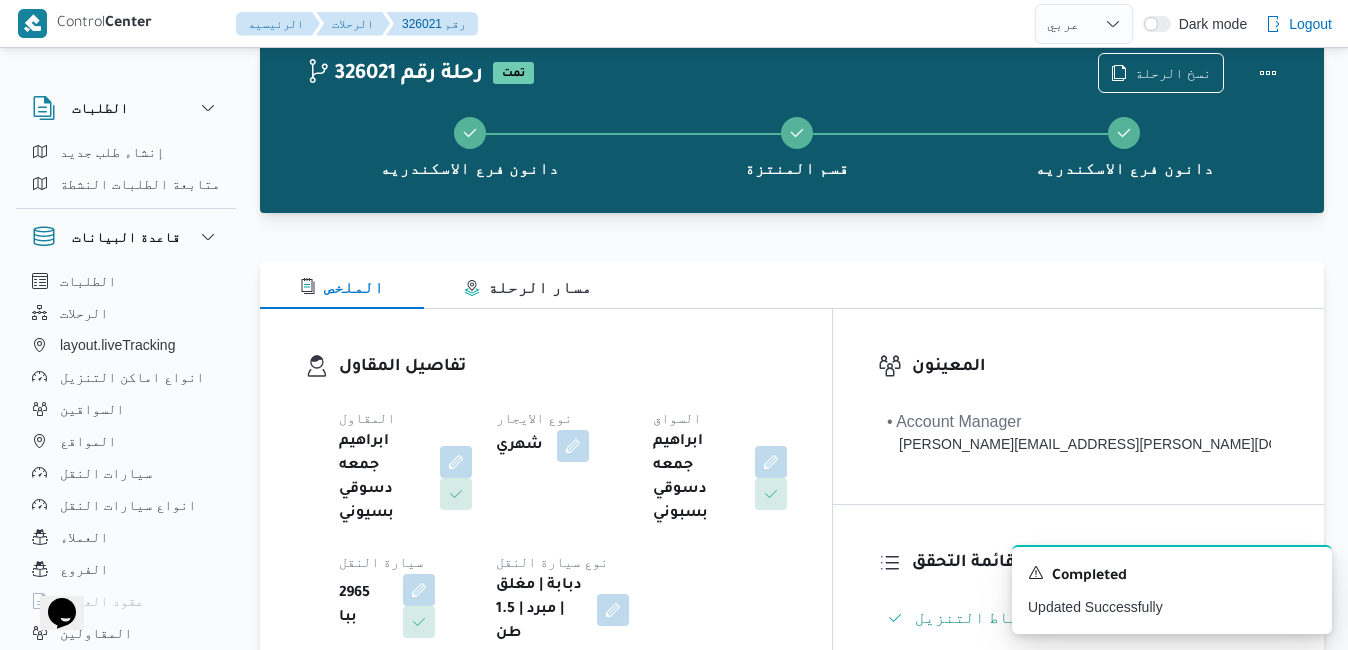 scroll, scrollTop: 0, scrollLeft: 0, axis: both 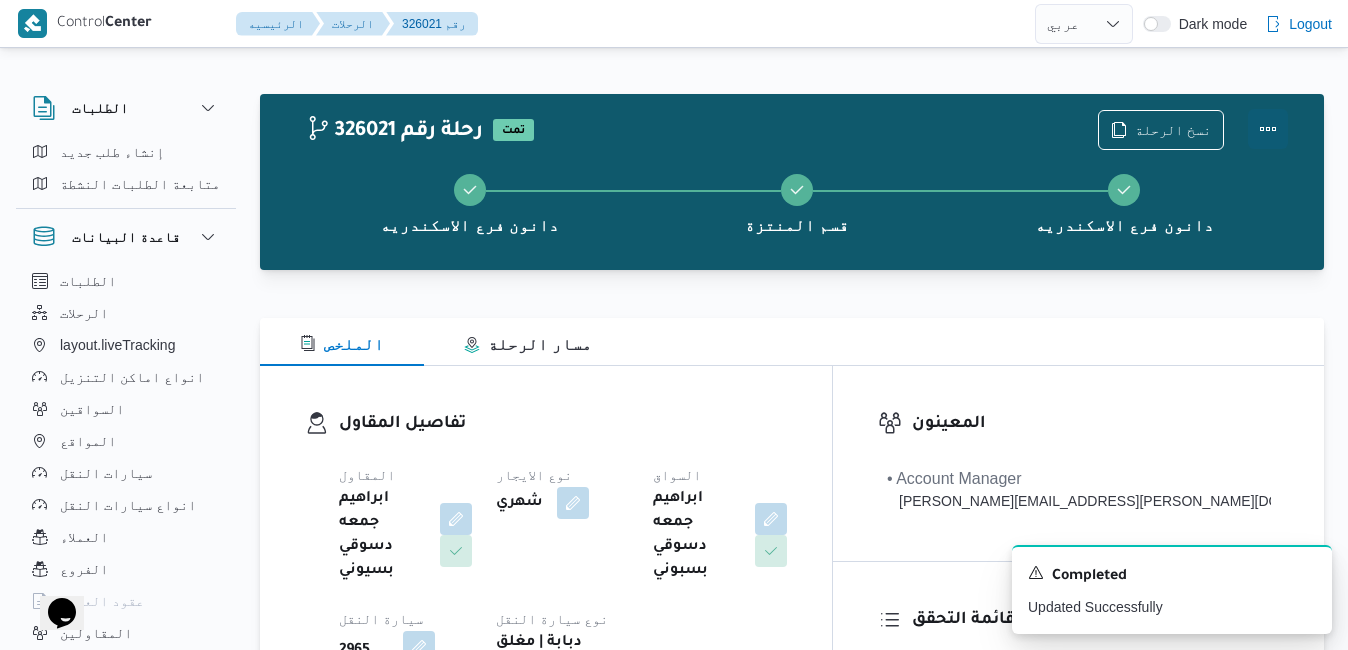 click at bounding box center (1268, 129) 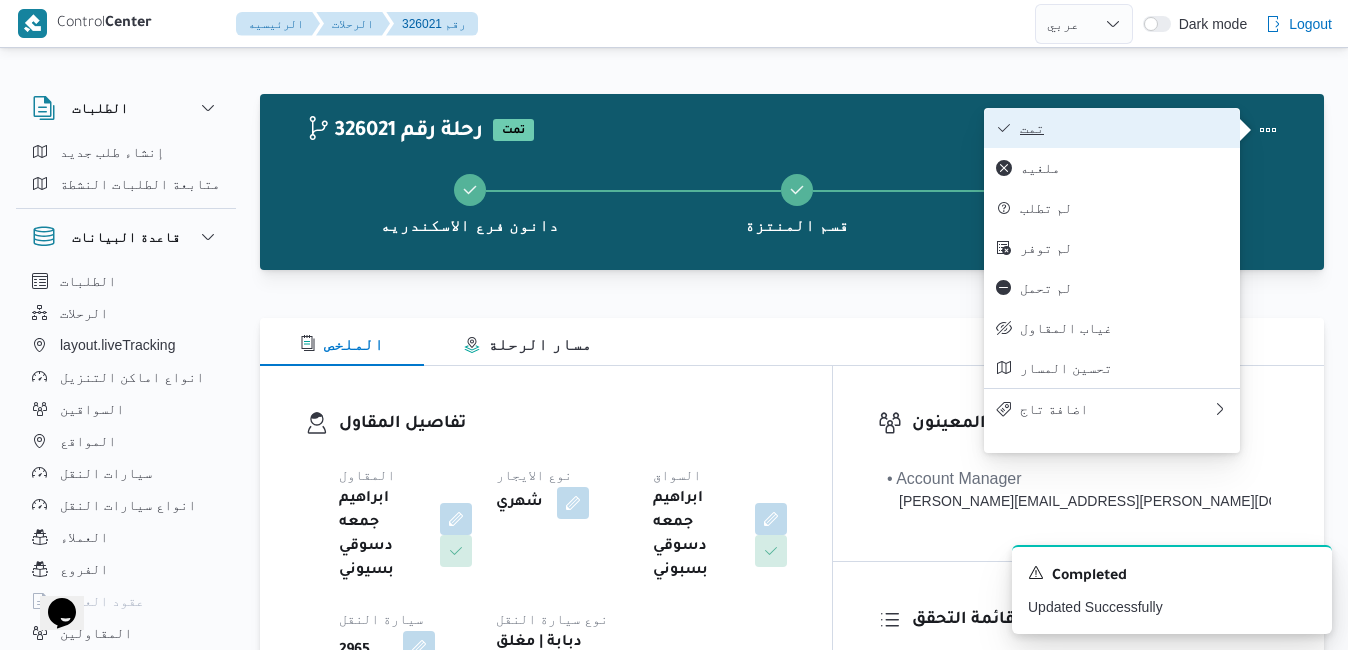 click on "تمت" at bounding box center [1124, 128] 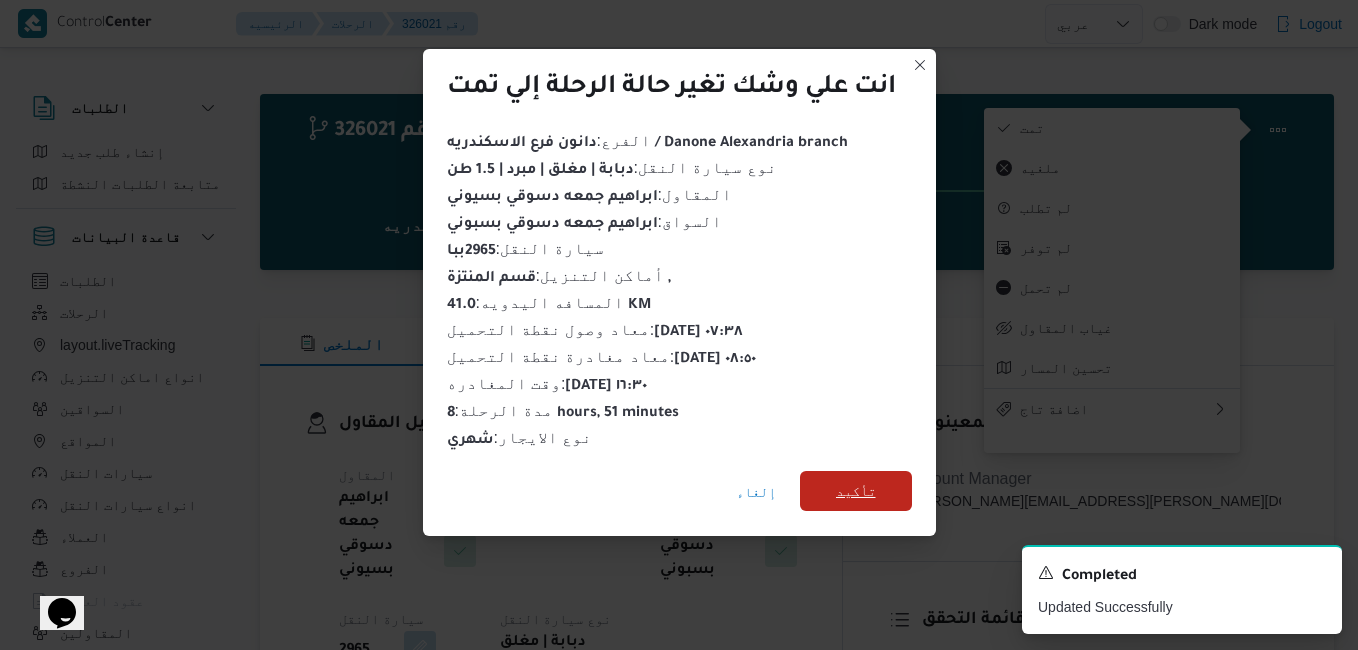 click on "تأكيد" at bounding box center [856, 491] 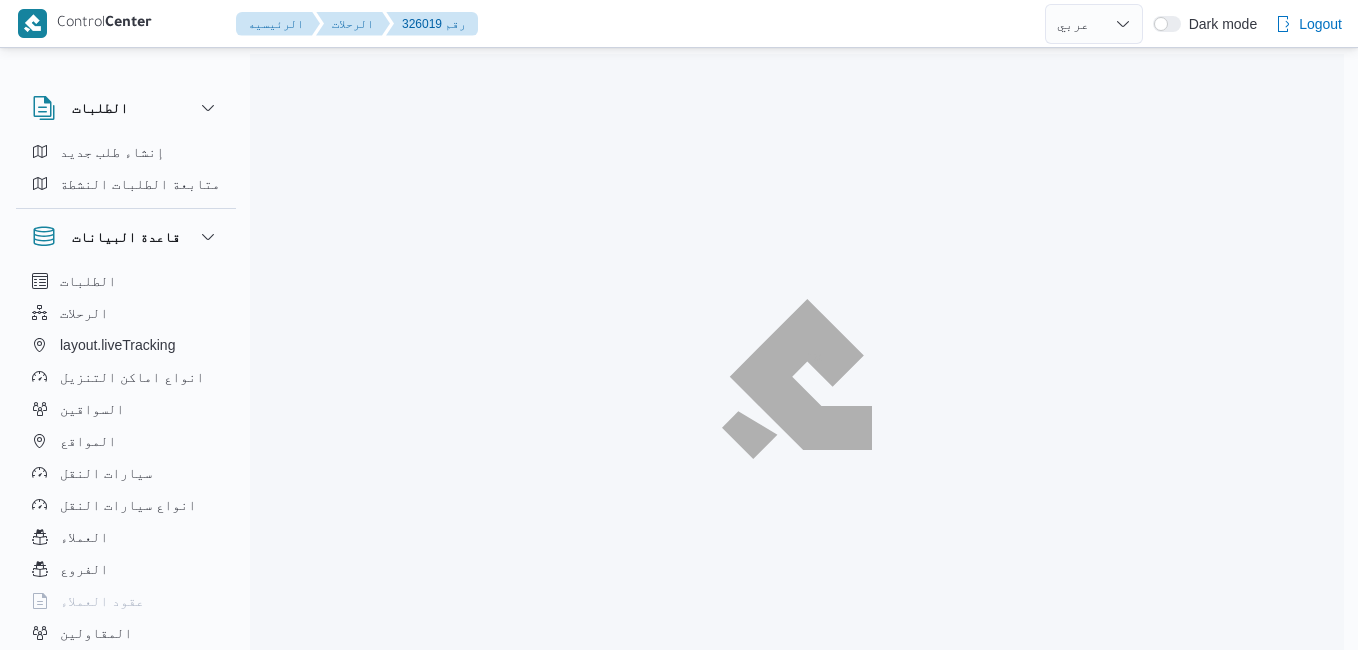 select on "ar" 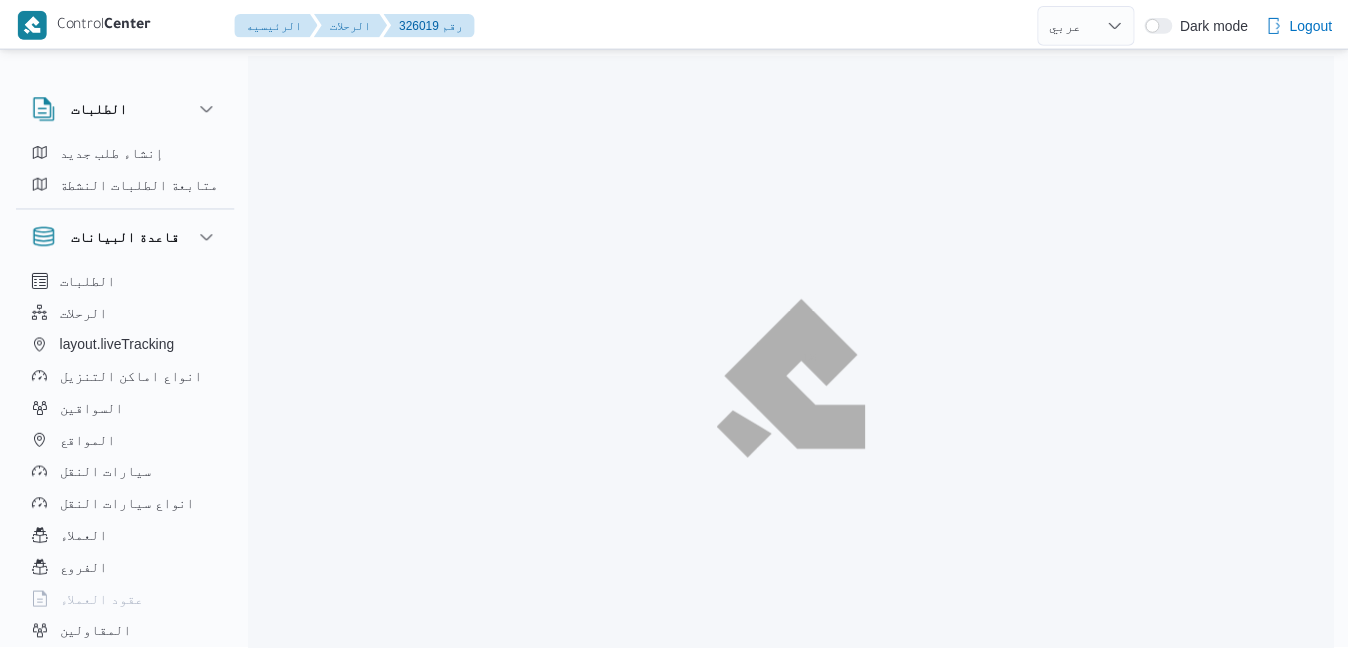 scroll, scrollTop: 0, scrollLeft: 0, axis: both 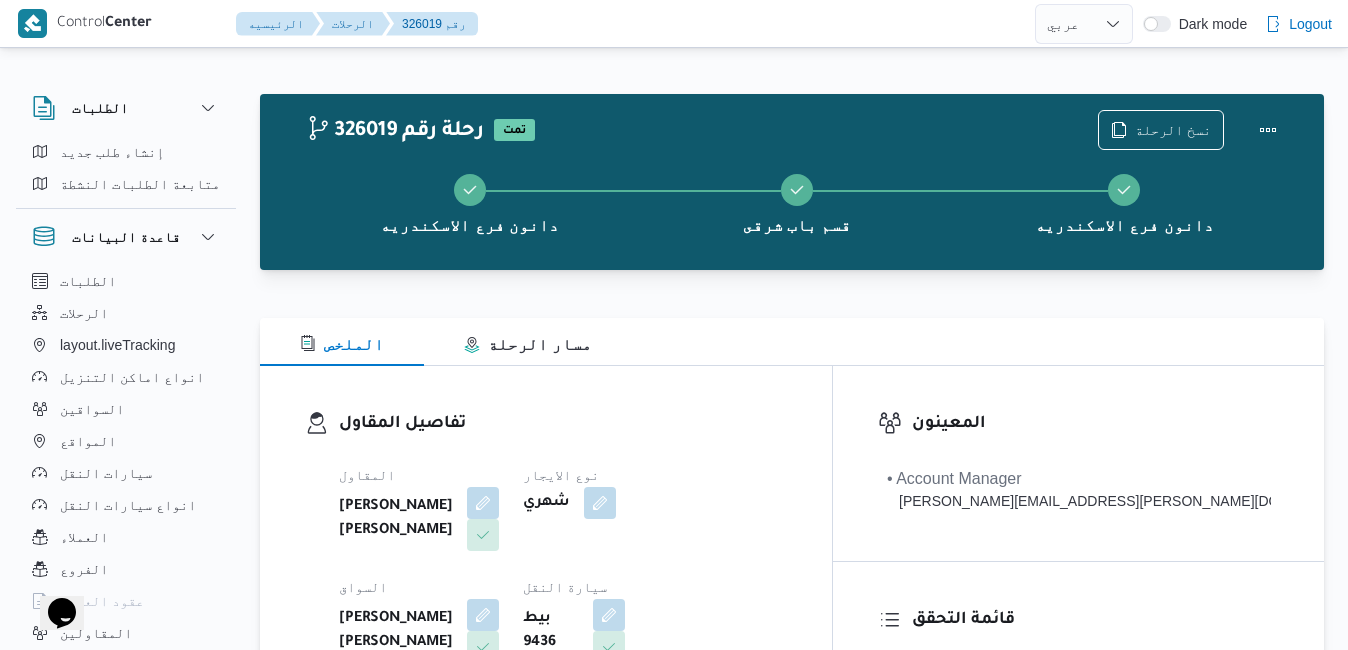 click on "تفاصيل المقاول المقاول عبدالحكيم عوض عامر محمد الفقي نوع الايجار شهري السواق حازم احمد الشعراوي موسى  سيارة النقل بيط 9436 نوع سيارة النقل دبابة | مغلق | مبرد | 1.5 طن" at bounding box center (546, 597) 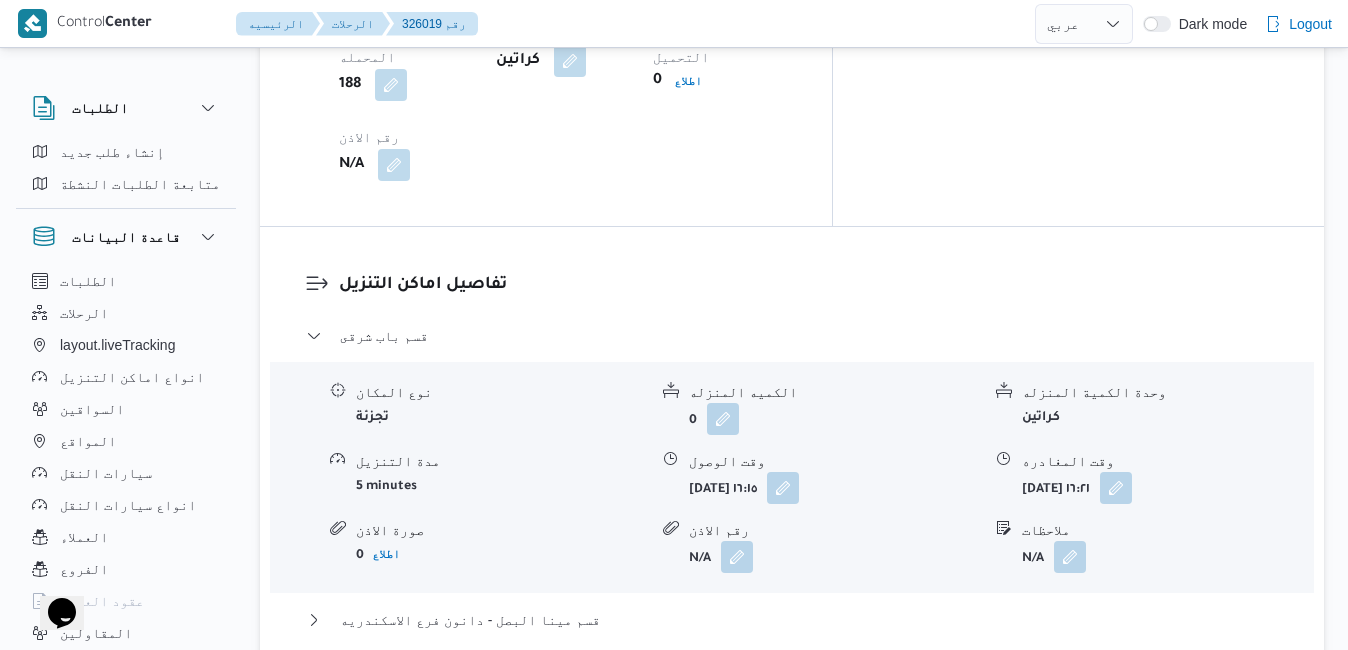 scroll, scrollTop: 1720, scrollLeft: 0, axis: vertical 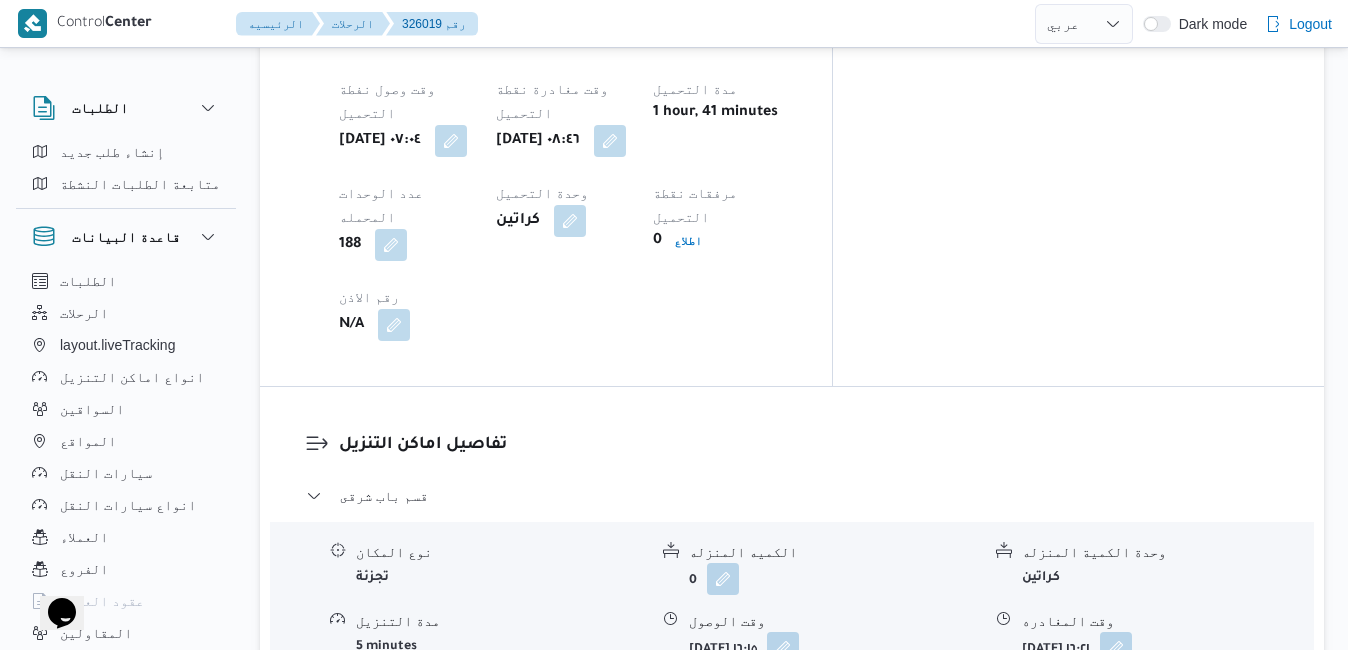 click on "قسم مينا البصل -
دانون فرع الاسكندريه" at bounding box center (792, 780) 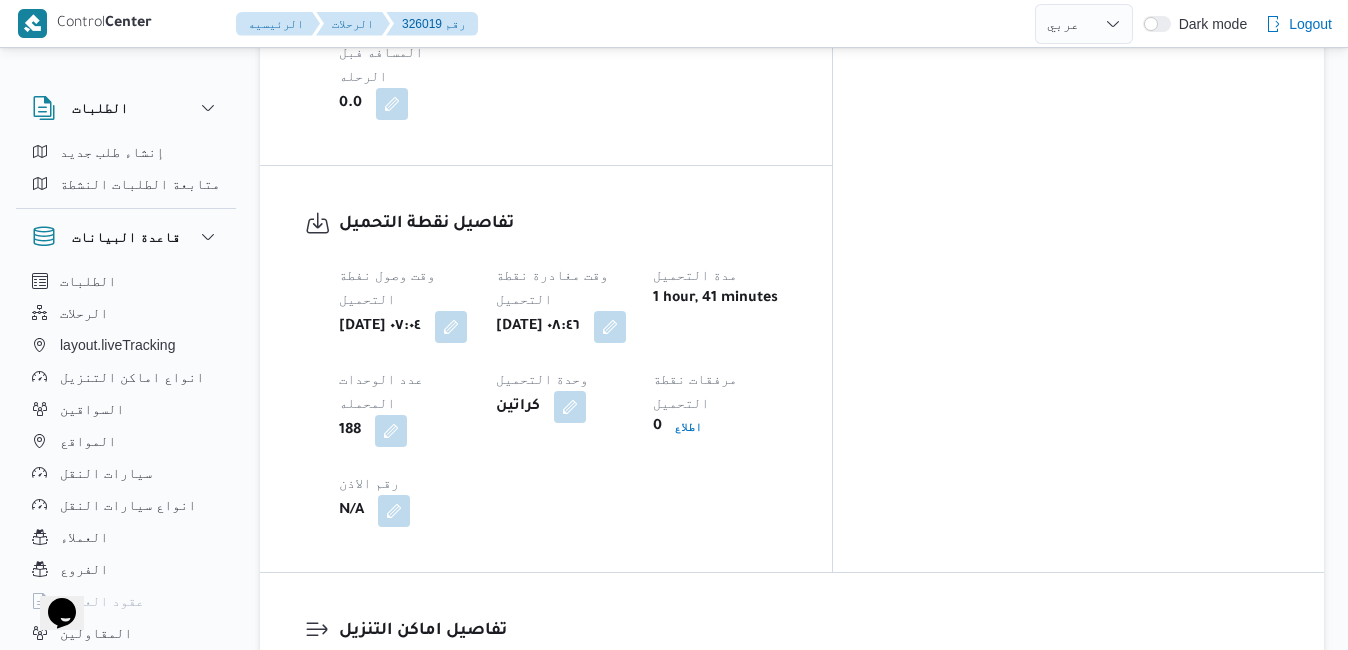 scroll, scrollTop: 1560, scrollLeft: 0, axis: vertical 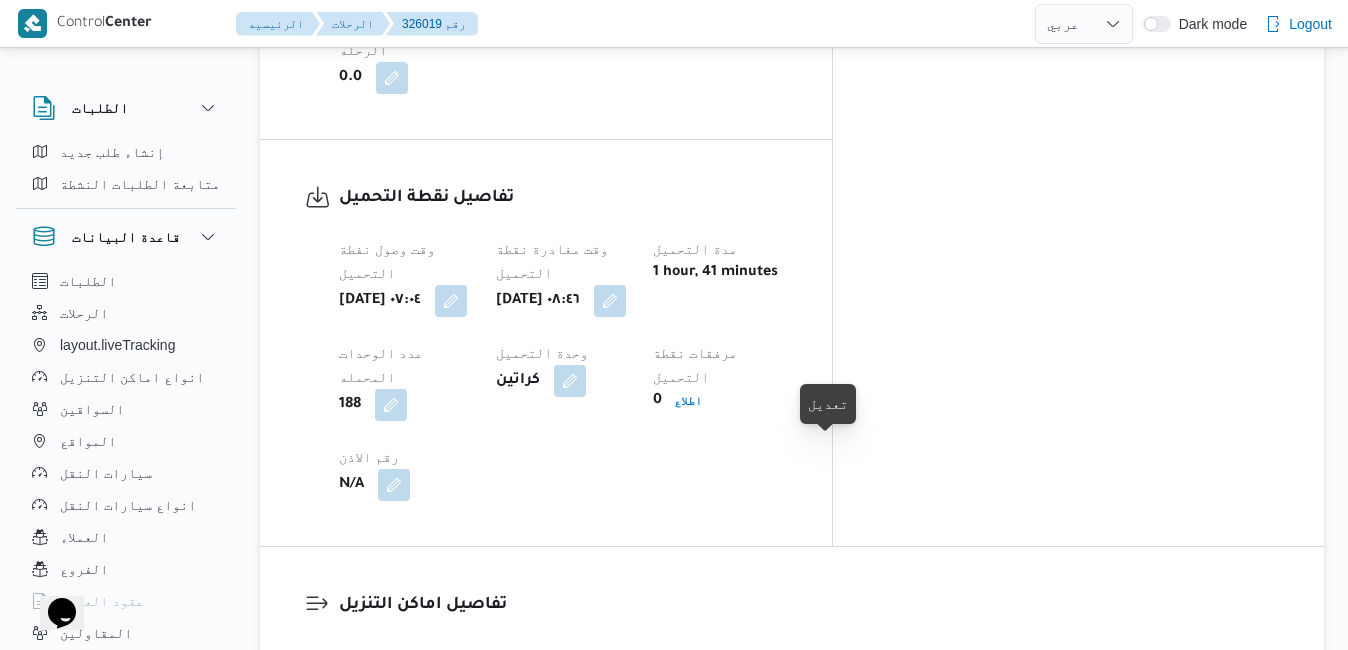 click at bounding box center [783, 807] 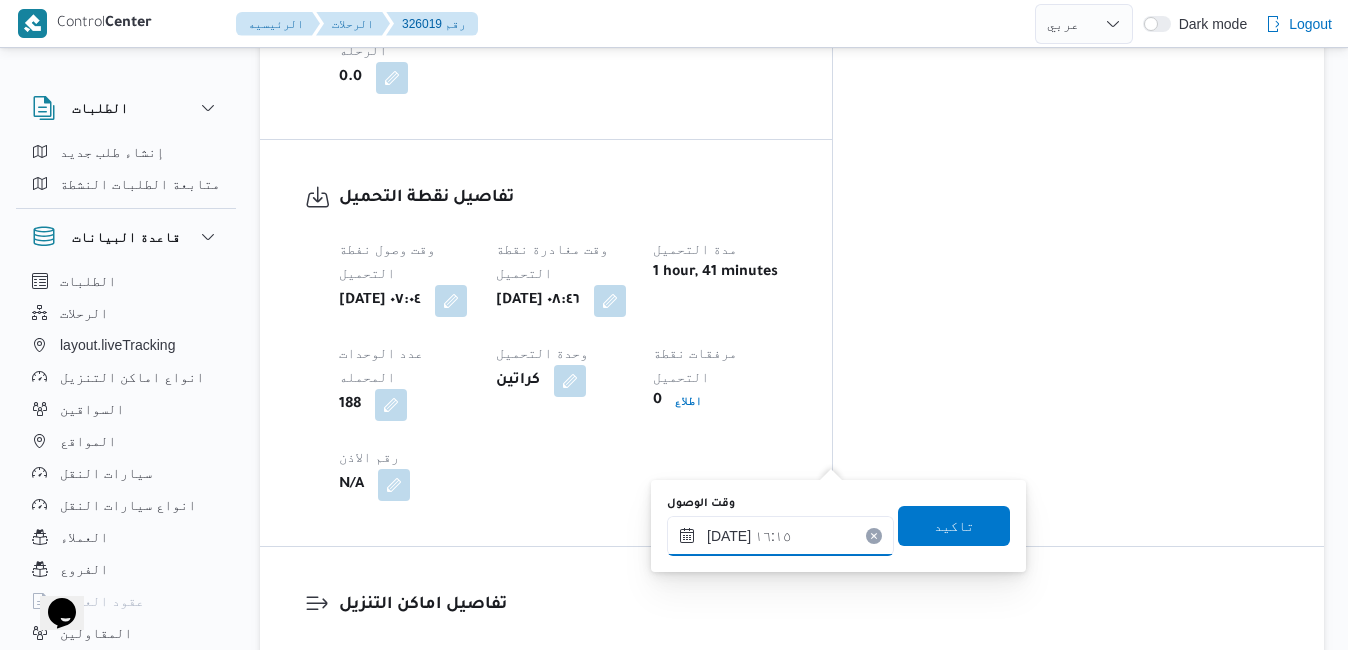 click on "٢٠/٠٧/٢٠٢٥ ١٦:١٥" at bounding box center [780, 536] 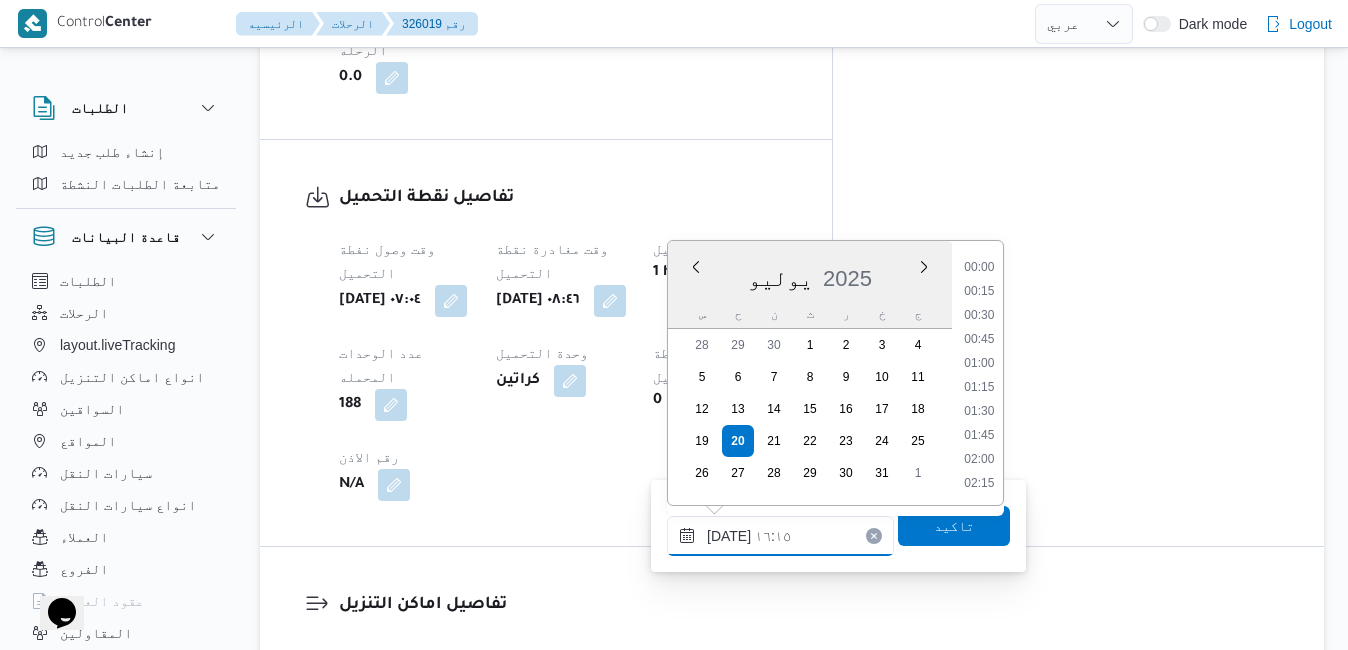 scroll, scrollTop: 1438, scrollLeft: 0, axis: vertical 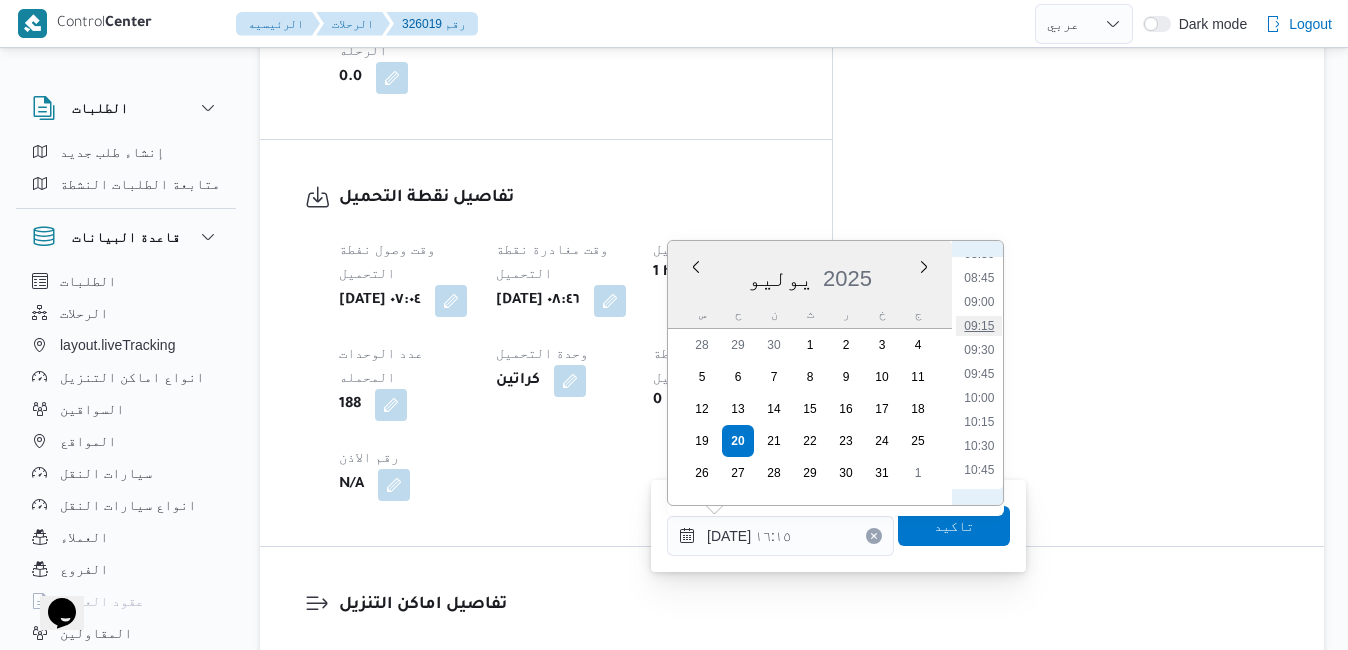 click on "09:15" at bounding box center (979, 326) 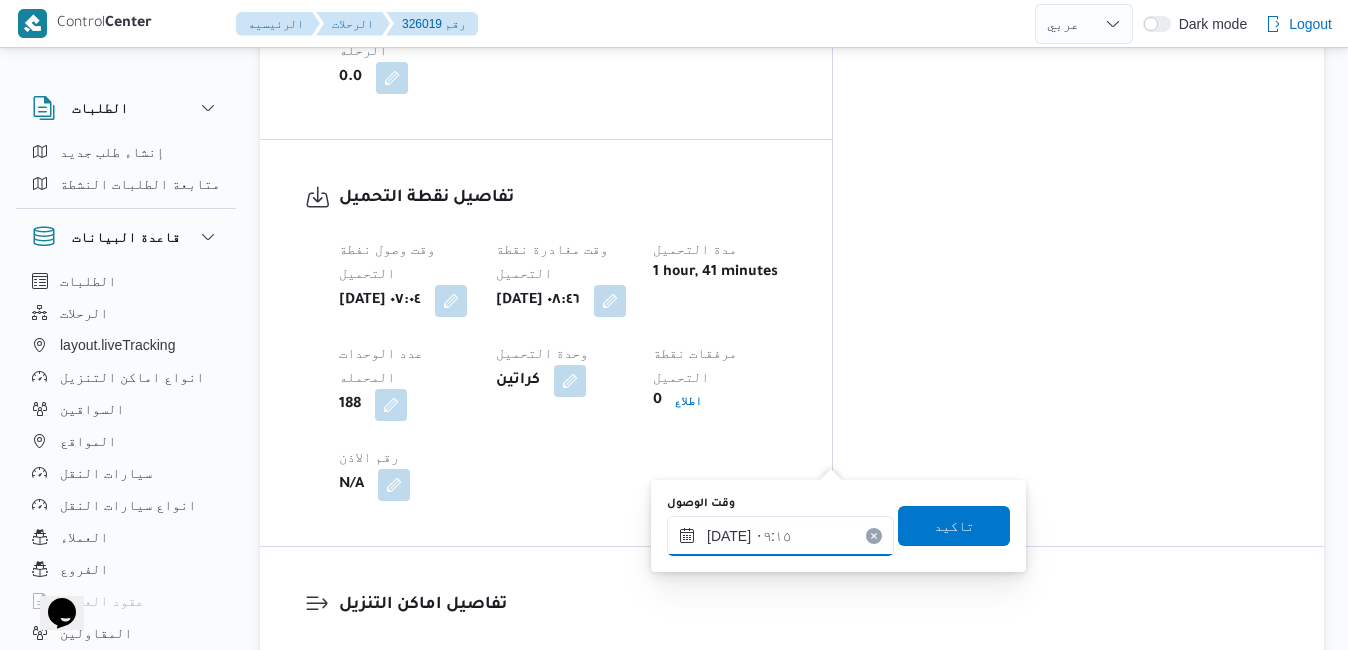 click on "٢٠/٠٧/٢٠٢٥ ٠٩:١٥" at bounding box center (780, 536) 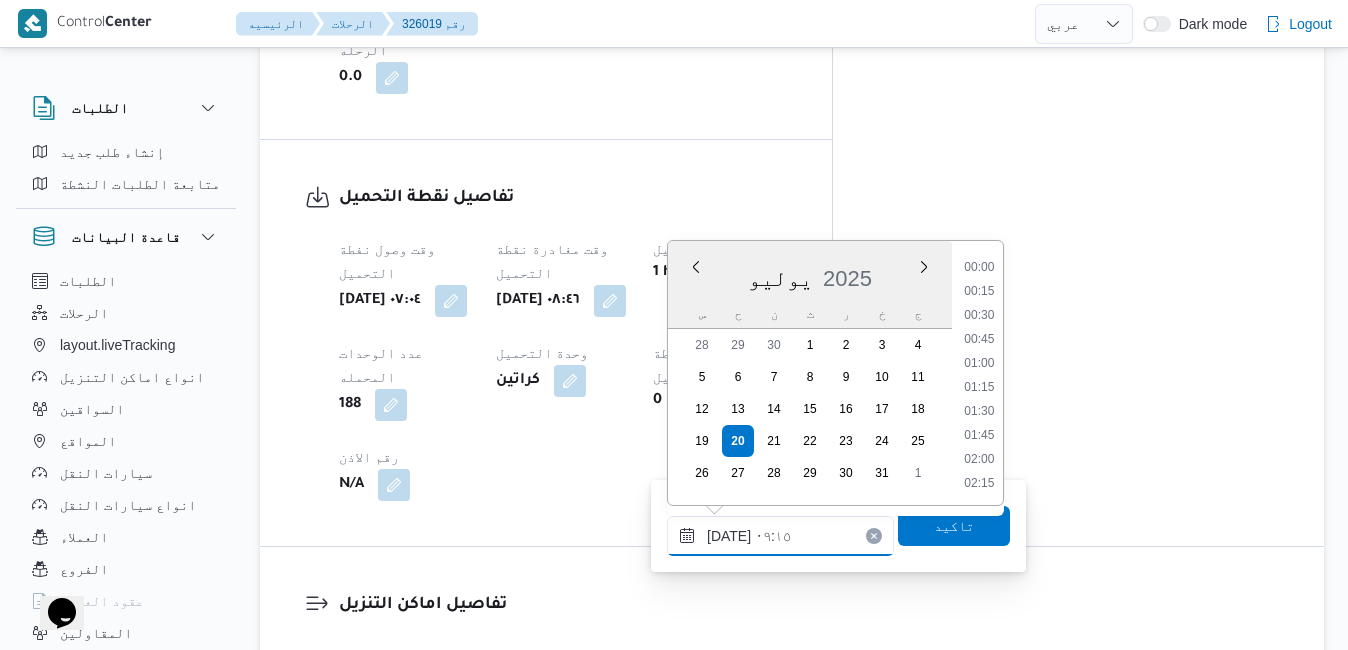 click on "٢٠/٠٧/٢٠٢٥ ٠٩:١٥" at bounding box center [780, 536] 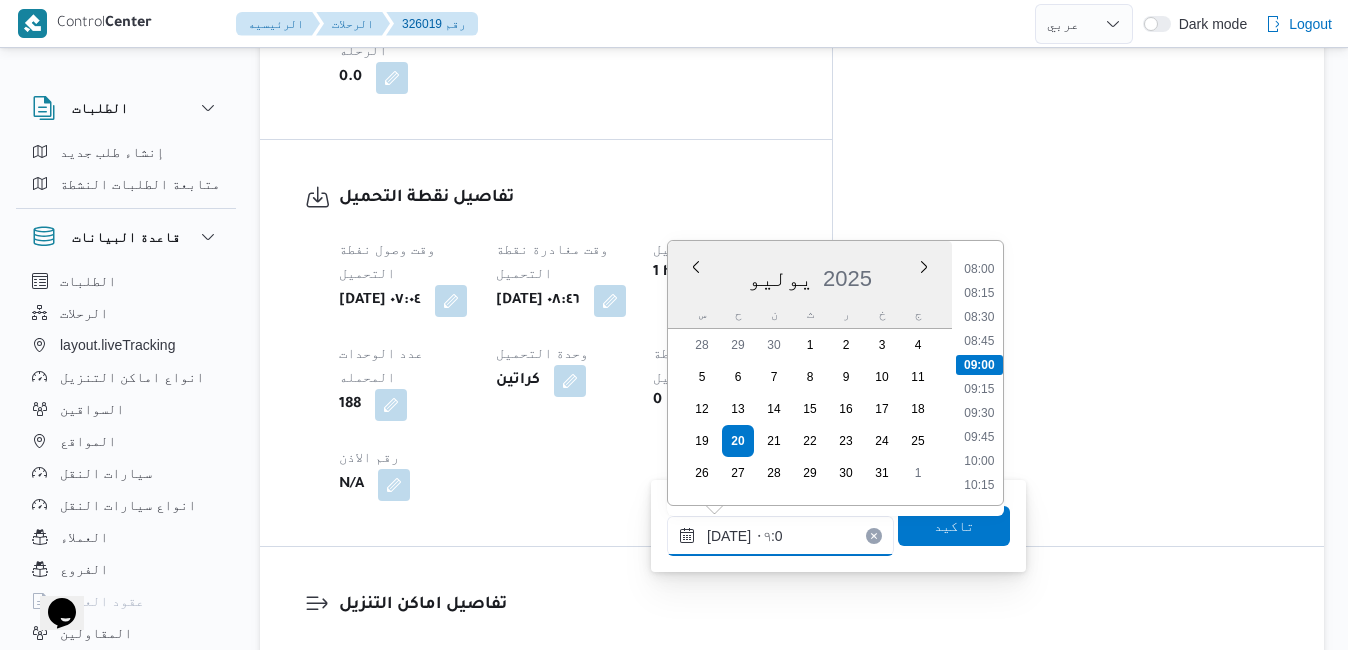 type on "٢٠/٠٧/٢٠٢٥ ٠٩:05" 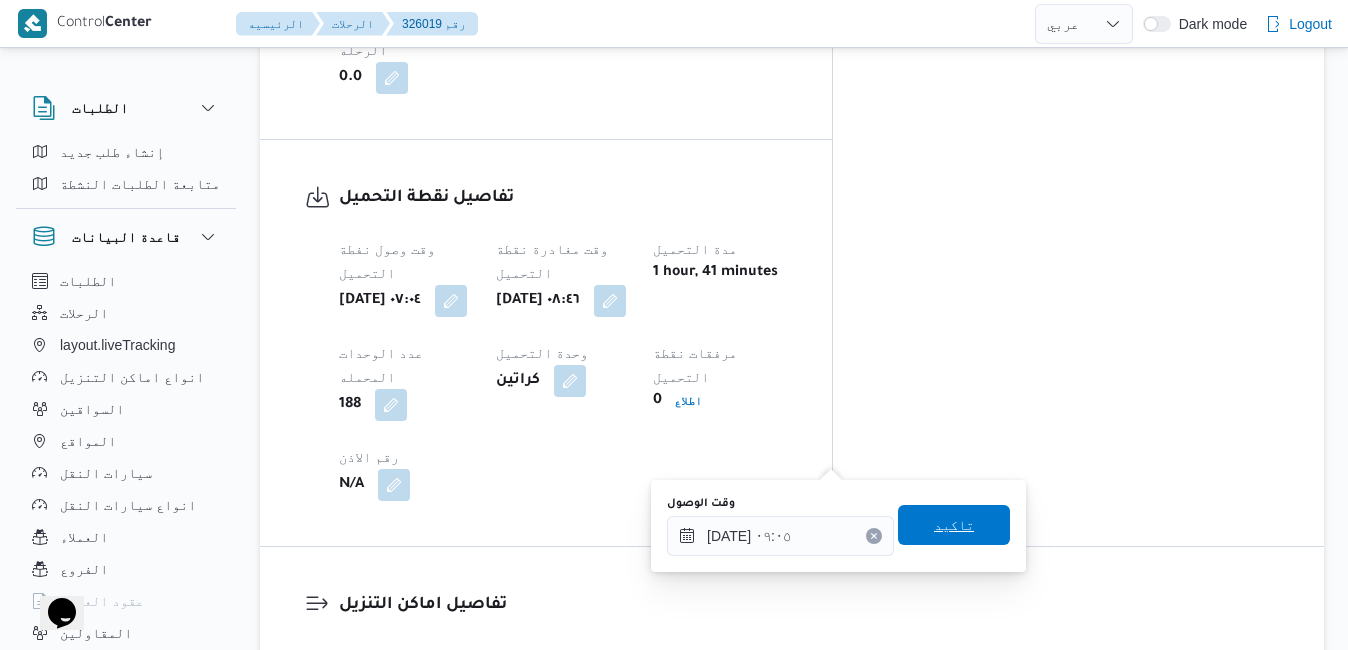click on "تاكيد" at bounding box center (954, 525) 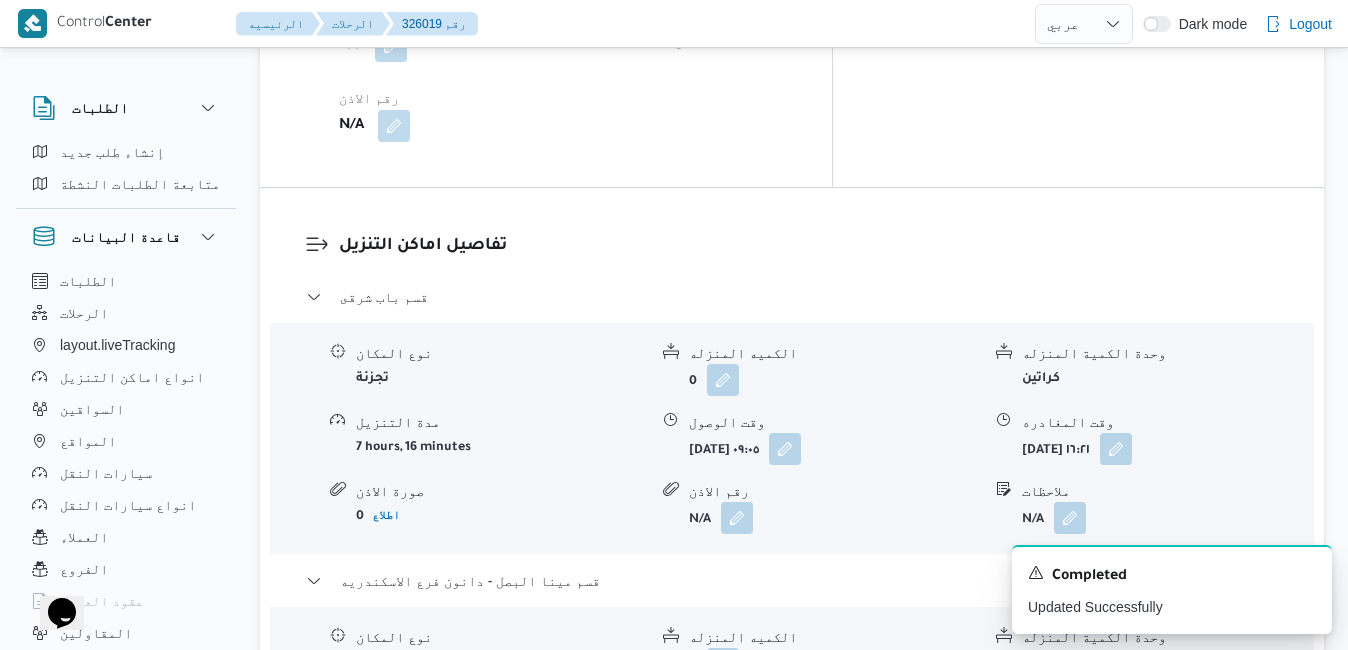 scroll, scrollTop: 1920, scrollLeft: 0, axis: vertical 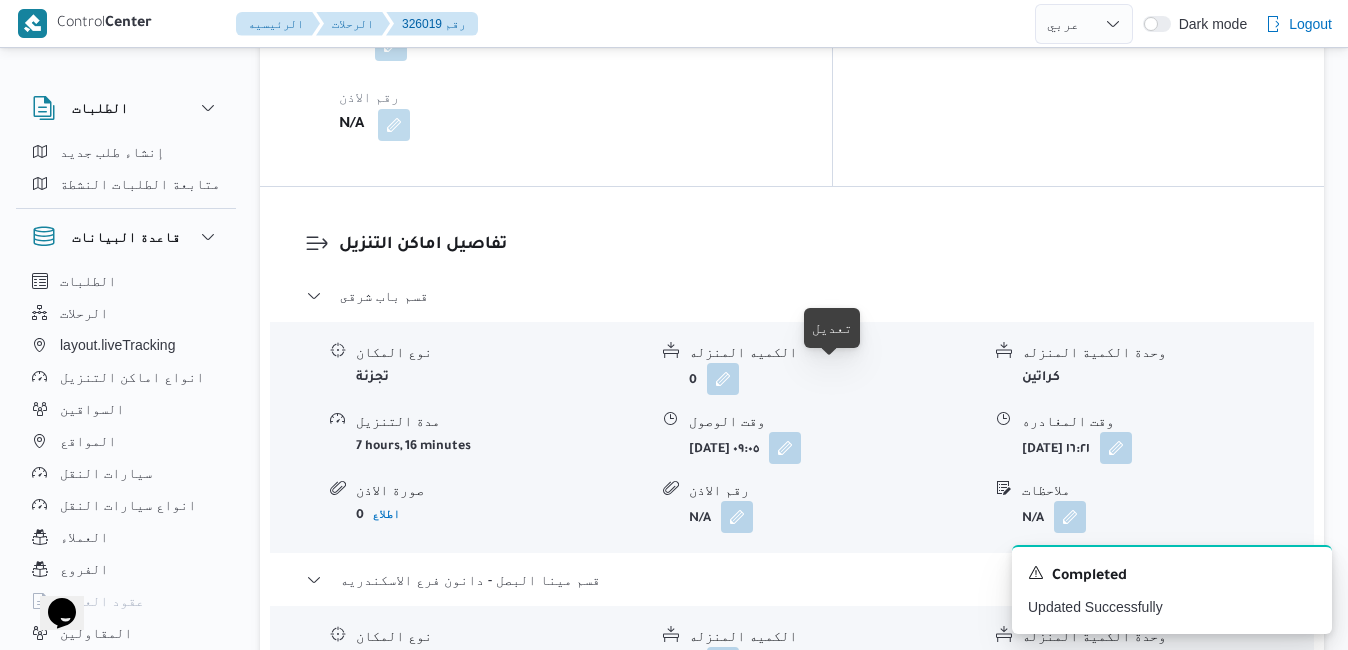 click at bounding box center (787, 731) 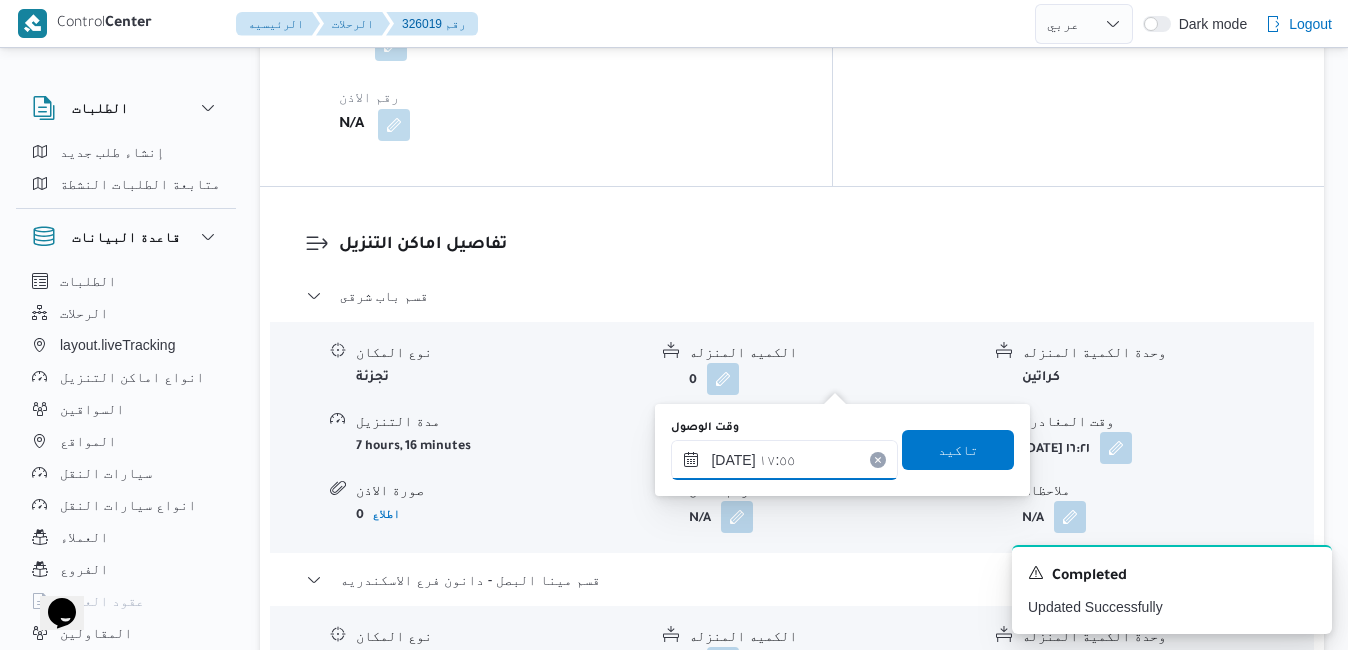 click on "٢٠/٠٧/٢٠٢٥ ١٧:٥٥" at bounding box center (784, 460) 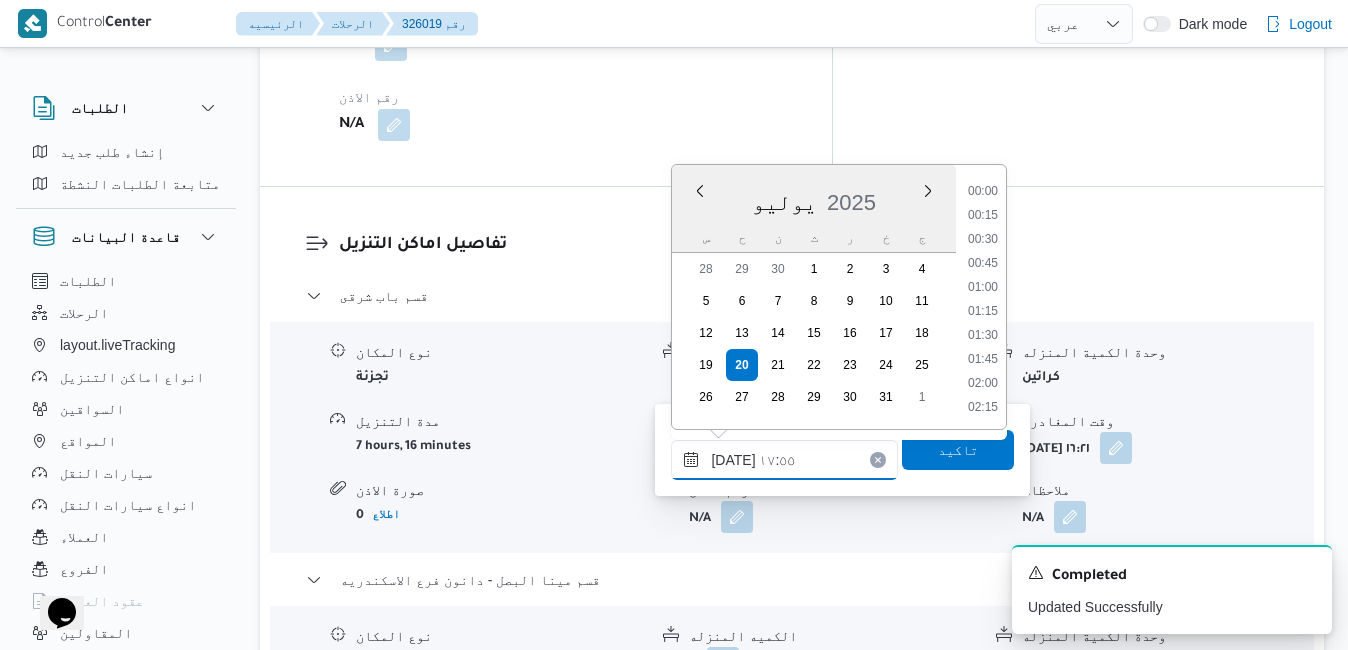 scroll, scrollTop: 1582, scrollLeft: 0, axis: vertical 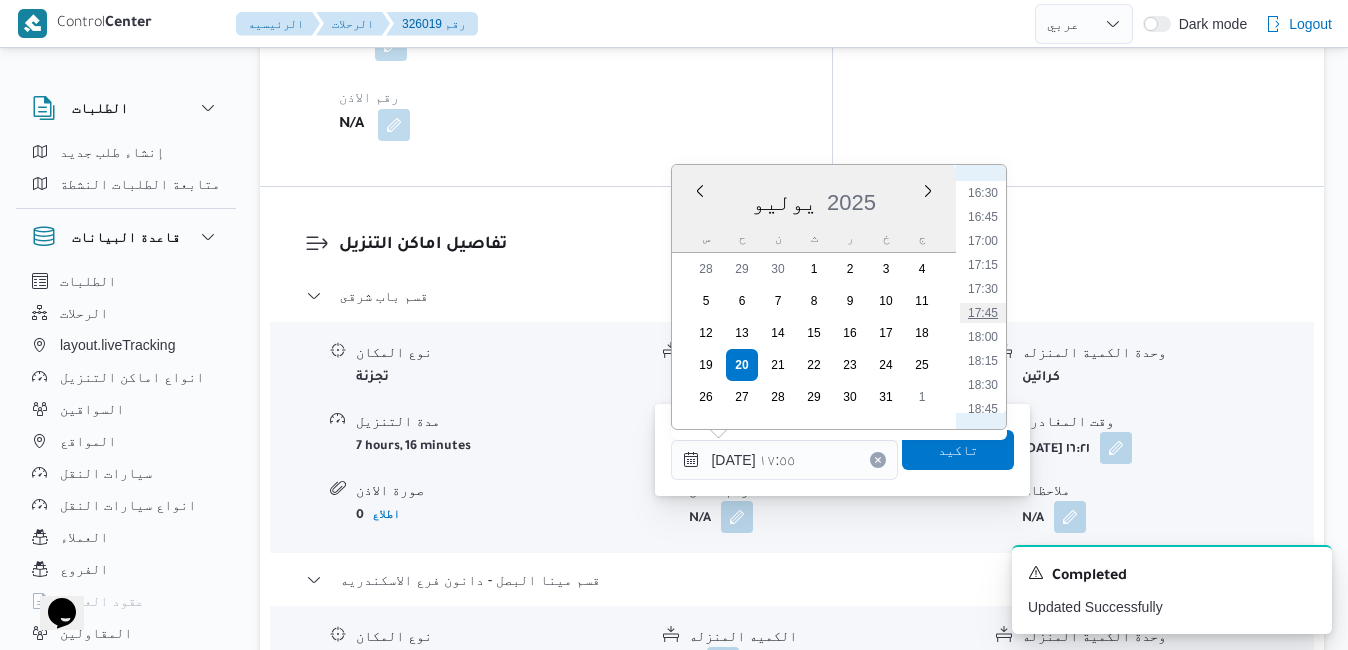 click on "17:45" at bounding box center (983, 313) 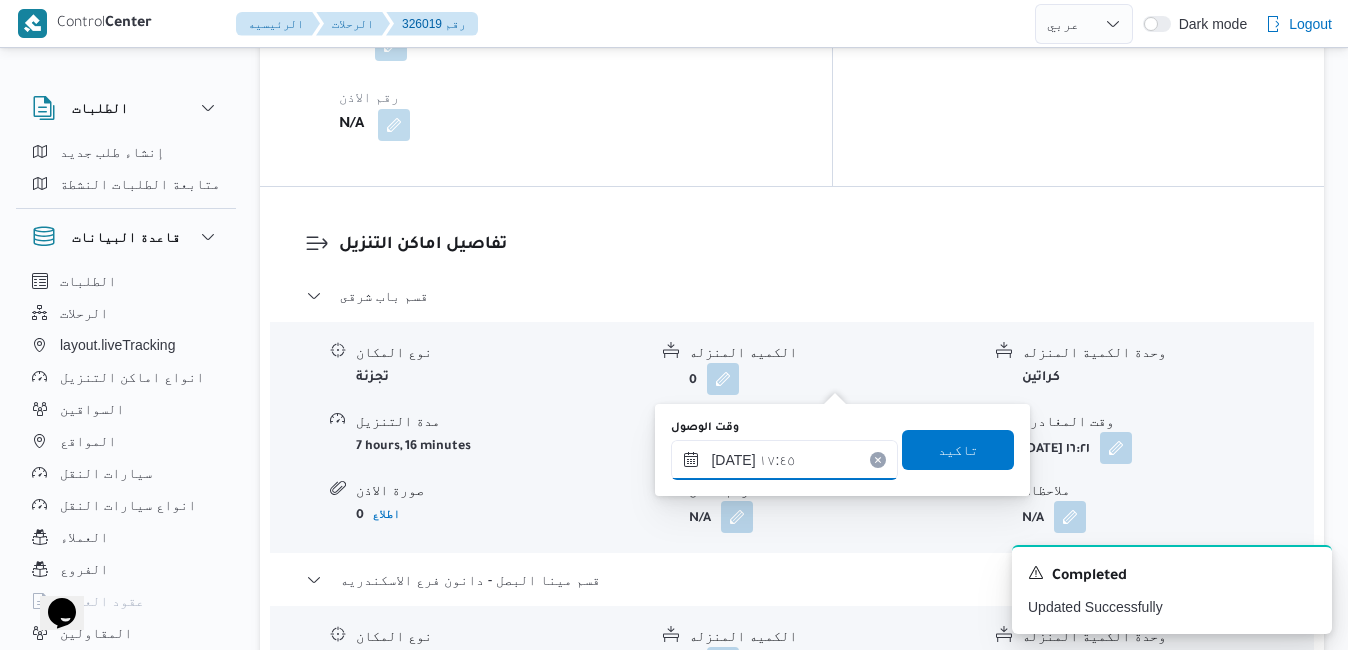 click on "٢٠/٠٧/٢٠٢٥ ١٧:٤٥" at bounding box center (784, 460) 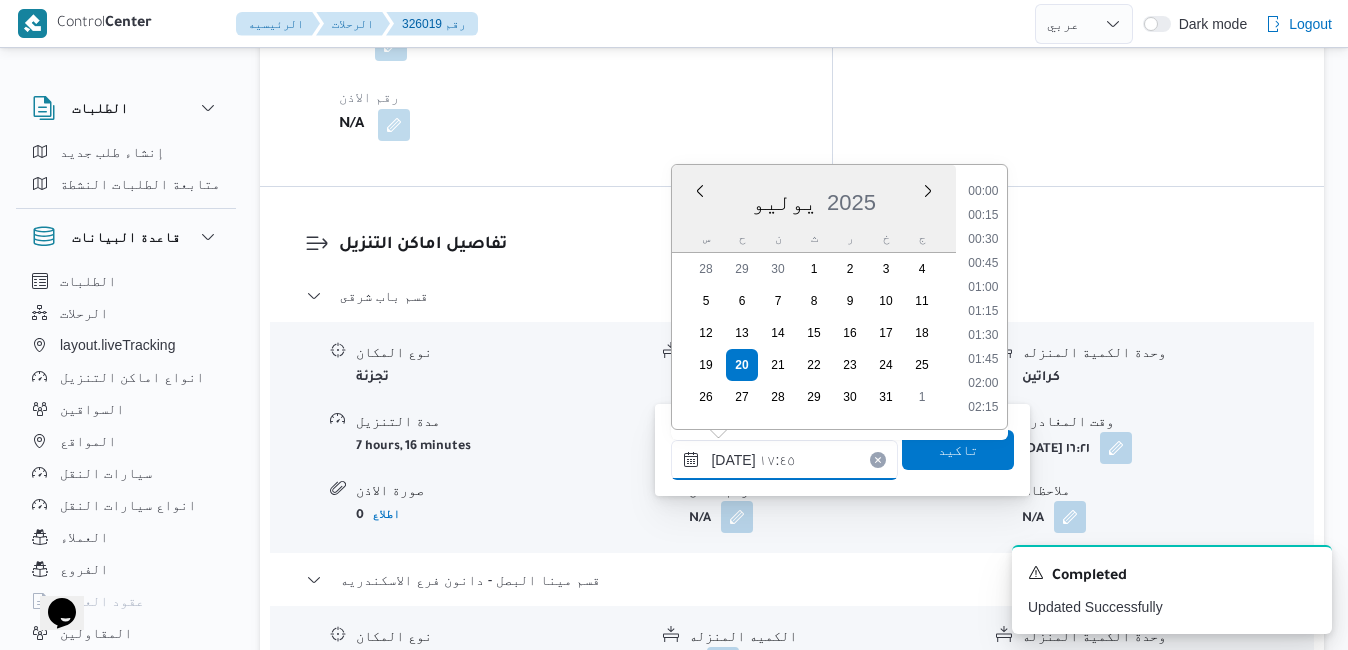 click on "٢٠/٠٧/٢٠٢٥ ١٧:٤٥" at bounding box center [784, 460] 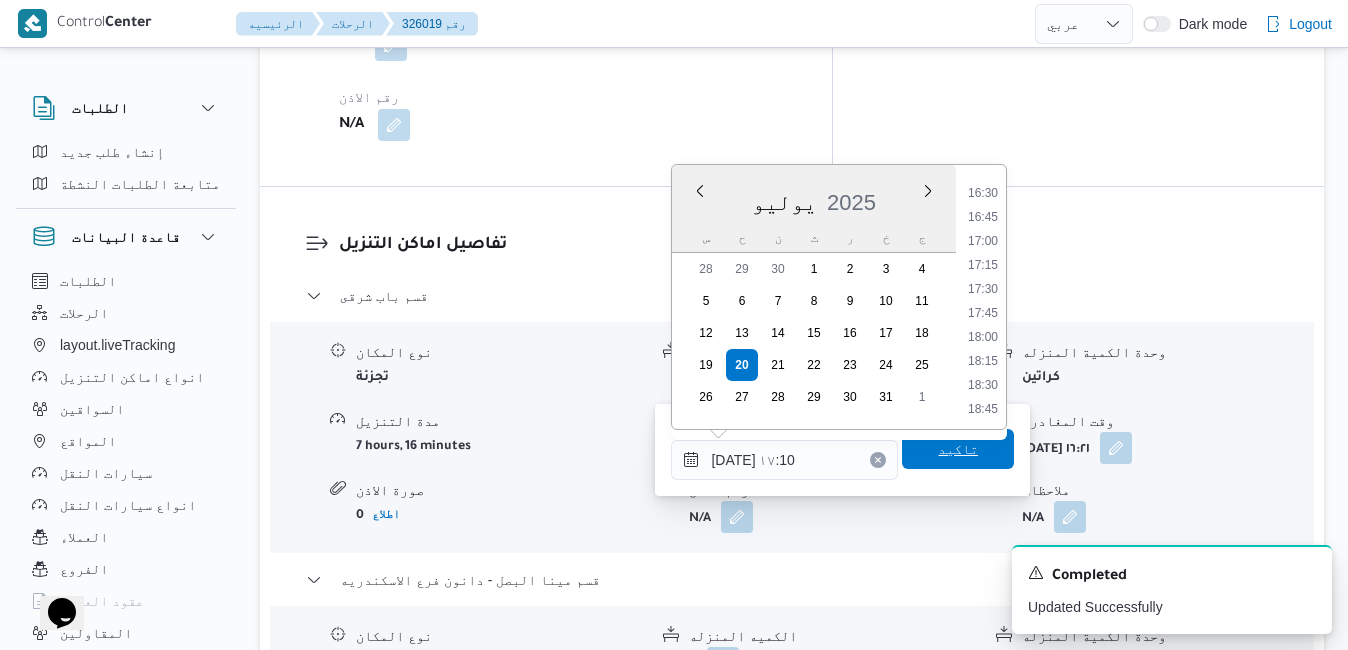 type on "٢٠/٠٧/٢٠٢٥ ١٧:١٠" 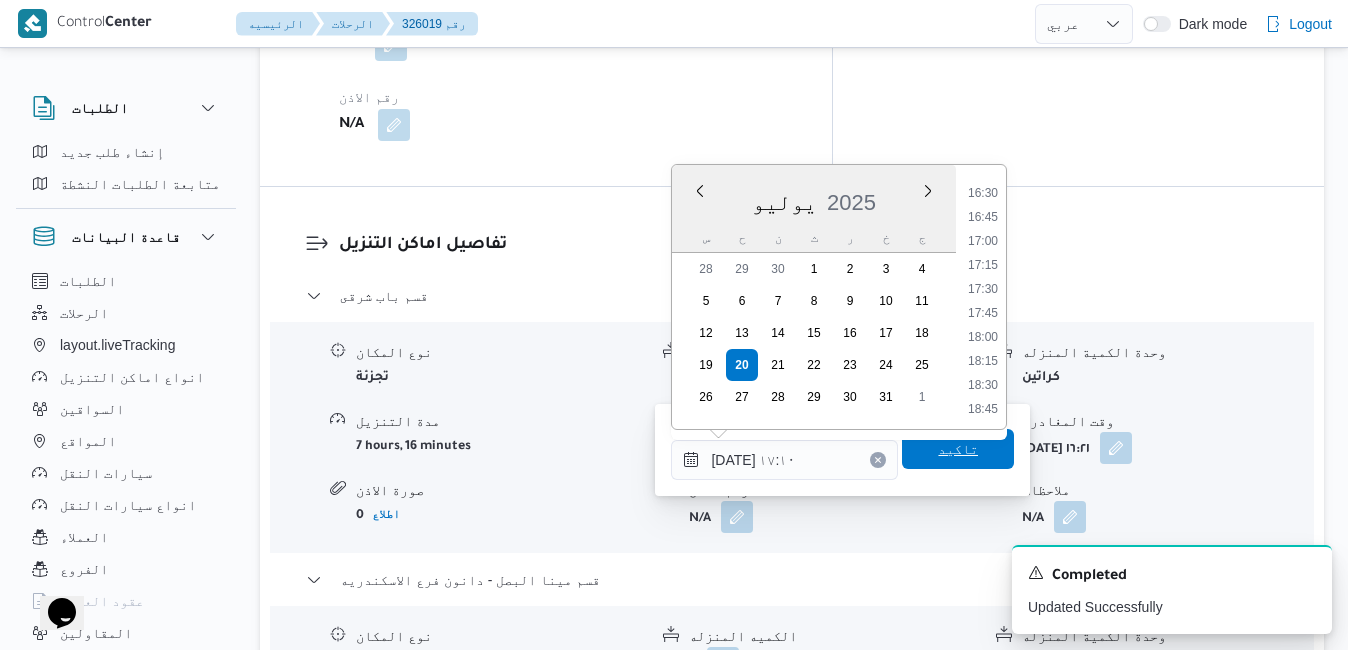 click on "تاكيد" at bounding box center (958, 449) 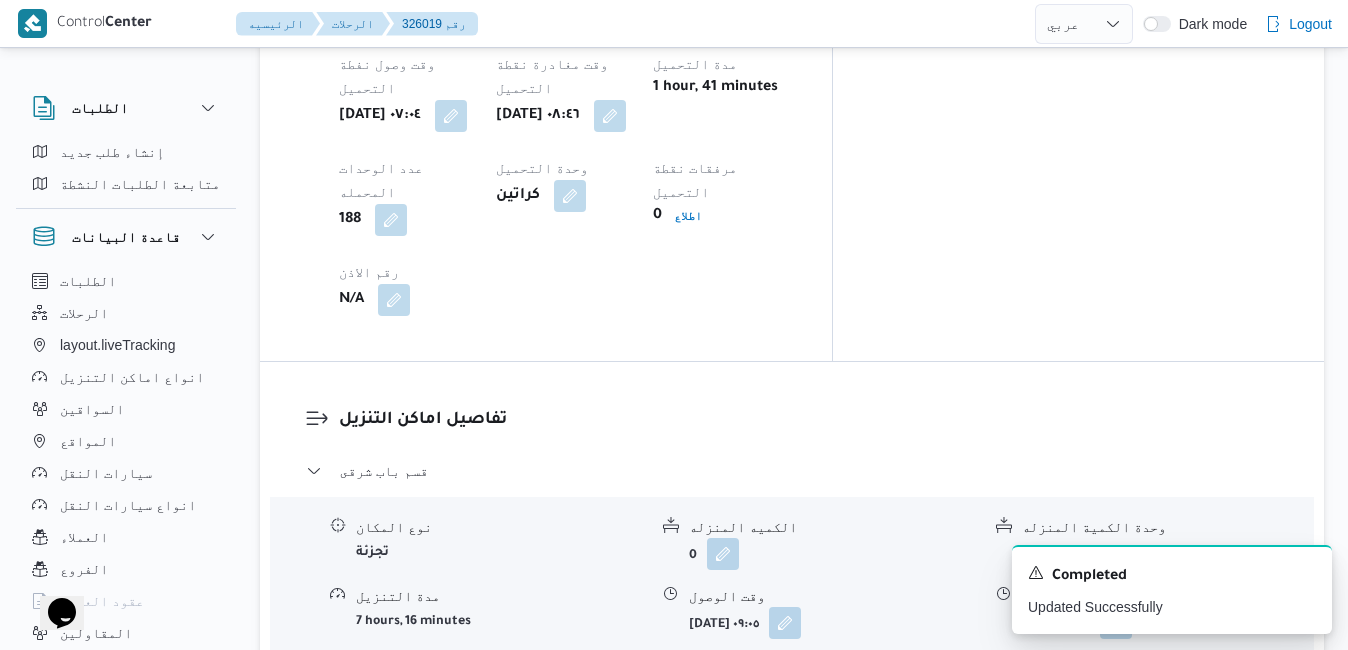 scroll, scrollTop: 1720, scrollLeft: 0, axis: vertical 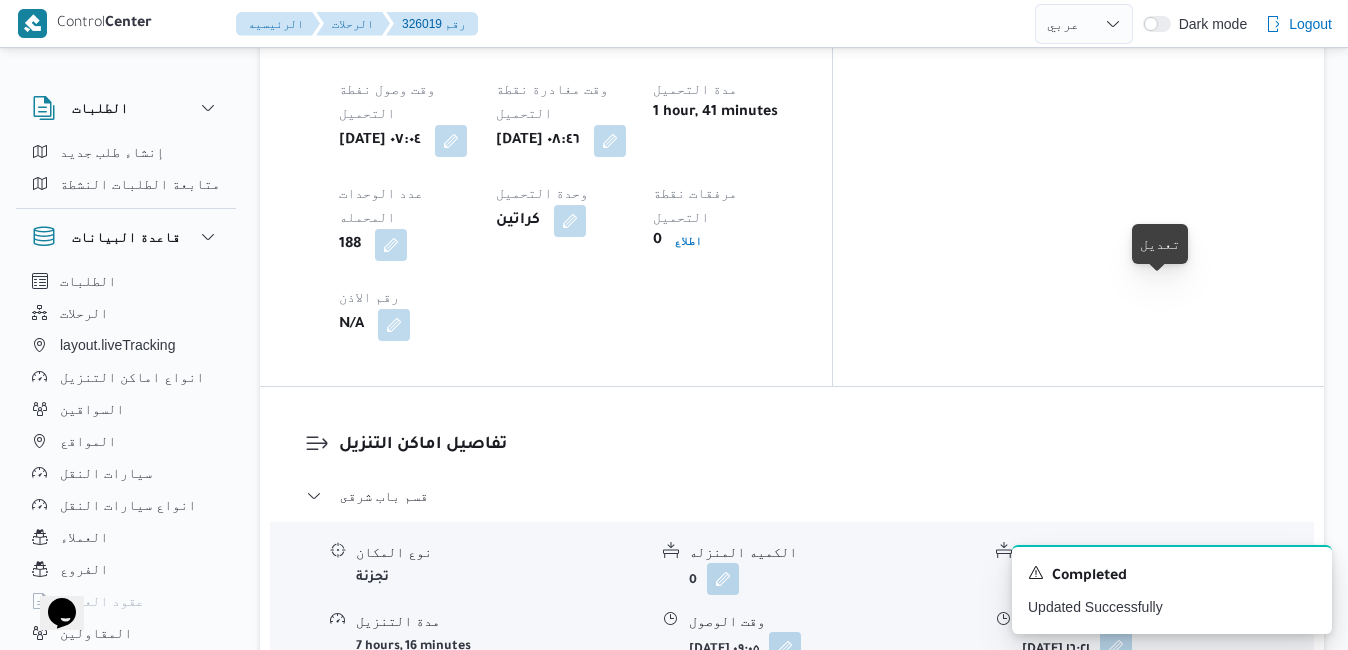 click at bounding box center (1116, 647) 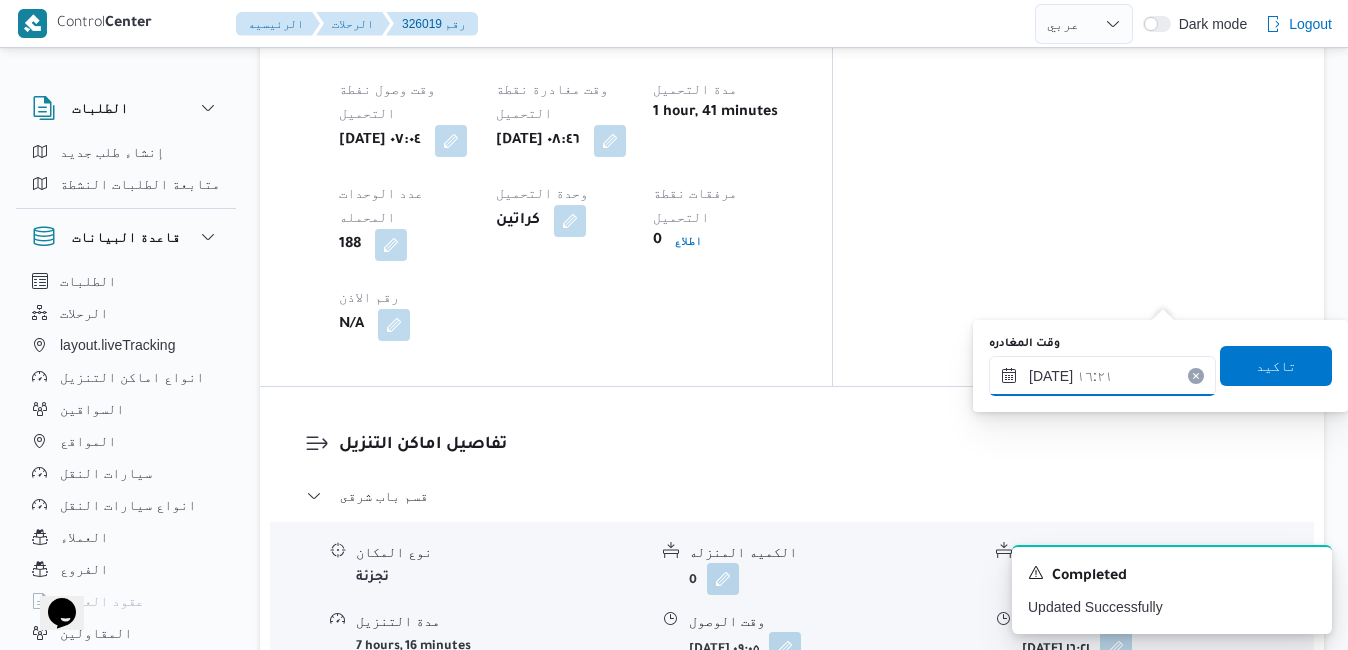 click on "٢٠/٠٧/٢٠٢٥ ١٦:٢١" at bounding box center [1102, 376] 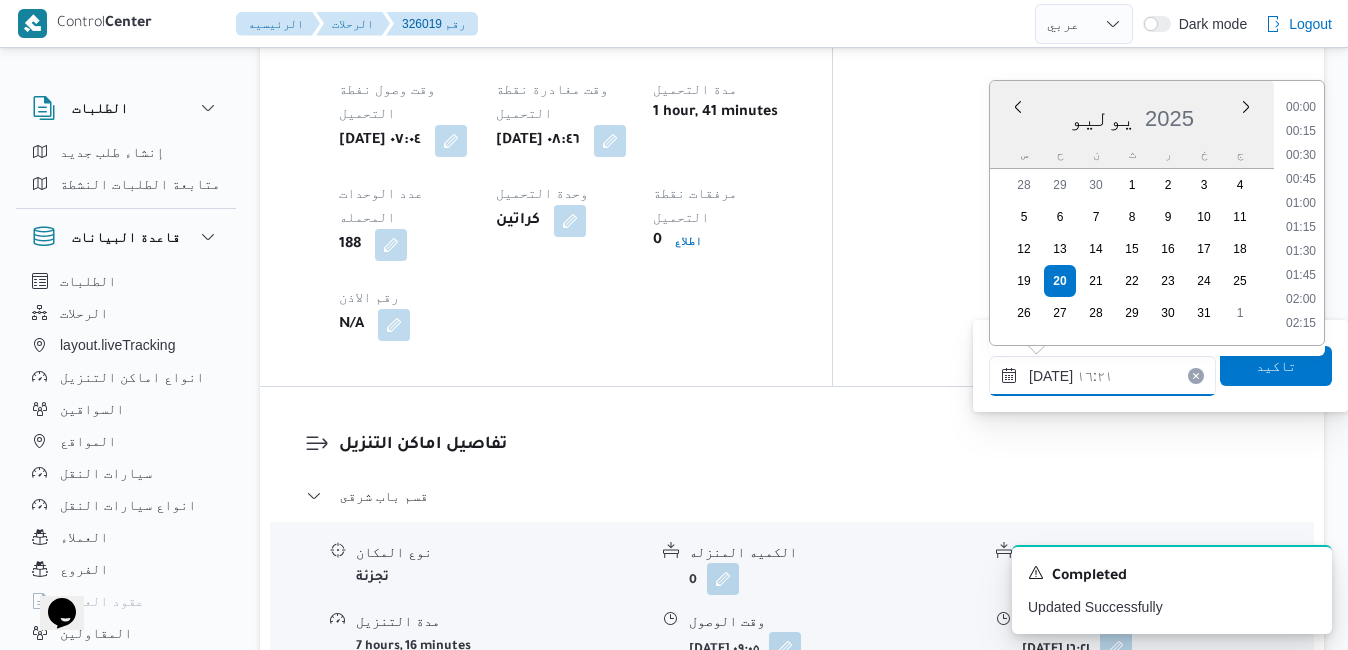 click on "٢٠/٠٧/٢٠٢٥ ١٦:٢١" at bounding box center [1102, 376] 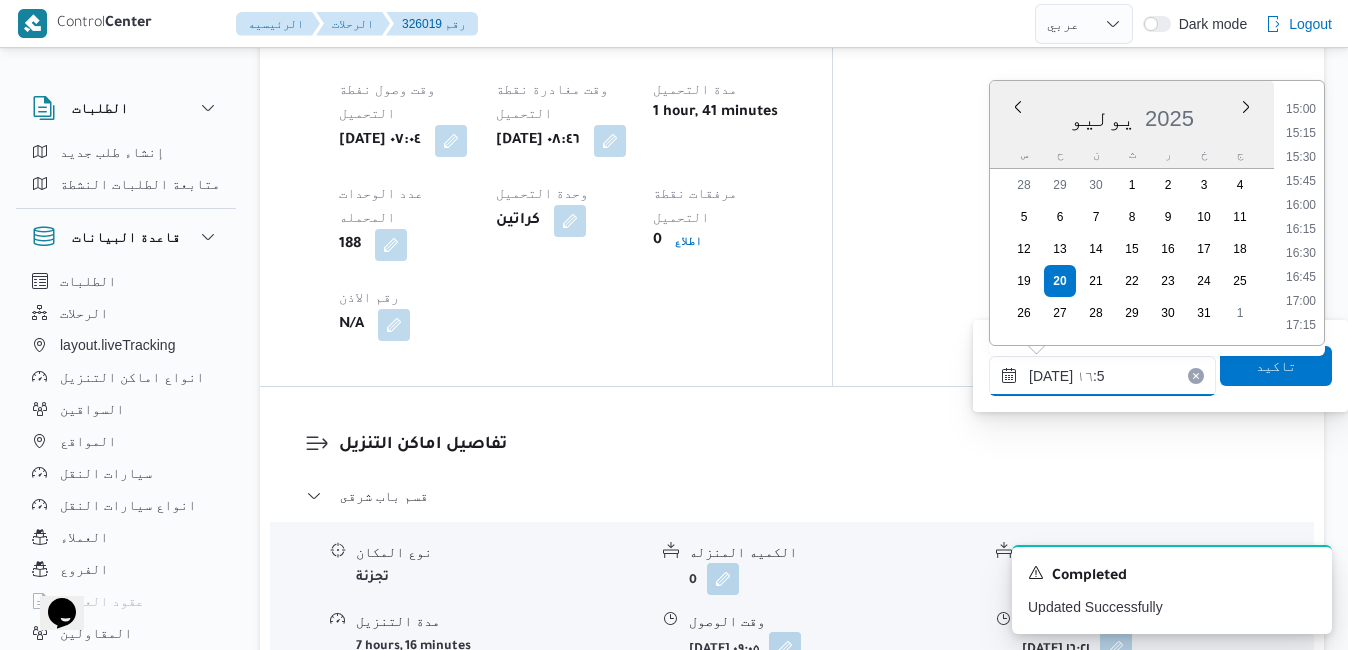 type on "٢٠/٠٧/٢٠٢٥ ١٦:55" 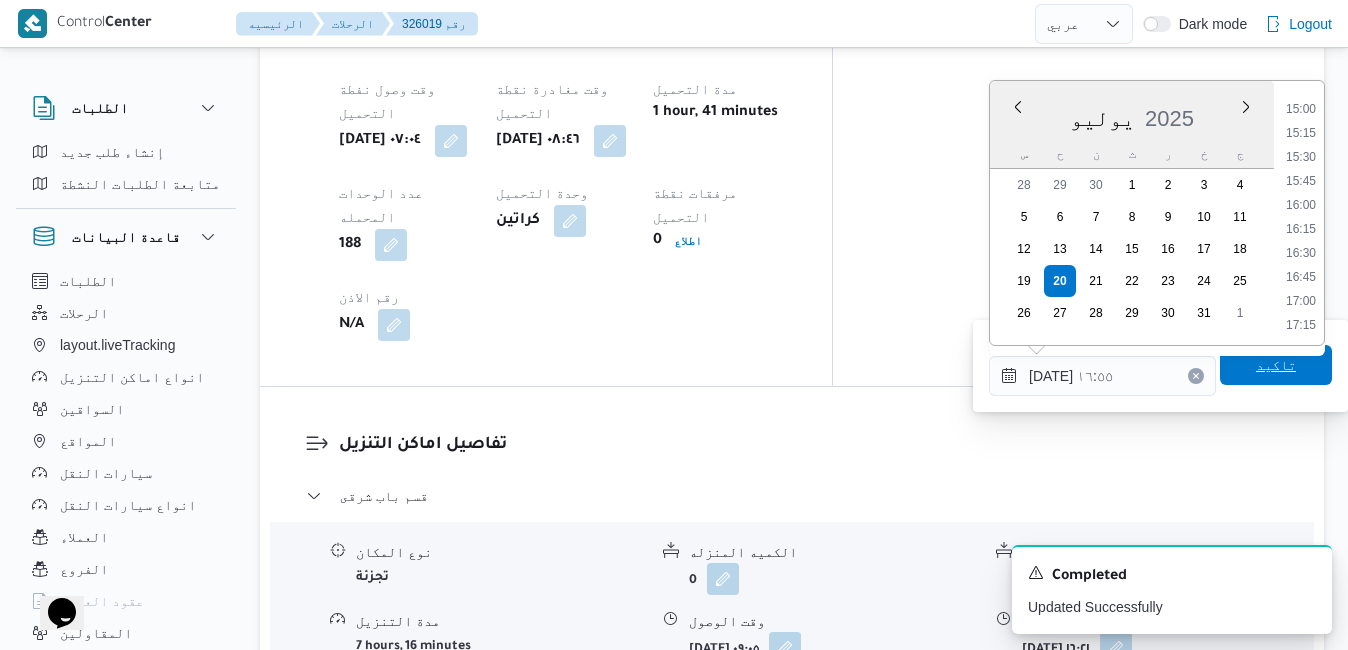 click on "تاكيد" at bounding box center (1276, 365) 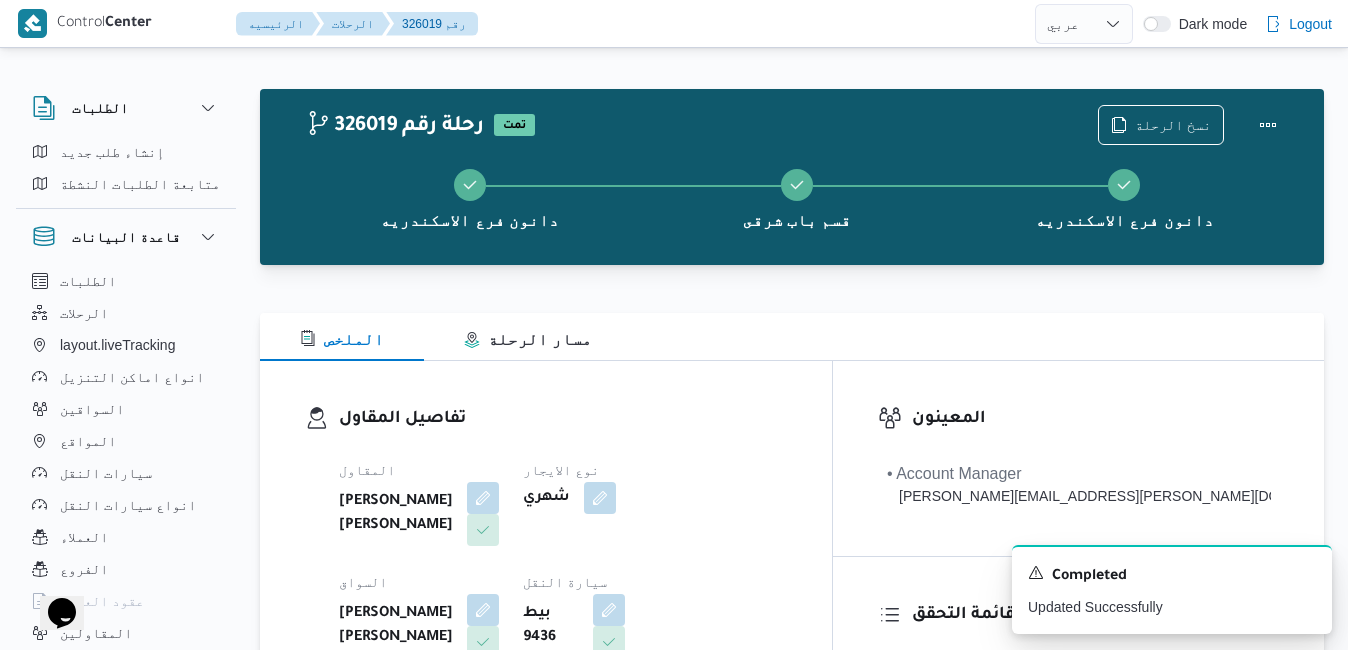 scroll, scrollTop: 0, scrollLeft: 0, axis: both 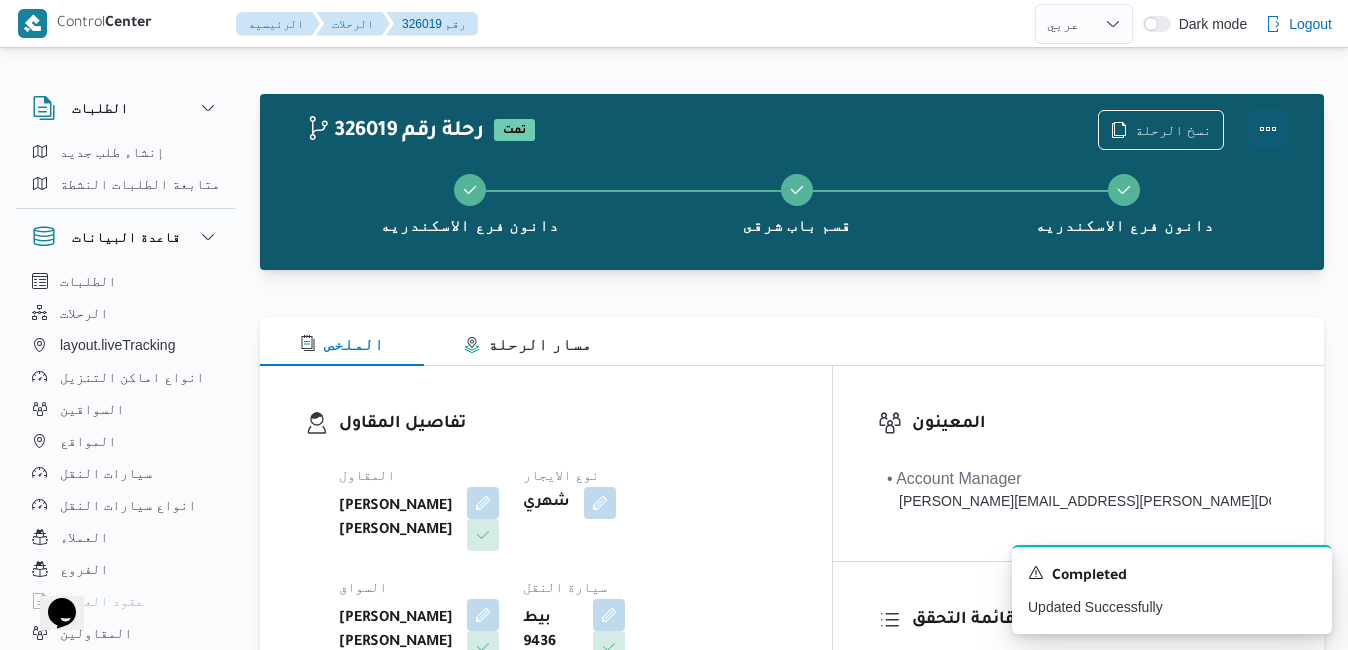 click at bounding box center [1268, 129] 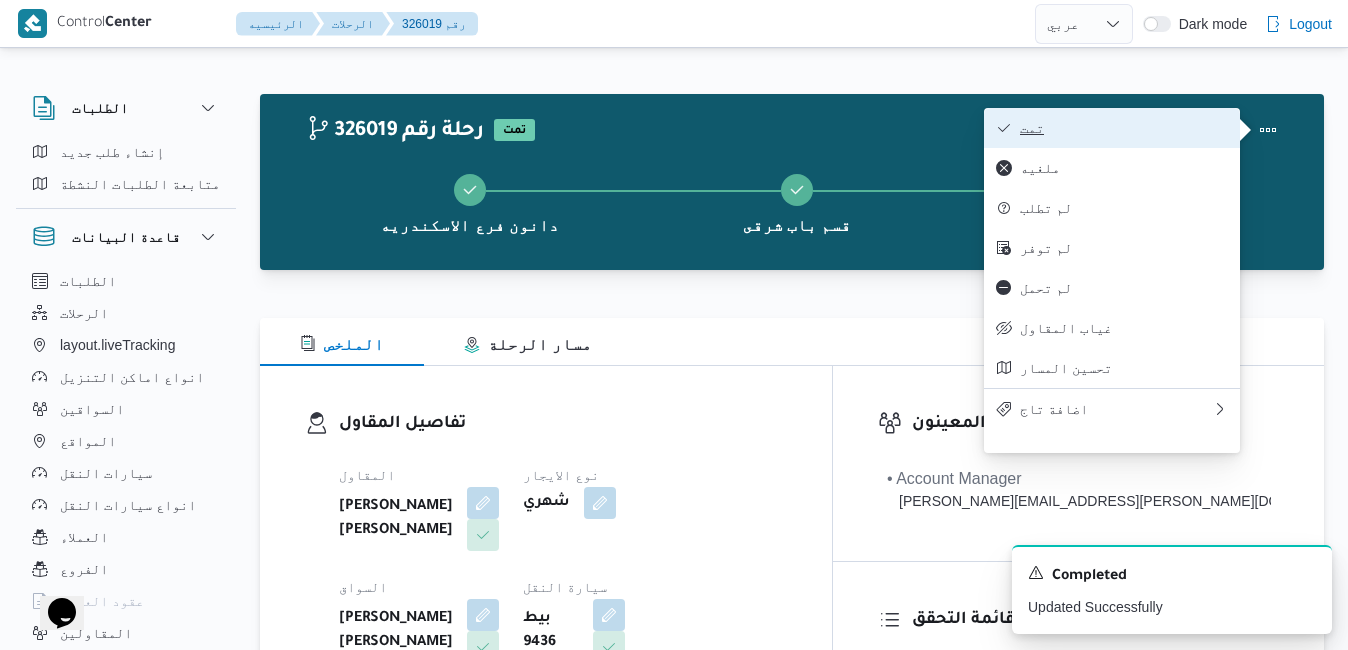 click on "تمت" at bounding box center [1124, 128] 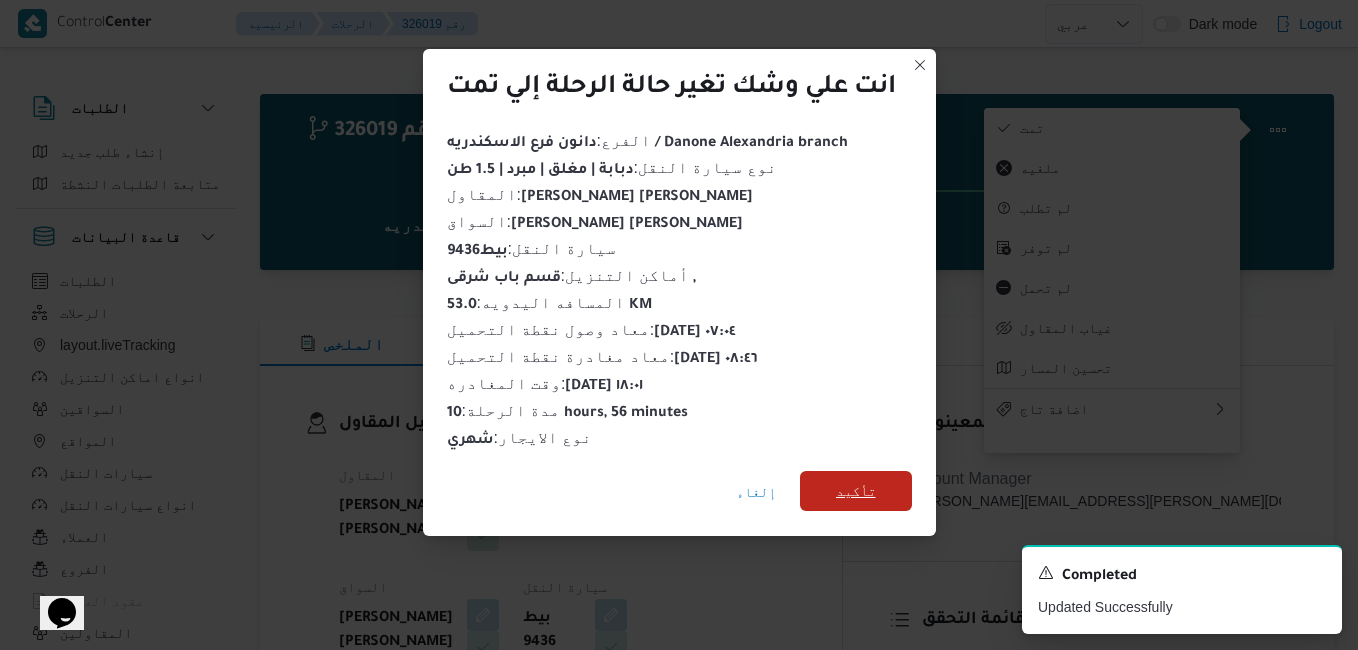 click on "تأكيد" at bounding box center (856, 491) 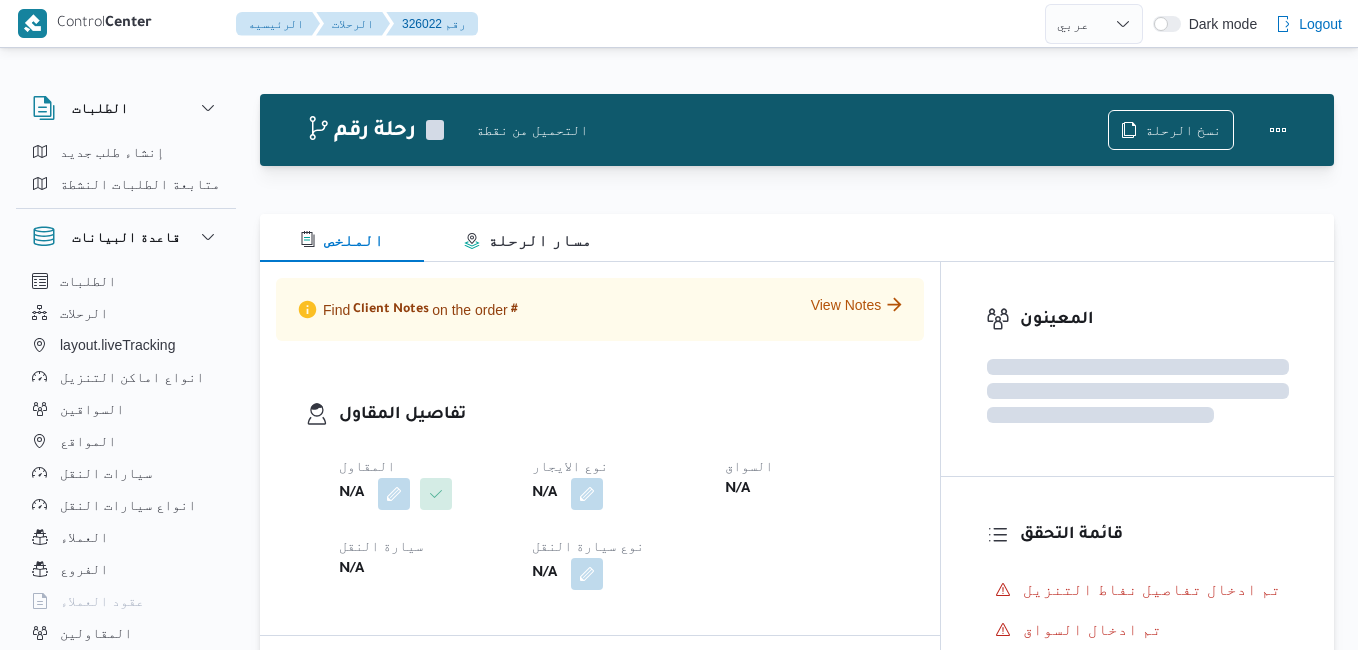 select on "ar" 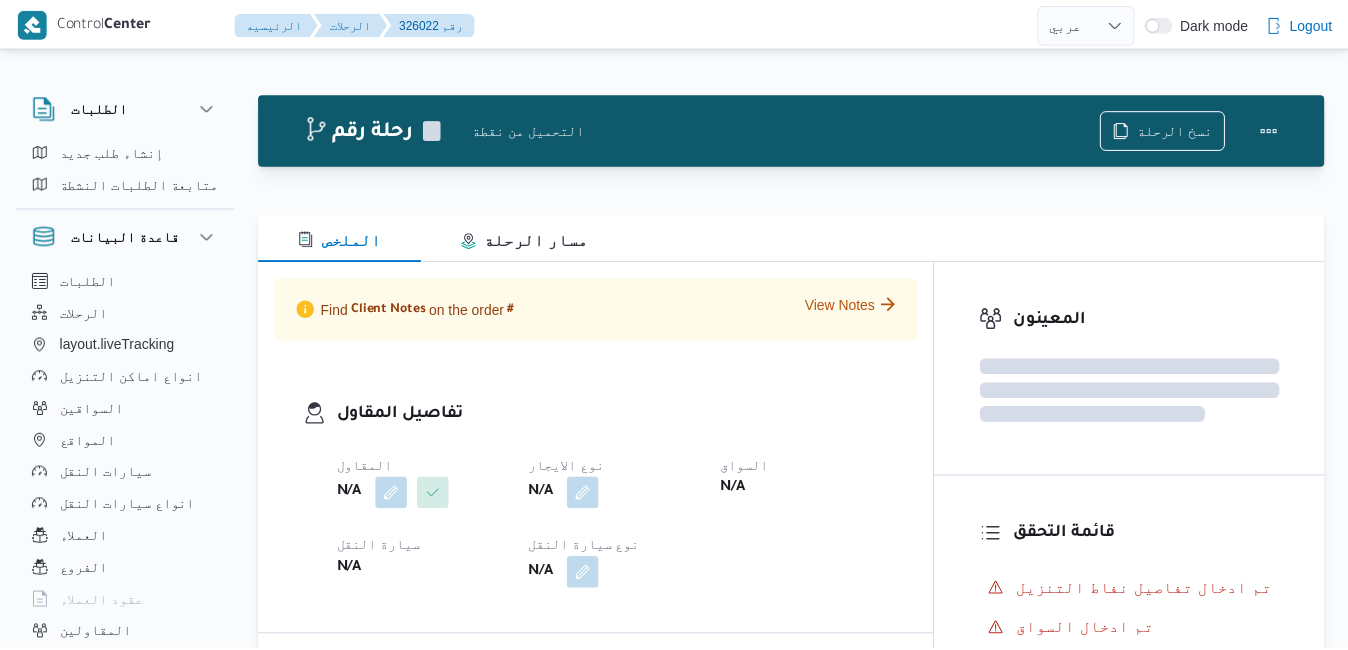 scroll, scrollTop: 0, scrollLeft: 0, axis: both 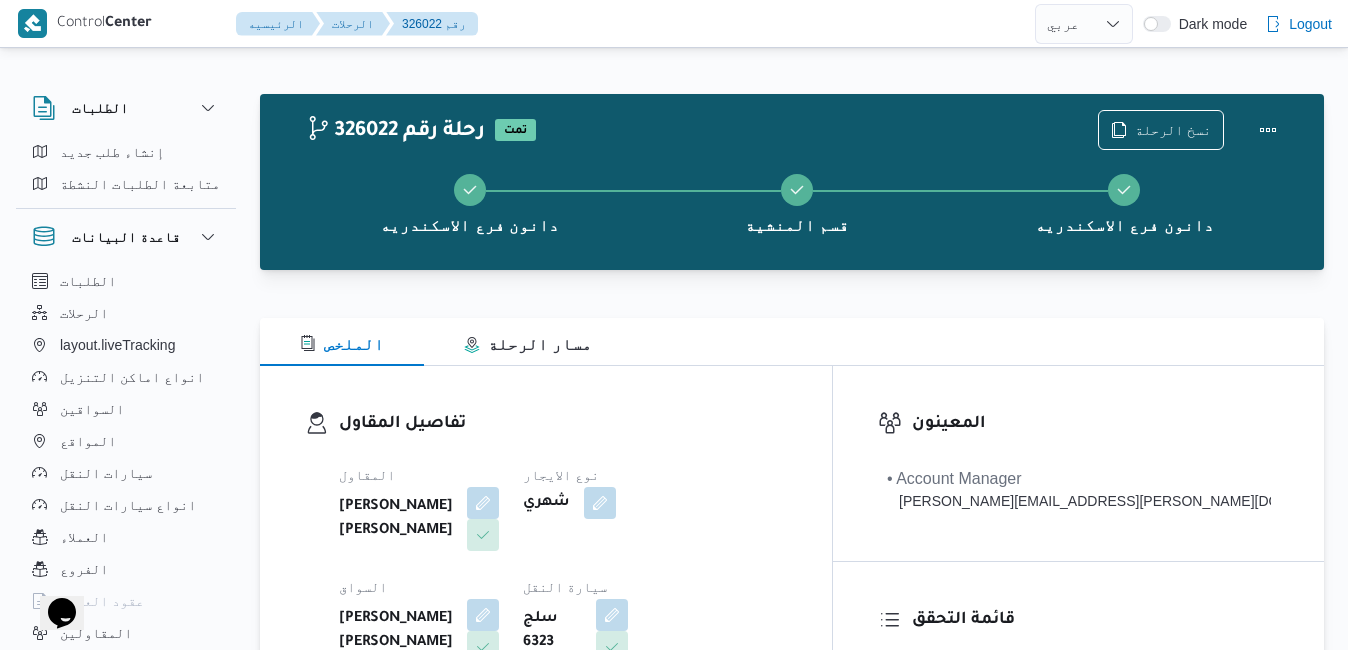 click on "تفاصيل المقاول المقاول [PERSON_NAME] [PERSON_NAME] نوع الايجار شهري السواق [PERSON_NAME] [PERSON_NAME]  سيارة النقل سلج 6323 نوع سيارة النقل دبابة | مغلق | مبرد | 1.5 طن" at bounding box center [546, 597] 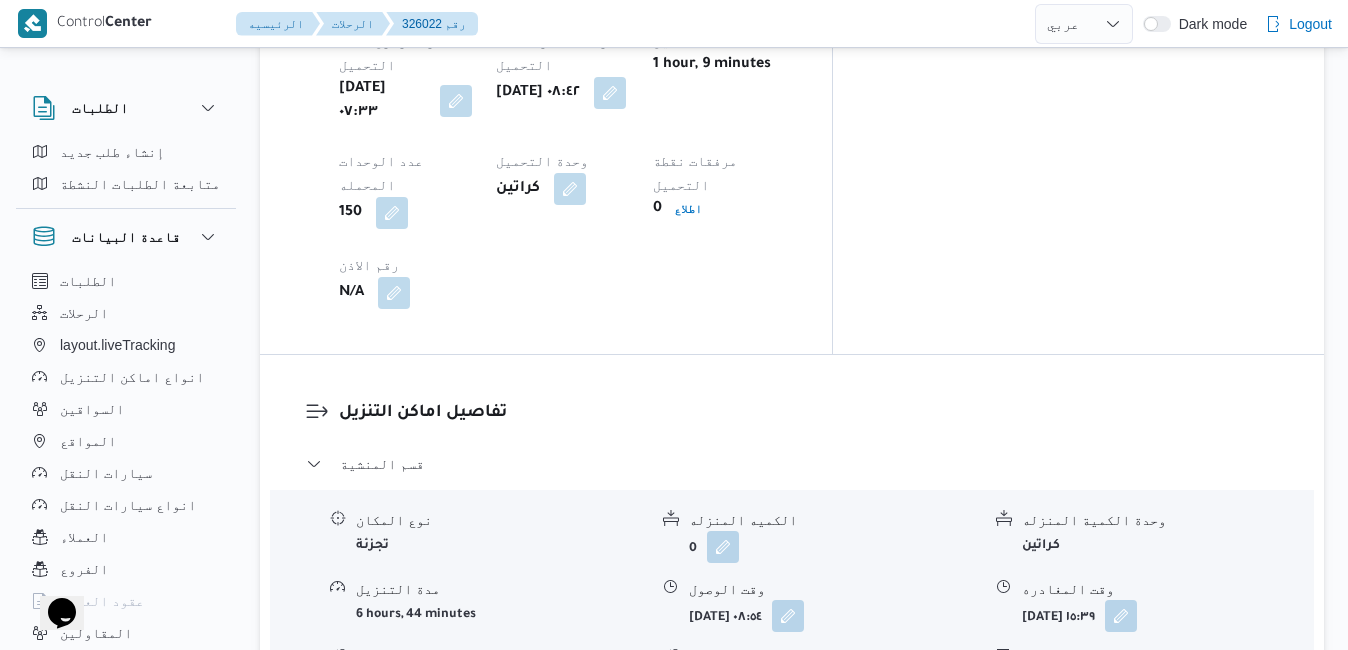 scroll, scrollTop: 1800, scrollLeft: 0, axis: vertical 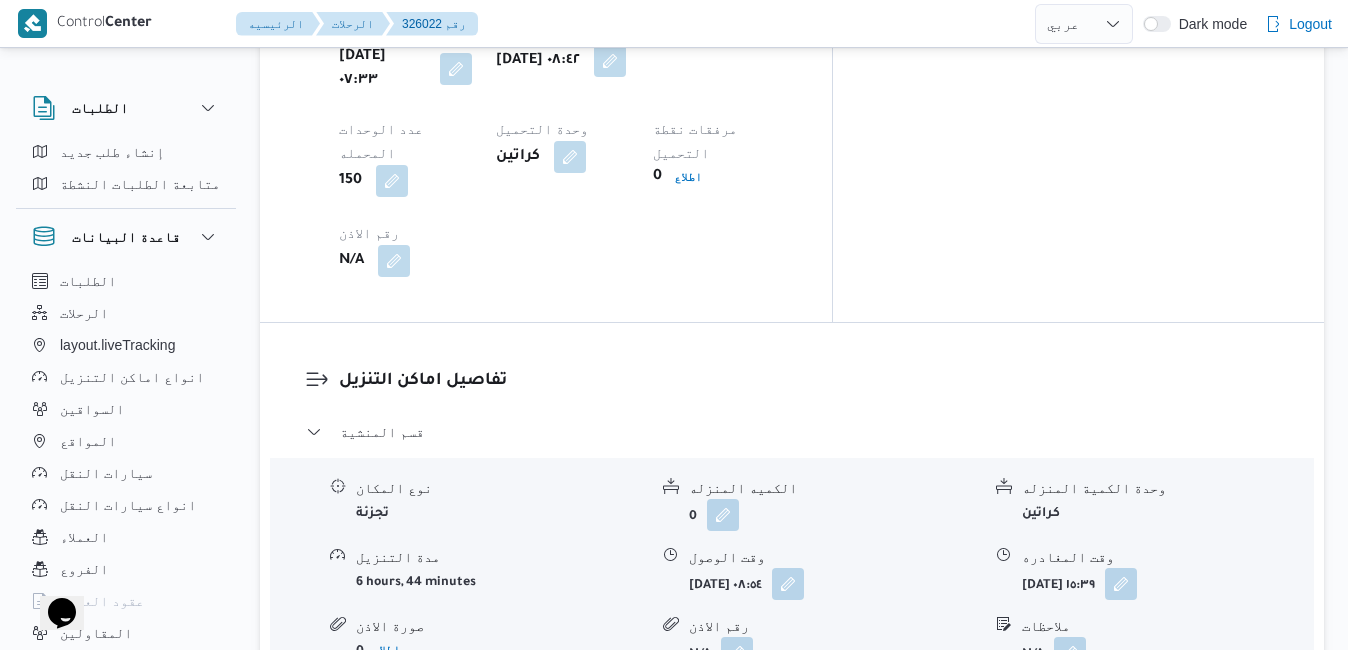 click on "قسم مينا البصل -
دانون فرع الاسكندريه" at bounding box center (792, 716) 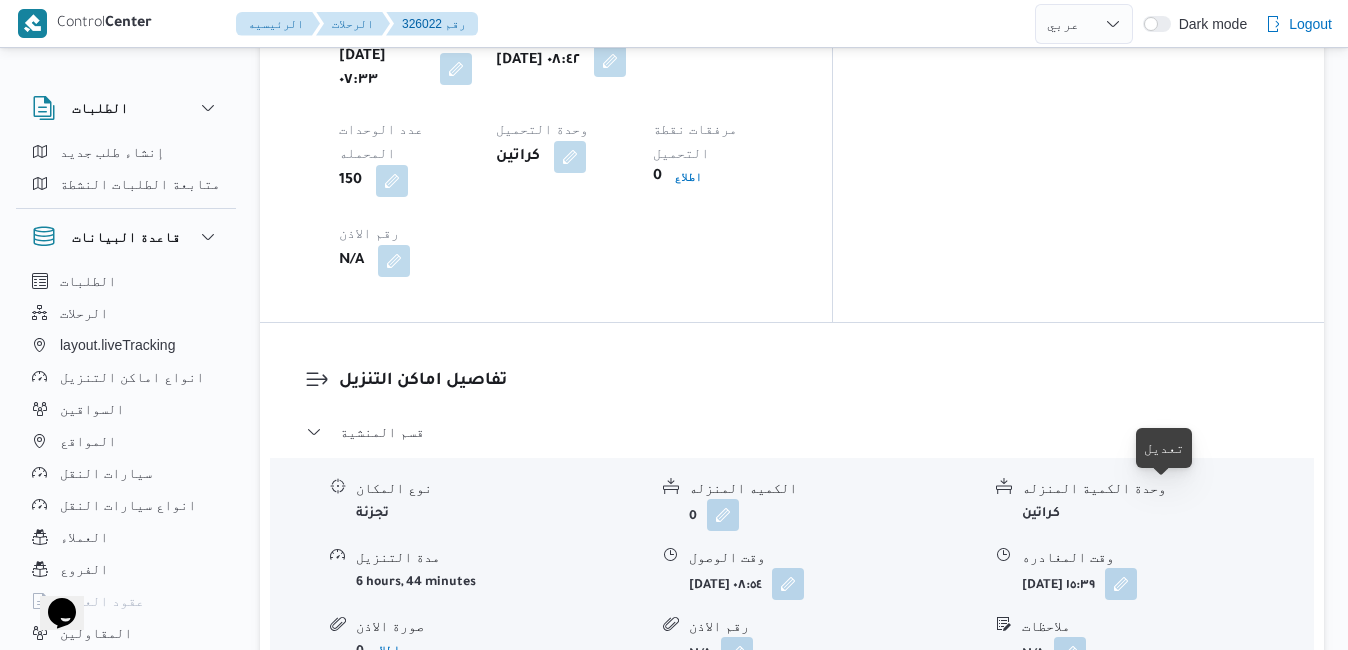 click at bounding box center (1120, 867) 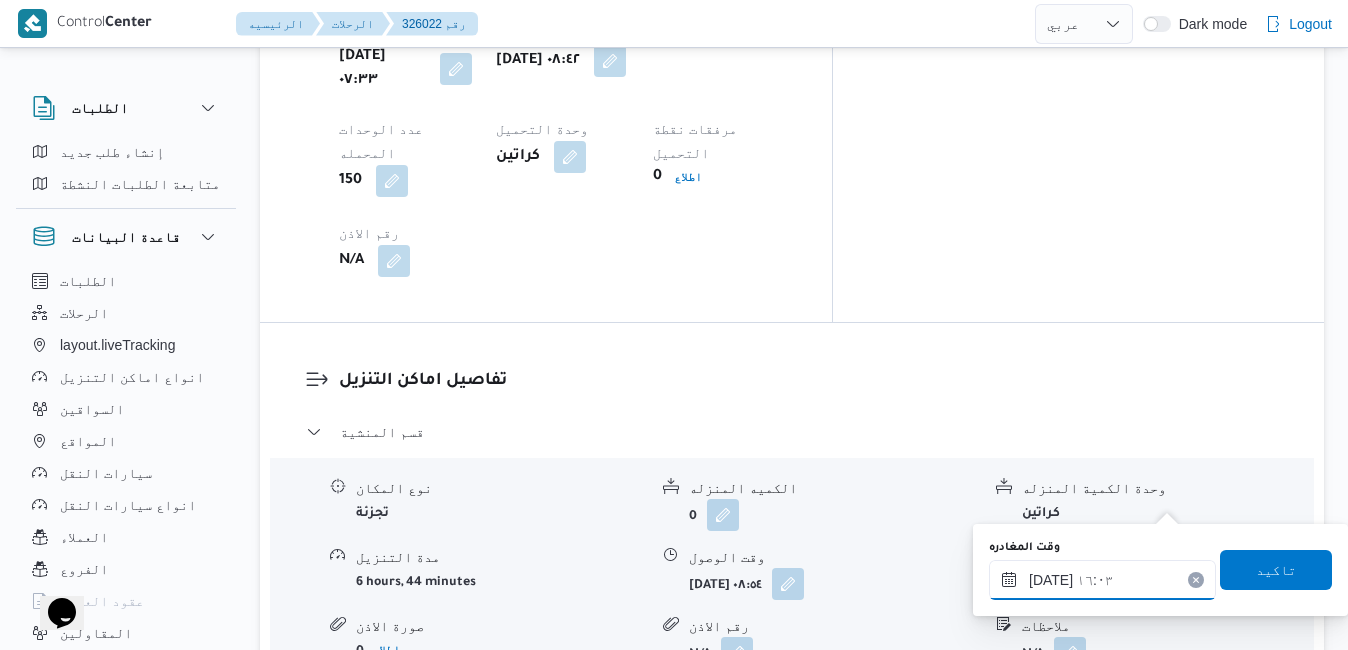 click on "[DATE] ١٦:٠٣" at bounding box center [1102, 580] 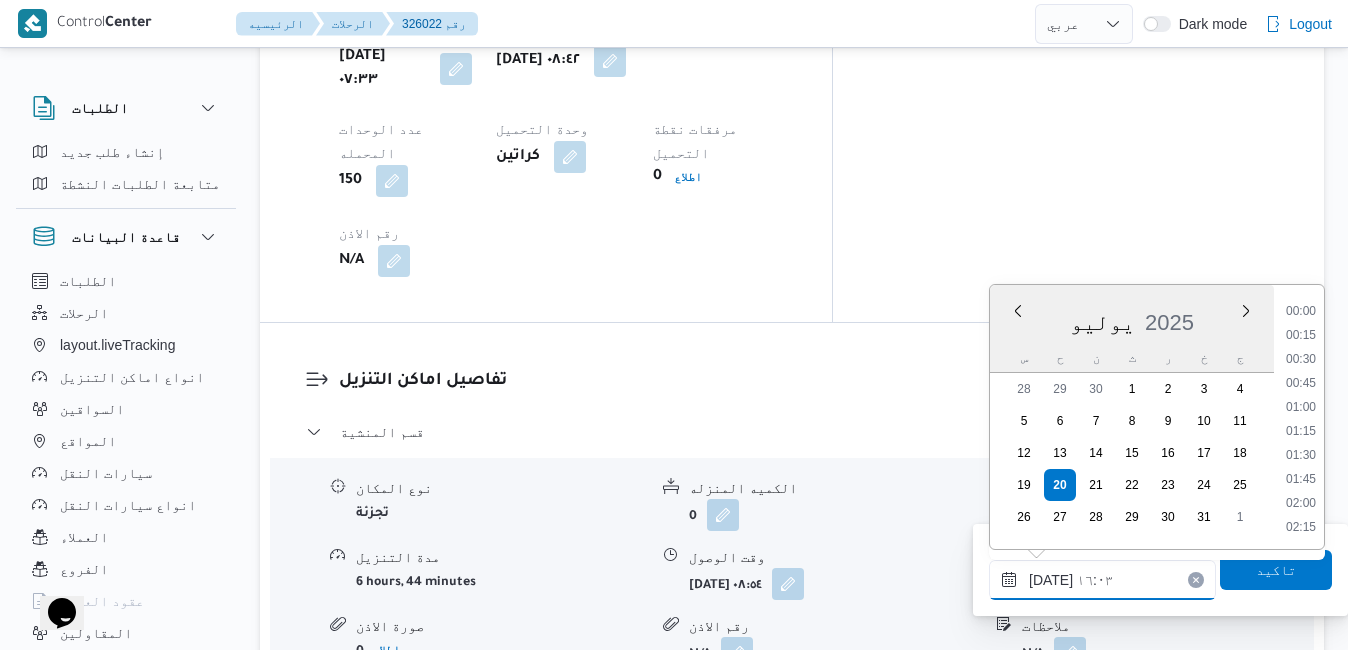 scroll, scrollTop: 1414, scrollLeft: 0, axis: vertical 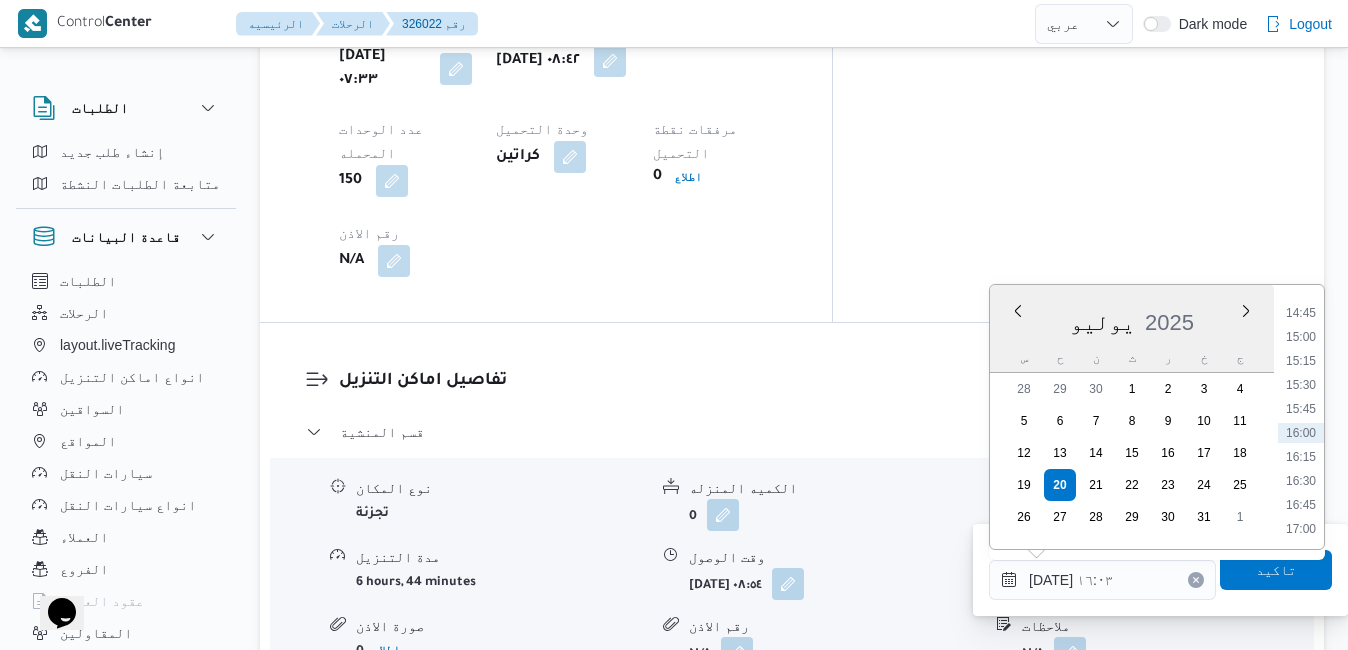 click on "16:30" at bounding box center (1301, 481) 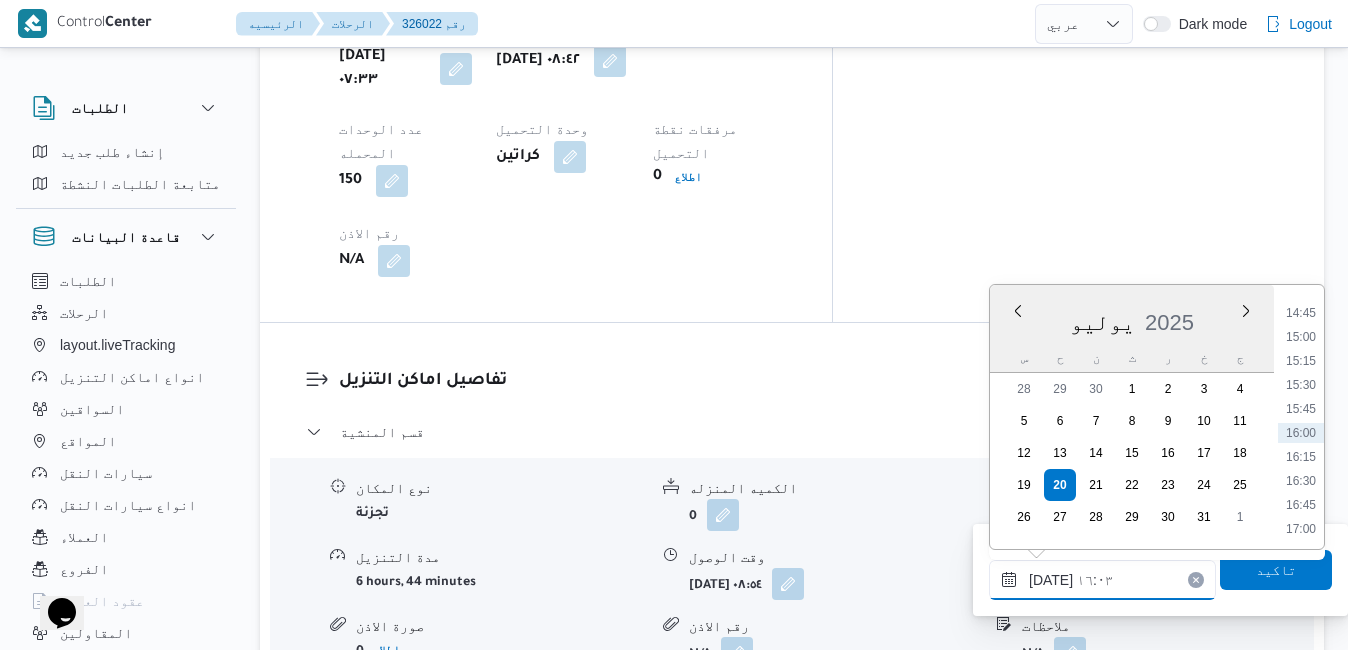 type on "[DATE] ١٦:٣٠" 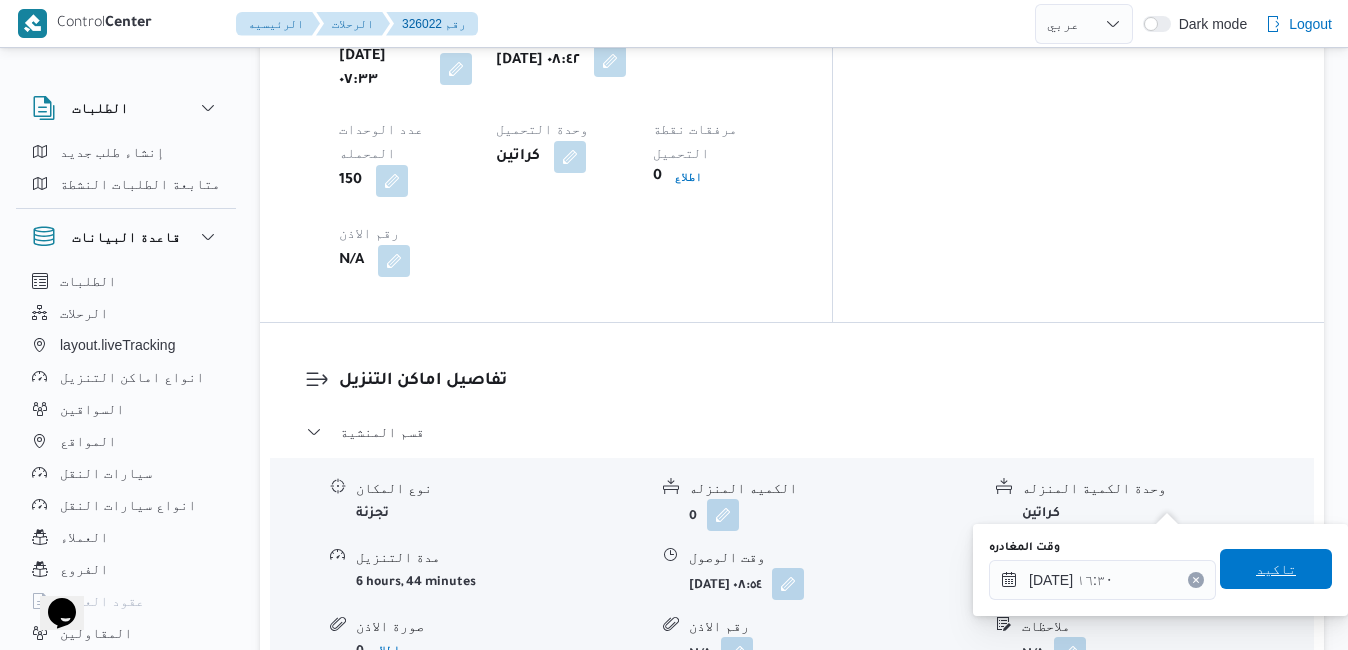 click on "تاكيد" at bounding box center [1276, 569] 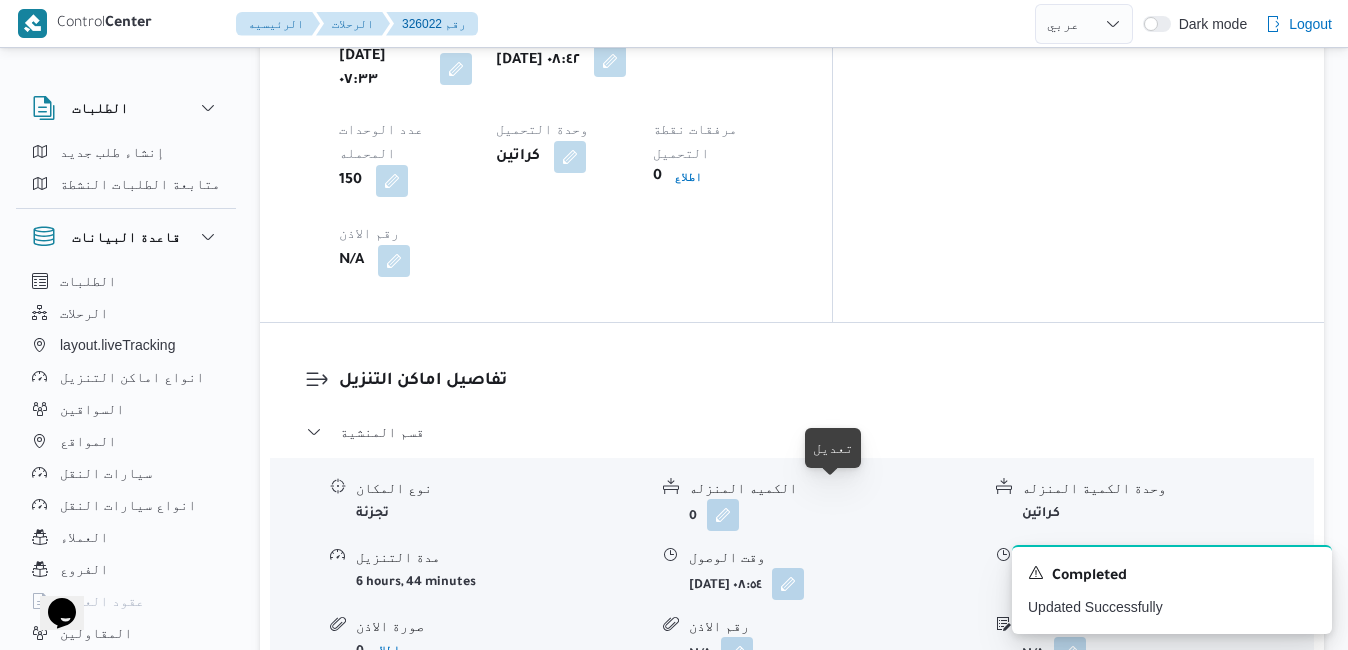 click at bounding box center [788, 867] 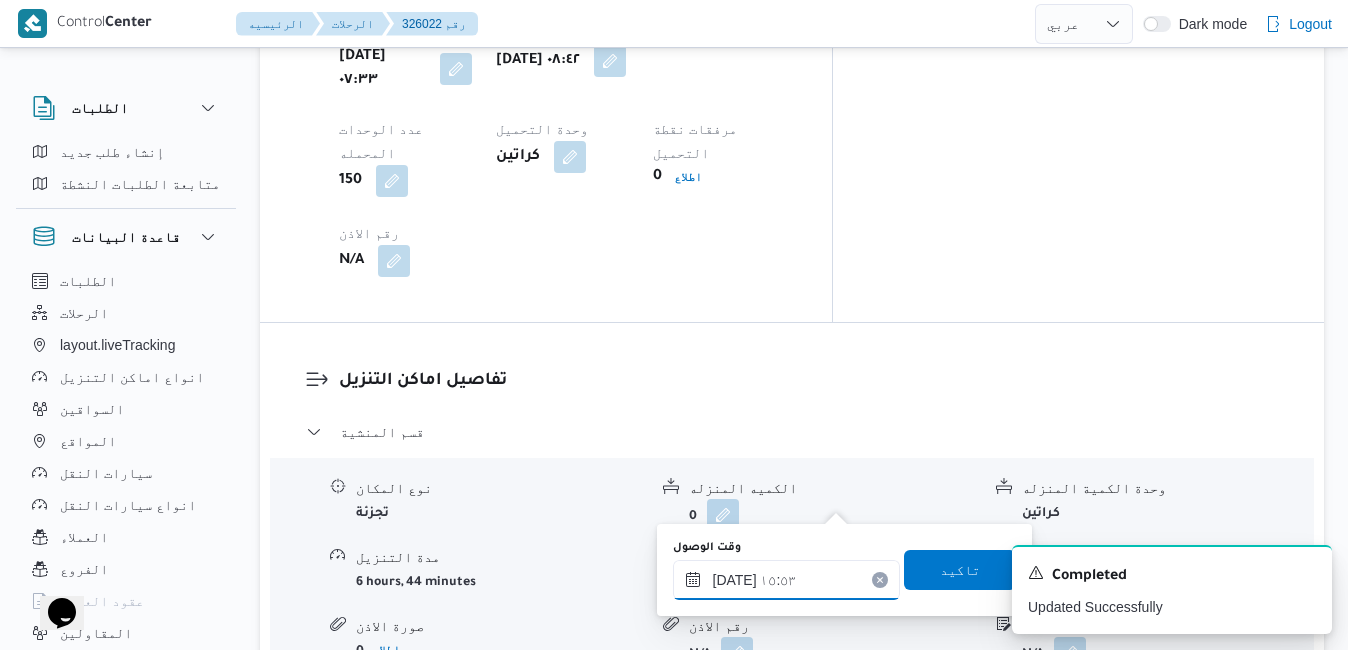 click on "[DATE] ١٥:٥٣" at bounding box center [786, 580] 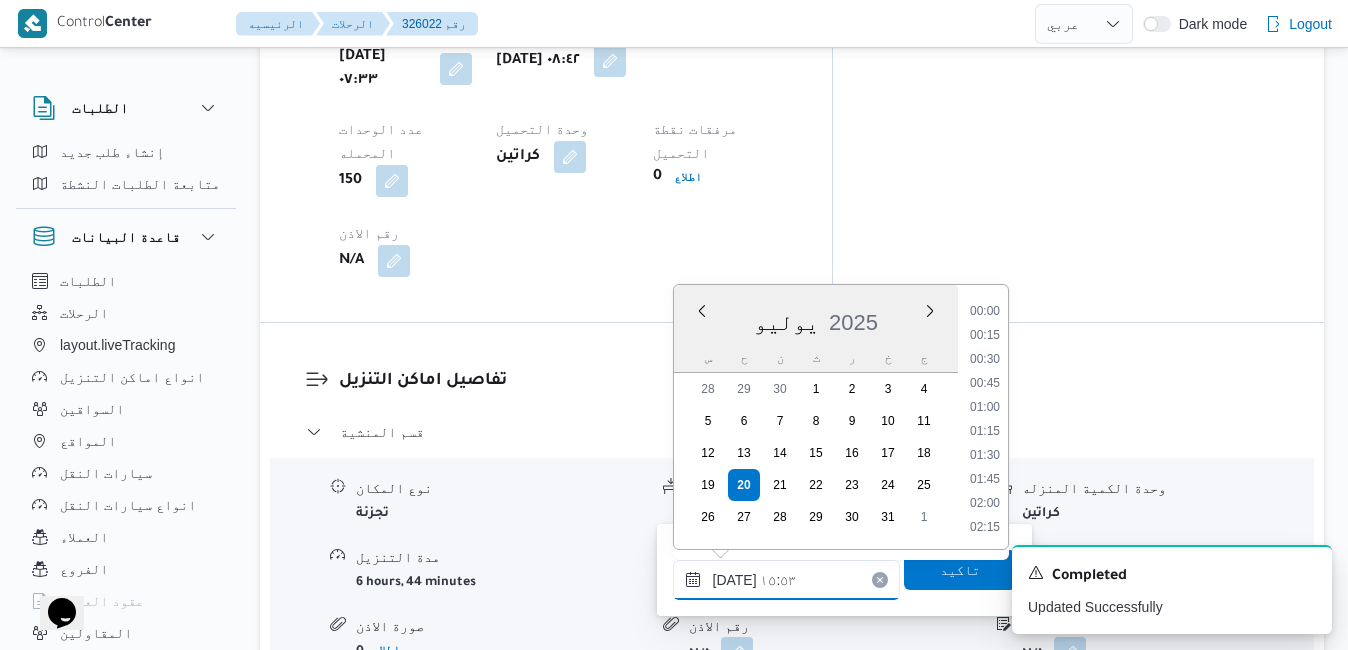 scroll, scrollTop: 1390, scrollLeft: 0, axis: vertical 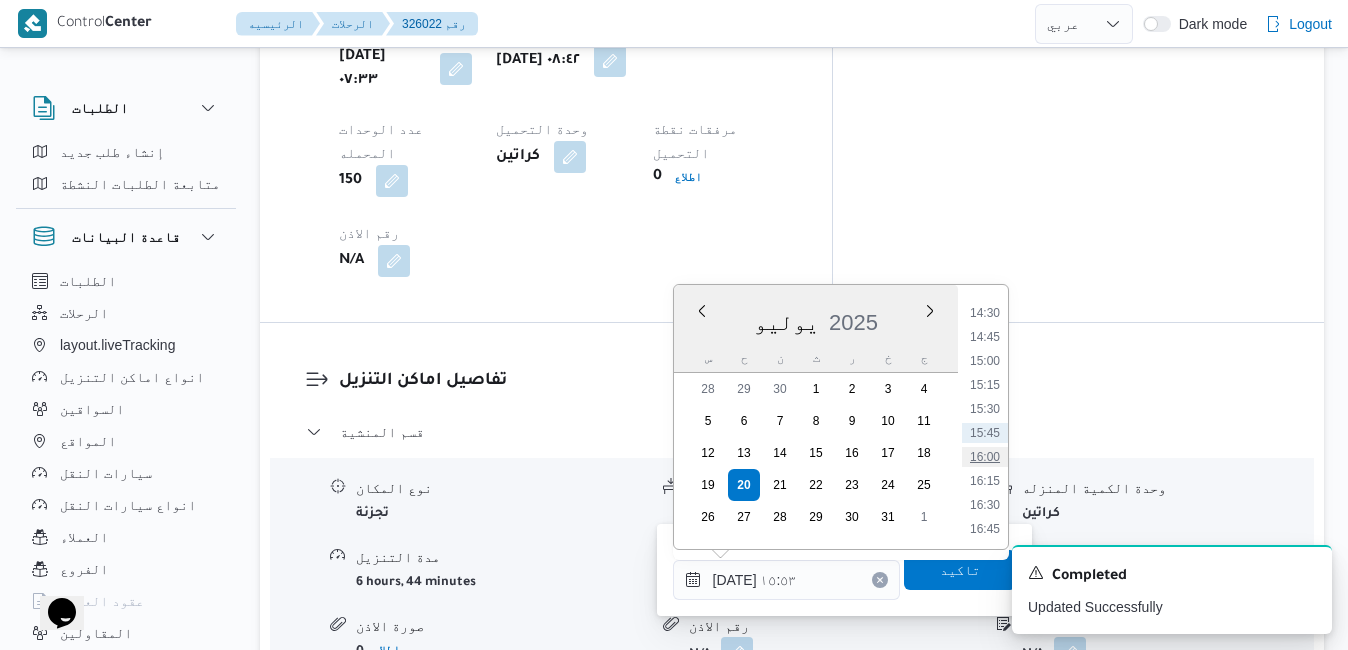 click on "16:00" at bounding box center [985, 457] 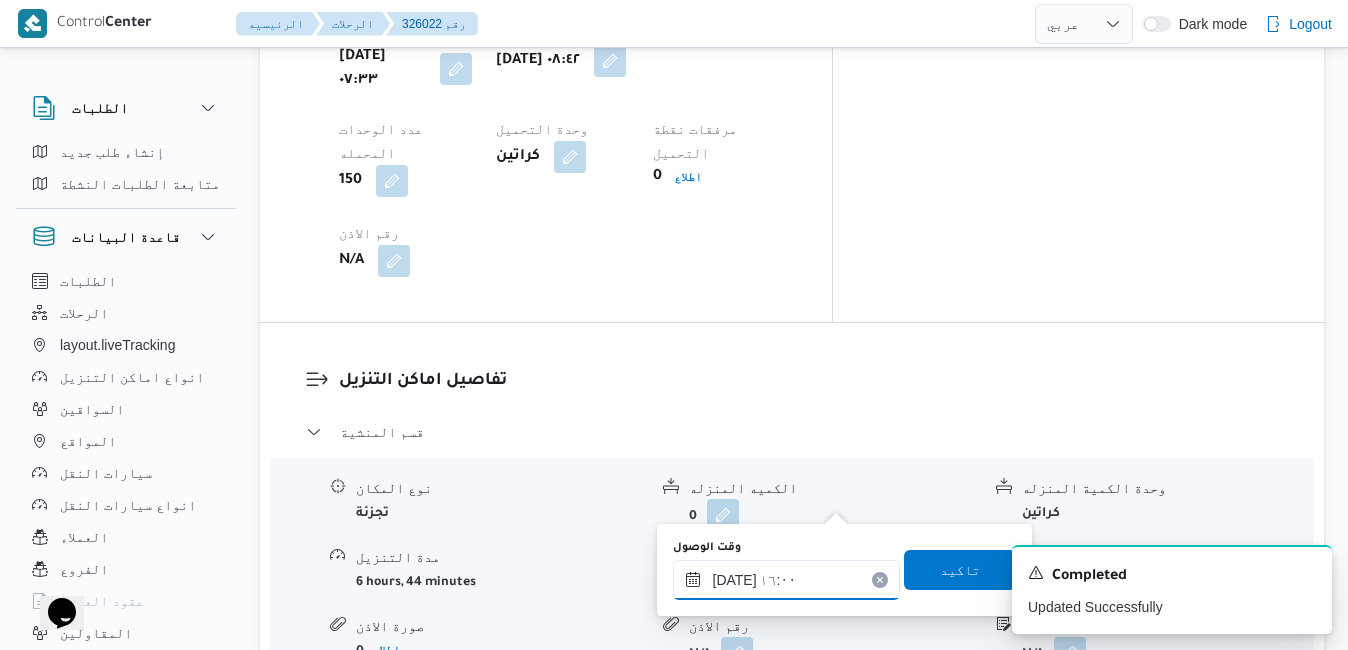 click on "[DATE] ١٦:٠٠" at bounding box center (786, 580) 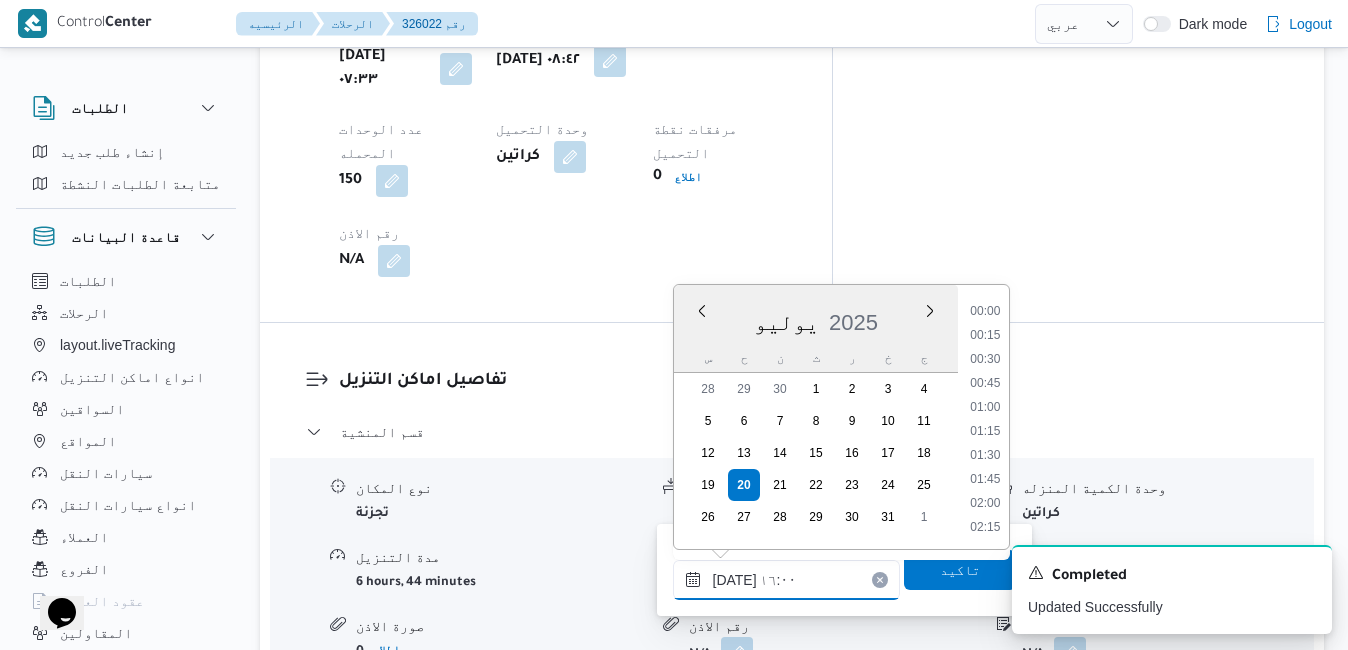 scroll, scrollTop: 1414, scrollLeft: 0, axis: vertical 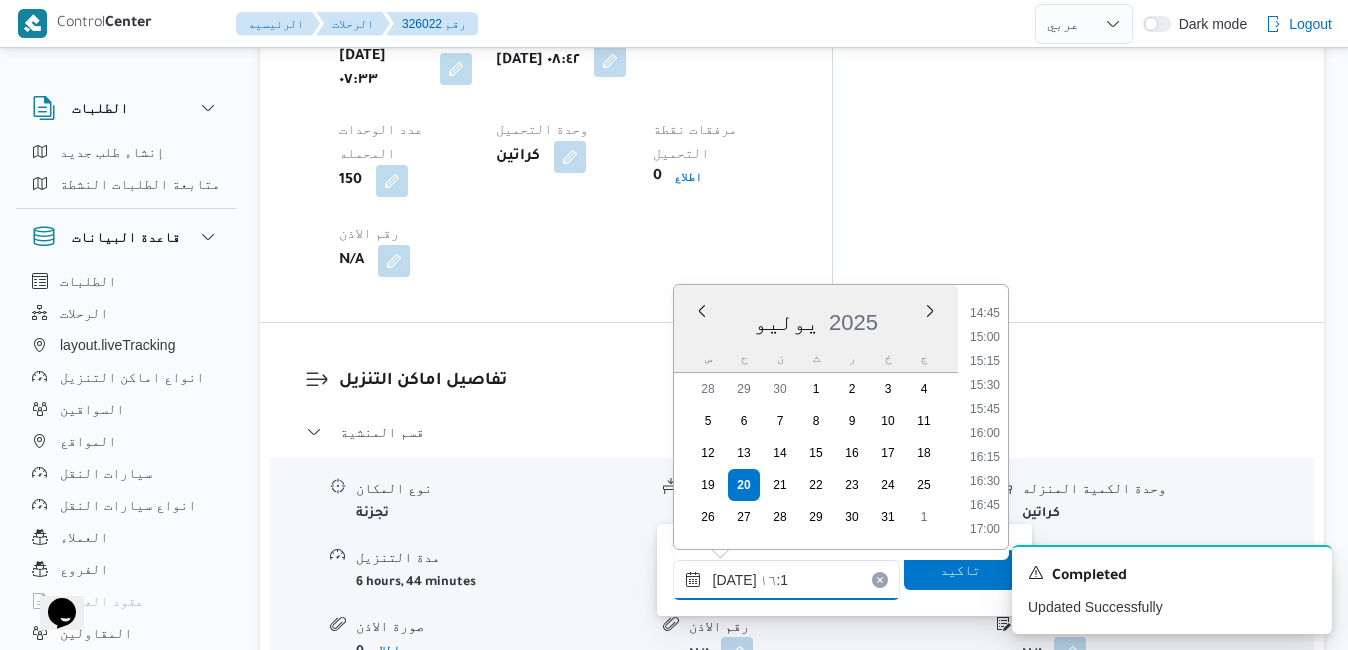 type on "[DATE] ١٦:10" 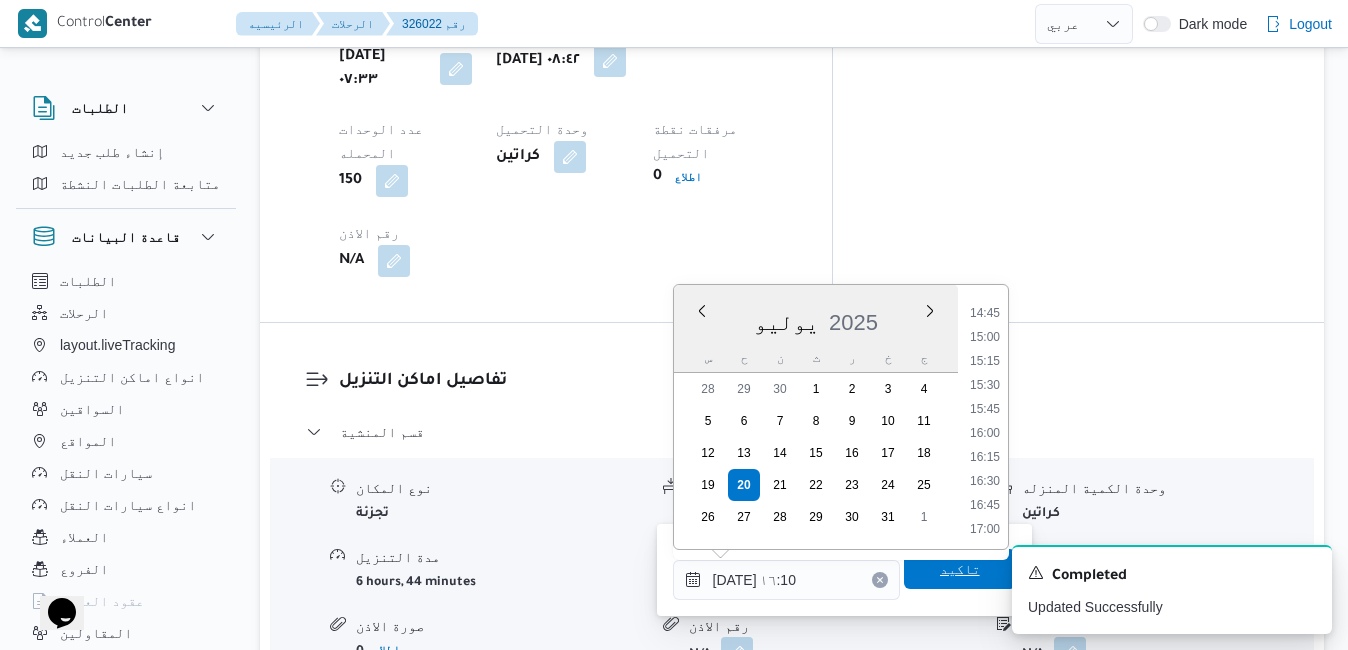 click on "تاكيد" at bounding box center [960, 569] 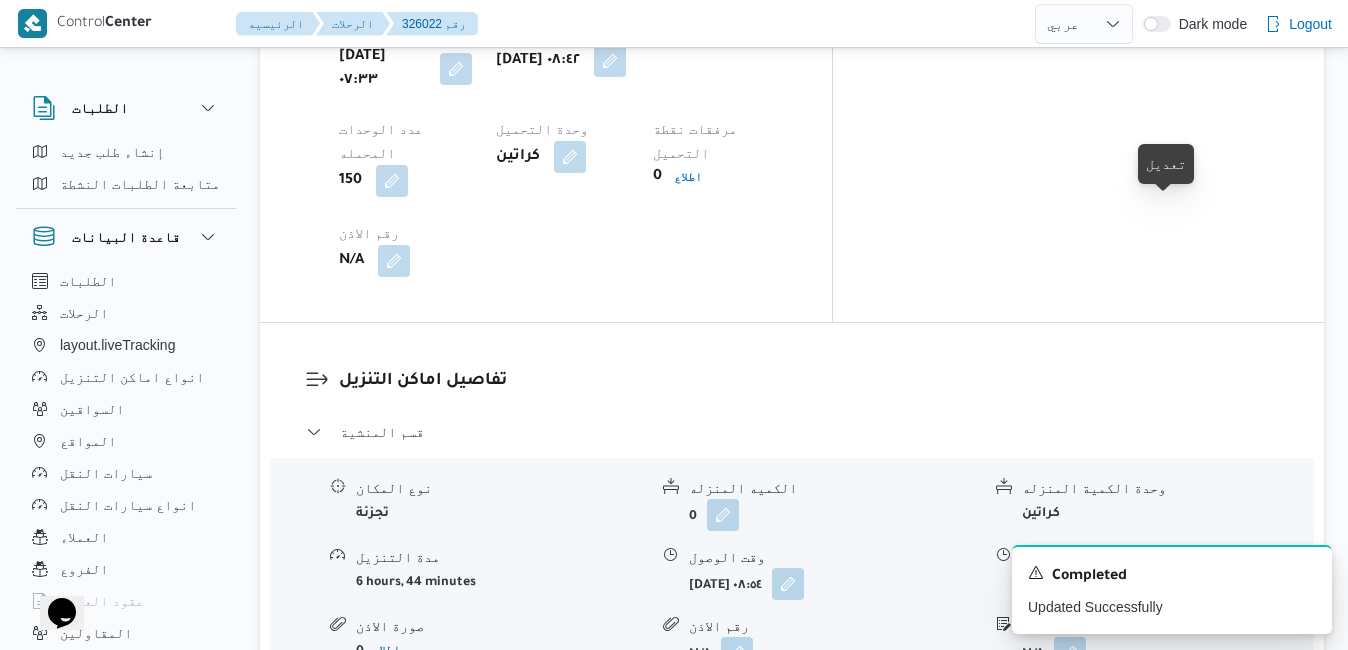 click at bounding box center (1121, 583) 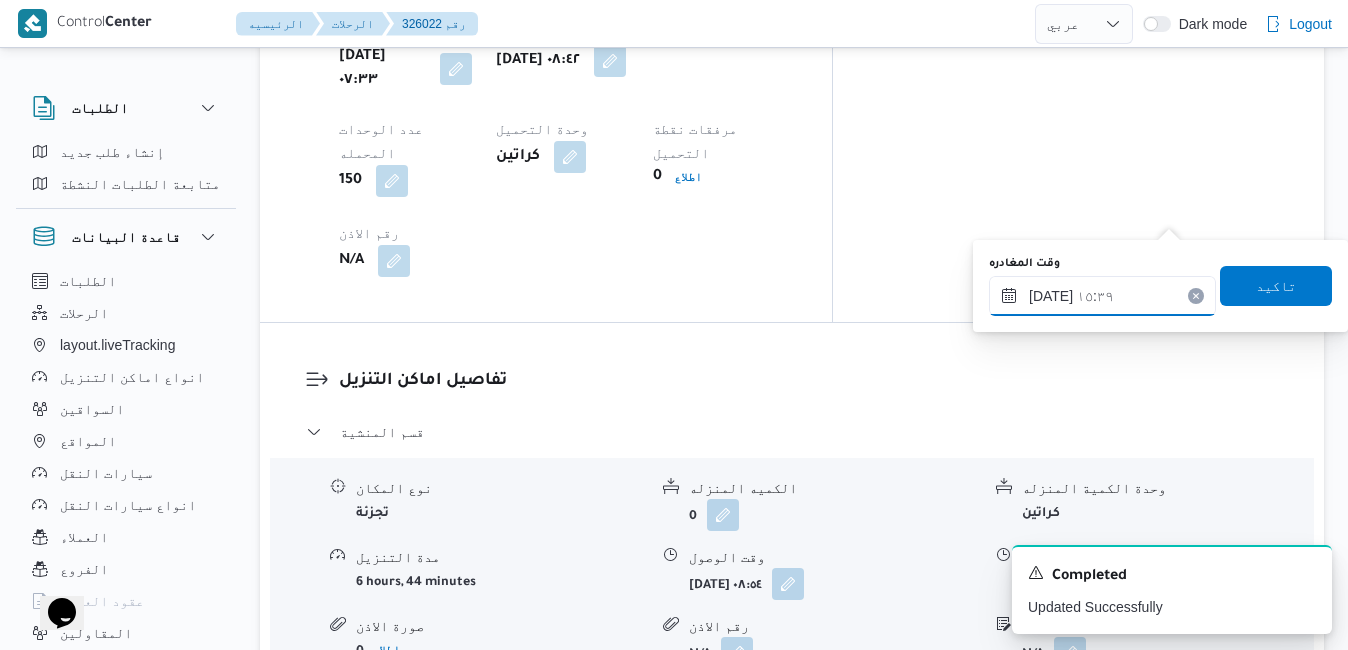 click on "٢٠/٠٧/٢٠٢٥ ١٥:٣٩" at bounding box center (1102, 296) 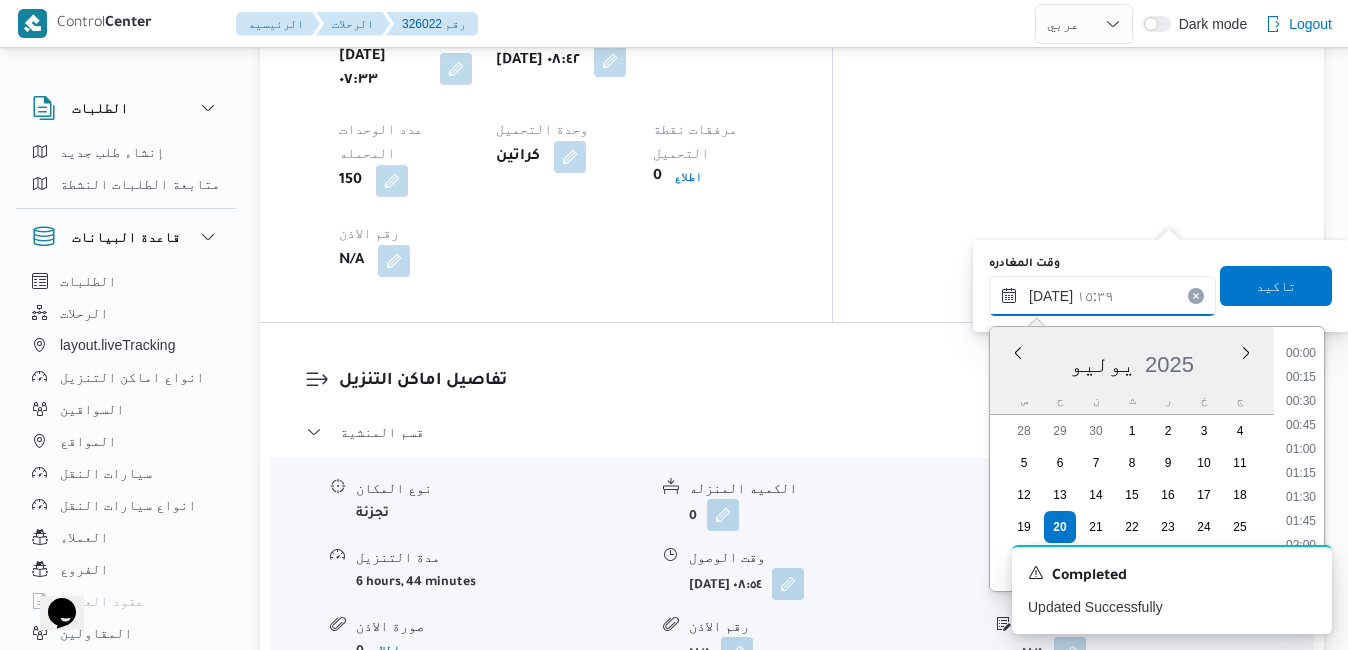 click on "٢٠/٠٧/٢٠٢٥ ١٥:٣٩" at bounding box center (1102, 296) 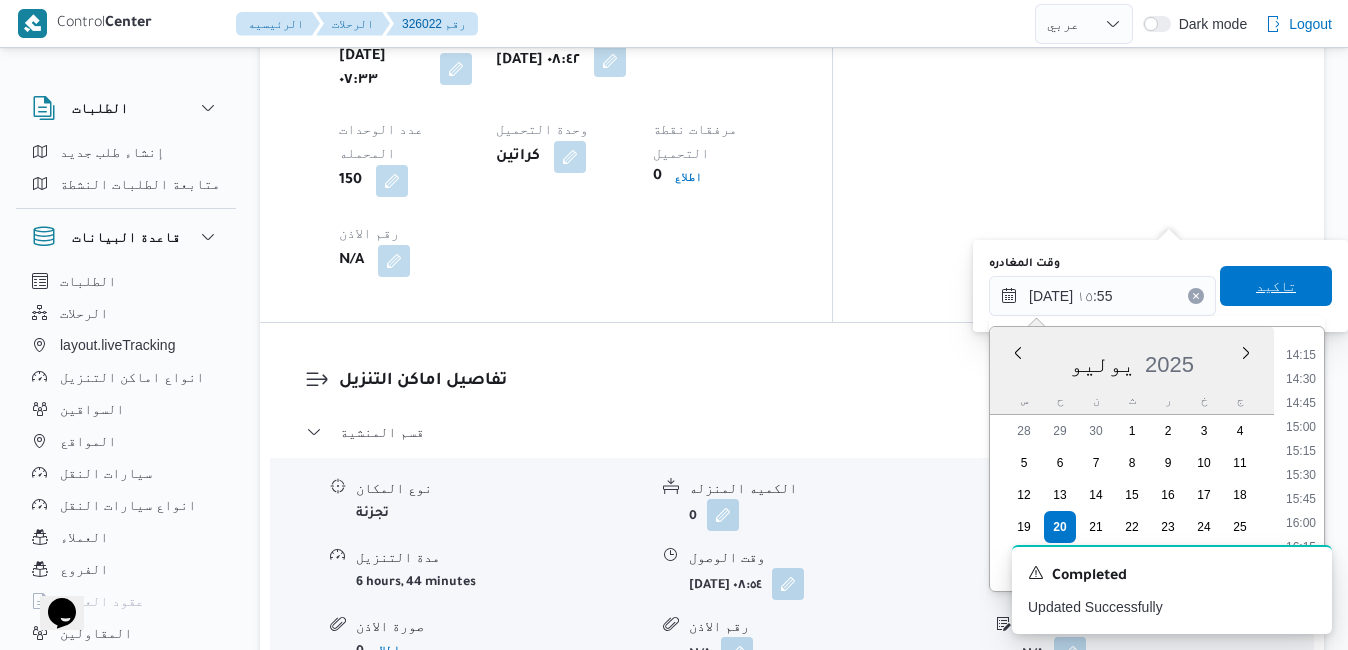 type on "٢٠/٠٧/٢٠٢٥ ١٥:٥٥" 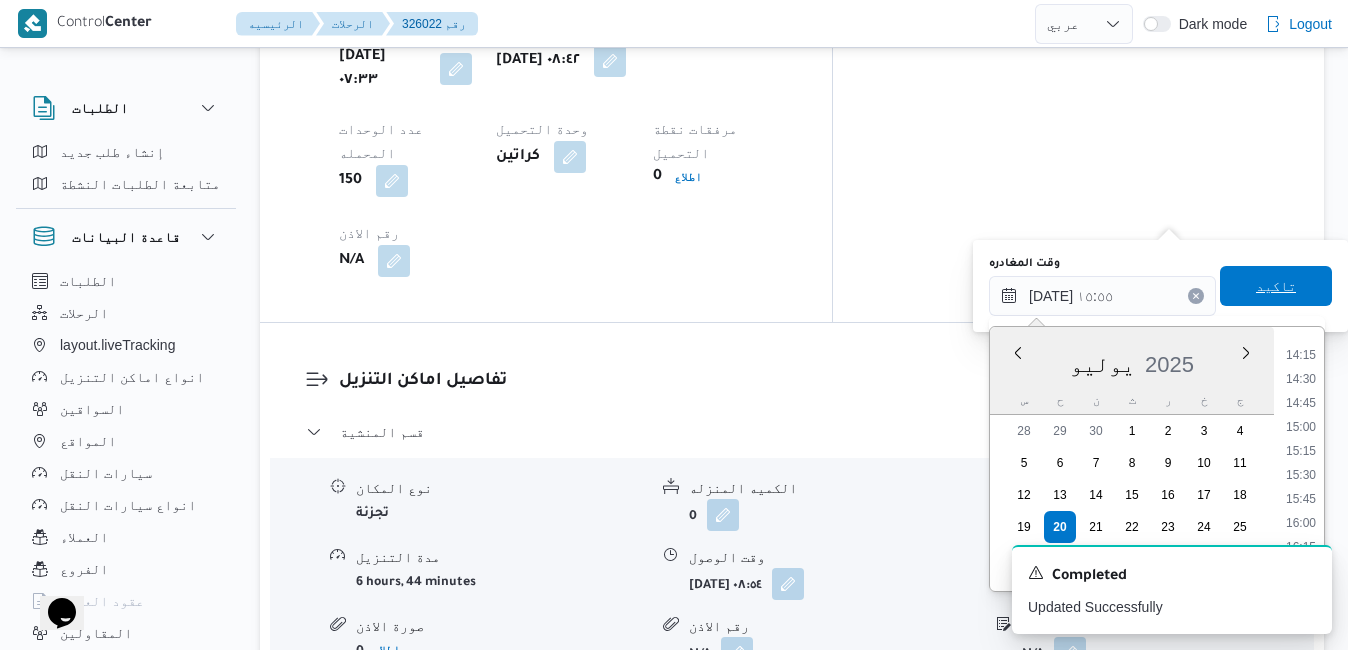 click on "تاكيد" at bounding box center (1276, 286) 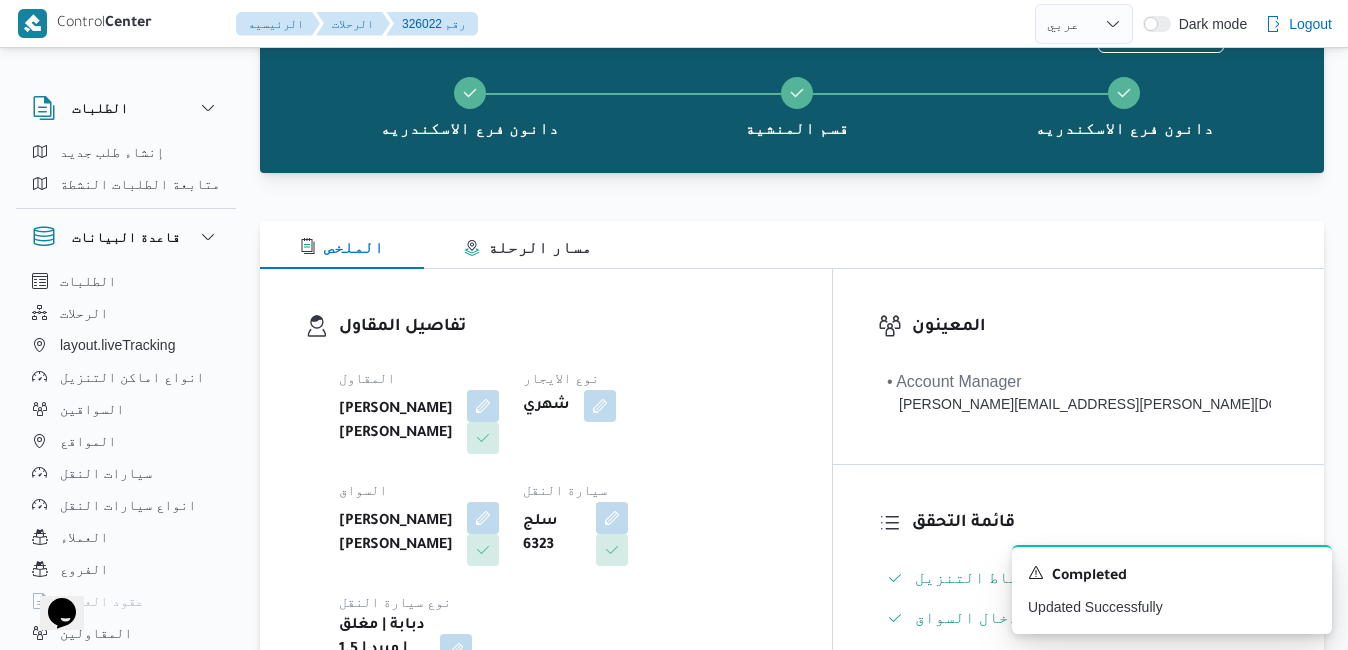 scroll, scrollTop: 0, scrollLeft: 0, axis: both 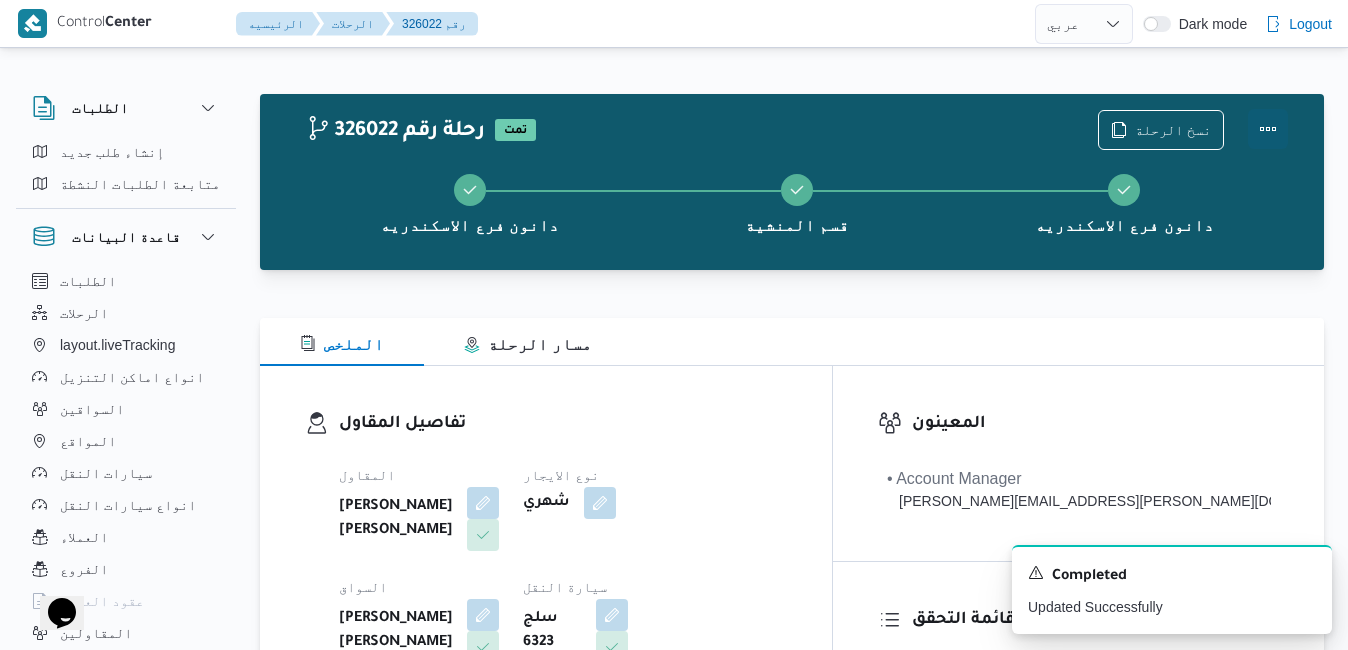 click at bounding box center (1268, 129) 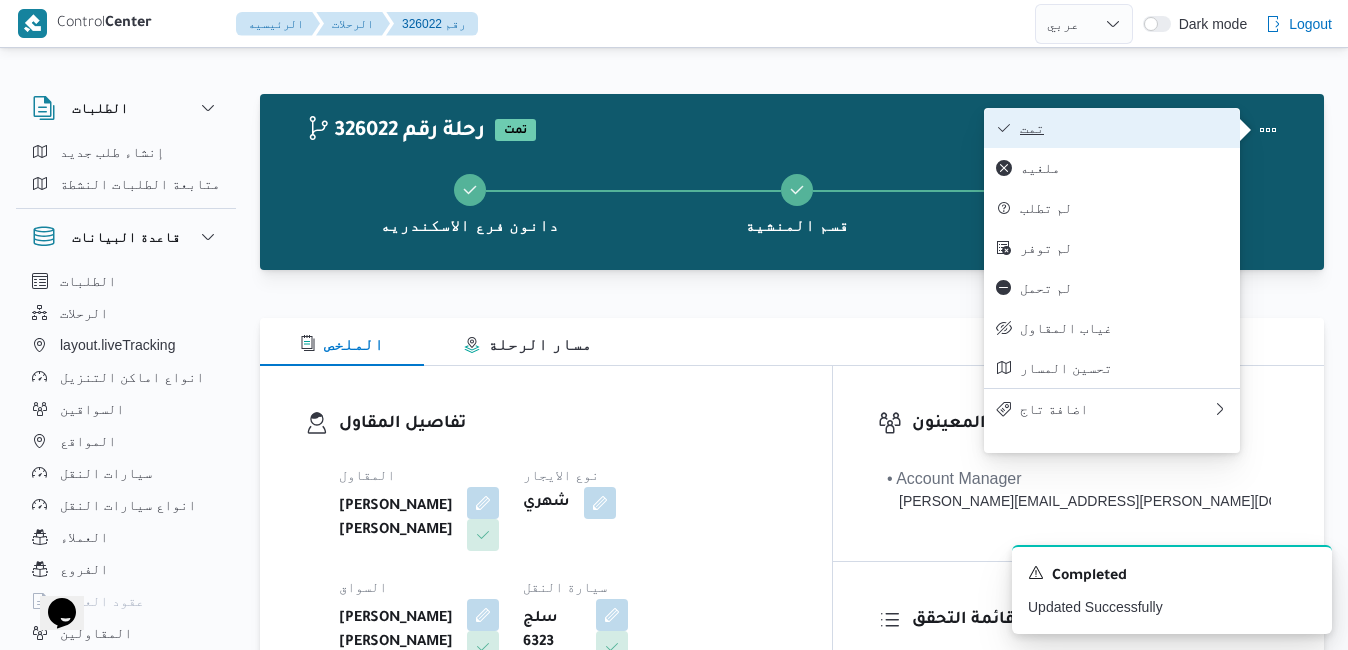 click on "تمت" at bounding box center (1112, 128) 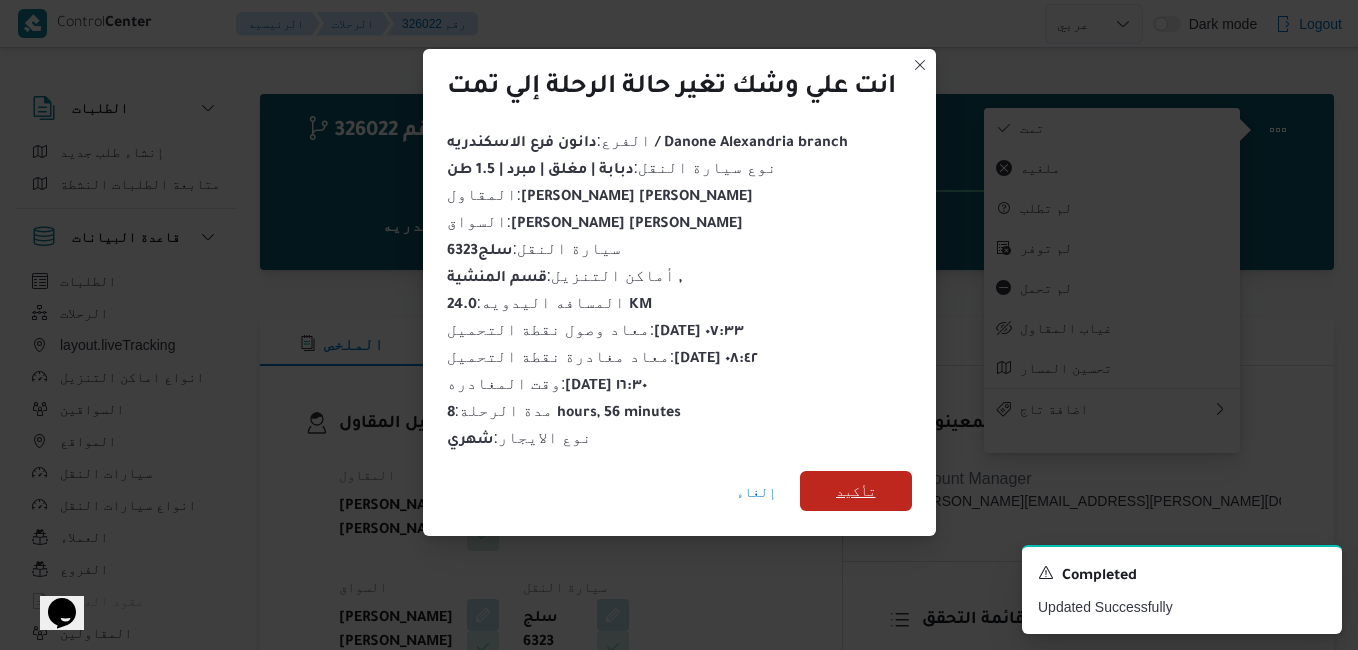 click on "تأكيد" at bounding box center [856, 491] 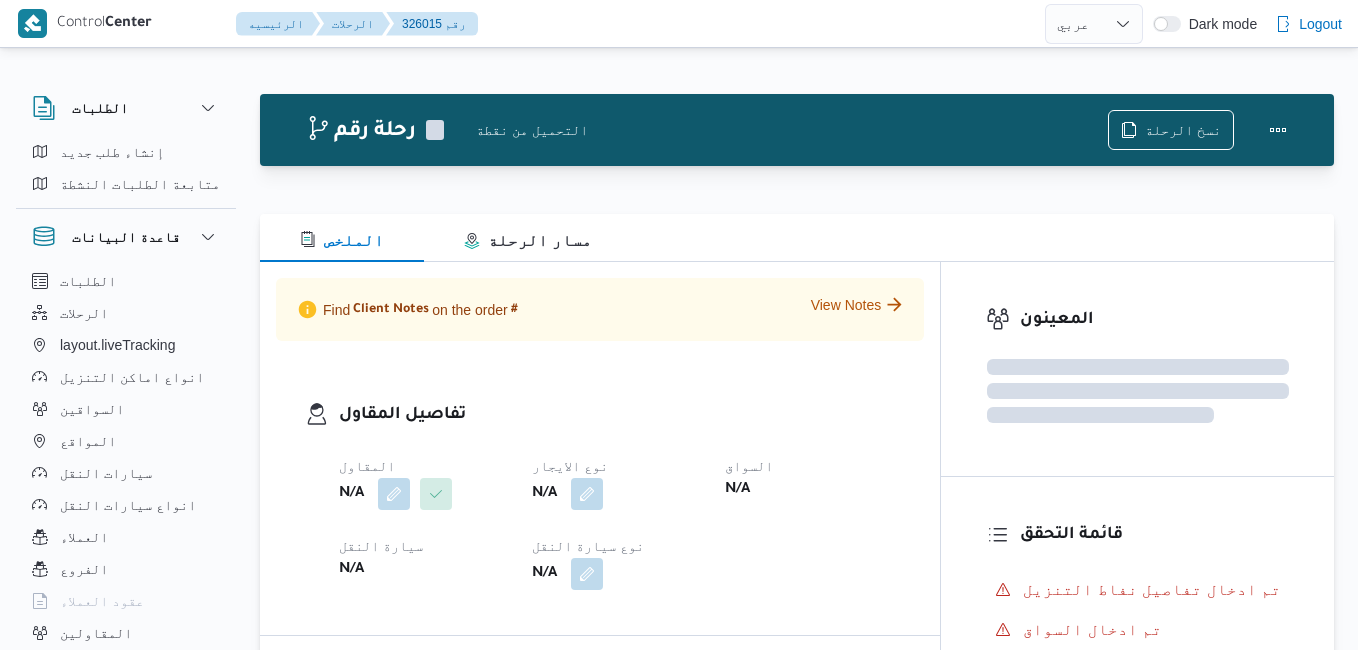 select on "ar" 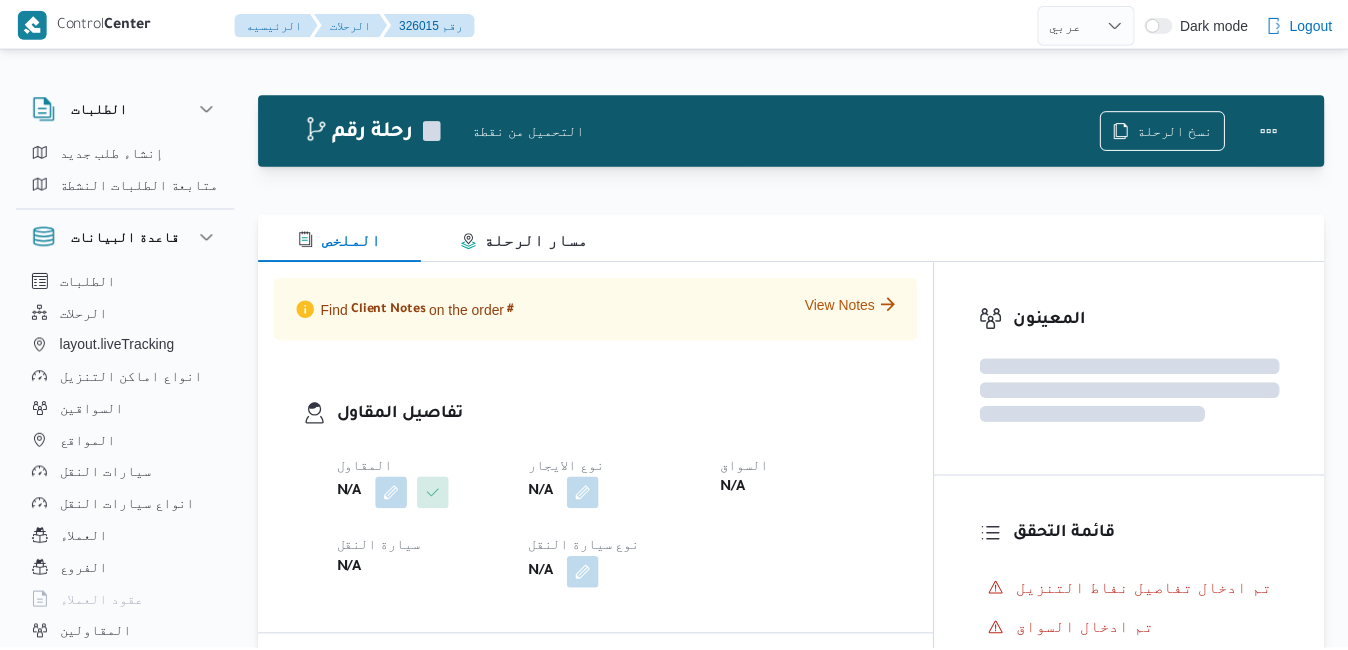 scroll, scrollTop: 0, scrollLeft: 0, axis: both 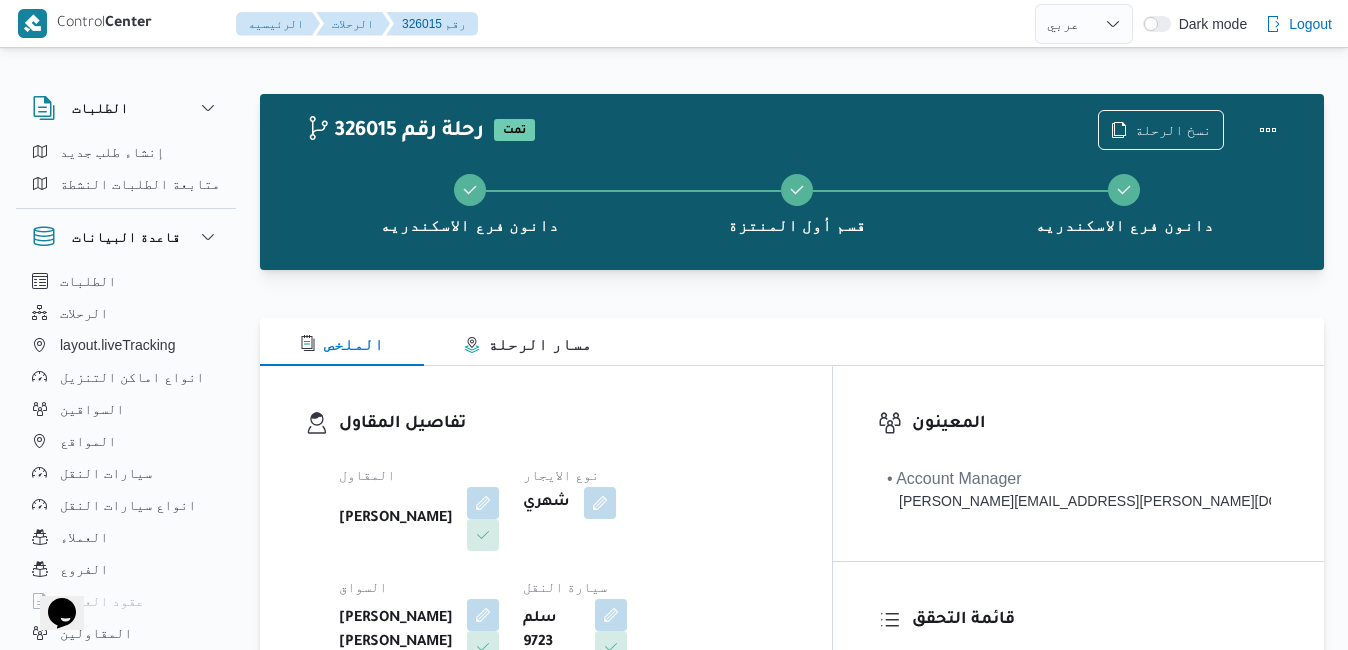click on "تفاصيل المقاول المقاول [PERSON_NAME] الشرقاوي نوع الايجار شهري السواق [PERSON_NAME] [PERSON_NAME] سيارة النقل سلم 9723 نوع سيارة النقل دبابة | مغلق | مبرد | 1.5 طن" at bounding box center (563, 597) 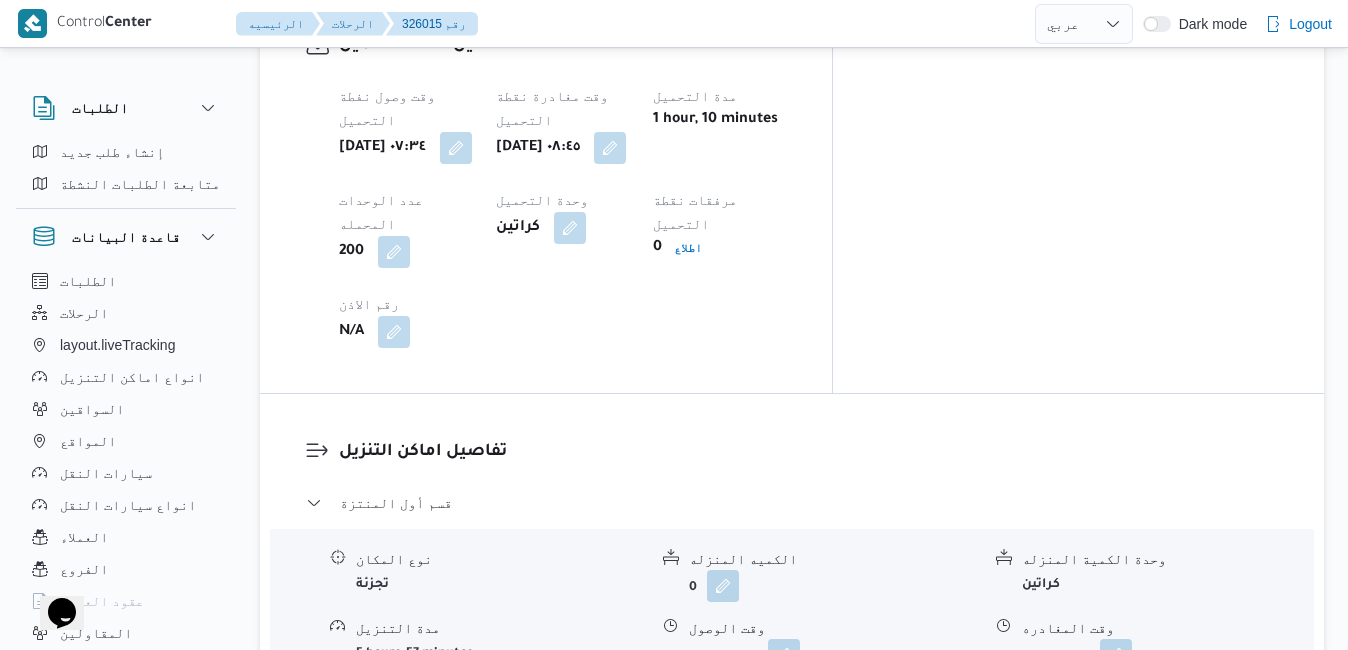 scroll, scrollTop: 1880, scrollLeft: 0, axis: vertical 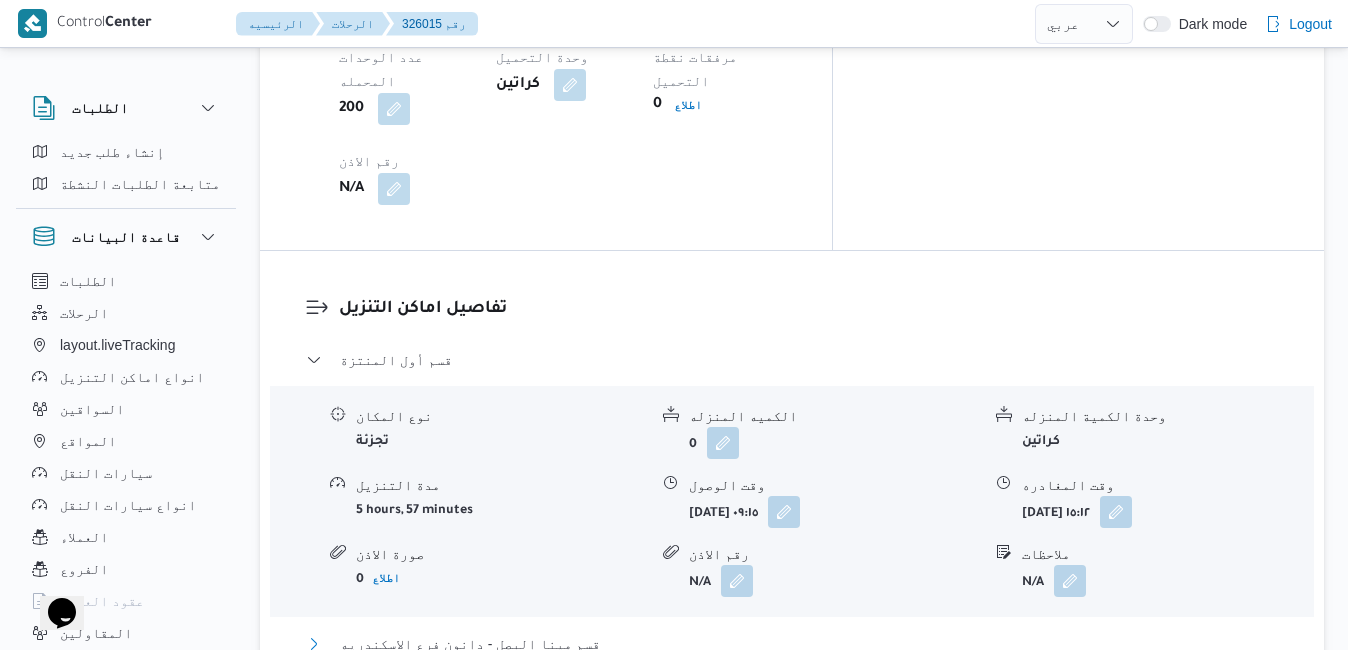 click on "قسم مينا البصل -
دانون فرع الاسكندريه" at bounding box center [792, 644] 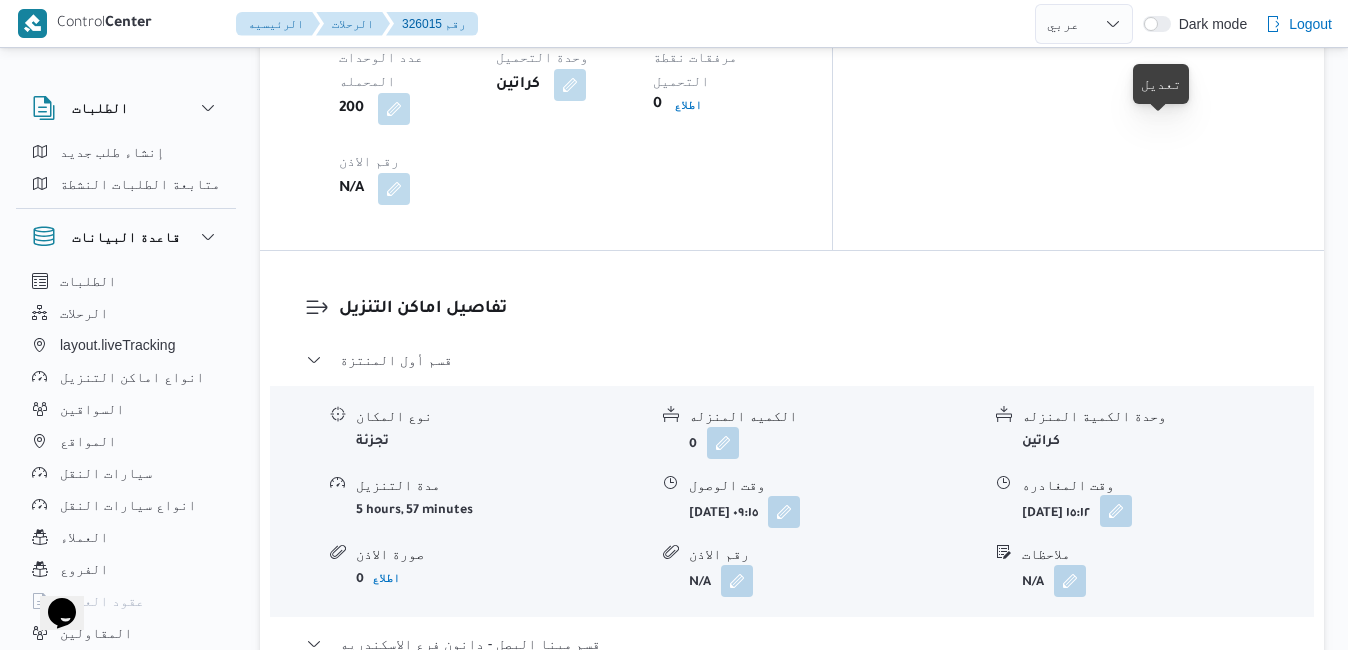 click at bounding box center [1116, 511] 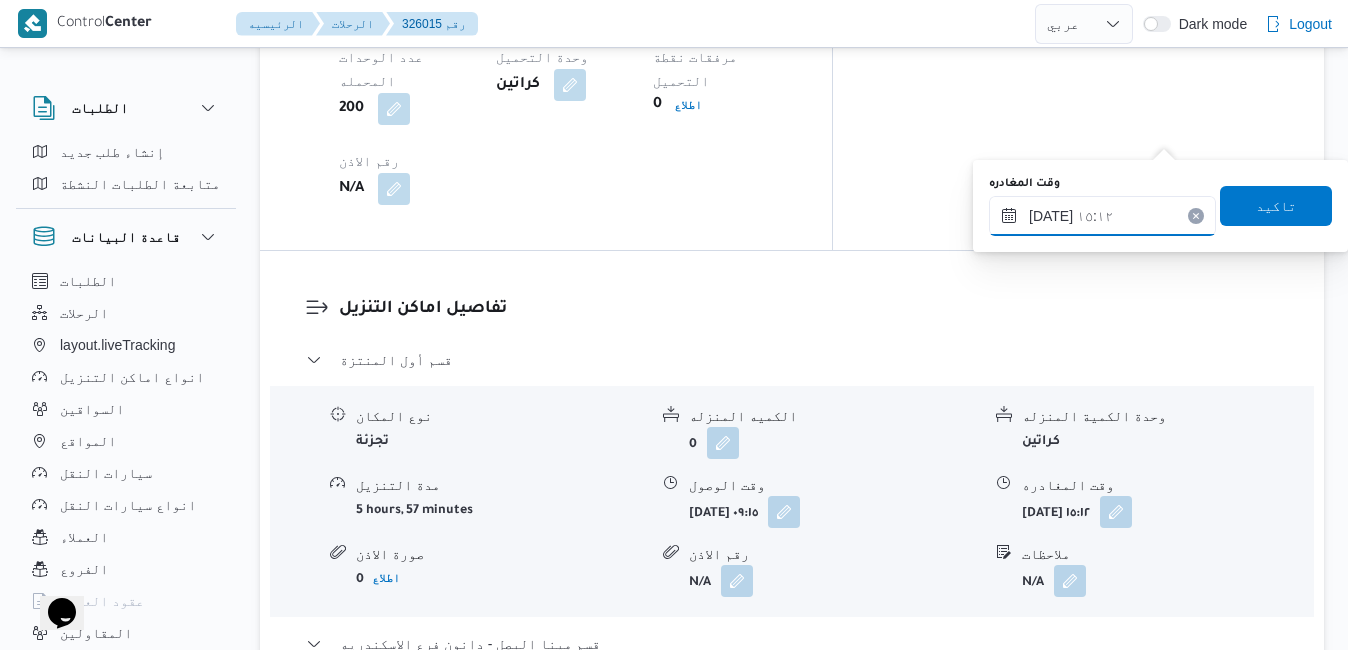 click on "٢٠/٠٧/٢٠٢٥ ١٥:١٢" at bounding box center [1102, 216] 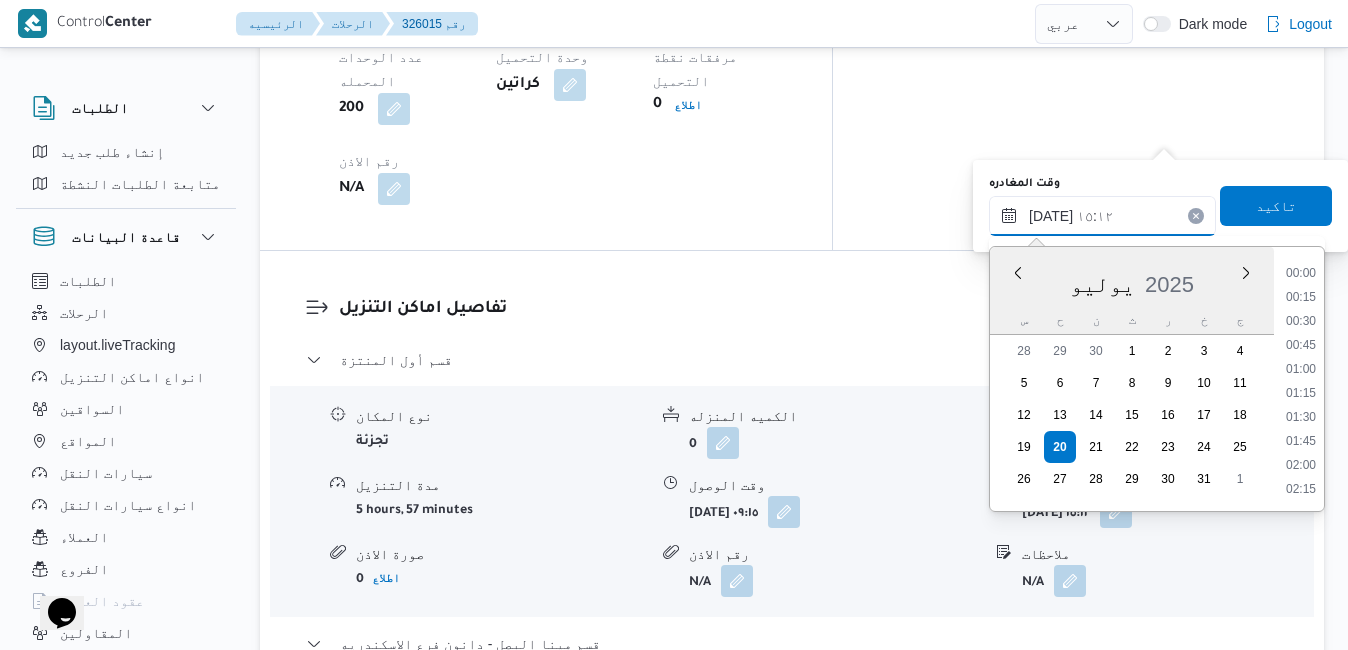 scroll, scrollTop: 1318, scrollLeft: 0, axis: vertical 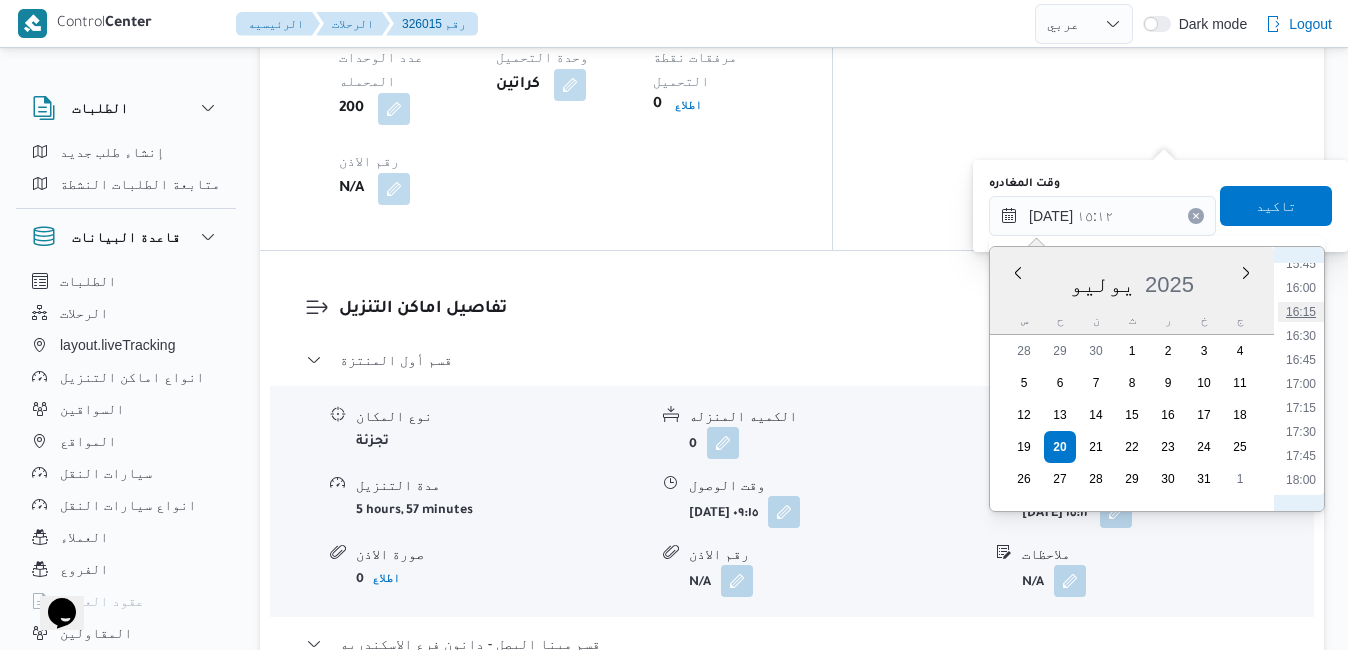 click on "16:15" at bounding box center (1301, 312) 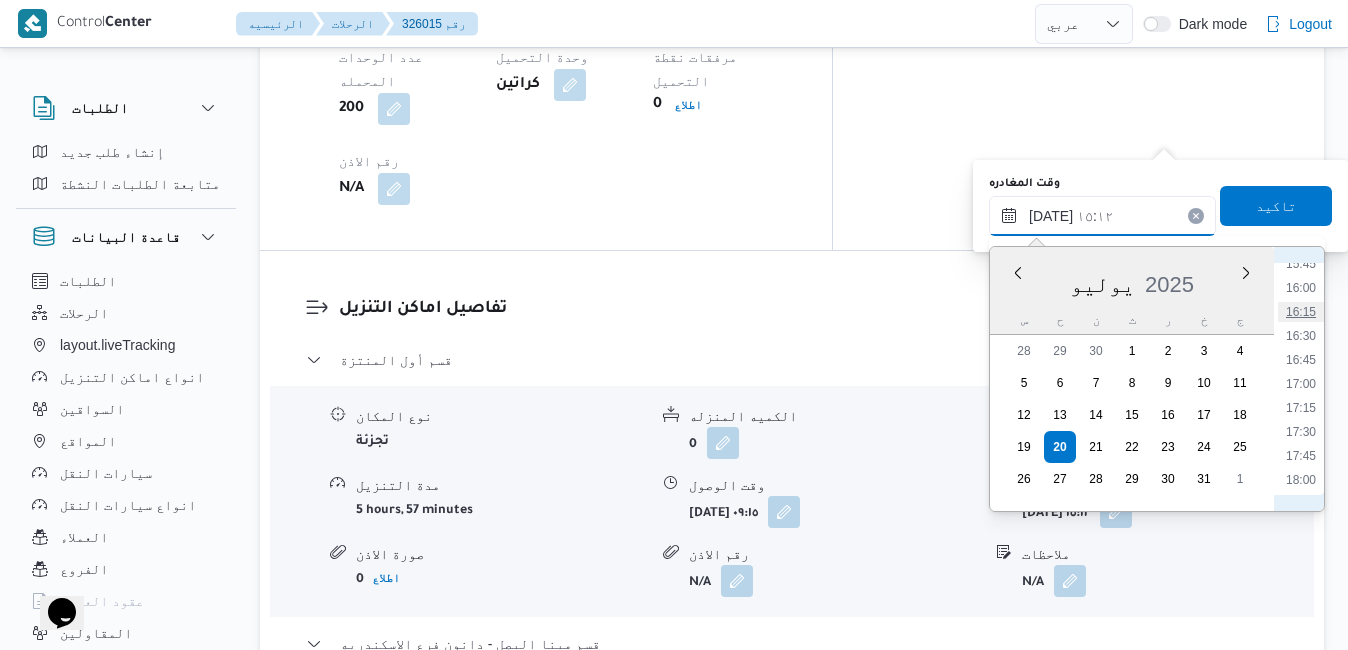 type on "٢٠/٠٧/٢٠٢٥ ١٦:١٥" 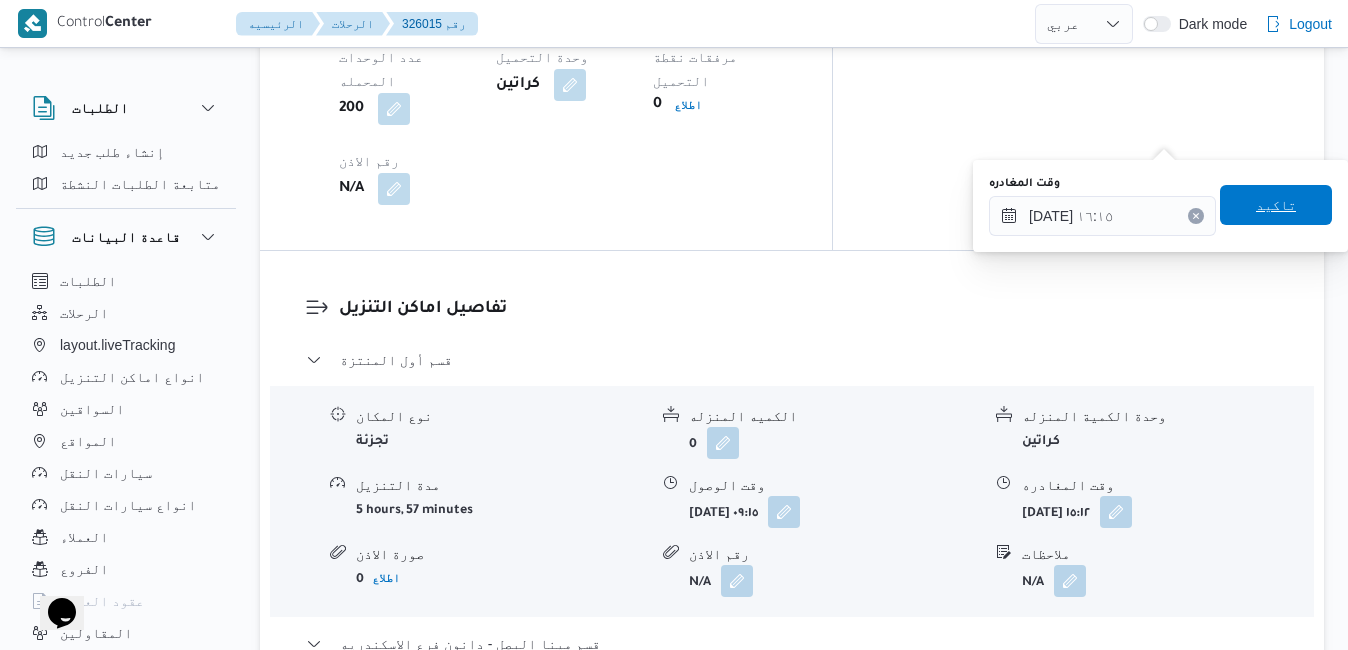 click on "تاكيد" at bounding box center [1276, 205] 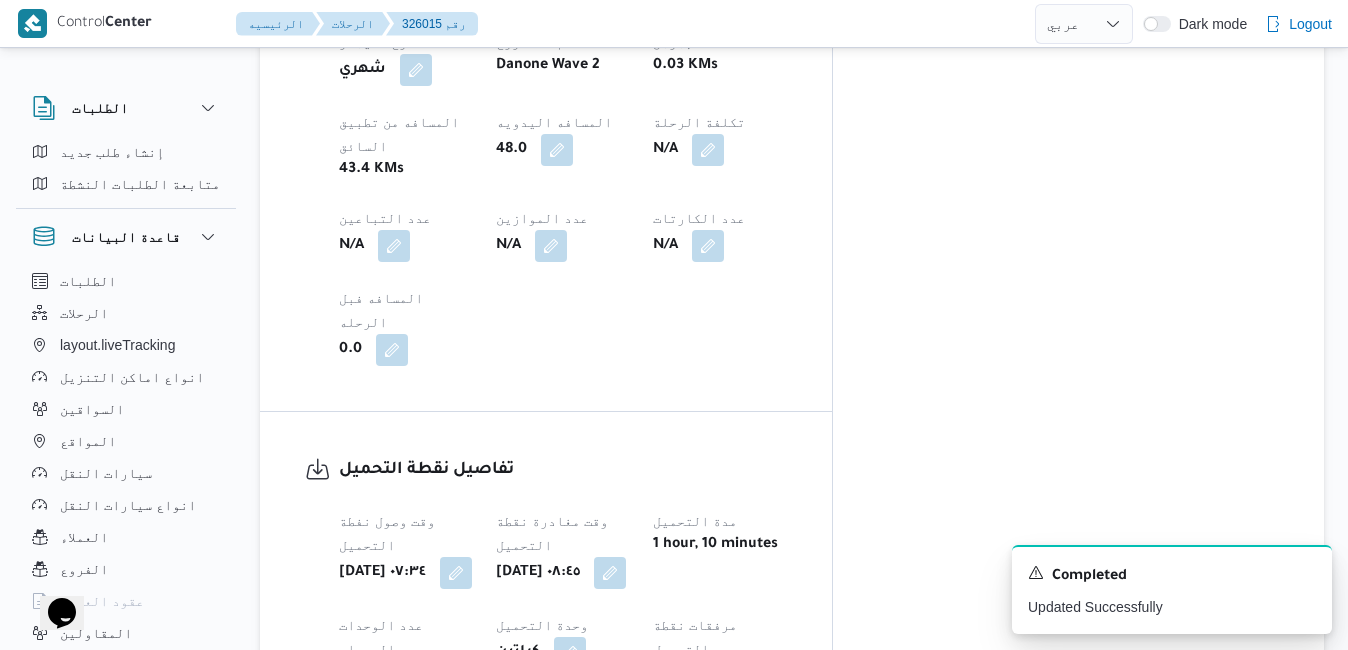 scroll, scrollTop: 744, scrollLeft: 0, axis: vertical 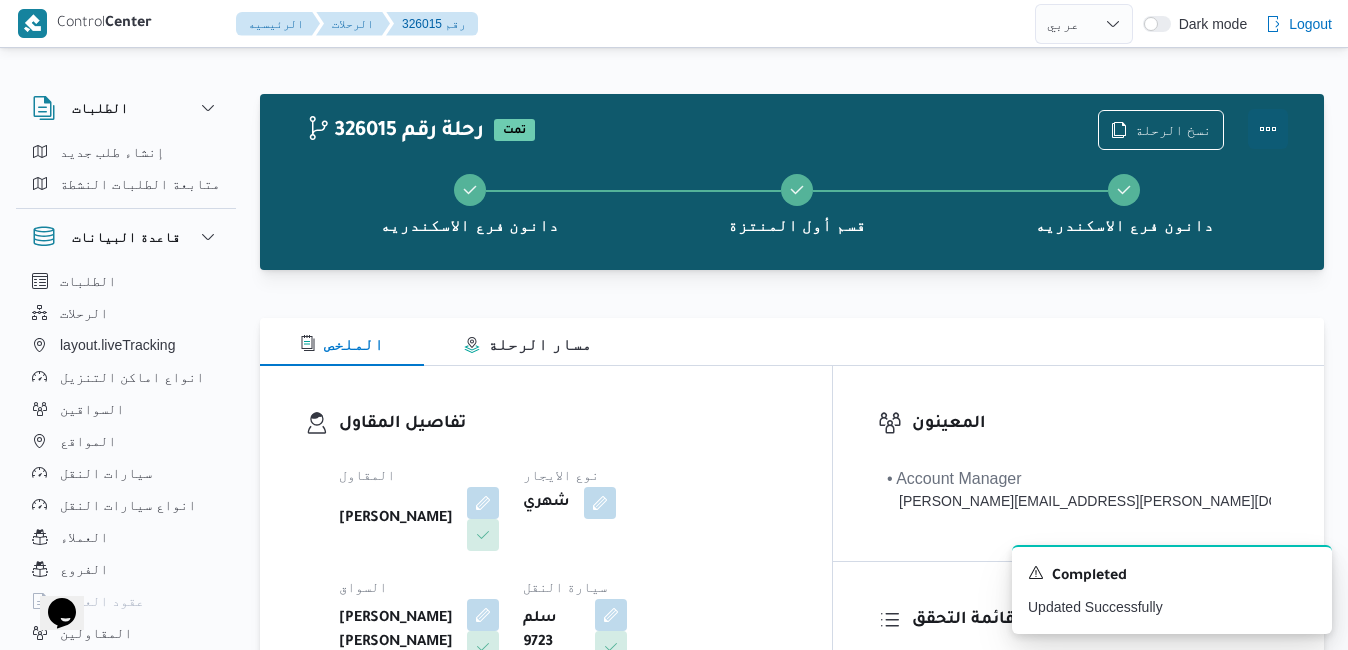 click at bounding box center [1268, 129] 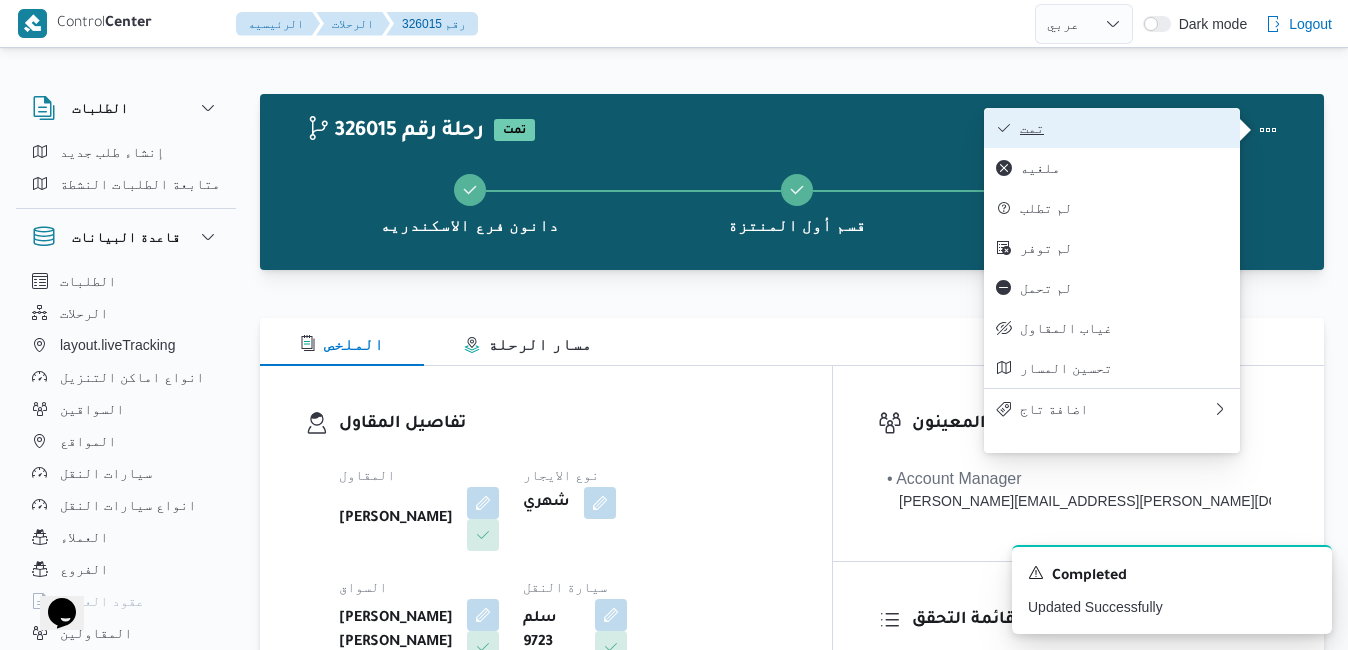 click on "تمت" at bounding box center [1124, 128] 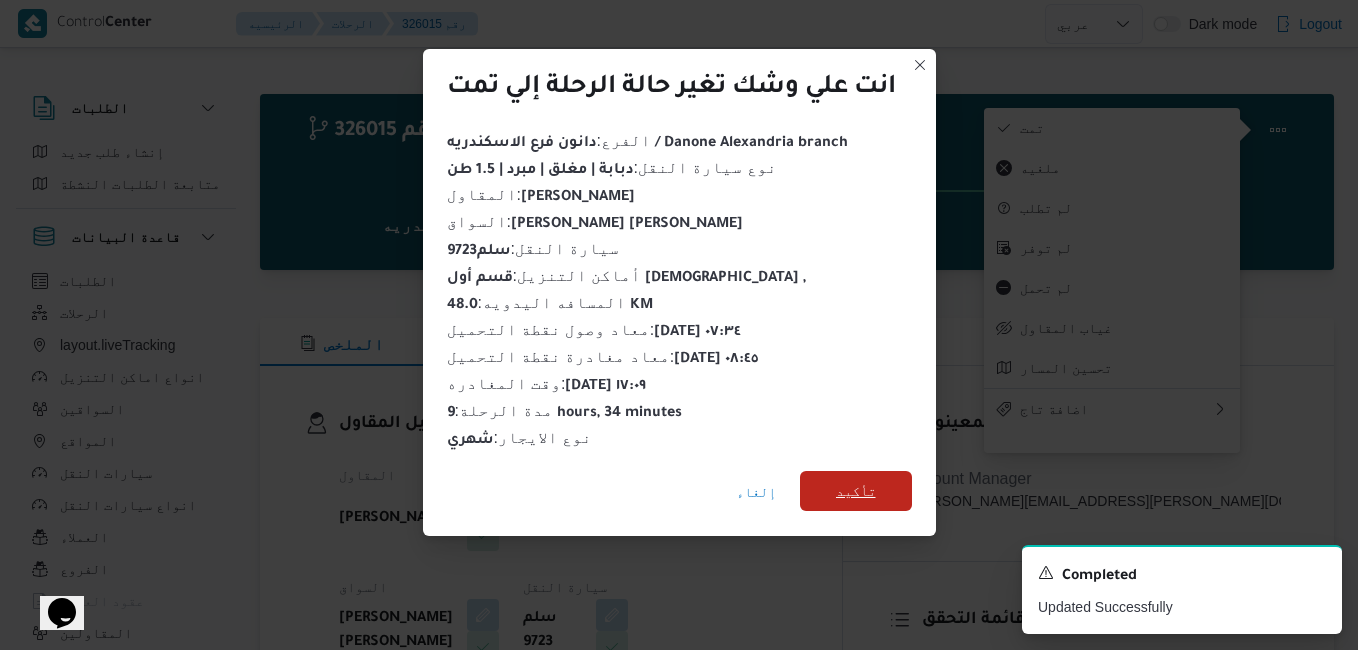 click on "تأكيد" at bounding box center (856, 491) 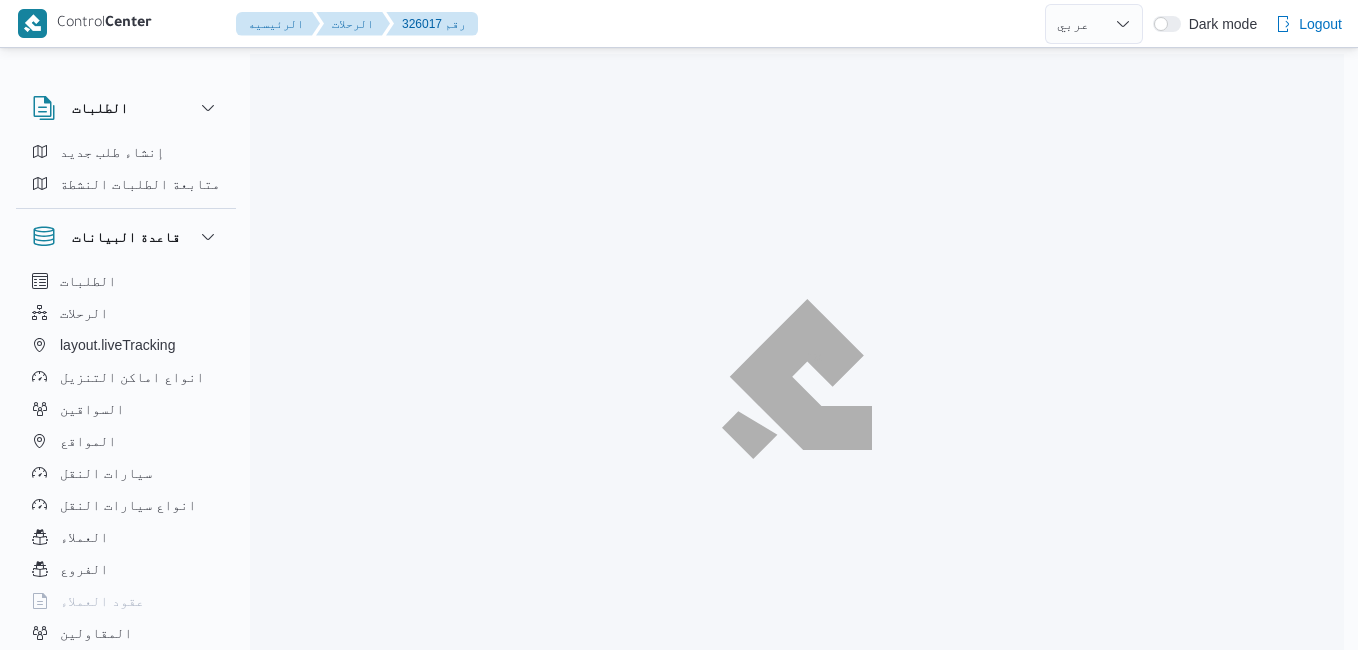 select on "ar" 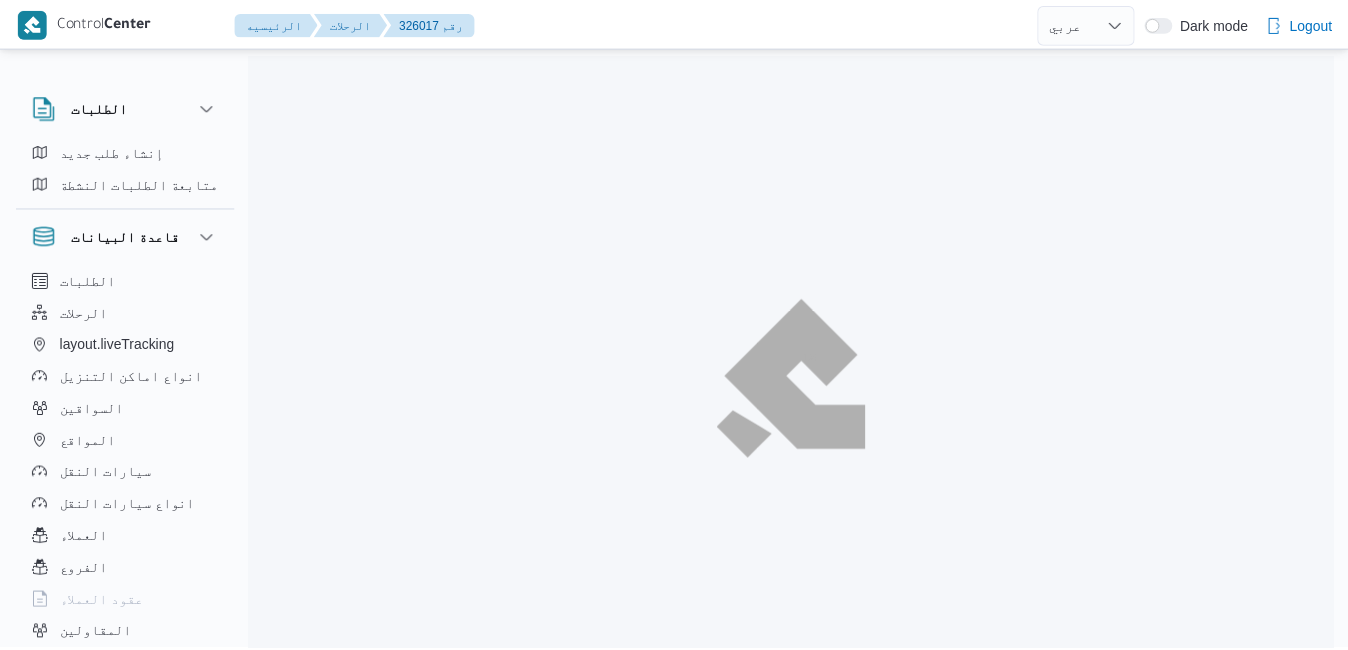 scroll, scrollTop: 0, scrollLeft: 0, axis: both 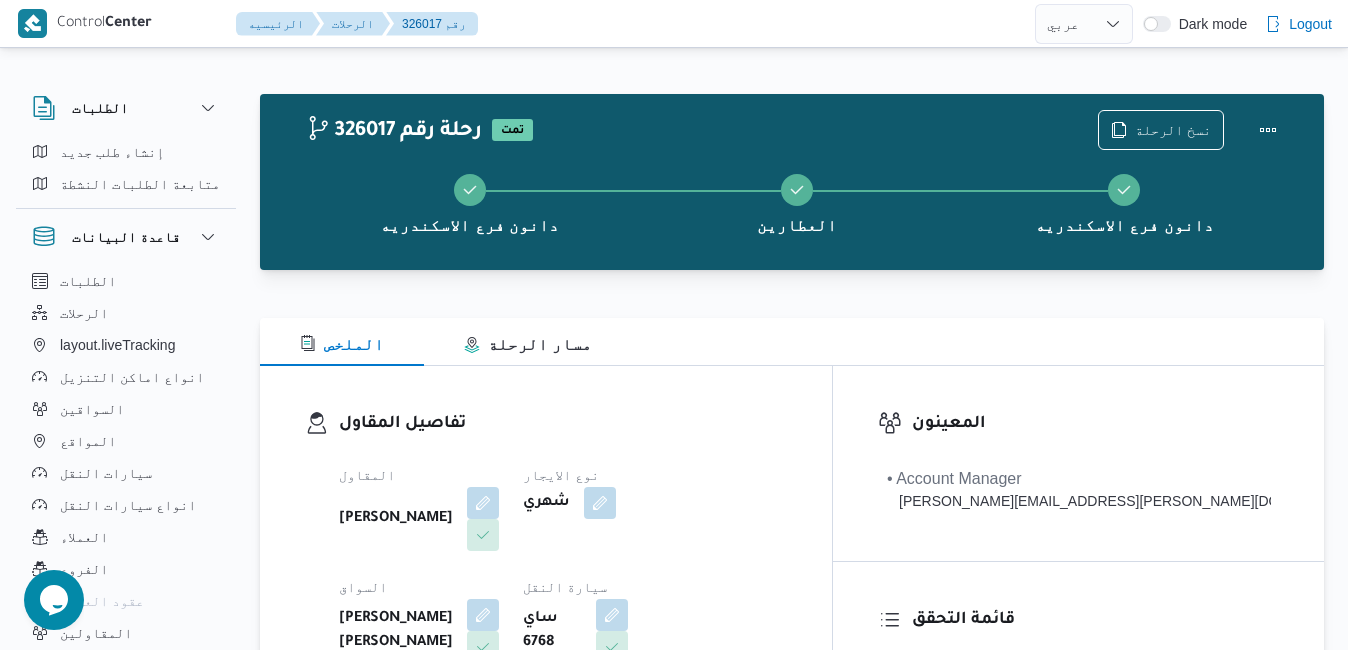 click on "الملخص مسار الرحلة" at bounding box center [792, 342] 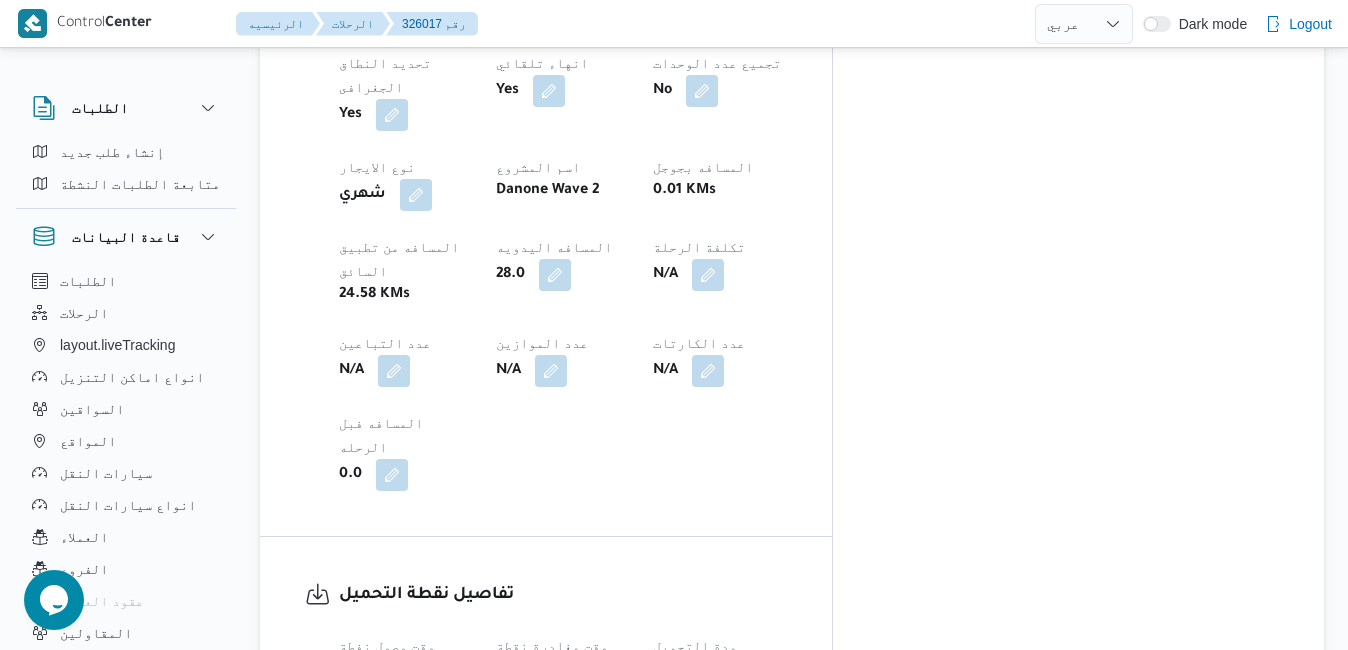 scroll, scrollTop: 1200, scrollLeft: 0, axis: vertical 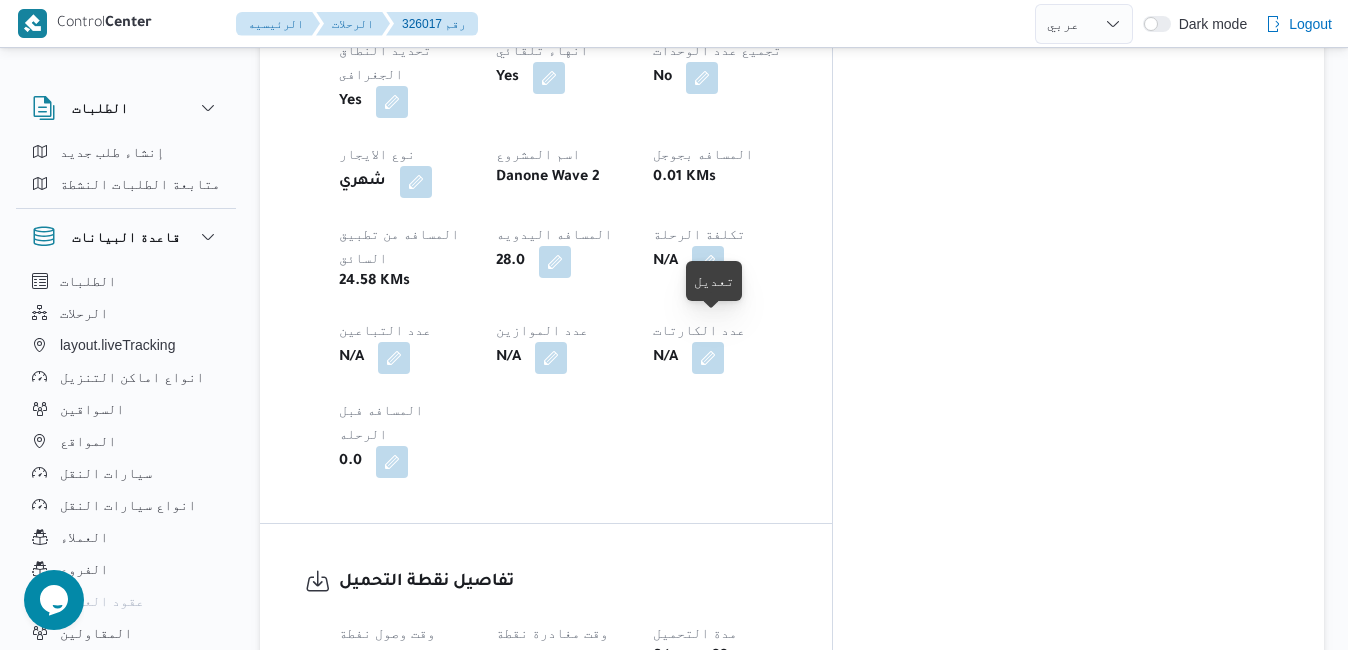 click at bounding box center [610, 684] 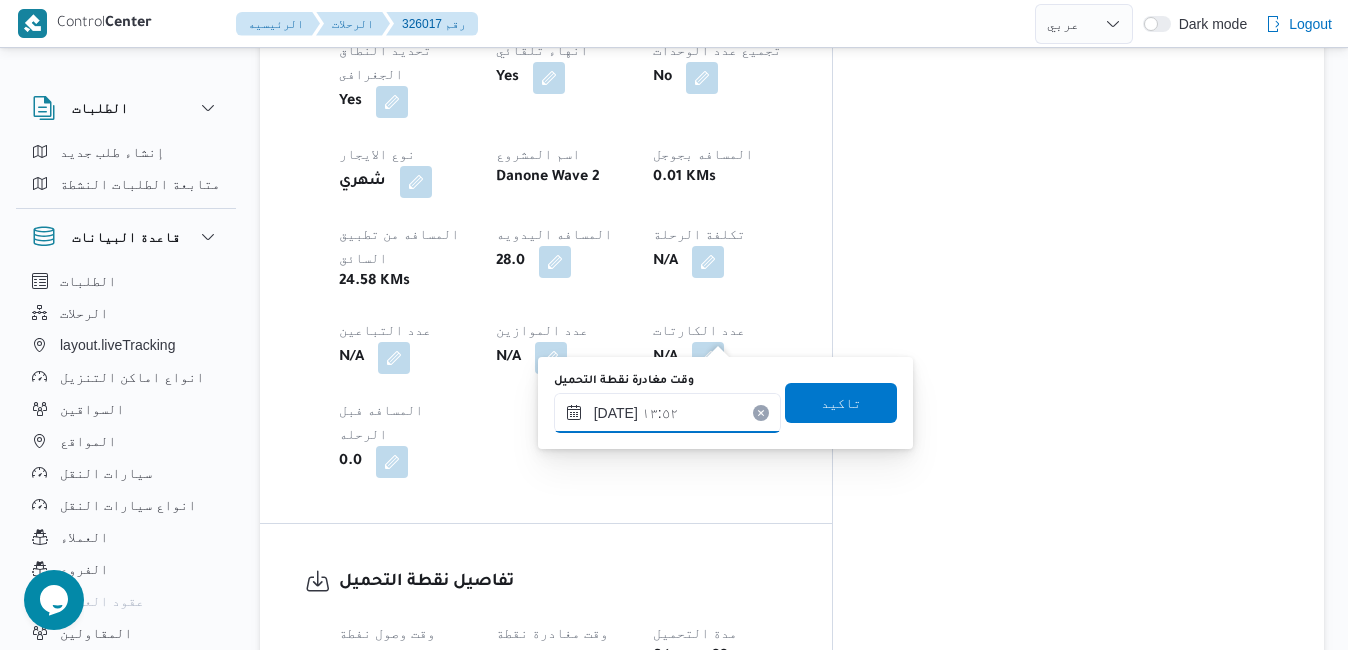 click on "[DATE] ١٣:٥٢" at bounding box center [667, 413] 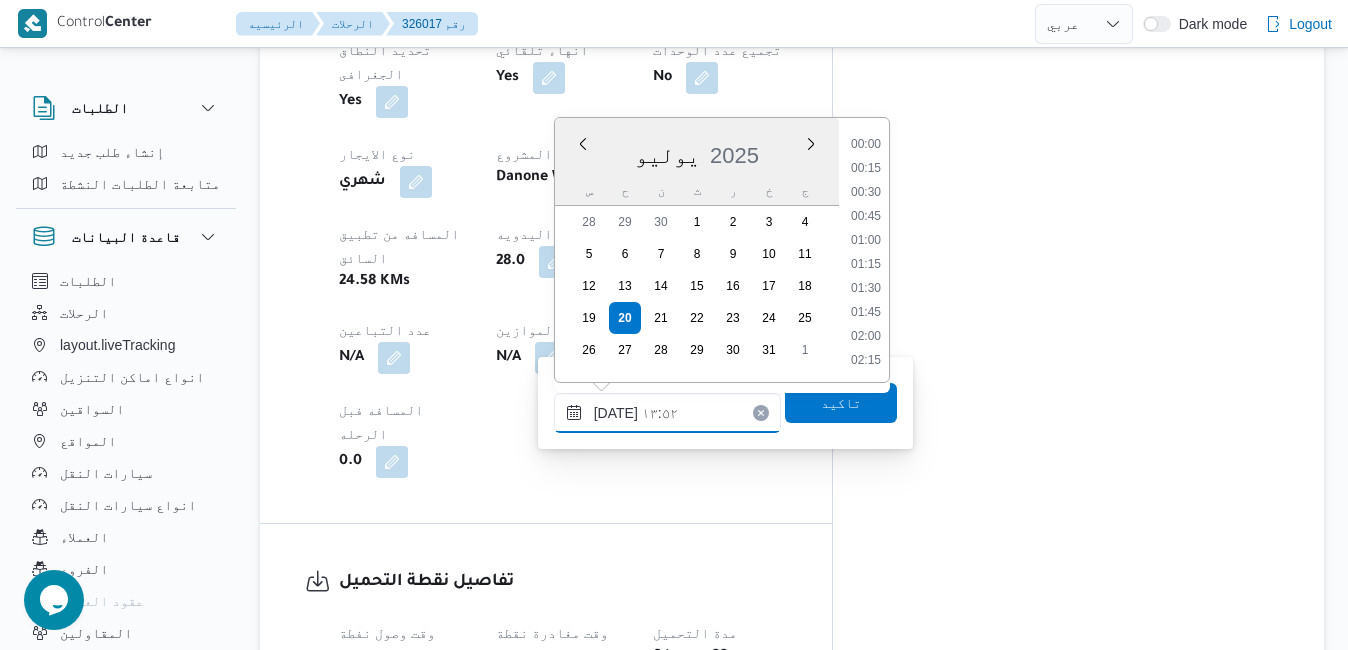 scroll, scrollTop: 1198, scrollLeft: 0, axis: vertical 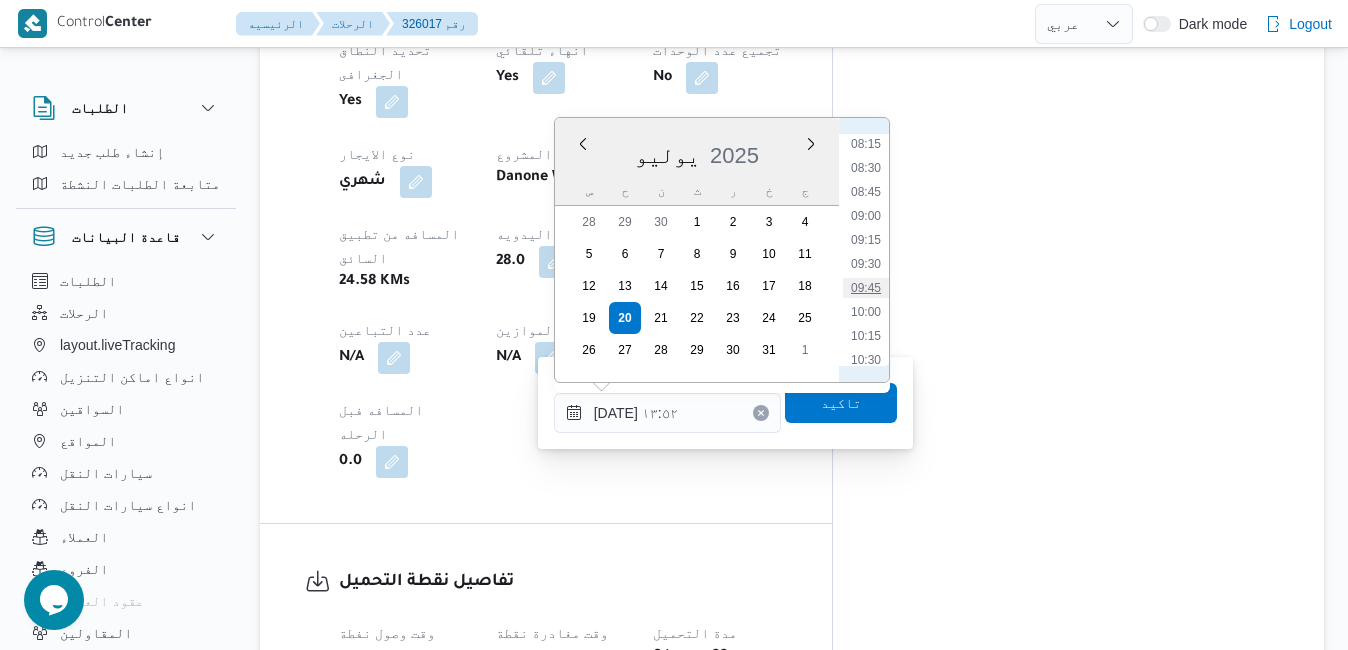 click on "09:45" at bounding box center [866, 288] 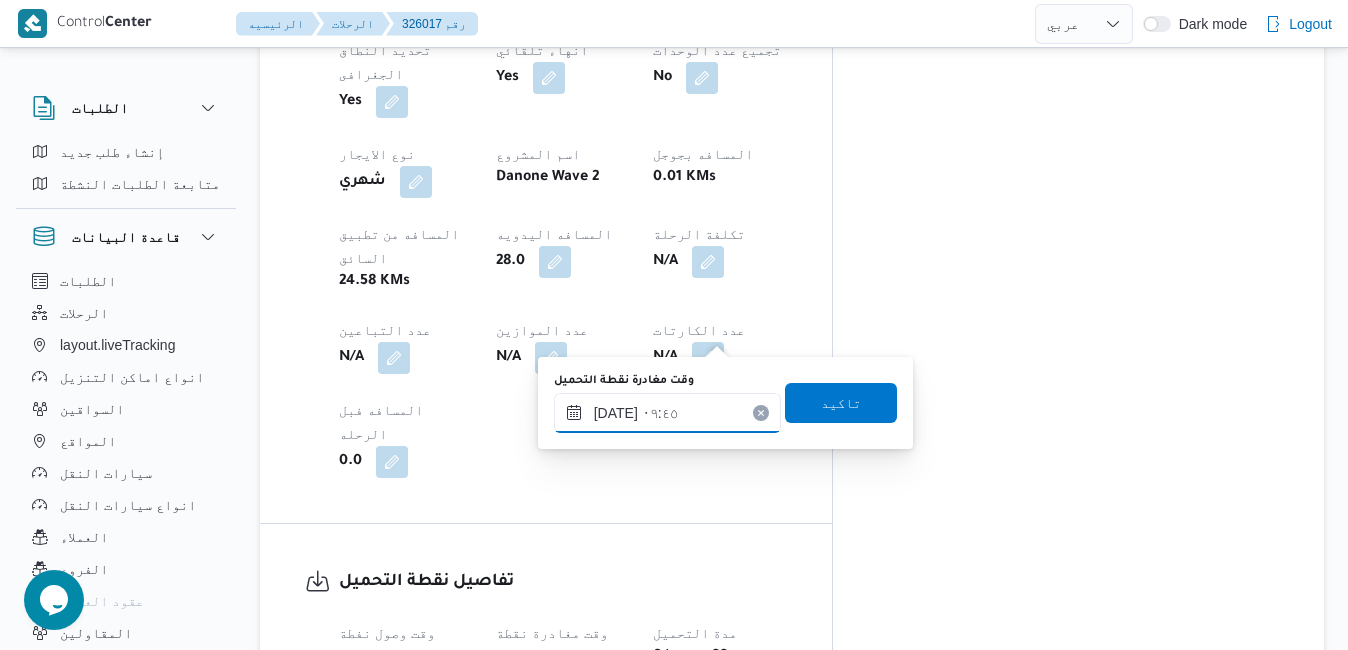 click on "٢٠/٠٧/٢٠٢٥ ٠٩:٤٥" at bounding box center (667, 413) 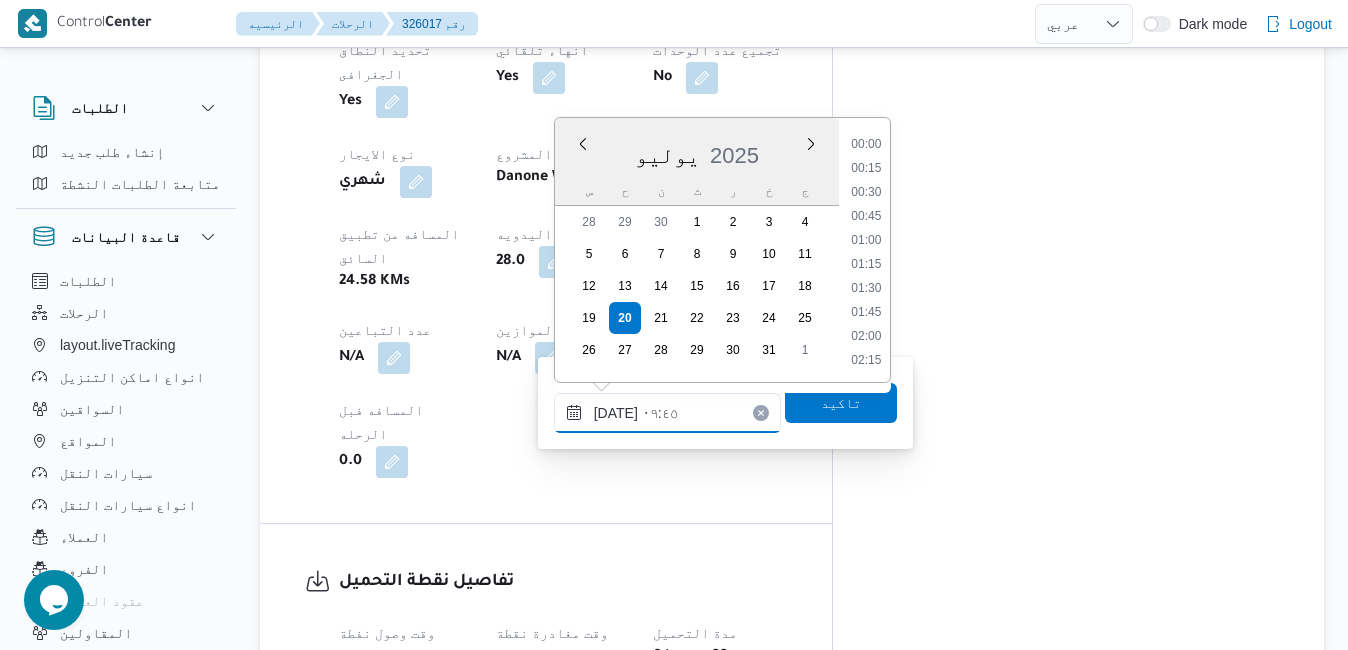 click on "٢٠/٠٧/٢٠٢٥ ٠٩:٤٥" at bounding box center [667, 413] 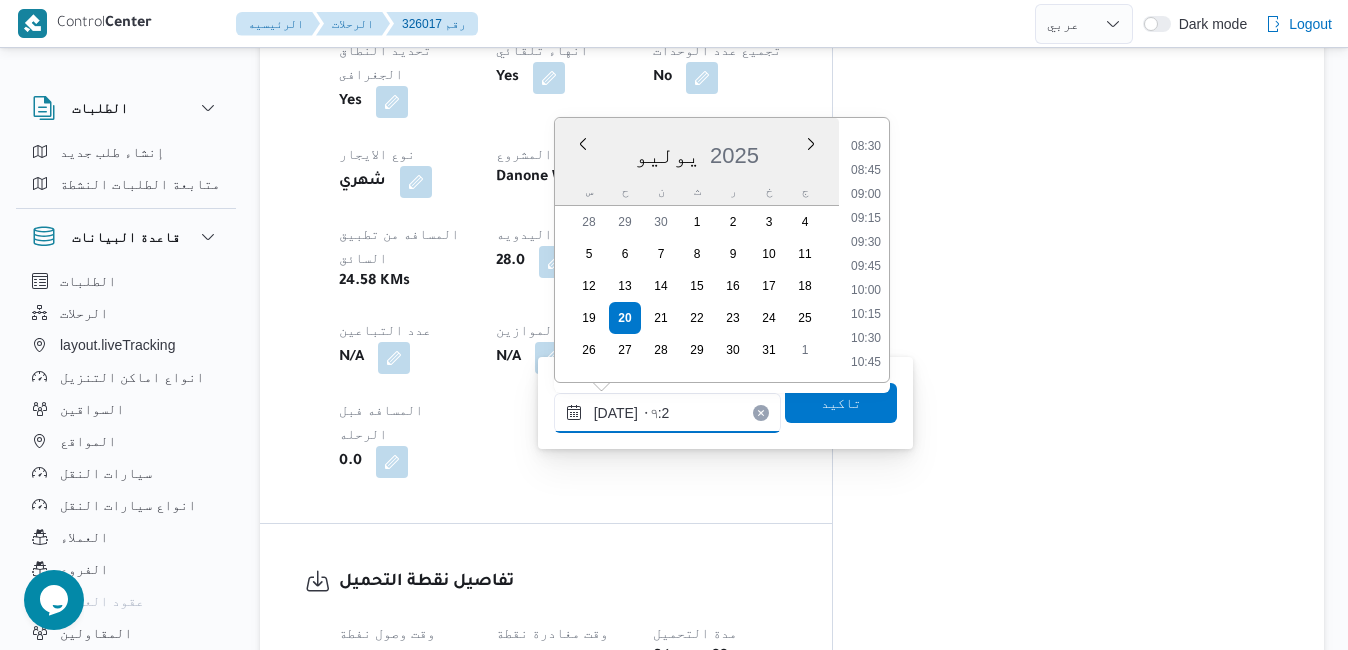 type on "٢٠/٠٧/٢٠٢٥ ٠٩:25" 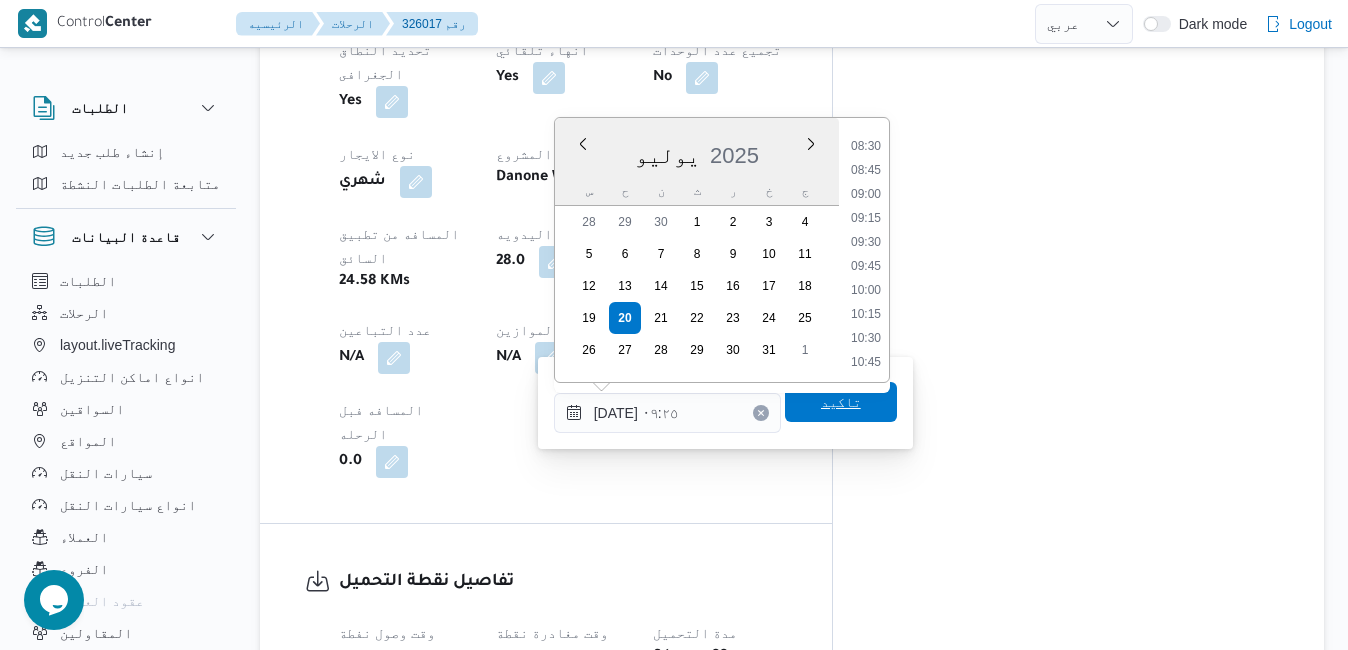 click on "تاكيد" at bounding box center [841, 402] 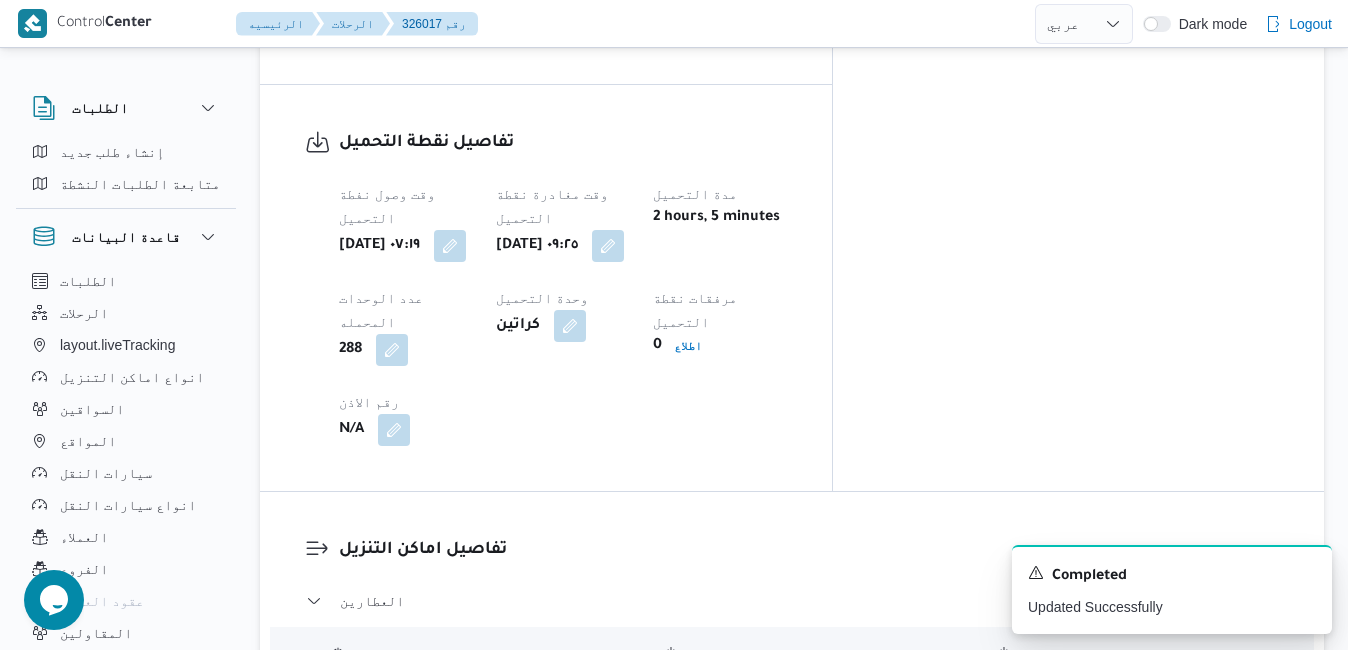 scroll, scrollTop: 1640, scrollLeft: 0, axis: vertical 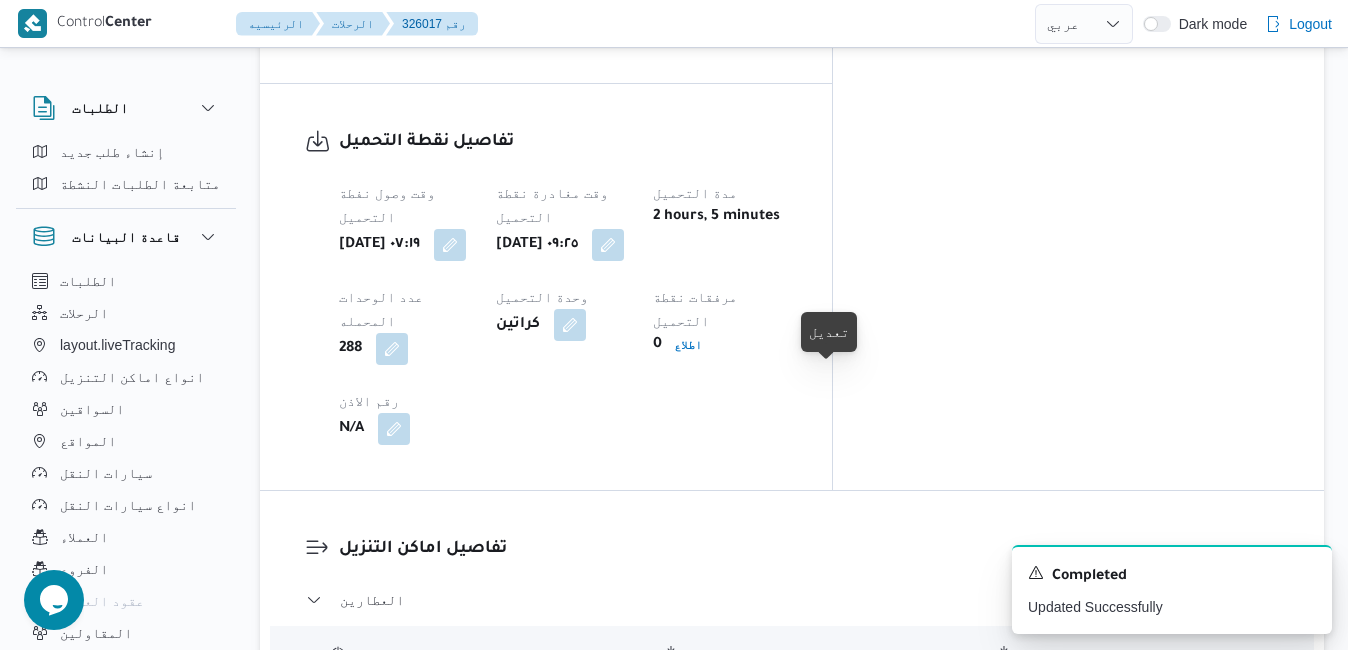 click at bounding box center [785, 751] 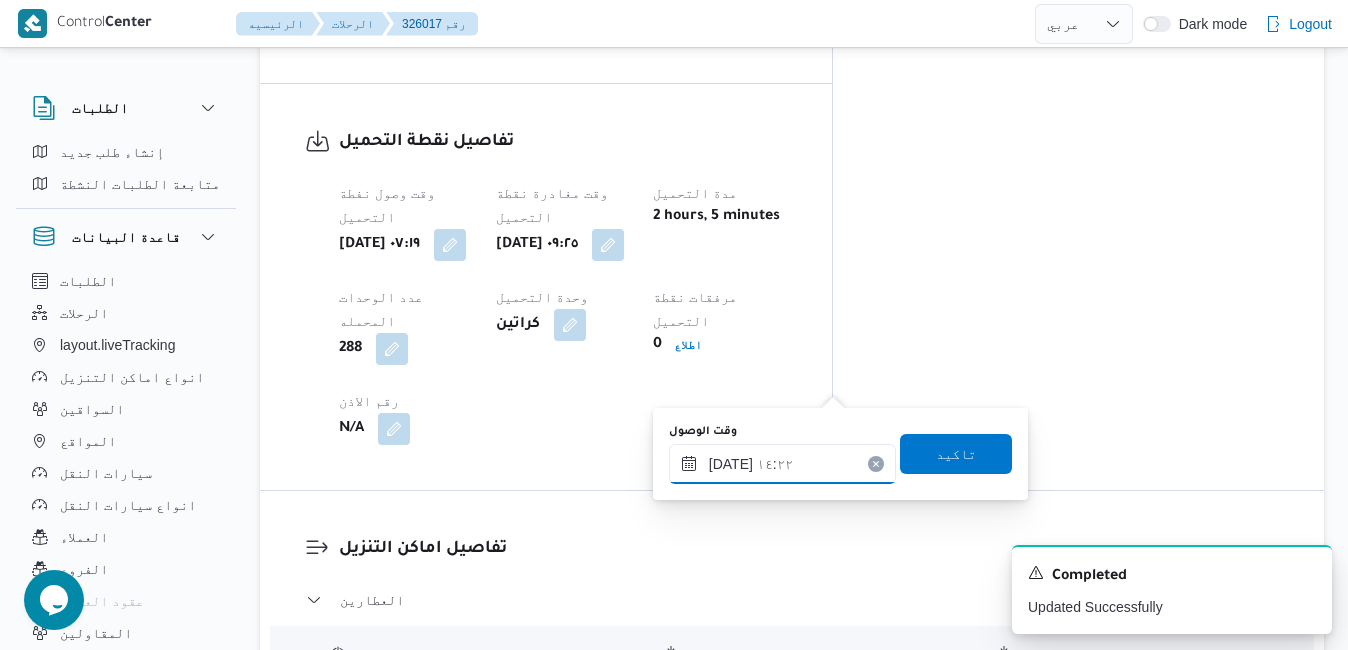 click on "٢٠/٠٧/٢٠٢٥ ١٤:٢٢" at bounding box center (782, 464) 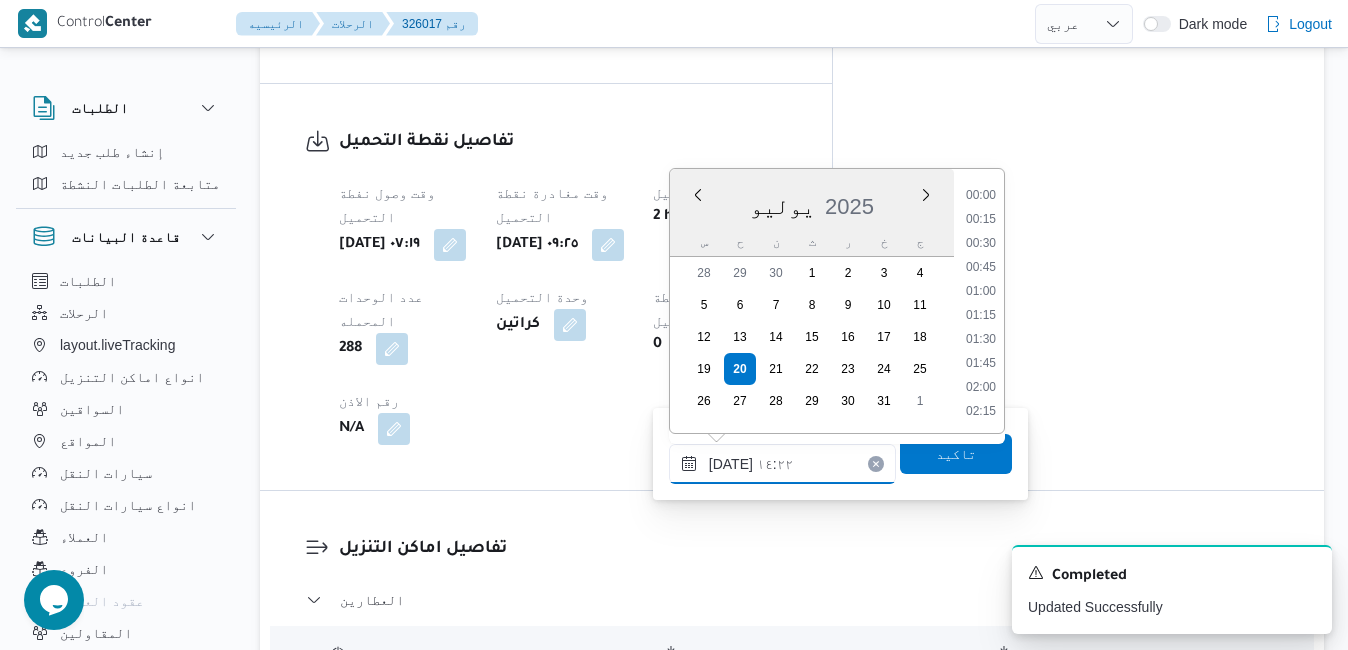 scroll, scrollTop: 1246, scrollLeft: 0, axis: vertical 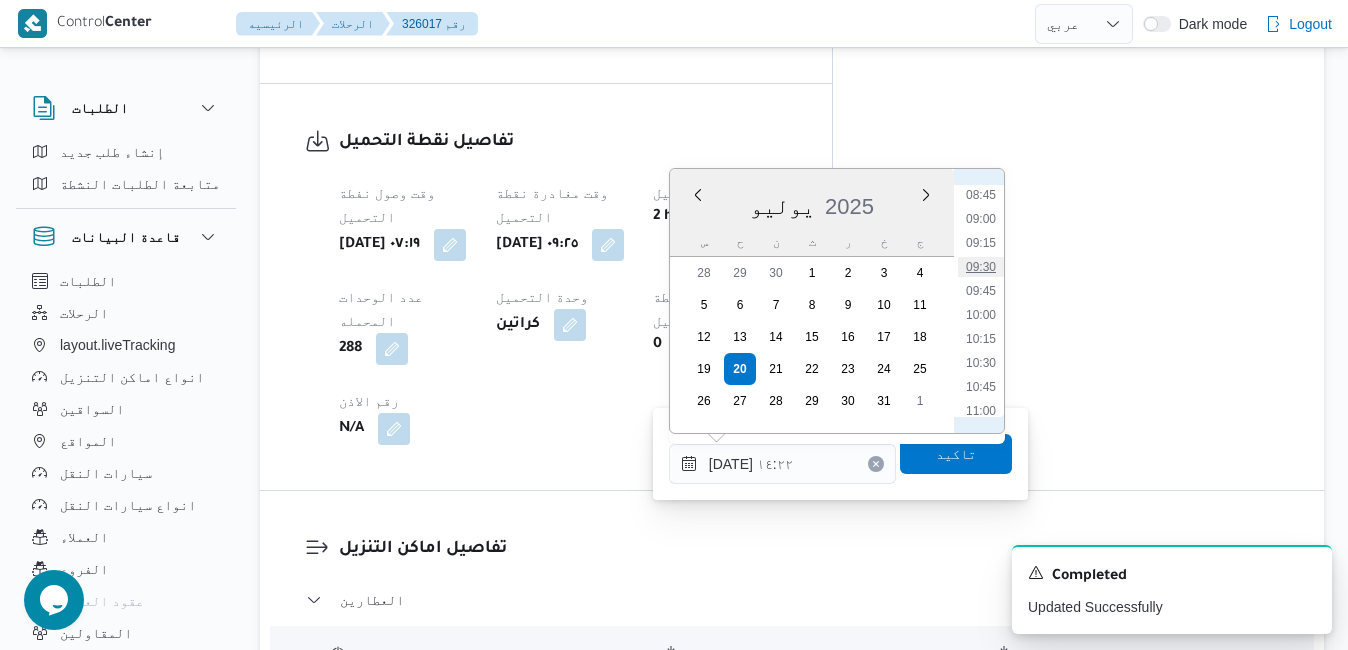 click on "09:30" at bounding box center [981, 267] 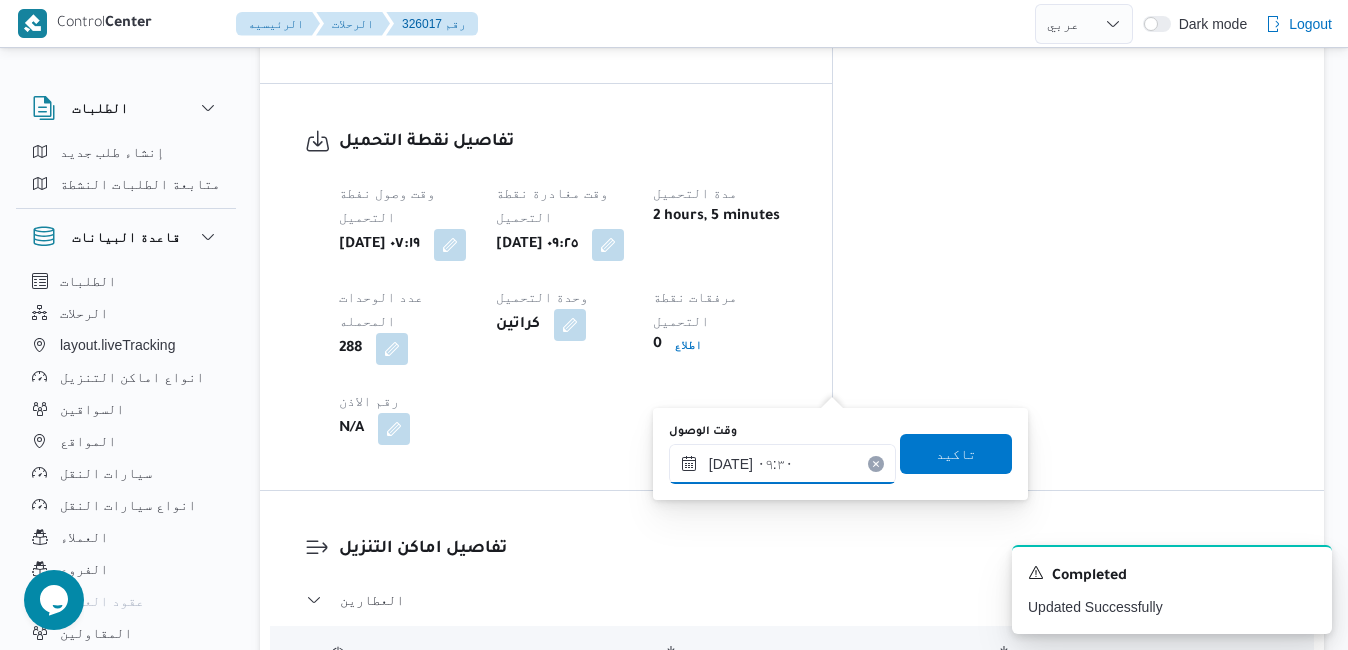 click on "٢٠/٠٧/٢٠٢٥ ٠٩:٣٠" at bounding box center [782, 464] 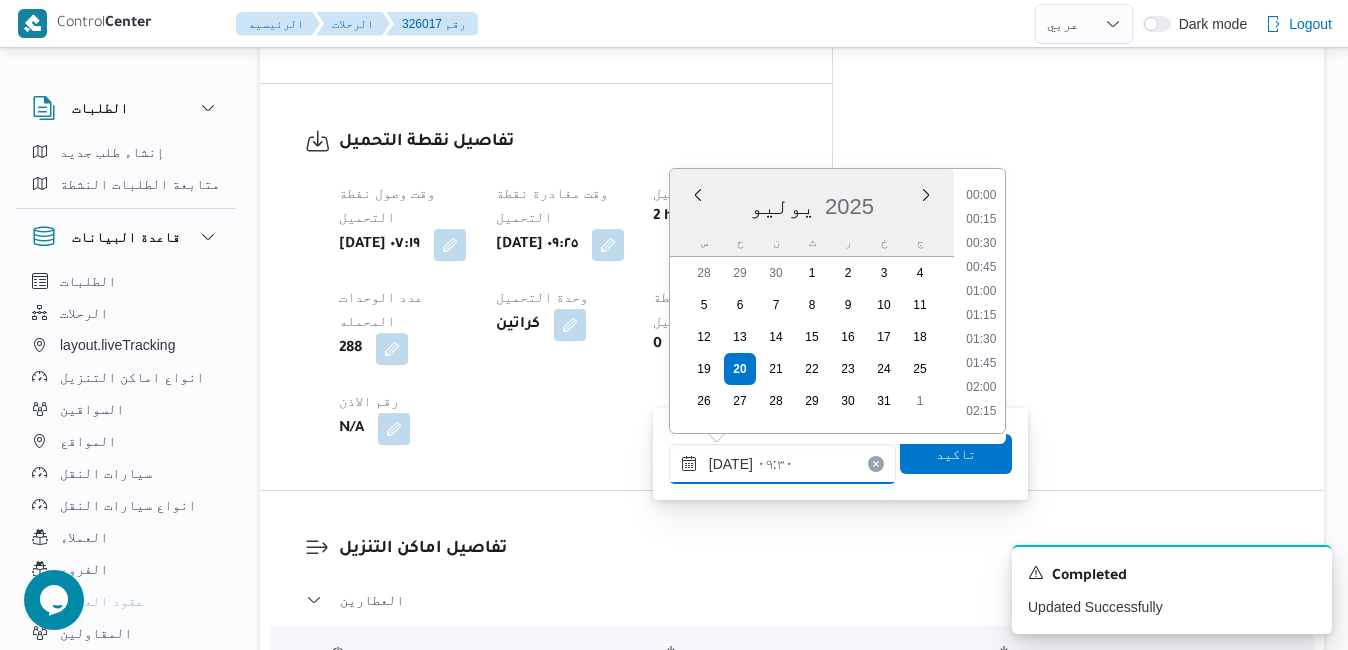 scroll, scrollTop: 790, scrollLeft: 0, axis: vertical 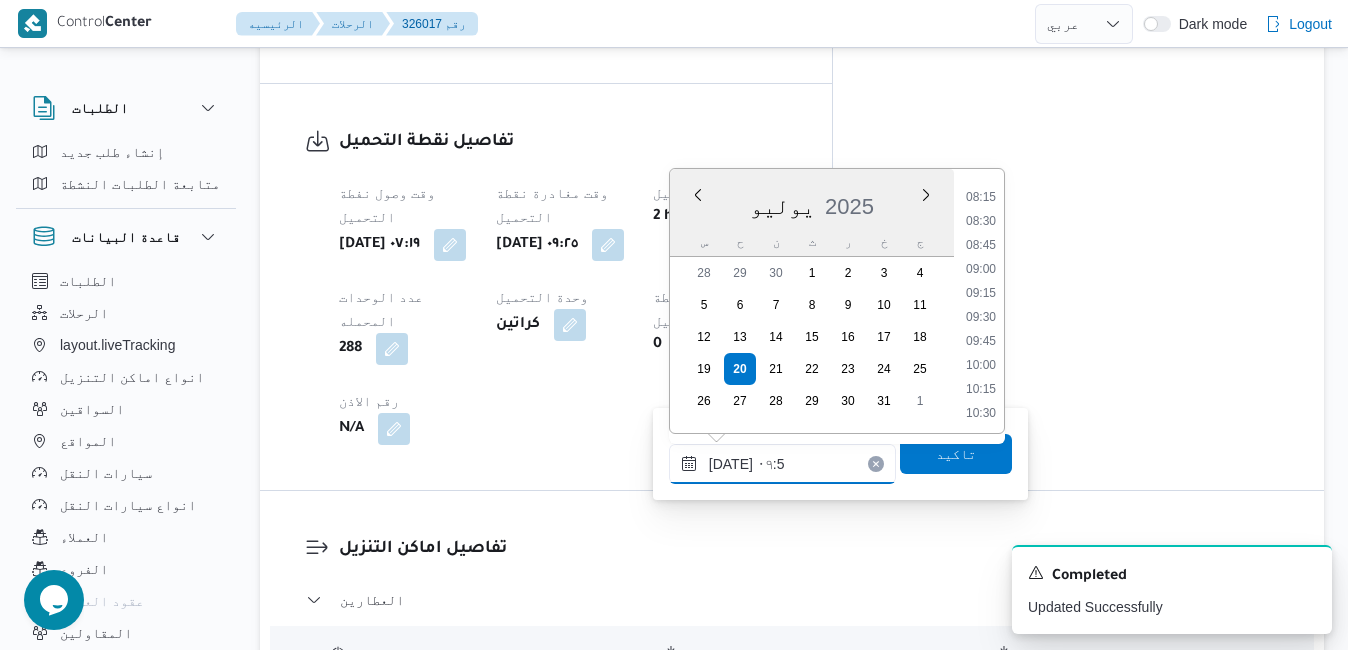 type on "٢٠/٠٧/٢٠٢٥ ٠٩:50" 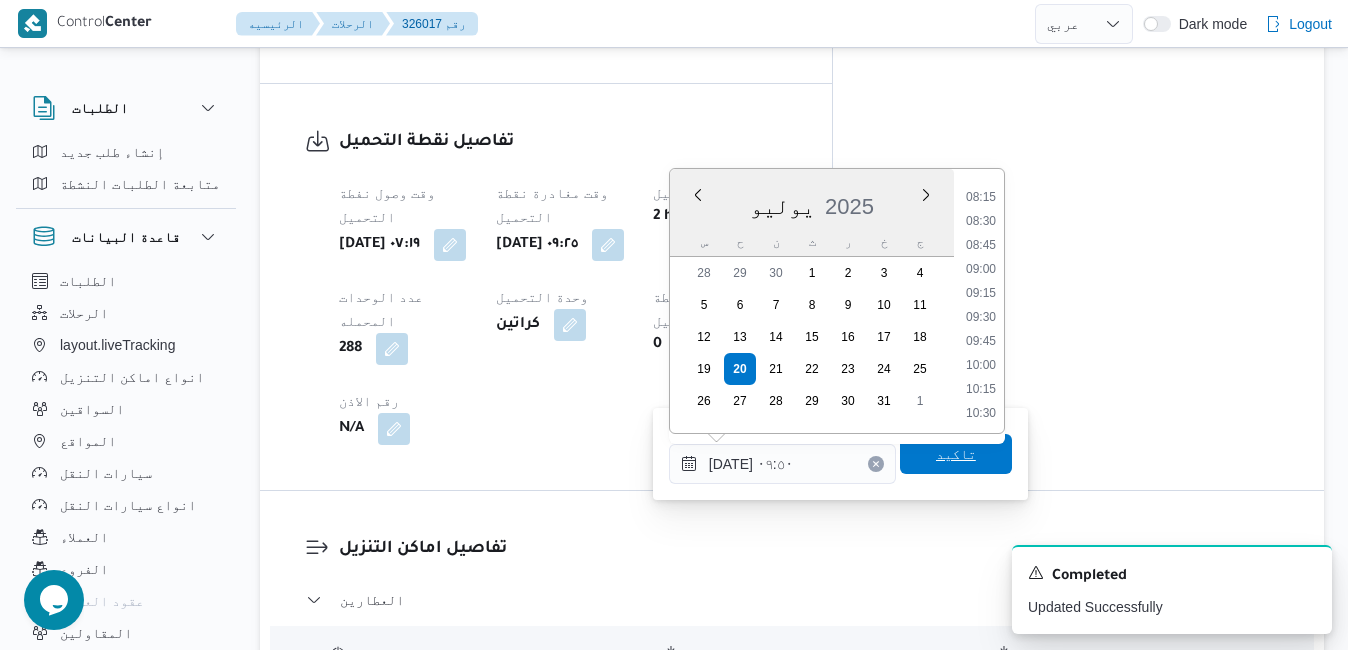 click on "تاكيد" at bounding box center (956, 454) 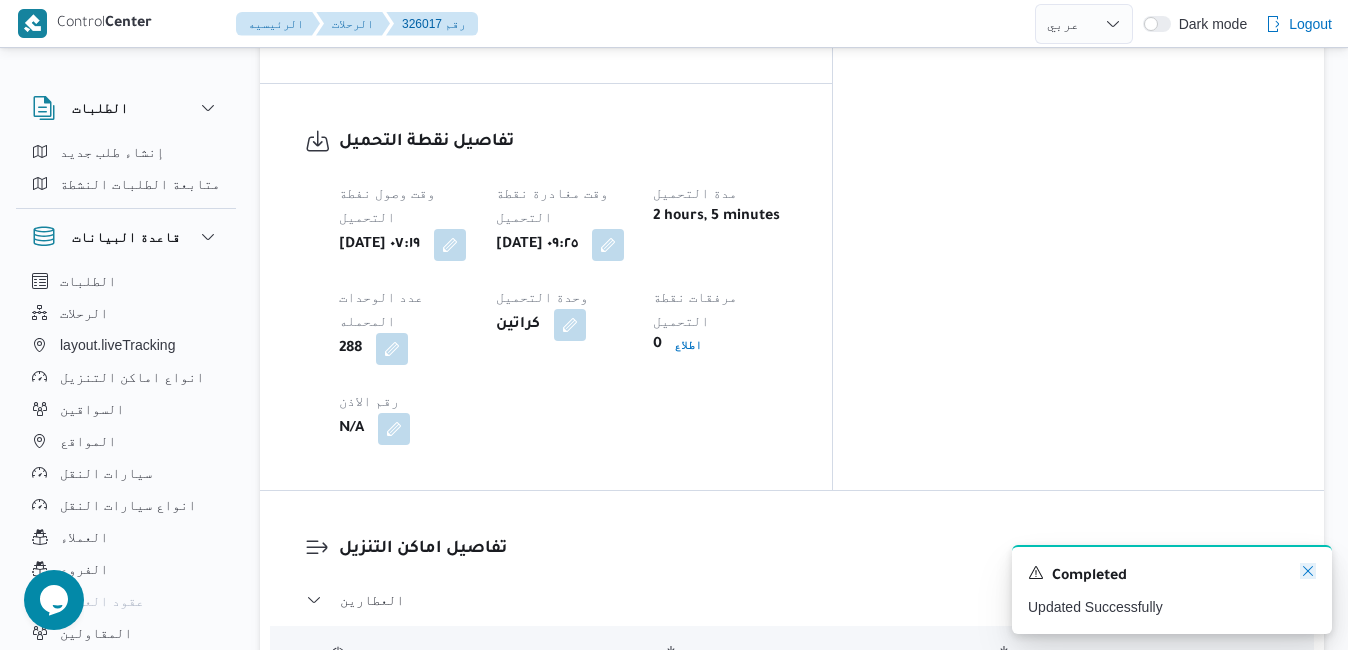 click 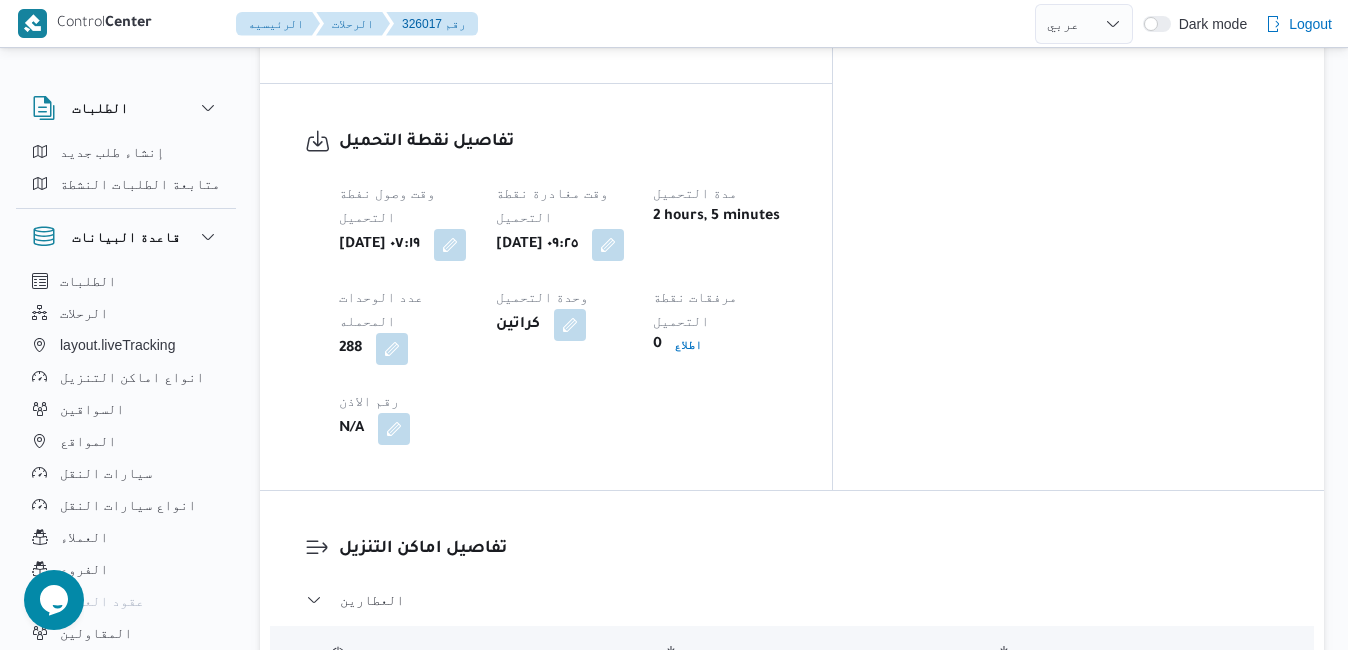 click on "قسم مينا البصل -
دانون فرع الاسكندريه" at bounding box center [792, 884] 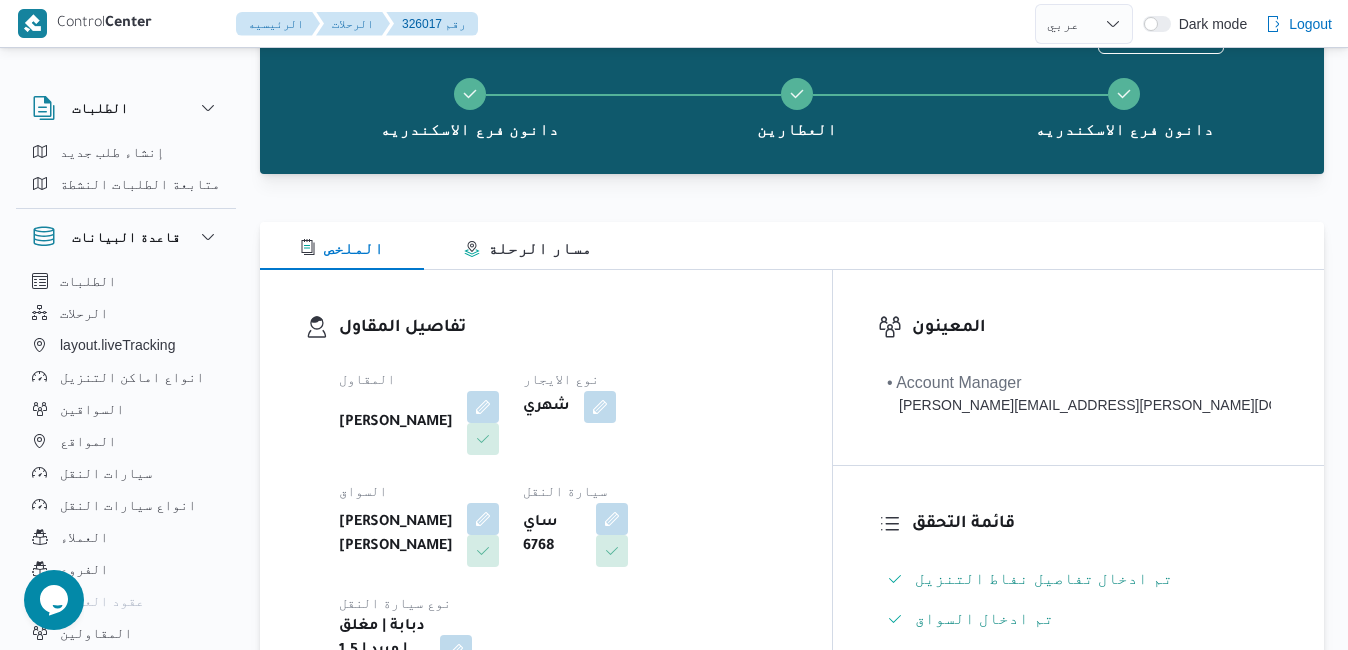 scroll, scrollTop: 0, scrollLeft: 0, axis: both 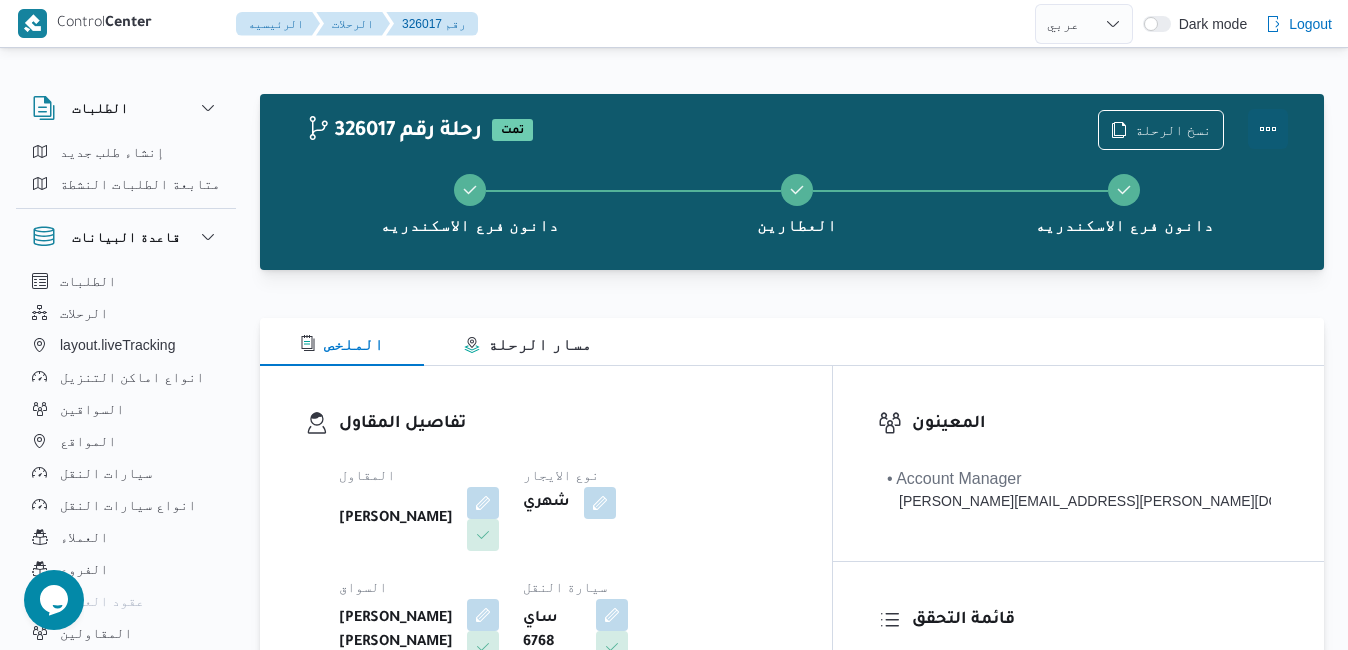 click at bounding box center (1268, 129) 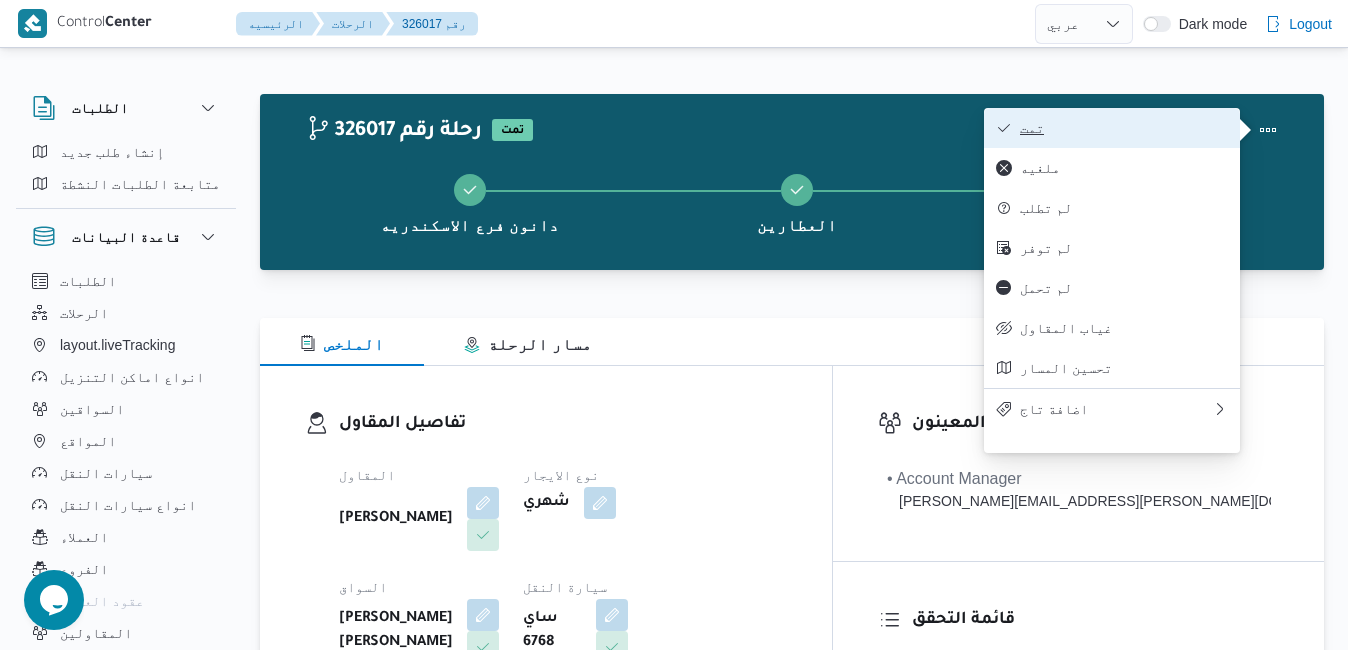 click on "تمت" at bounding box center [1124, 128] 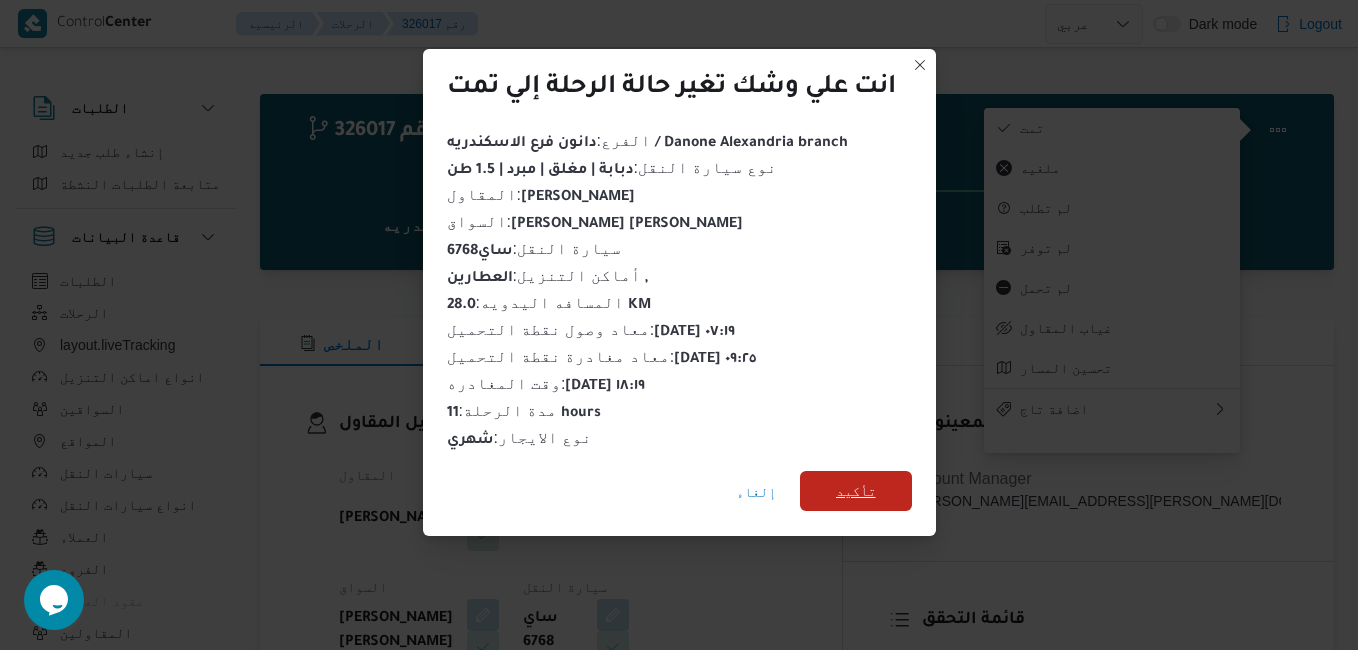 click on "تأكيد" at bounding box center [856, 491] 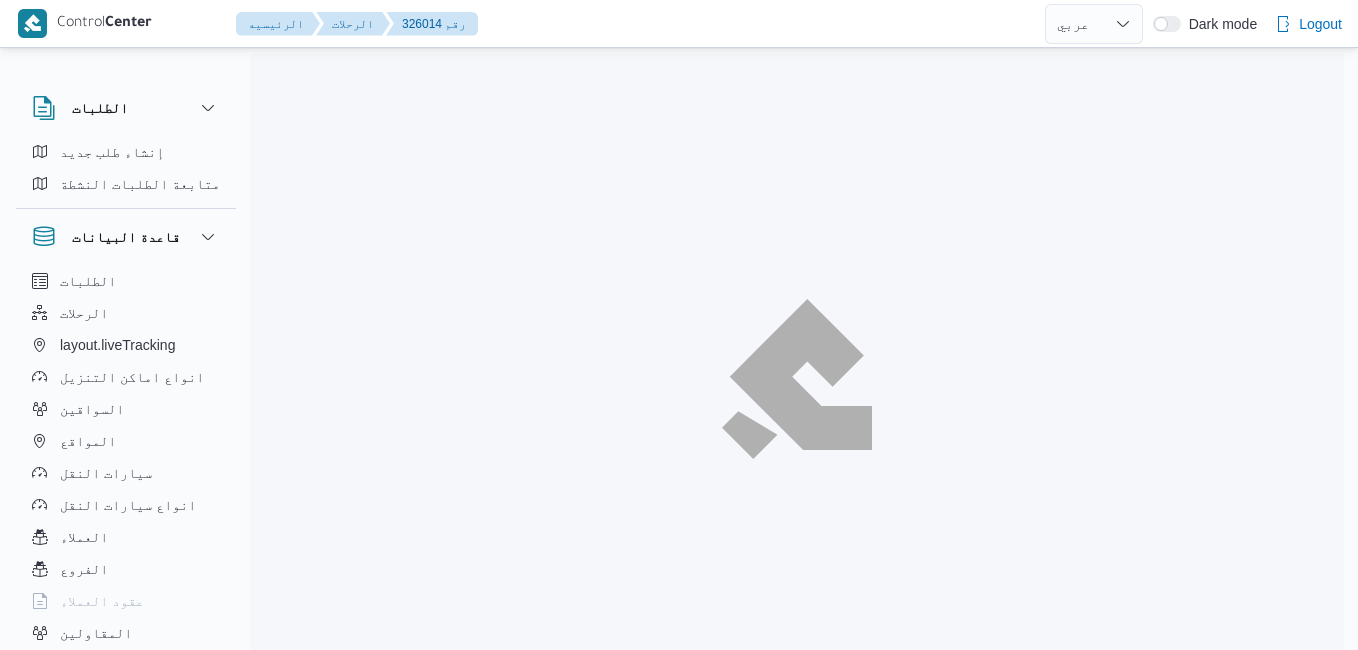 select on "ar" 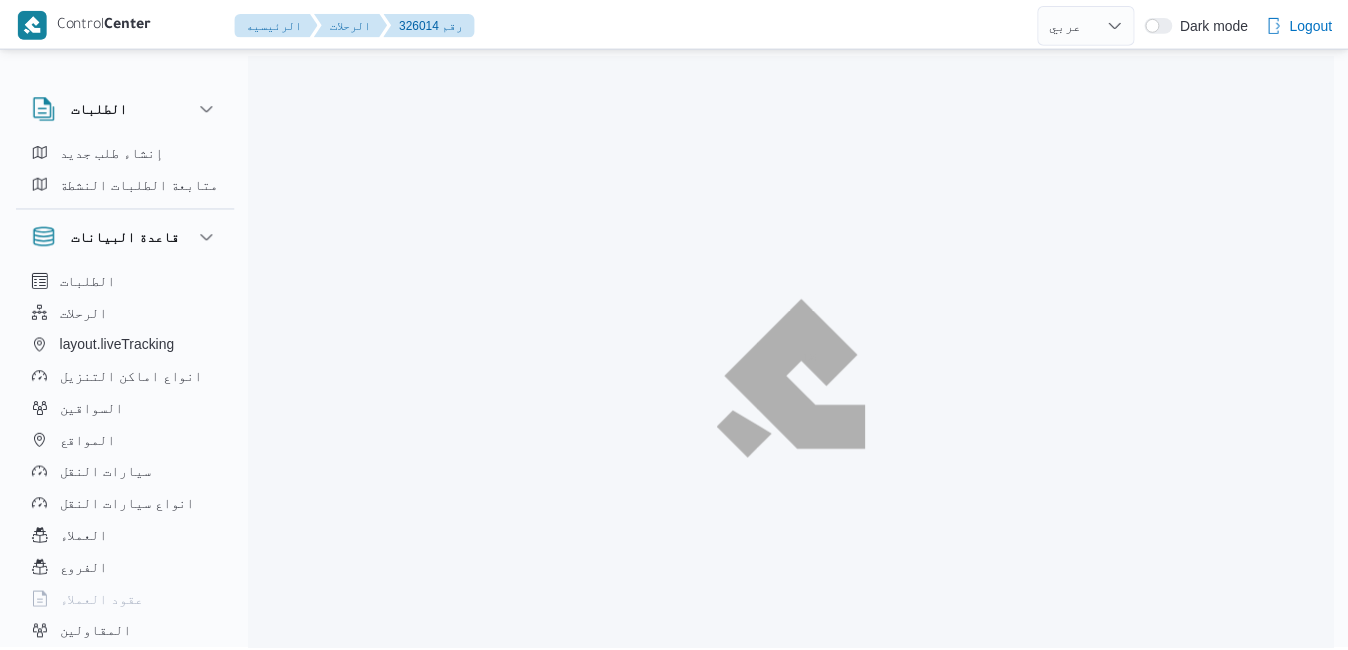 scroll, scrollTop: 0, scrollLeft: 0, axis: both 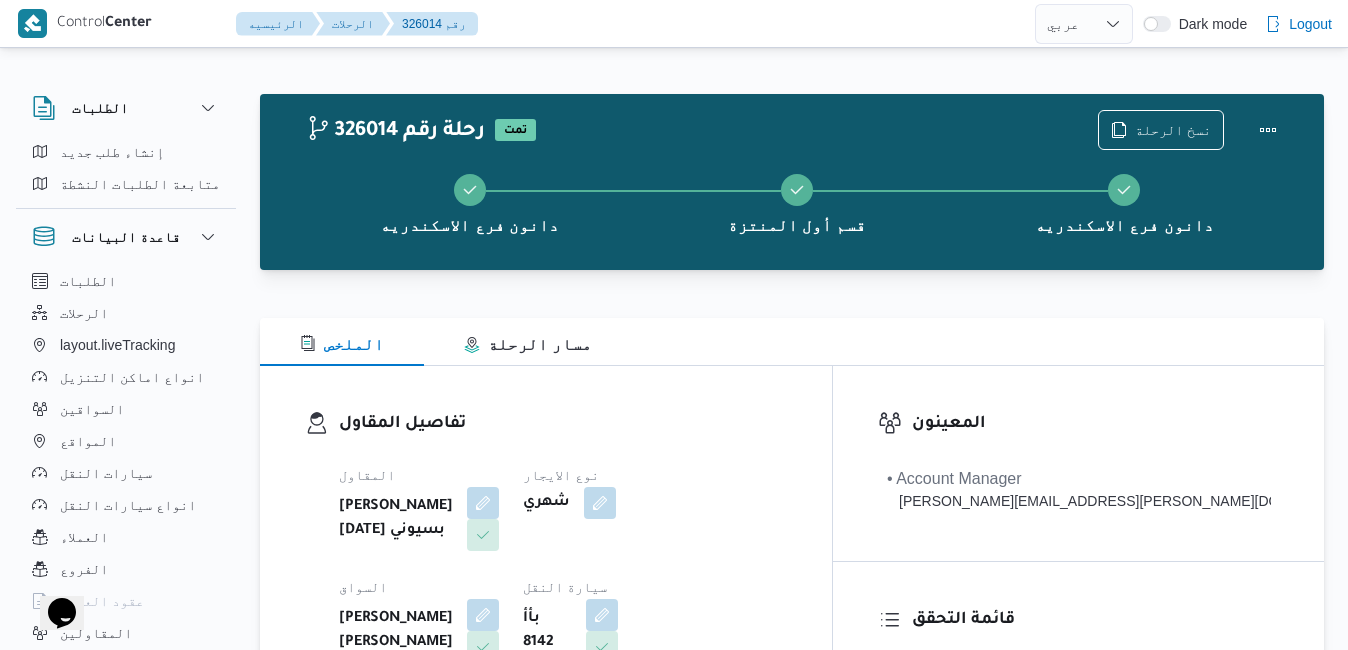 click at bounding box center [792, 306] 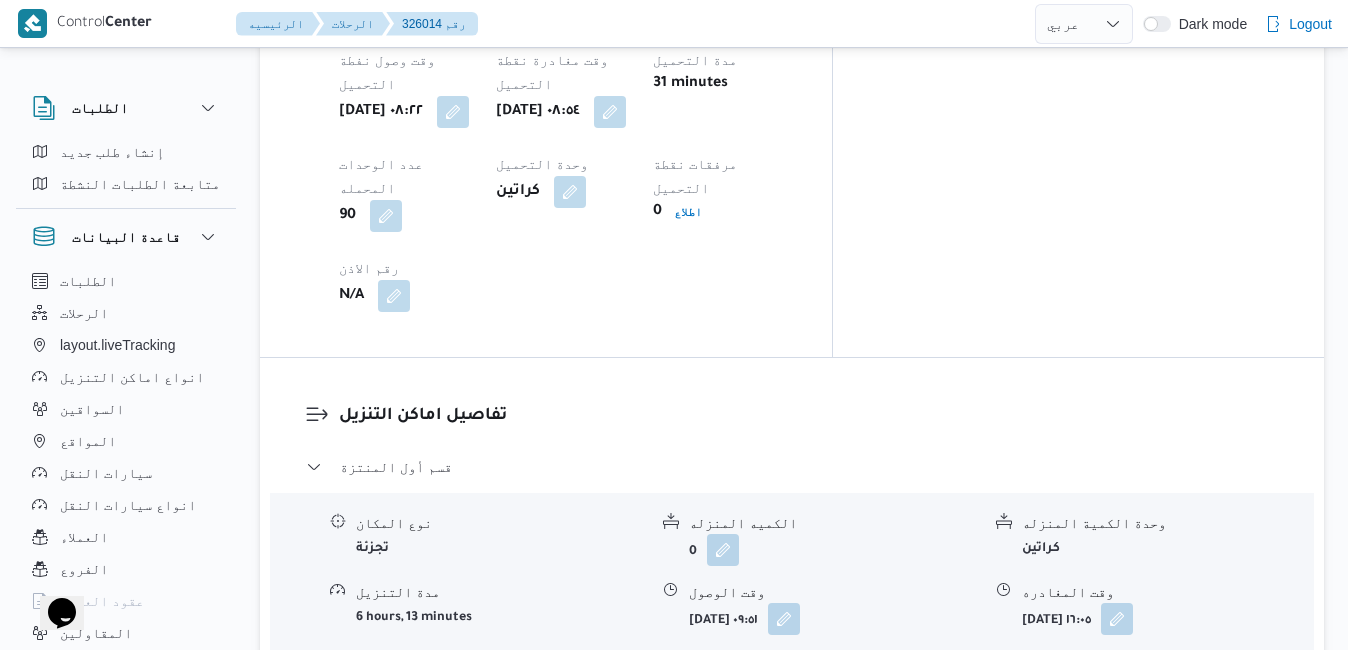 scroll, scrollTop: 1800, scrollLeft: 0, axis: vertical 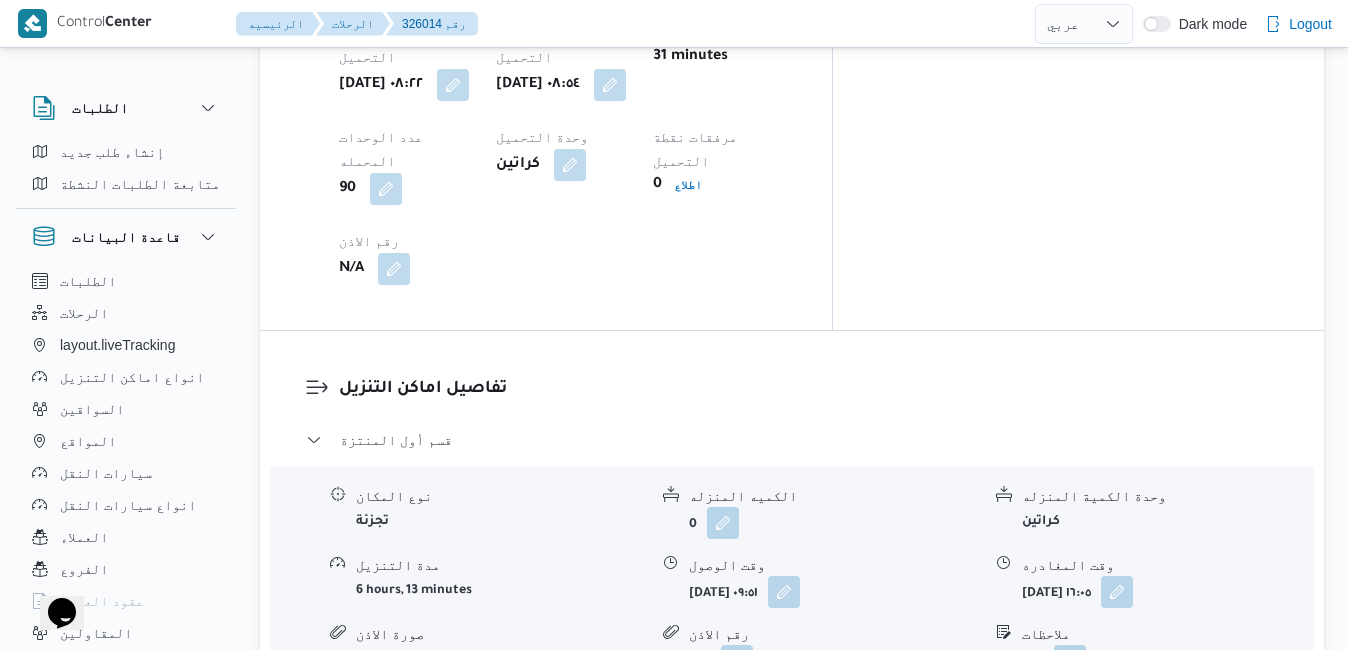 click on "قسم مينا البصل -
دانون فرع الاسكندريه" at bounding box center (792, 724) 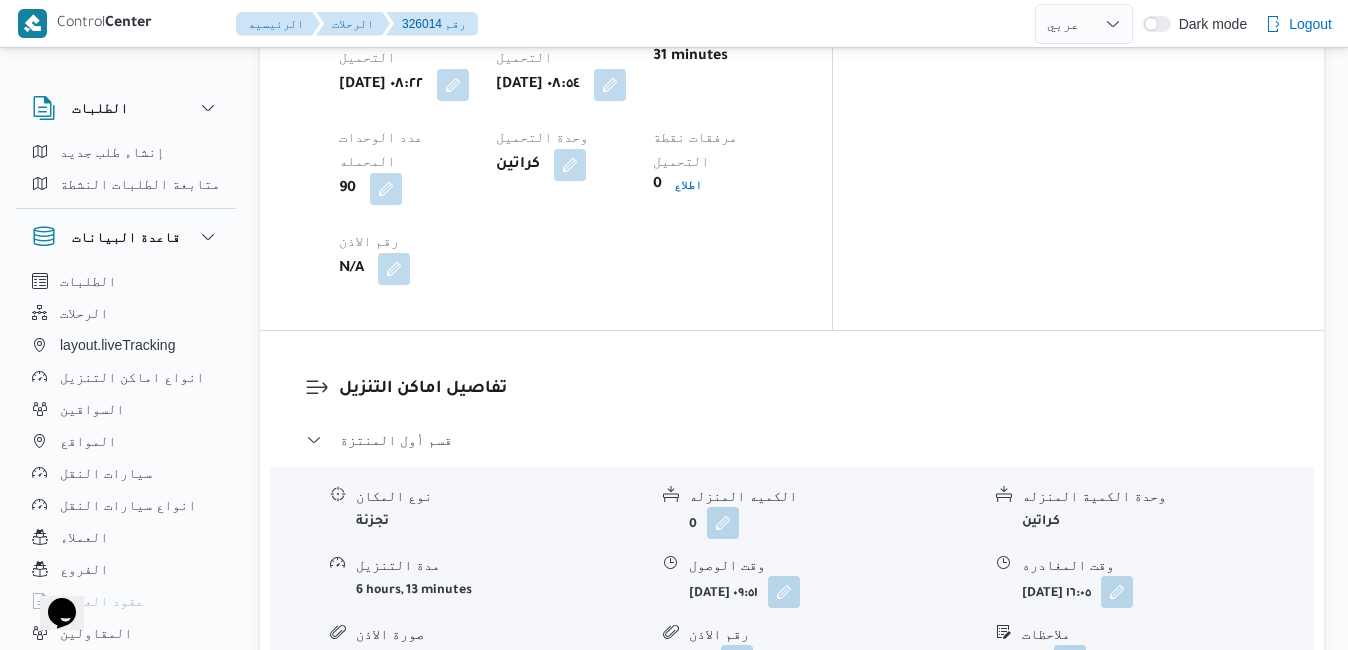 click at bounding box center [1118, 875] 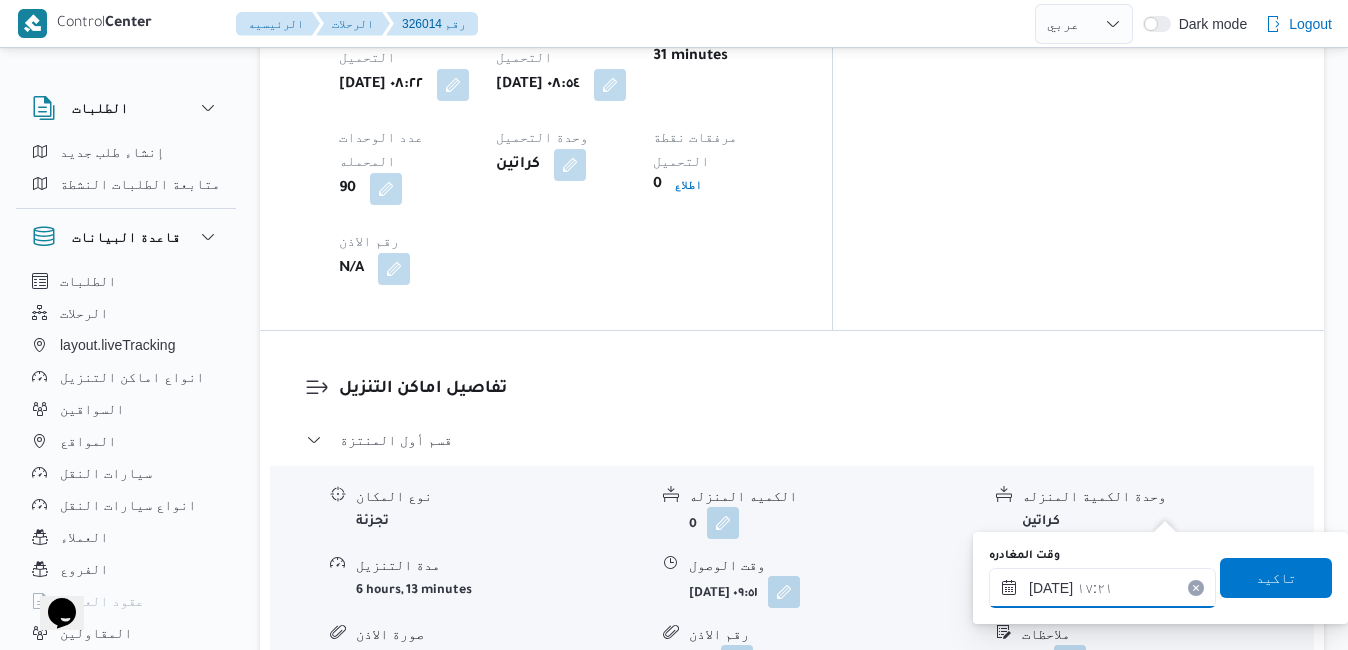 click on "٢٠/٠٧/٢٠٢٥ ١٧:٢١" at bounding box center (1102, 588) 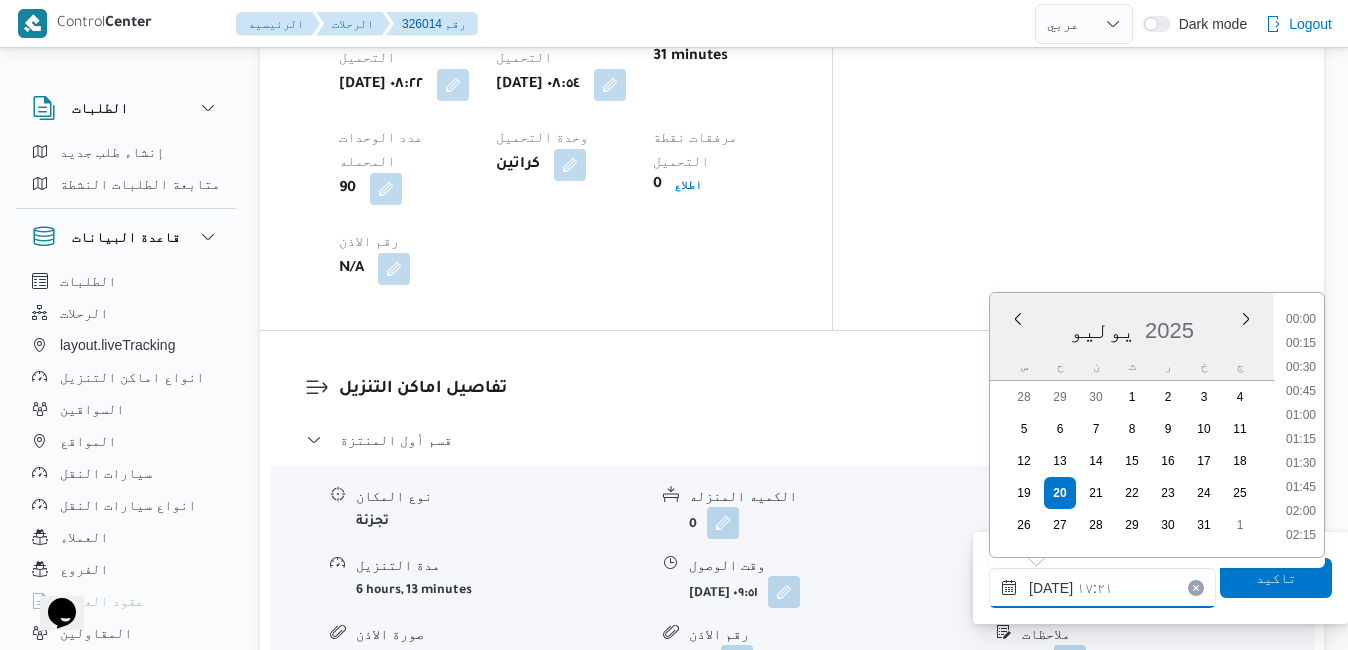 scroll, scrollTop: 1534, scrollLeft: 0, axis: vertical 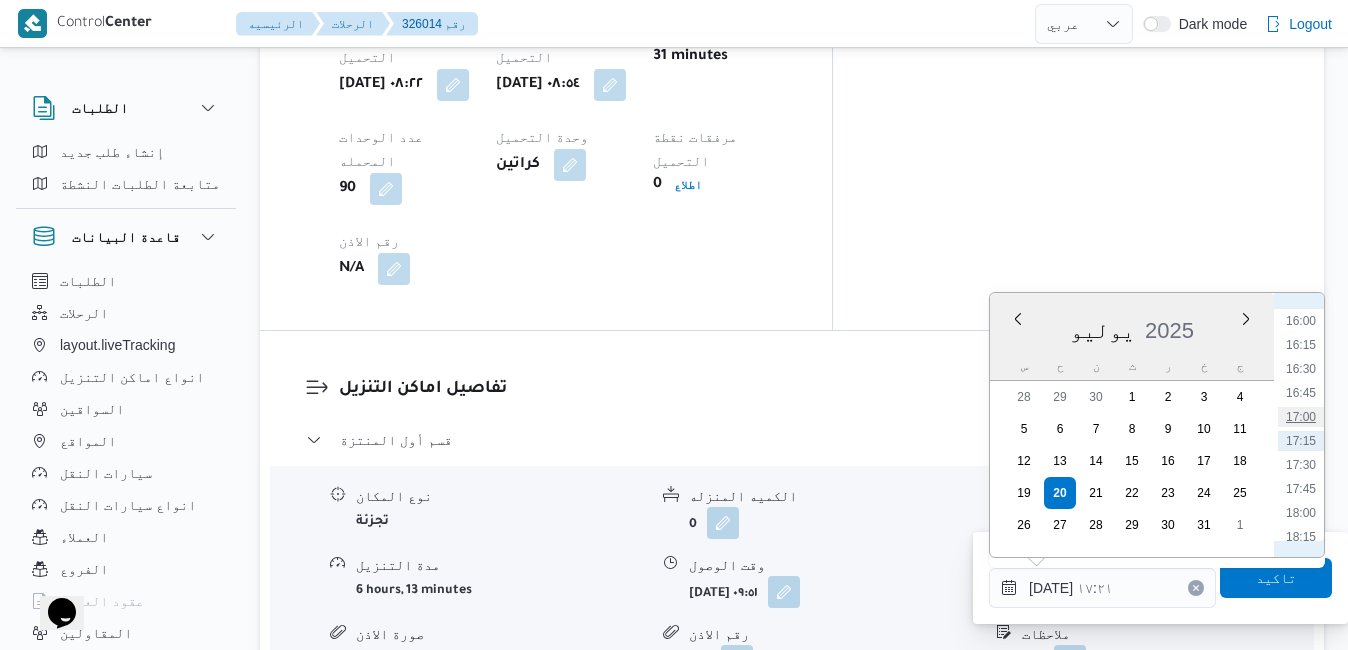click on "17:00" at bounding box center [1301, 417] 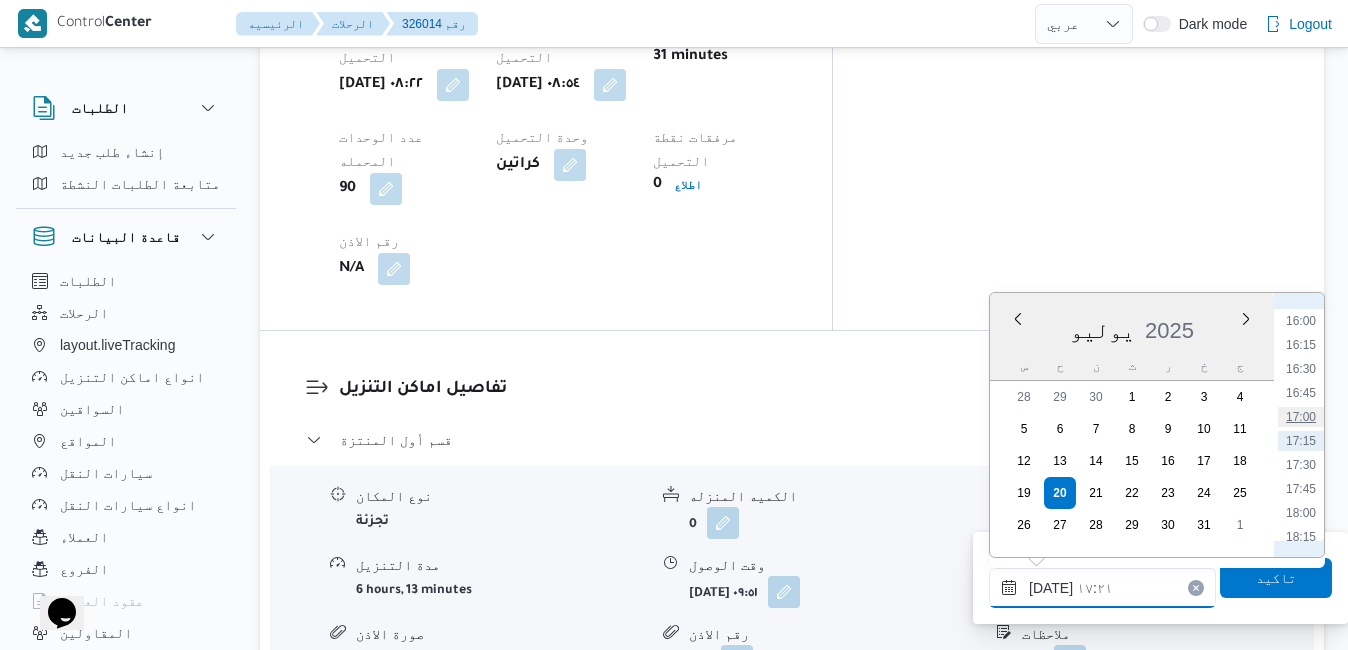 type on "٢٠/٠٧/٢٠٢٥ ١٧:٠٠" 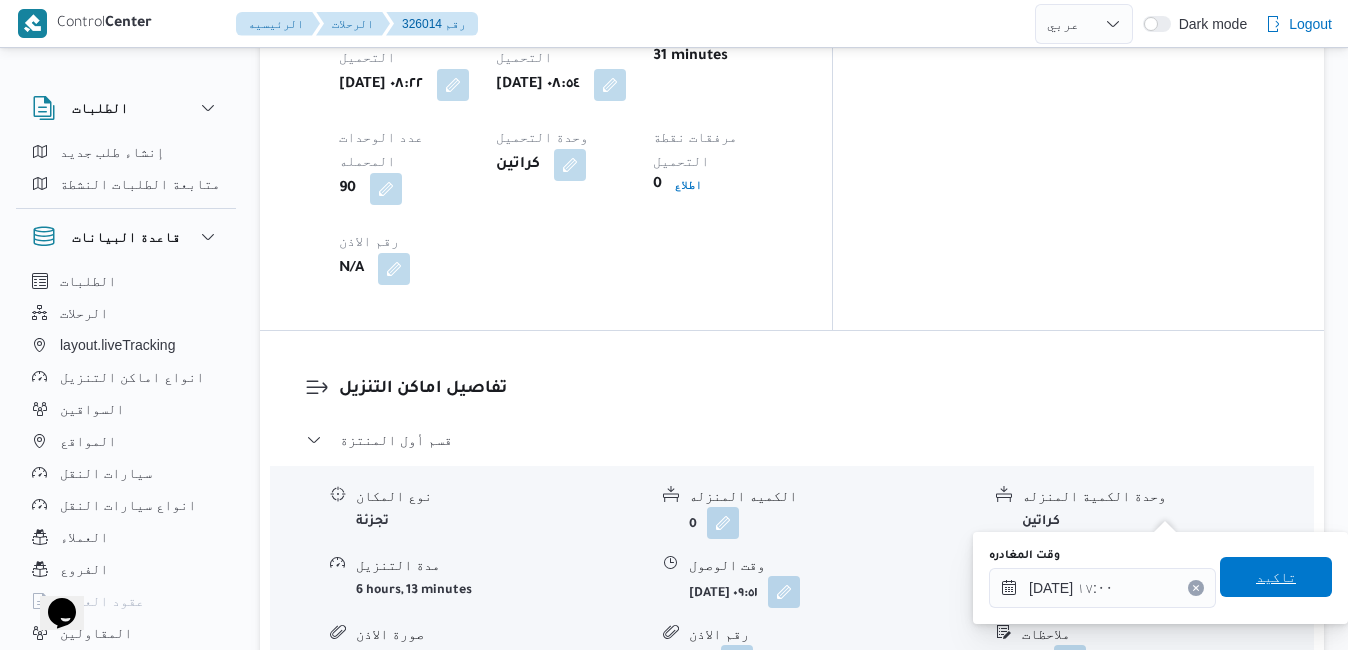 click on "تاكيد" at bounding box center (1276, 577) 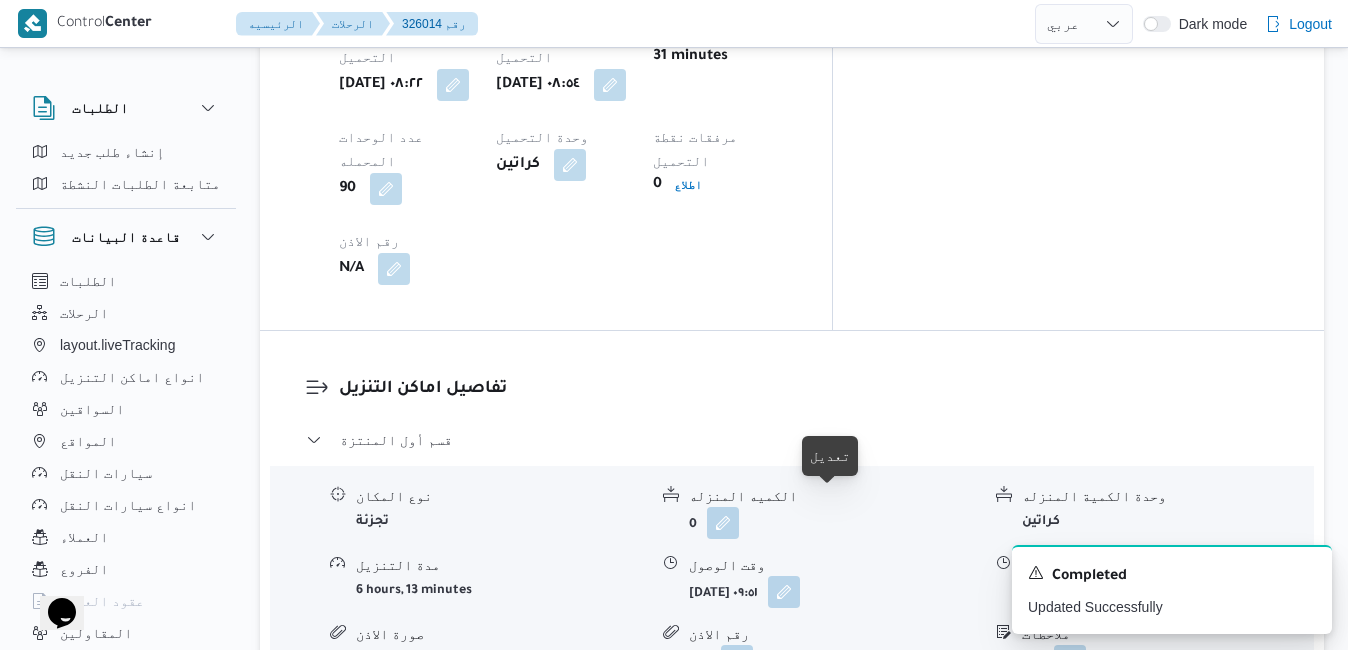 click at bounding box center (785, 875) 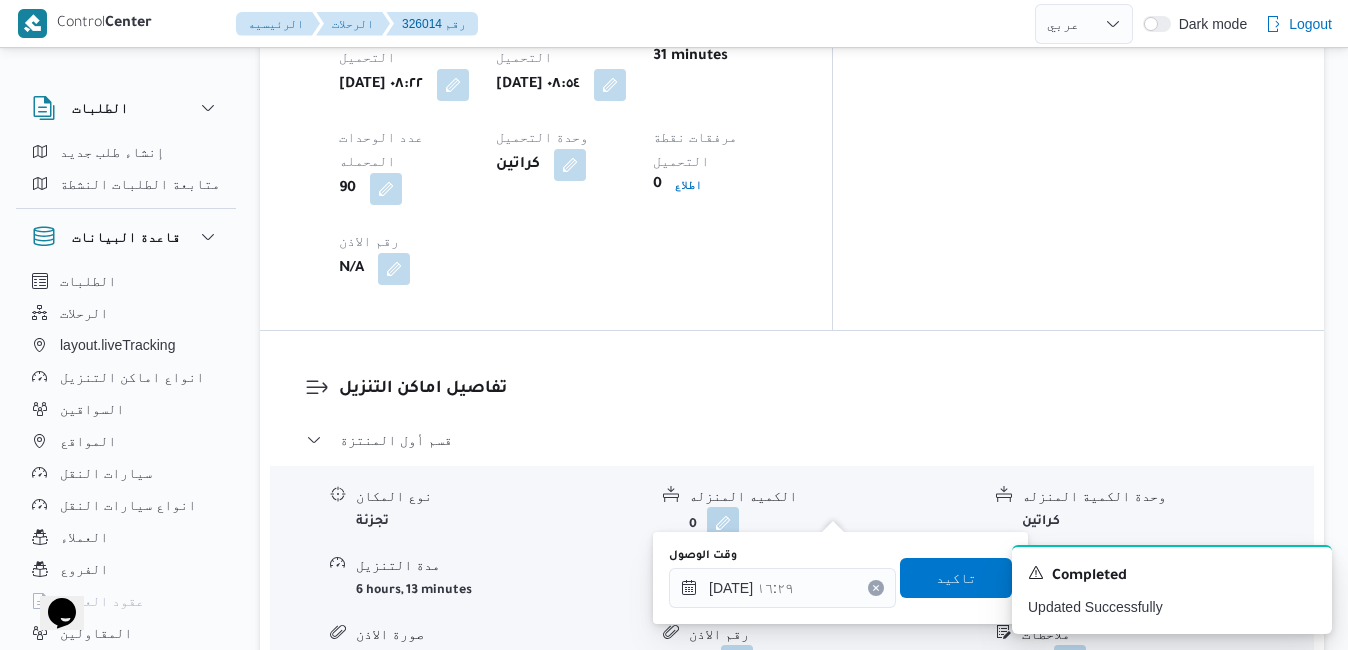 click on "N/A" at bounding box center (834, 661) 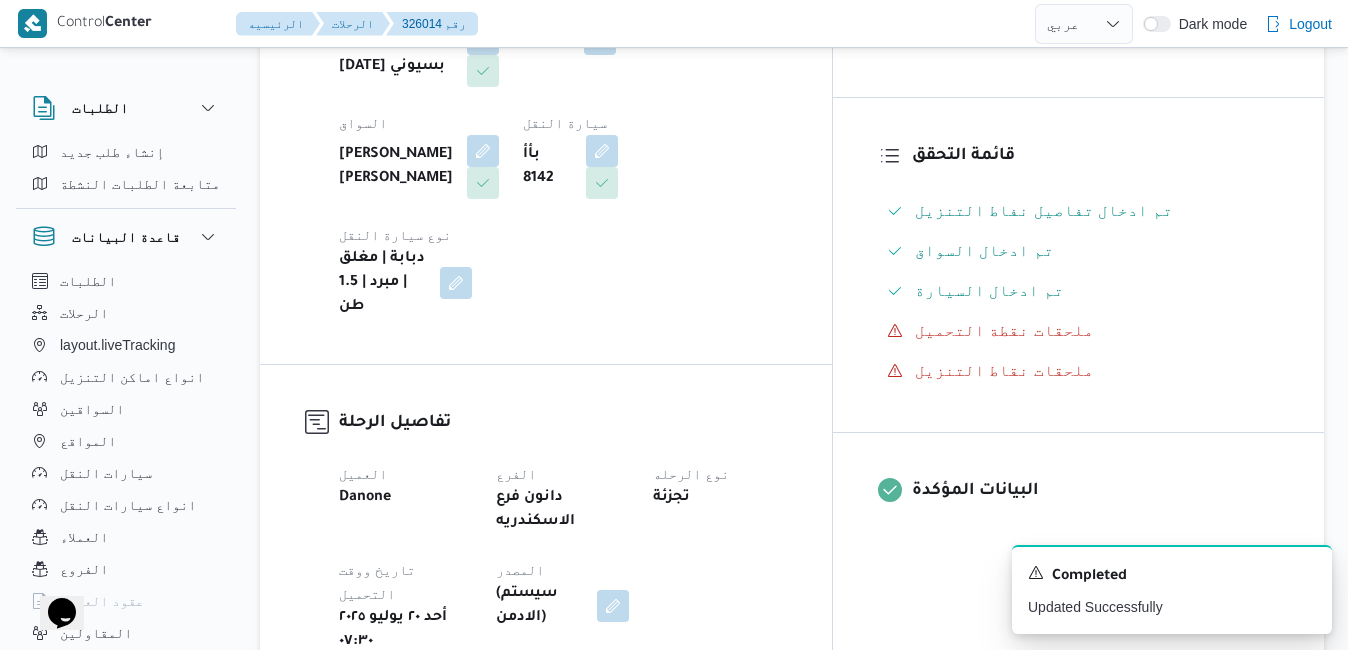 scroll, scrollTop: 0, scrollLeft: 0, axis: both 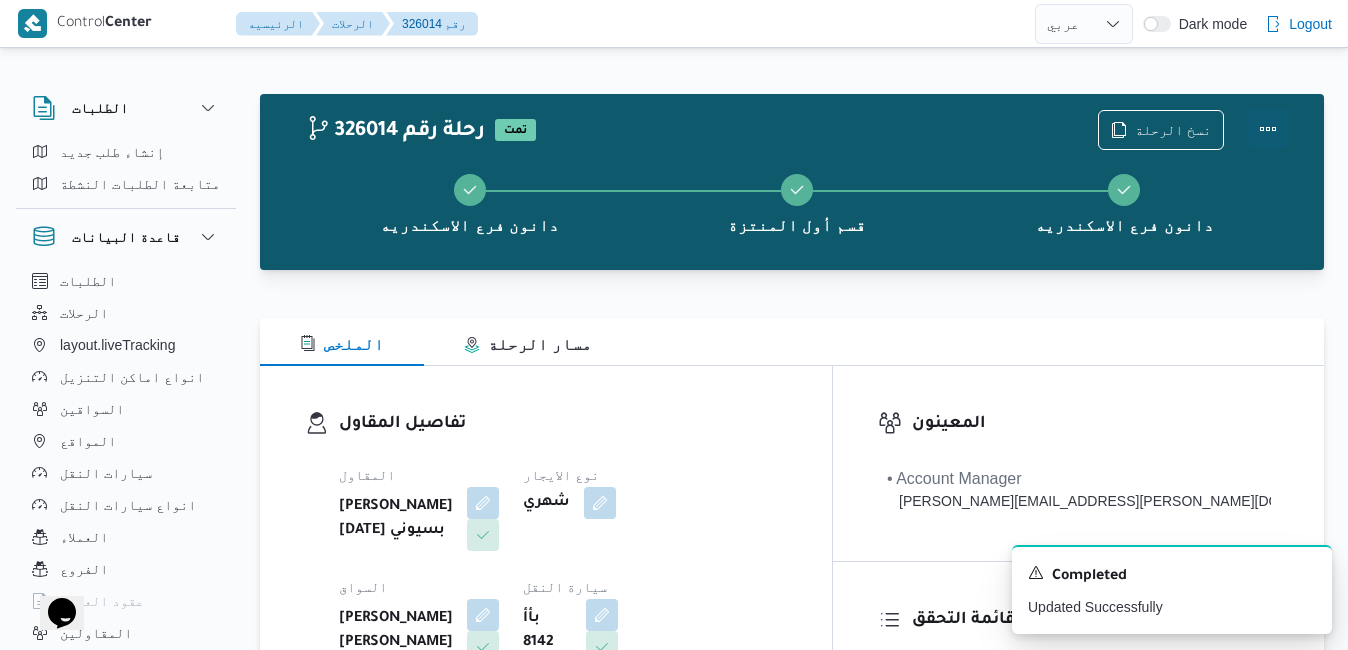 click at bounding box center [1268, 129] 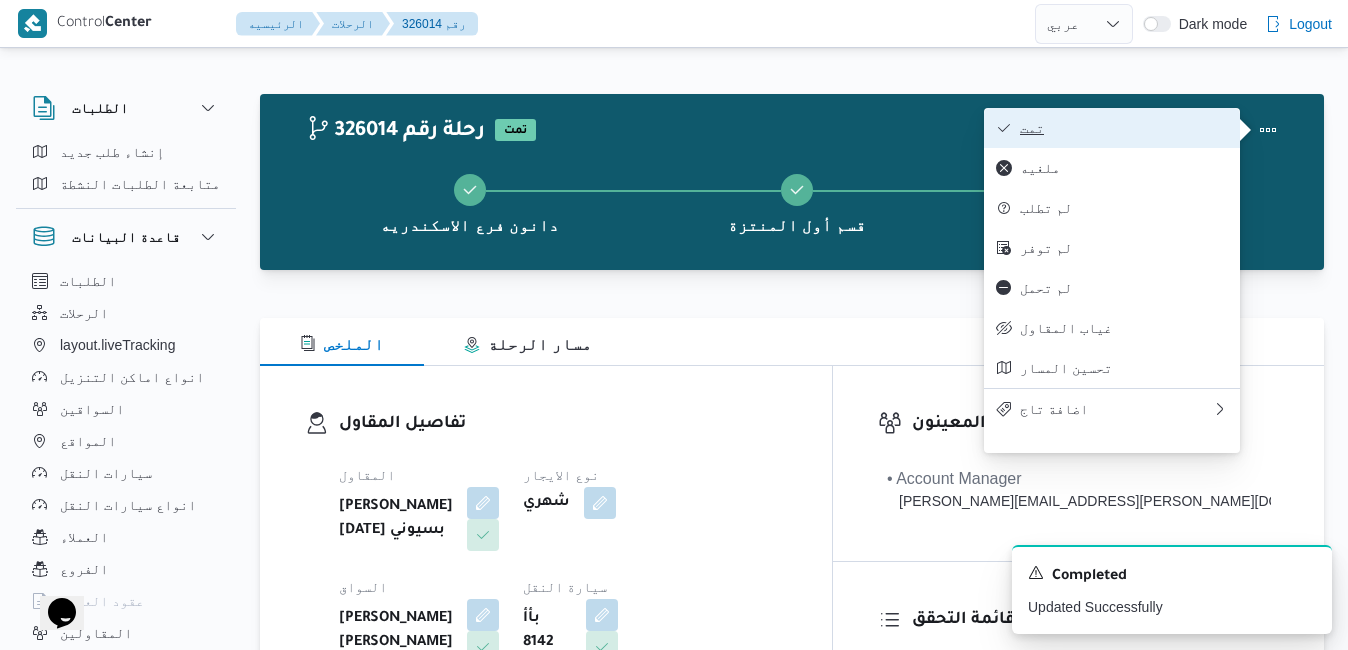 click on "تمت" at bounding box center [1124, 128] 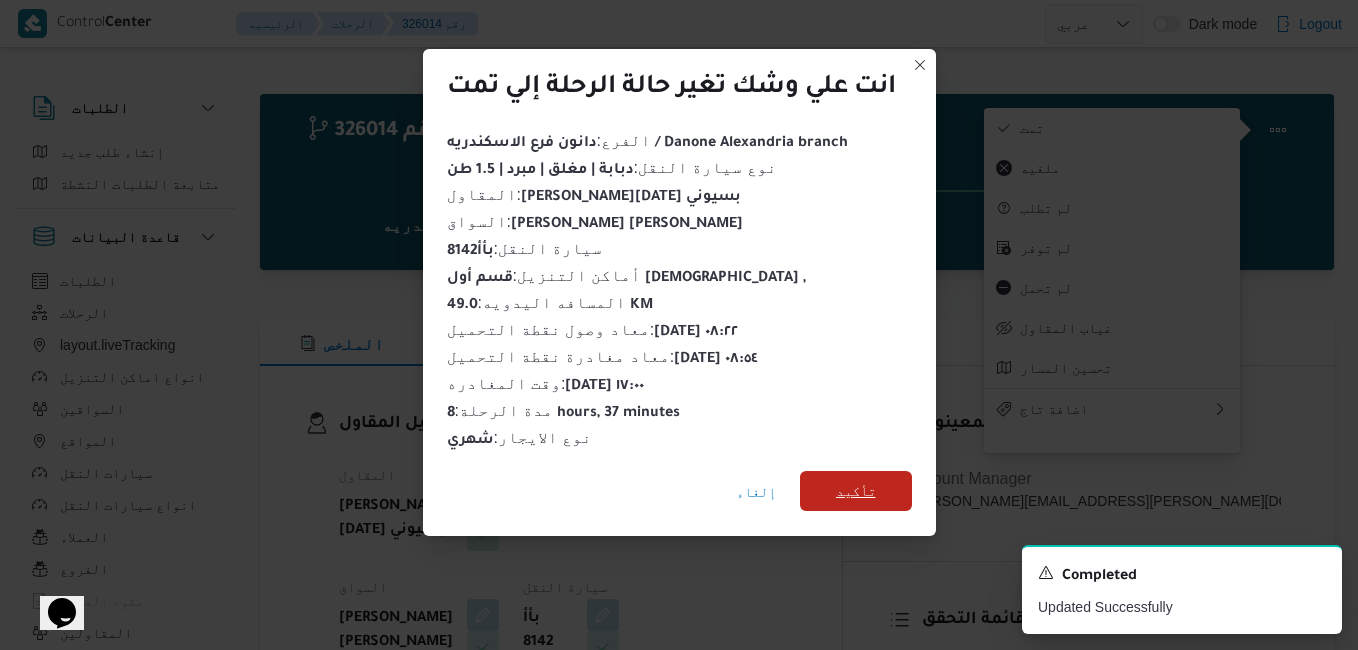click on "تأكيد" at bounding box center (856, 491) 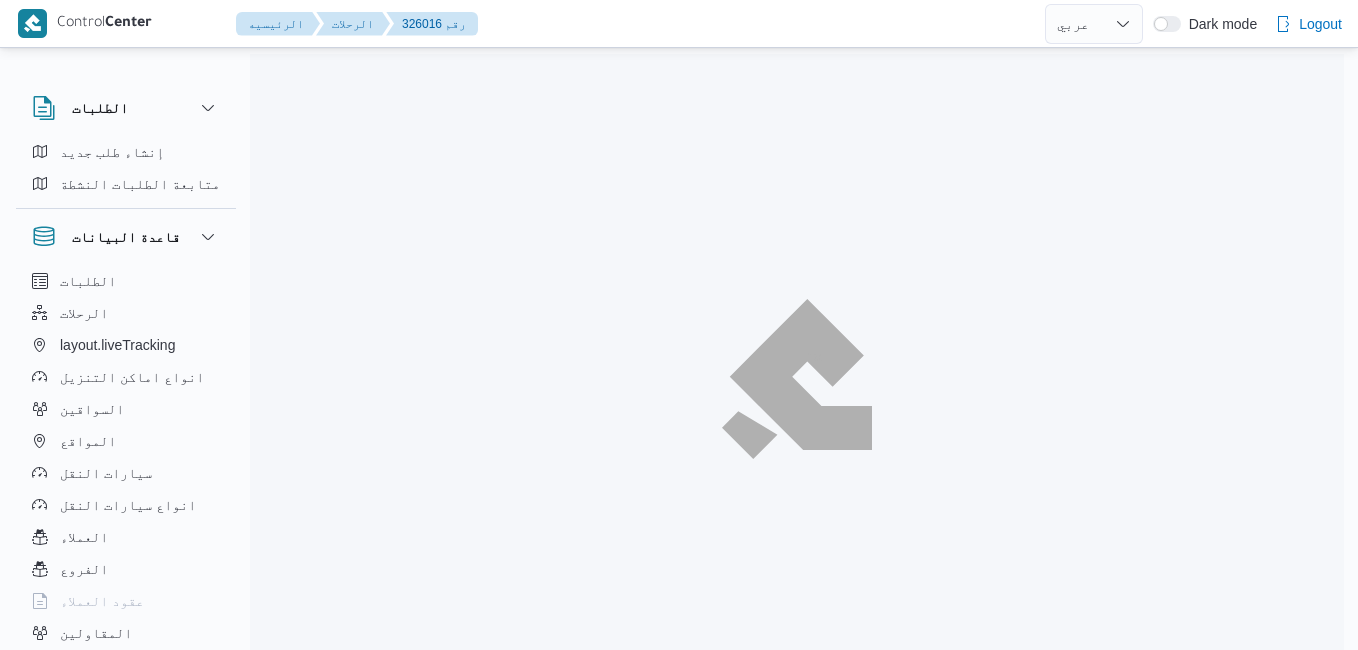 select on "ar" 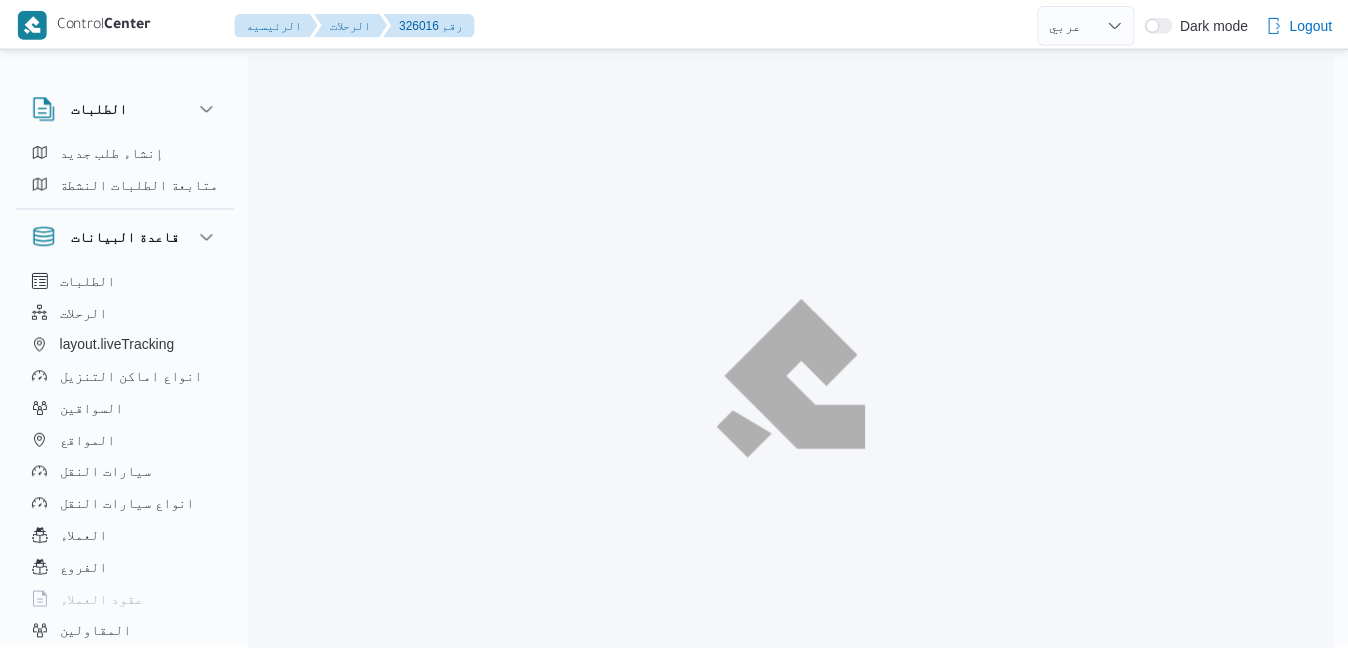 scroll, scrollTop: 0, scrollLeft: 0, axis: both 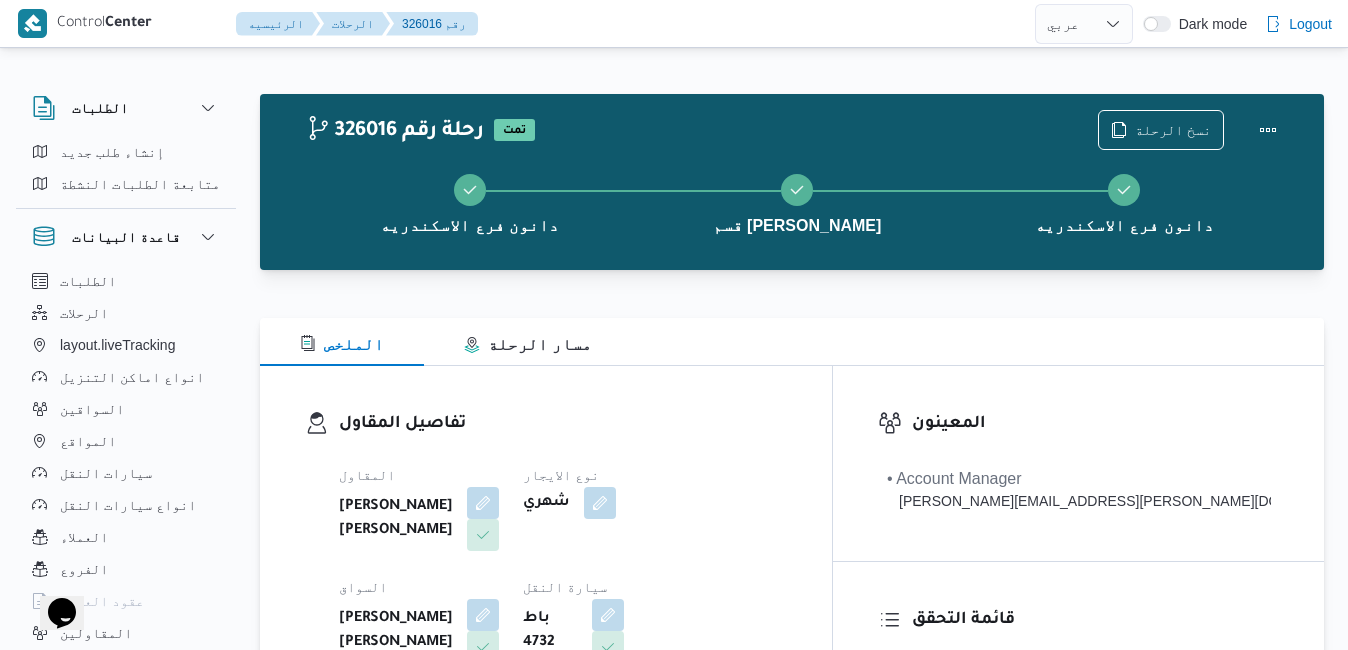 click at bounding box center (792, 306) 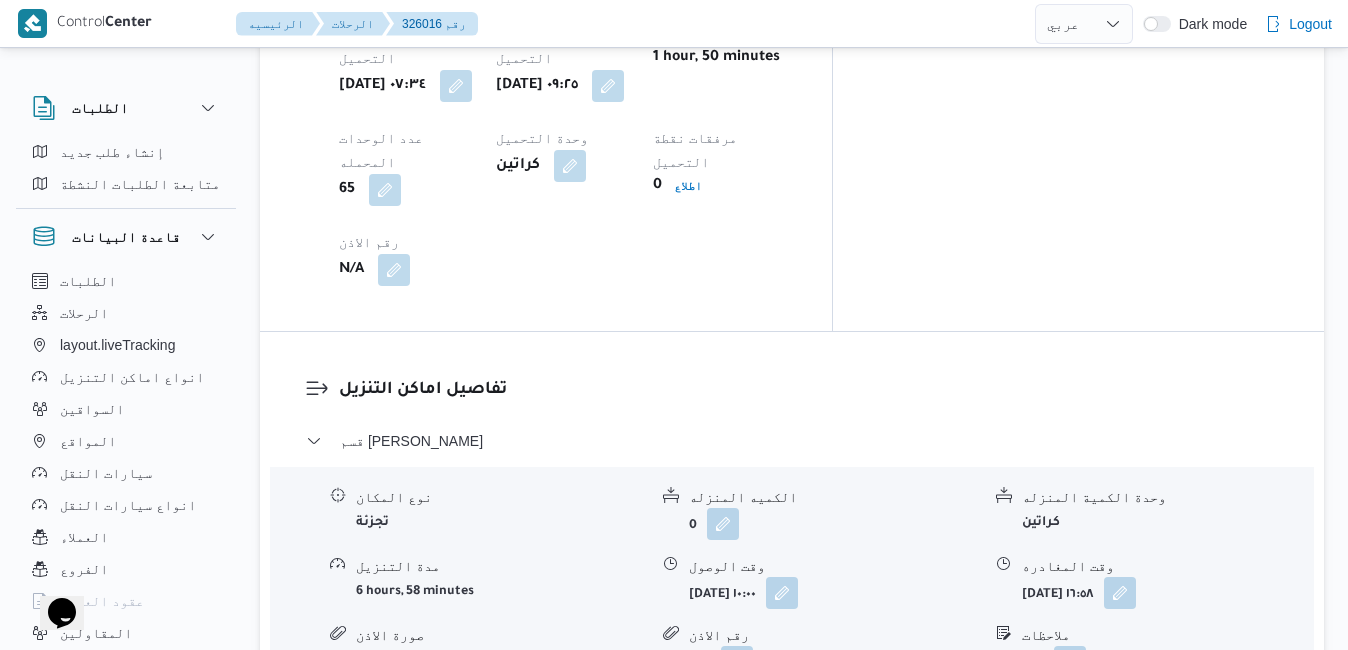 scroll, scrollTop: 1800, scrollLeft: 0, axis: vertical 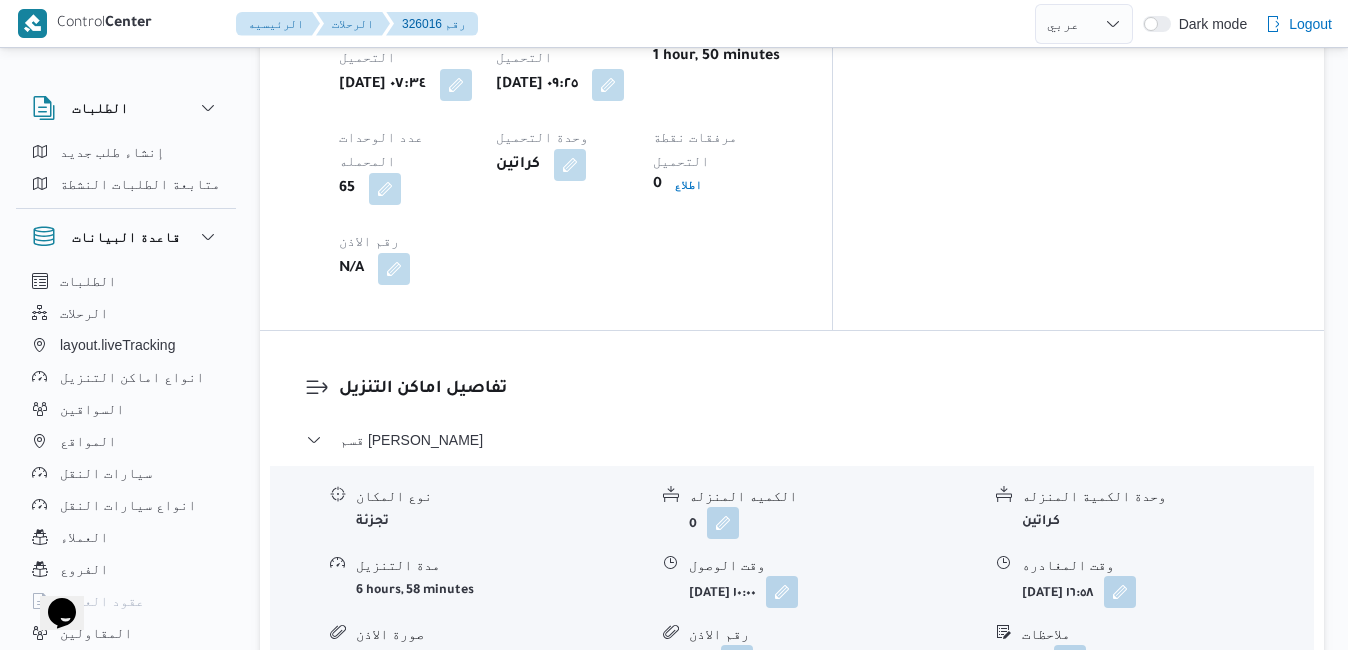 click on "قسم مينا البصل -
دانون فرع الاسكندريه" at bounding box center (792, 724) 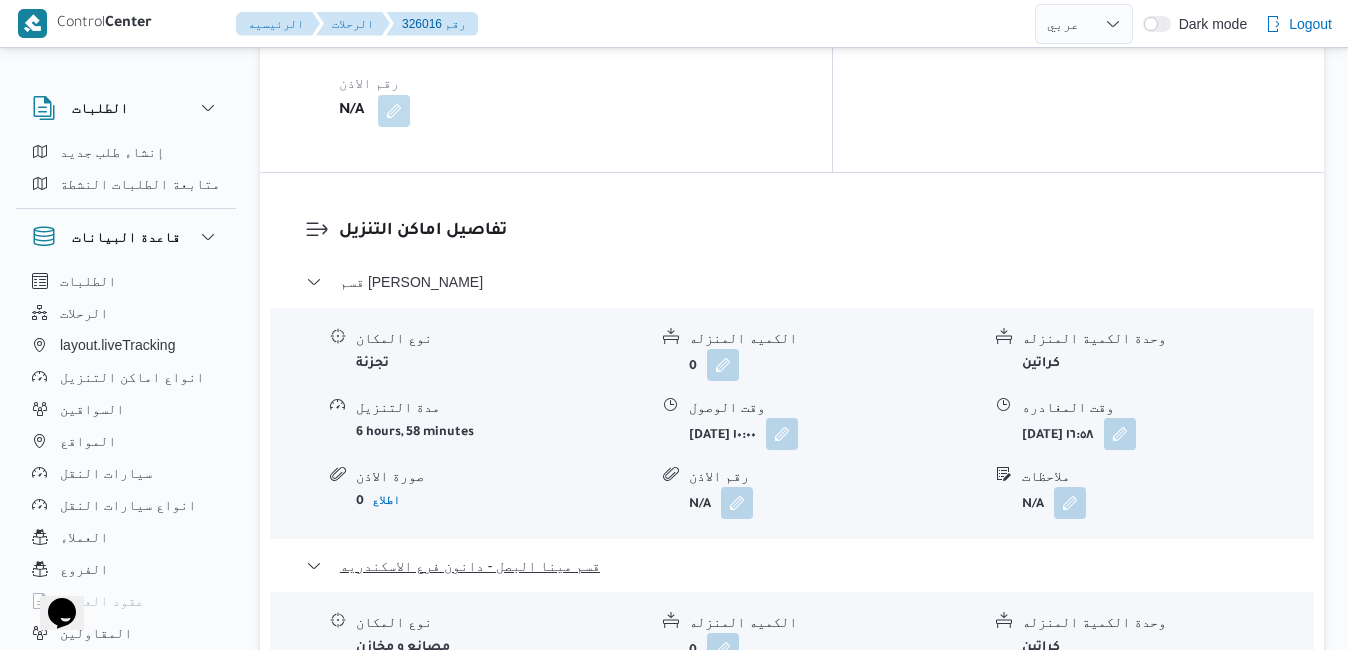 scroll, scrollTop: 1960, scrollLeft: 0, axis: vertical 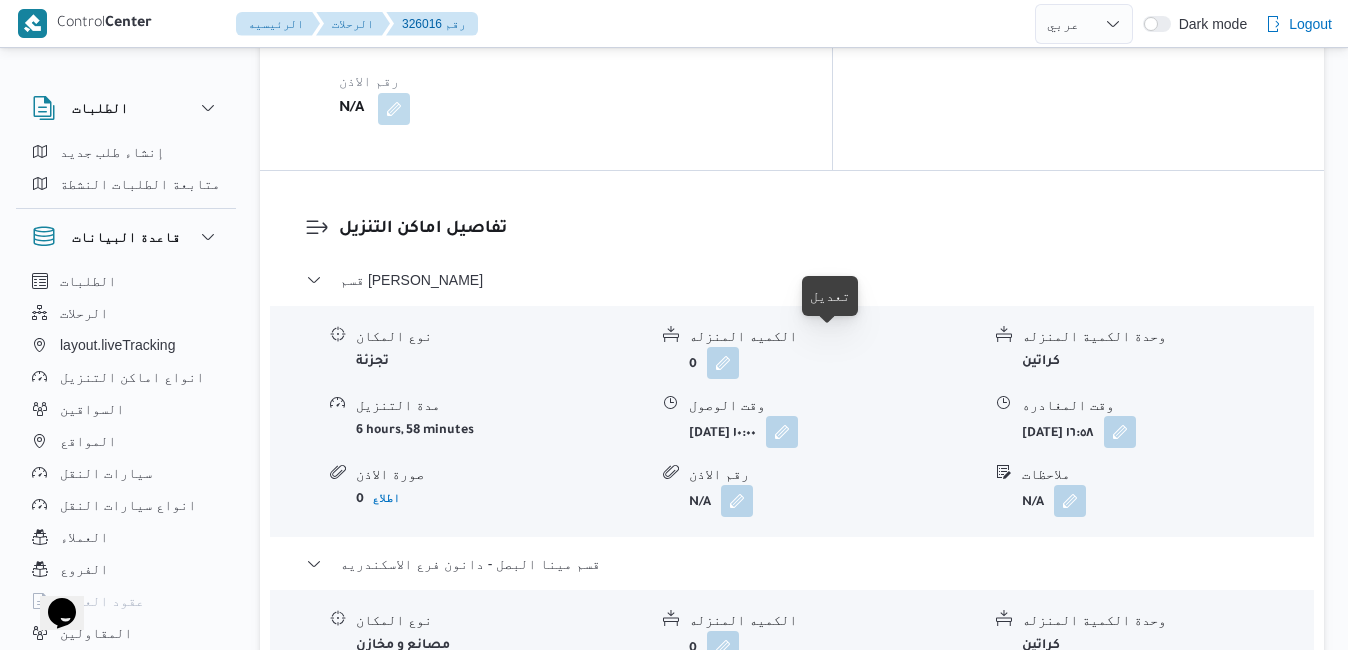 click at bounding box center (786, 715) 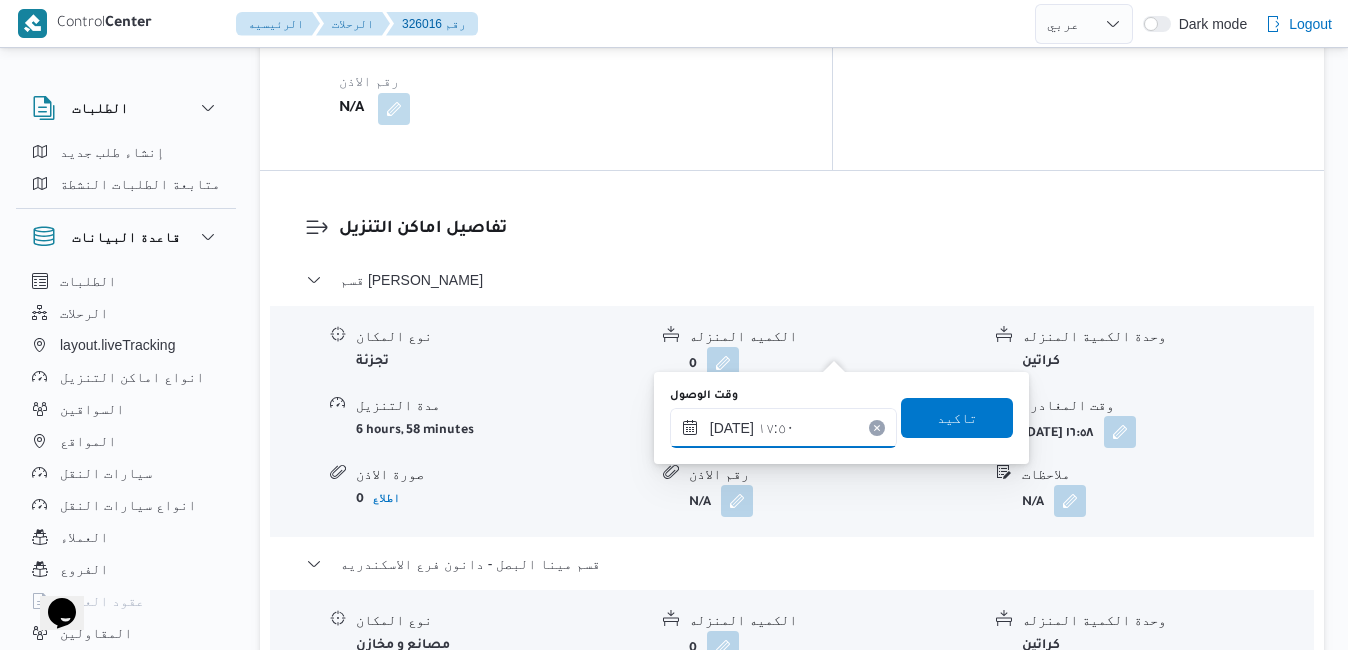 click on "٢٠/٠٧/٢٠٢٥ ١٧:٥٠" at bounding box center [783, 428] 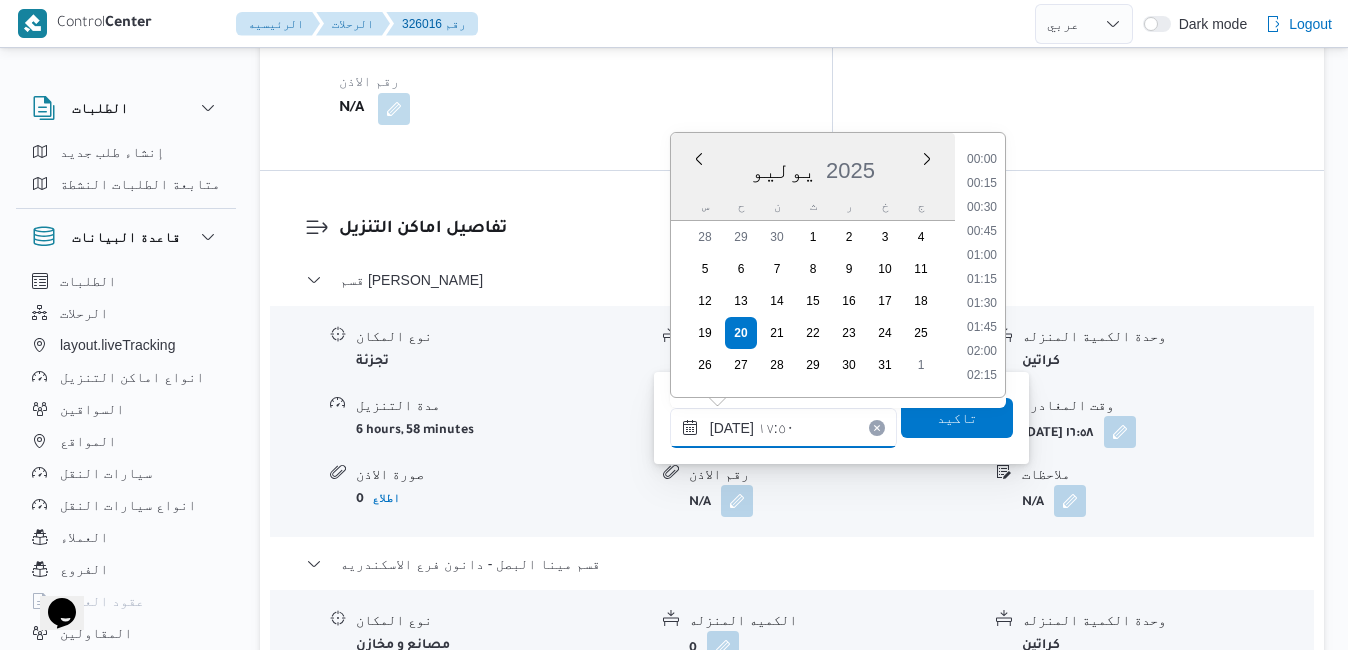 scroll, scrollTop: 1582, scrollLeft: 0, axis: vertical 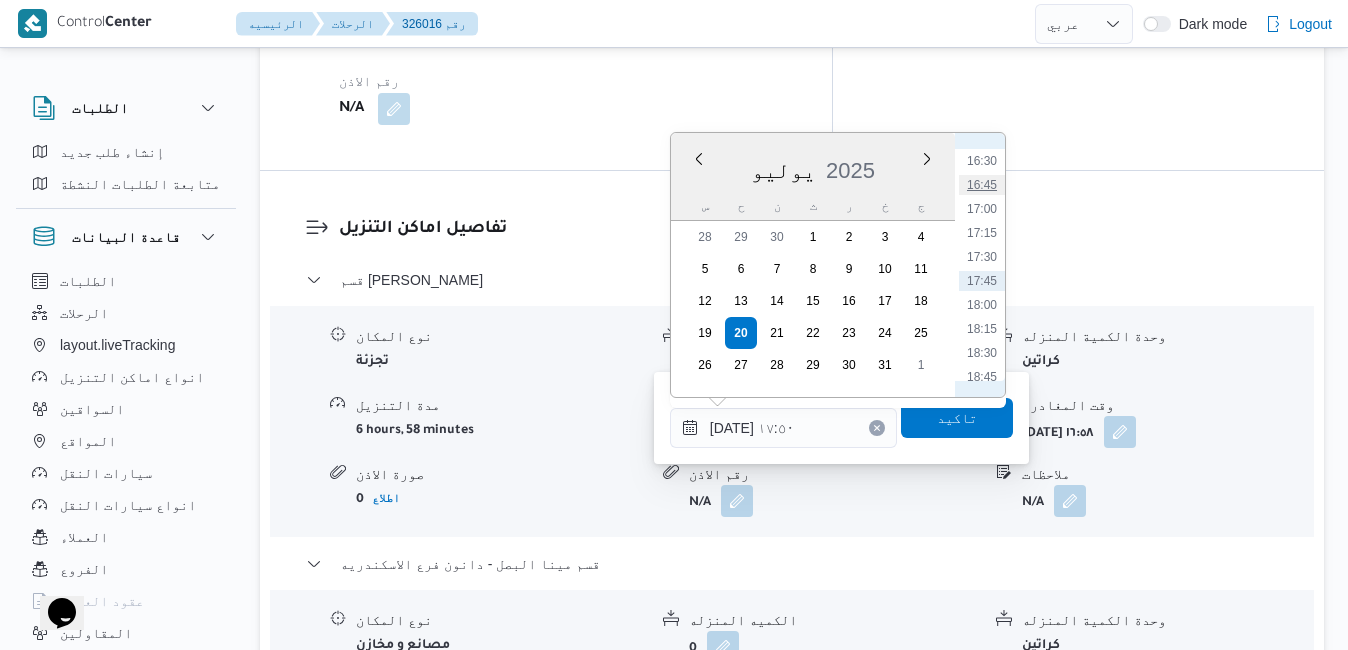 click on "16:45" at bounding box center (982, 185) 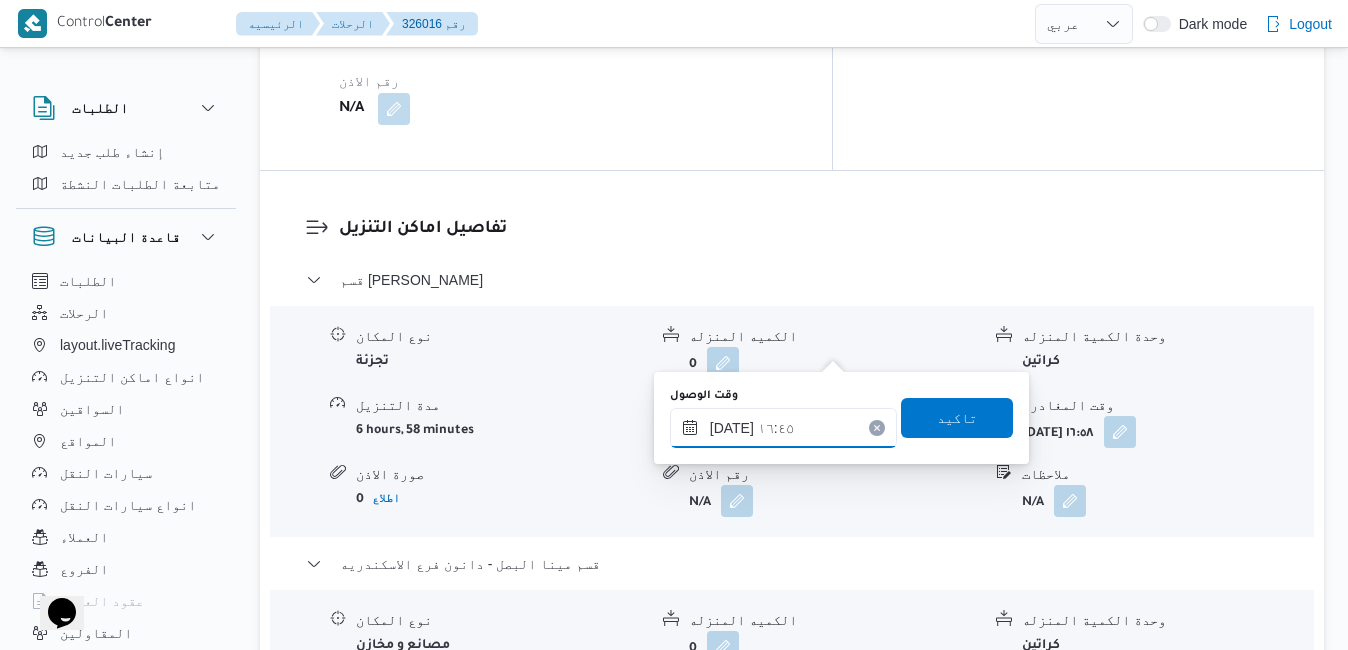 click on "٢٠/٠٧/٢٠٢٥ ١٦:٤٥" at bounding box center (783, 428) 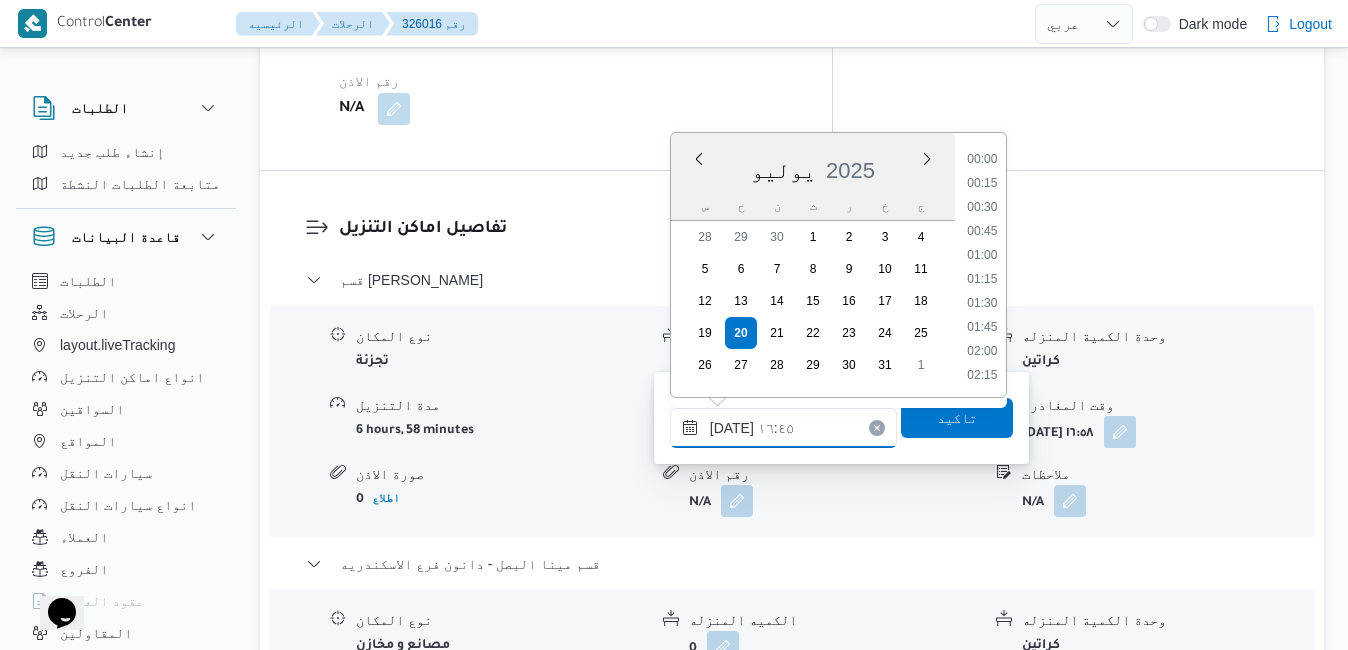 scroll, scrollTop: 1486, scrollLeft: 0, axis: vertical 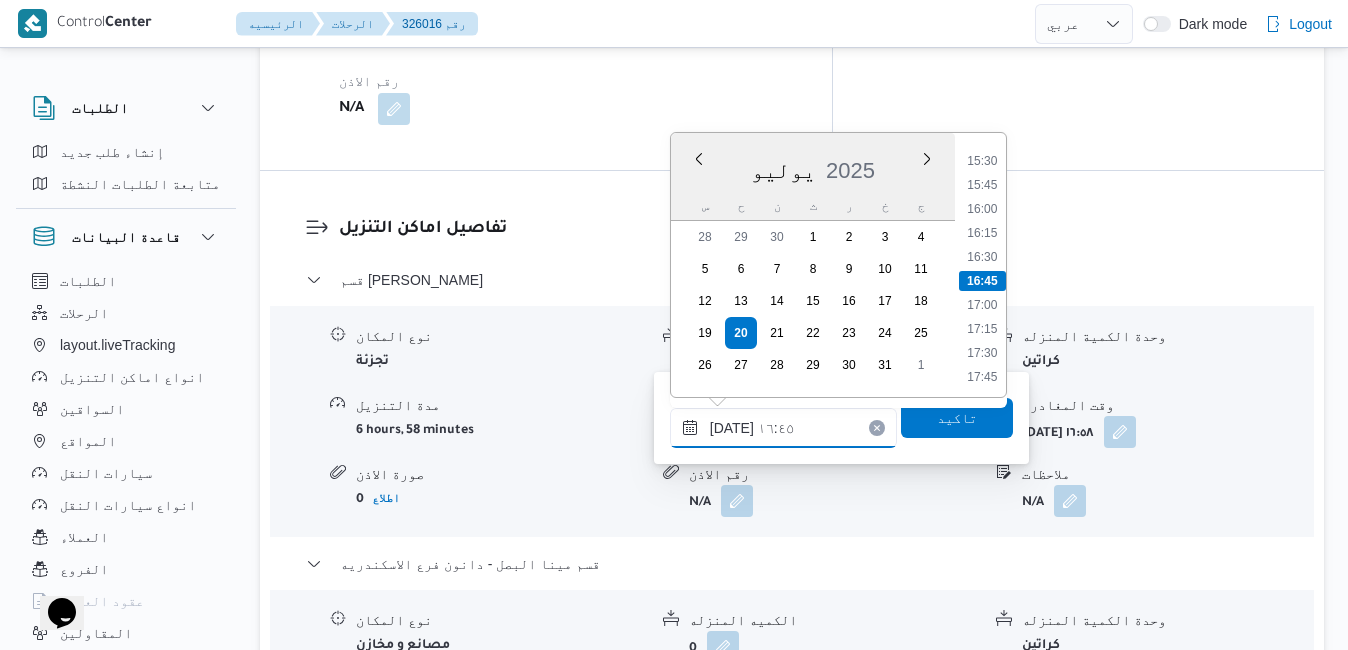 click on "٢٠/٠٧/٢٠٢٥ ١٦:٤٥" at bounding box center [783, 428] 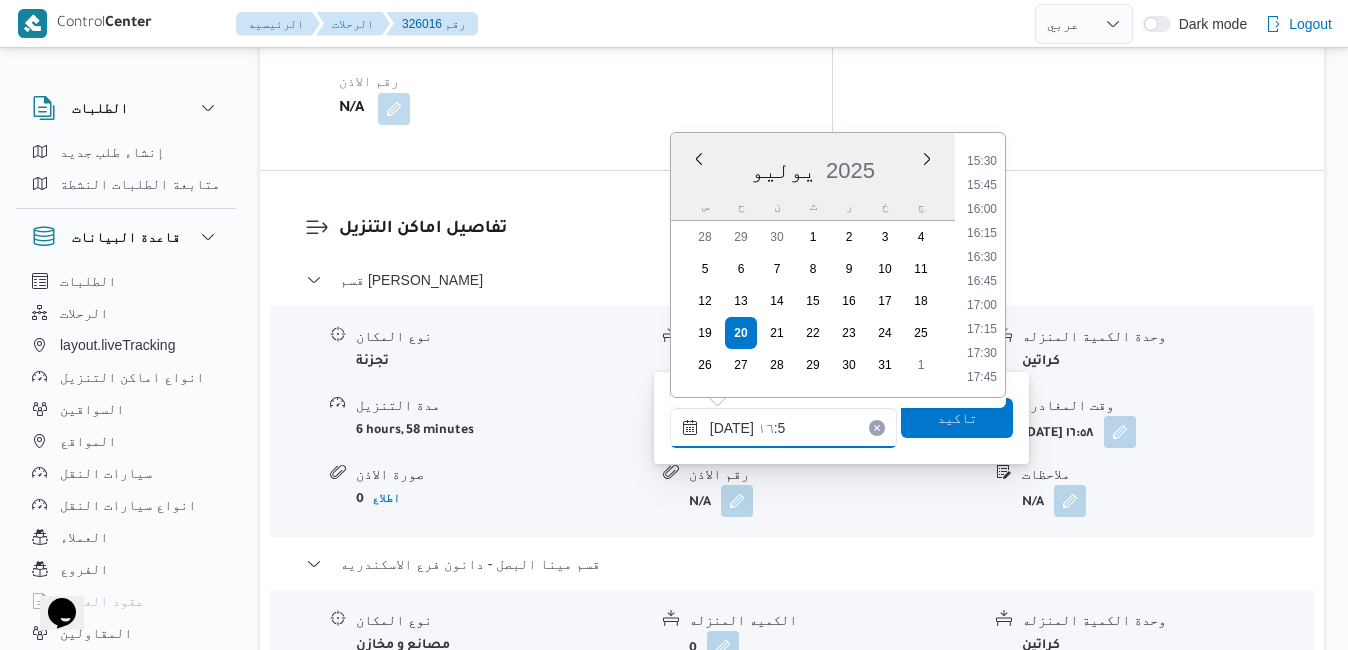 type on "٢٠/٠٧/٢٠٢٥ ١٦:50" 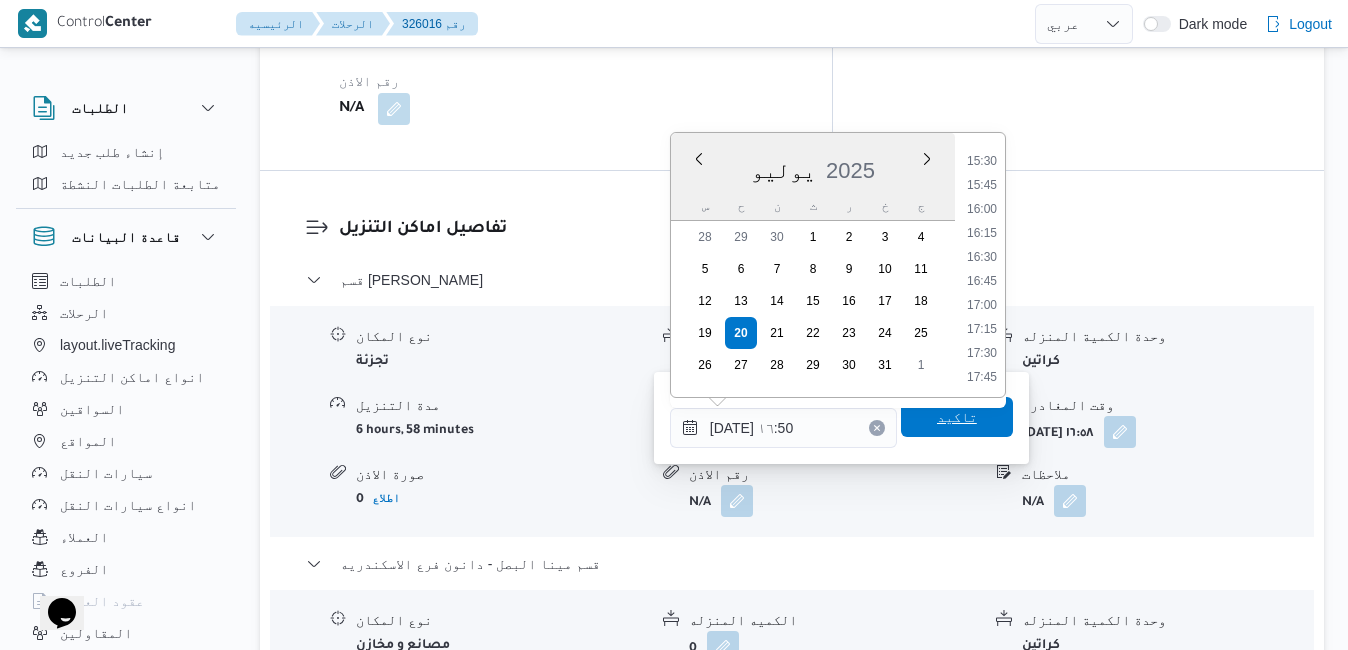 click on "تاكيد" at bounding box center [957, 417] 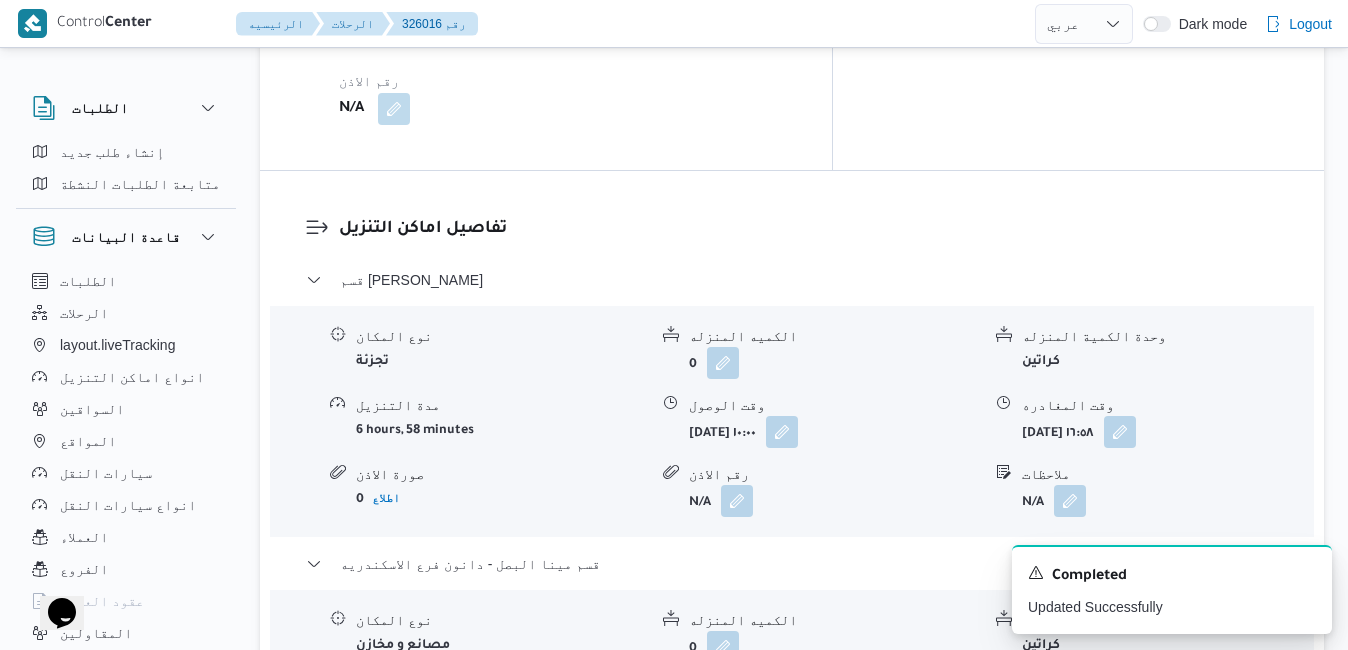 click at bounding box center [1118, 715] 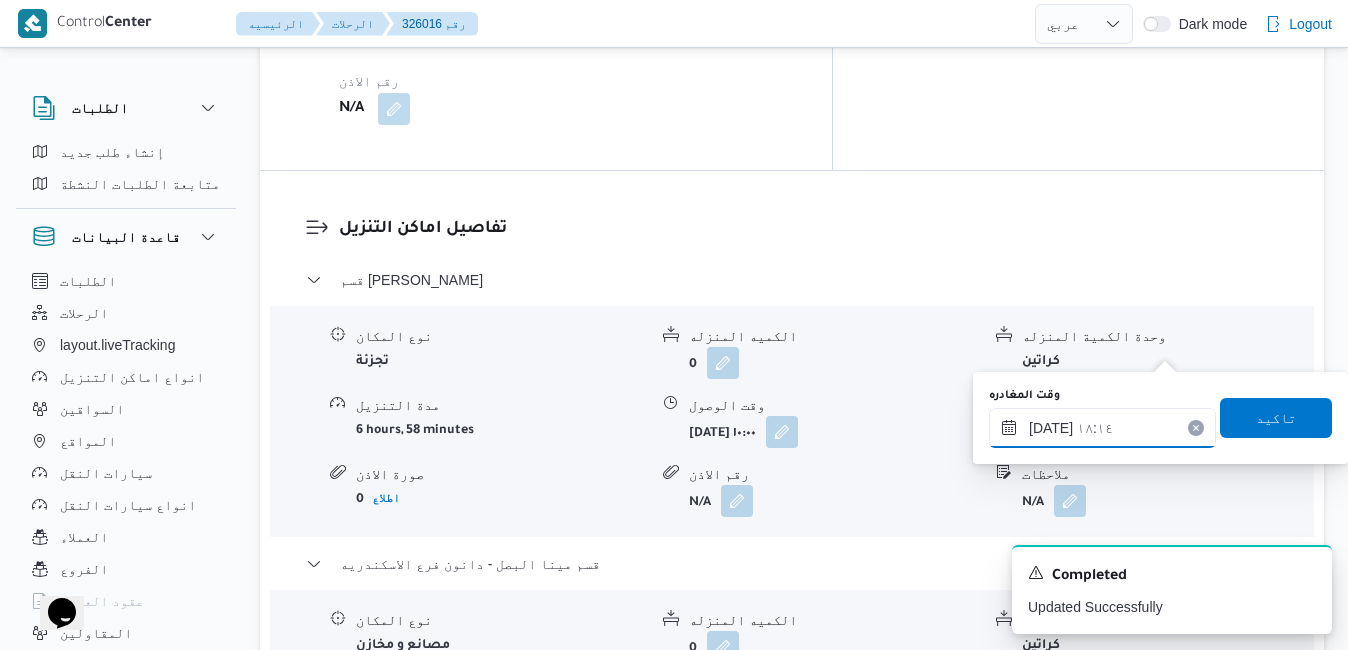 click on "٢٠/٠٧/٢٠٢٥ ١٨:١٤" at bounding box center (1102, 428) 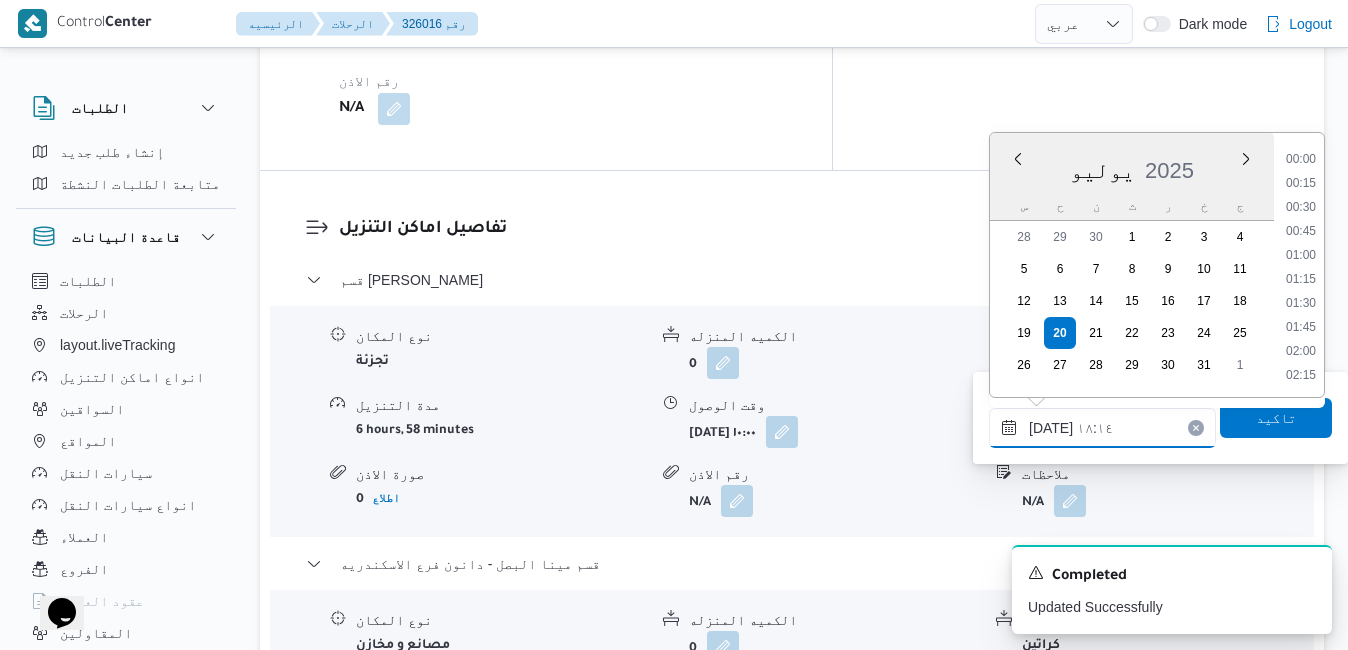 scroll, scrollTop: 1606, scrollLeft: 0, axis: vertical 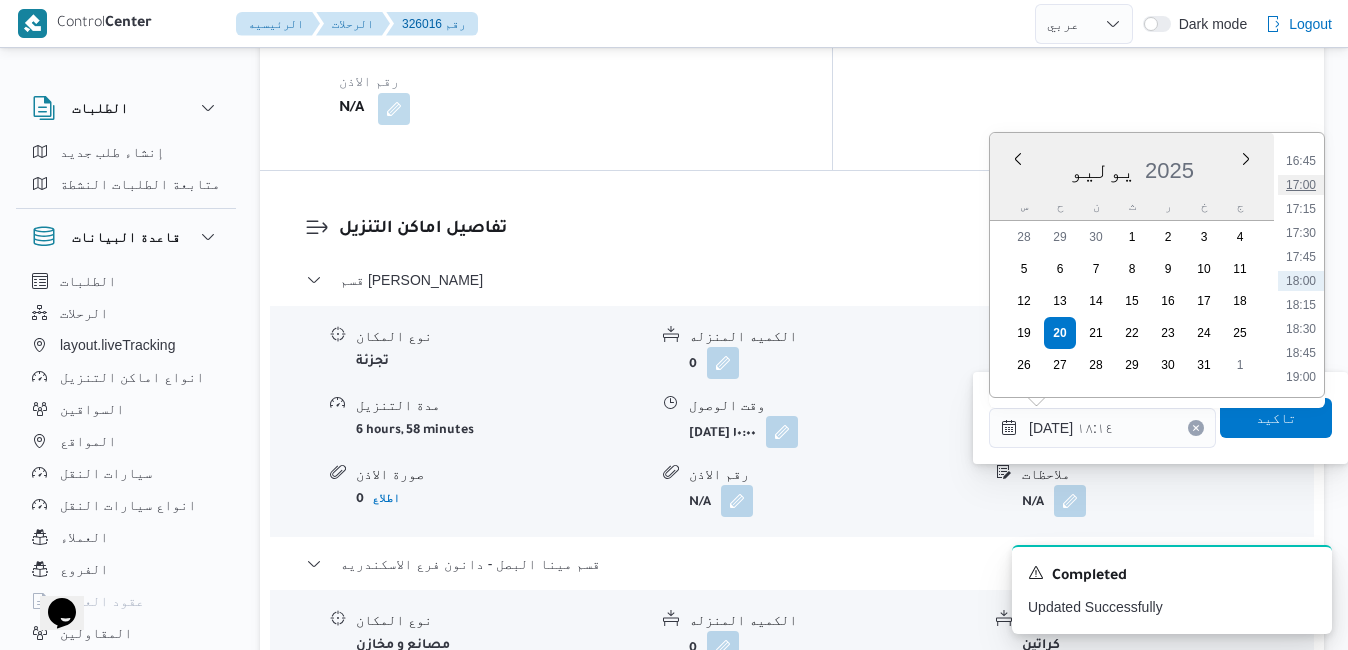 click on "17:00" at bounding box center (1301, 185) 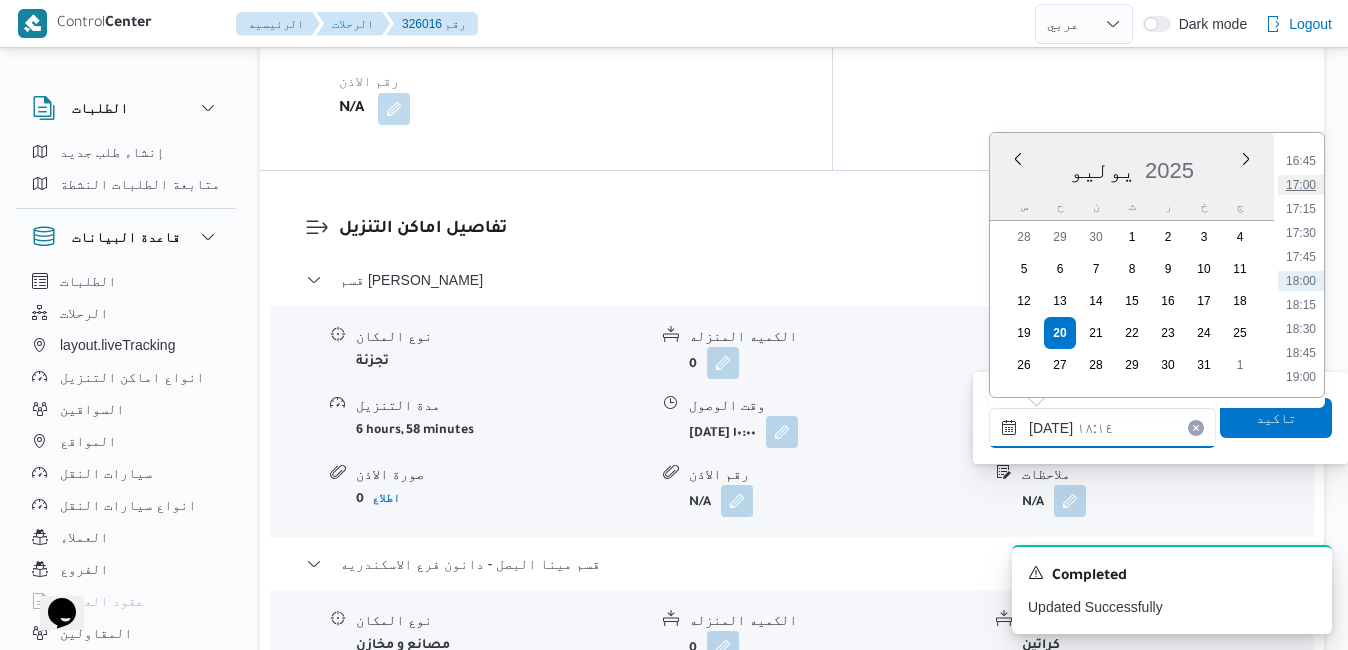 type on "٢٠/٠٧/٢٠٢٥ ١٧:٠٠" 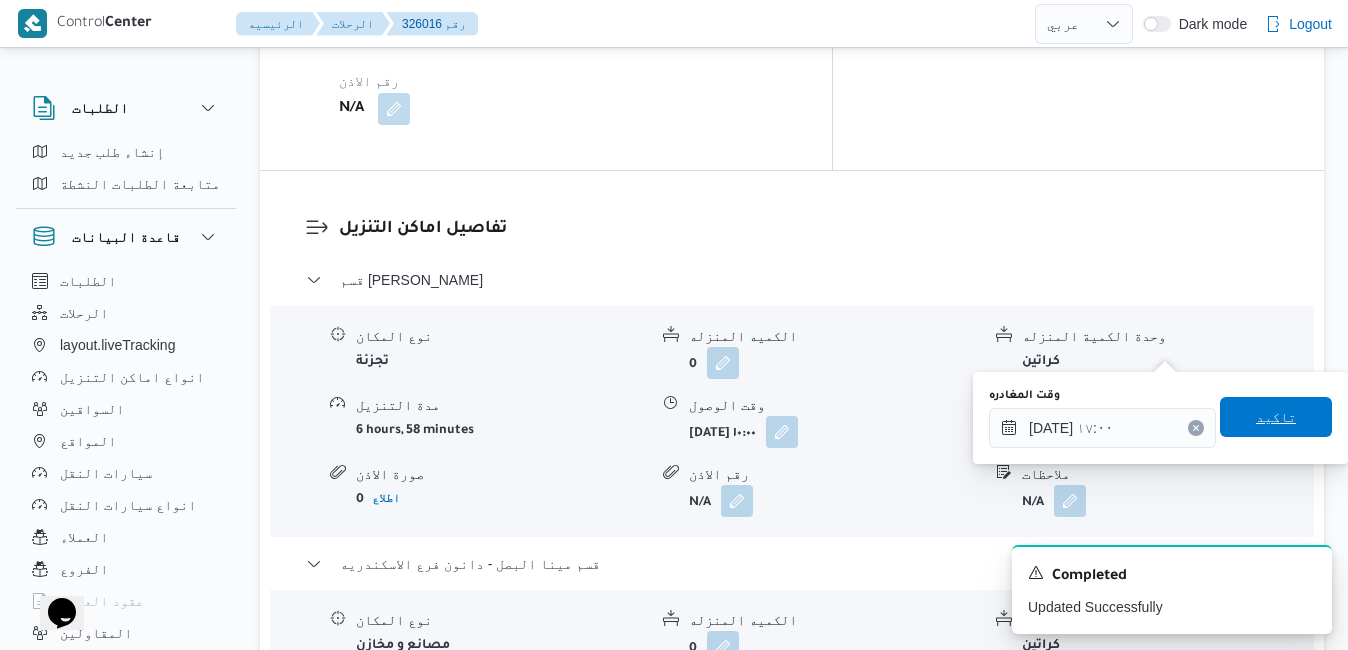 click on "تاكيد" at bounding box center (1276, 417) 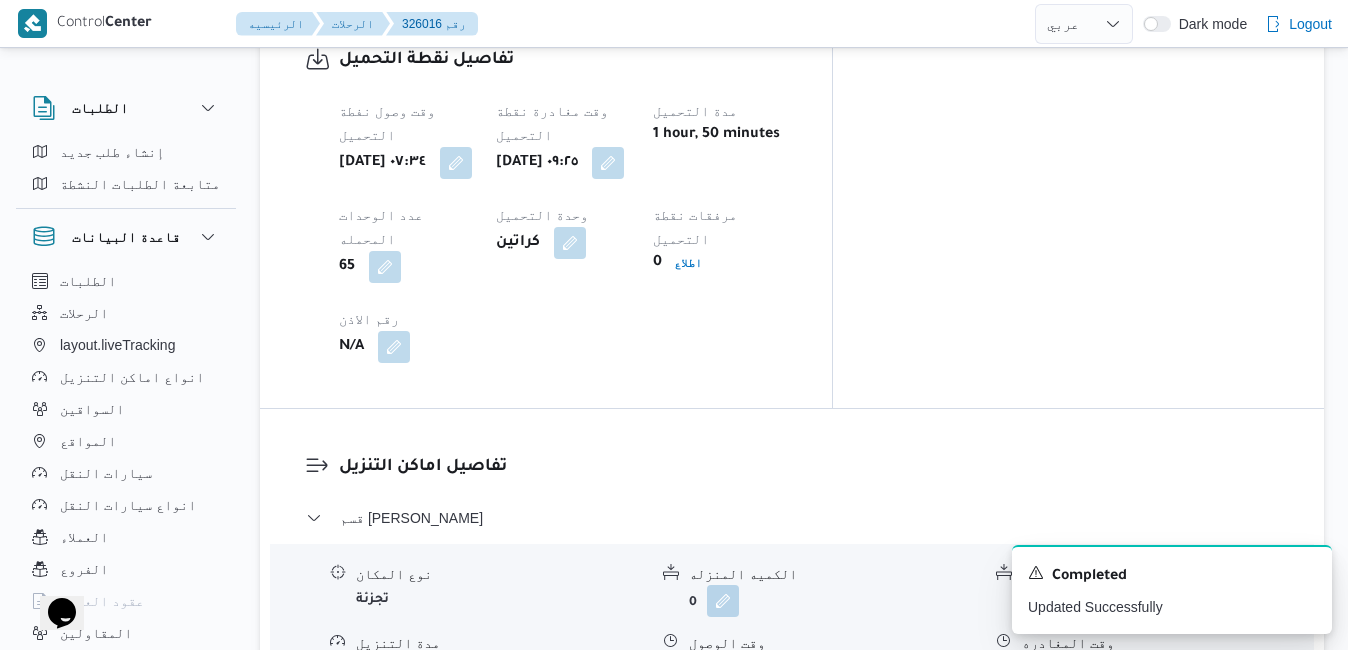 scroll, scrollTop: 1720, scrollLeft: 0, axis: vertical 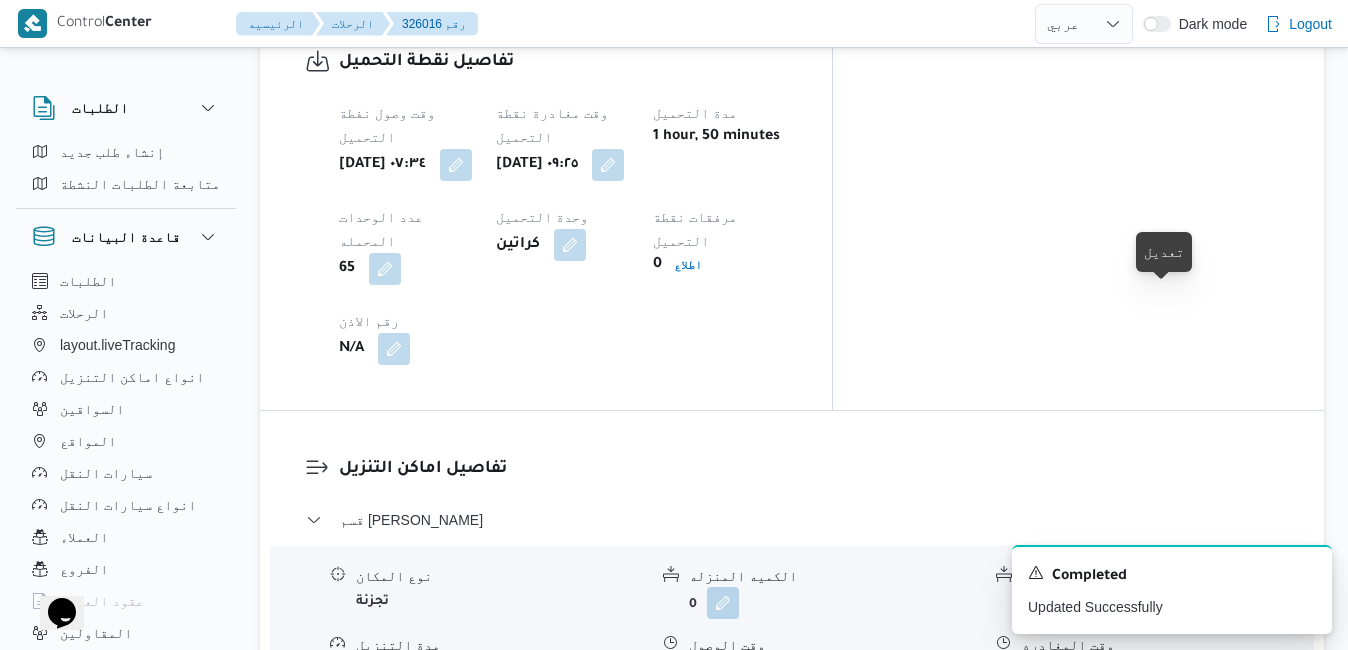 click at bounding box center [1120, 671] 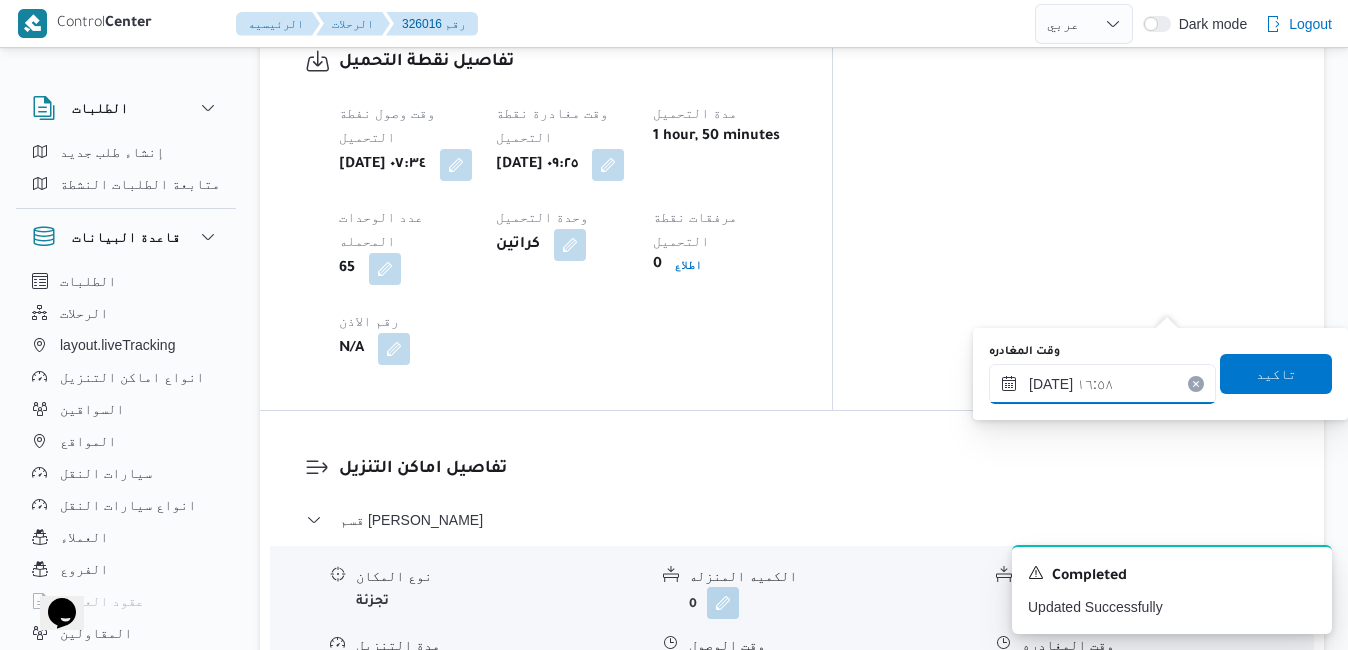 click on "٢٠/٠٧/٢٠٢٥ ١٦:٥٨" at bounding box center (1102, 384) 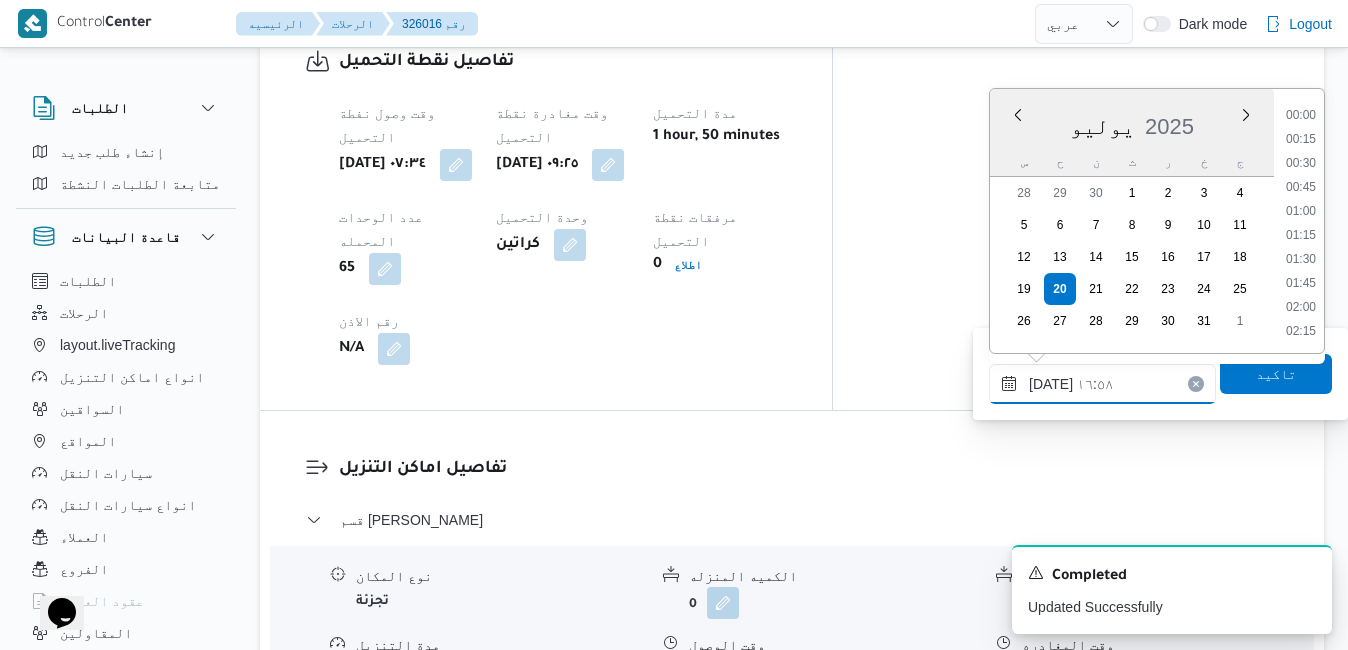 scroll, scrollTop: 1486, scrollLeft: 0, axis: vertical 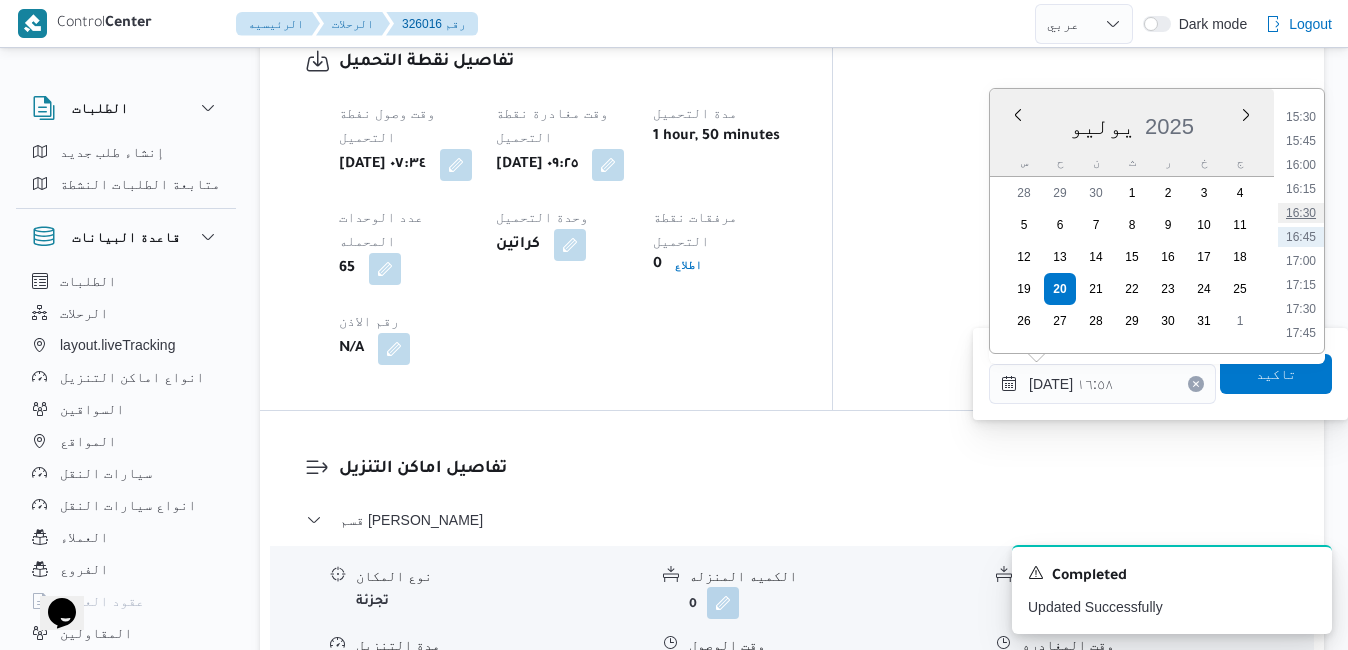 click on "16:30" at bounding box center (1301, 213) 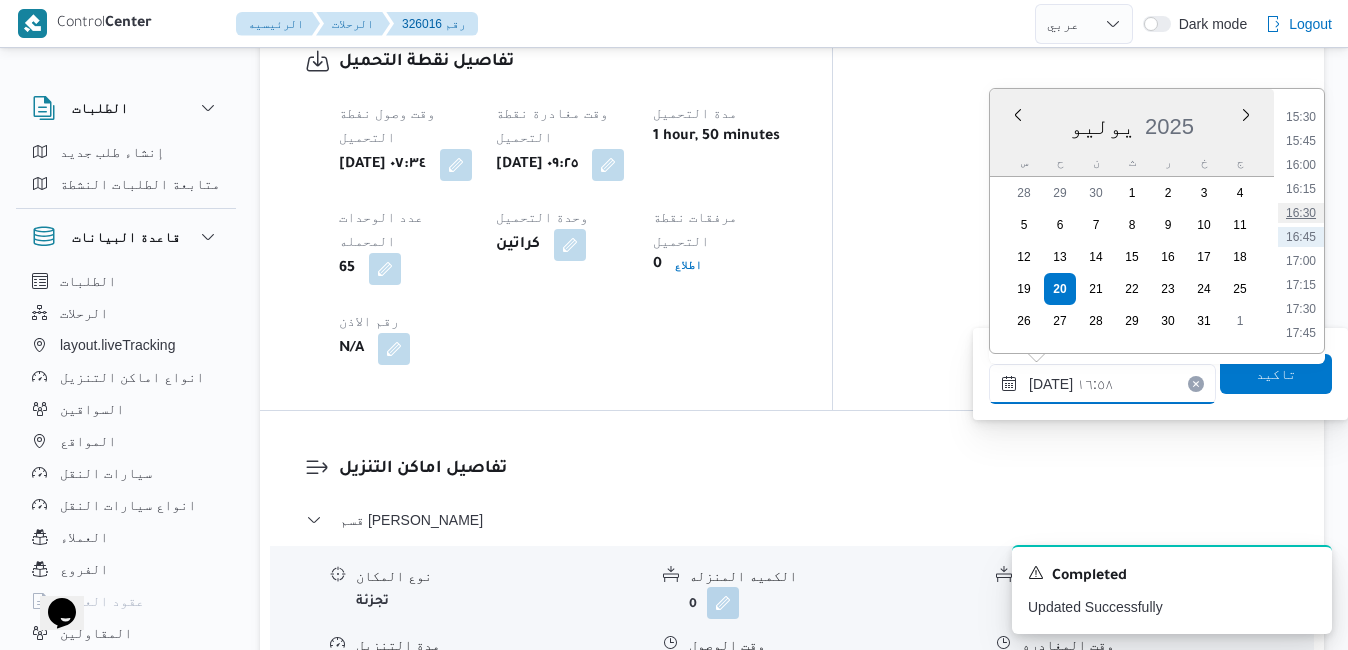 type on "٢٠/٠٧/٢٠٢٥ ١٦:٣٠" 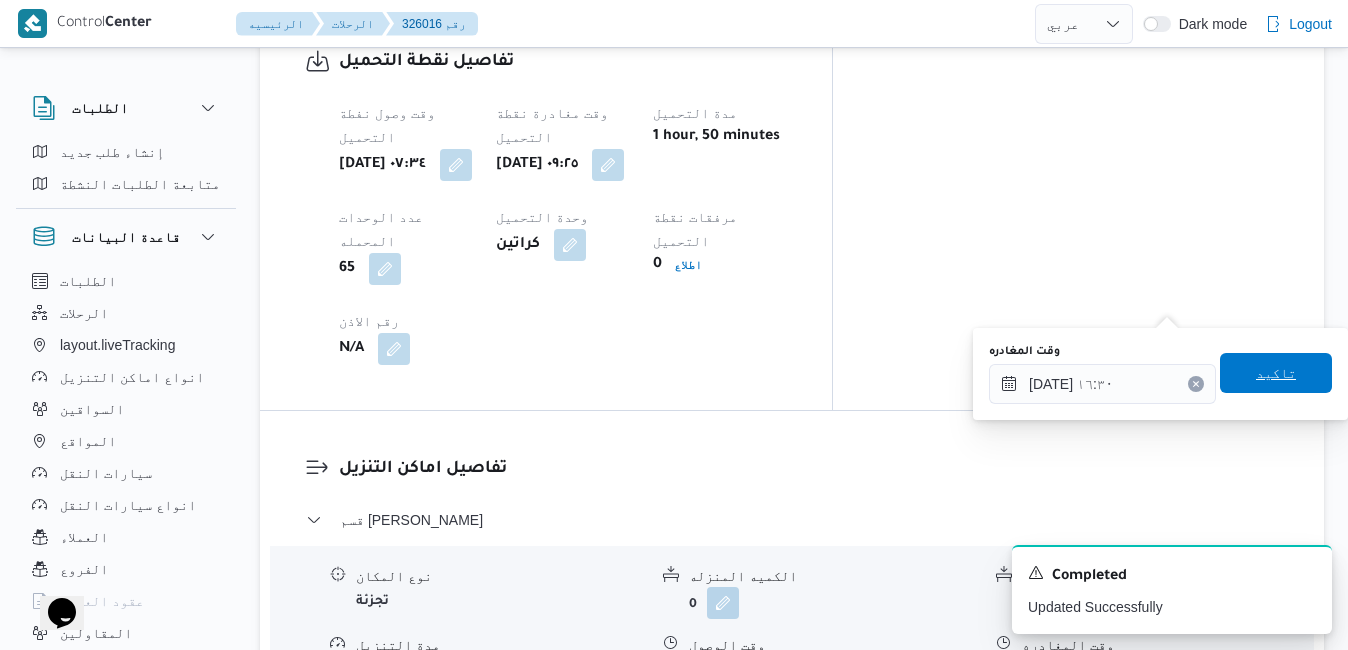 click on "تاكيد" at bounding box center [1276, 373] 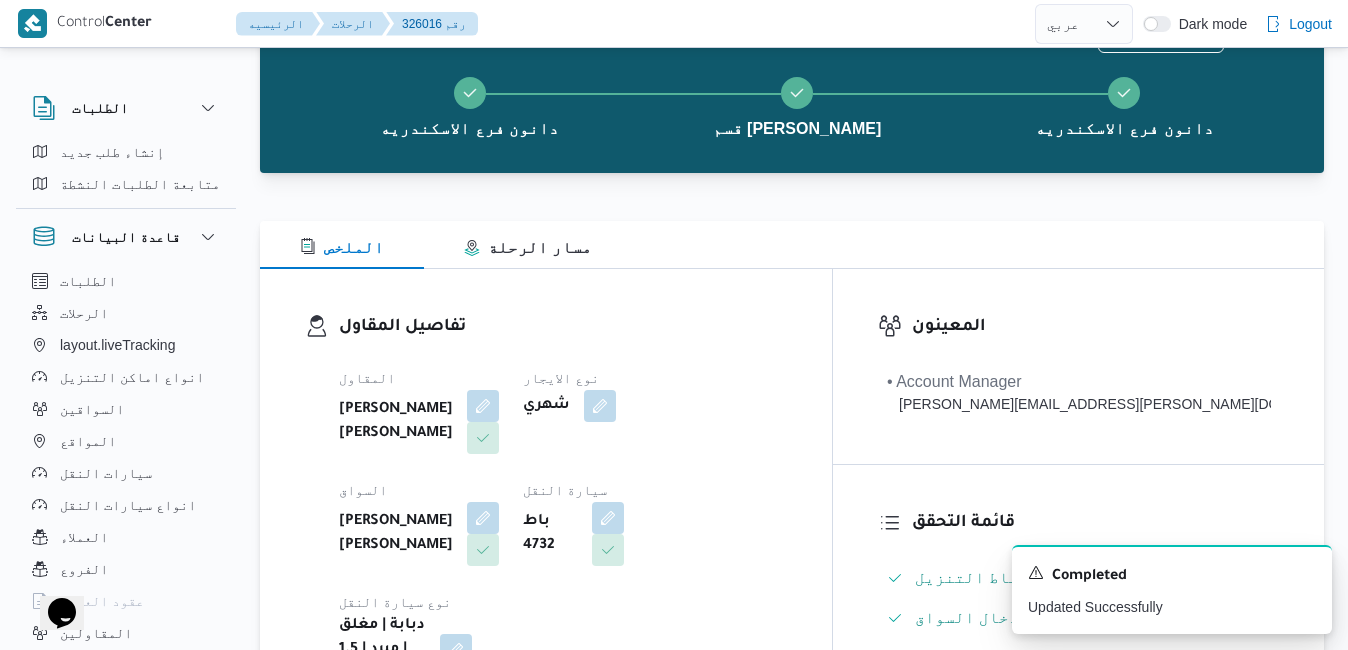 scroll, scrollTop: 0, scrollLeft: 0, axis: both 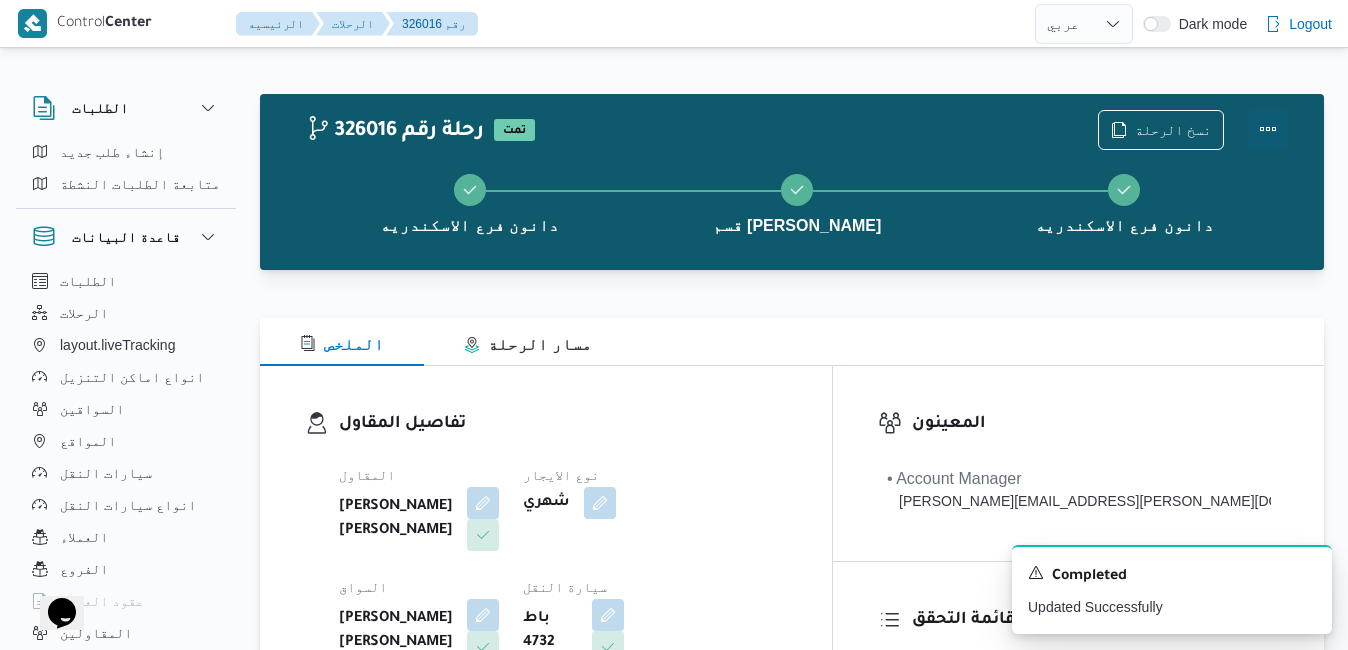 click at bounding box center [1268, 129] 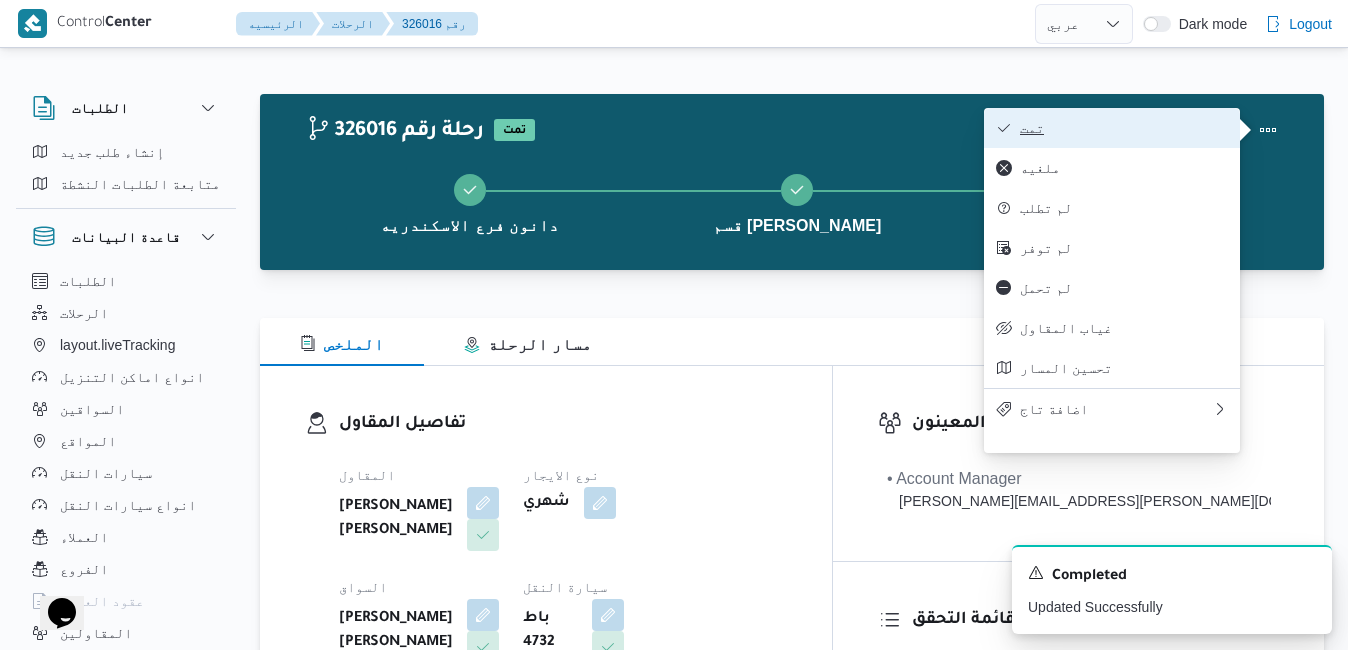 click on "تمت" at bounding box center (1124, 128) 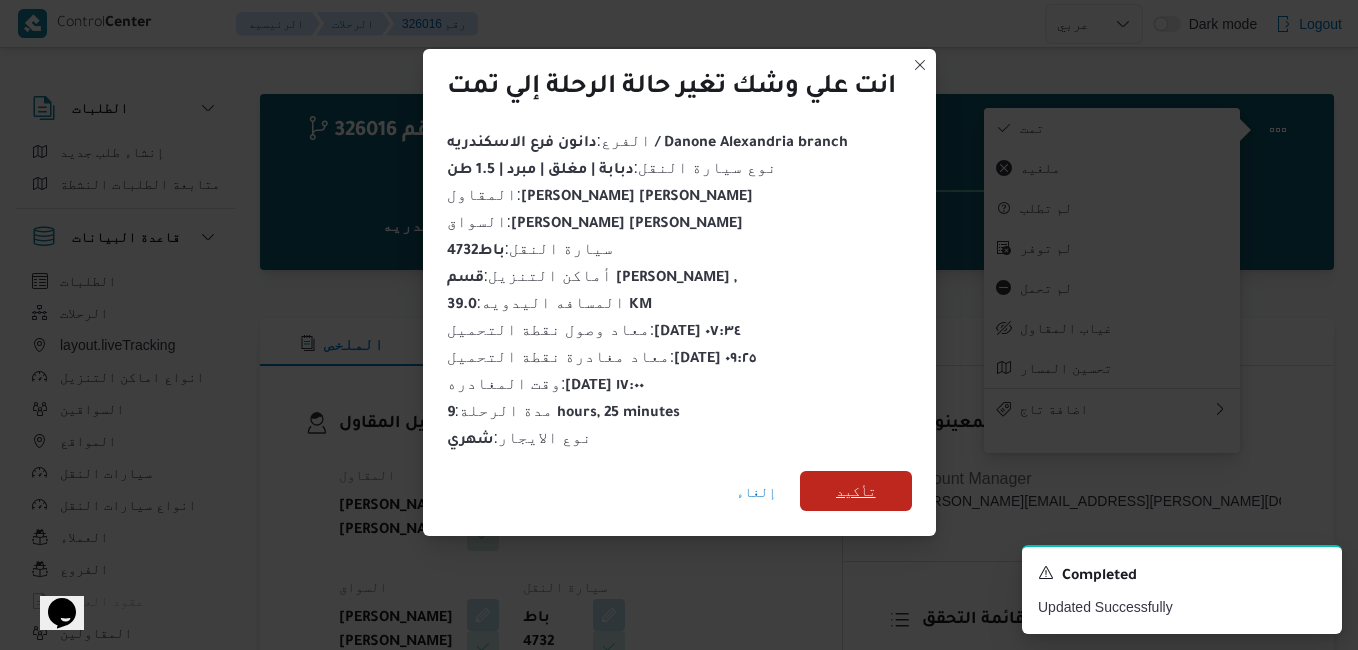 click on "تأكيد" at bounding box center (856, 491) 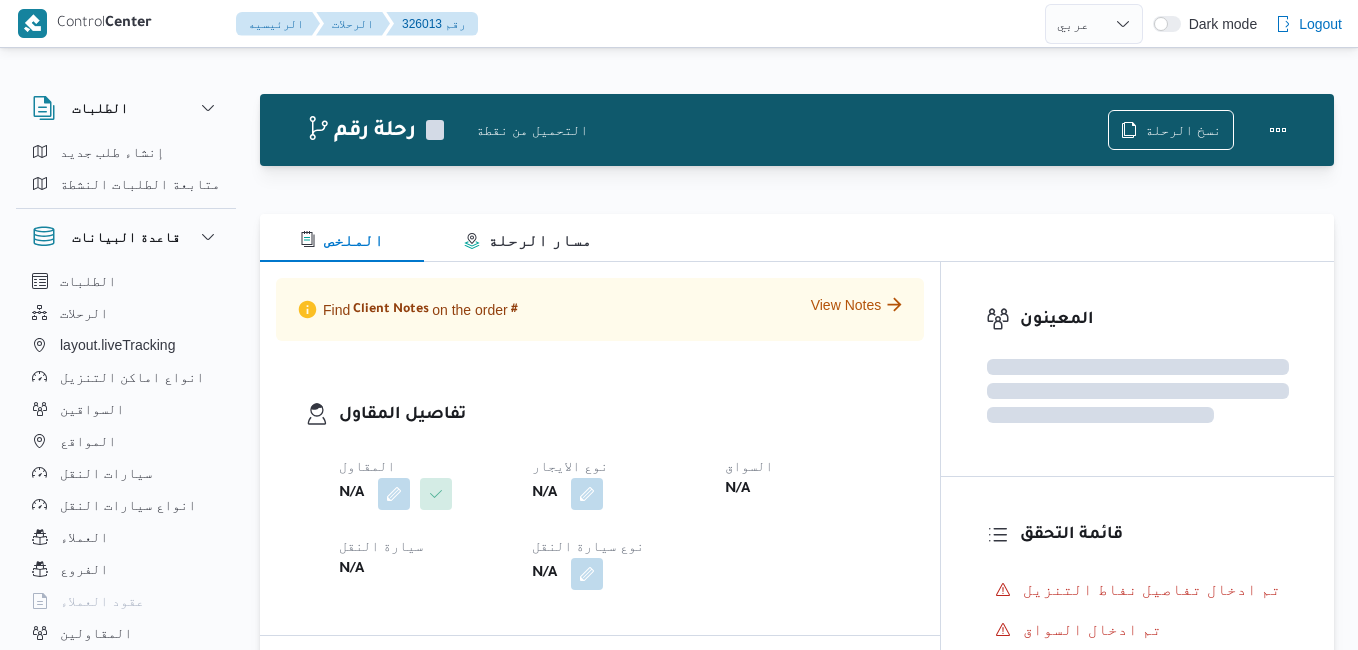 select on "ar" 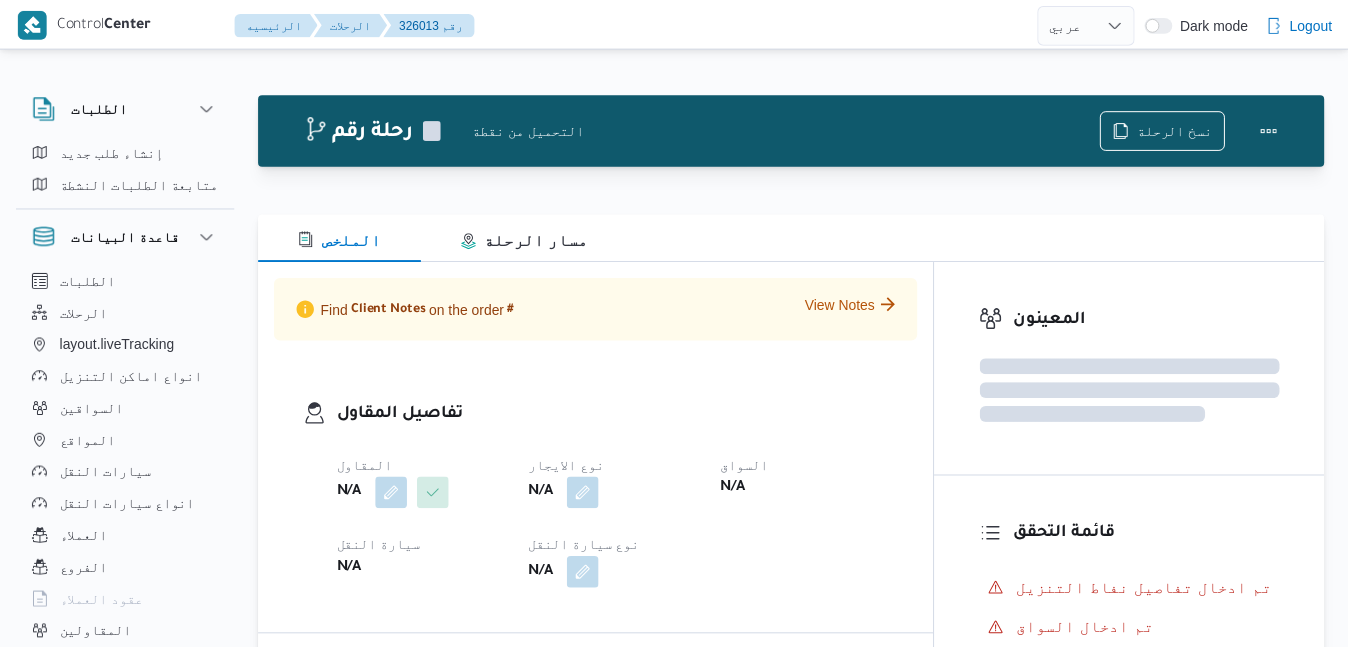 scroll, scrollTop: 0, scrollLeft: 0, axis: both 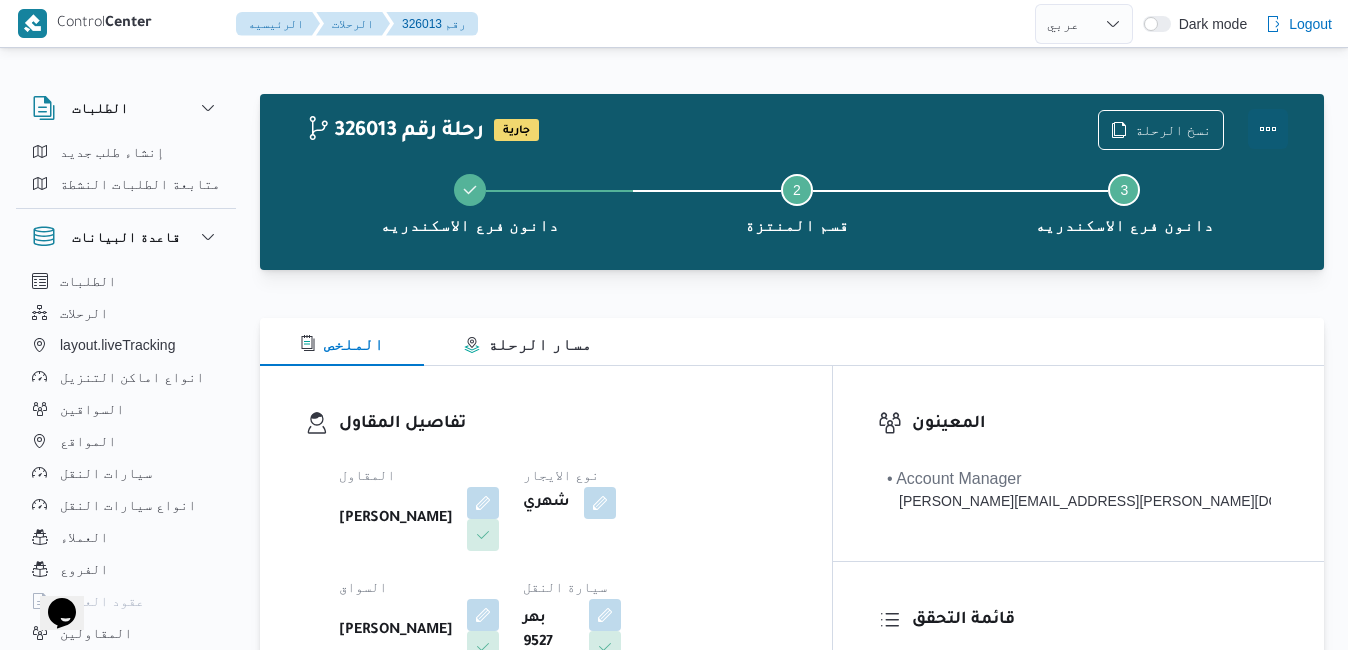 click at bounding box center [1268, 129] 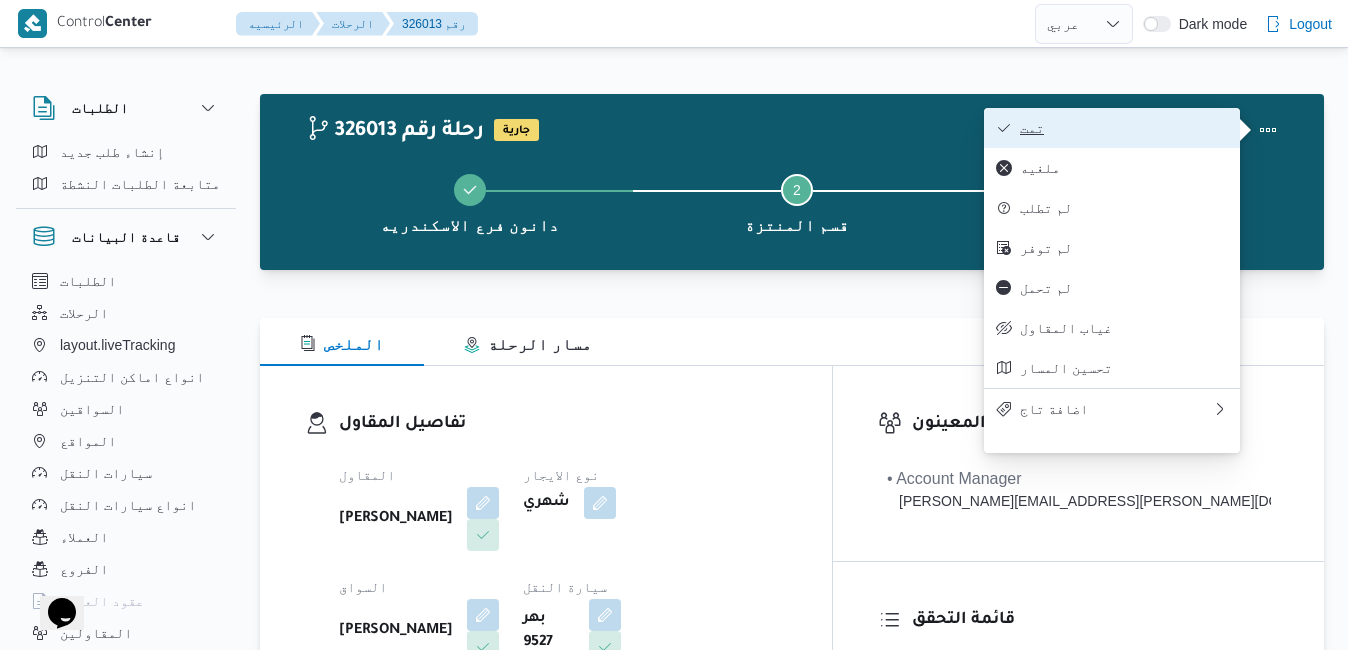 click on "تمت" at bounding box center (1112, 128) 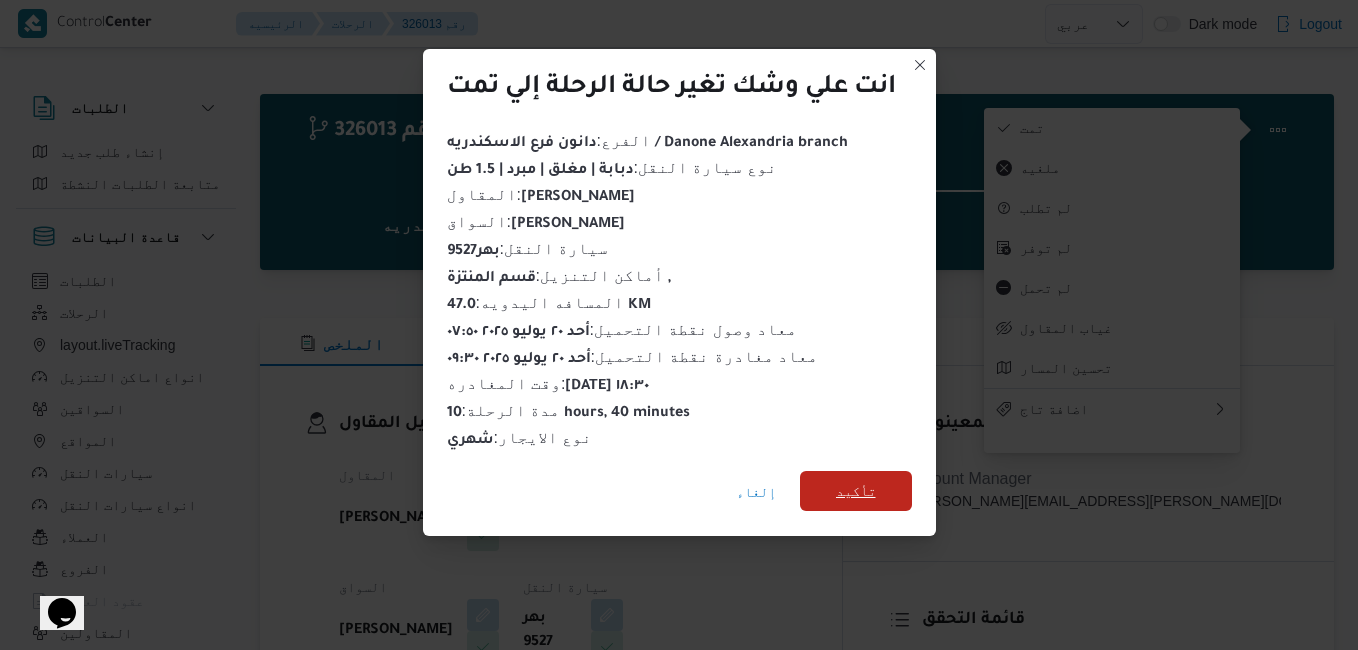 click on "تأكيد" at bounding box center [856, 491] 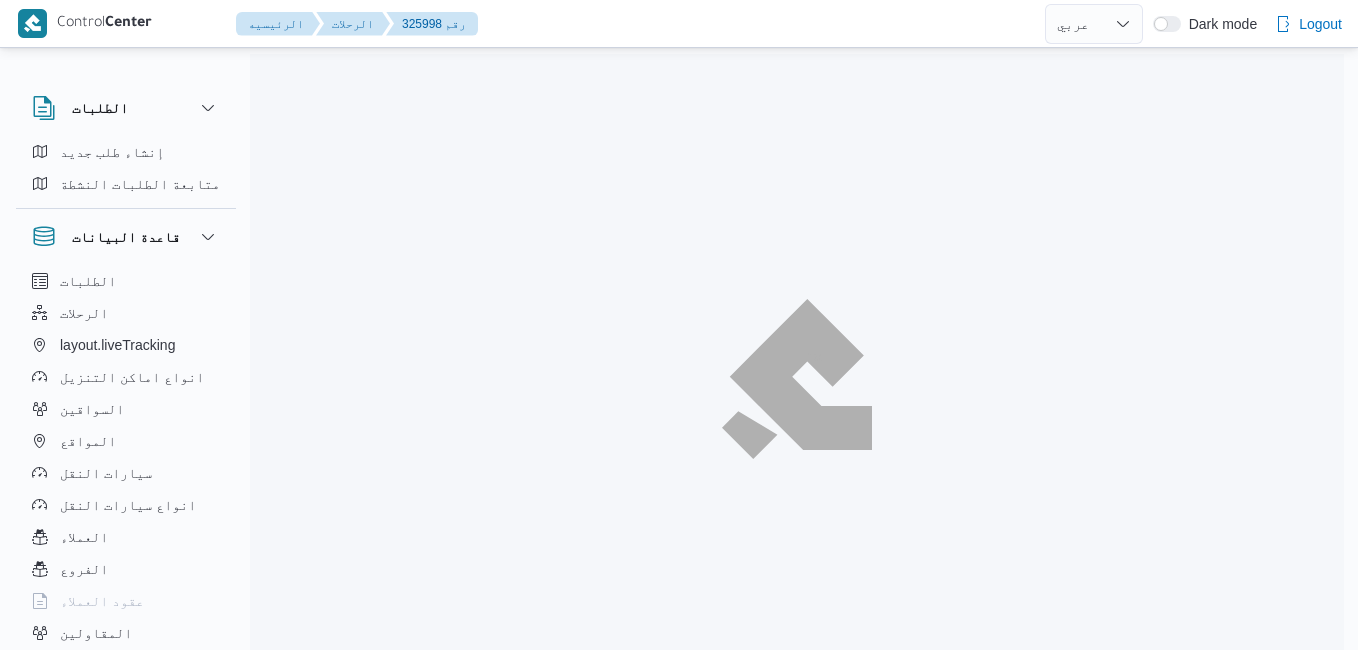 select on "ar" 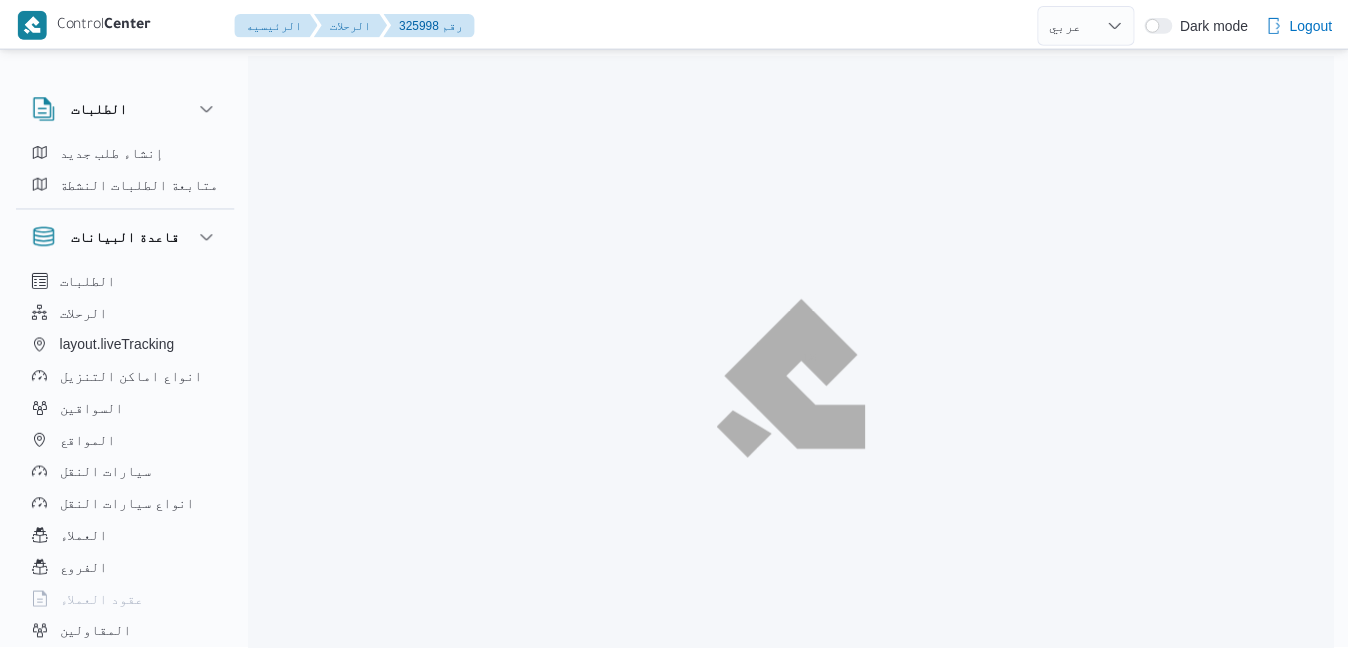 scroll, scrollTop: 0, scrollLeft: 0, axis: both 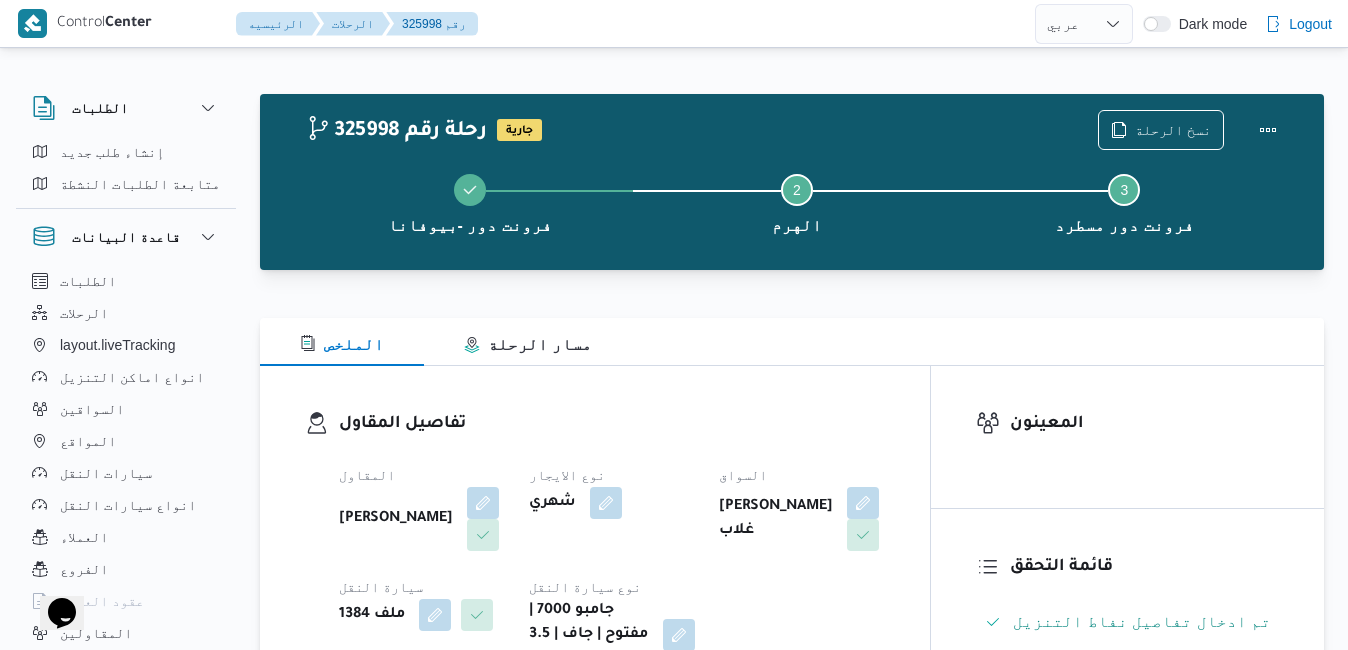 click on "تفاصيل المقاول" at bounding box center [612, 424] 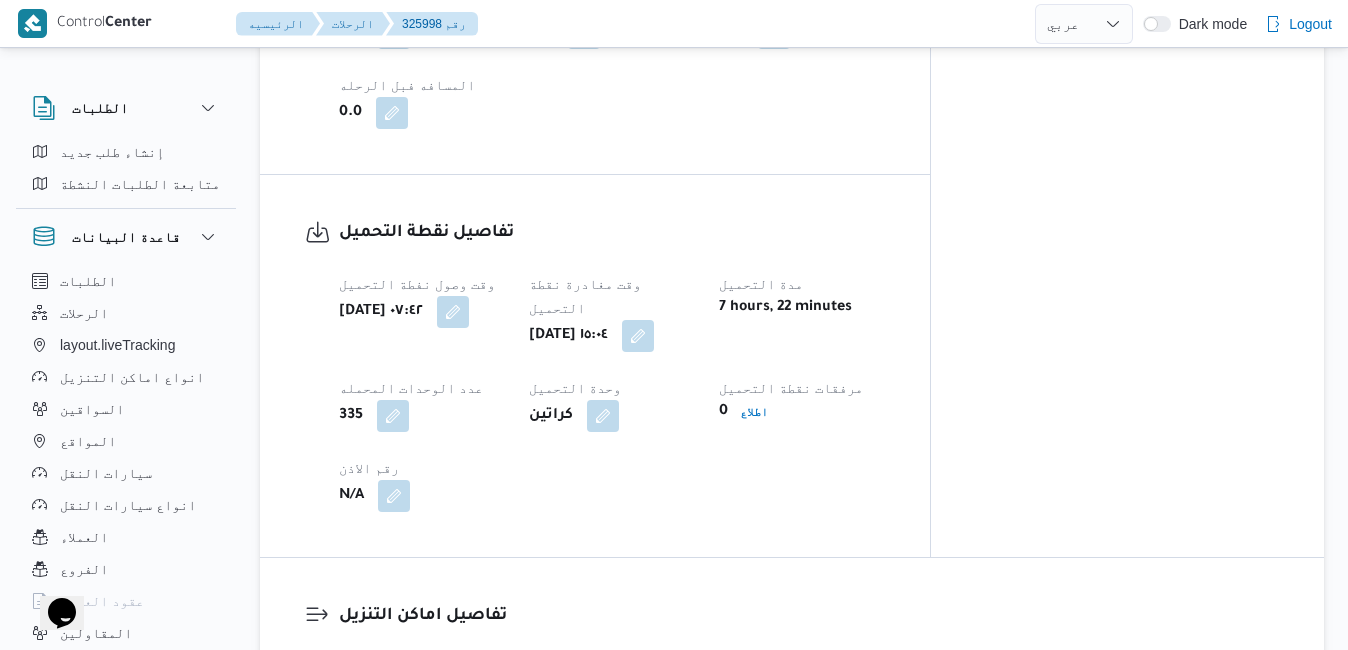 scroll, scrollTop: 1320, scrollLeft: 0, axis: vertical 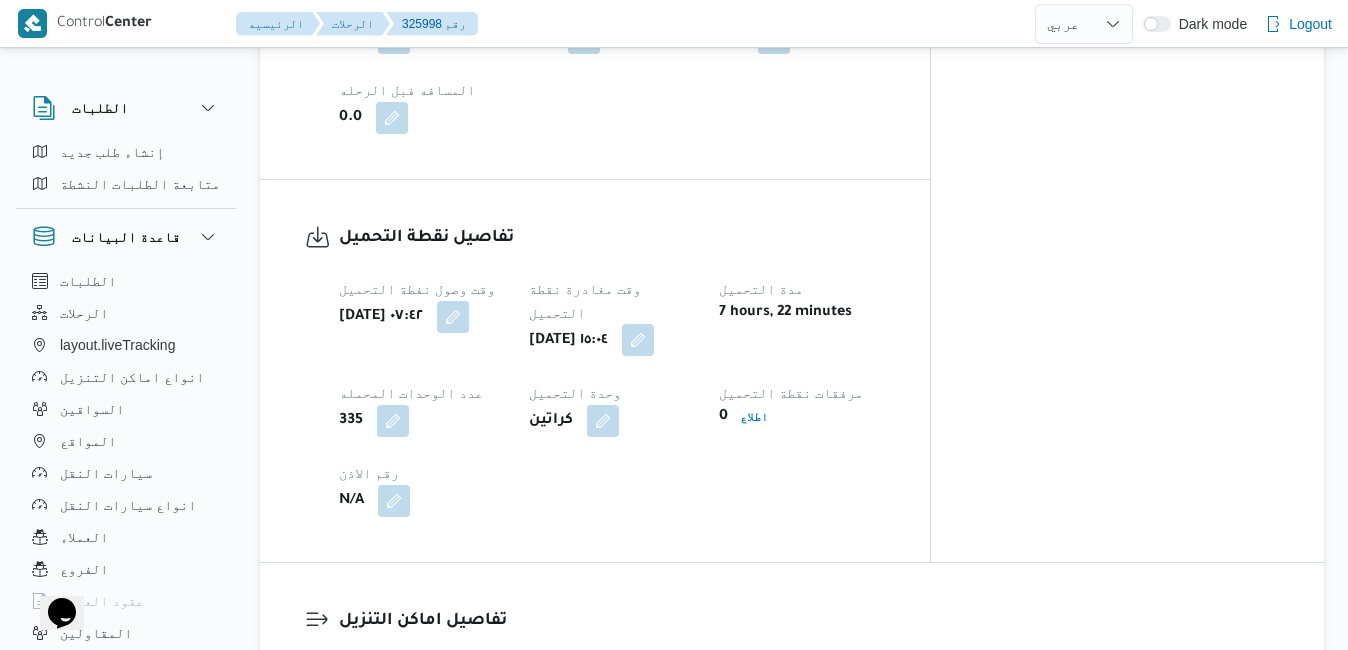 click at bounding box center [638, 340] 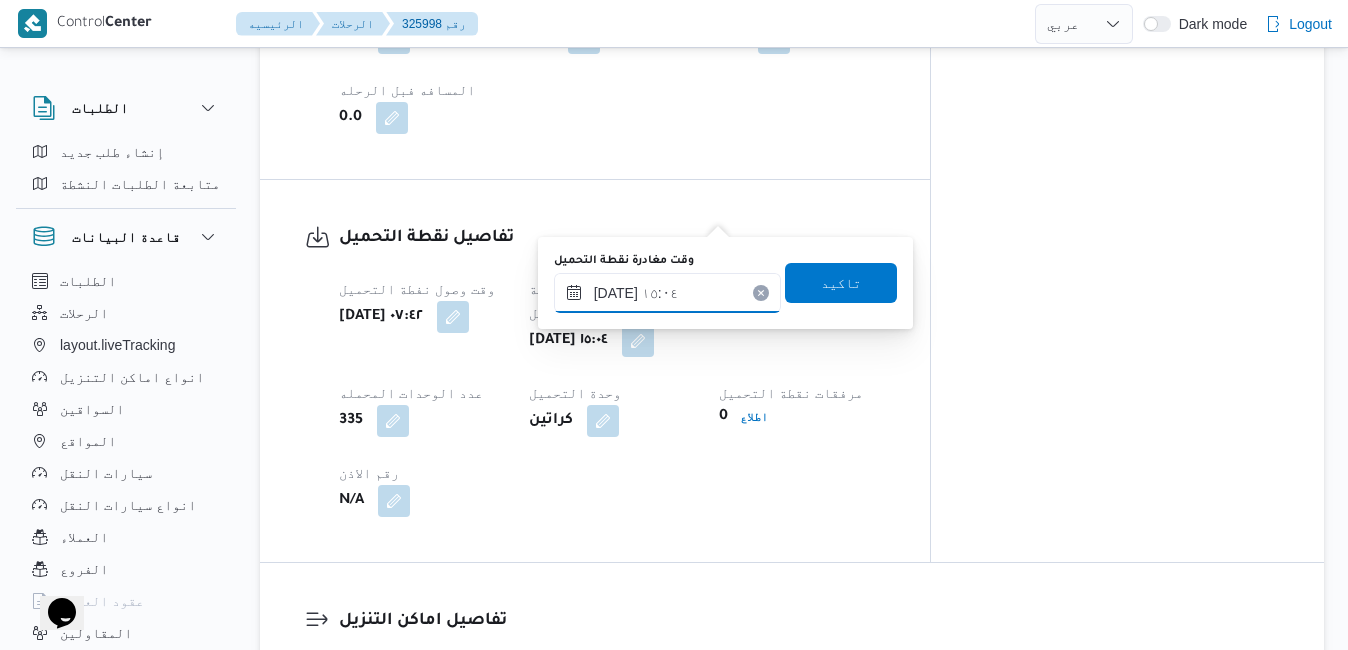 click on "[DATE] ١٥:٠٤" at bounding box center (667, 293) 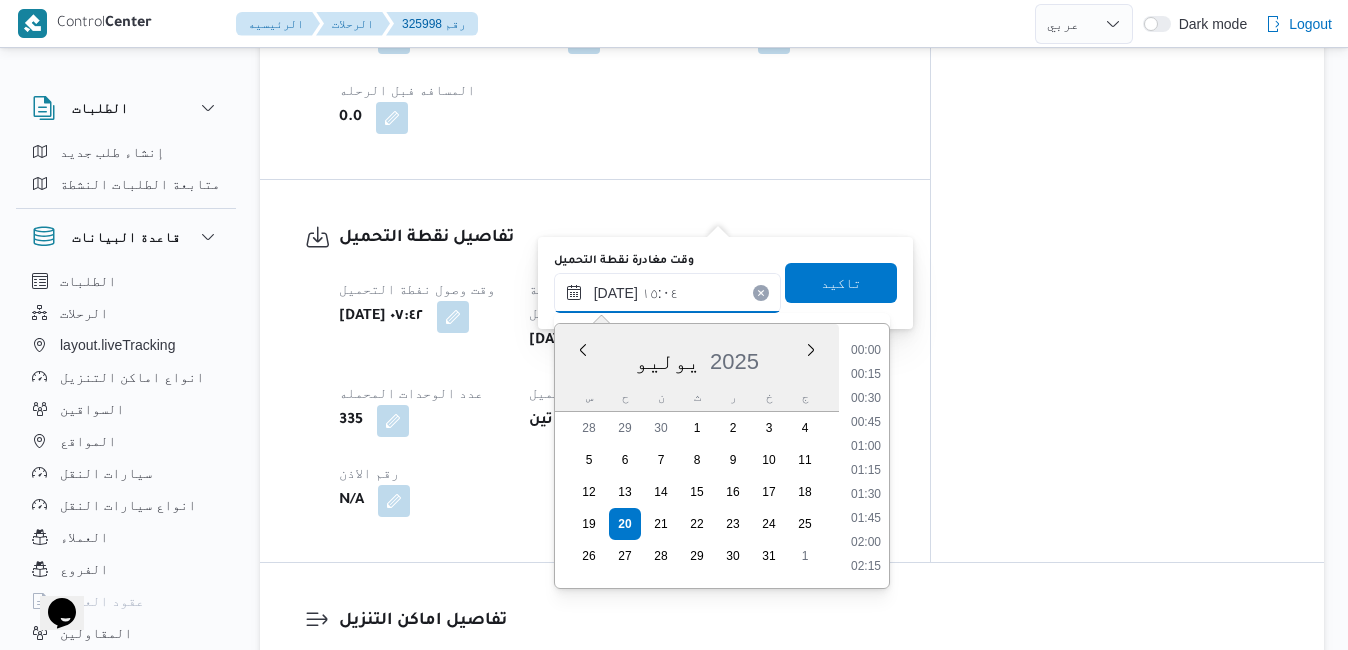 scroll, scrollTop: 1318, scrollLeft: 0, axis: vertical 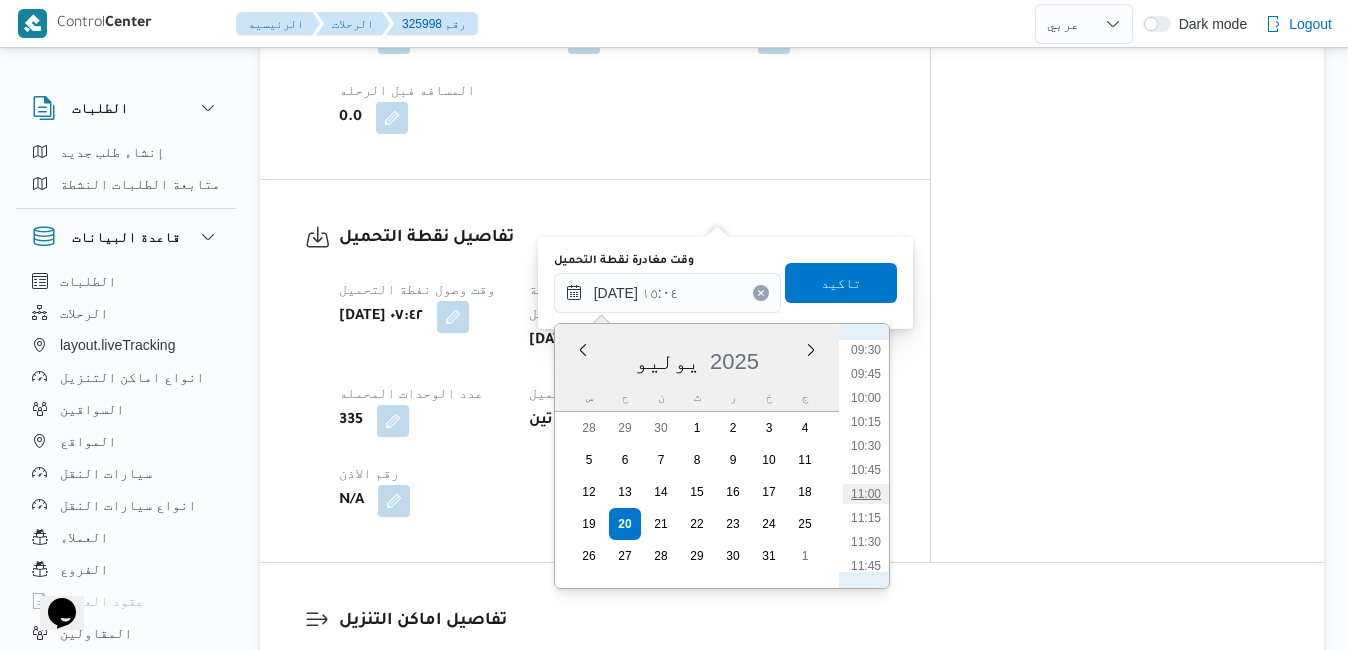 click on "11:00" at bounding box center (866, 494) 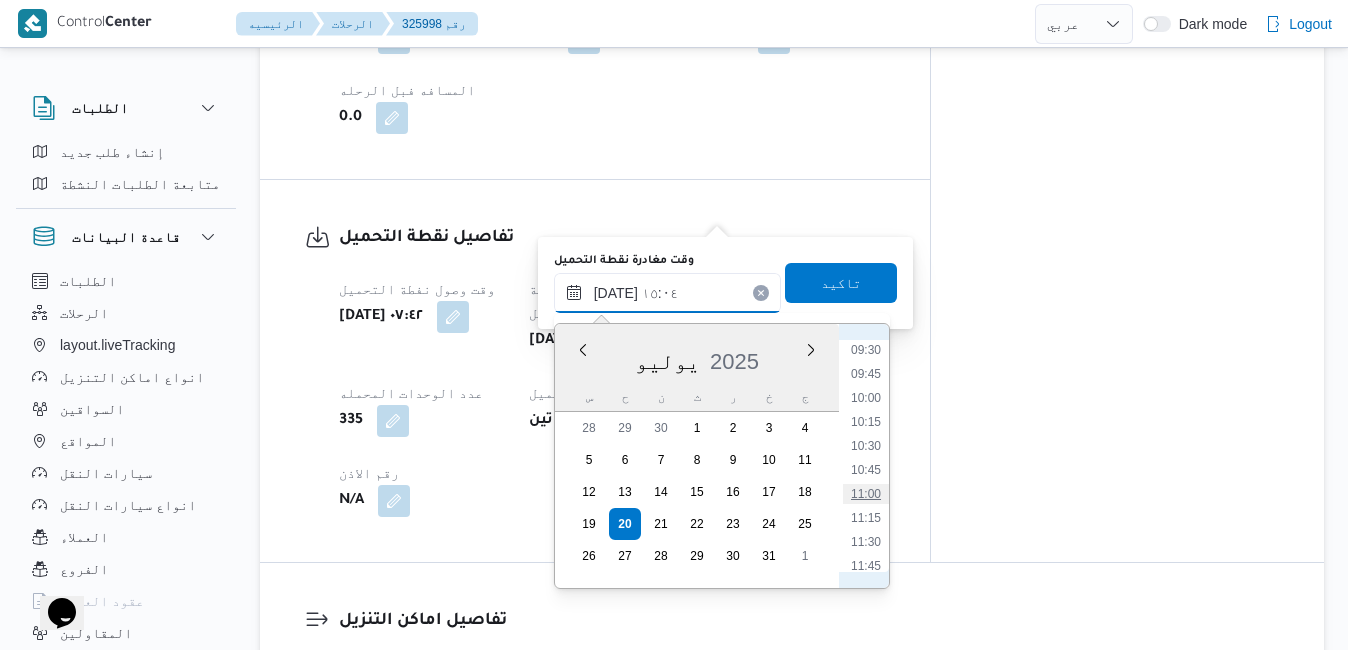 type on "٢٠/٠٧/٢٠٢٥ ١١:٠٠" 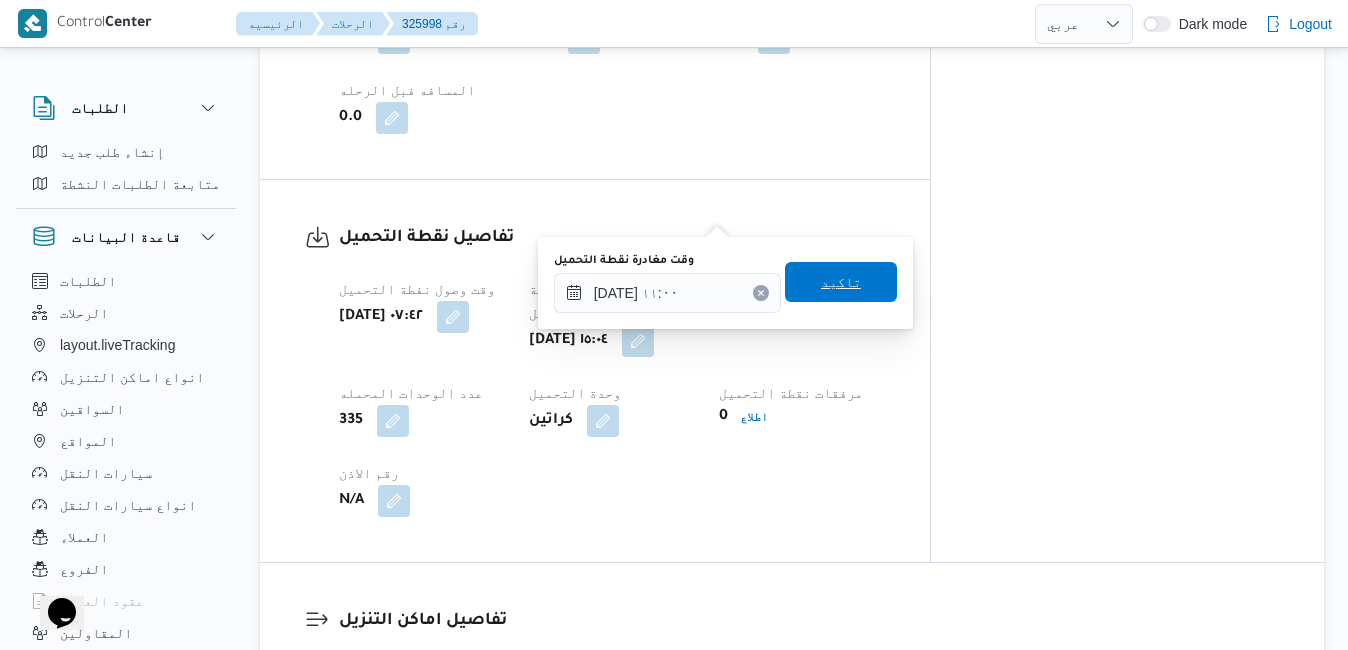 click on "تاكيد" at bounding box center (841, 282) 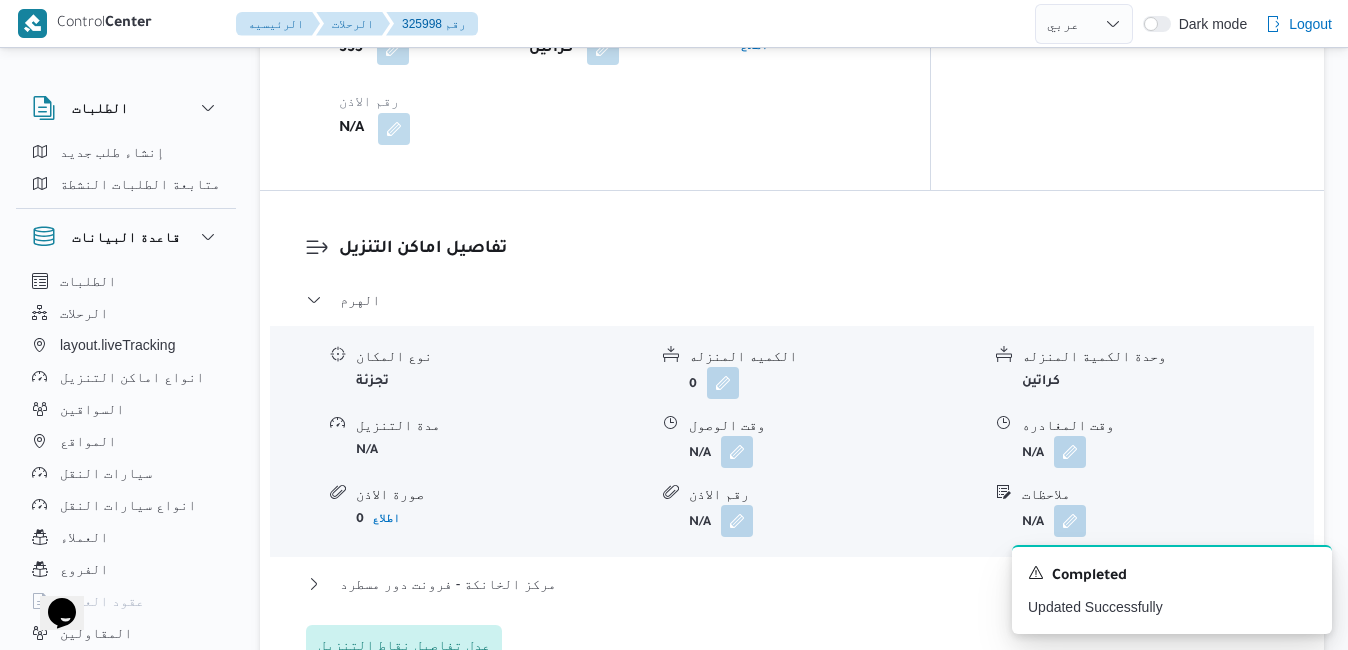 scroll, scrollTop: 1720, scrollLeft: 0, axis: vertical 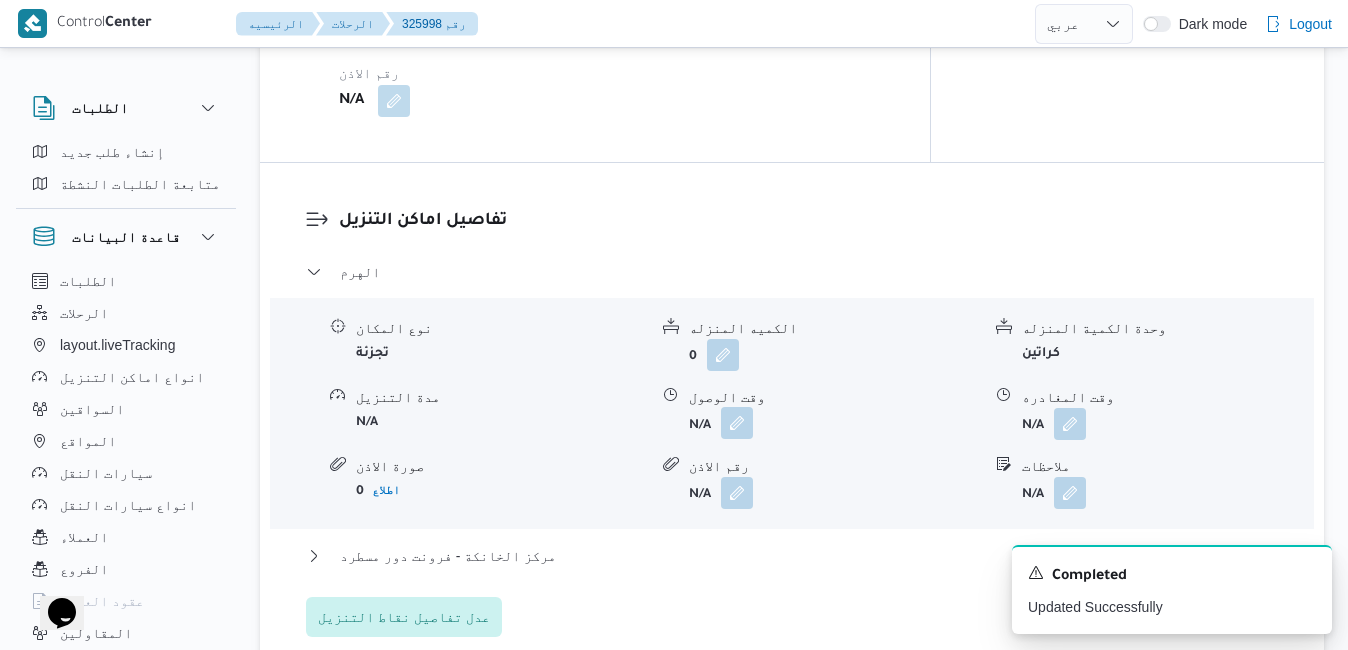click at bounding box center (737, 423) 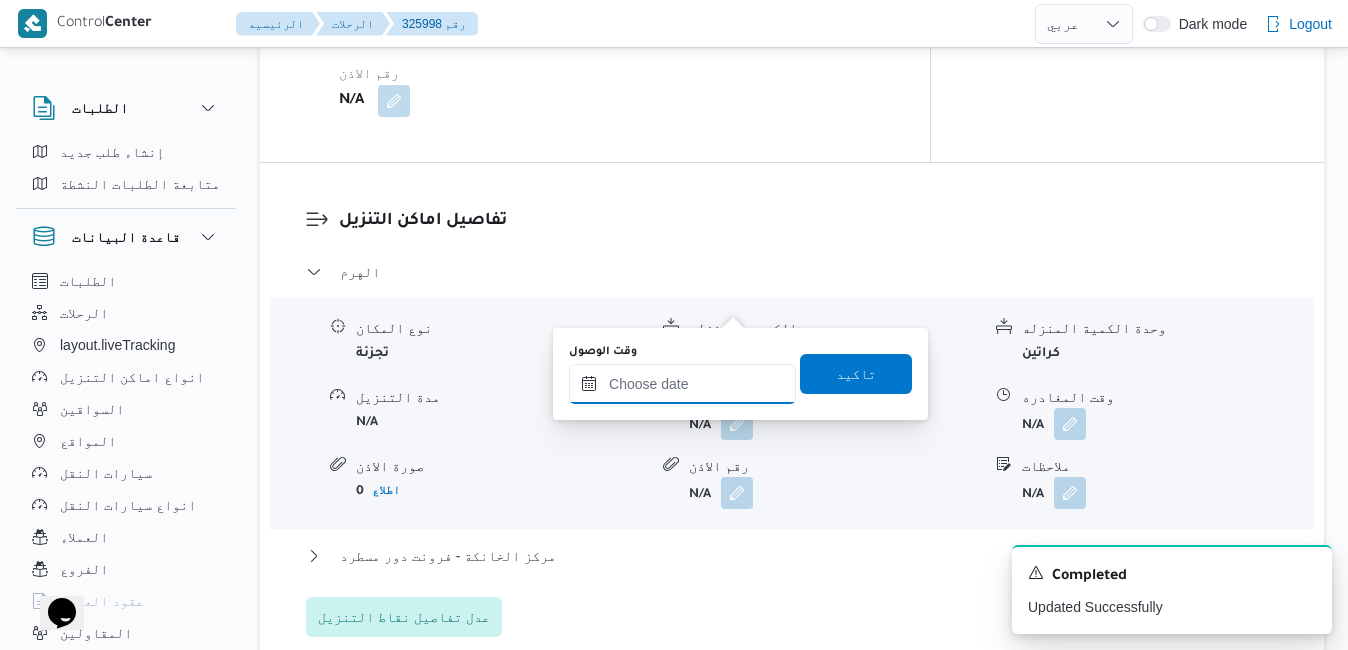 click on "وقت الوصول" at bounding box center (682, 384) 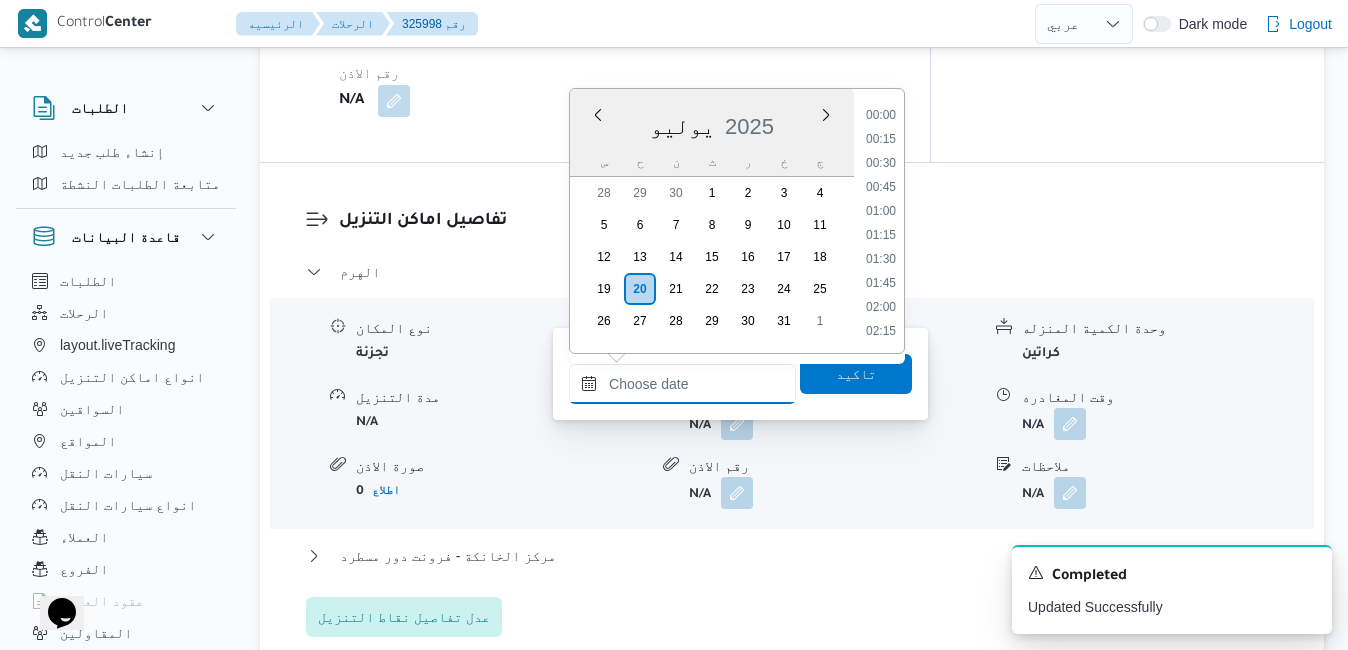 scroll, scrollTop: 1726, scrollLeft: 0, axis: vertical 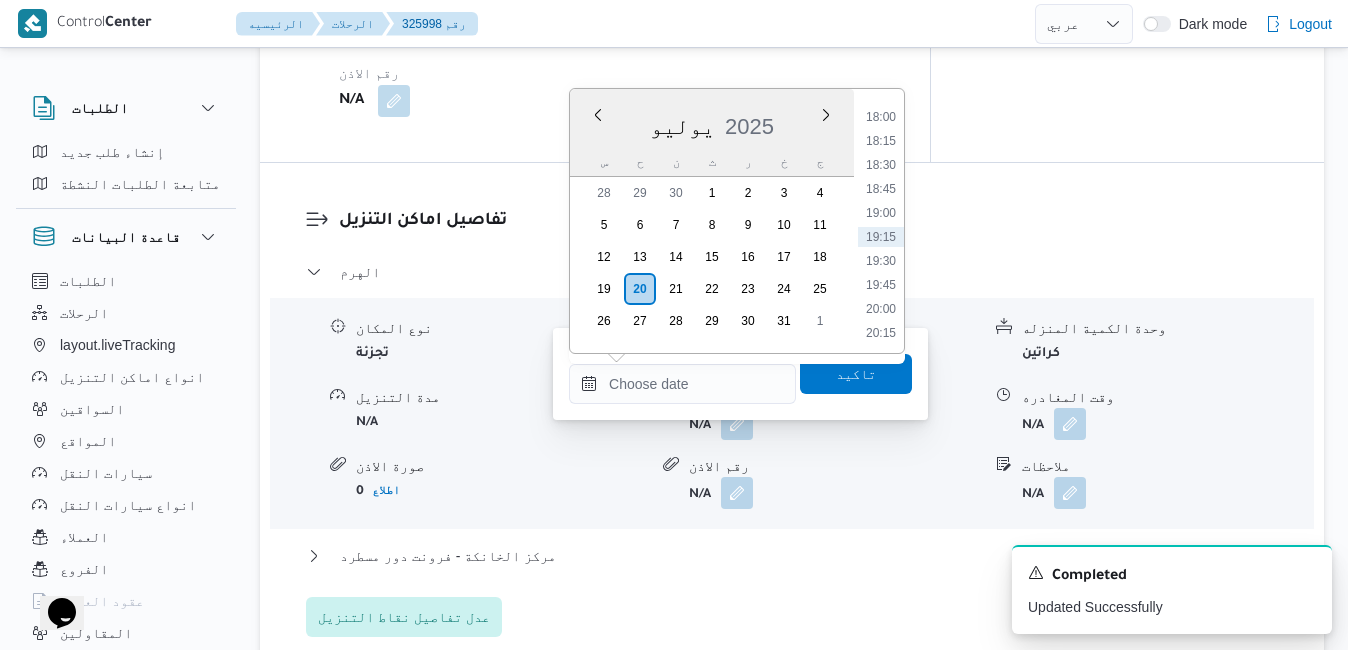 click on "يوليو 2025" at bounding box center (712, 122) 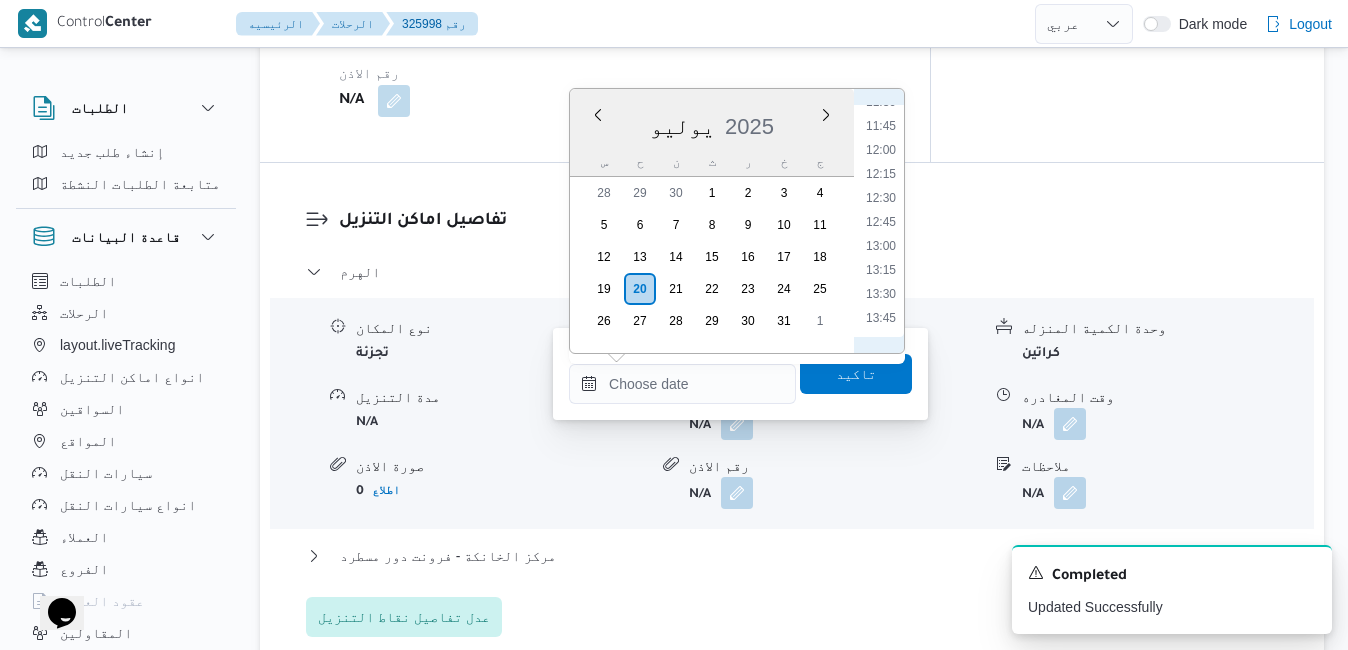 scroll, scrollTop: 914, scrollLeft: 0, axis: vertical 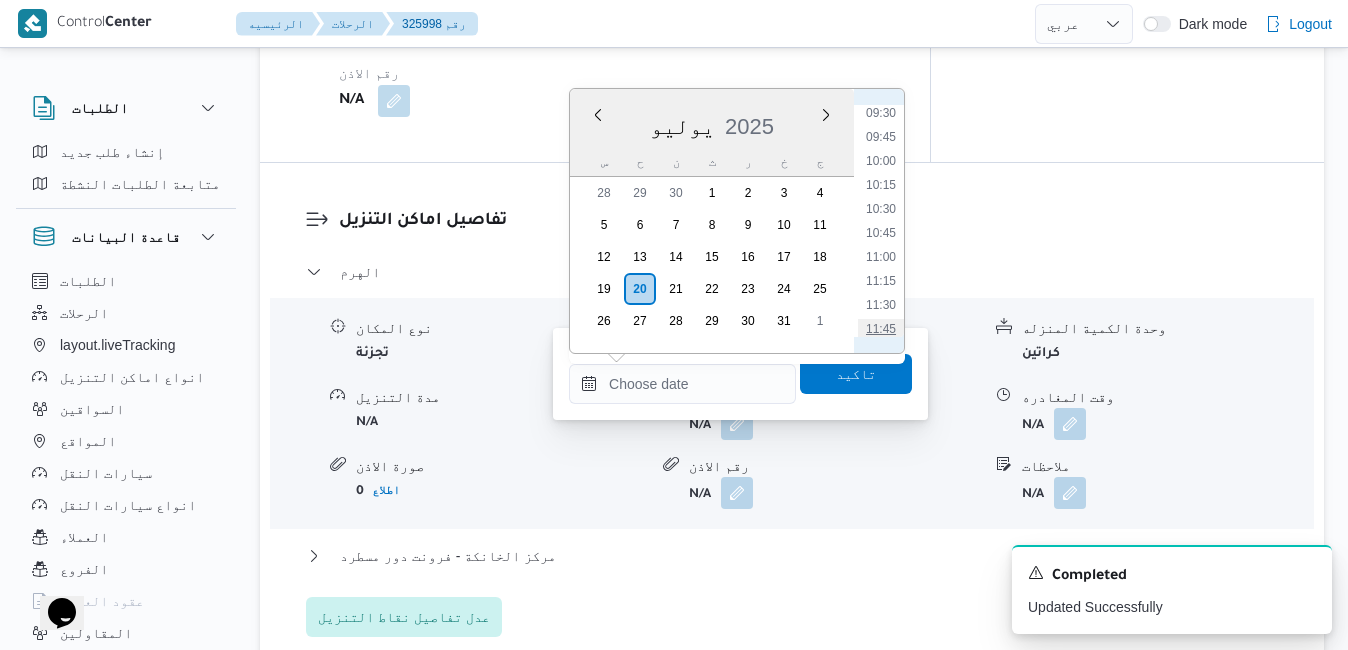 click on "11:45" at bounding box center (881, 329) 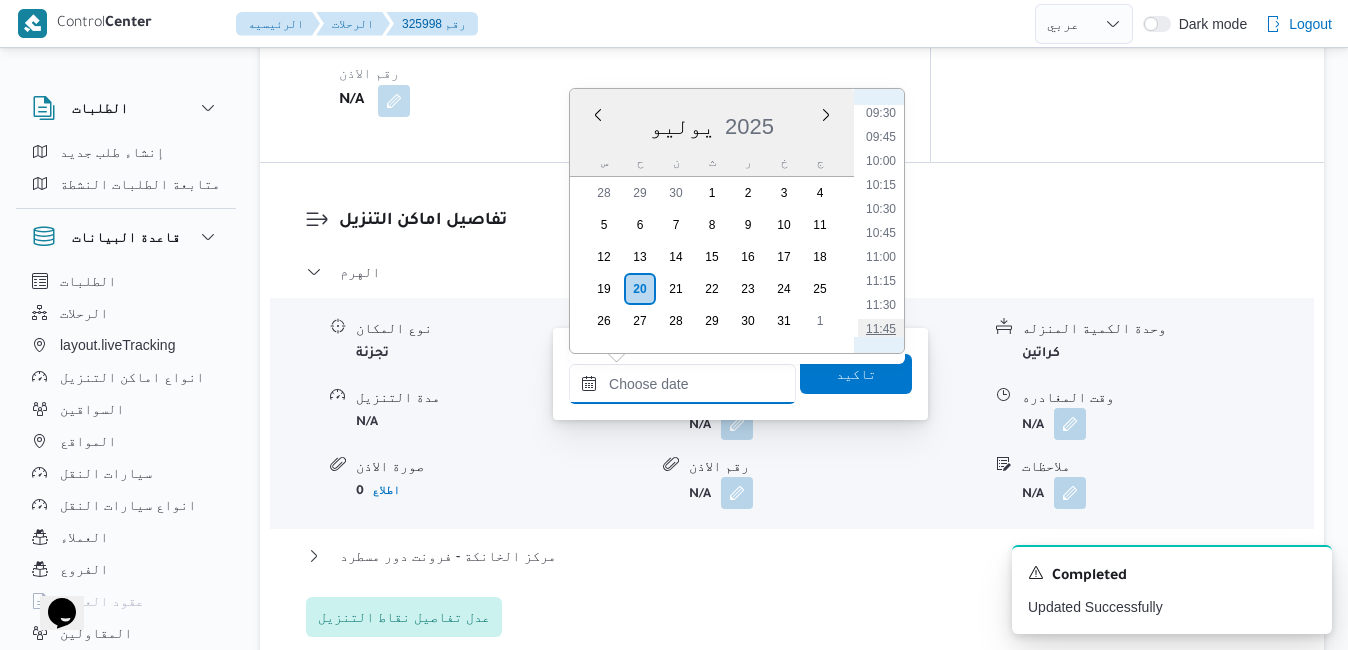 type on "٢٠/٠٧/٢٠٢٥ ١١:٤٥" 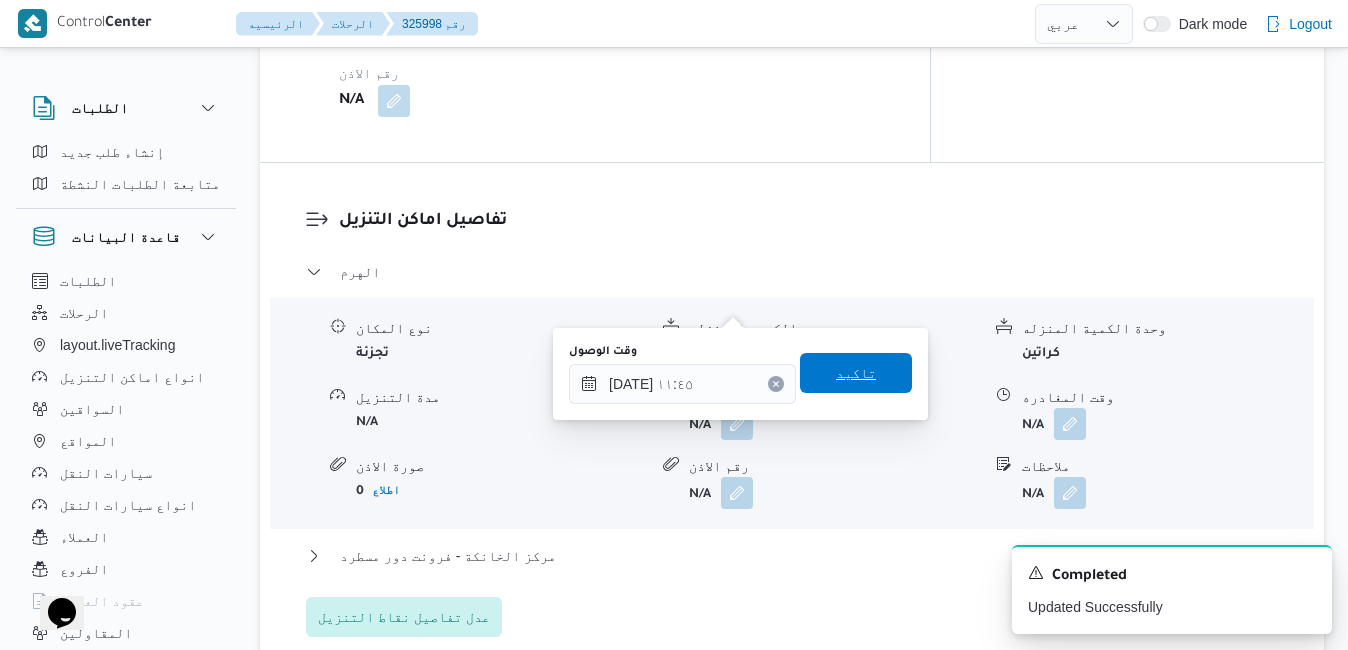 click on "تاكيد" at bounding box center (856, 373) 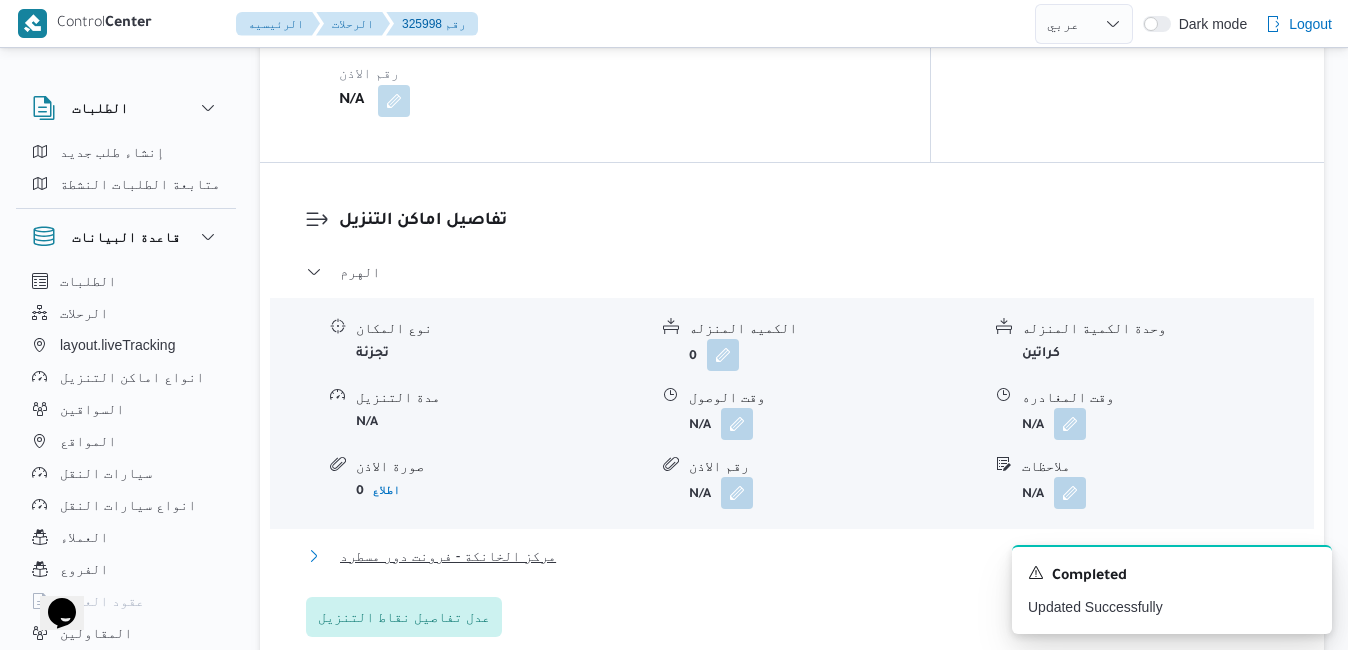 click on "مركز الخانكة -
فرونت دور مسطرد" at bounding box center [792, 556] 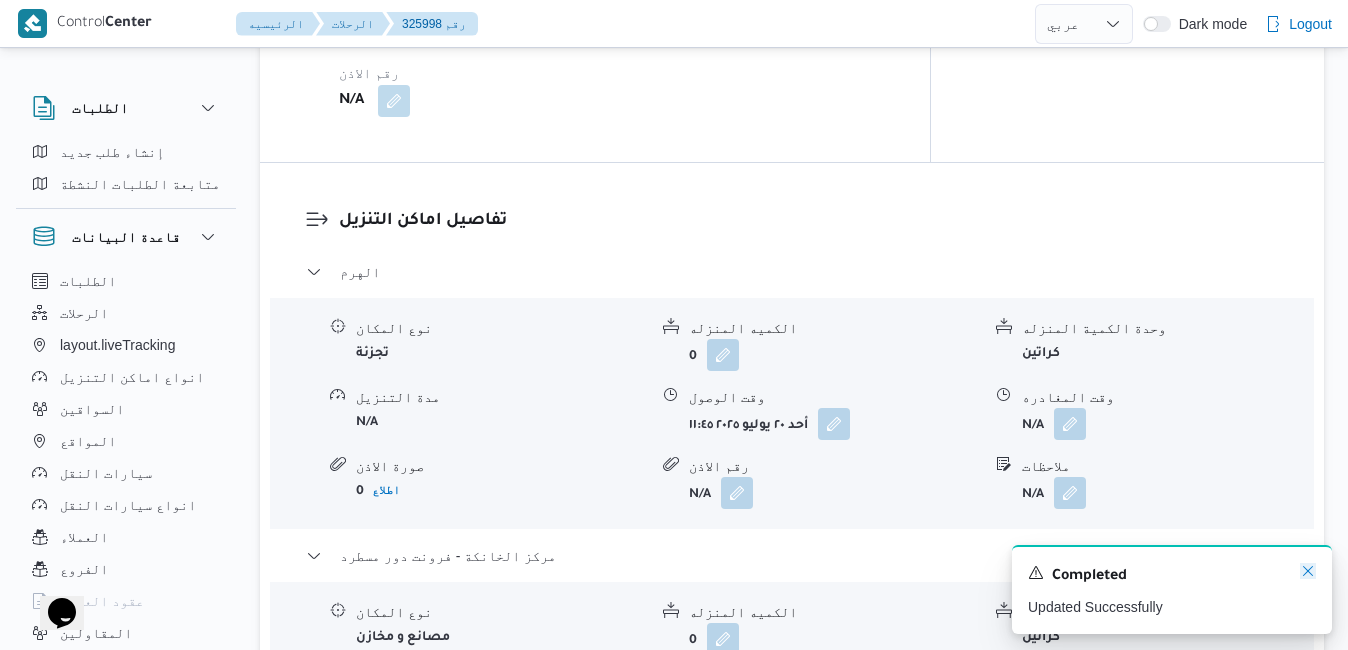 click 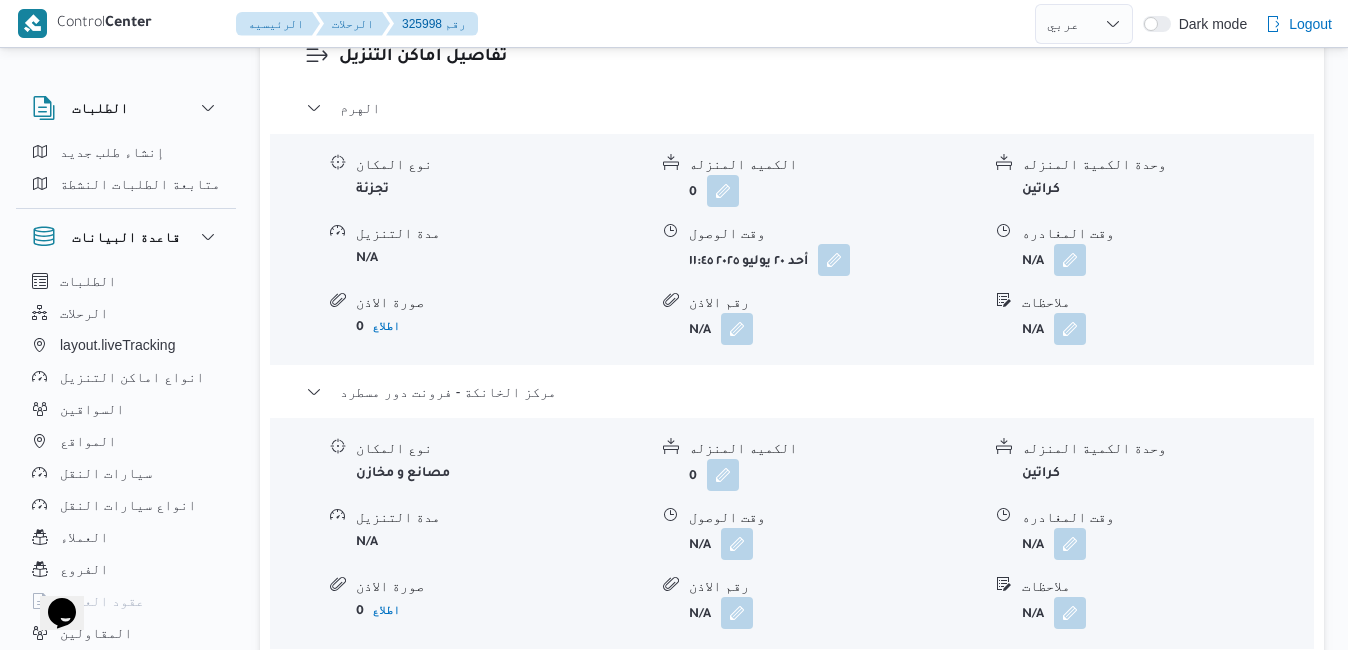 scroll, scrollTop: 1920, scrollLeft: 0, axis: vertical 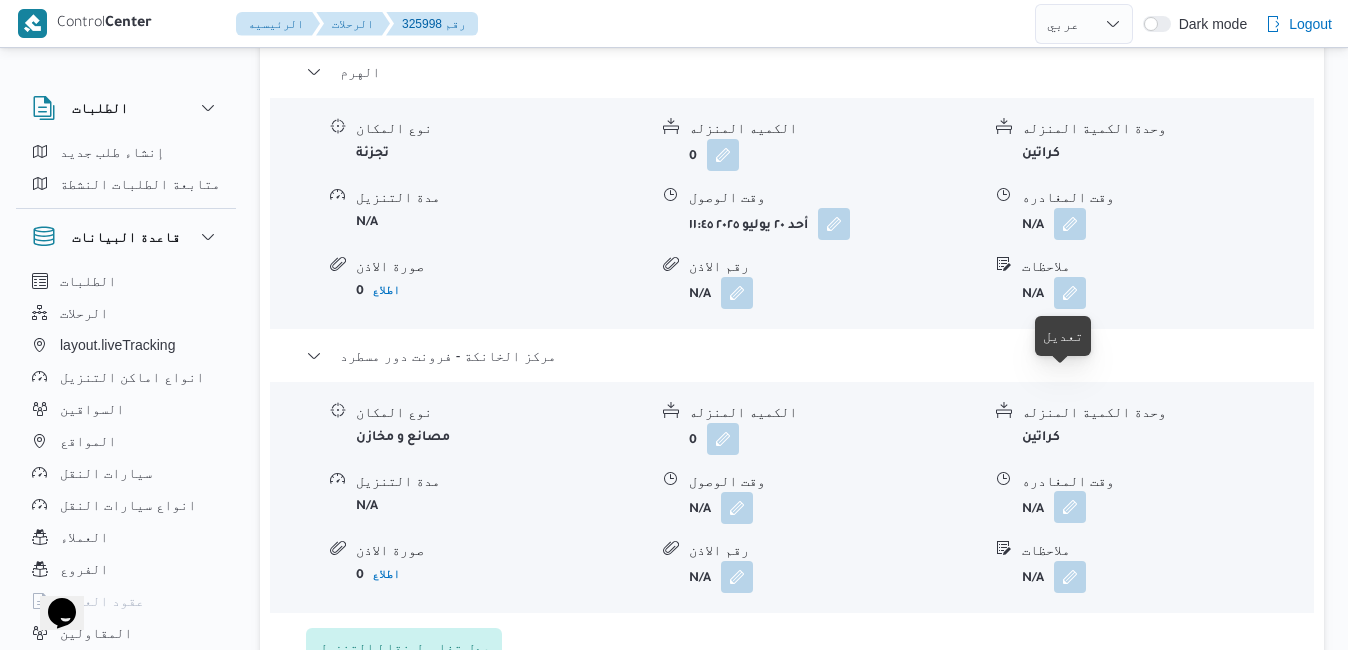 click at bounding box center (1070, 507) 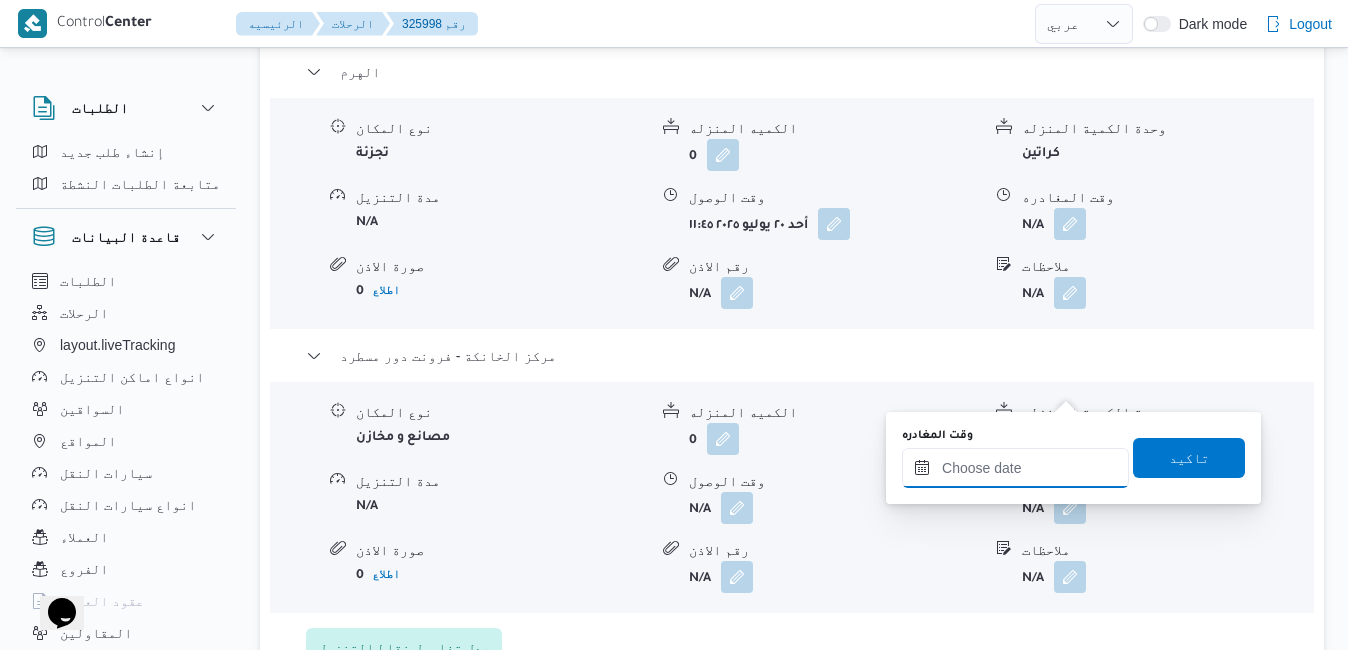 click on "وقت المغادره" at bounding box center (1015, 468) 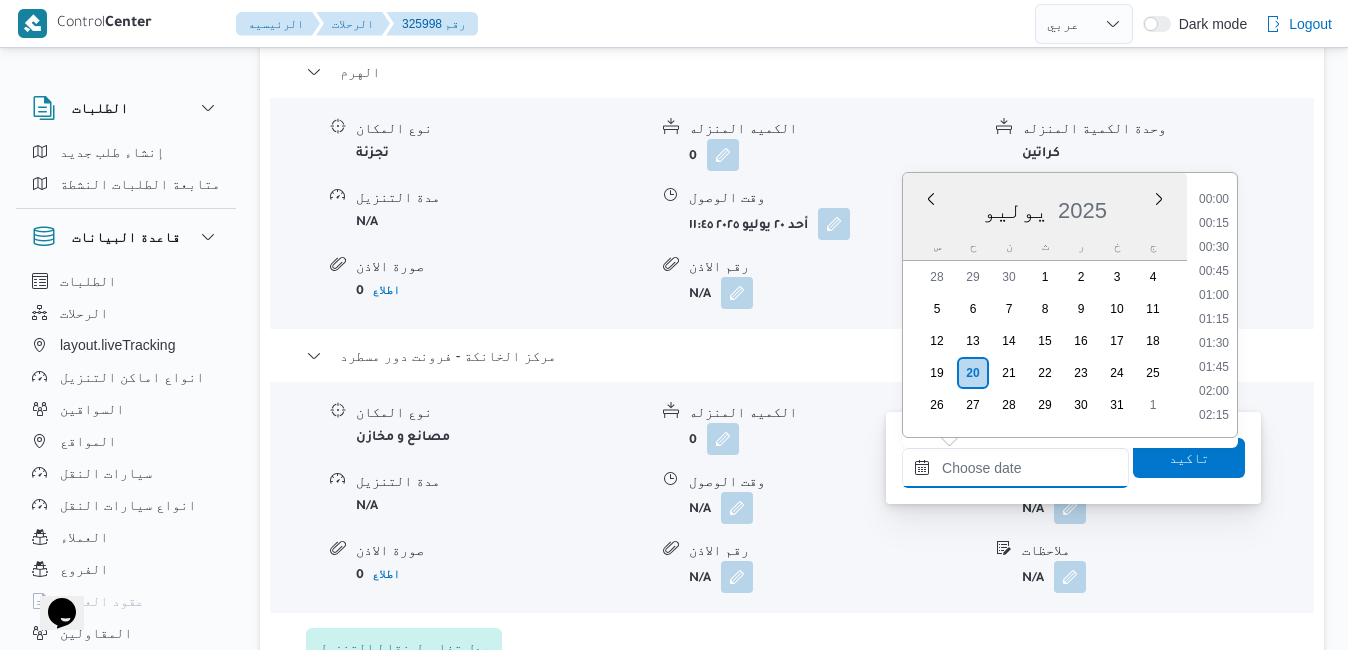 scroll, scrollTop: 1726, scrollLeft: 0, axis: vertical 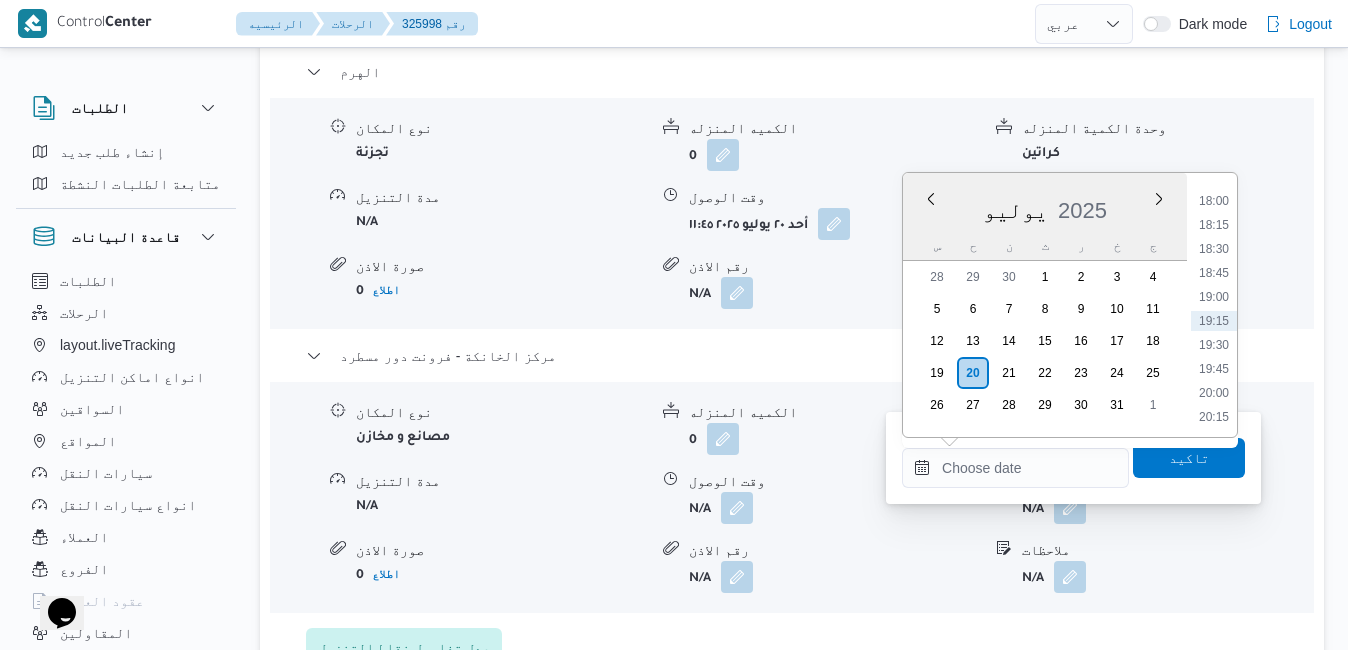 click on "يوليو 2025" at bounding box center [1045, 206] 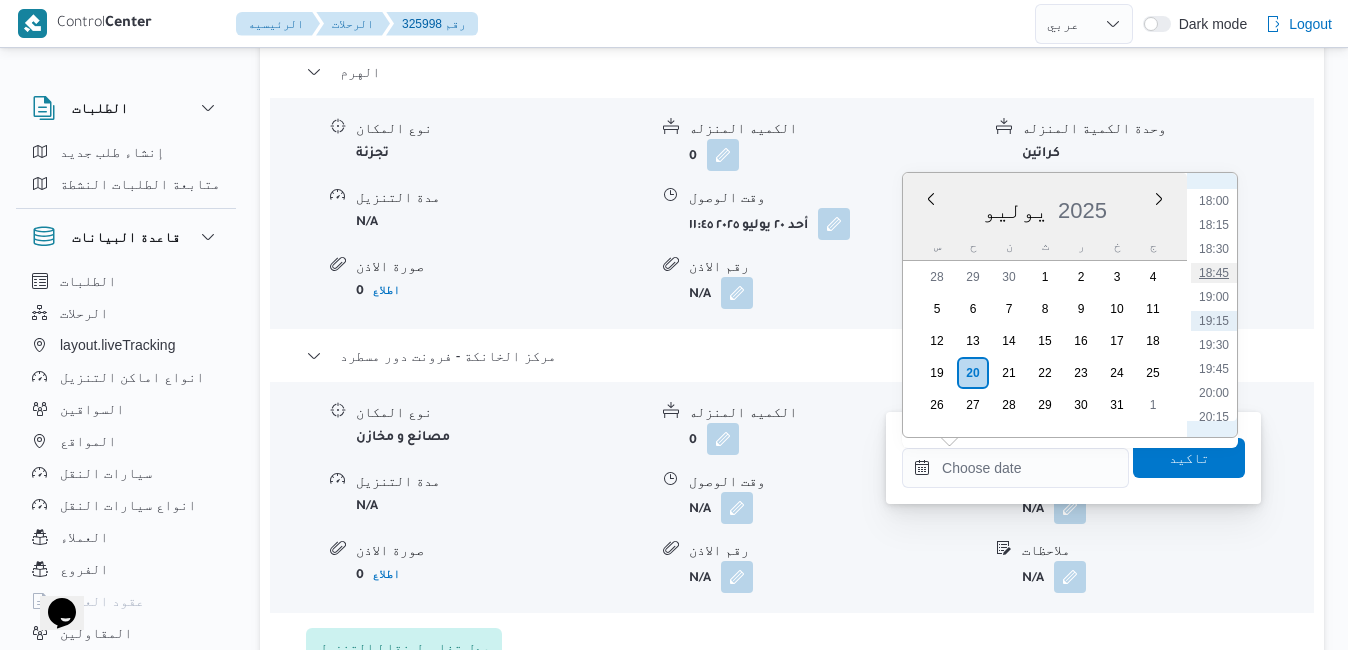 click on "18:45" at bounding box center [1214, 273] 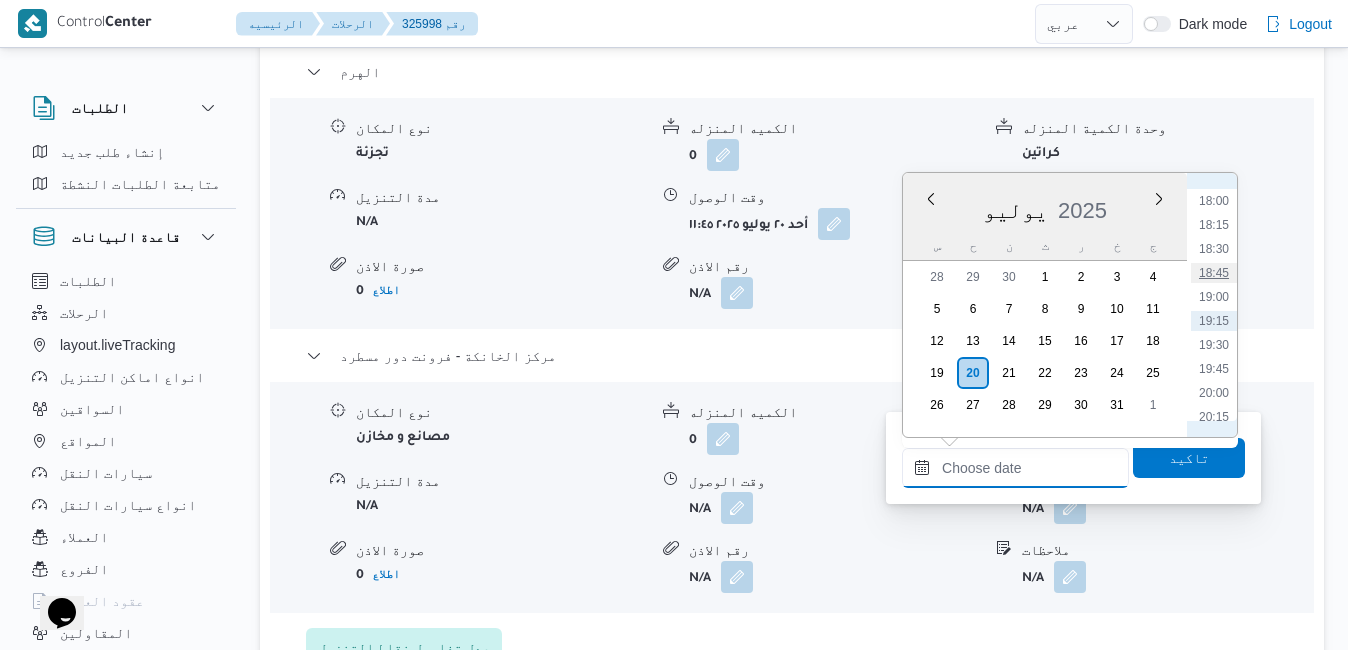 type on "٢٠/٠٧/٢٠٢٥ ١٨:٤٥" 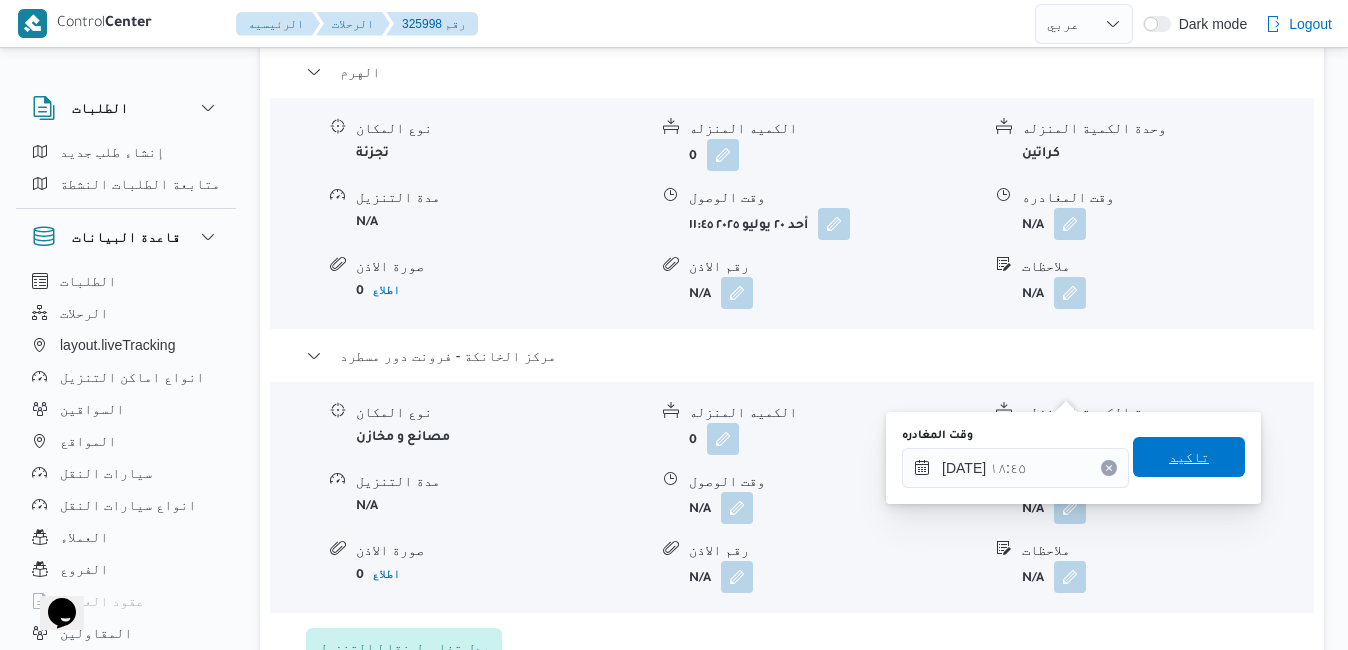 click on "تاكيد" at bounding box center (1189, 457) 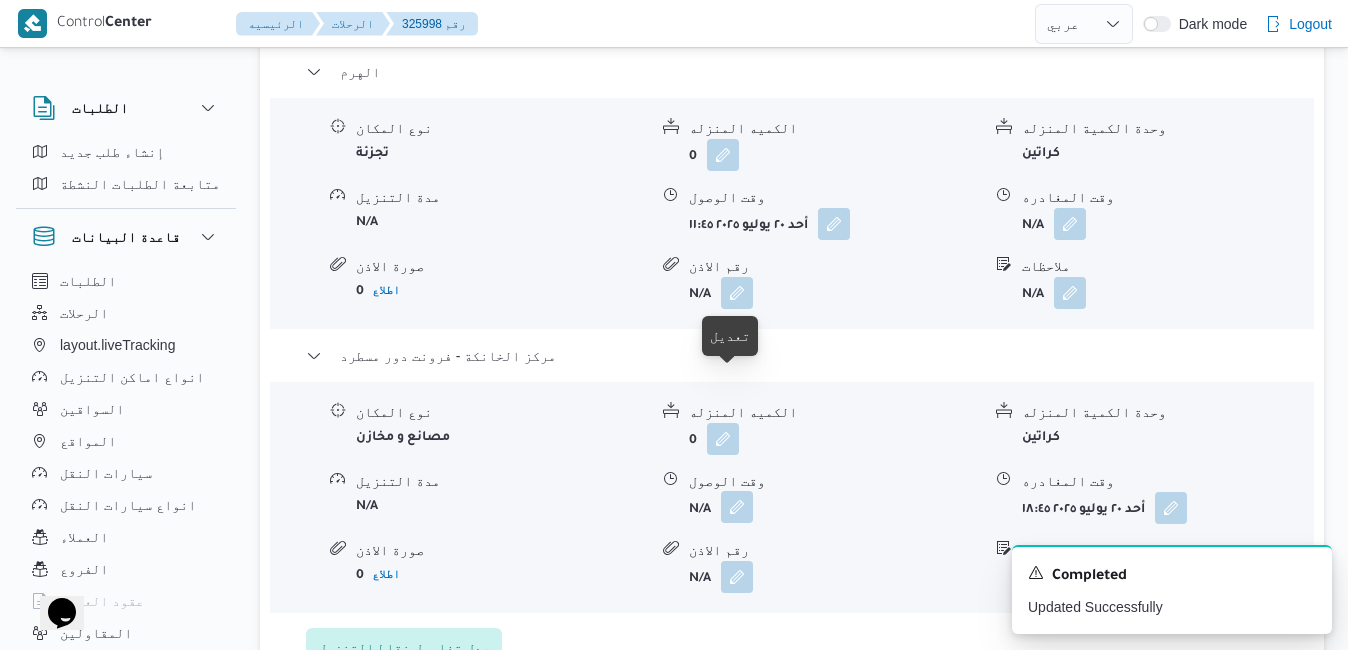 click at bounding box center [737, 507] 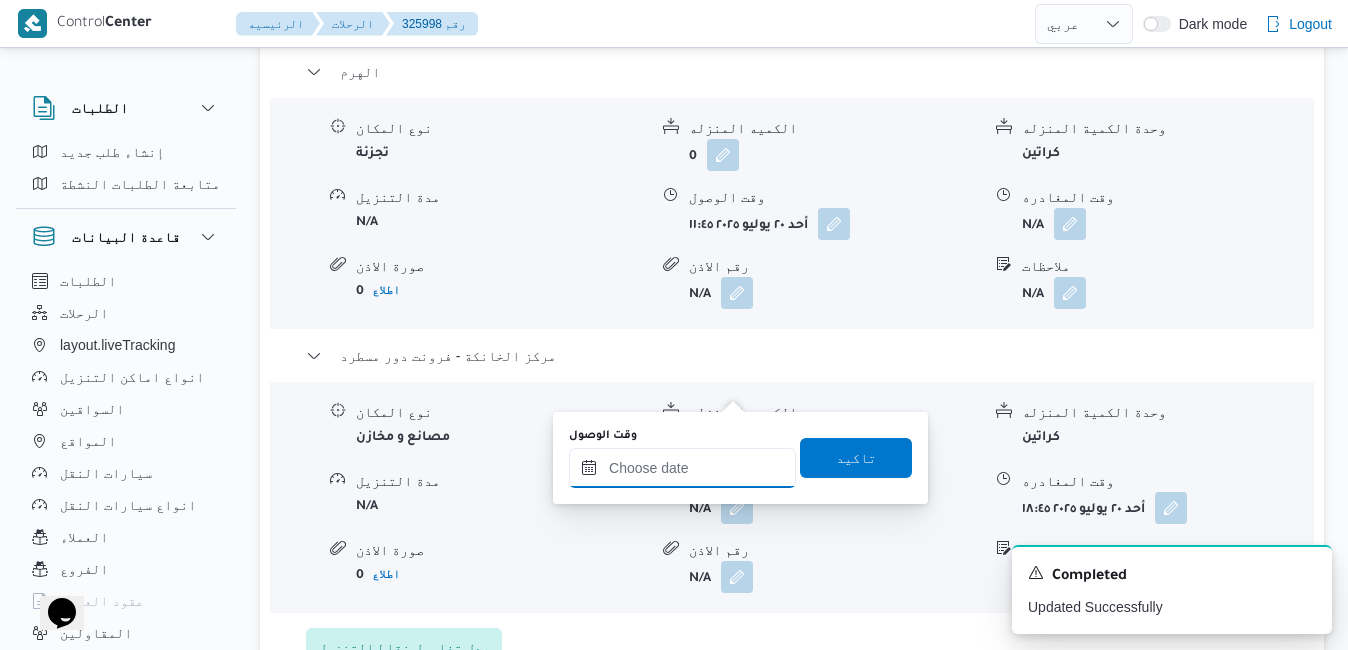 click on "وقت الوصول" at bounding box center (682, 468) 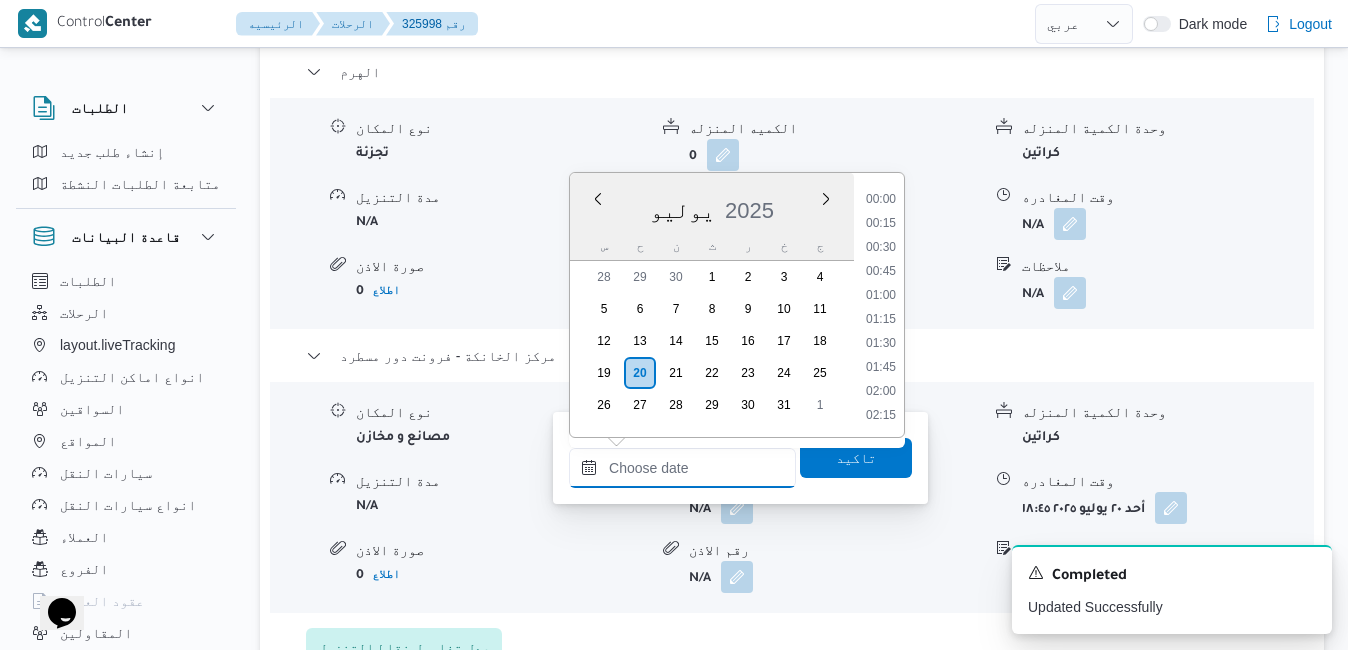 scroll, scrollTop: 1726, scrollLeft: 0, axis: vertical 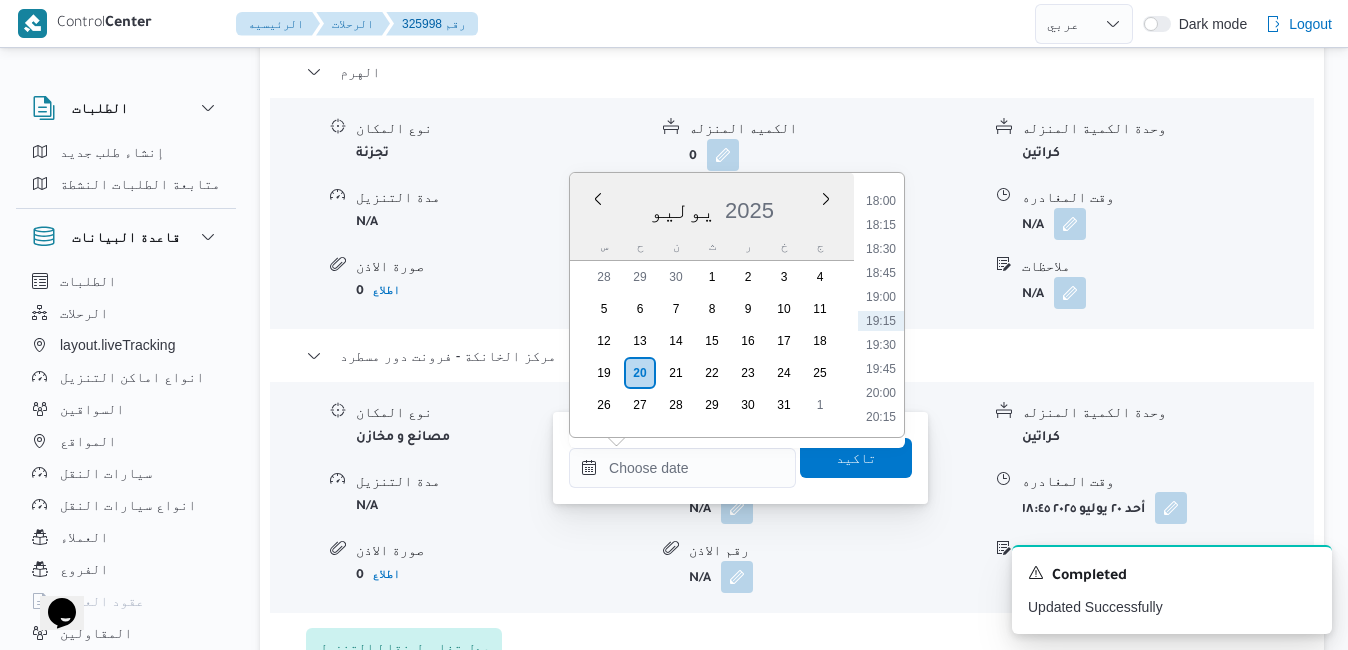 click on "يوليو 2025" at bounding box center (712, 206) 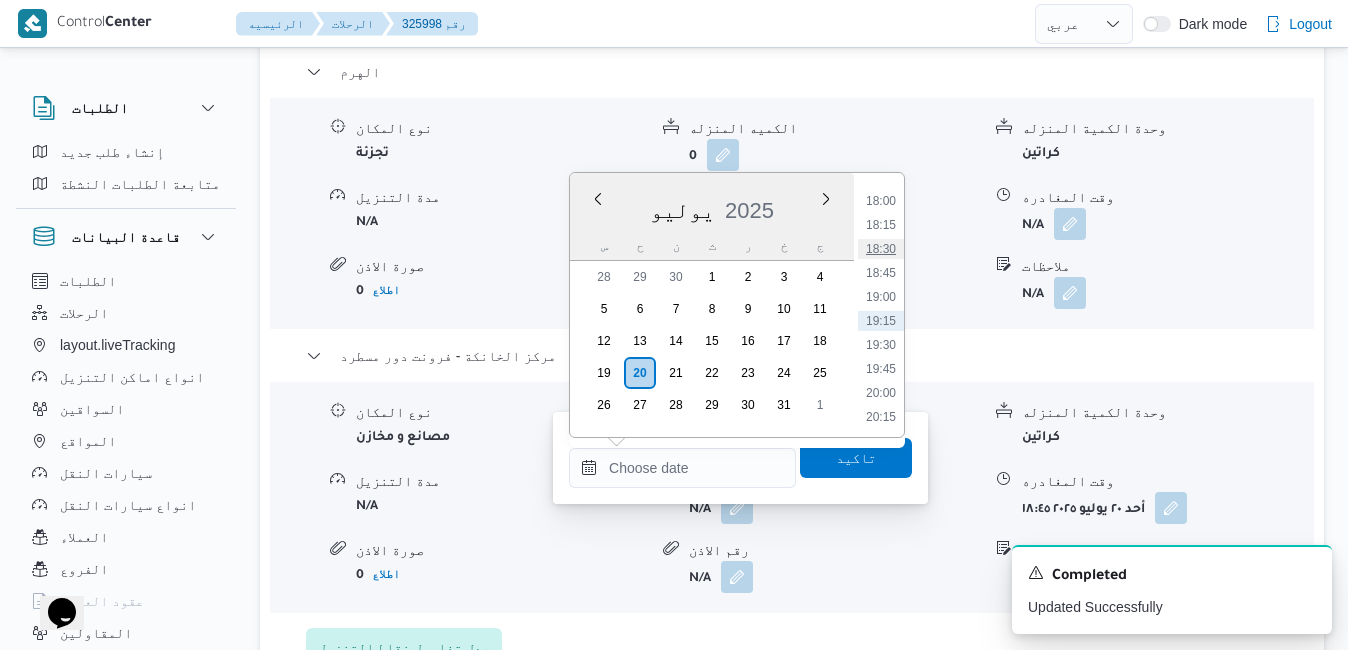 click on "18:30" at bounding box center (881, 249) 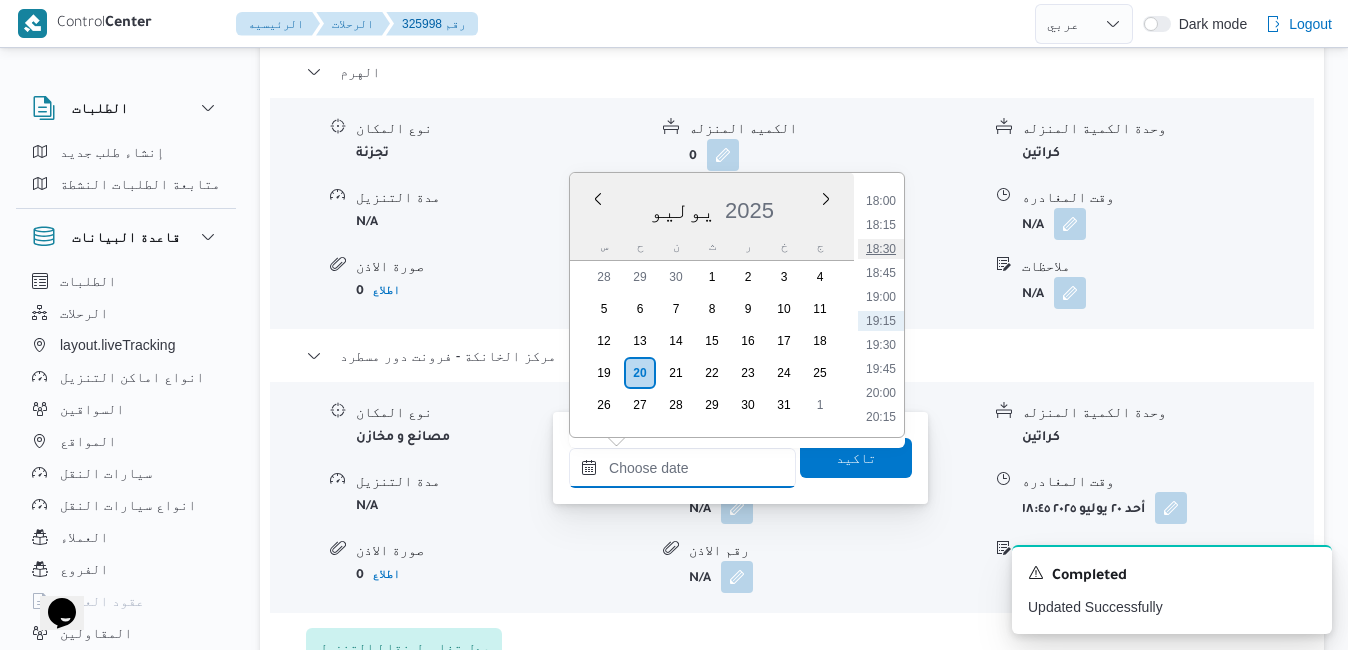 type on "٢٠/٠٧/٢٠٢٥ ١٨:٣٠" 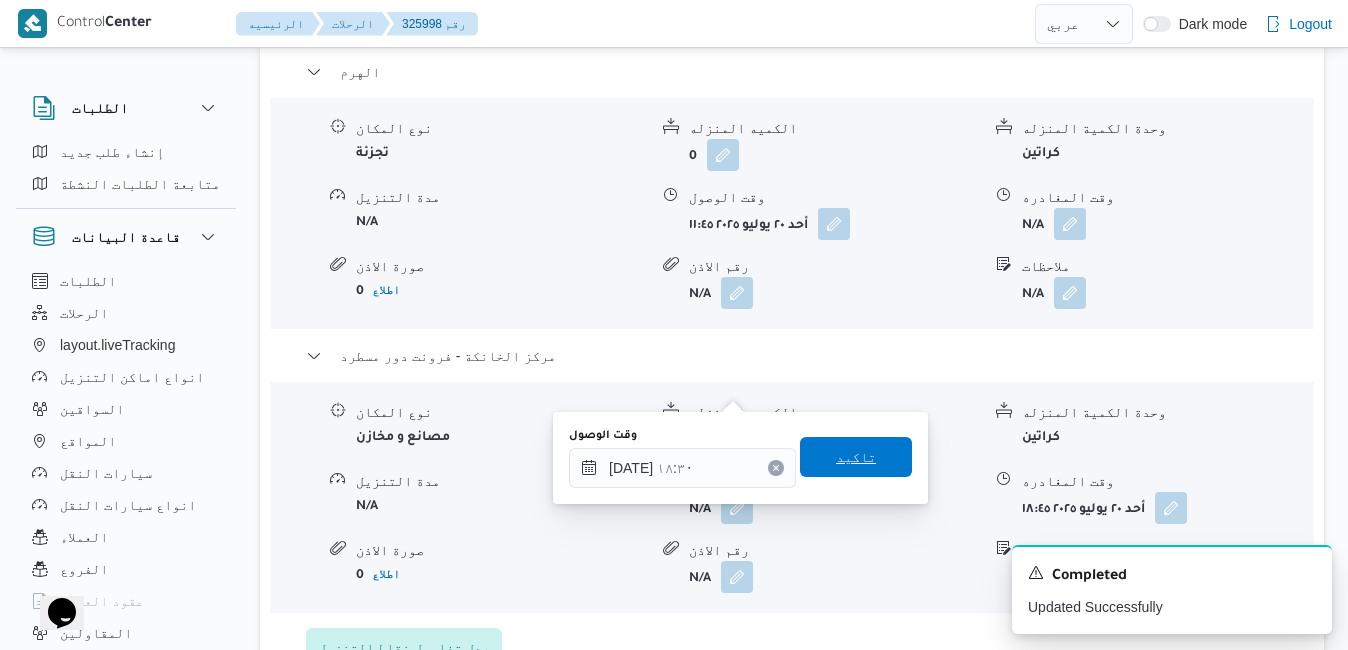 click on "تاكيد" at bounding box center (856, 457) 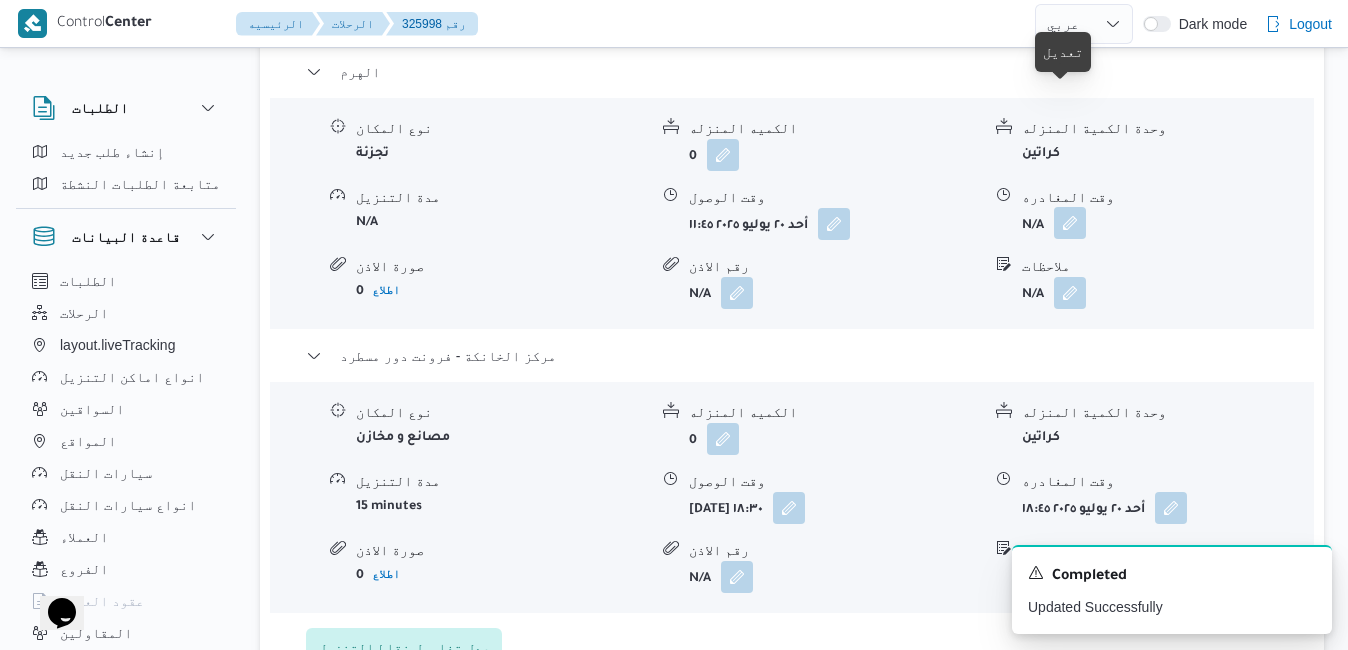click at bounding box center (1070, 223) 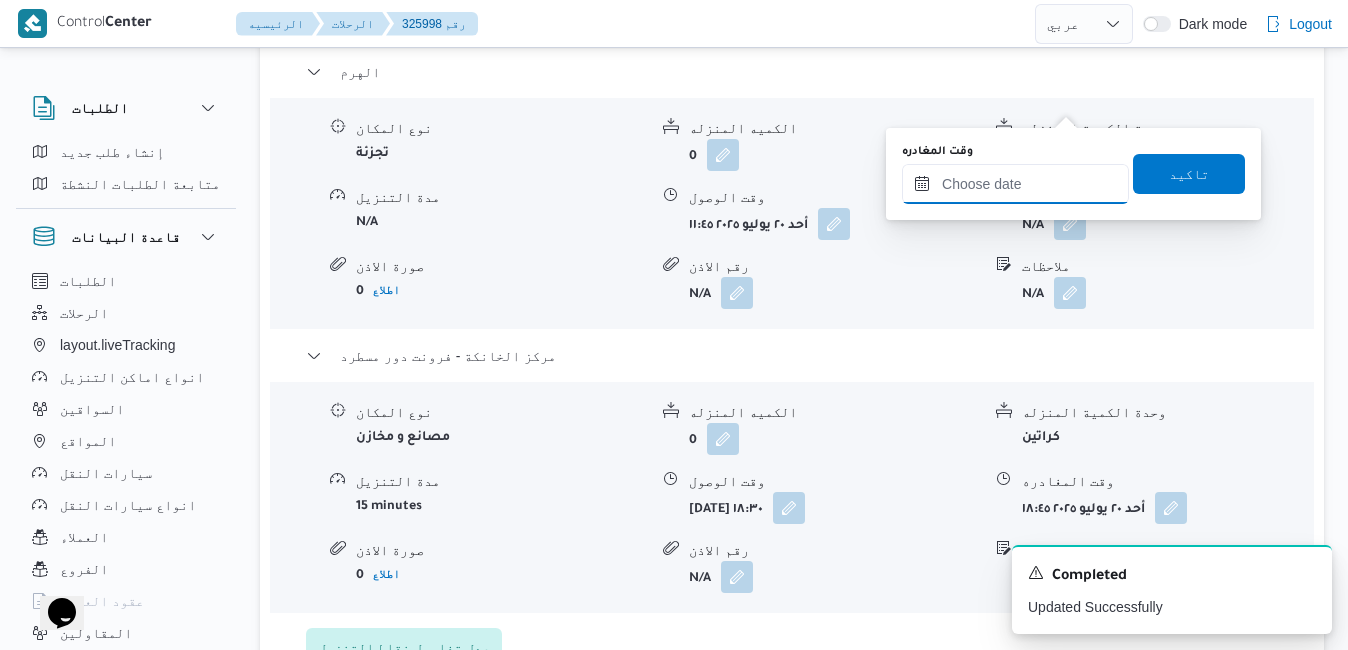 click on "وقت المغادره" at bounding box center [1015, 184] 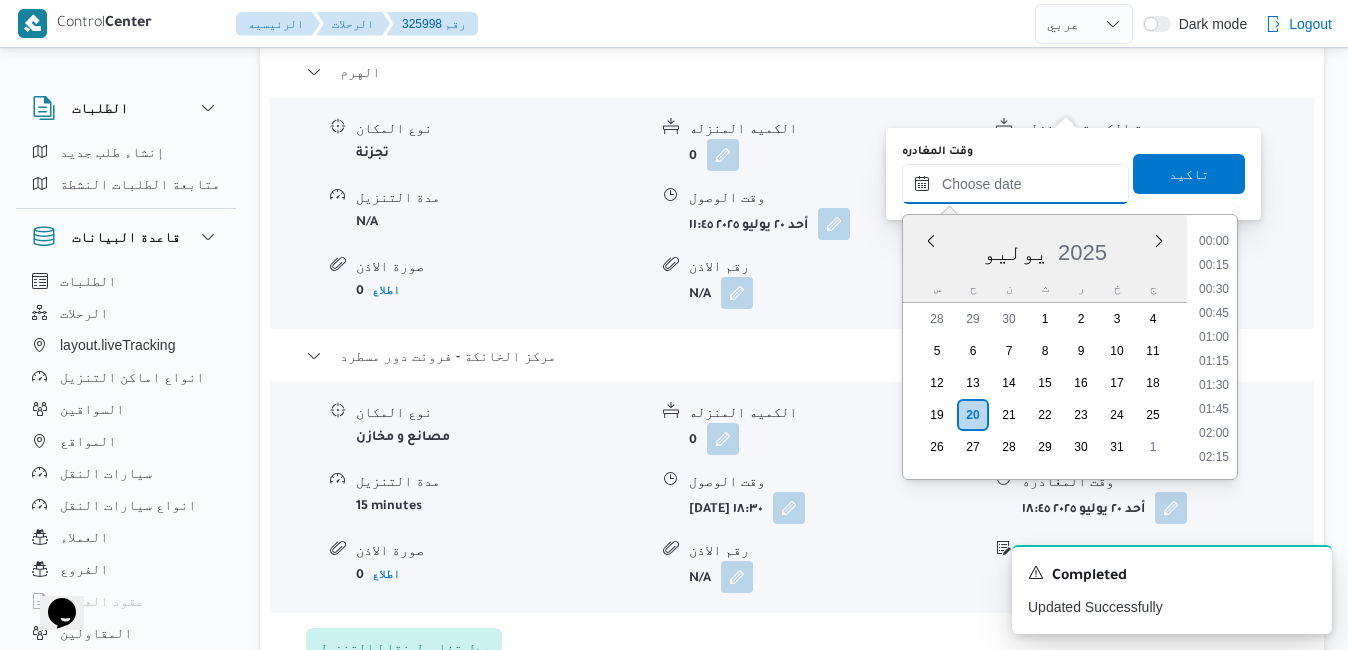 scroll, scrollTop: 1726, scrollLeft: 0, axis: vertical 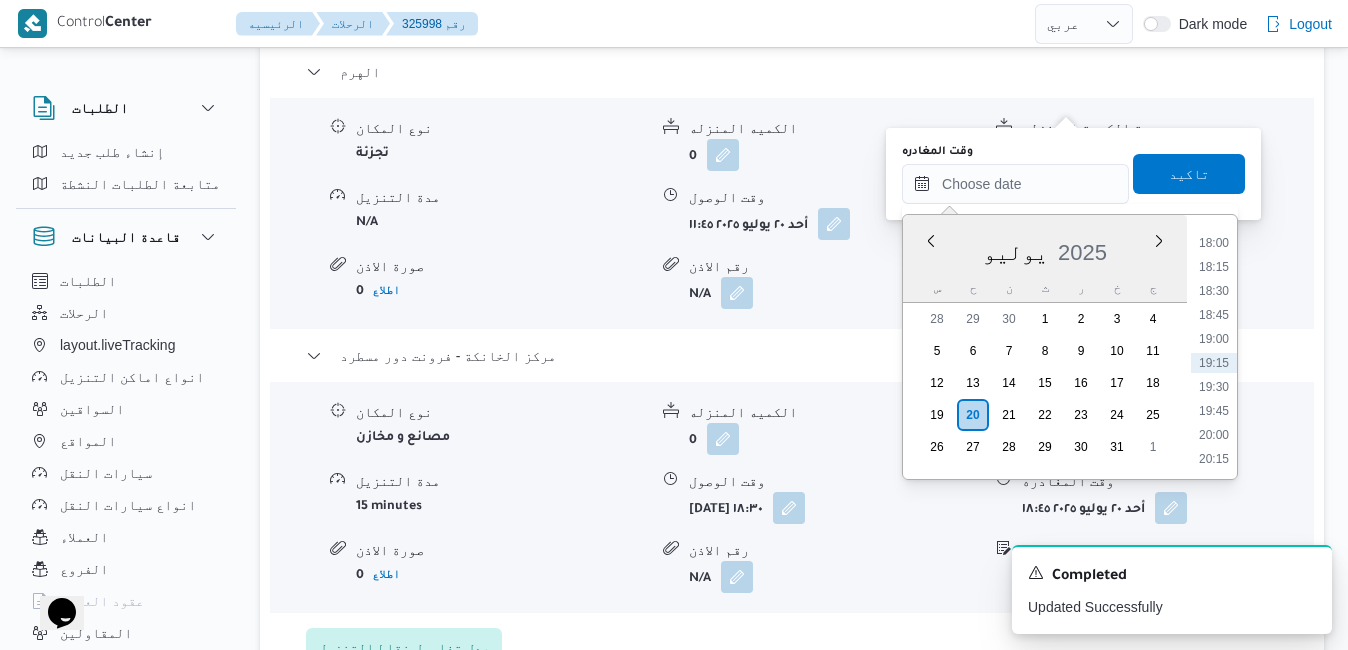 click on "يوليو 2025" at bounding box center [1045, 248] 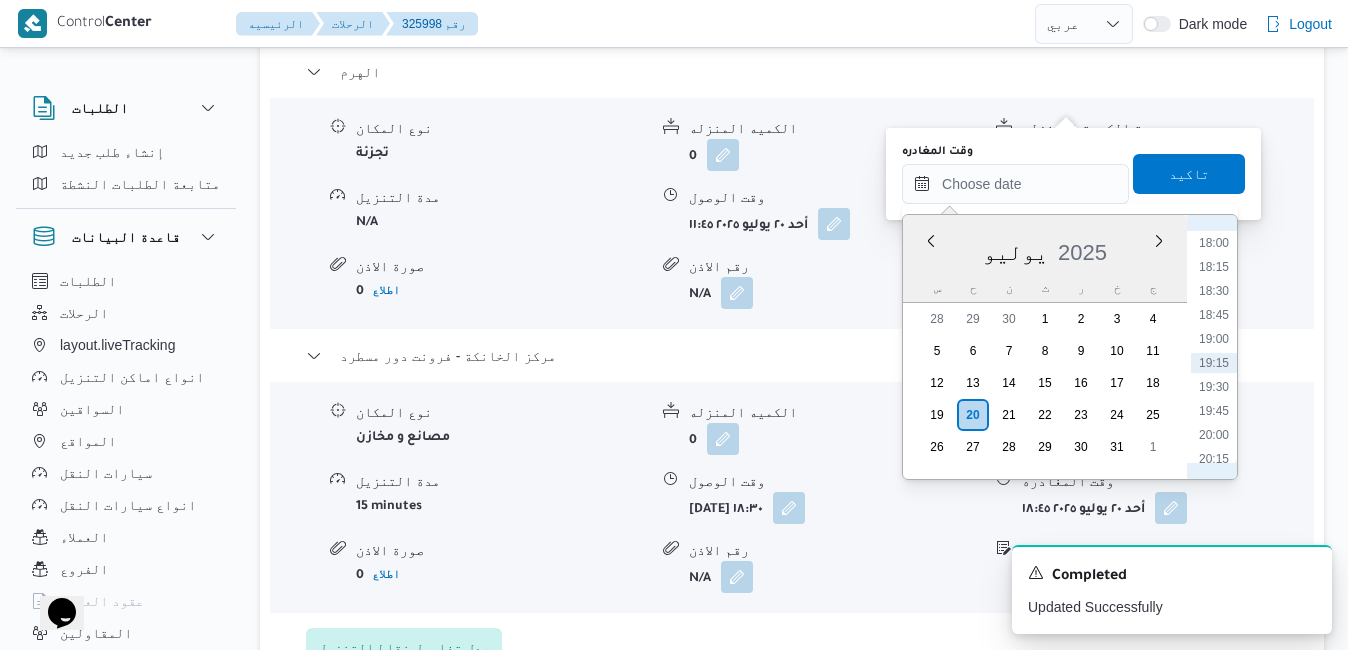 scroll, scrollTop: 1523, scrollLeft: 0, axis: vertical 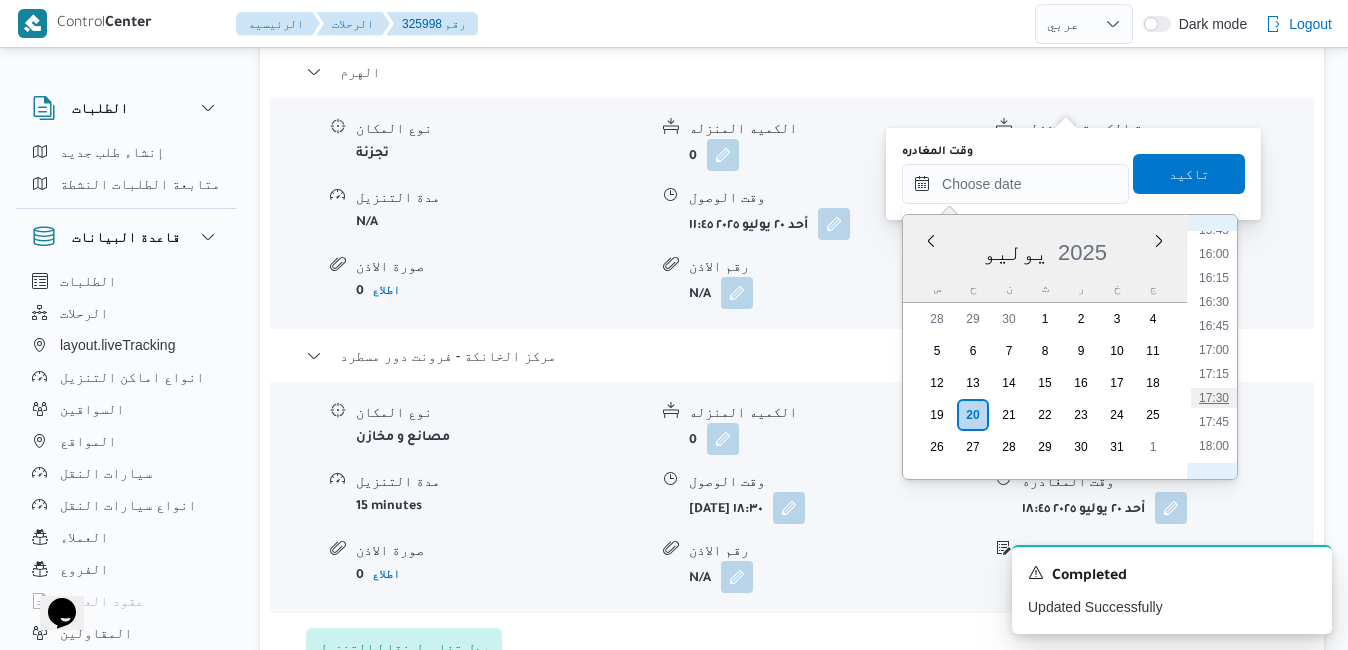 click on "17:30" at bounding box center [1214, 398] 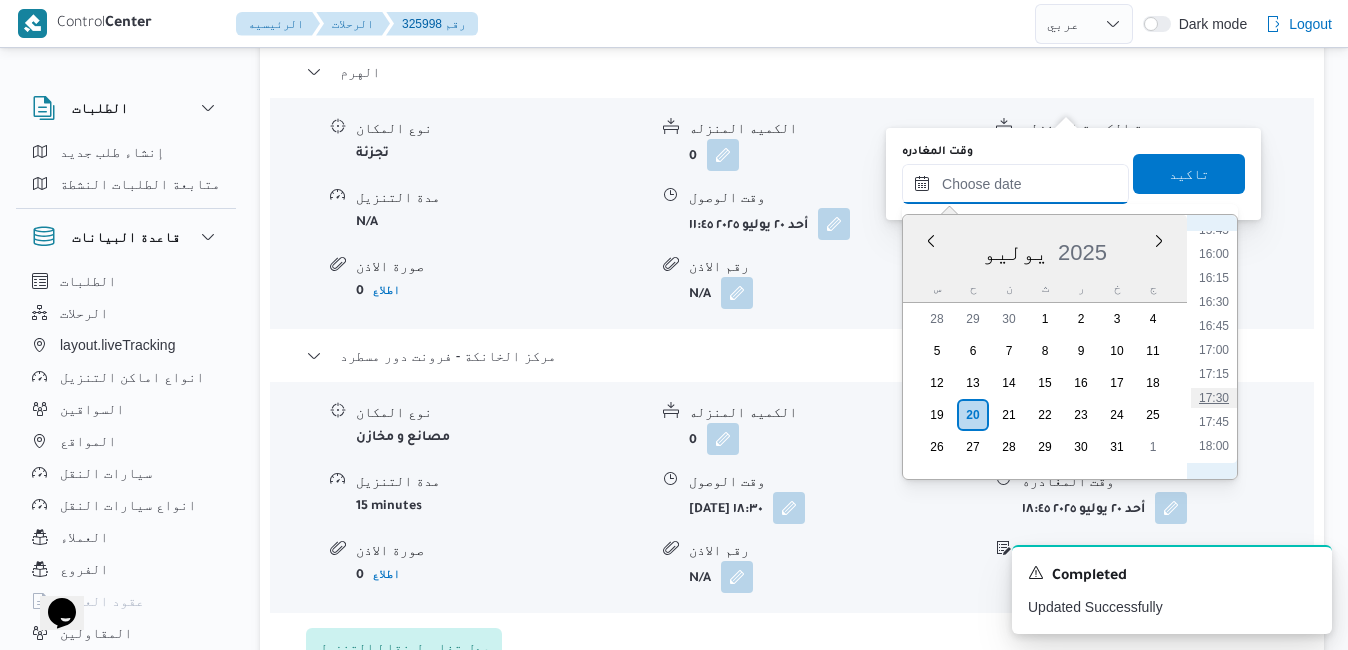 type on "٢٠/٠٧/٢٠٢٥ ١٧:٣٠" 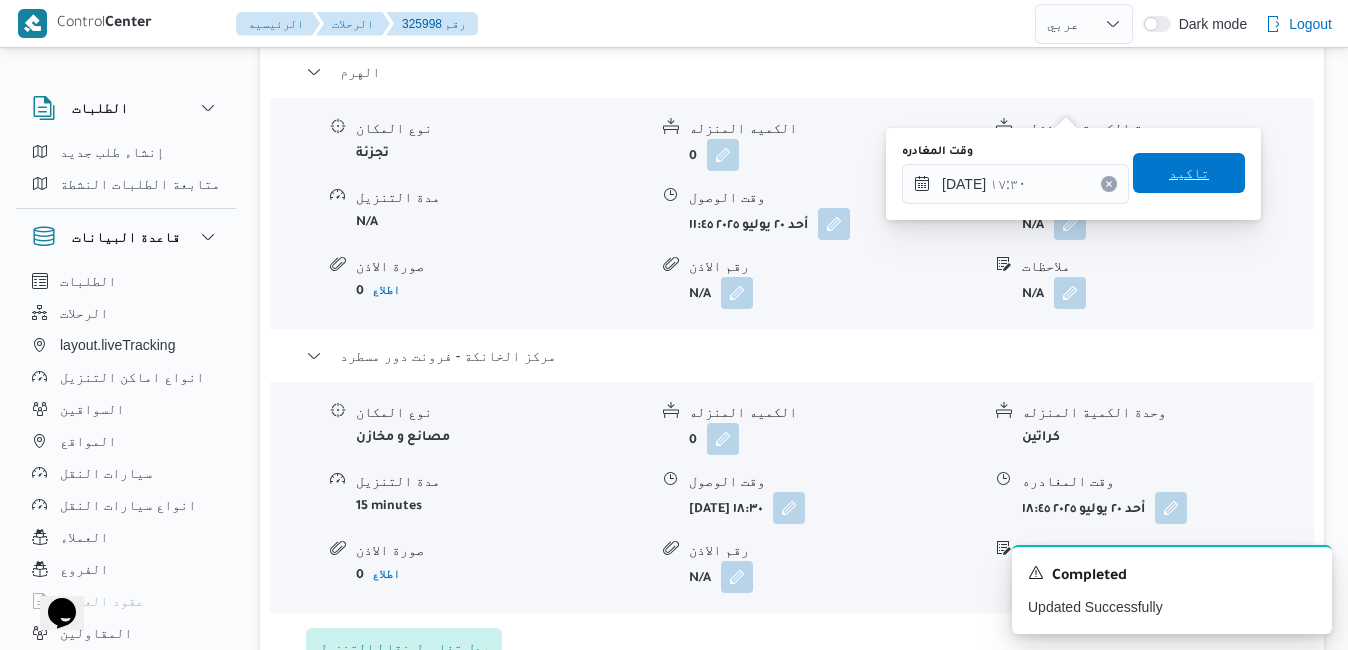 click on "تاكيد" at bounding box center [1189, 173] 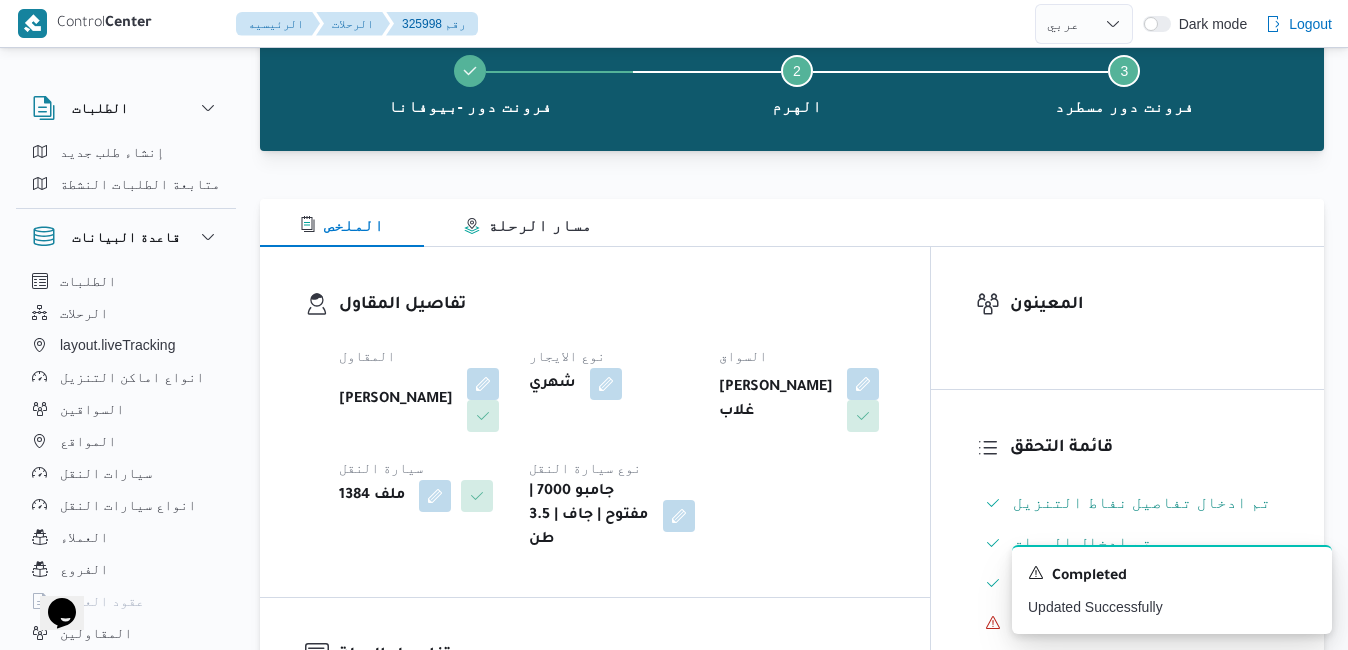scroll, scrollTop: 80, scrollLeft: 0, axis: vertical 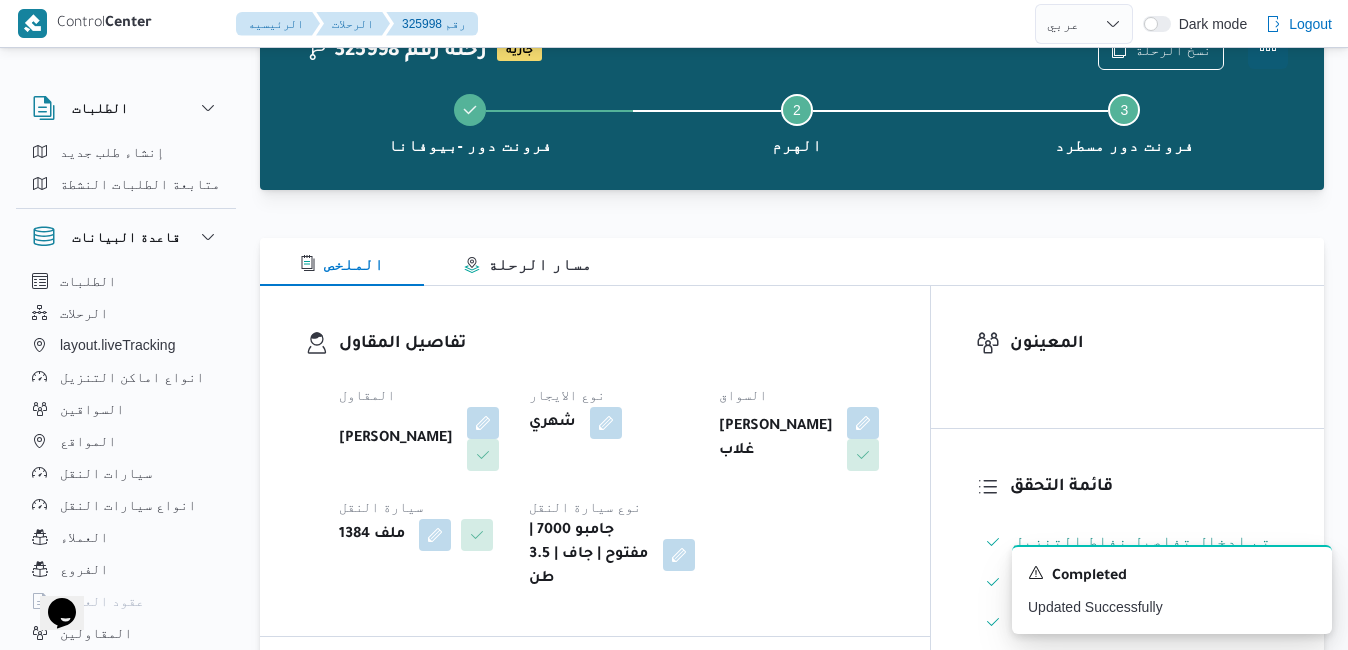 click at bounding box center (1268, 49) 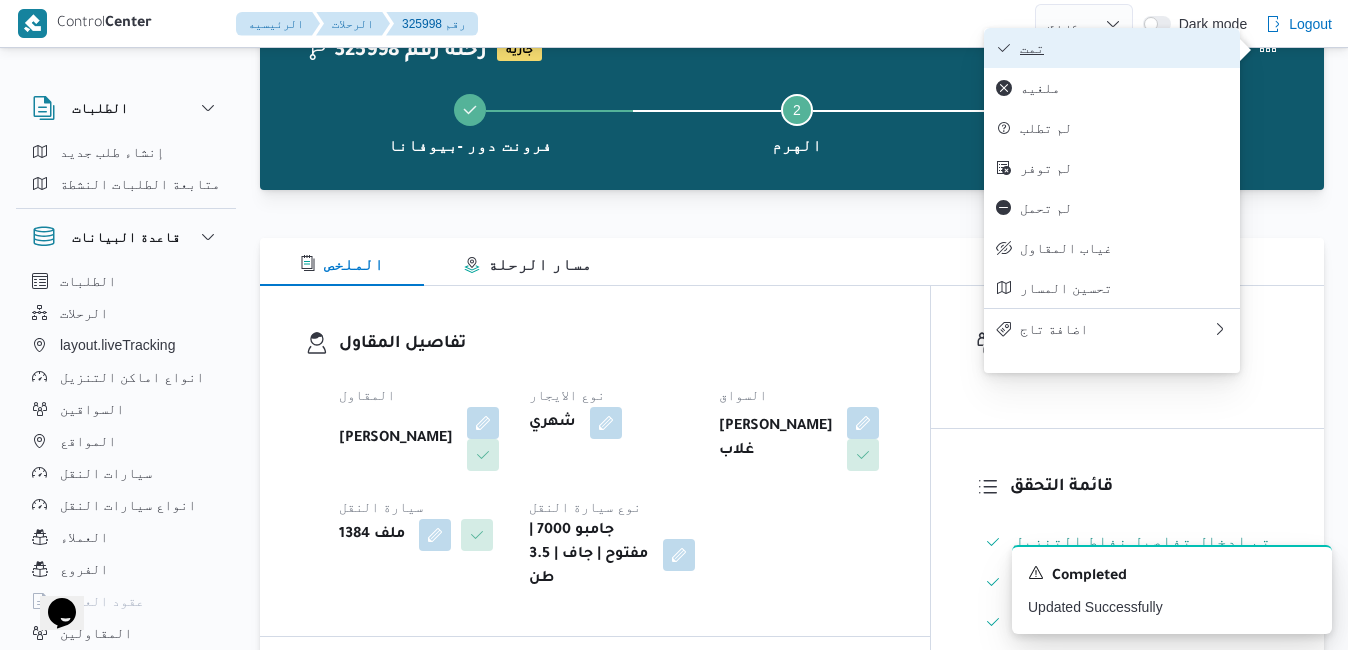 click on "تمت" at bounding box center (1112, 48) 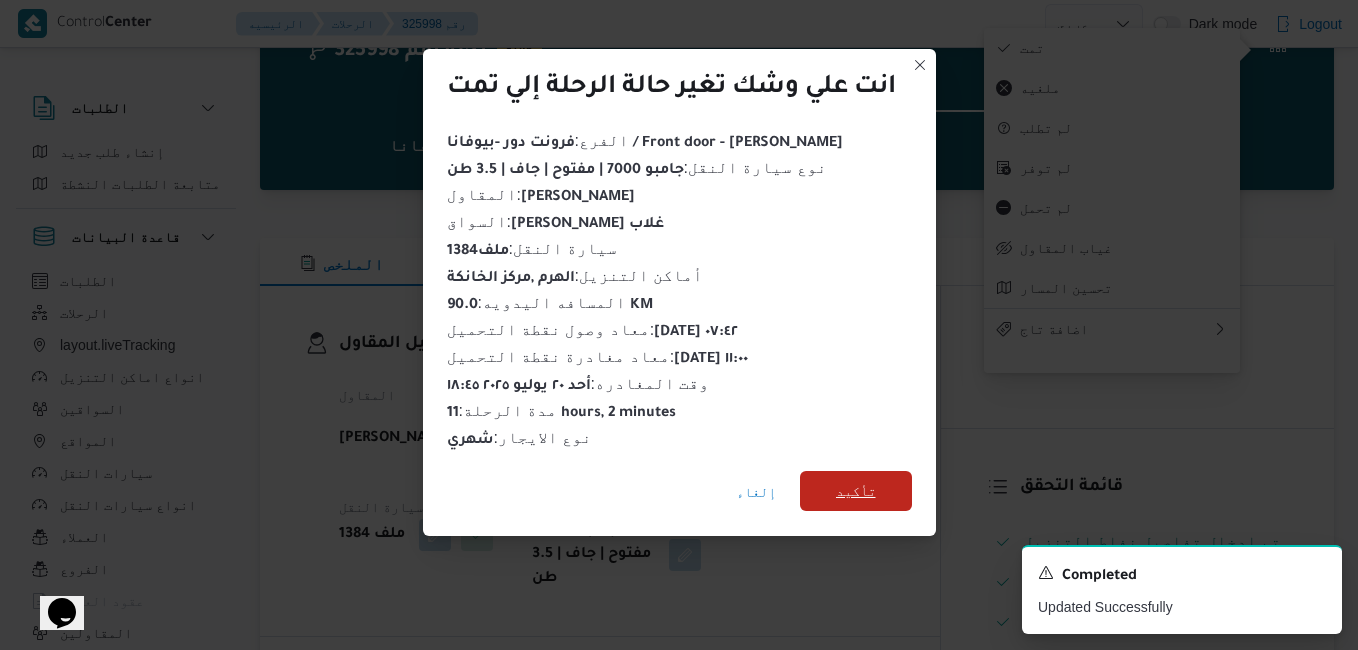 click on "تأكيد" at bounding box center [856, 491] 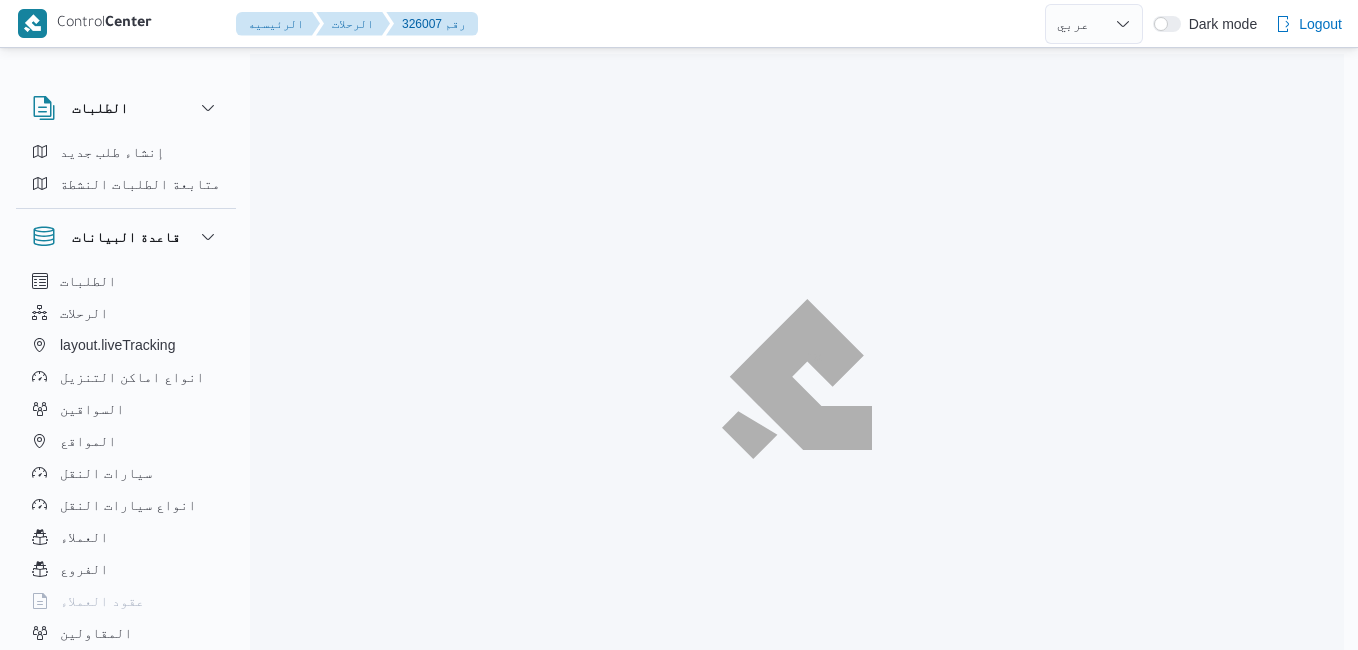 select on "ar" 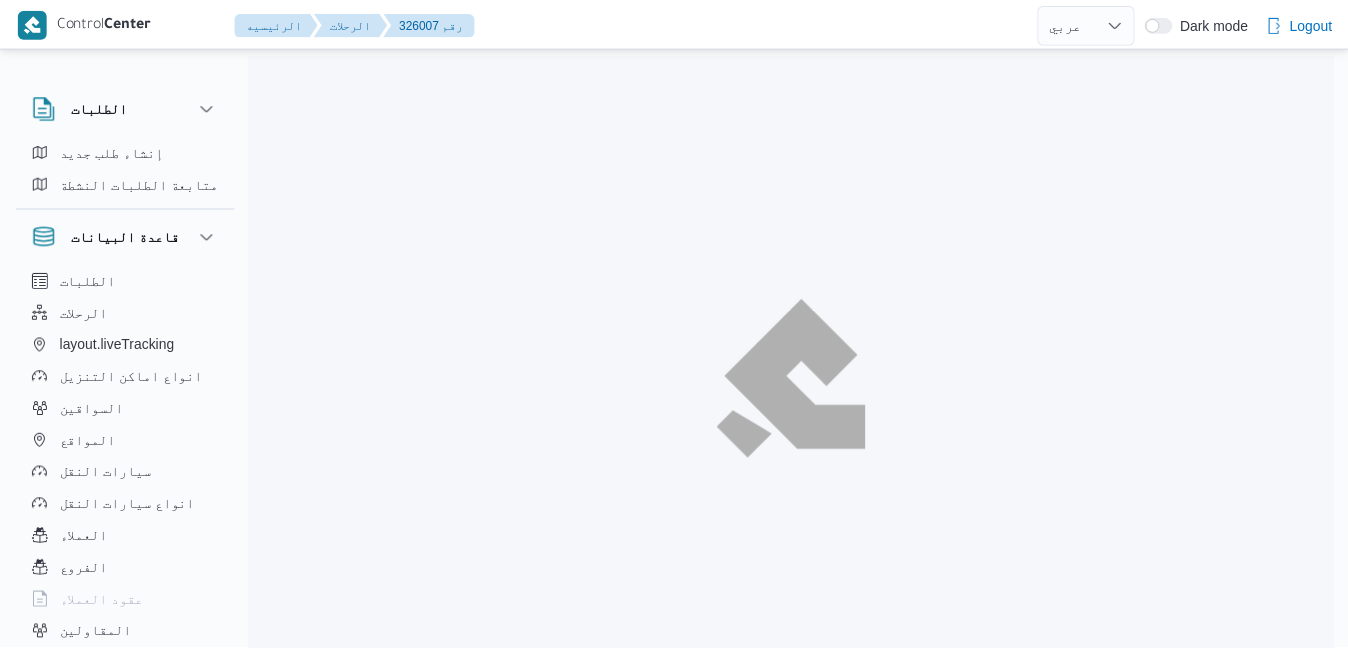 scroll, scrollTop: 0, scrollLeft: 0, axis: both 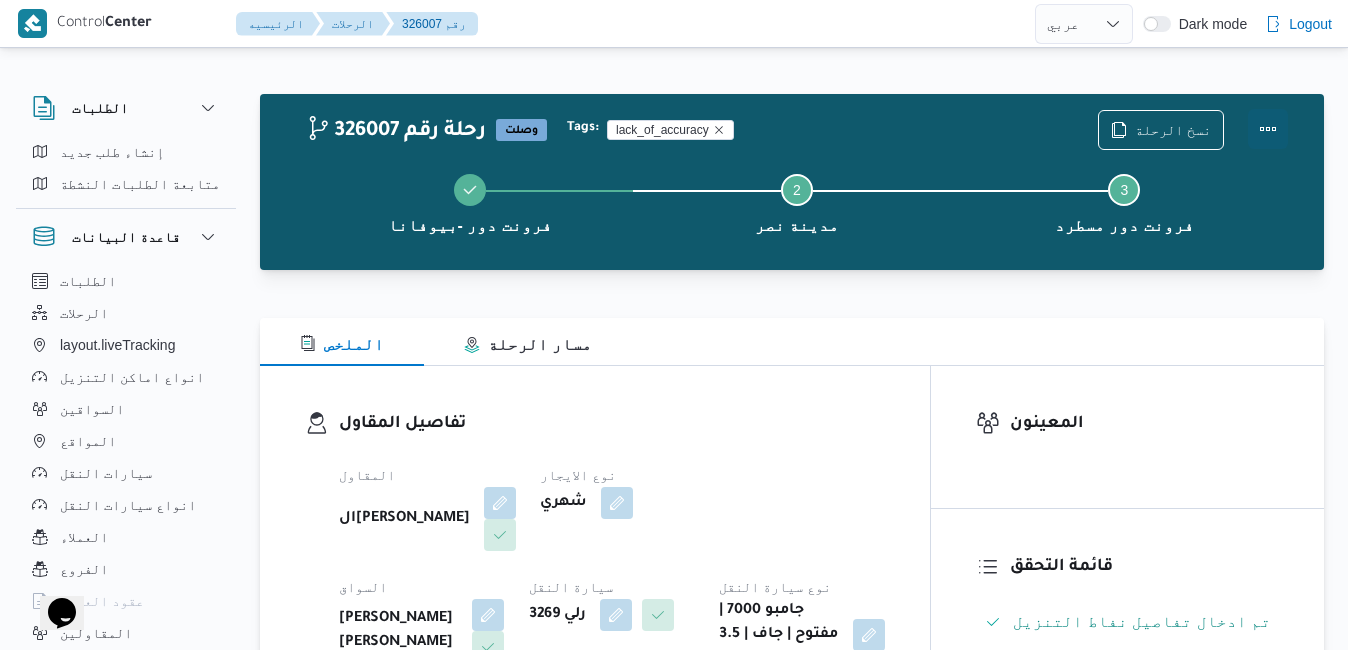 click at bounding box center [1268, 129] 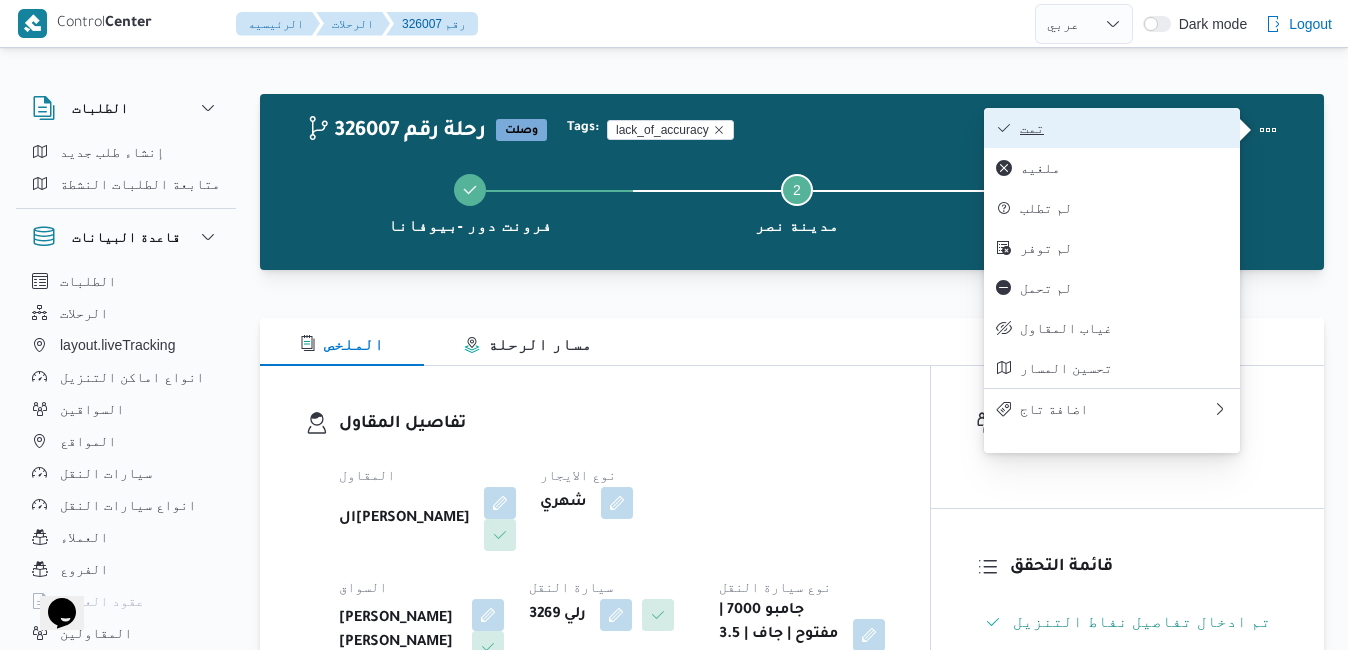 click on "تمت" at bounding box center (1112, 128) 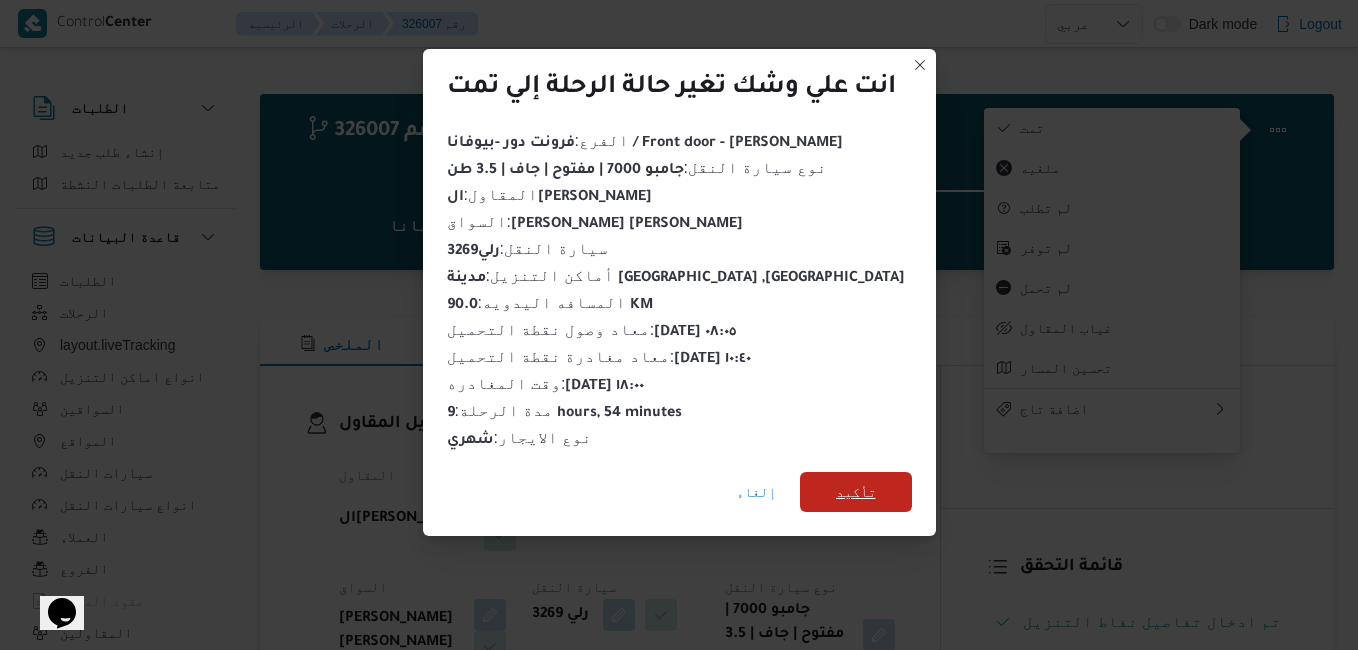 click on "تأكيد" at bounding box center (856, 492) 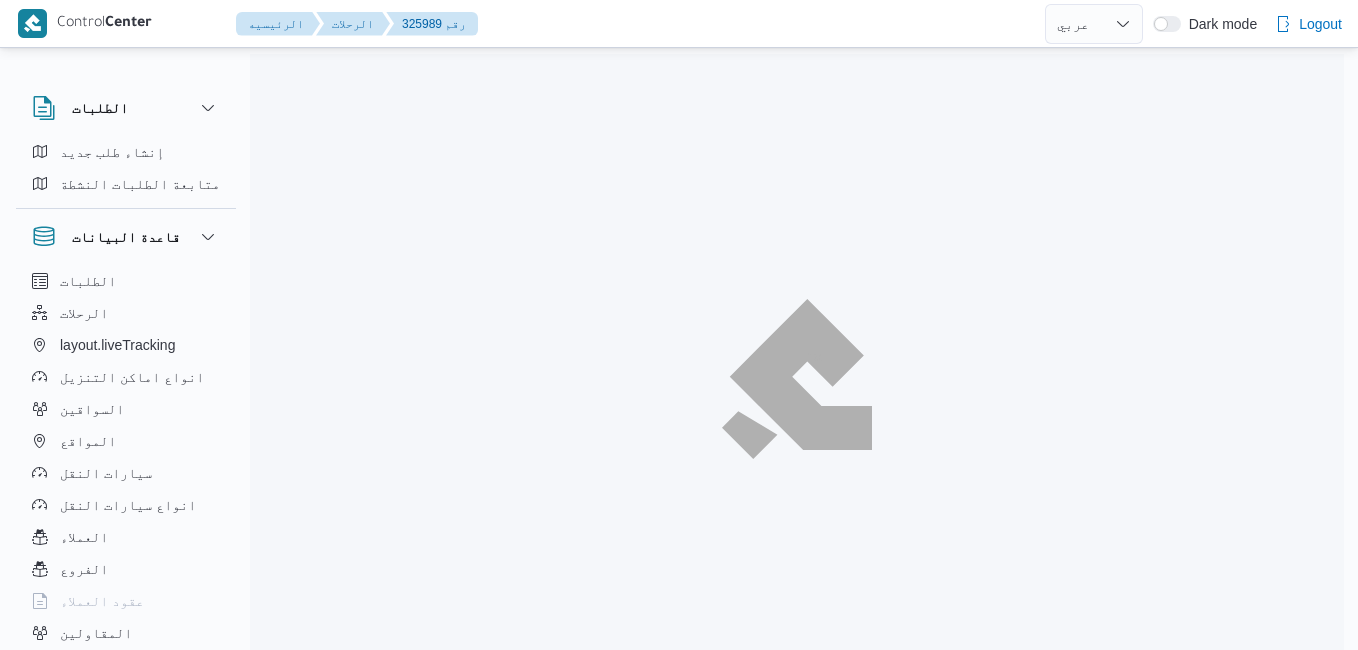 select on "ar" 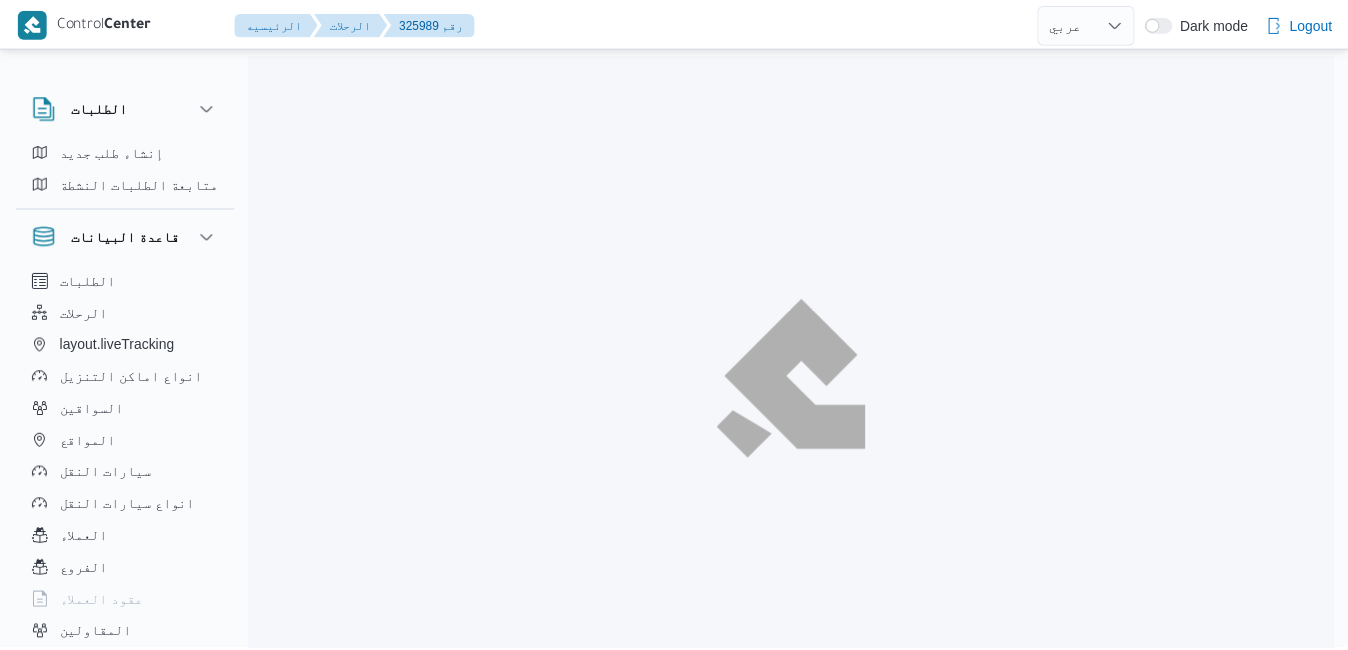 scroll, scrollTop: 0, scrollLeft: 0, axis: both 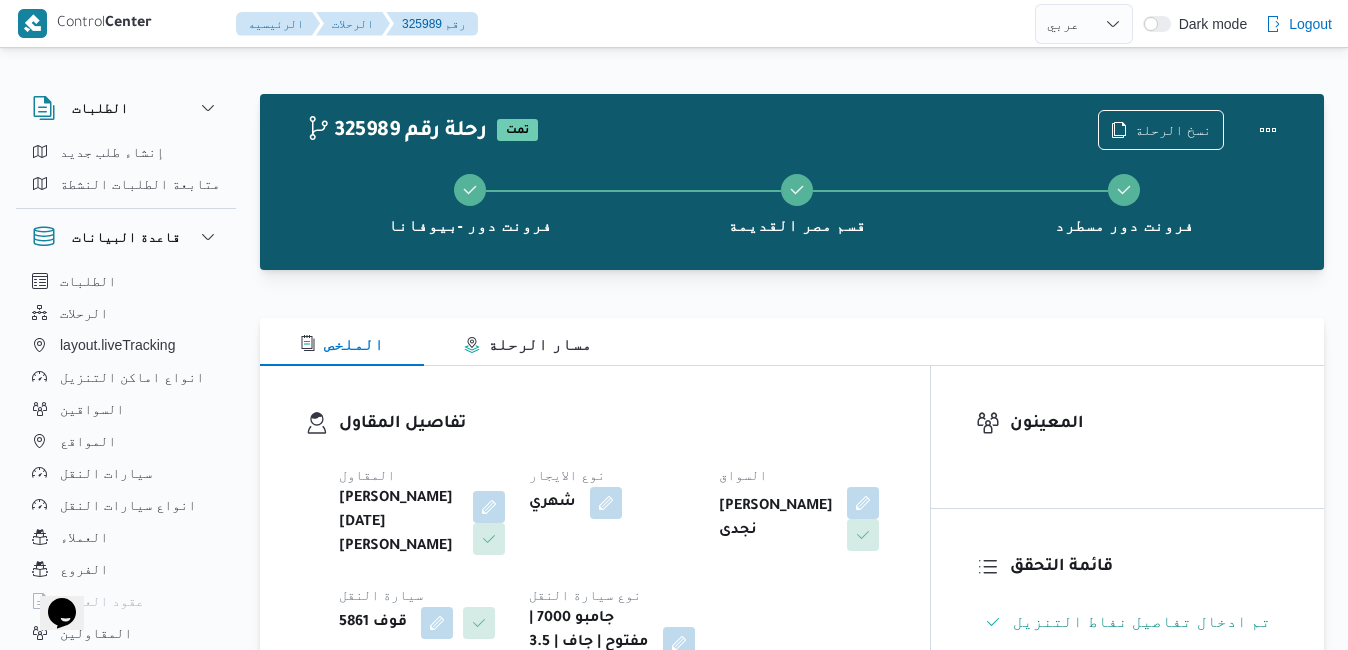 click on "تفاصيل المقاول المقاول ابراهيم رمضان ابراهيم عثمان ابوباشا نوع الايجار شهري السواق عبدالله عبدالسميع احمد بيومي نجدى سيارة النقل قوف 5861 نوع سيارة النقل جامبو 7000 | مفتوح | جاف | 3.5 طن" at bounding box center (595, 545) 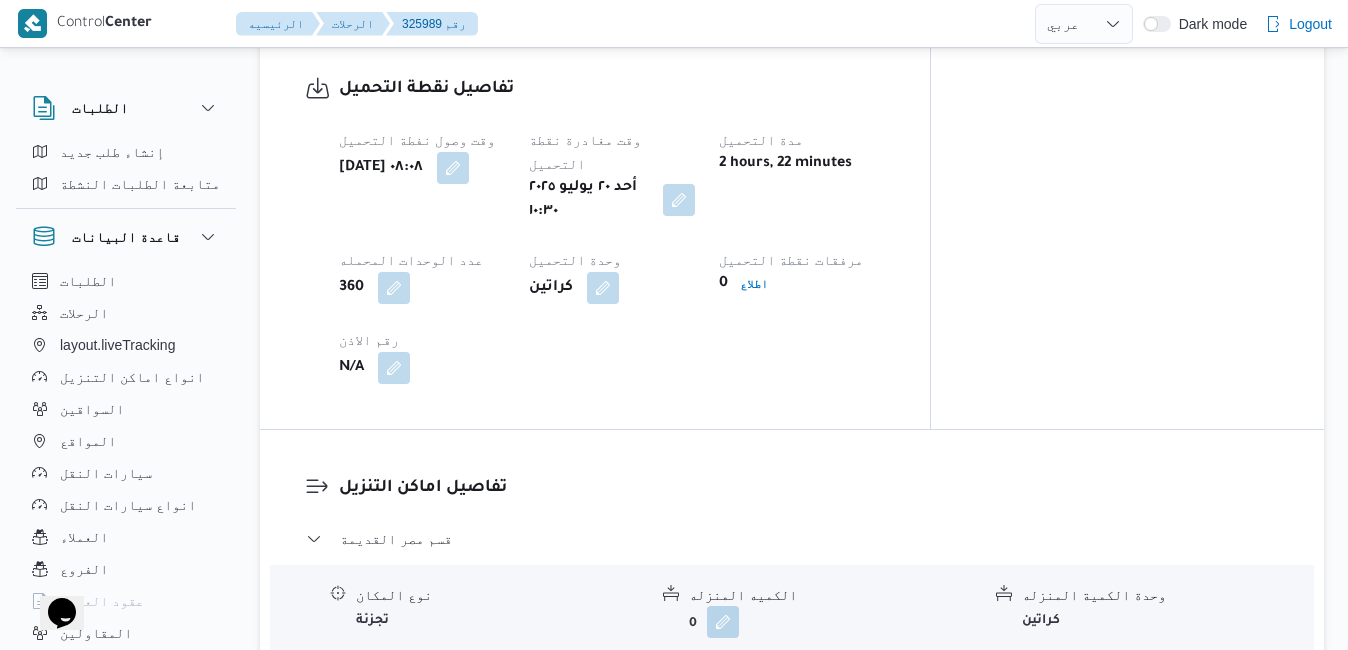 scroll, scrollTop: 1480, scrollLeft: 0, axis: vertical 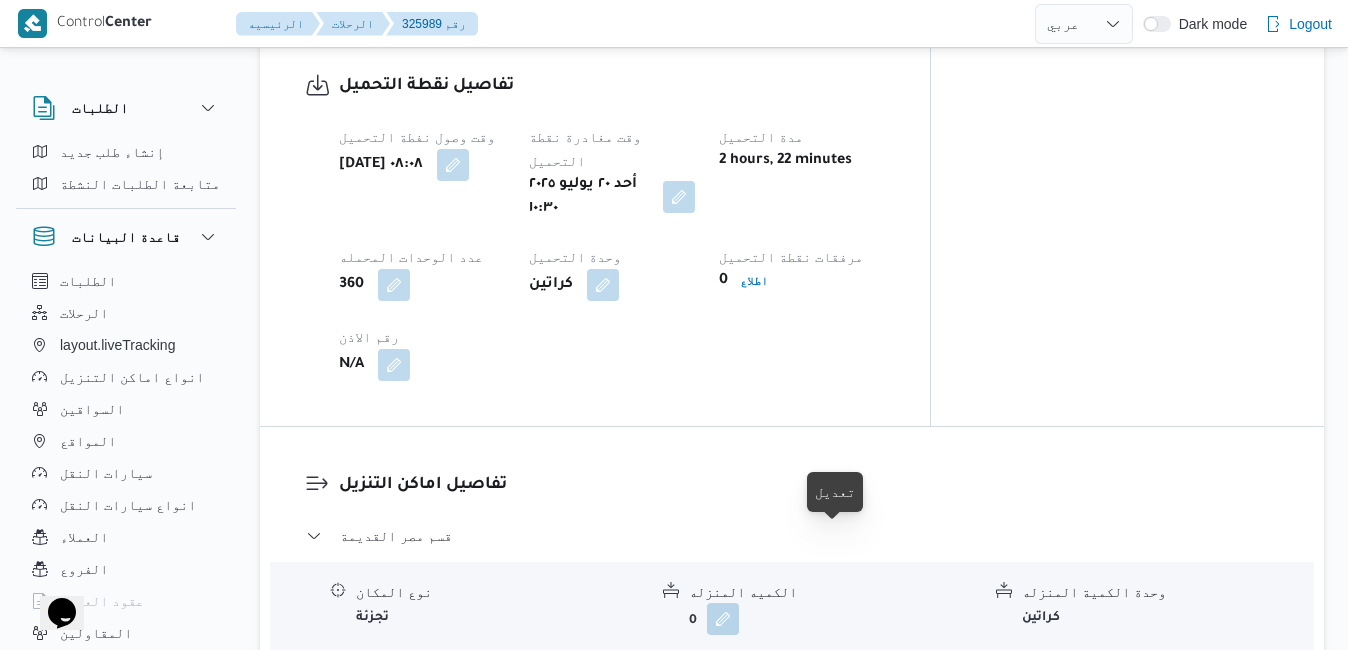 click at bounding box center [791, 687] 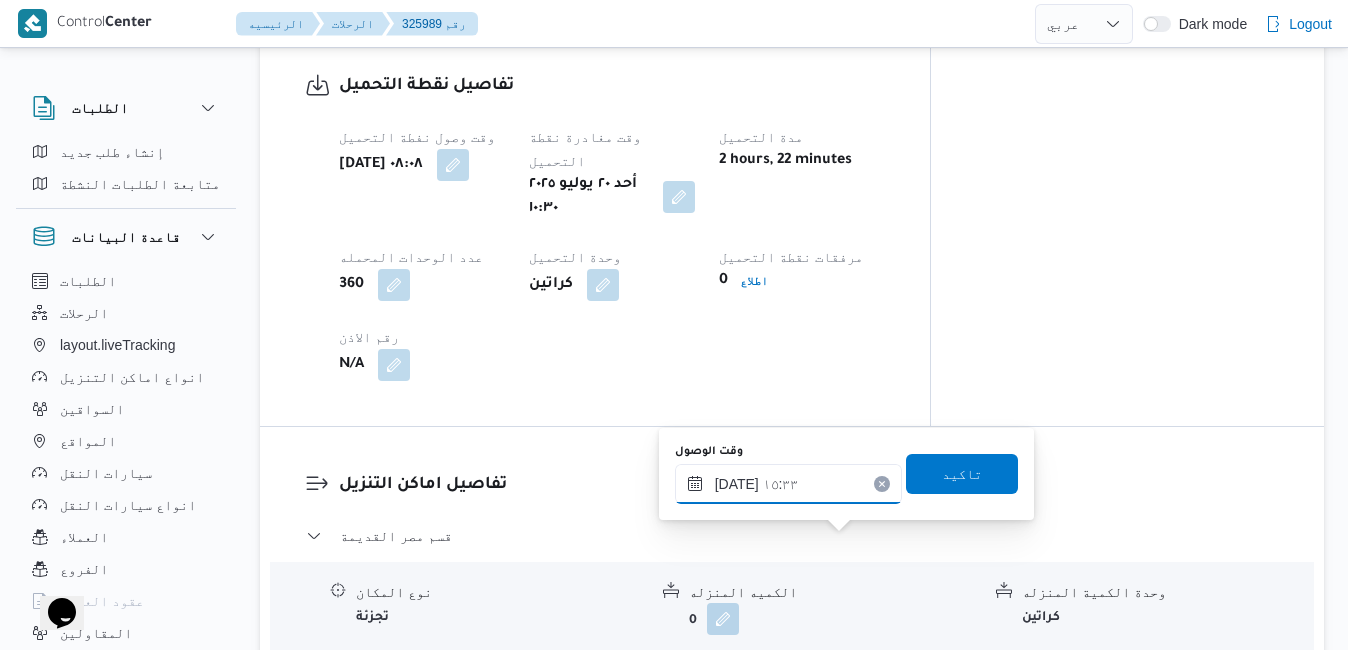 click on "٢٠/٠٧/٢٠٢٥ ١٥:٣٣" at bounding box center (788, 484) 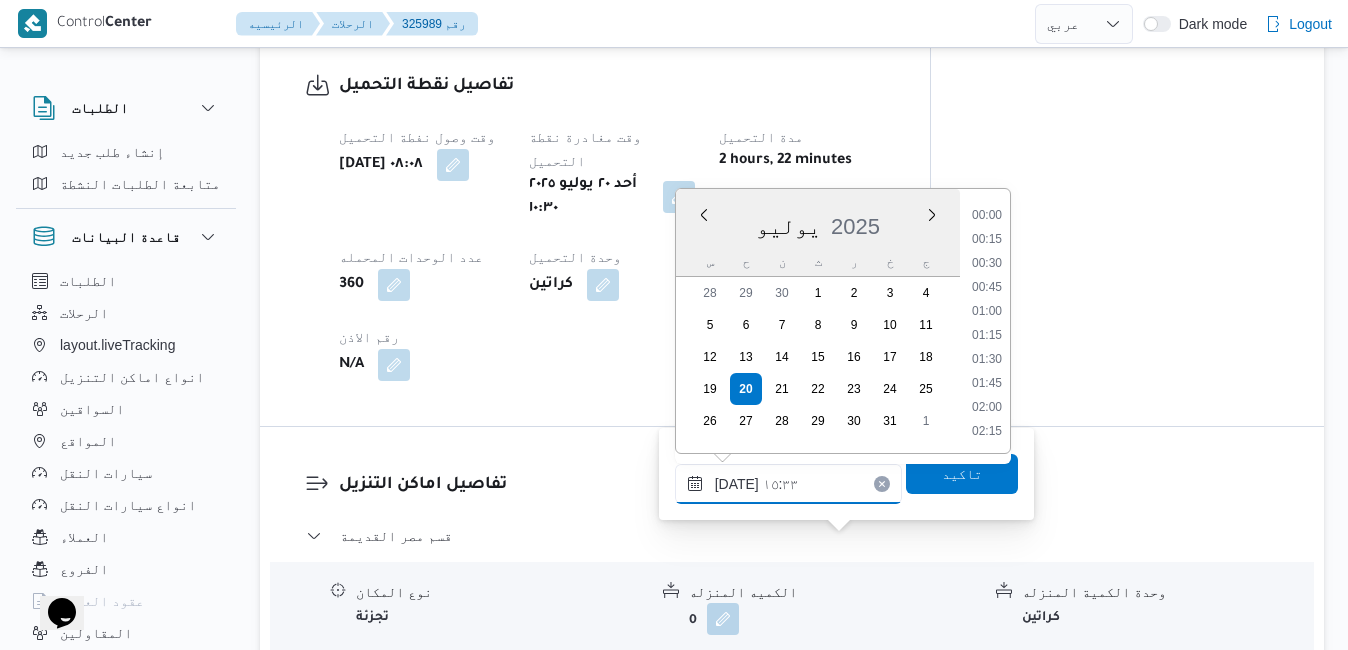 scroll, scrollTop: 1366, scrollLeft: 0, axis: vertical 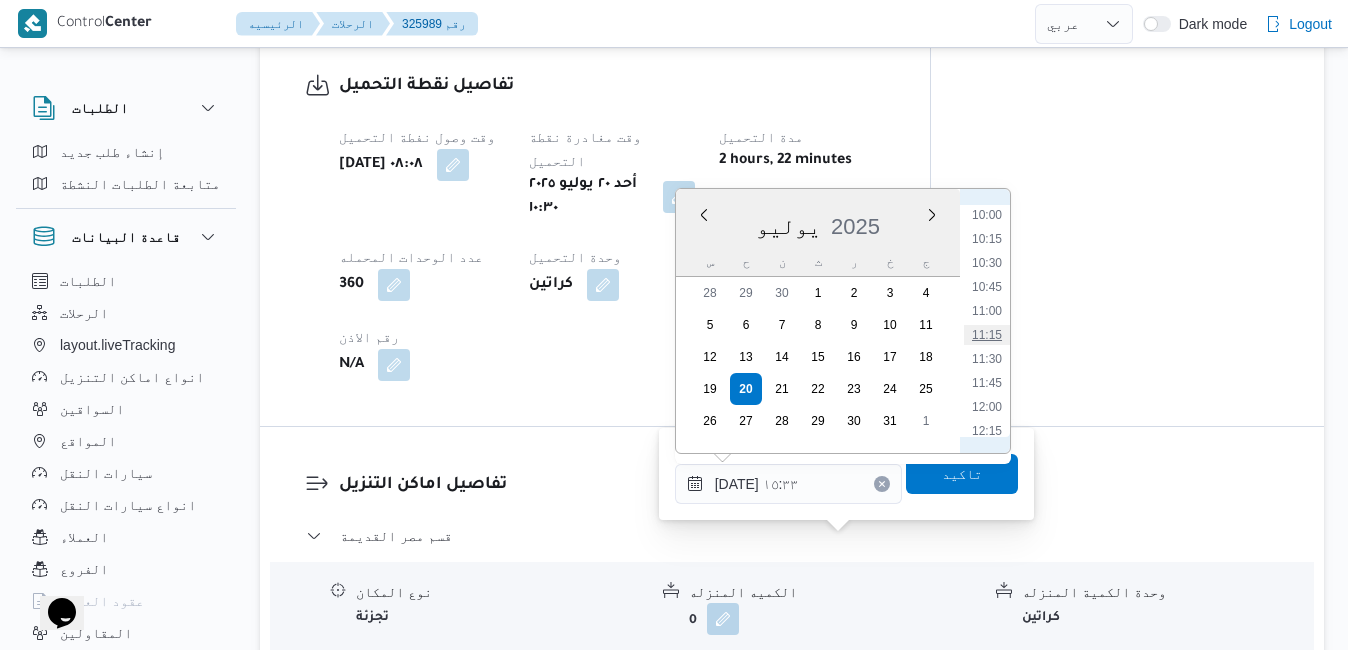 click on "11:15" at bounding box center (987, 335) 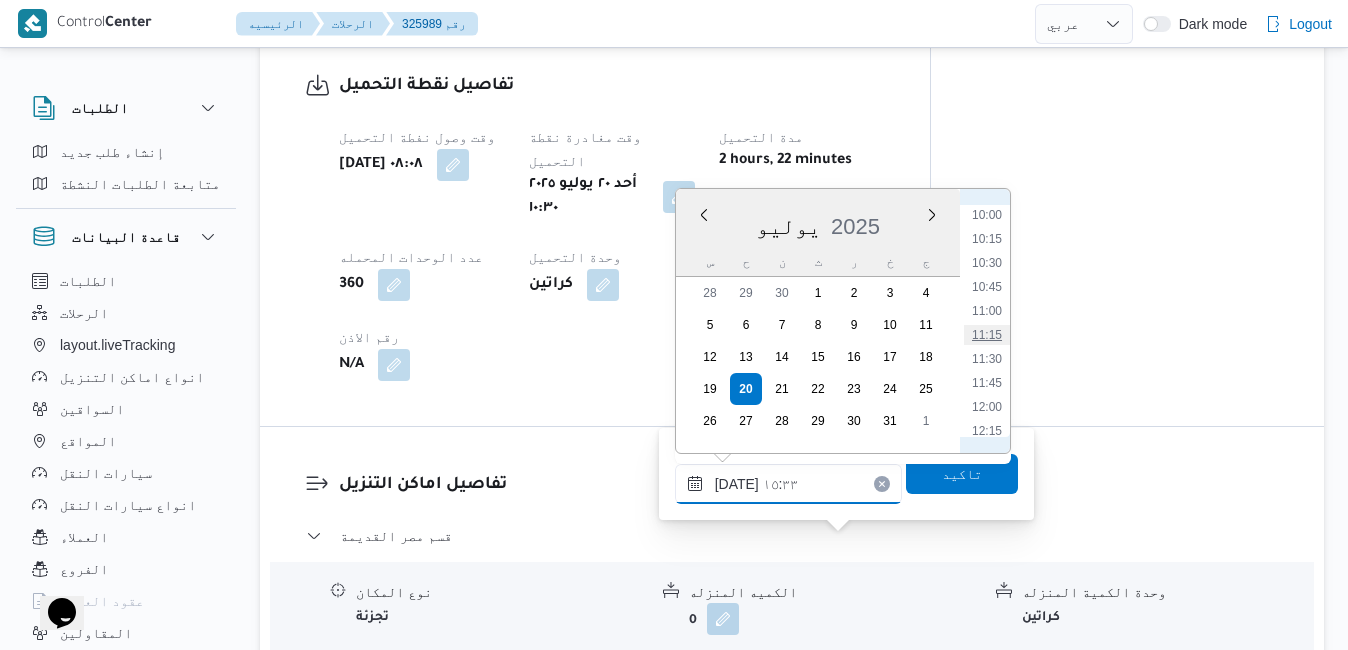 type on "٢٠/٠٧/٢٠٢٥ ١١:١٥" 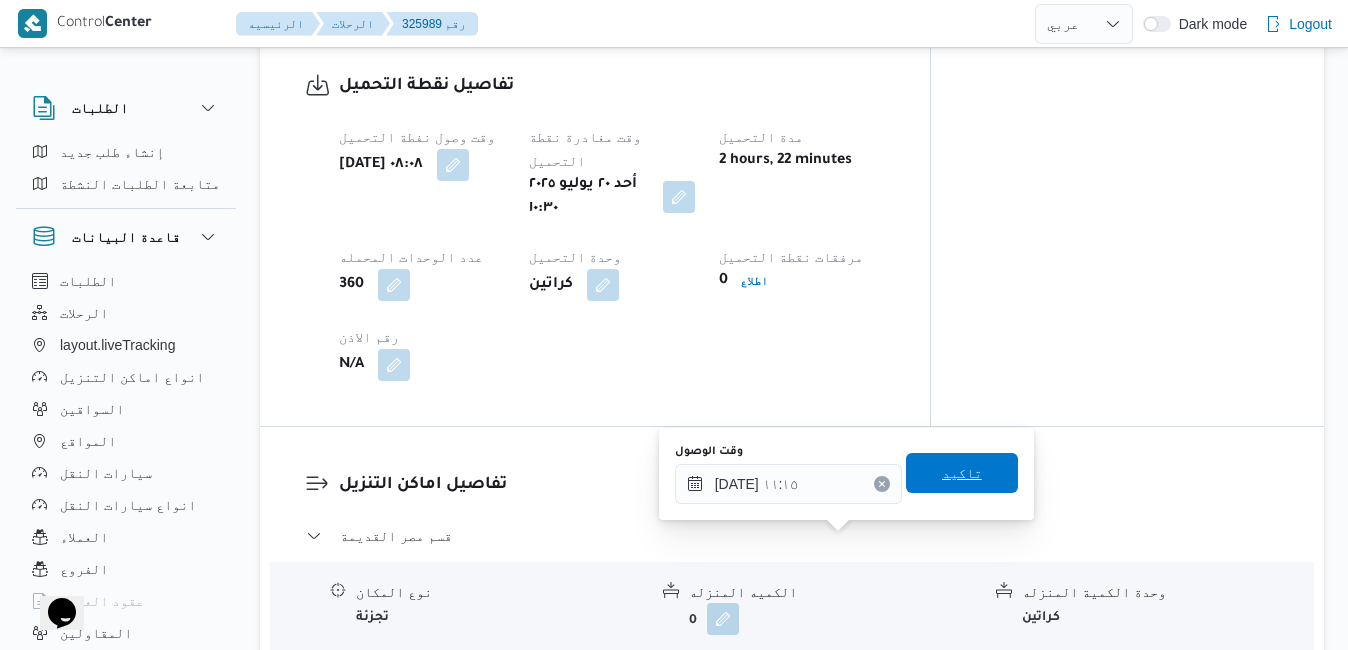click on "تاكيد" at bounding box center [962, 473] 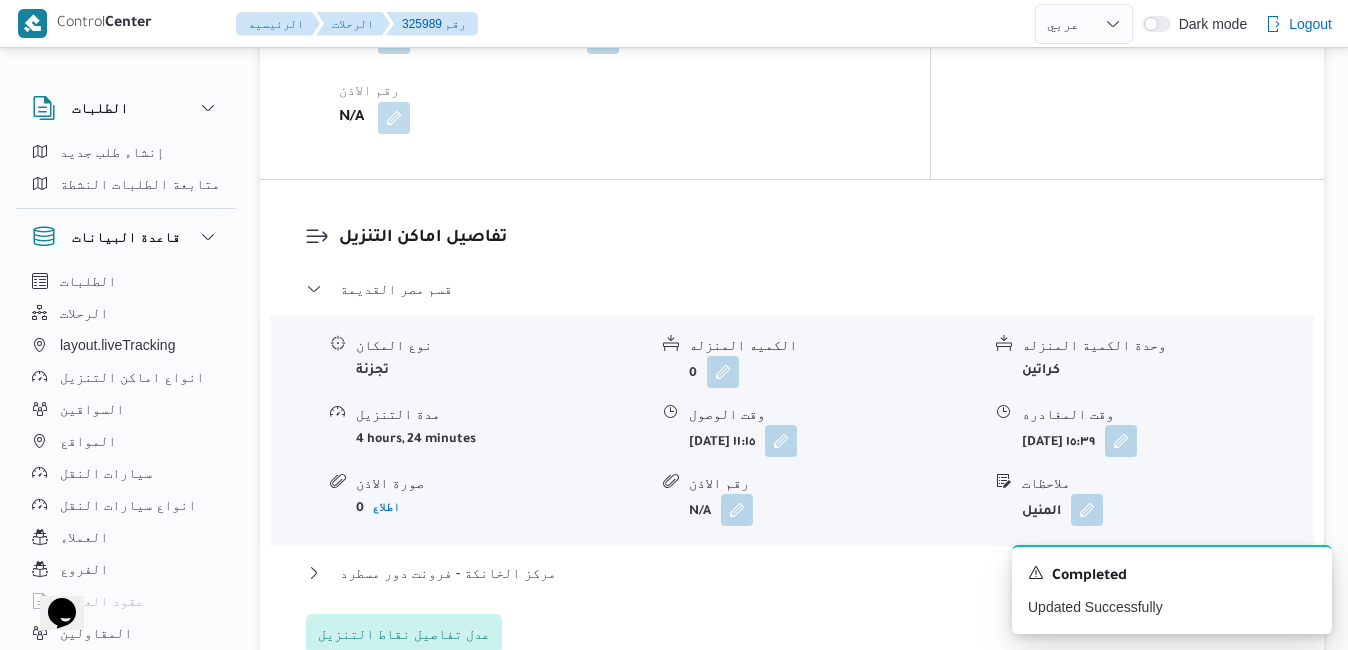 scroll, scrollTop: 1760, scrollLeft: 0, axis: vertical 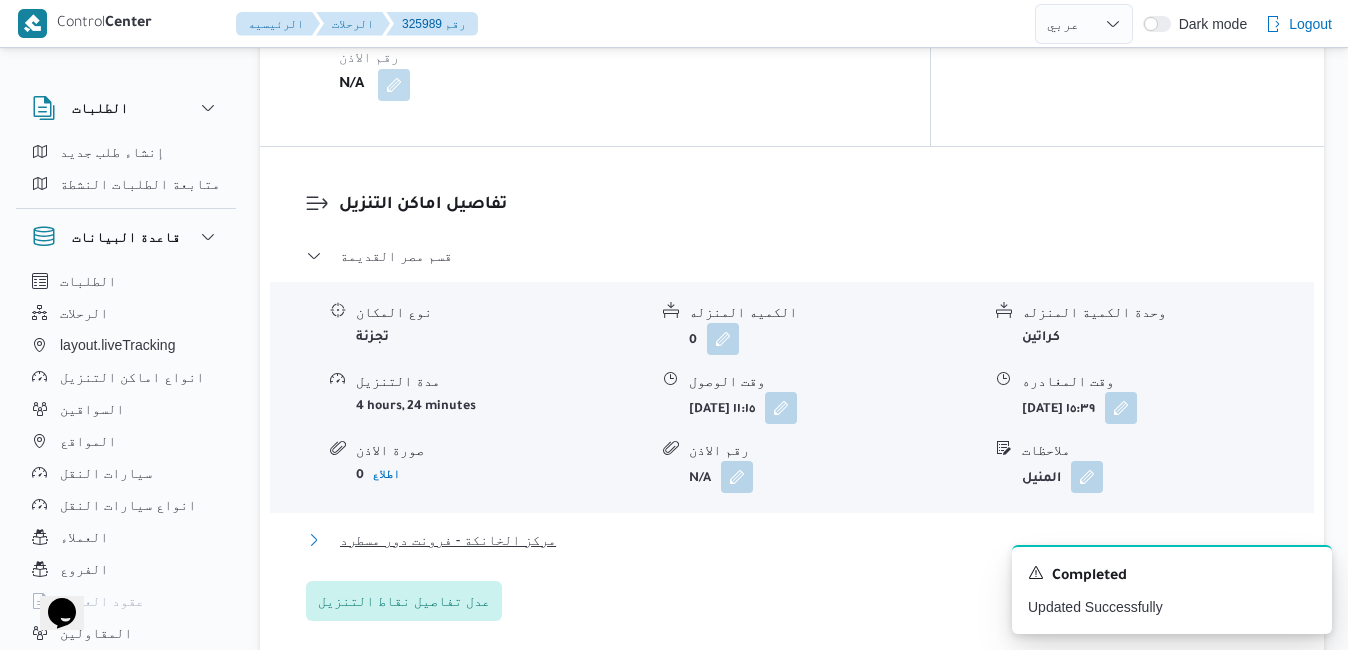 click on "مركز الخانكة -
فرونت دور مسطرد" at bounding box center (792, 540) 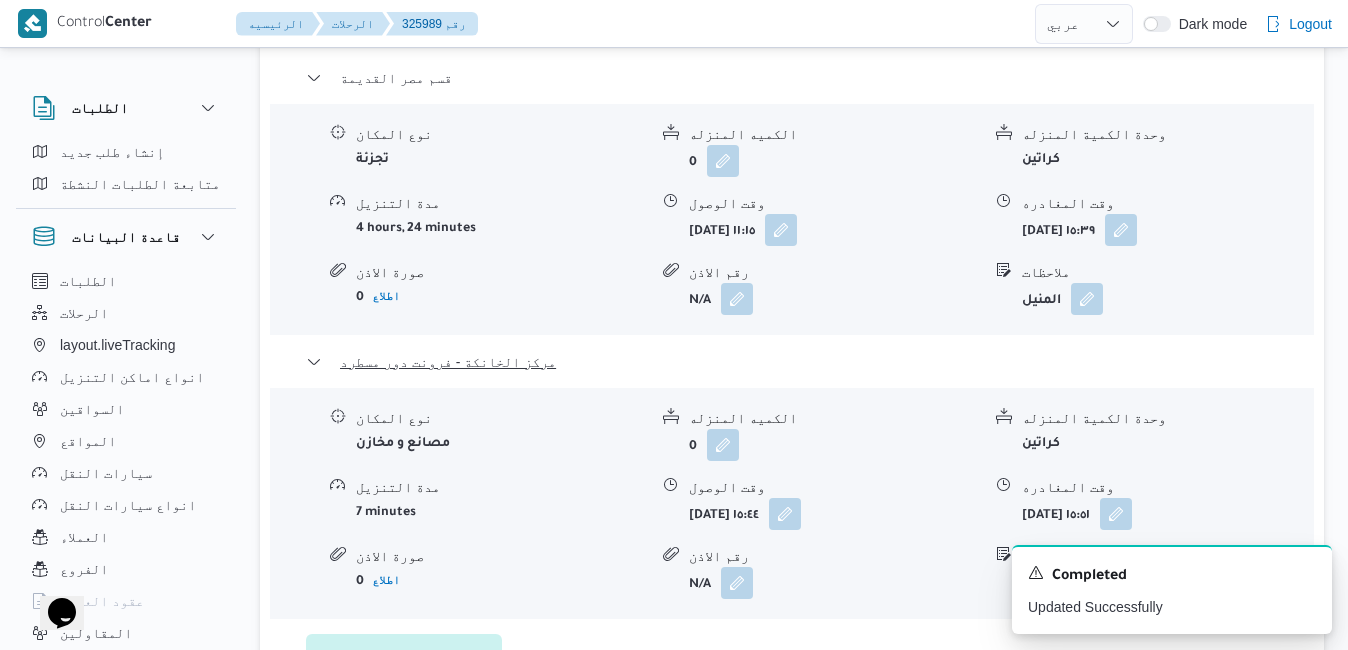 scroll, scrollTop: 1960, scrollLeft: 0, axis: vertical 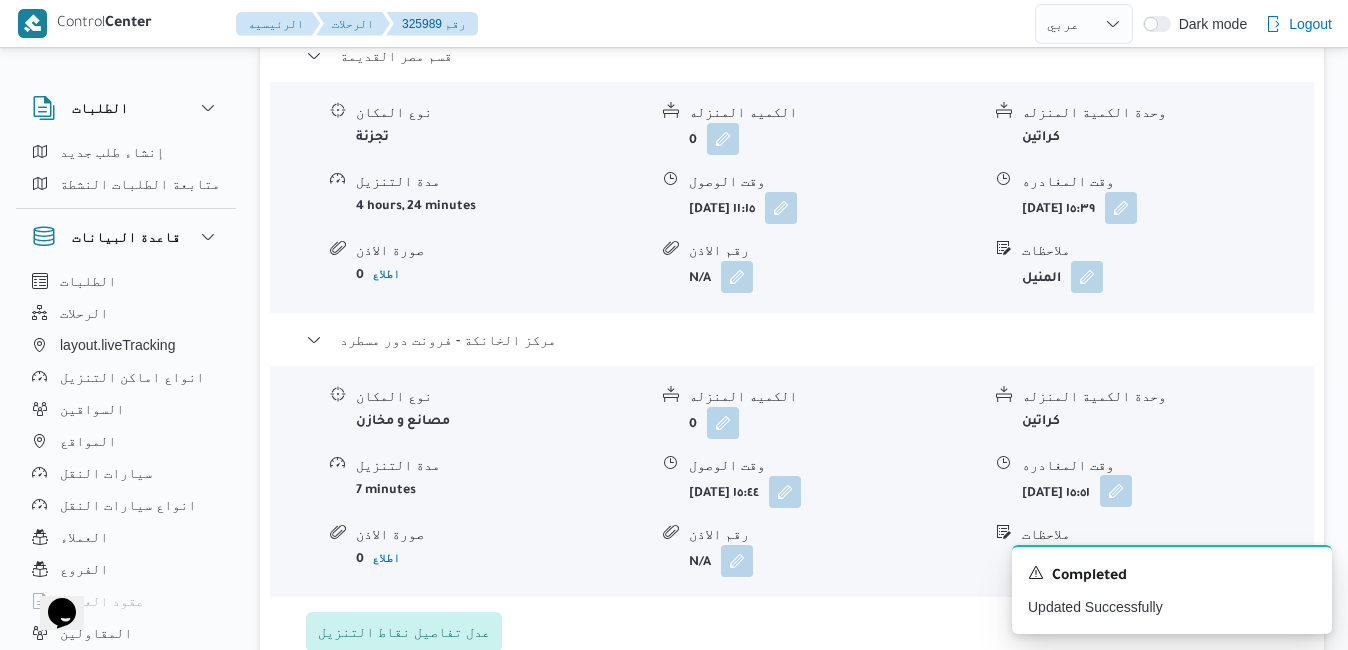 click at bounding box center [1116, 491] 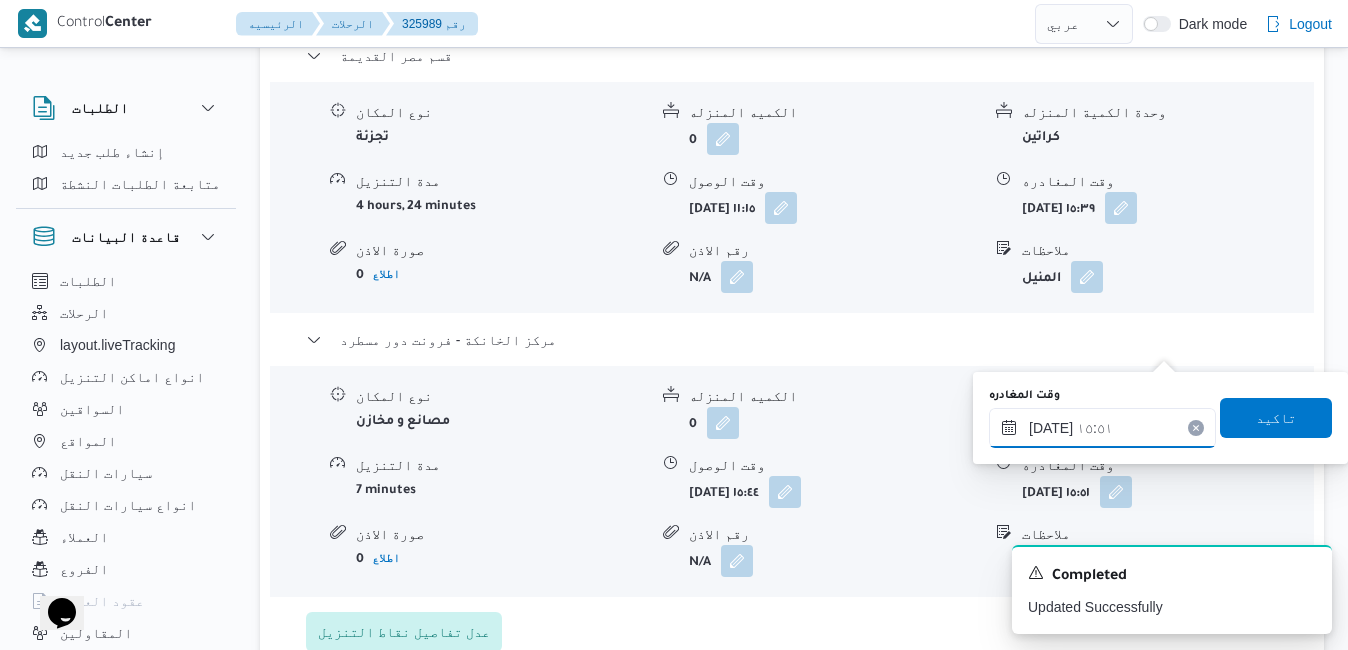click on "٢٠/٠٧/٢٠٢٥ ١٥:٥١" at bounding box center (1102, 428) 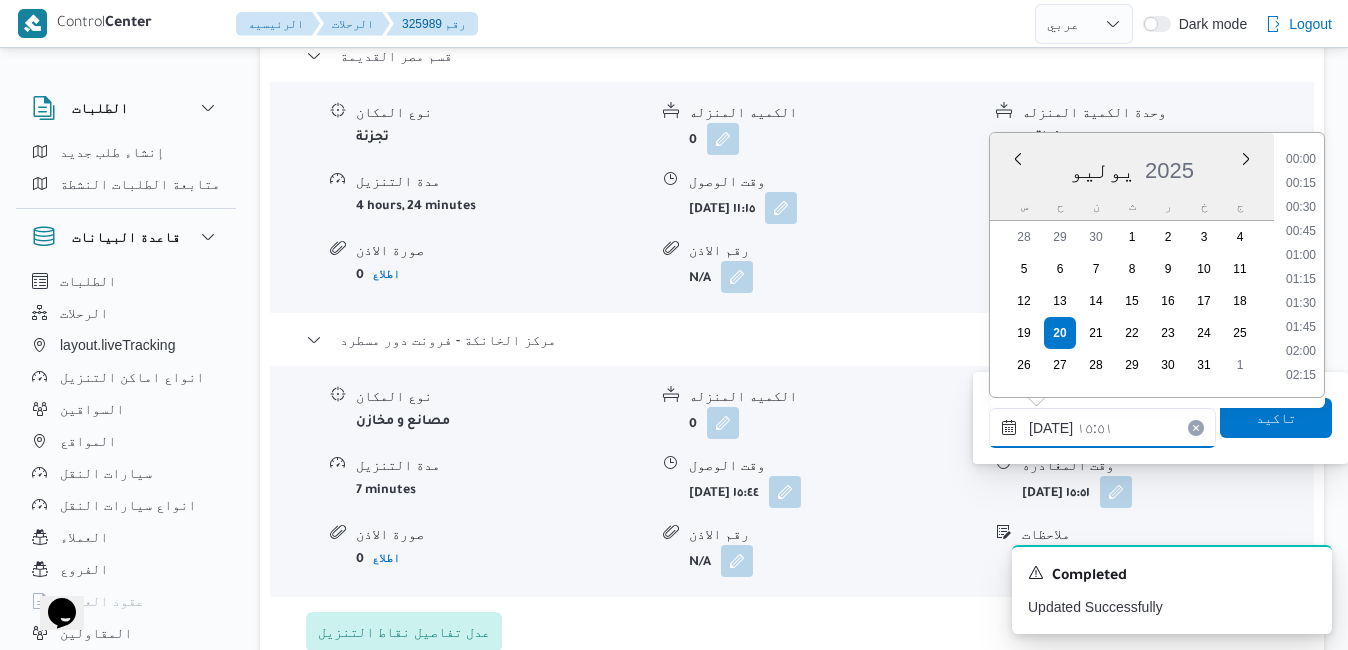 scroll, scrollTop: 1390, scrollLeft: 0, axis: vertical 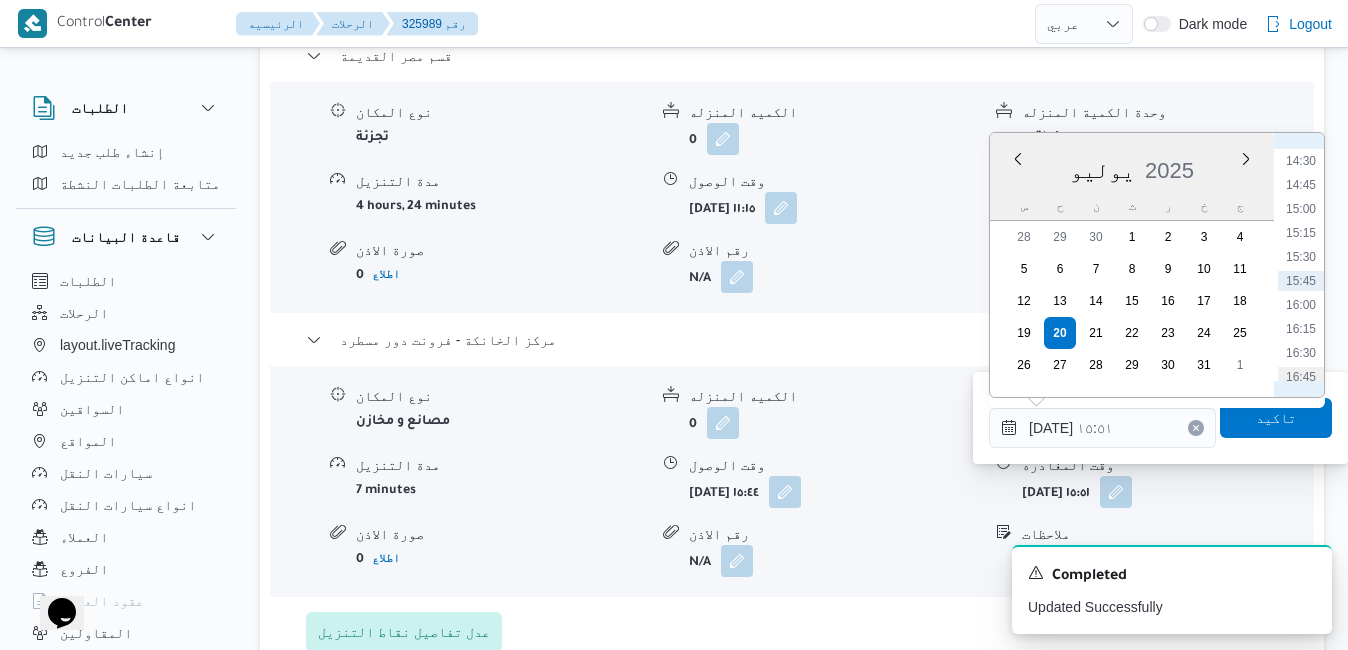 click on "16:45" at bounding box center [1301, 377] 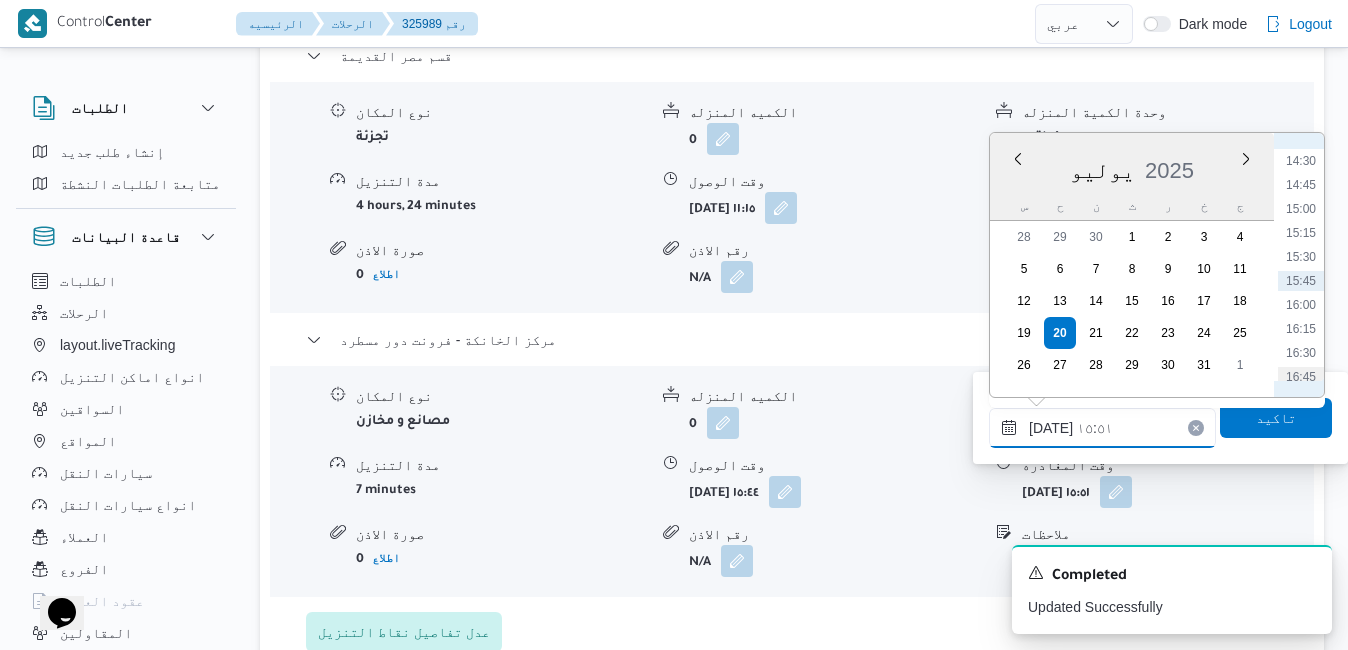 type on "٢٠/٠٧/٢٠٢٥ ١٦:٤٥" 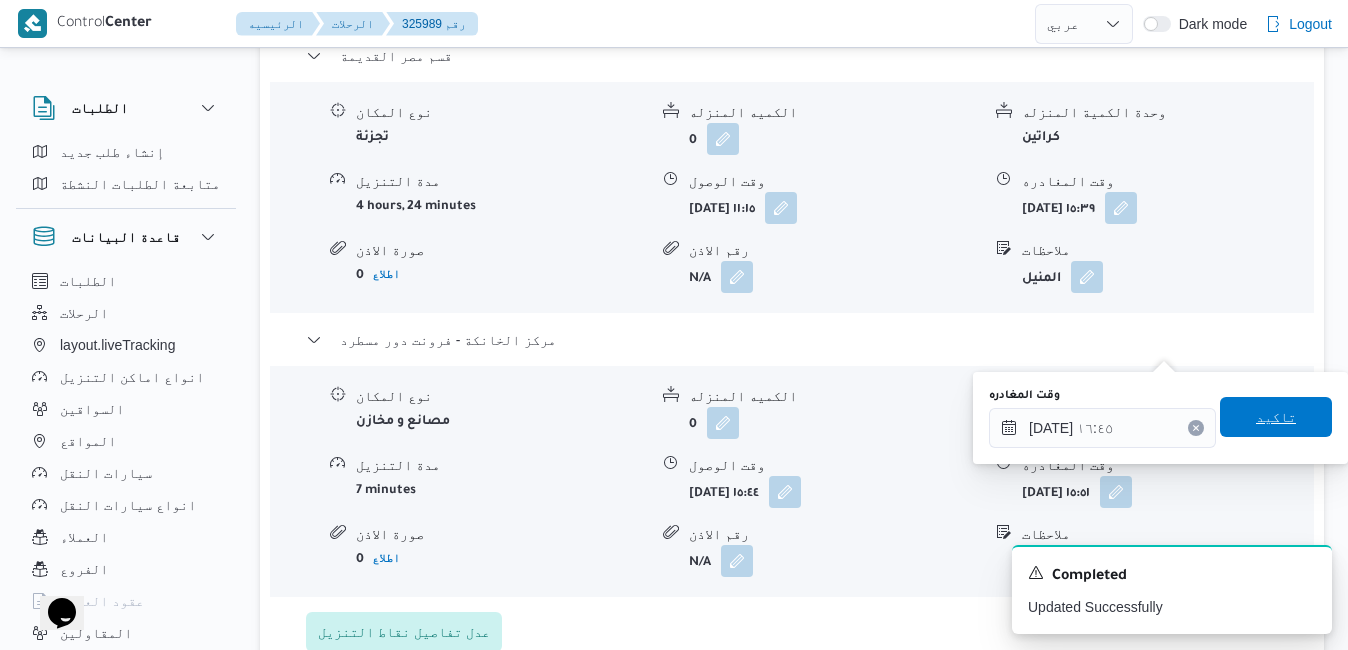 click on "تاكيد" at bounding box center [1276, 417] 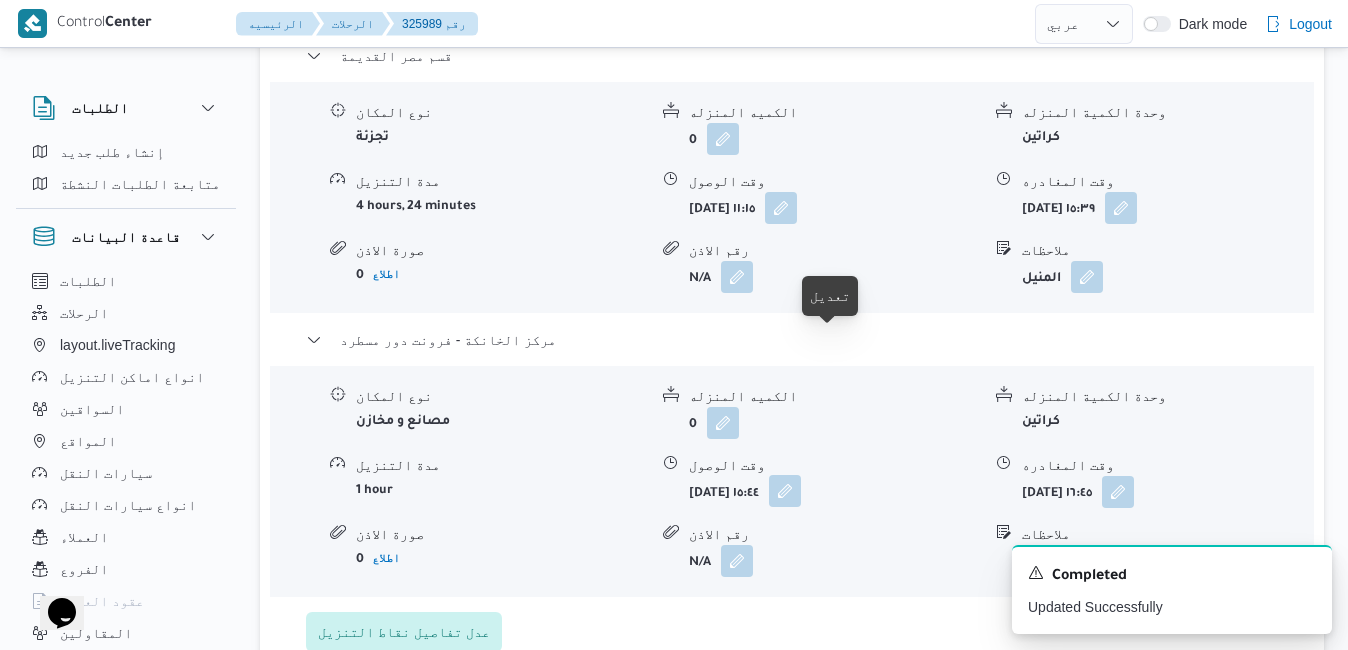 click at bounding box center [785, 491] 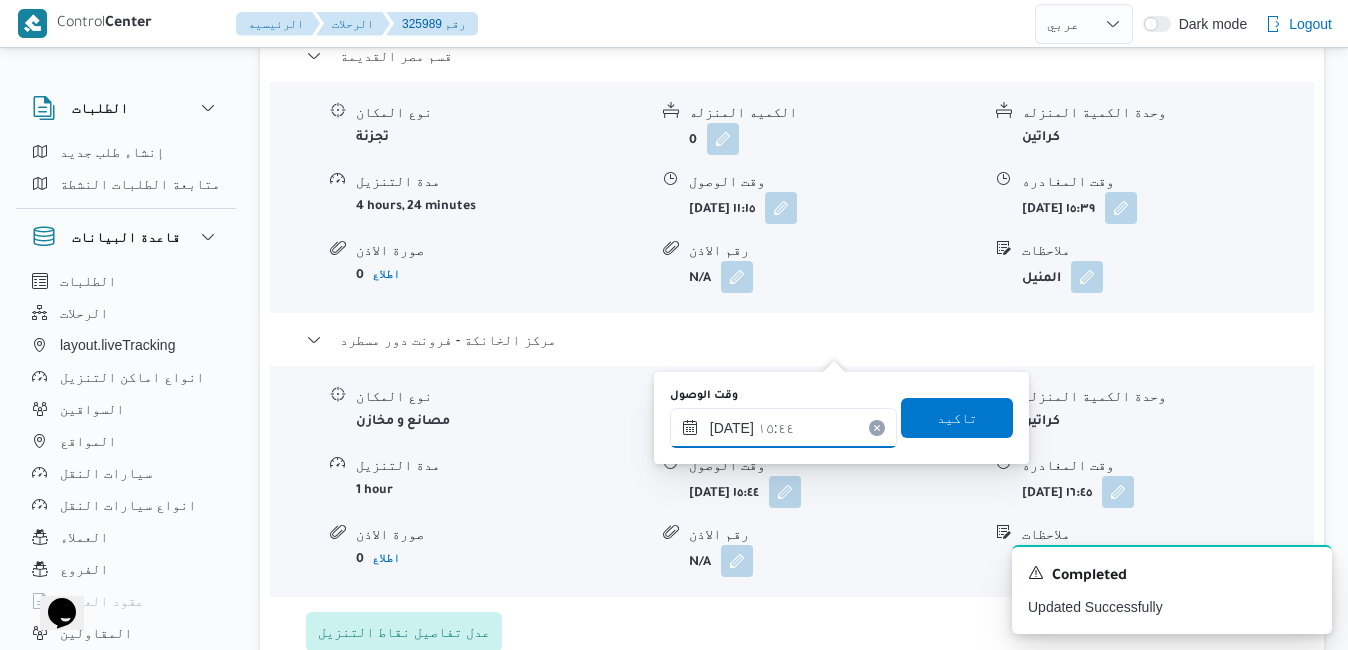 click on "٢٠/٠٧/٢٠٢٥ ١٥:٤٤" at bounding box center (783, 428) 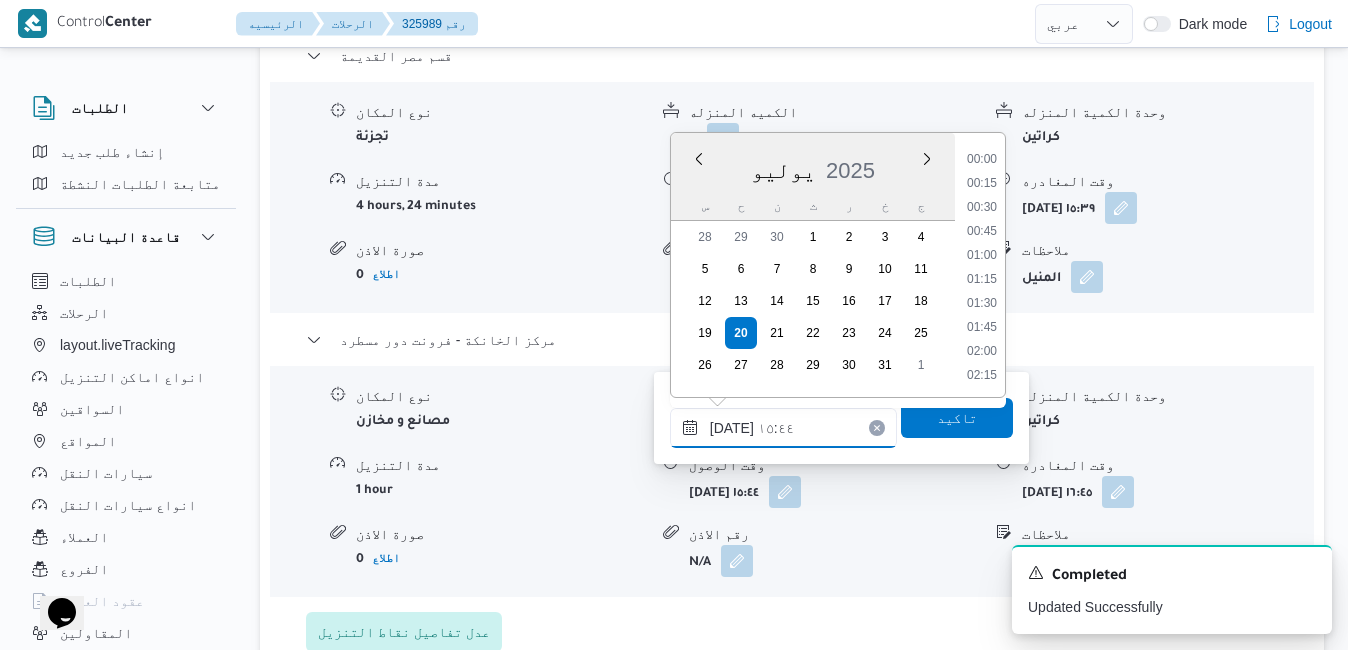 scroll, scrollTop: 1366, scrollLeft: 0, axis: vertical 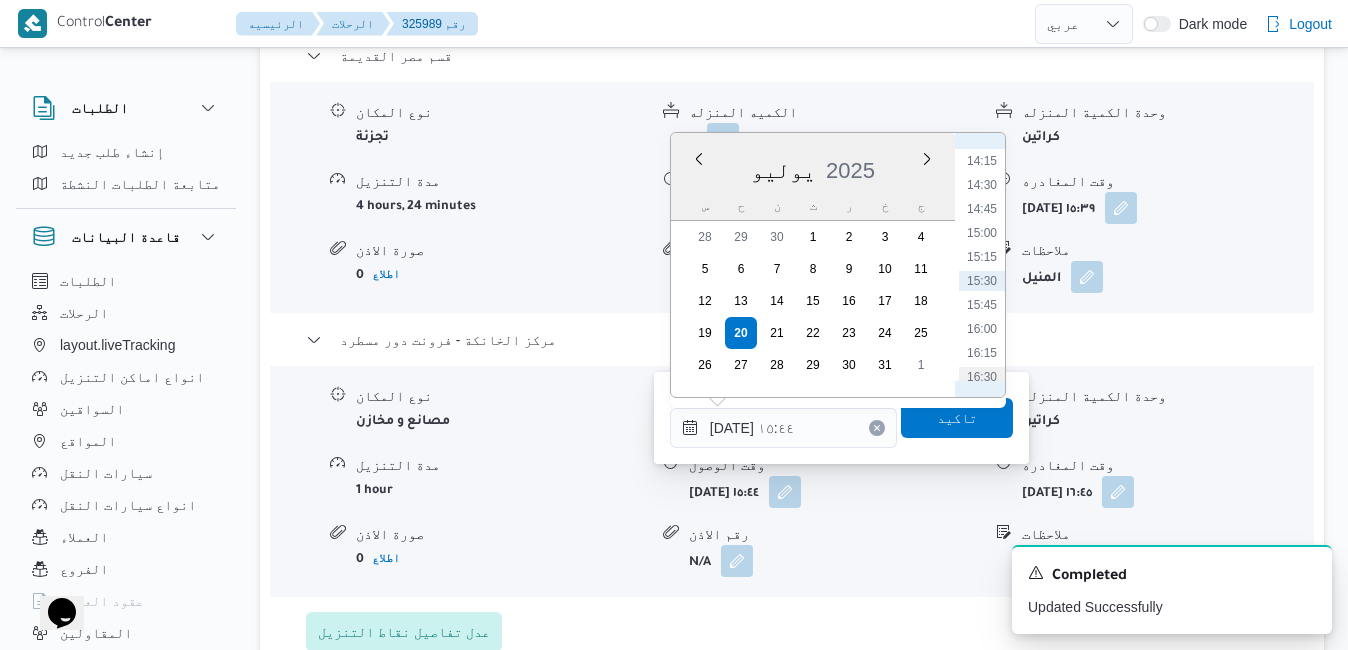 click on "16:30" at bounding box center (982, 377) 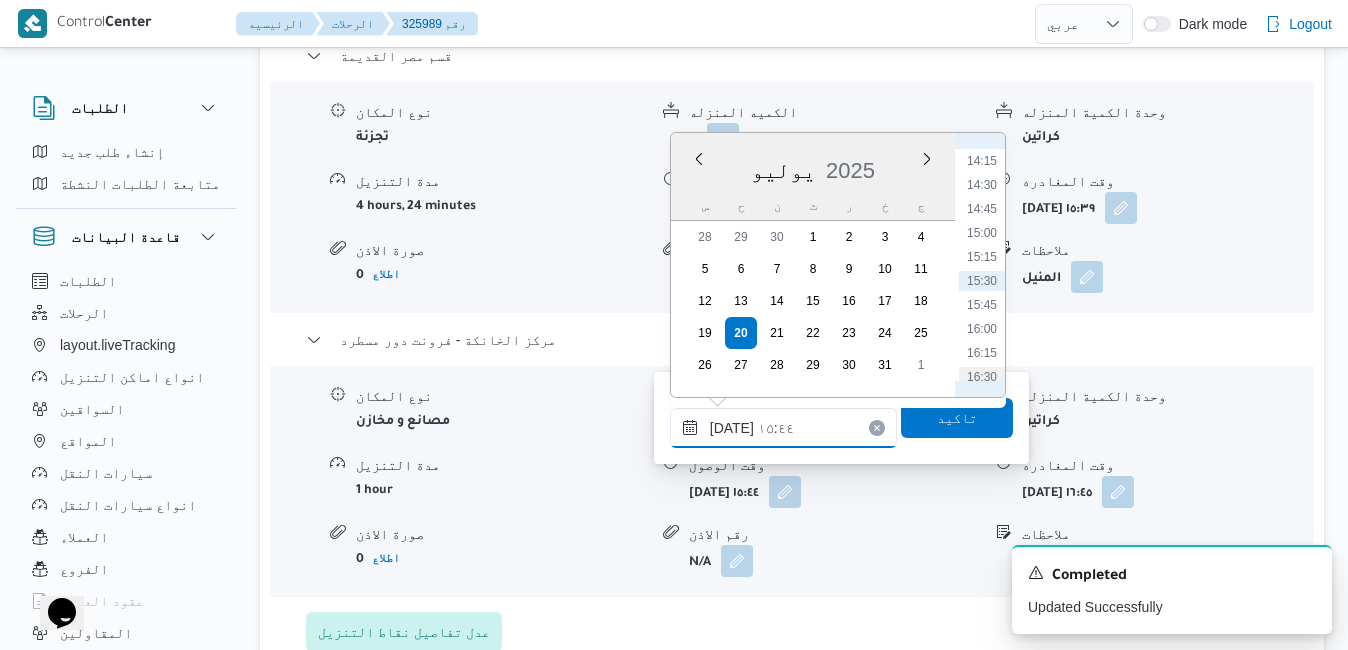 type on "٢٠/٠٧/٢٠٢٥ ١٦:٣٠" 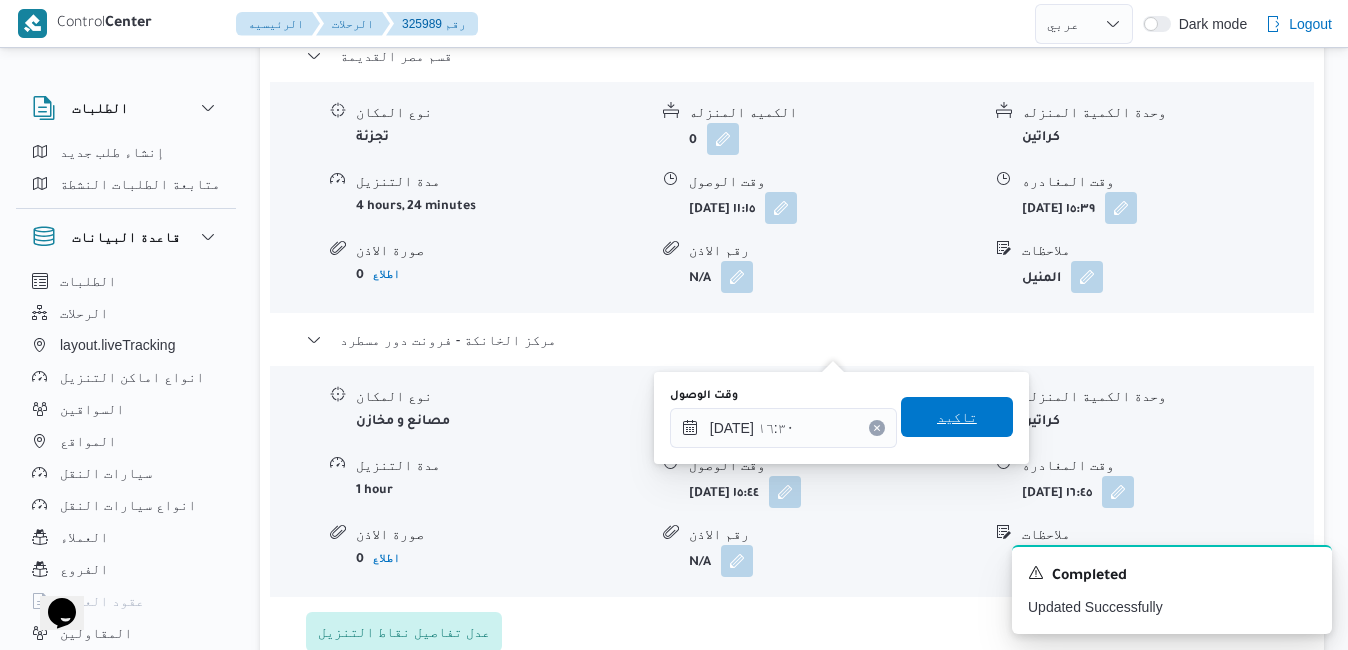 click on "تاكيد" at bounding box center (957, 417) 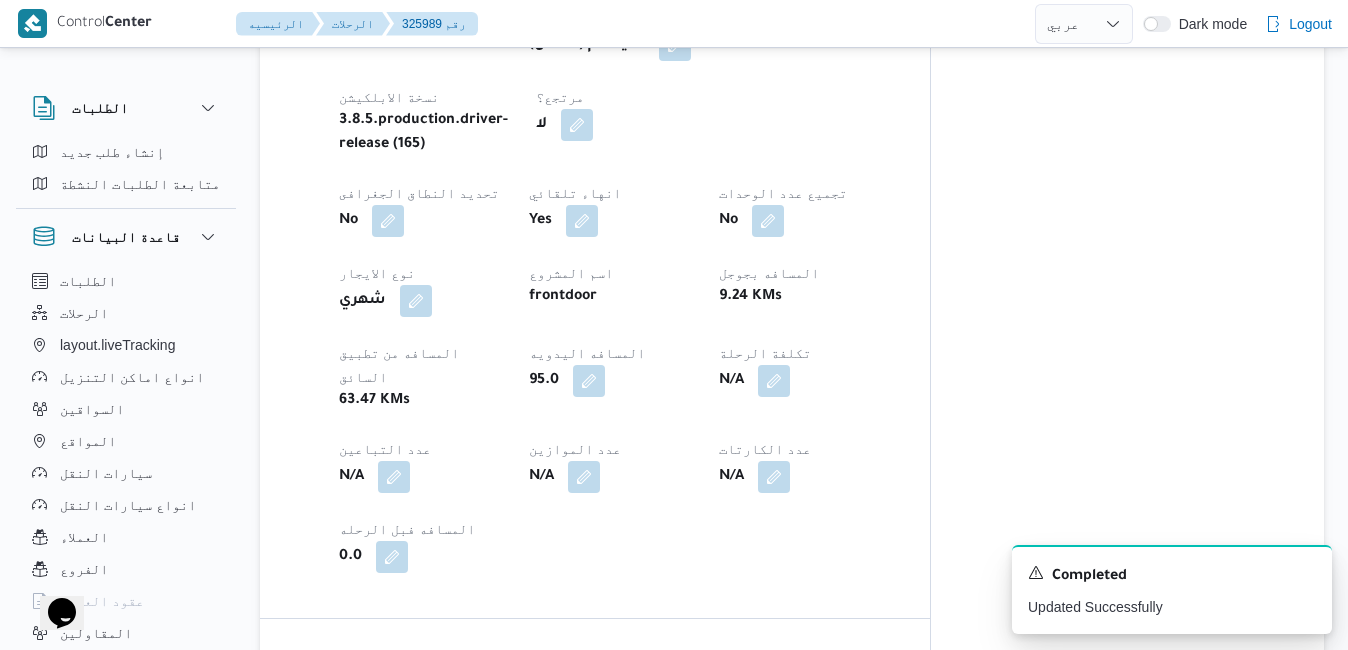 scroll, scrollTop: 0, scrollLeft: 0, axis: both 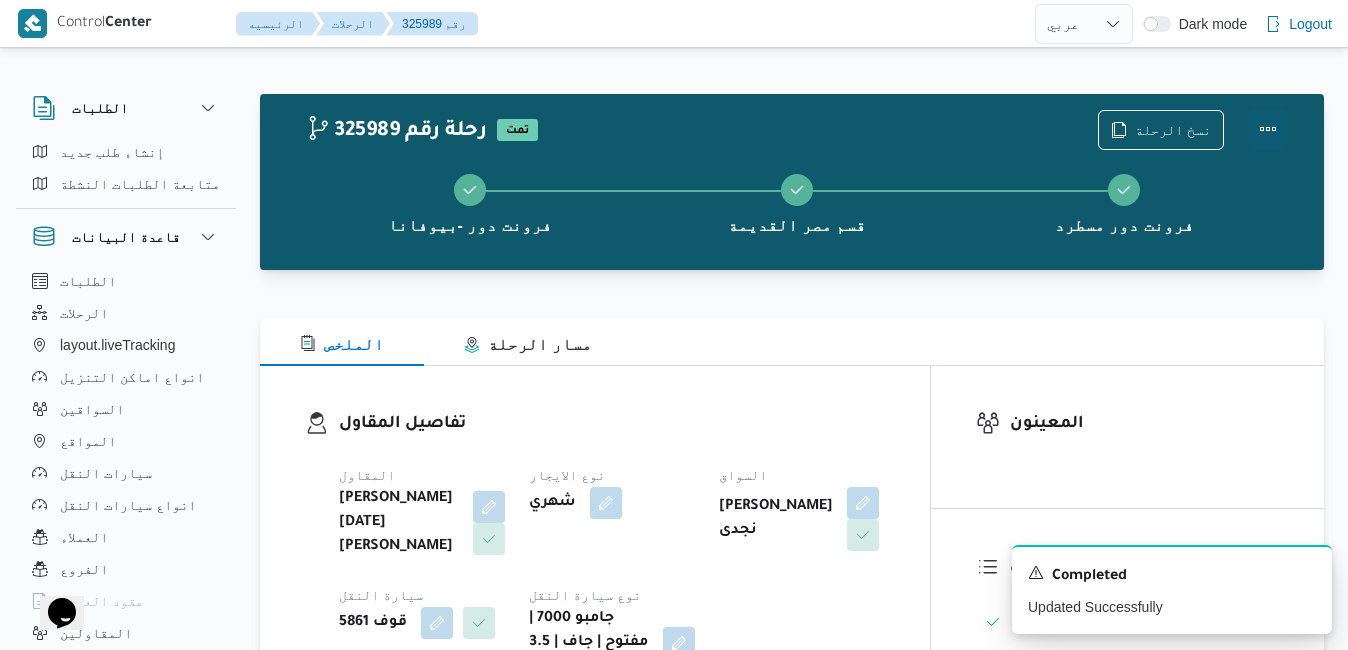 click at bounding box center [1268, 129] 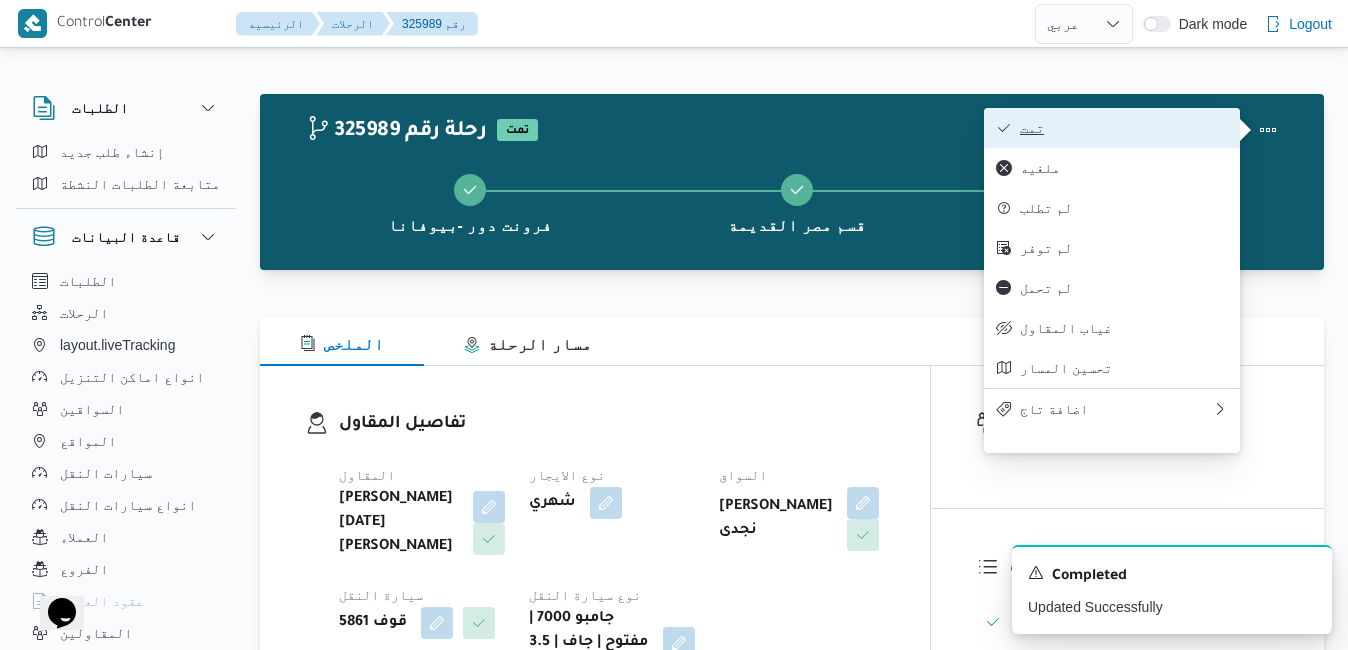 click on "تمت" at bounding box center (1124, 128) 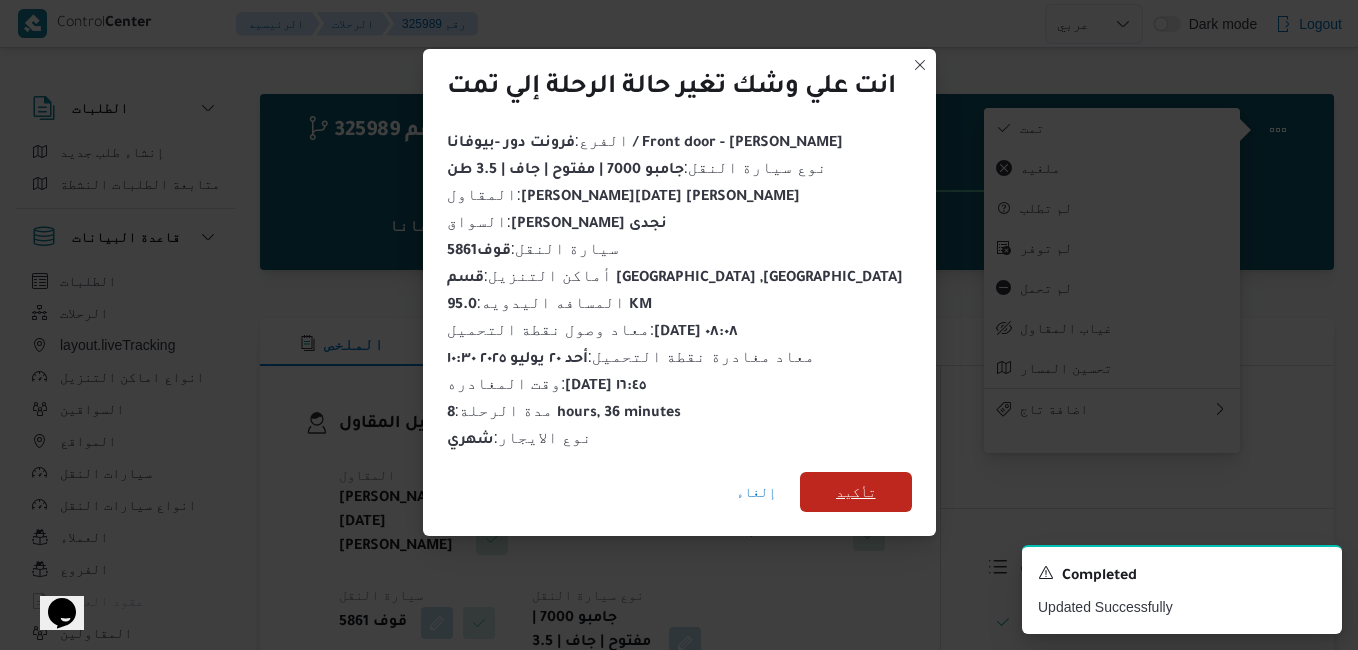 click on "تأكيد" at bounding box center (856, 492) 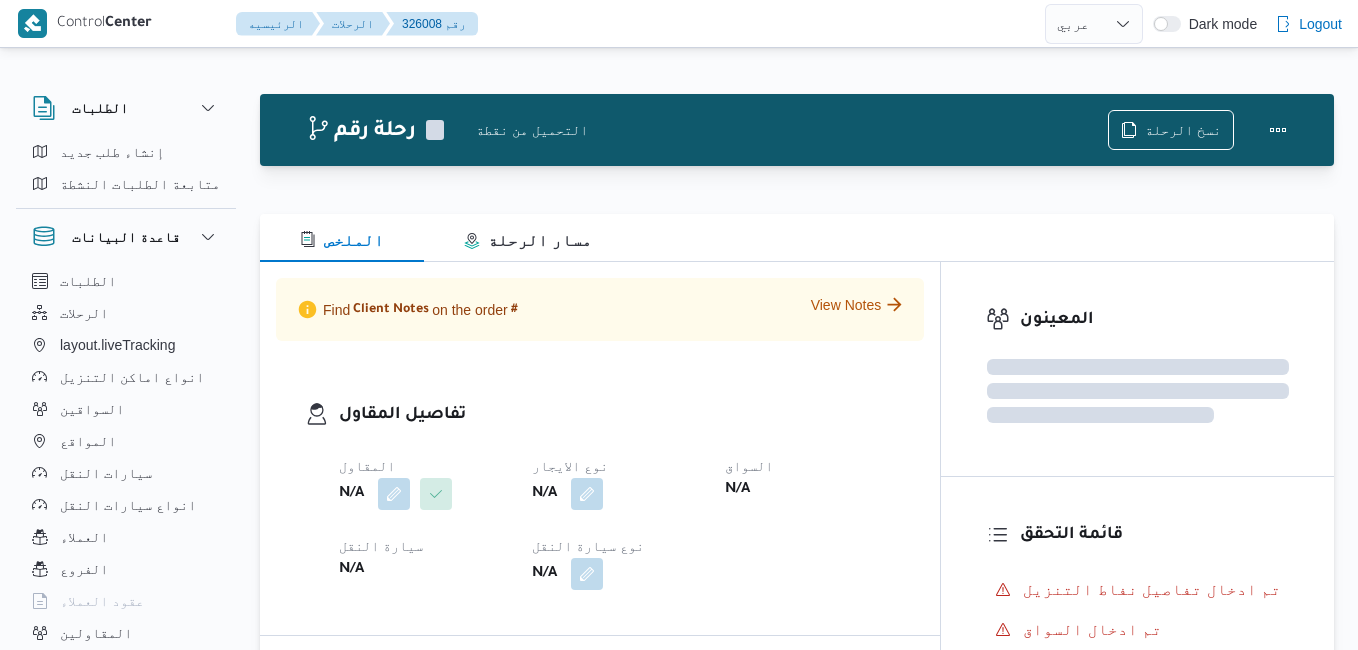 select on "ar" 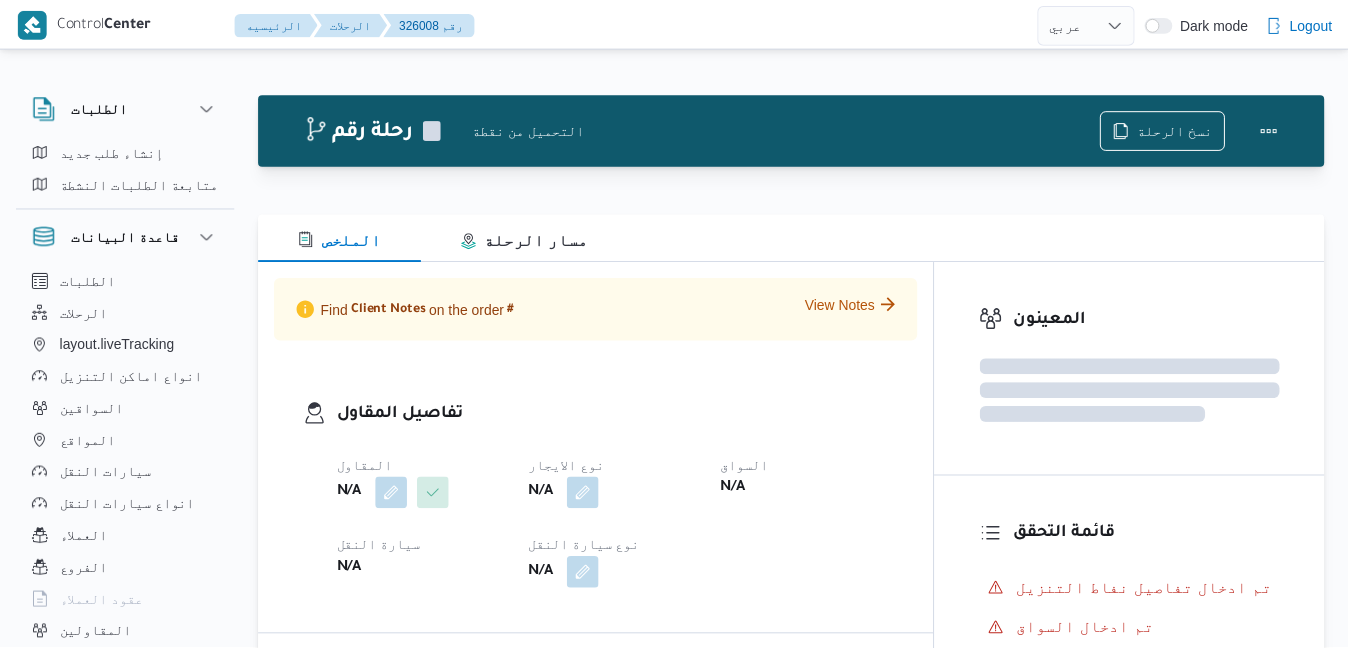 scroll, scrollTop: 0, scrollLeft: 0, axis: both 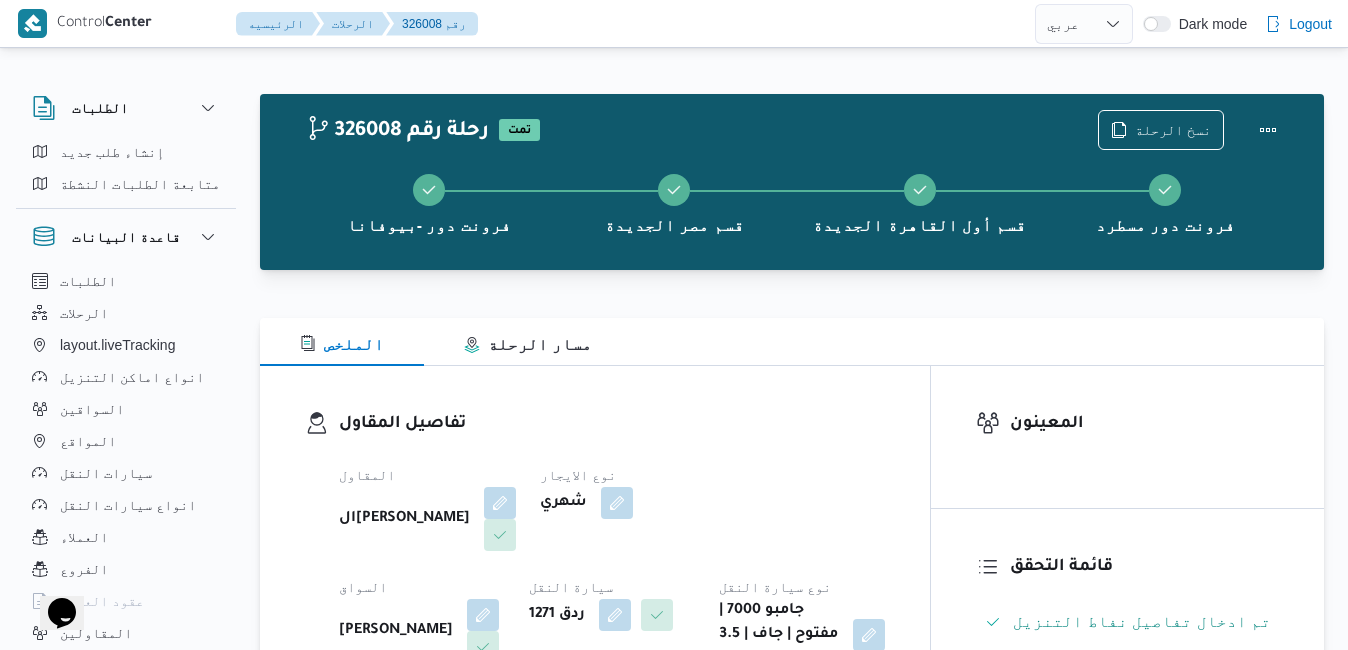 click on "تفاصيل المقاول المقاول السيد [PERSON_NAME] [PERSON_NAME] الايجار شهري السواق [PERSON_NAME] سيارة النقل ردق 1271 نوع سيارة النقل جامبو 7000 | مفتوح | جاف | 3.5 طن" at bounding box center (612, 541) 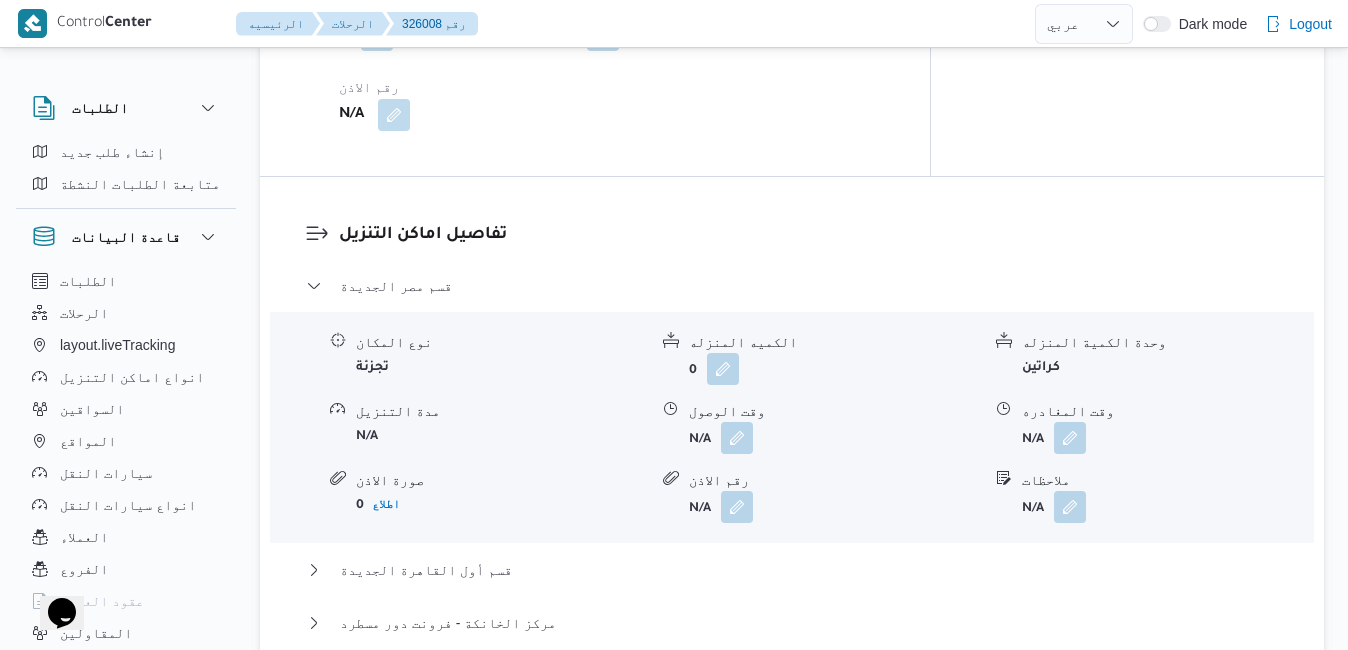 scroll, scrollTop: 1724, scrollLeft: 0, axis: vertical 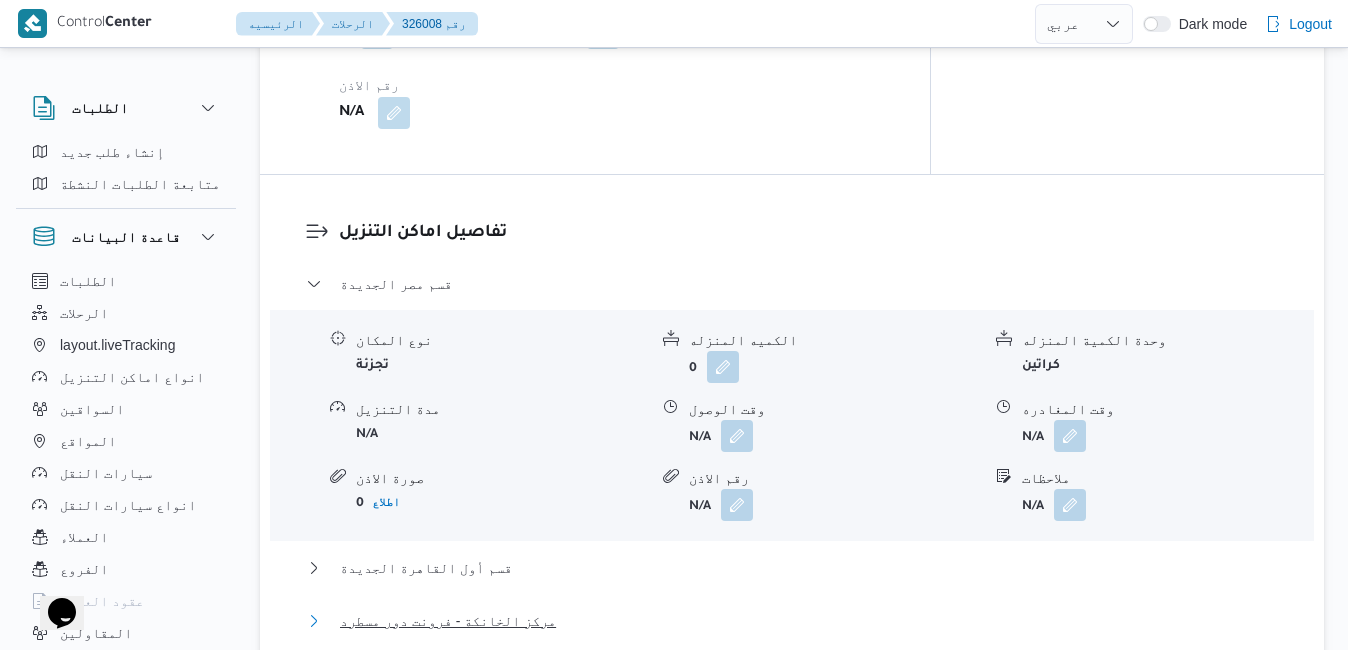 click on "مركز الخانكة -
فرونت دور مسطرد" at bounding box center [792, 621] 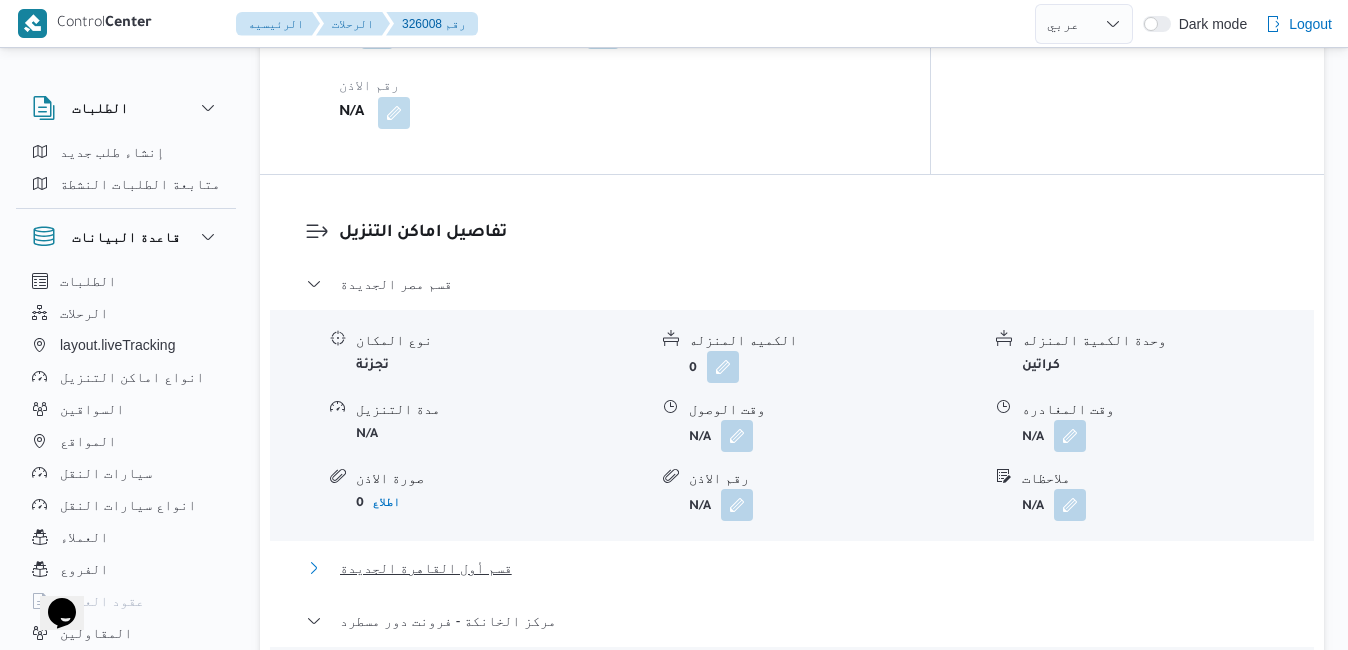 click on "قسم أول القاهرة الجديدة" at bounding box center [792, 568] 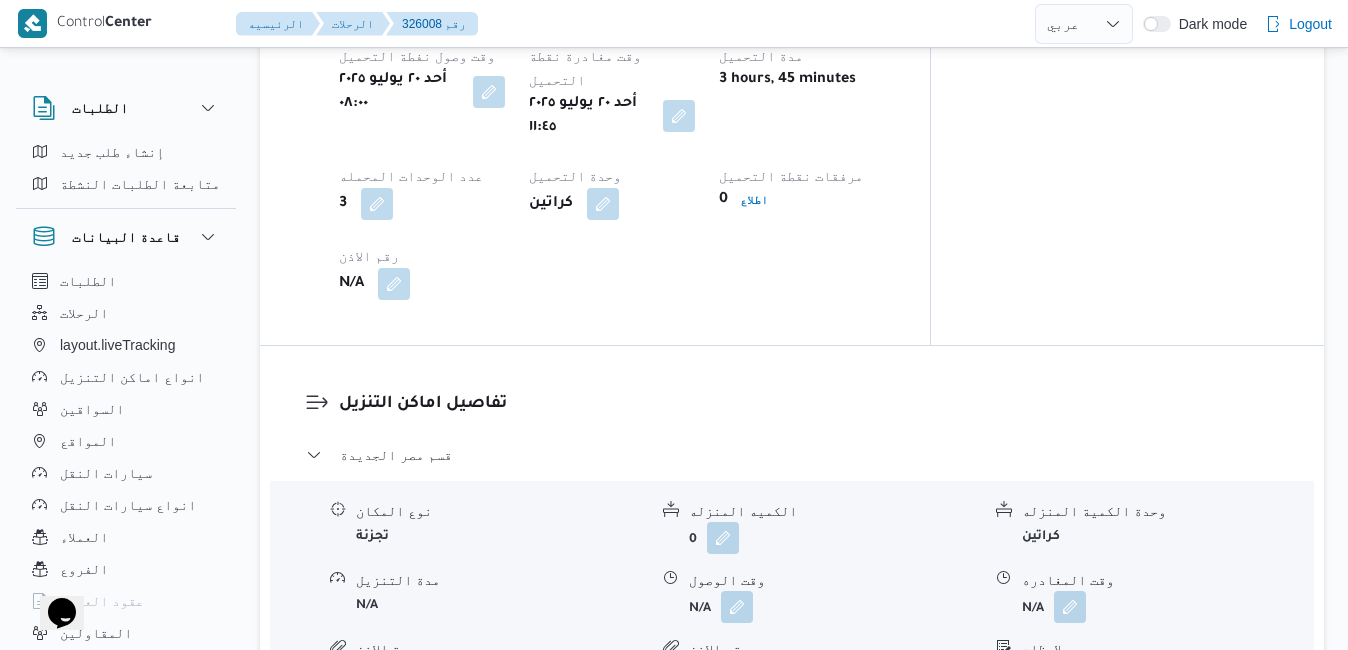 scroll, scrollTop: 1564, scrollLeft: 0, axis: vertical 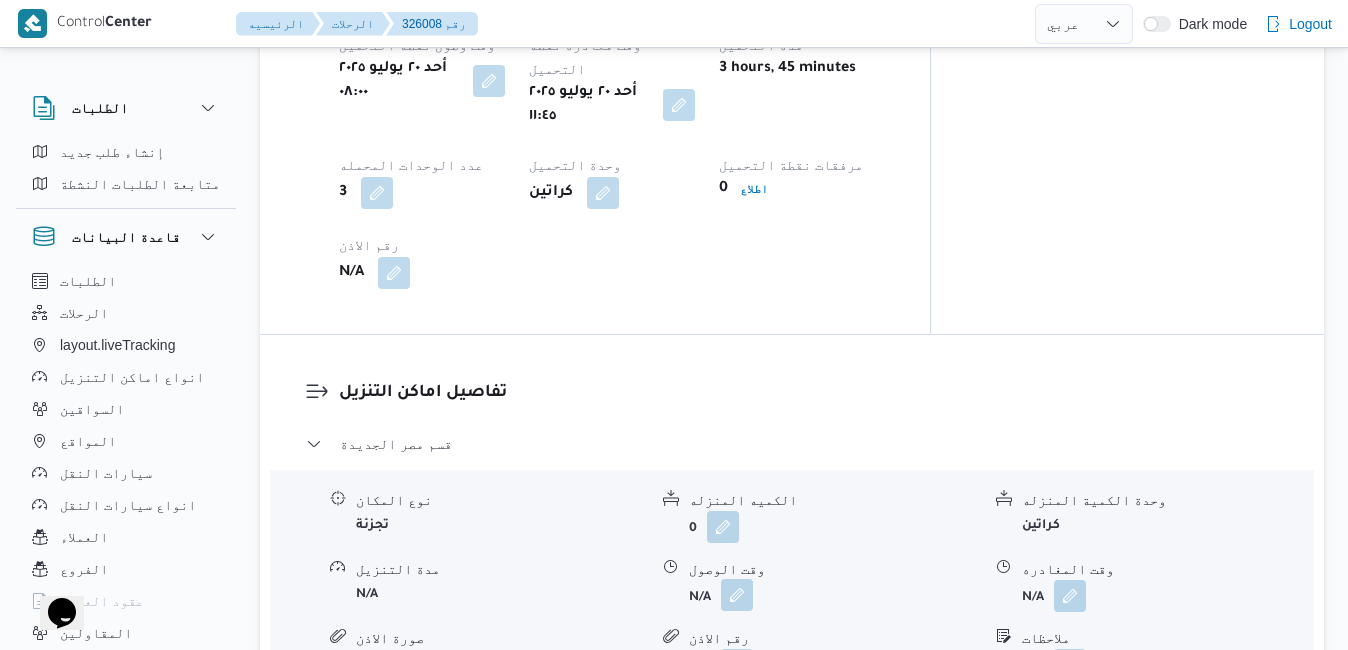 click at bounding box center [737, 595] 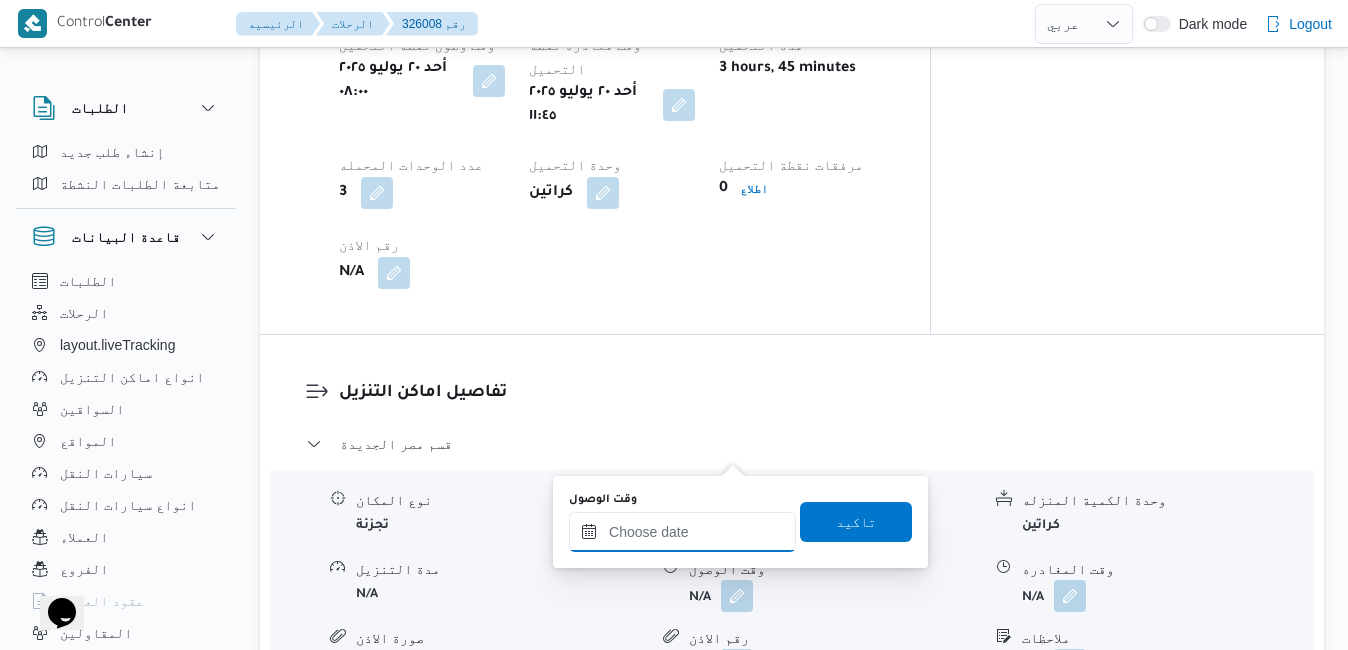 click on "وقت الوصول" at bounding box center (682, 532) 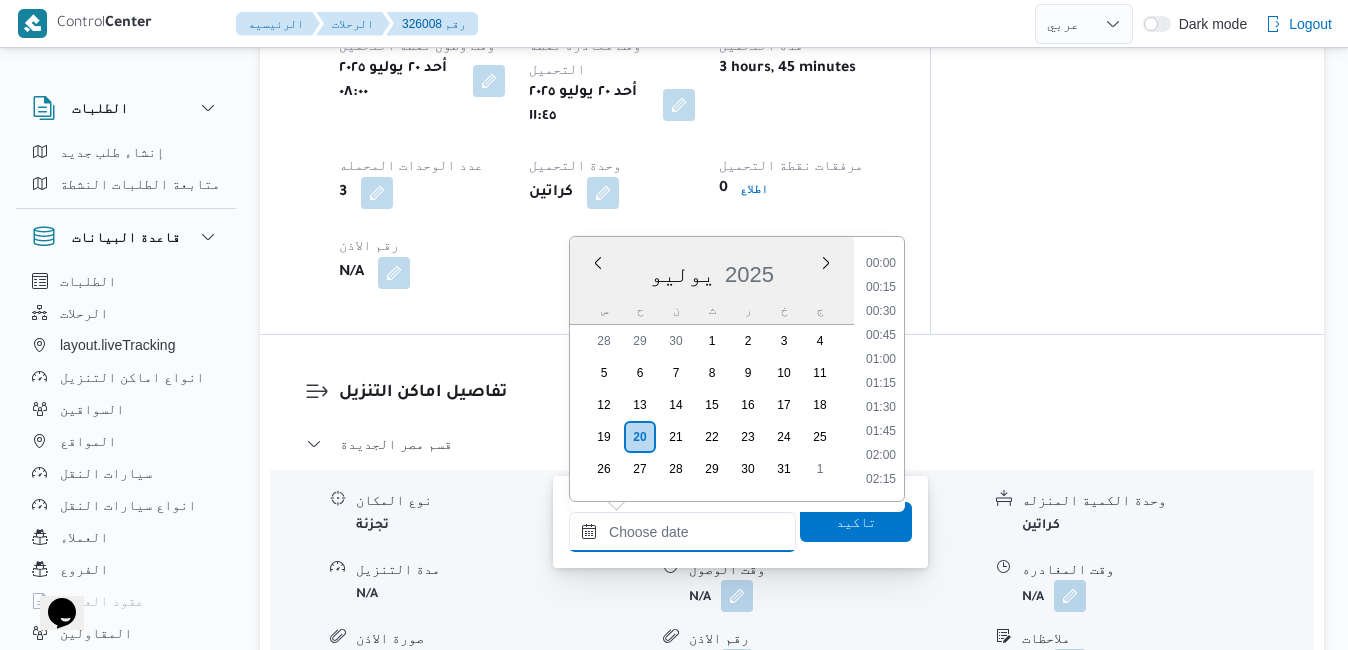 scroll, scrollTop: 1750, scrollLeft: 0, axis: vertical 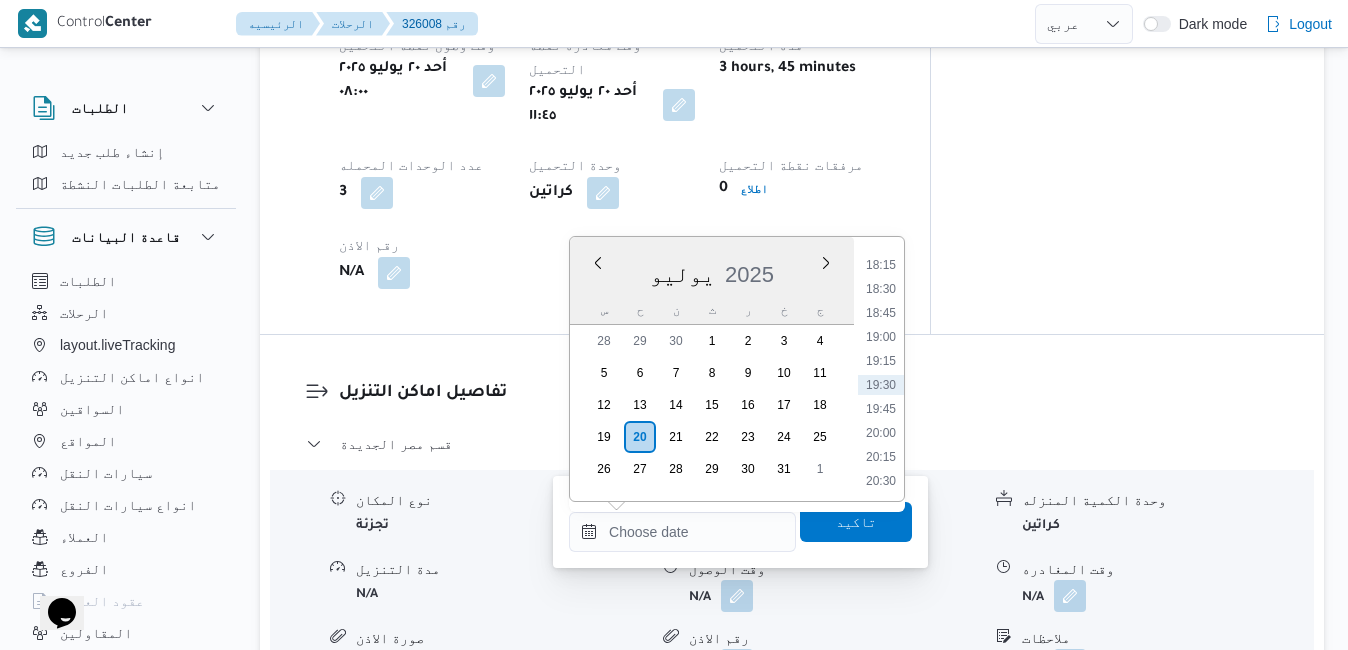 click on "يوليو 2025" at bounding box center (712, 270) 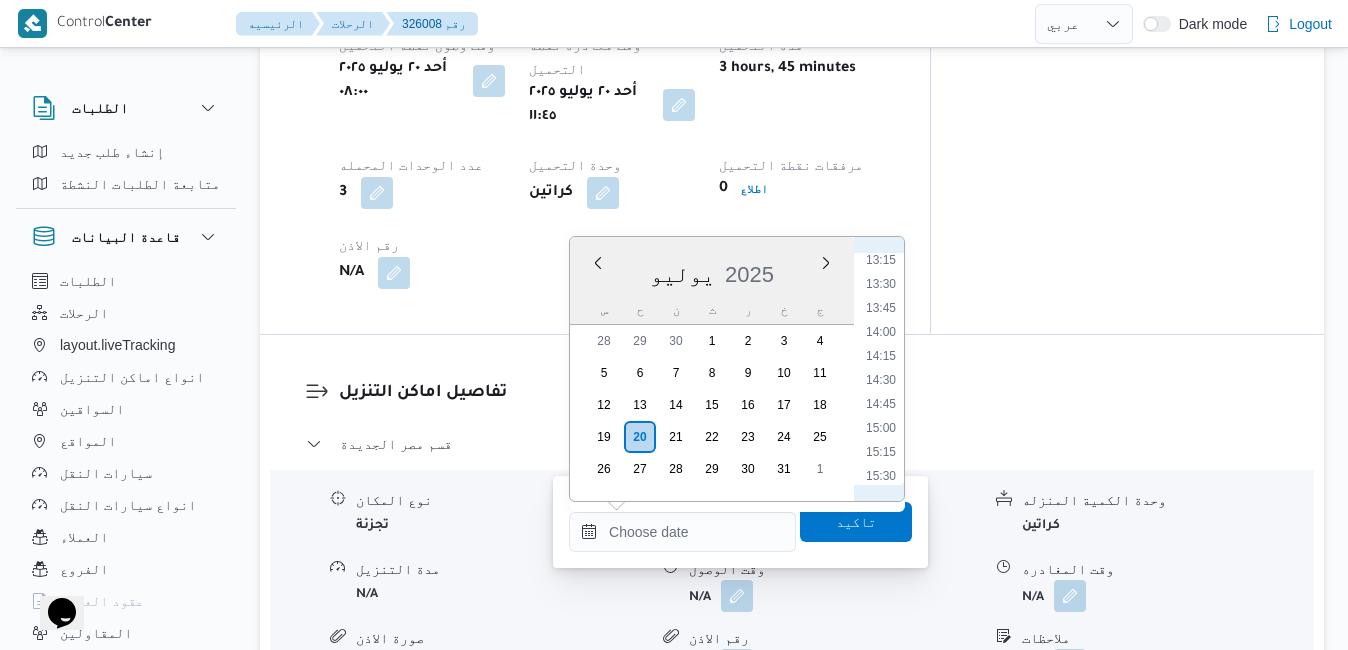 scroll, scrollTop: 1141, scrollLeft: 0, axis: vertical 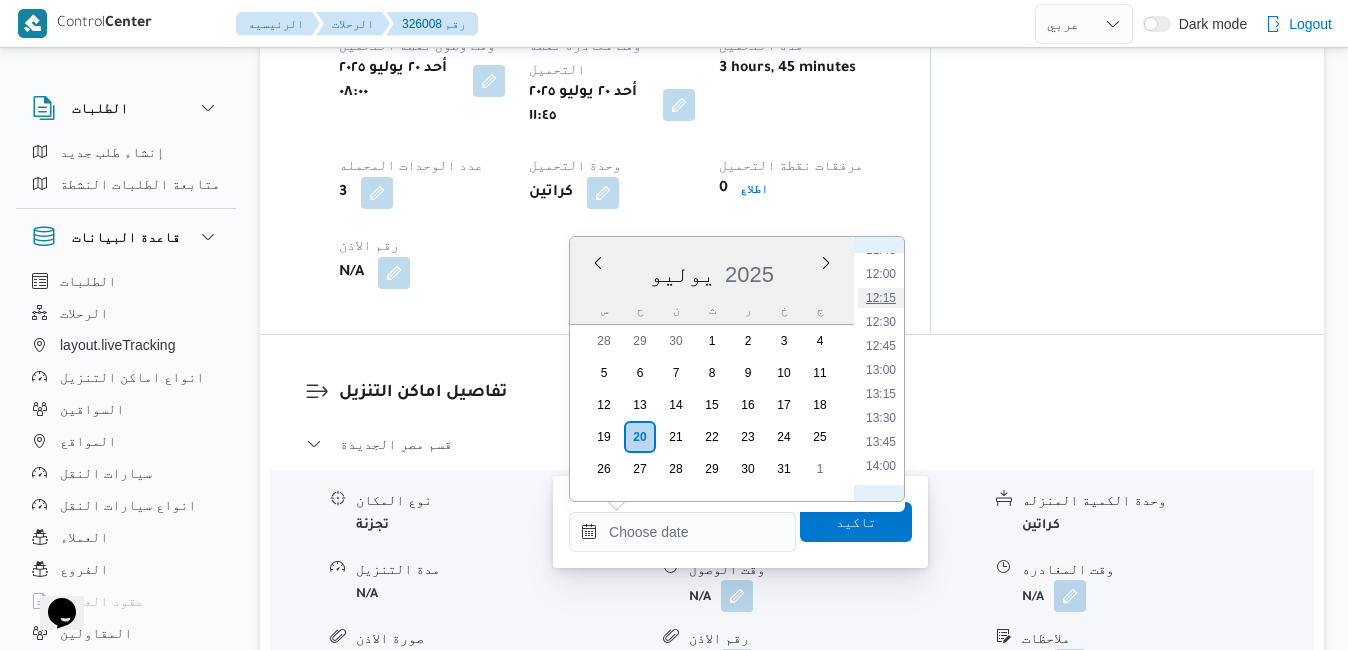 click on "12:15" at bounding box center (881, 298) 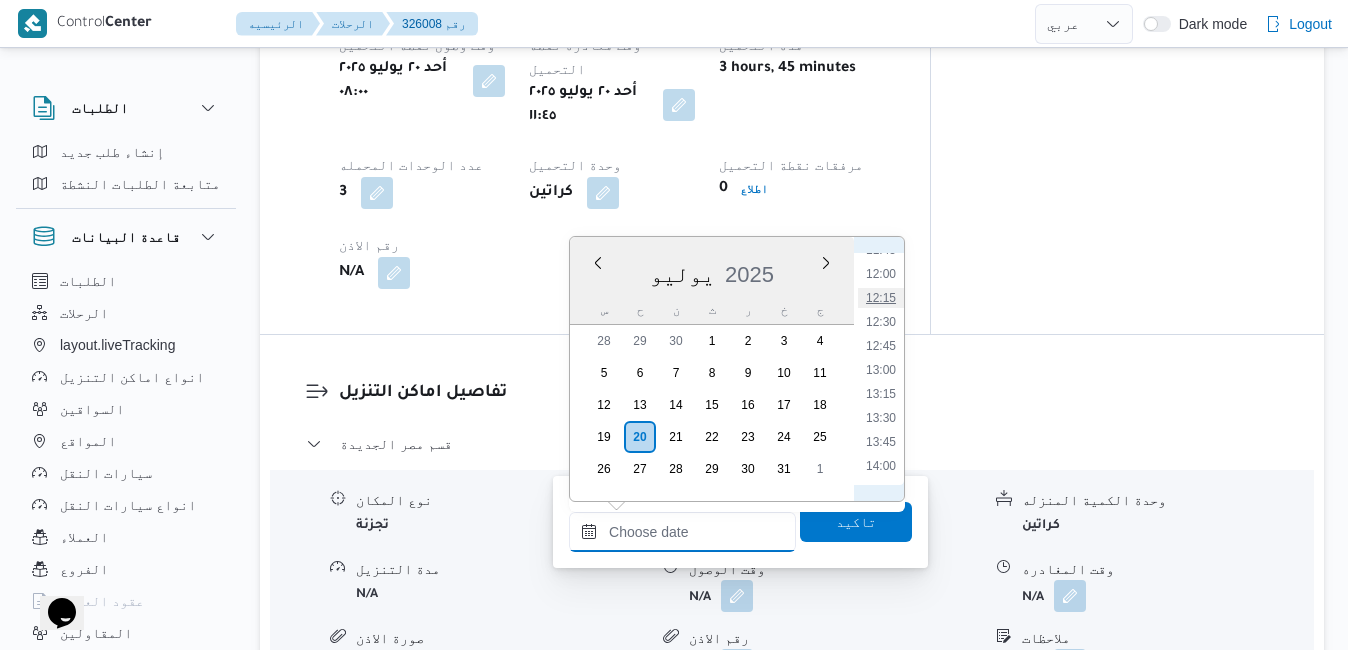 type on "٢٠/٠٧/٢٠٢٥ ١٢:١٥" 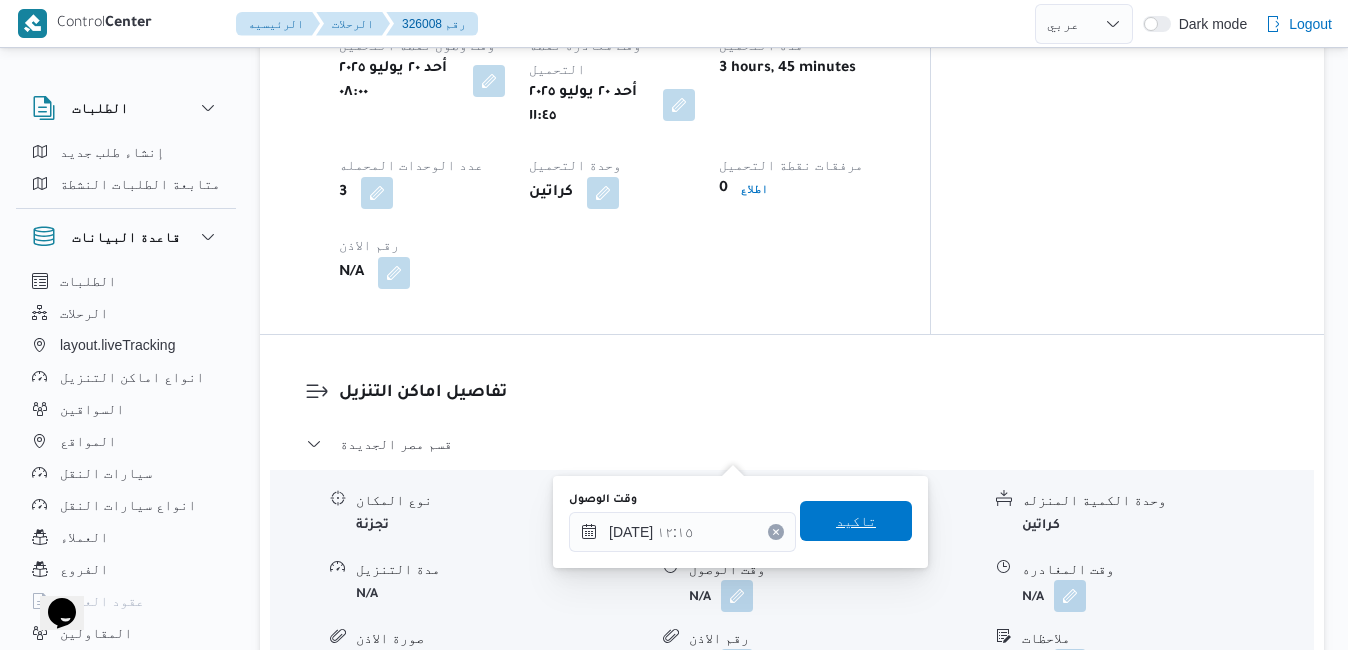 click on "تاكيد" at bounding box center (856, 521) 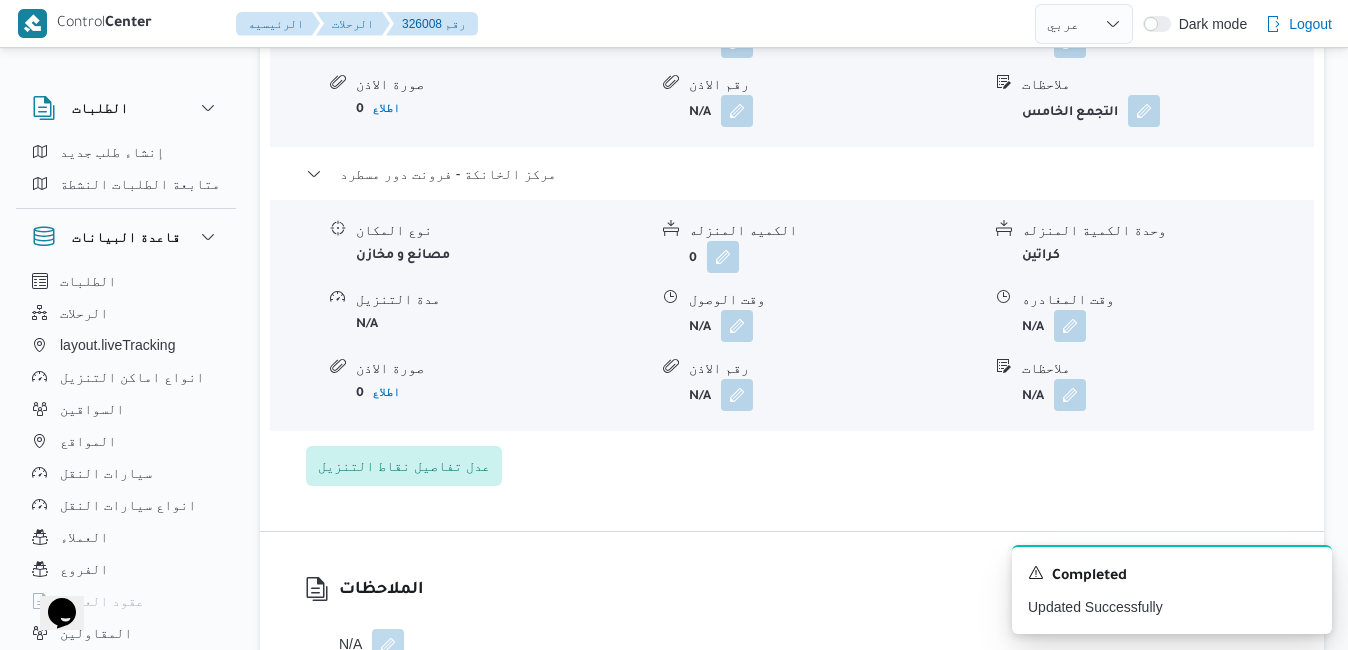 scroll, scrollTop: 2404, scrollLeft: 0, axis: vertical 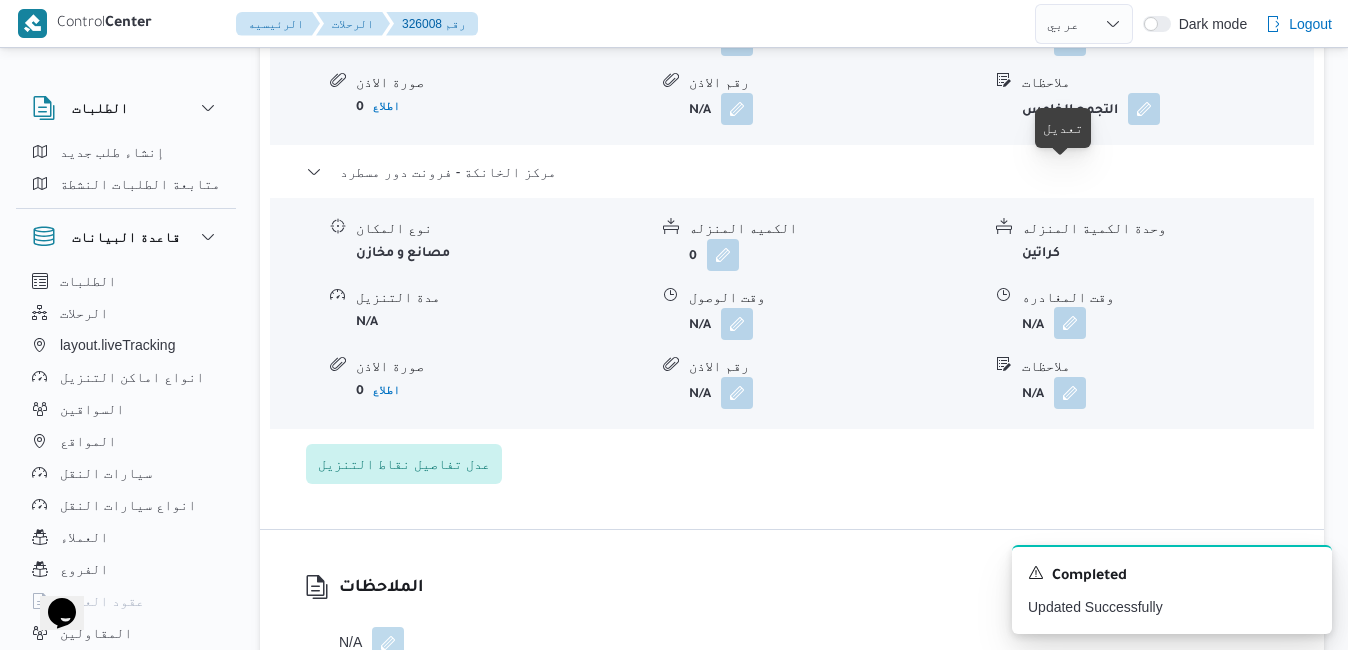 click at bounding box center (1070, 323) 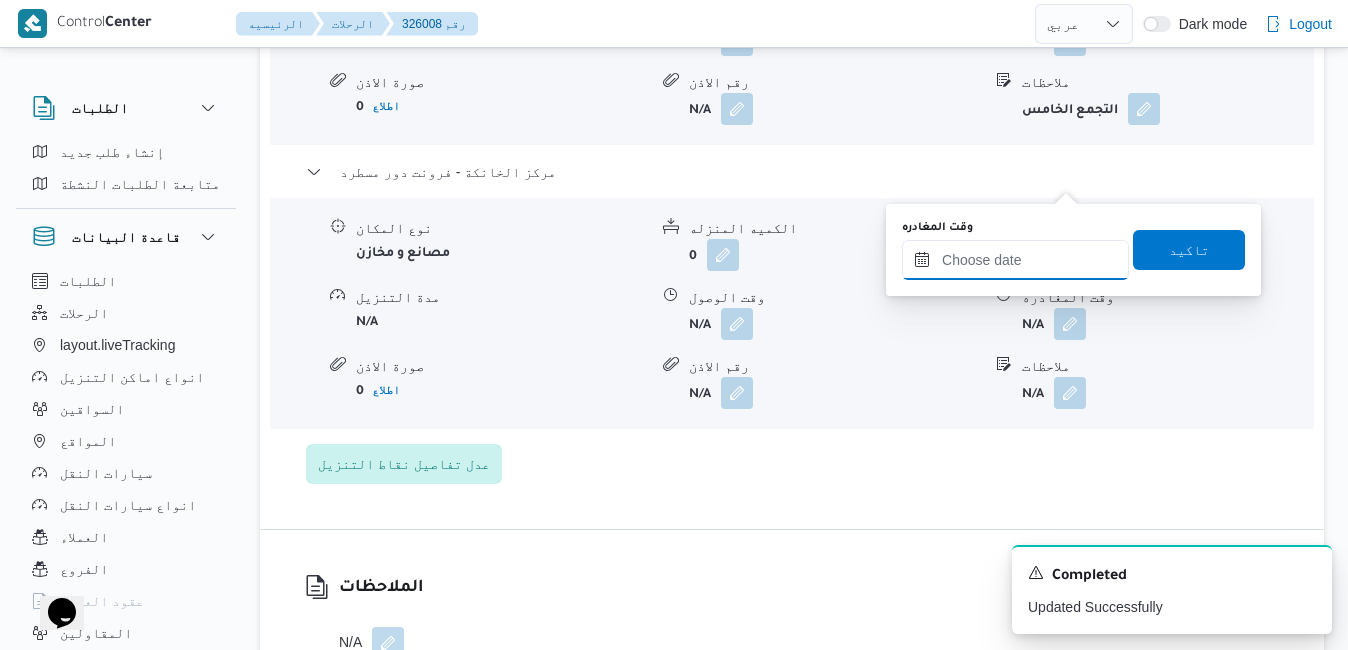 click on "وقت المغادره" at bounding box center (1015, 260) 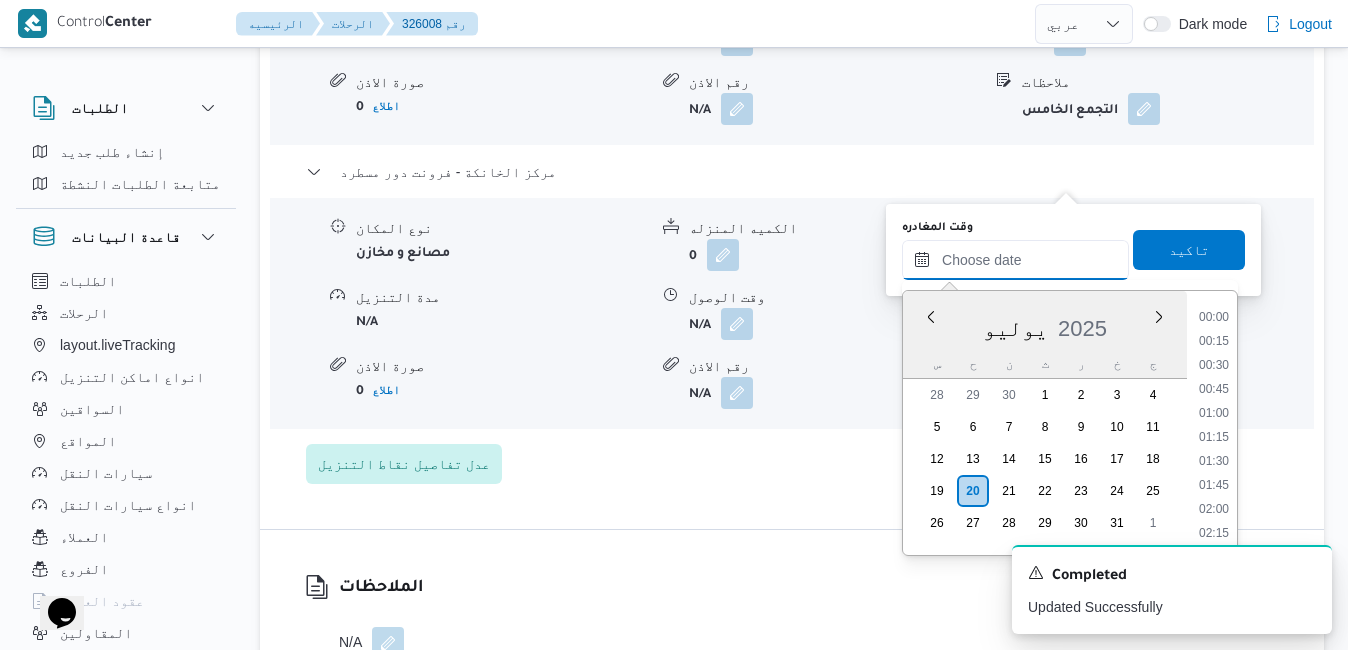 scroll, scrollTop: 1750, scrollLeft: 0, axis: vertical 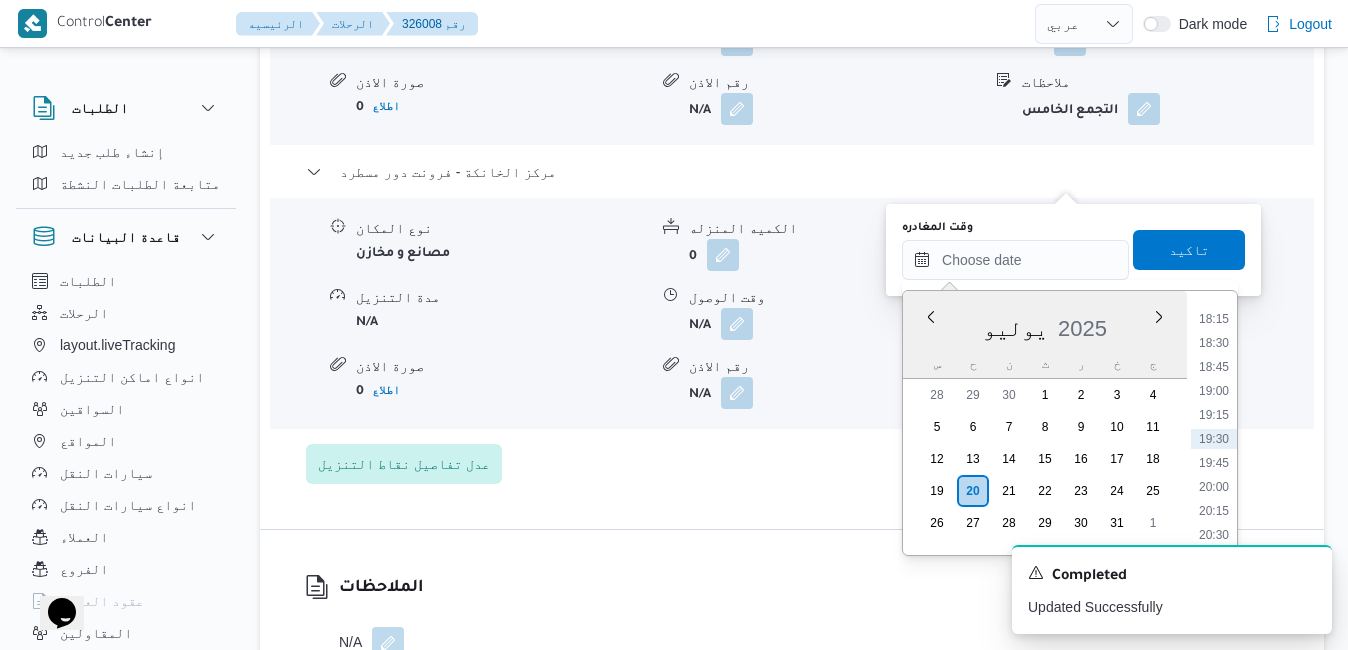 click on "يوليو 2025" at bounding box center [1045, 324] 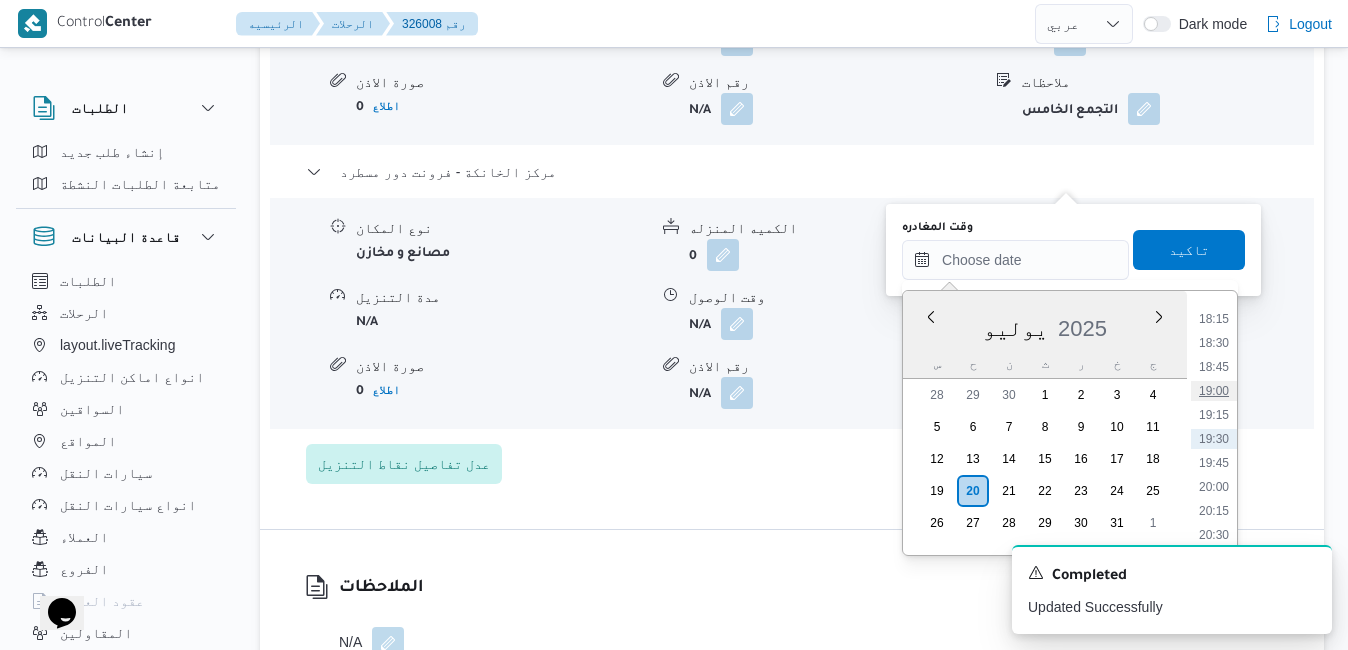 click on "19:00" at bounding box center (1214, 391) 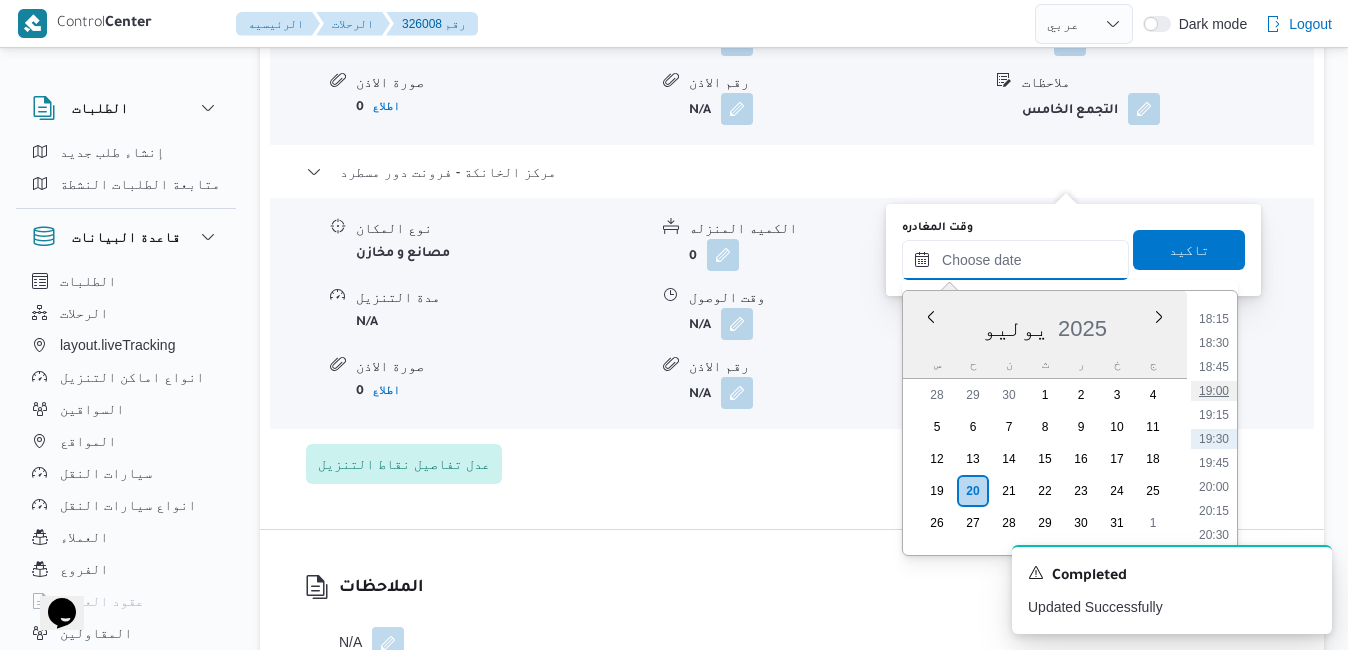 type on "[DATE] ١٩:٠٠" 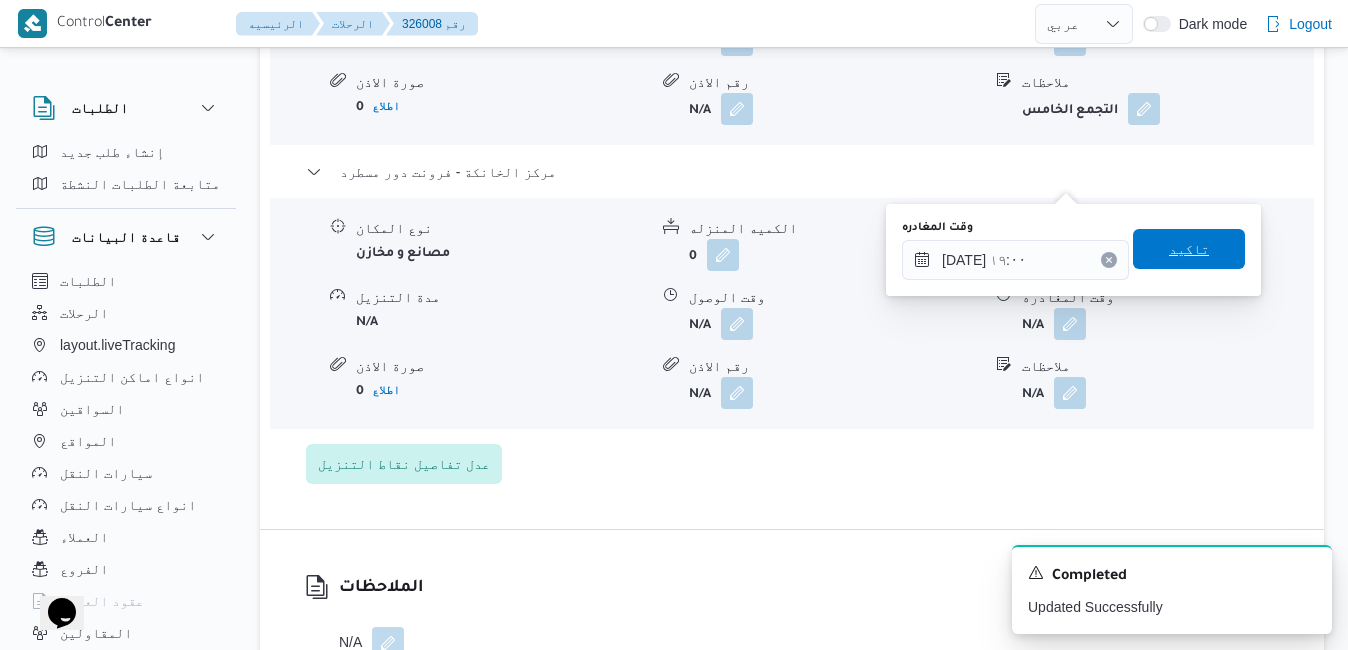 click on "تاكيد" at bounding box center [1189, 249] 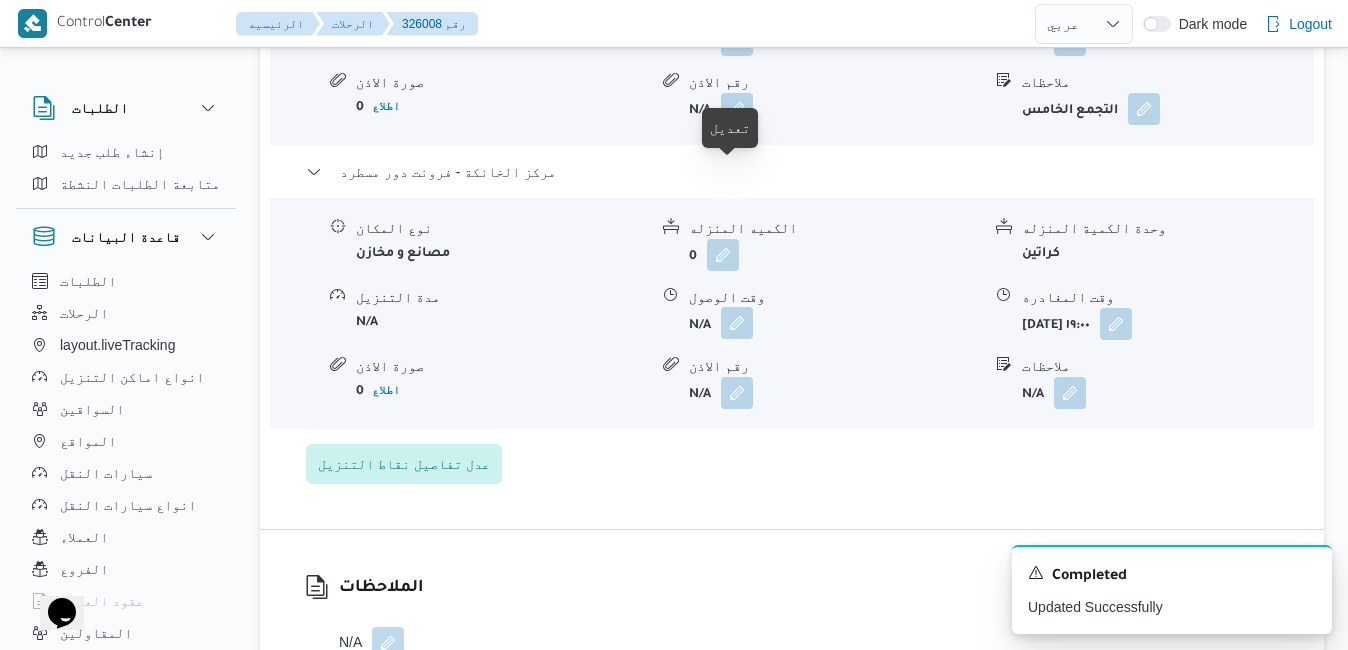 click at bounding box center (737, 323) 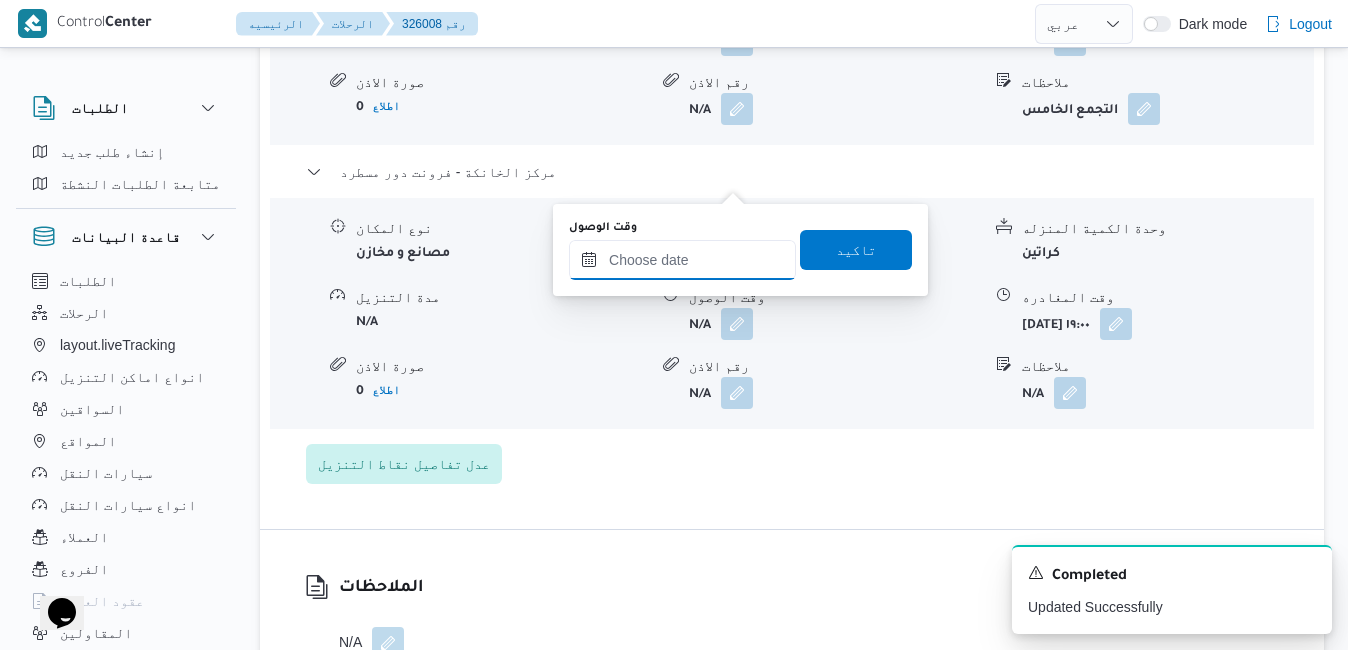 click on "وقت الوصول" at bounding box center (682, 260) 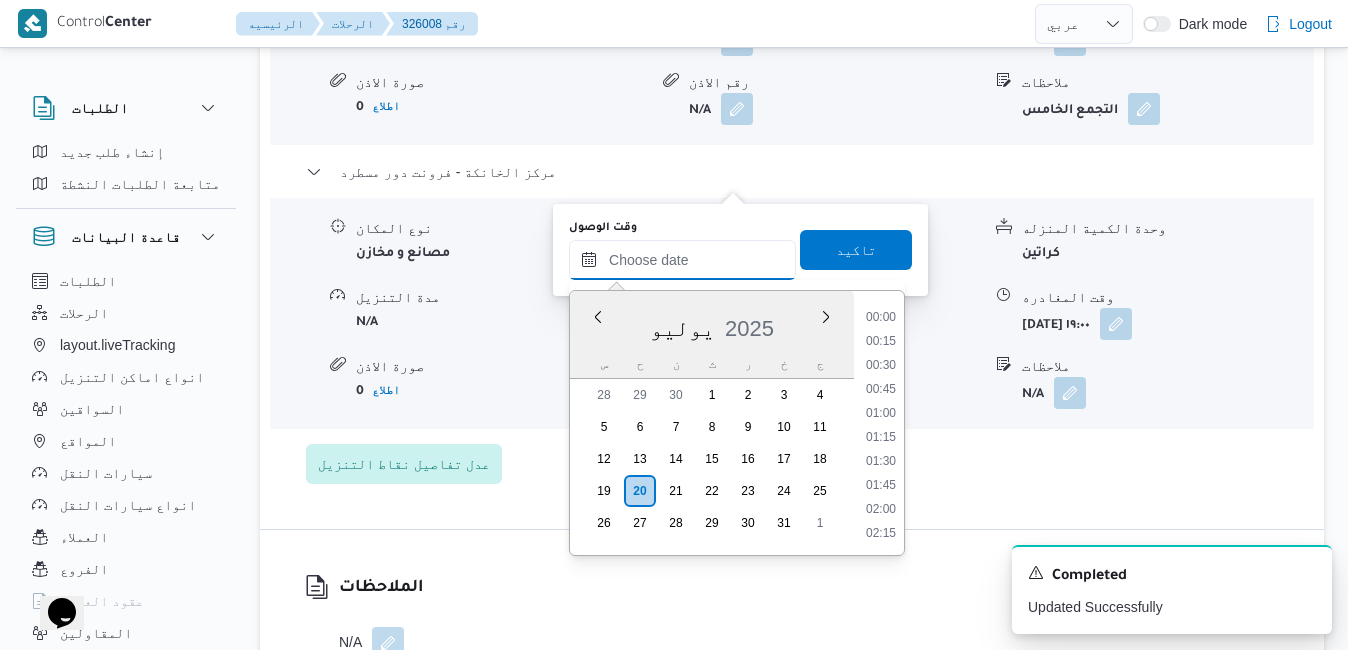 scroll, scrollTop: 1750, scrollLeft: 0, axis: vertical 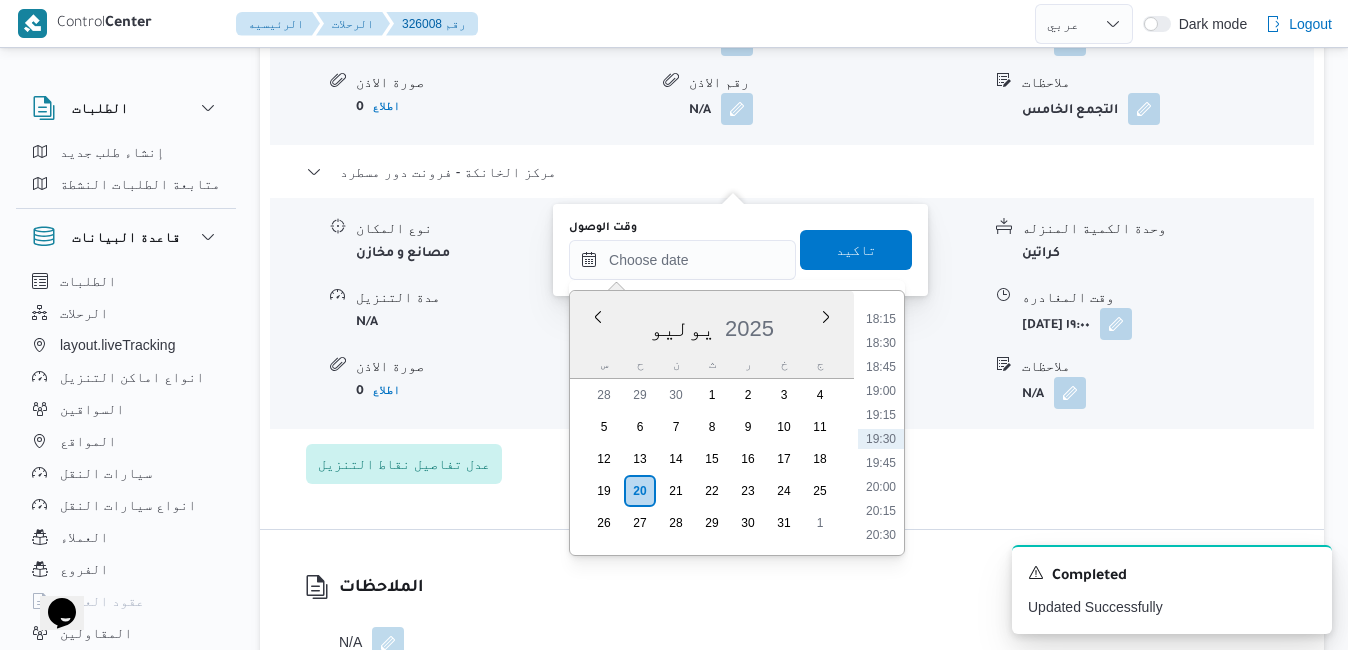 click on "يوليو 2025" at bounding box center [712, 324] 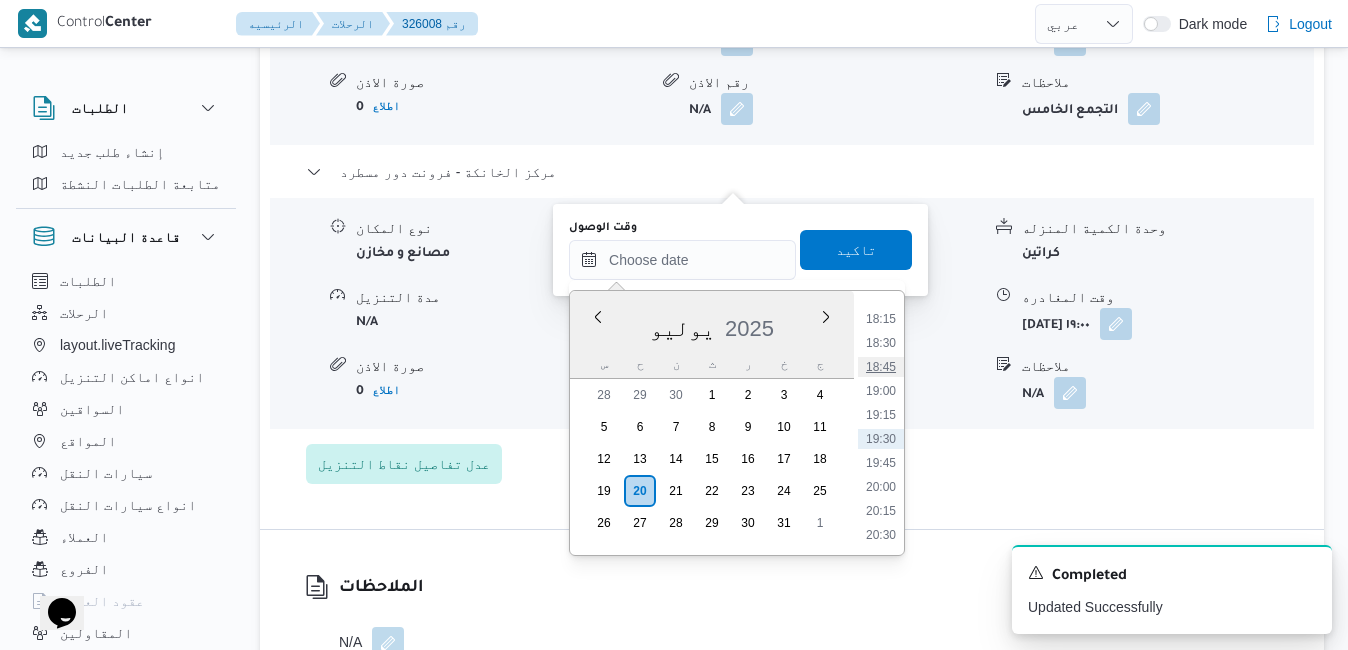 click on "18:45" at bounding box center [881, 367] 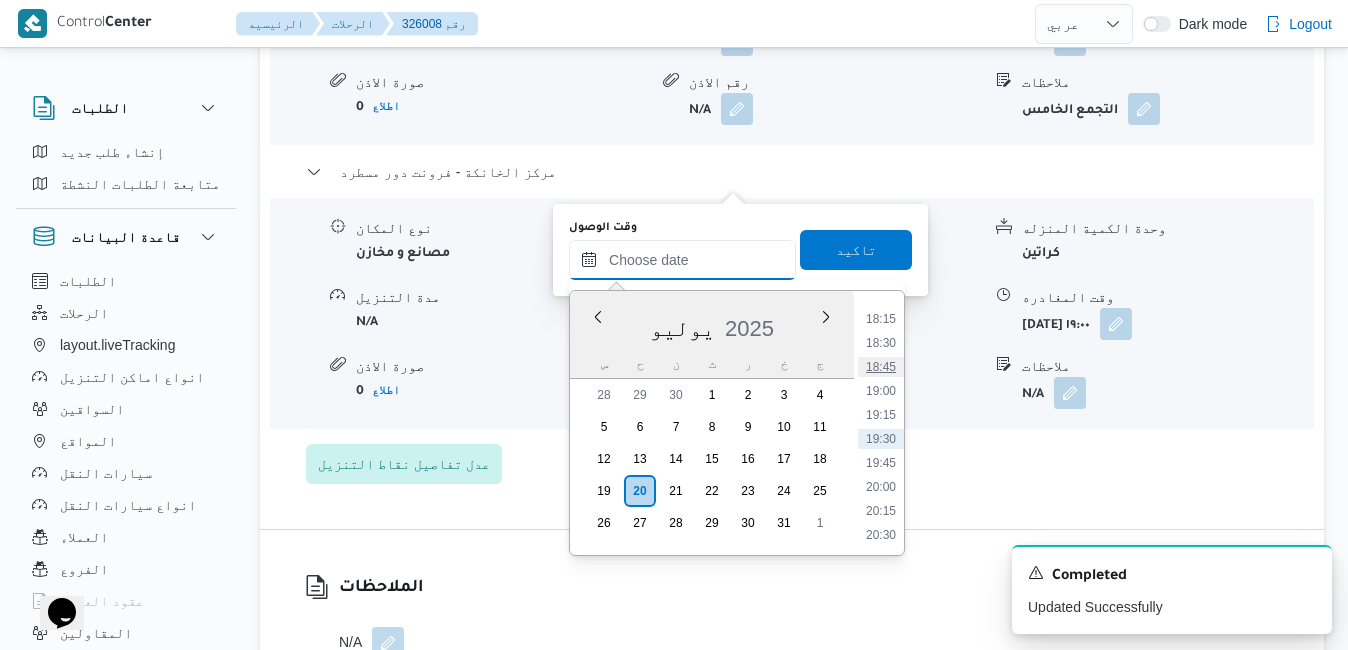 type on "[DATE] ١٨:٤٥" 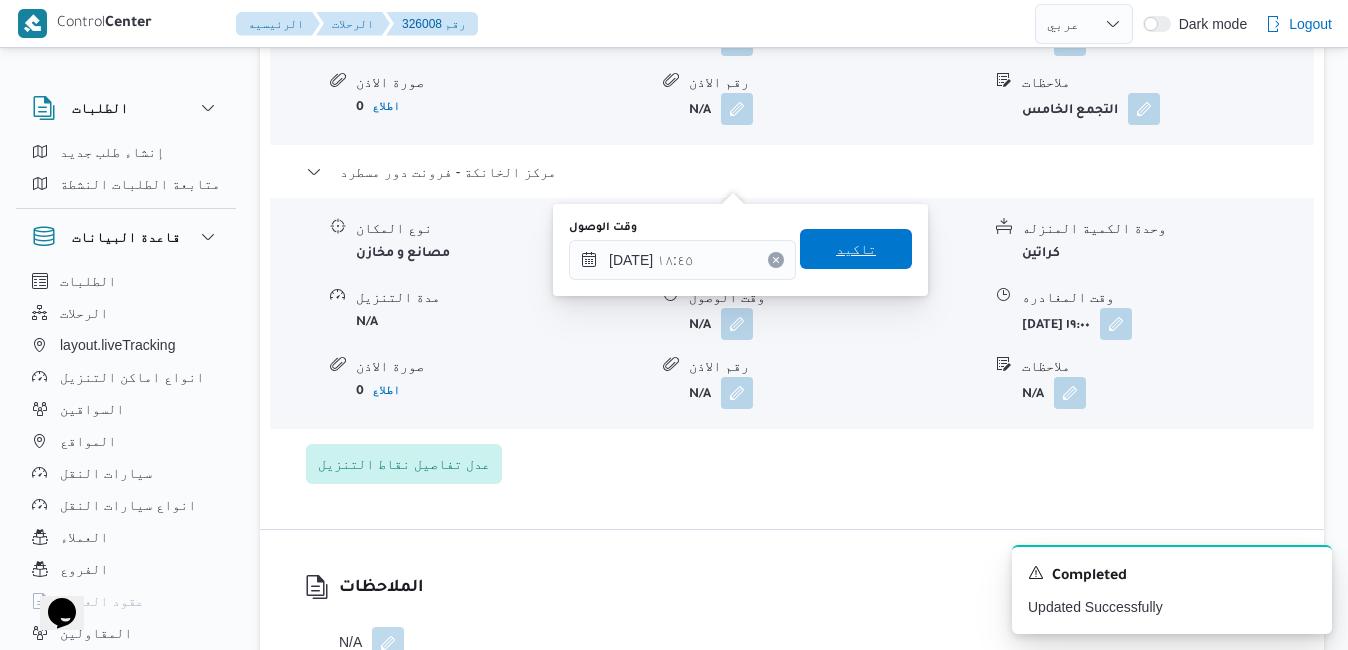 click on "تاكيد" at bounding box center (856, 249) 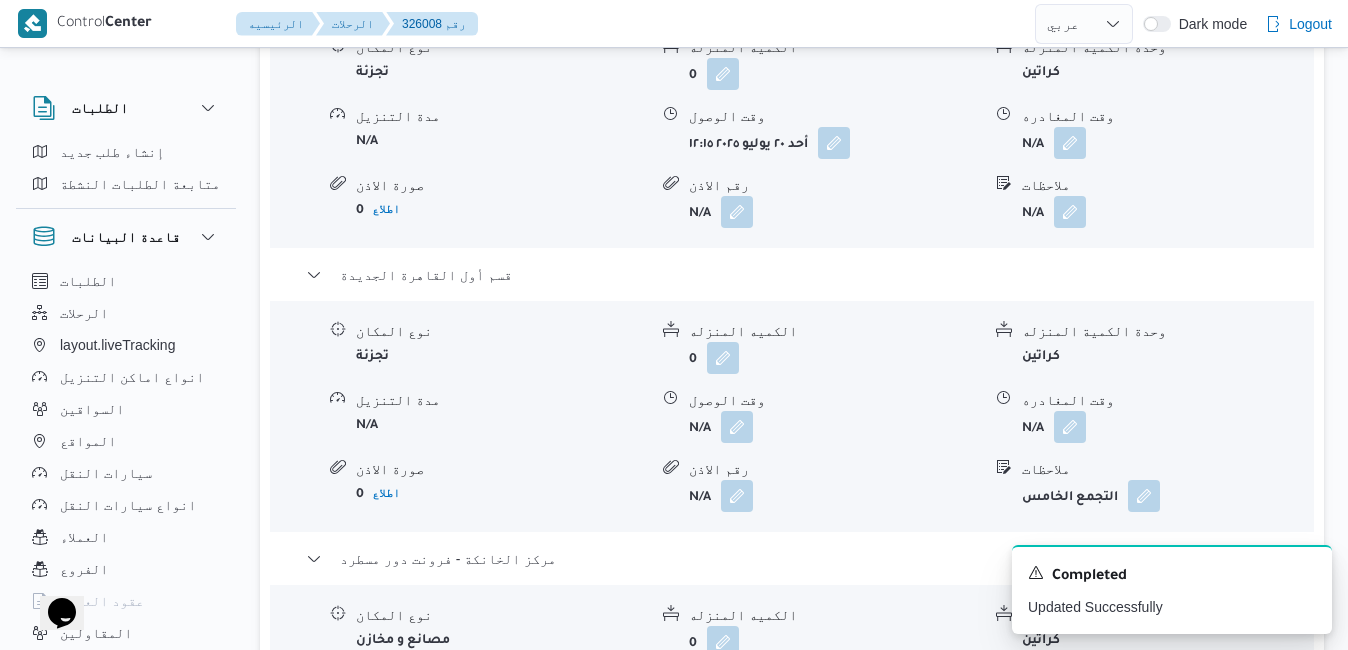 scroll, scrollTop: 2004, scrollLeft: 0, axis: vertical 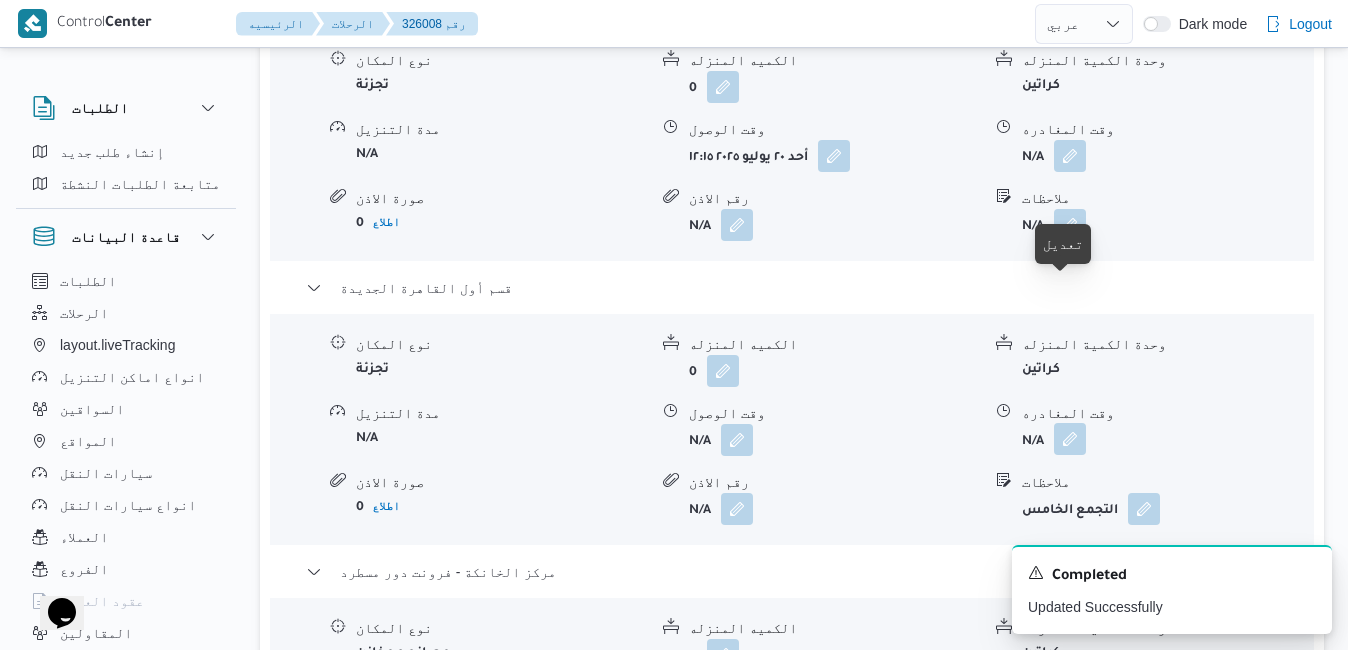 click at bounding box center [1070, 439] 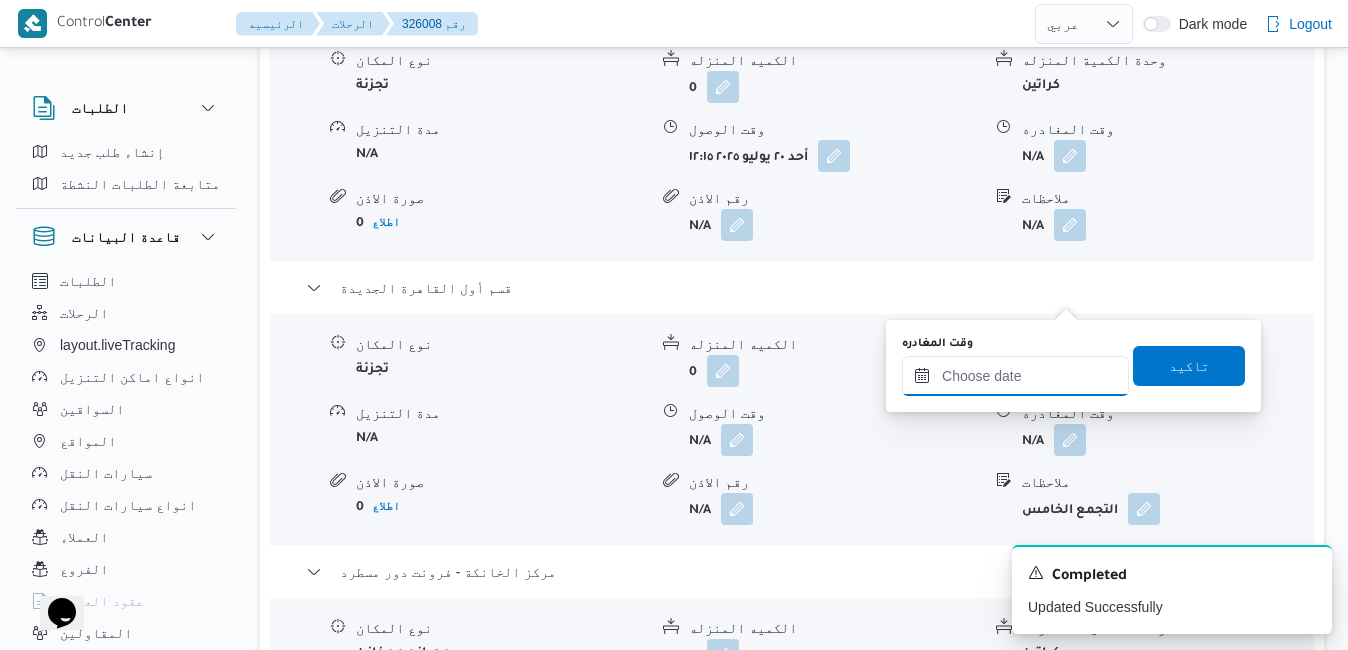click on "وقت المغادره" at bounding box center [1015, 376] 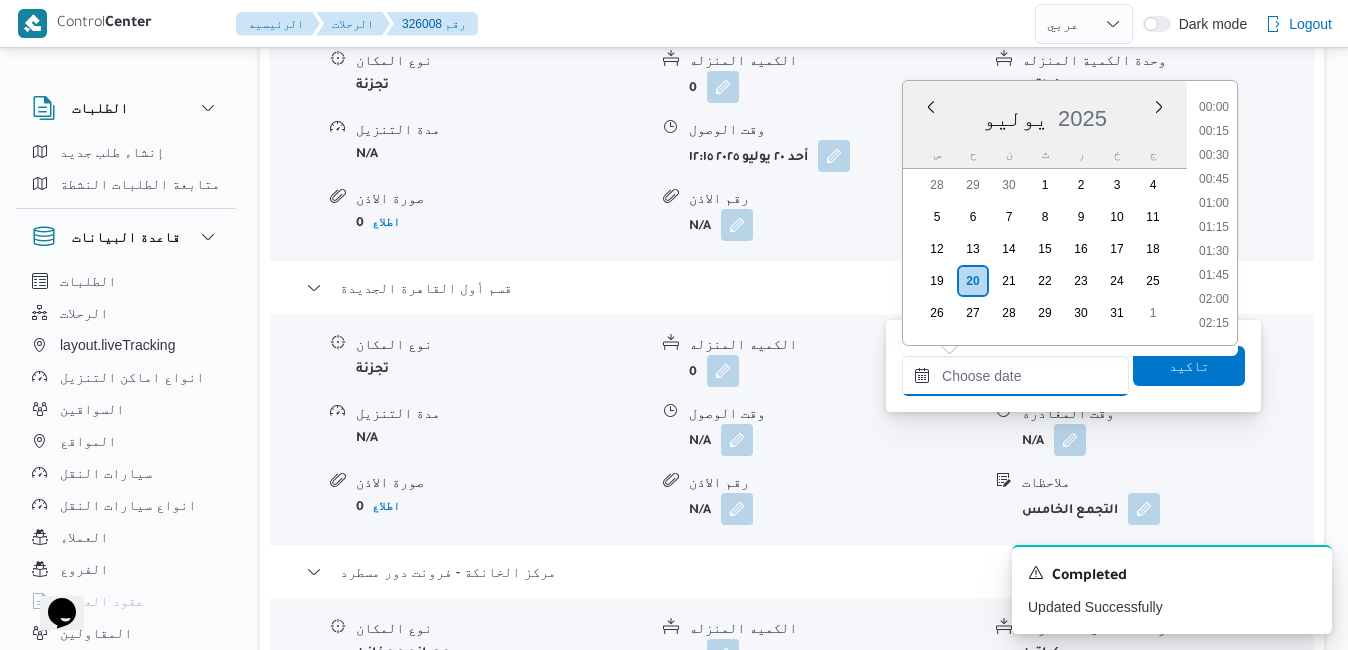 scroll, scrollTop: 1750, scrollLeft: 0, axis: vertical 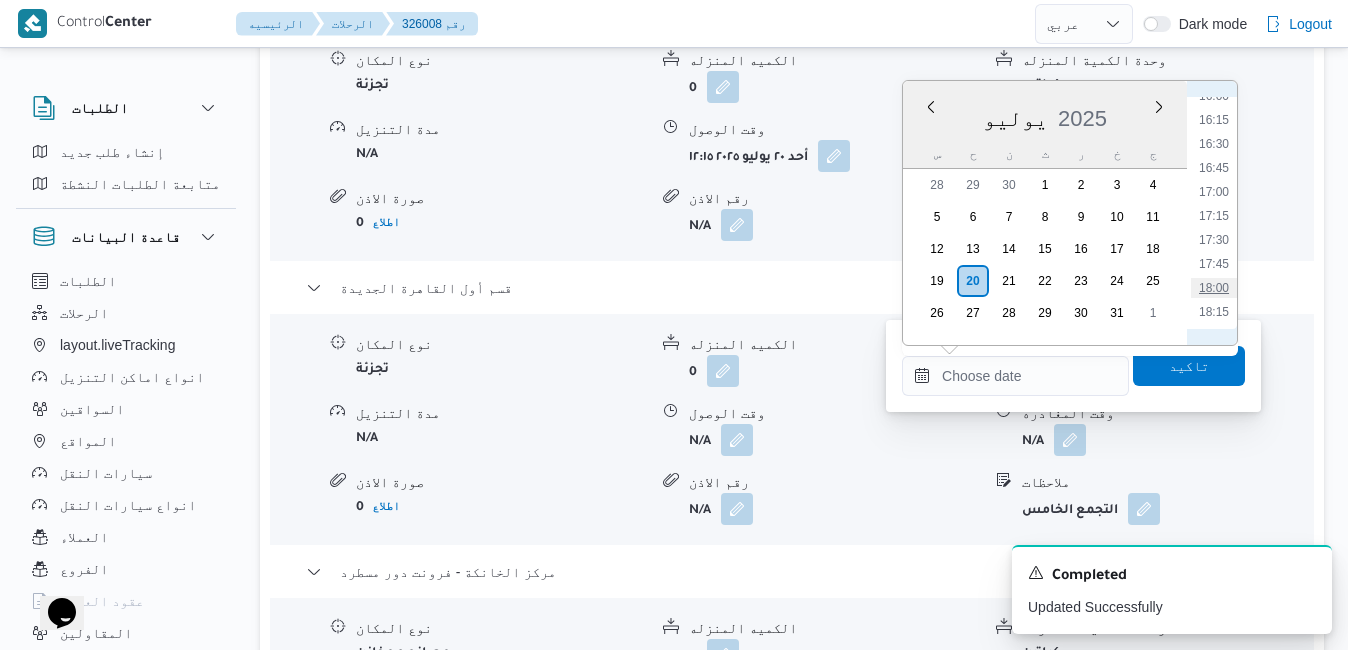 click on "18:00" at bounding box center [1214, 288] 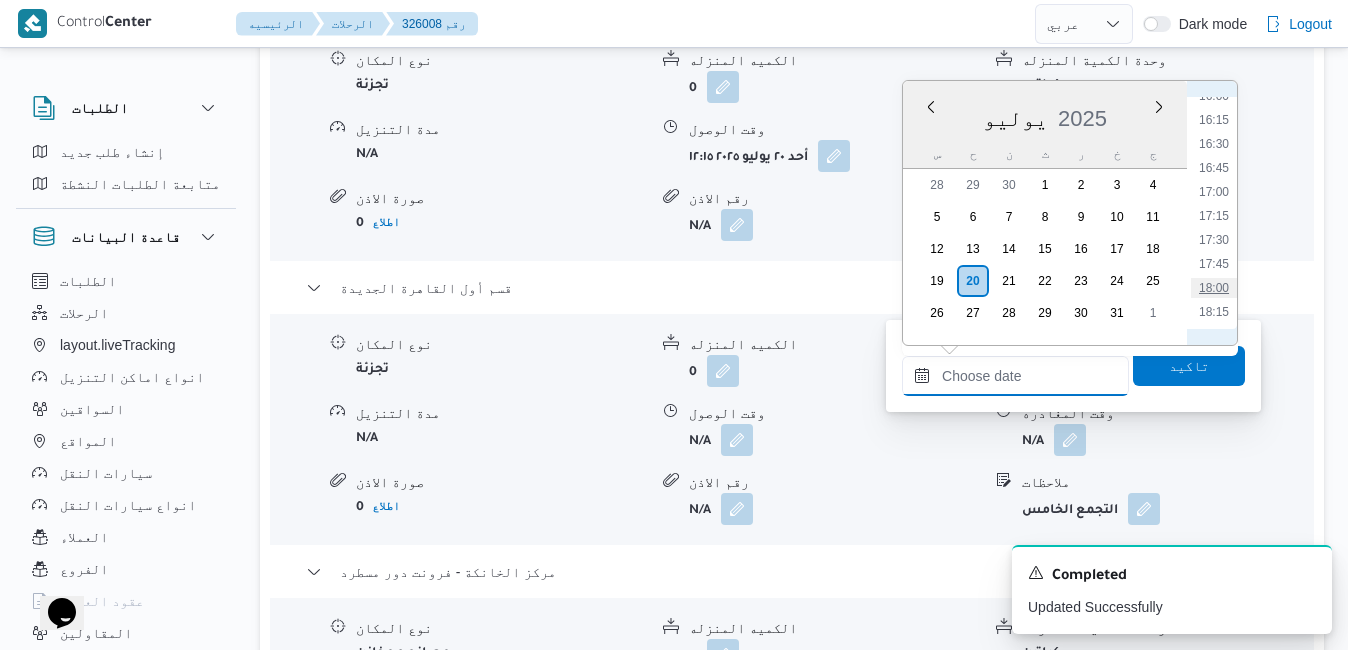 type on "٢٠/٠٧/٢٠٢٥ ١٨:٠٠" 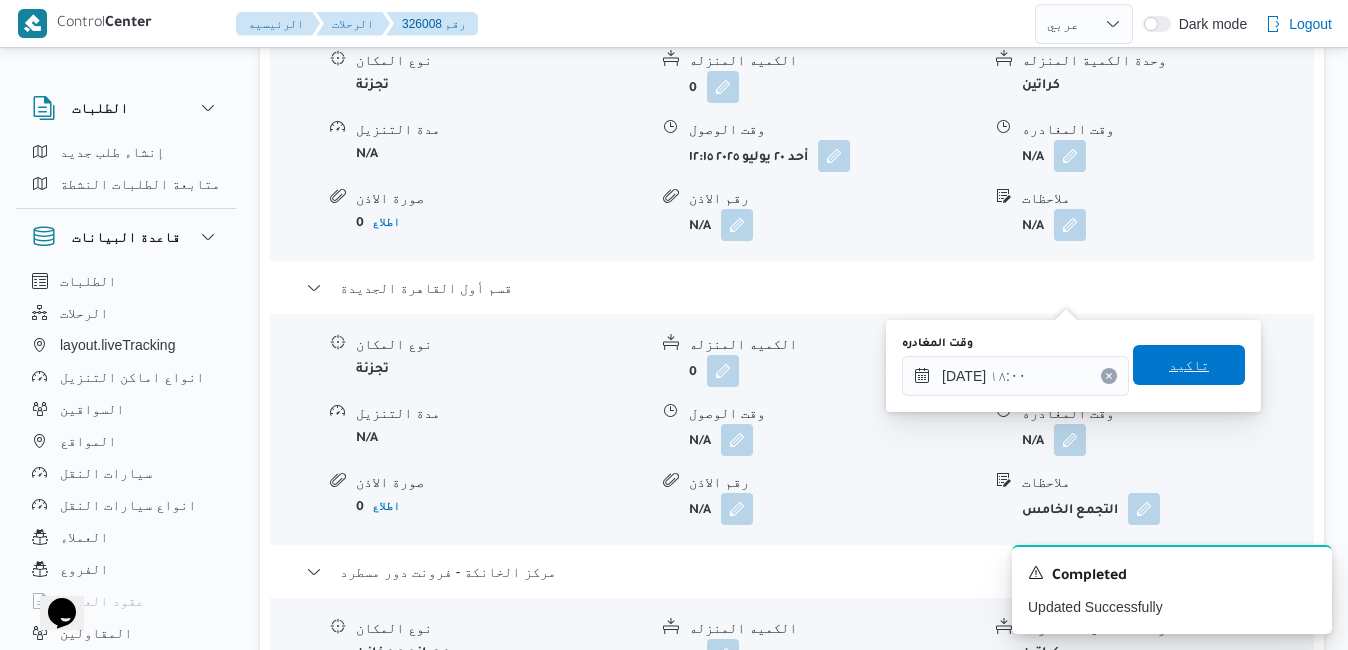 click on "تاكيد" at bounding box center (1189, 365) 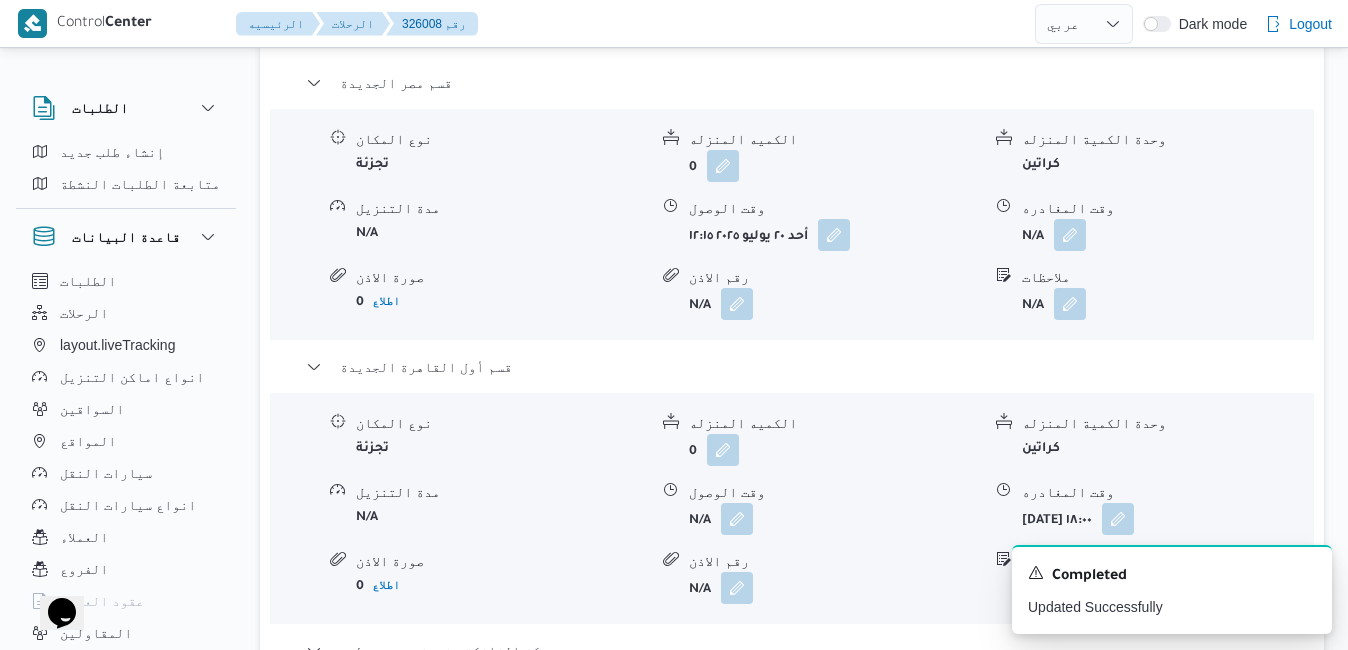 scroll, scrollTop: 1964, scrollLeft: 0, axis: vertical 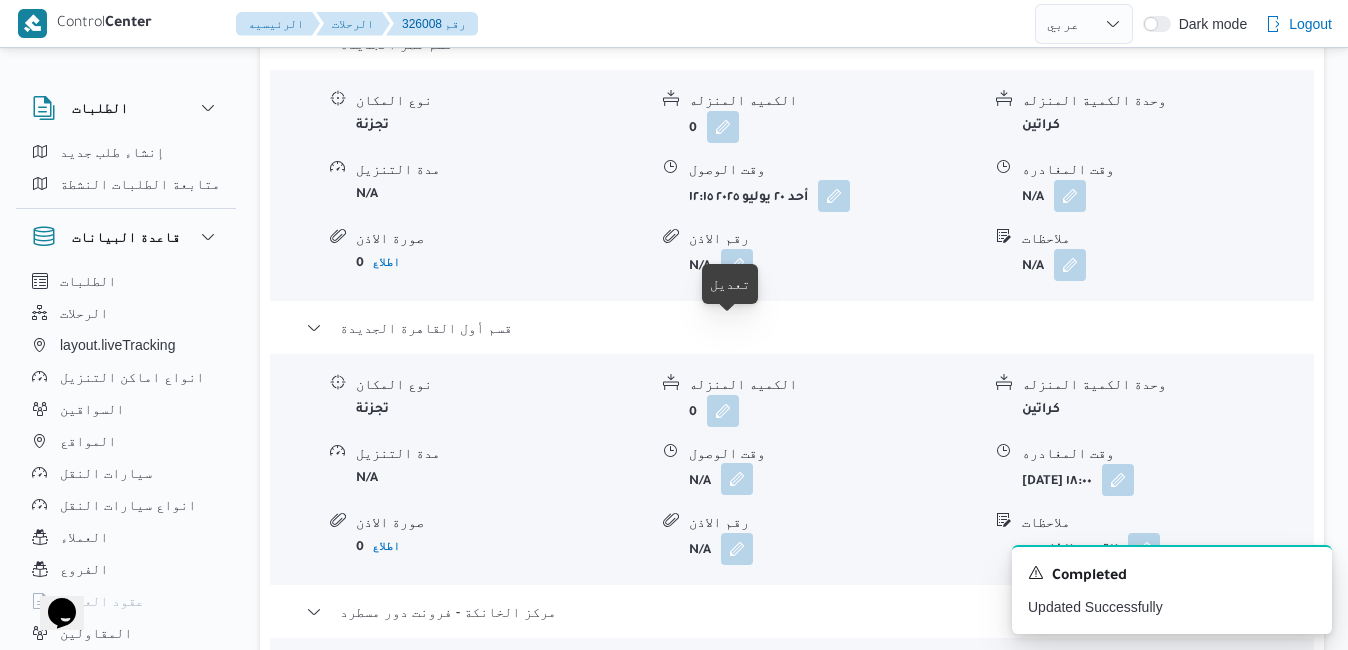 click at bounding box center [737, 479] 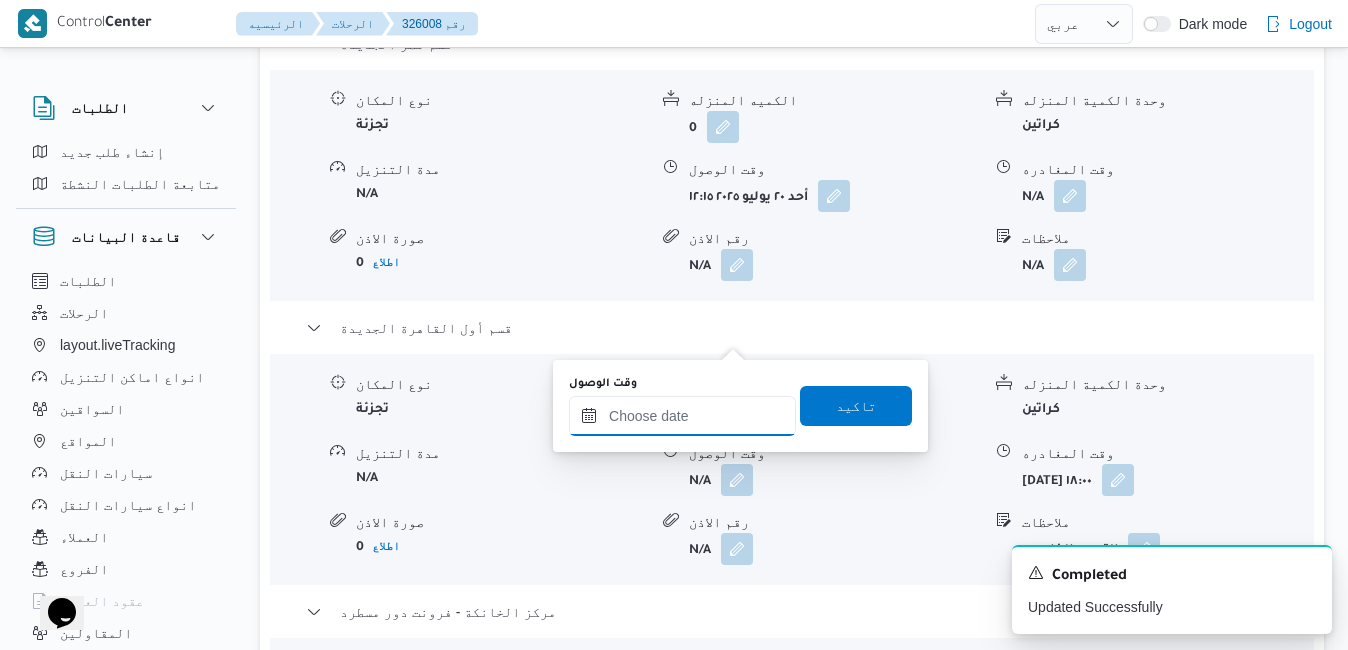 click on "وقت الوصول" at bounding box center [682, 416] 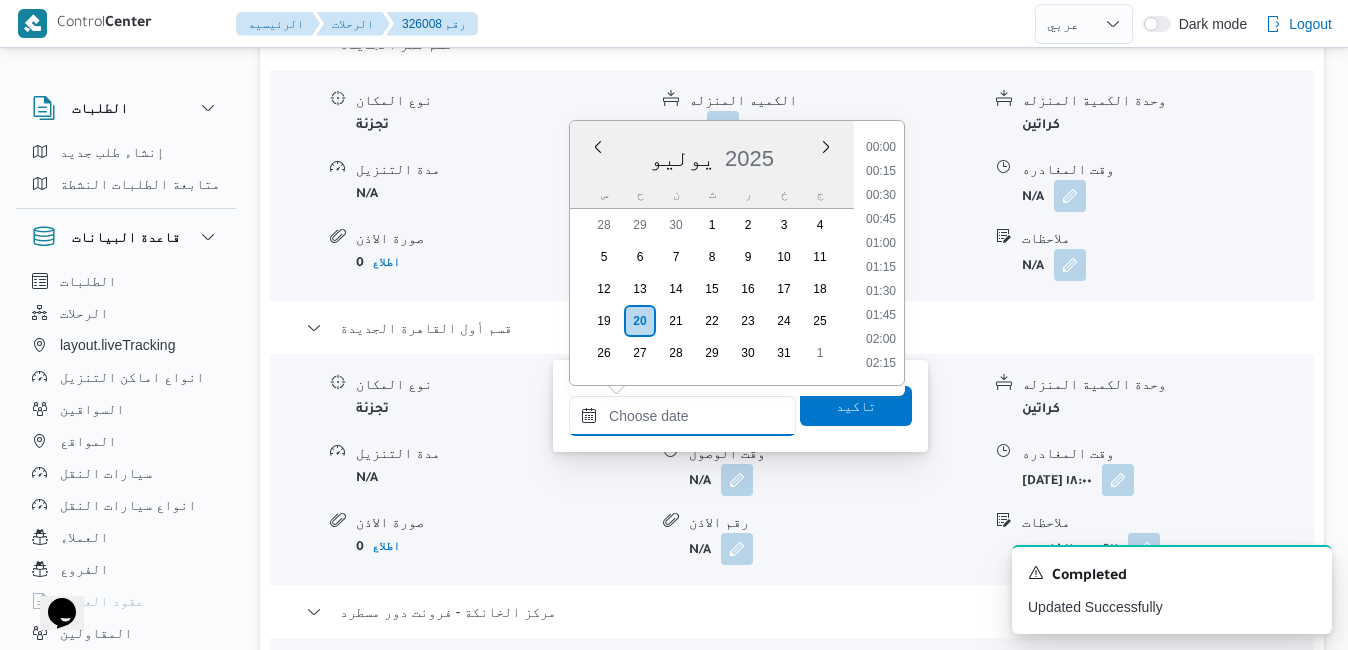 scroll, scrollTop: 1750, scrollLeft: 0, axis: vertical 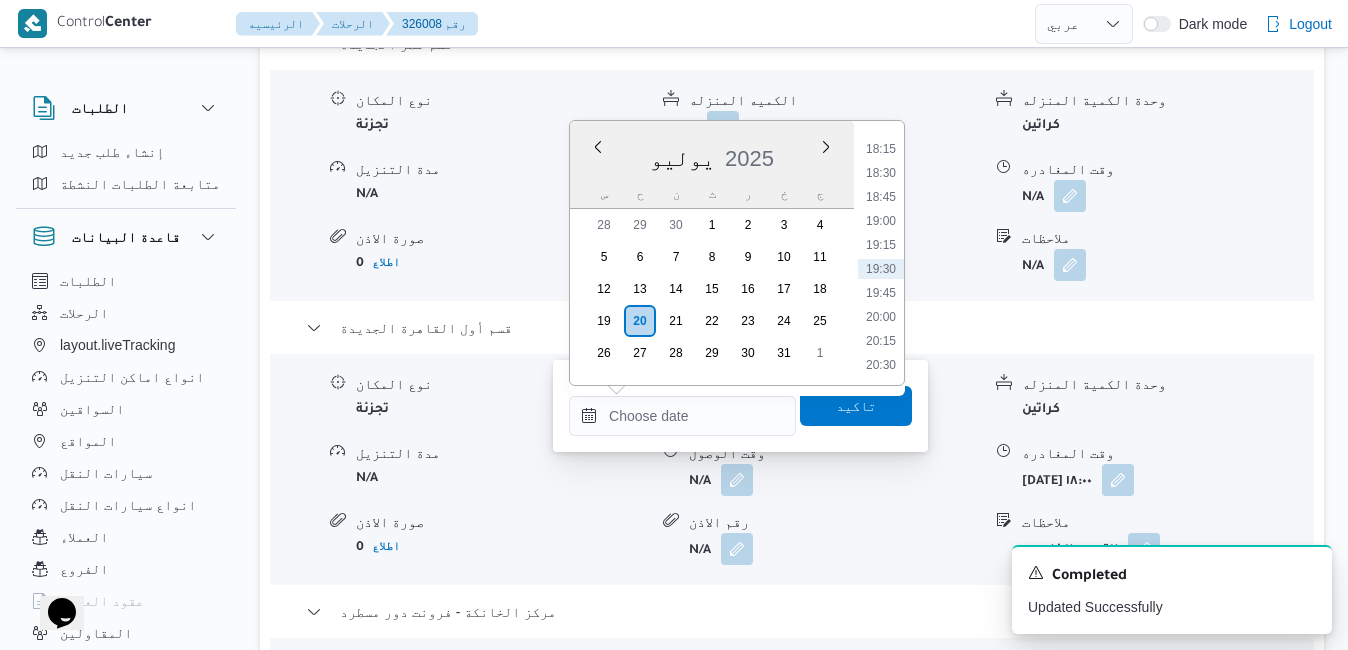 click on "يوليو ٢٠٢٥ يوليو 2025 س ح ن ث ر خ ج" at bounding box center (712, 165) 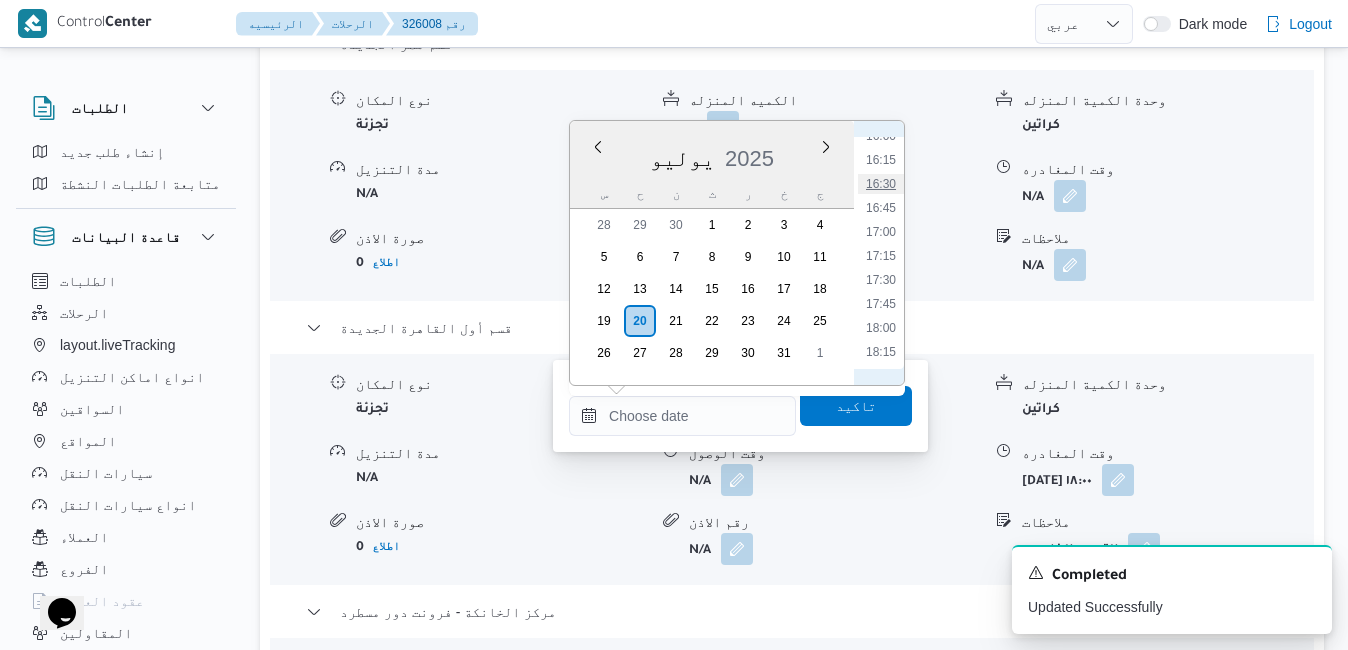 click on "16:30" at bounding box center (881, 184) 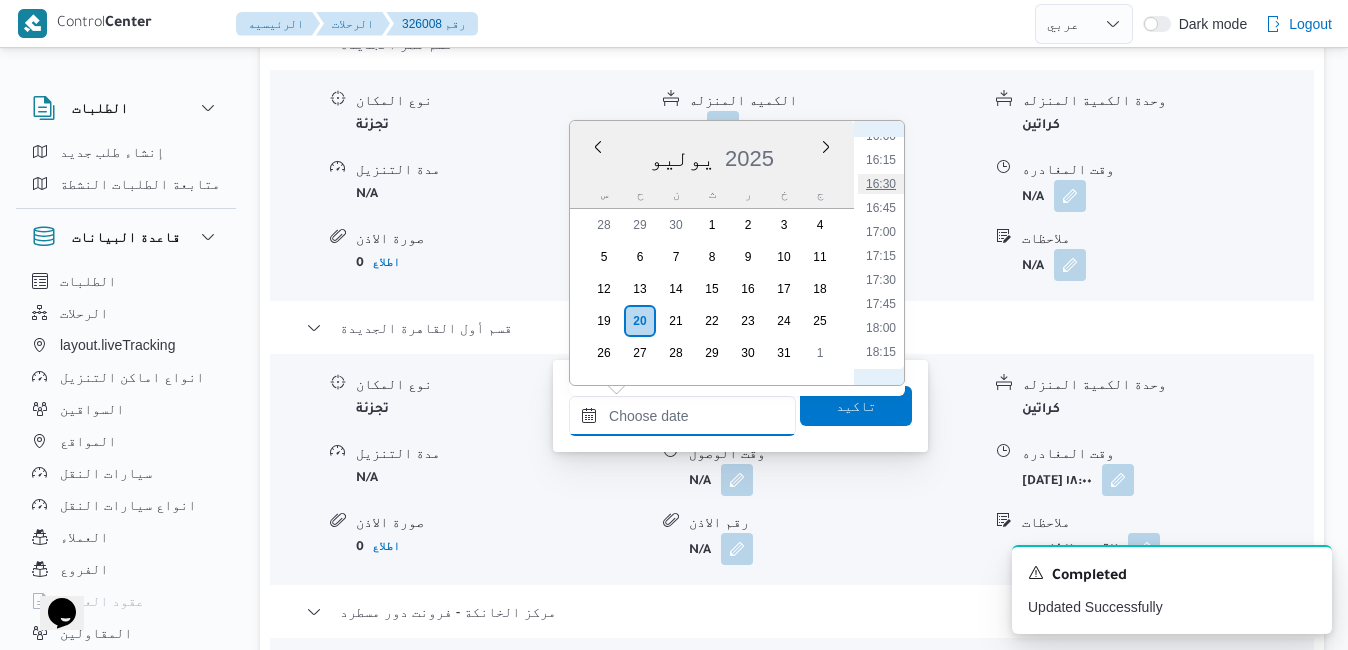 type on "٢٠/٠٧/٢٠٢٥ ١٦:٣٠" 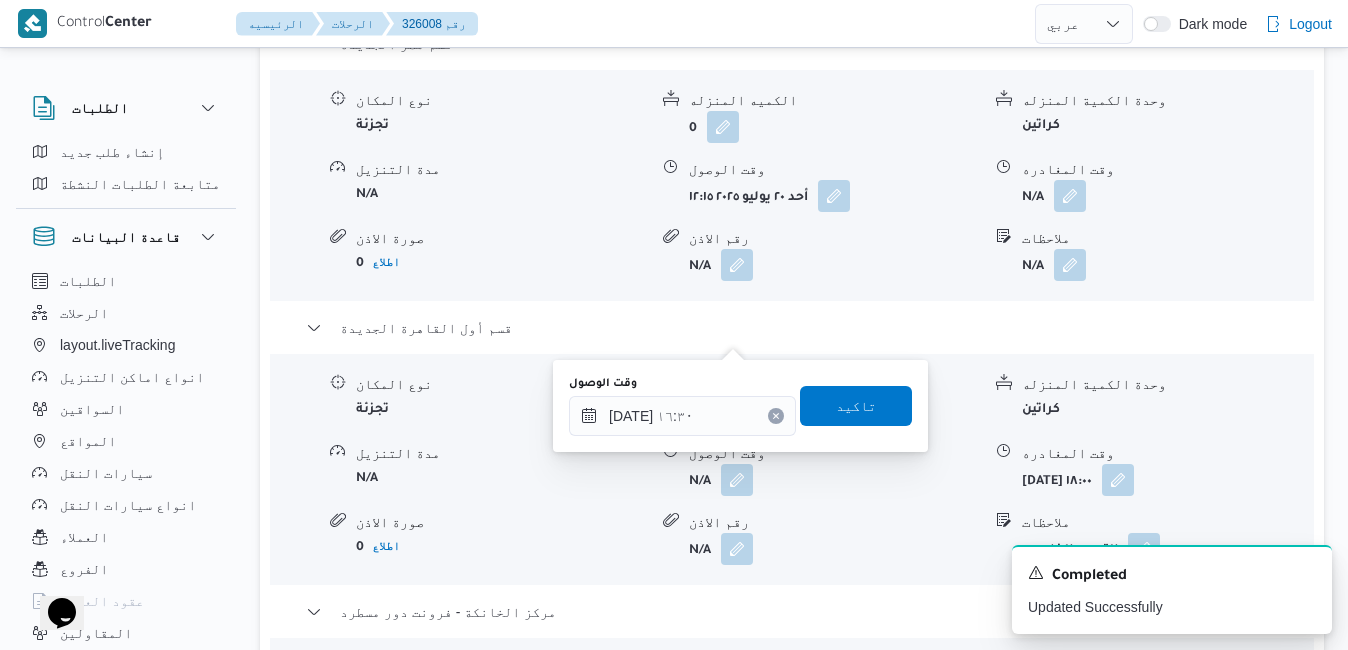 drag, startPoint x: 841, startPoint y: 409, endPoint x: 857, endPoint y: 450, distance: 44.011364 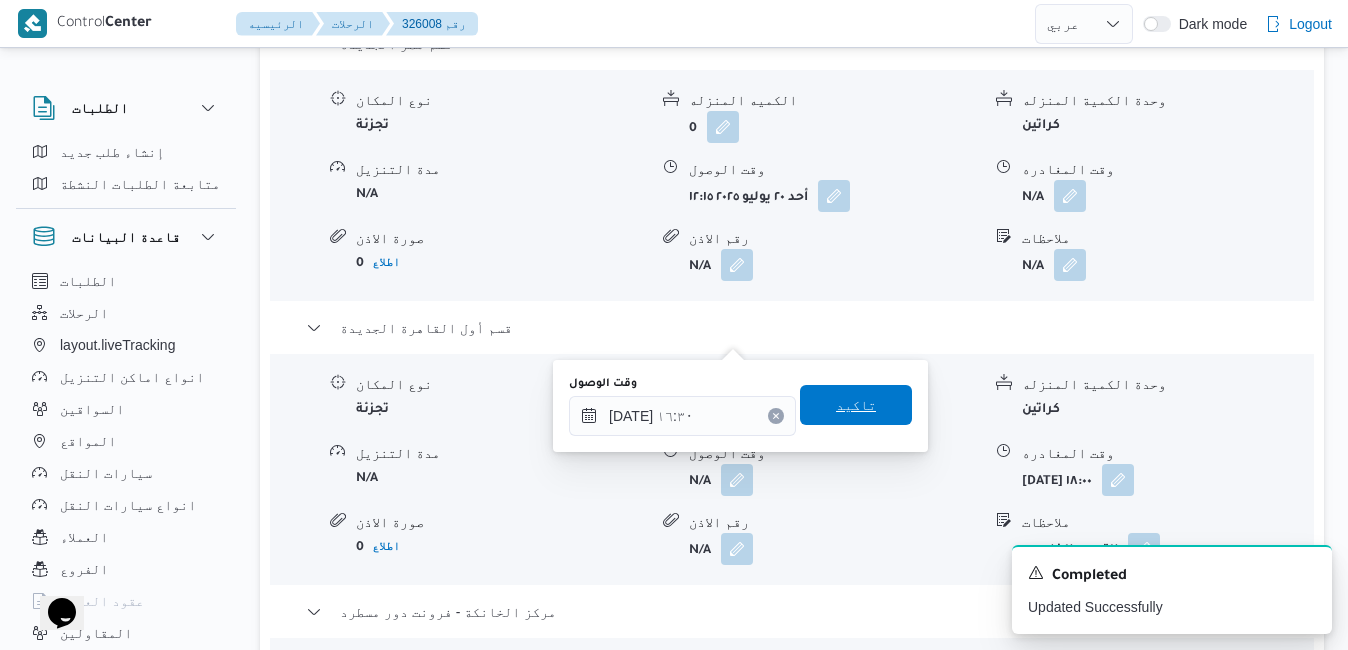 click on "تاكيد" at bounding box center [856, 405] 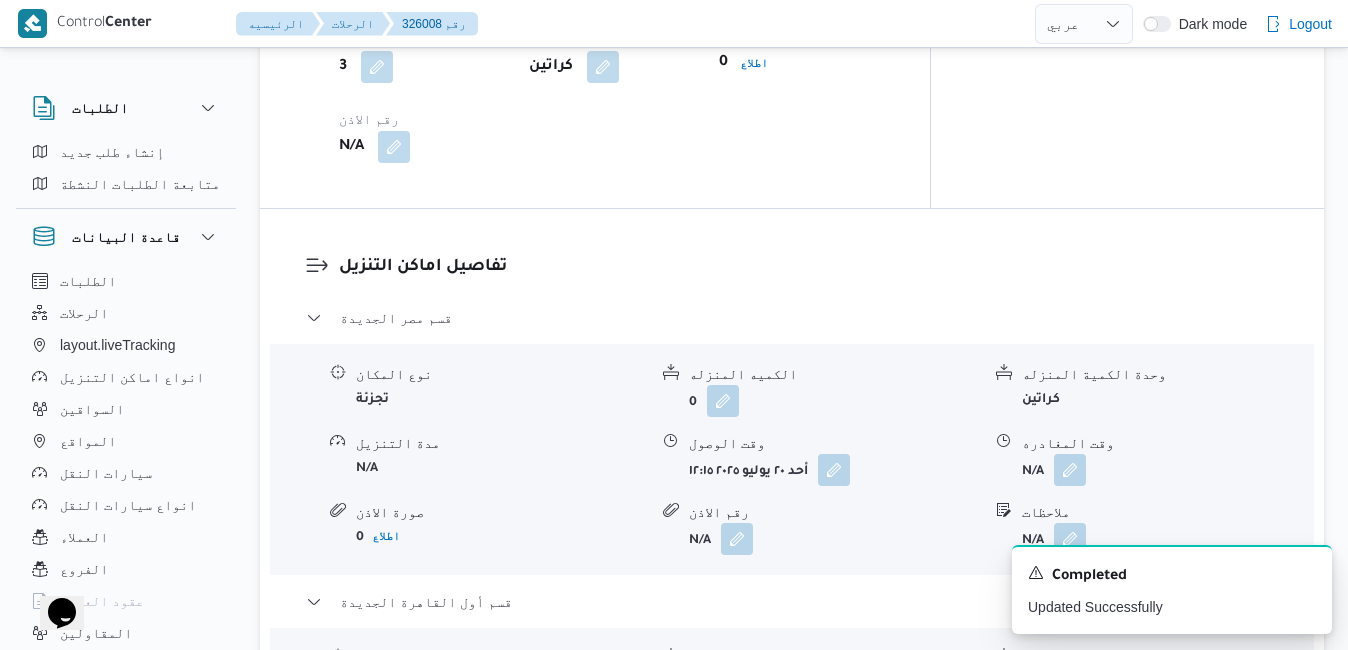 scroll, scrollTop: 1644, scrollLeft: 0, axis: vertical 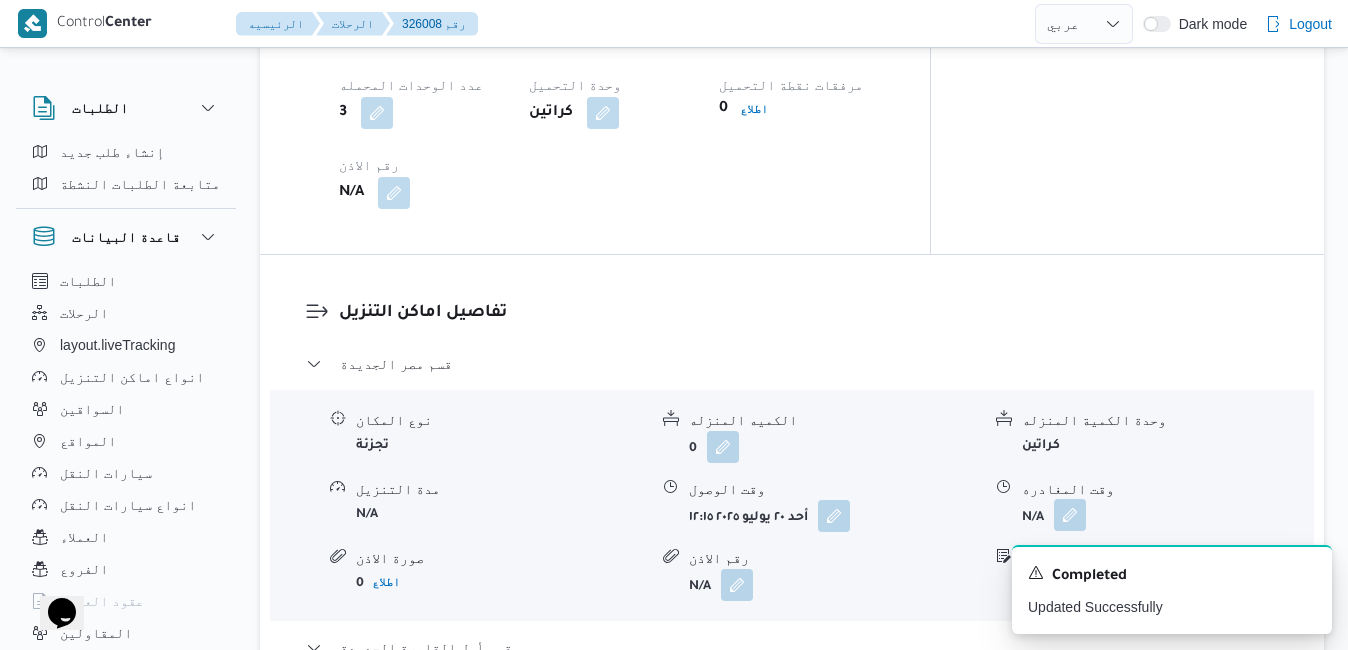 click at bounding box center [1070, 515] 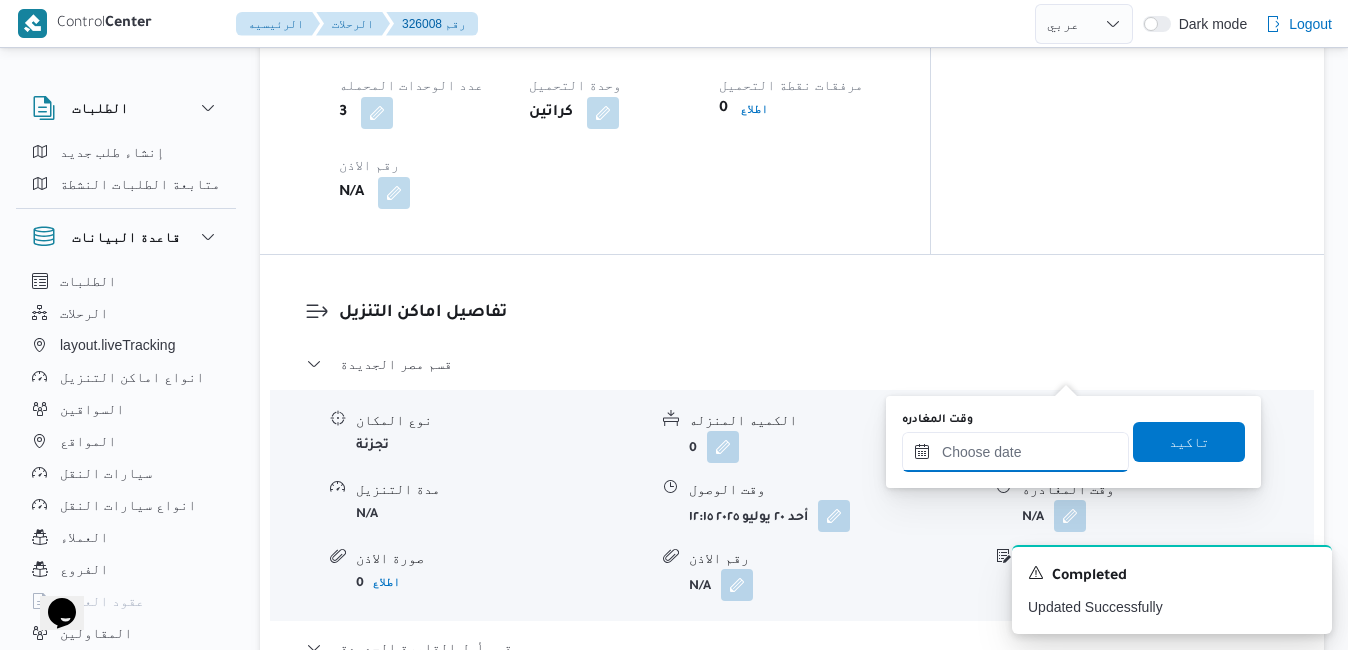 click on "وقت المغادره" at bounding box center [1015, 452] 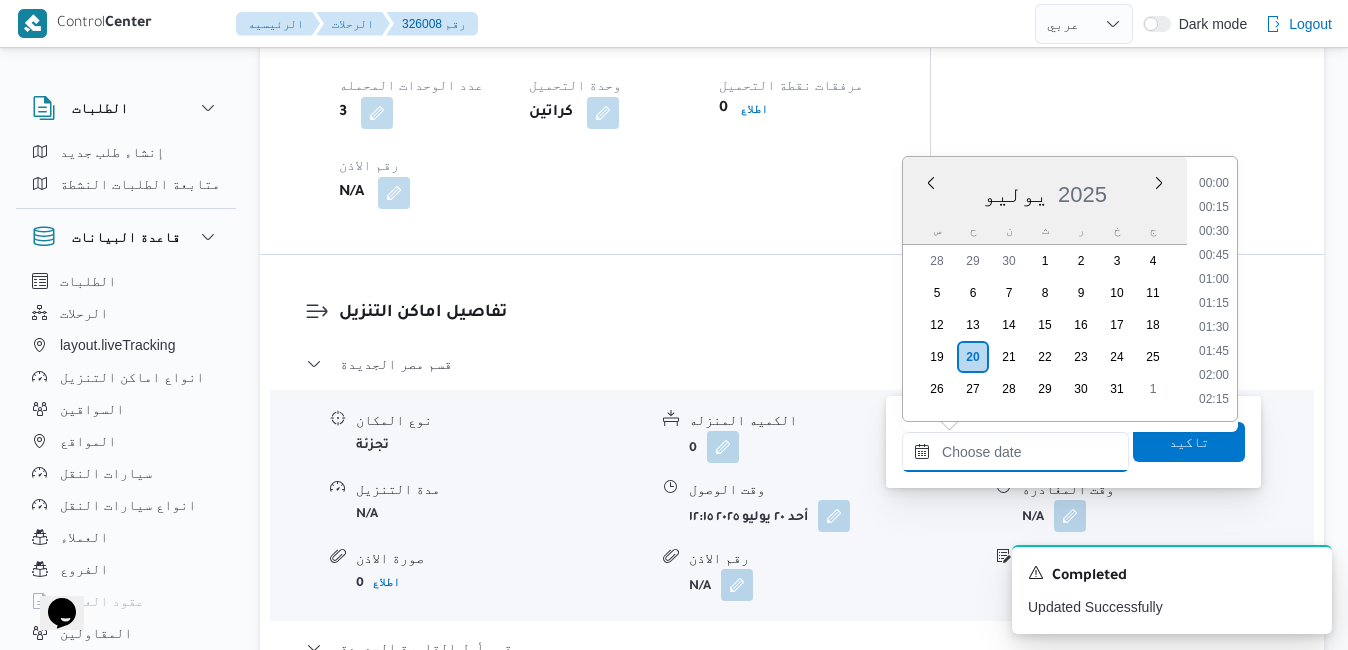 scroll, scrollTop: 1750, scrollLeft: 0, axis: vertical 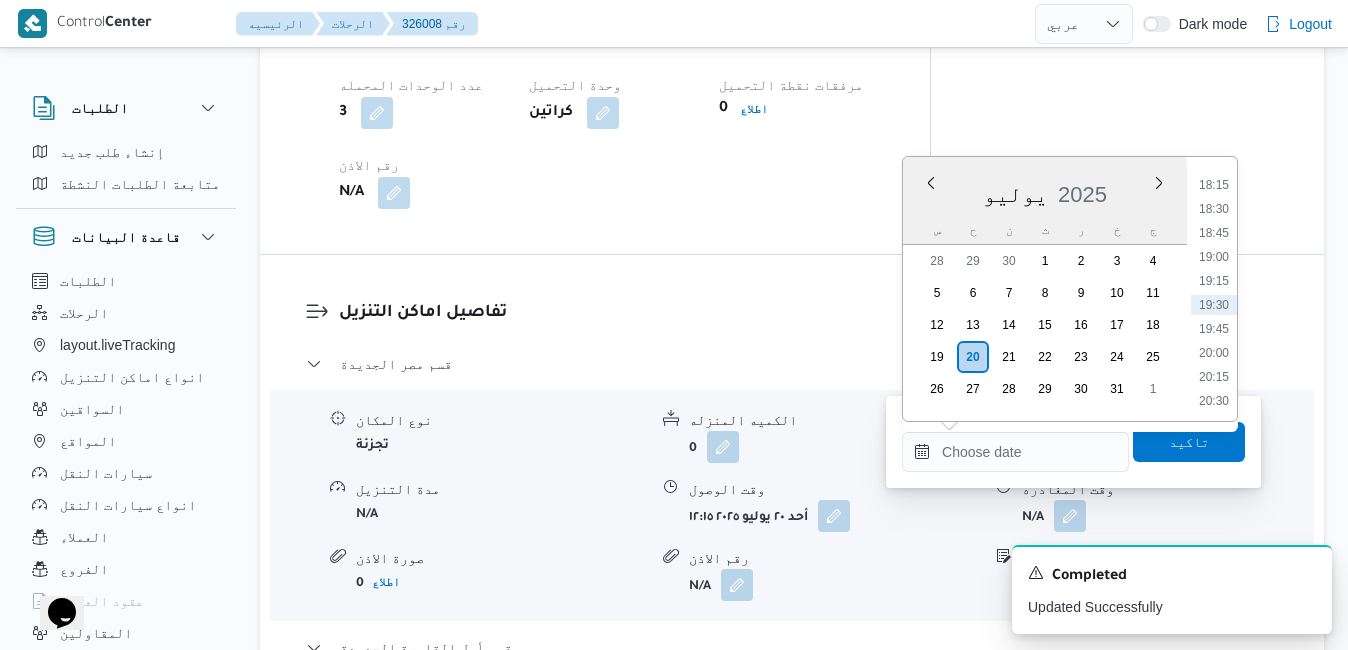 click on "يوليو 2025" at bounding box center [1045, 190] 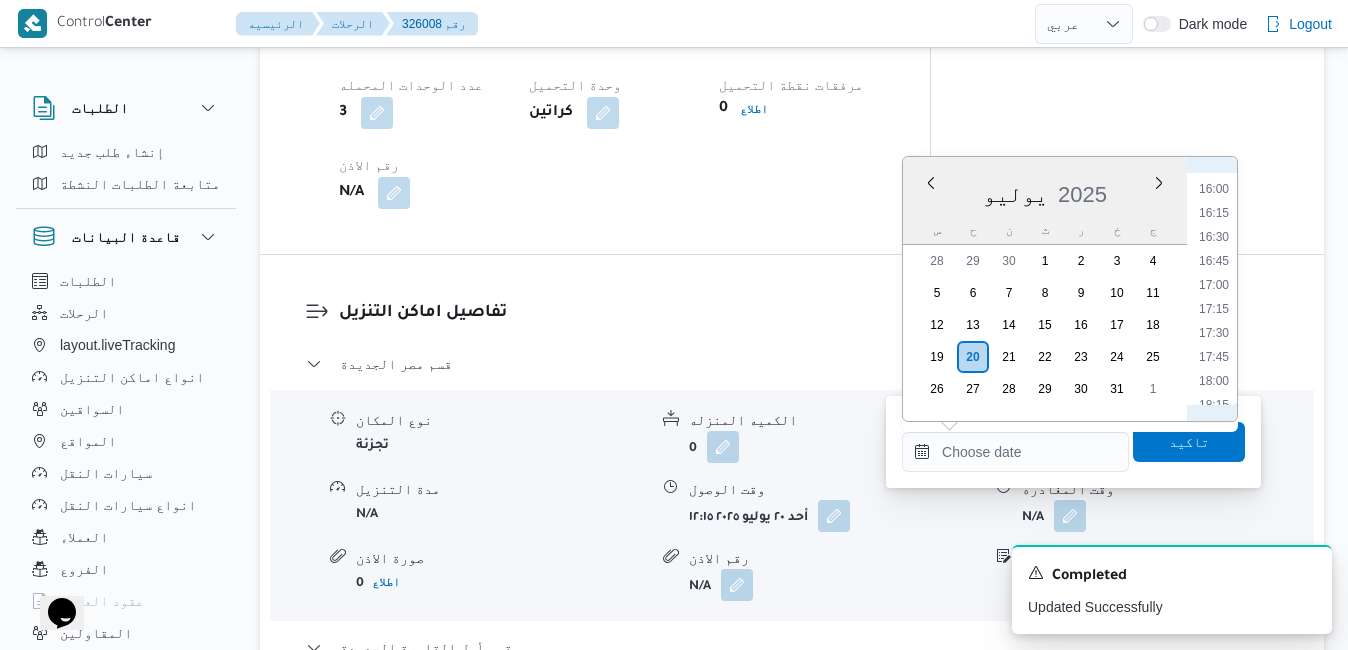 scroll, scrollTop: 1344, scrollLeft: 0, axis: vertical 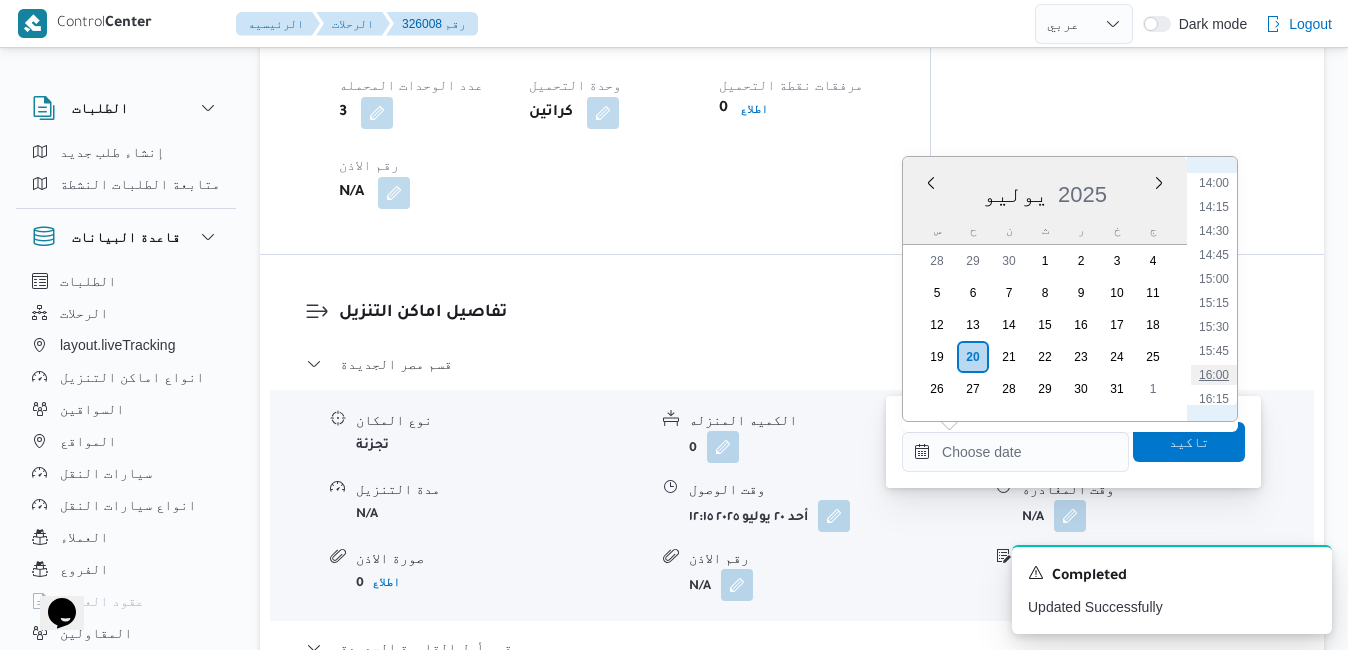 click on "16:00" at bounding box center [1214, 375] 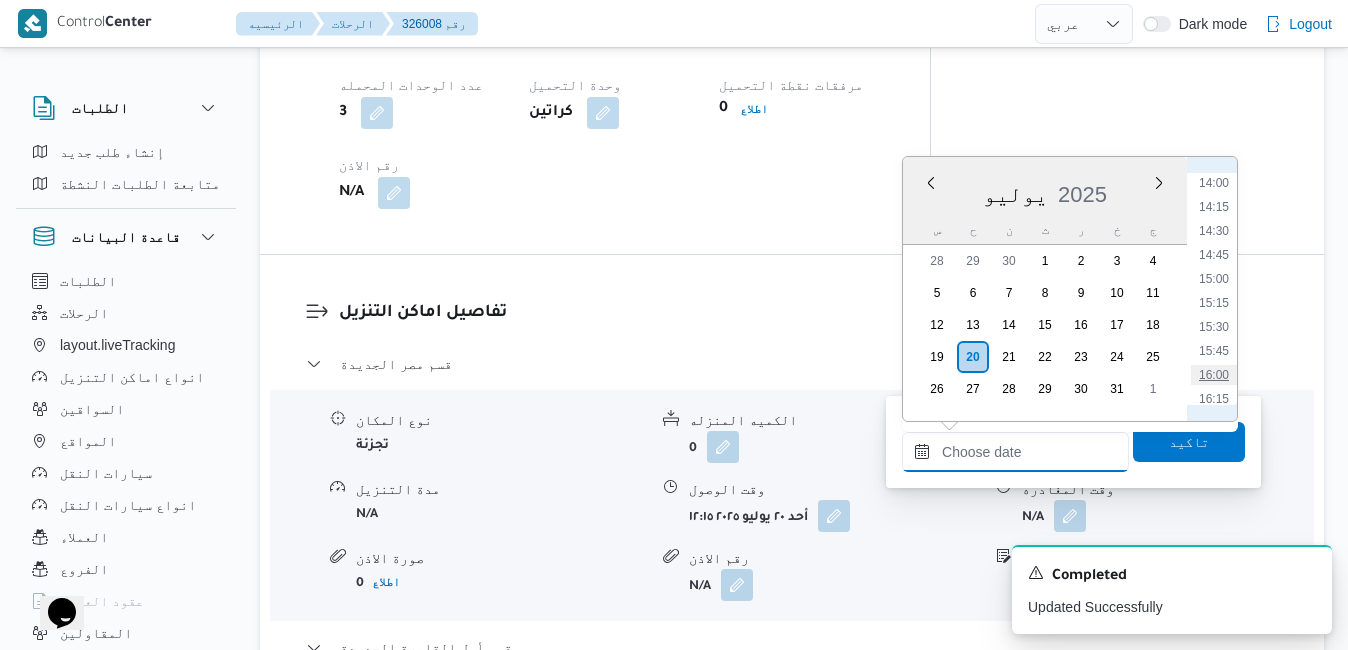 type on "٢٠/٠٧/٢٠٢٥ ١٦:٠٠" 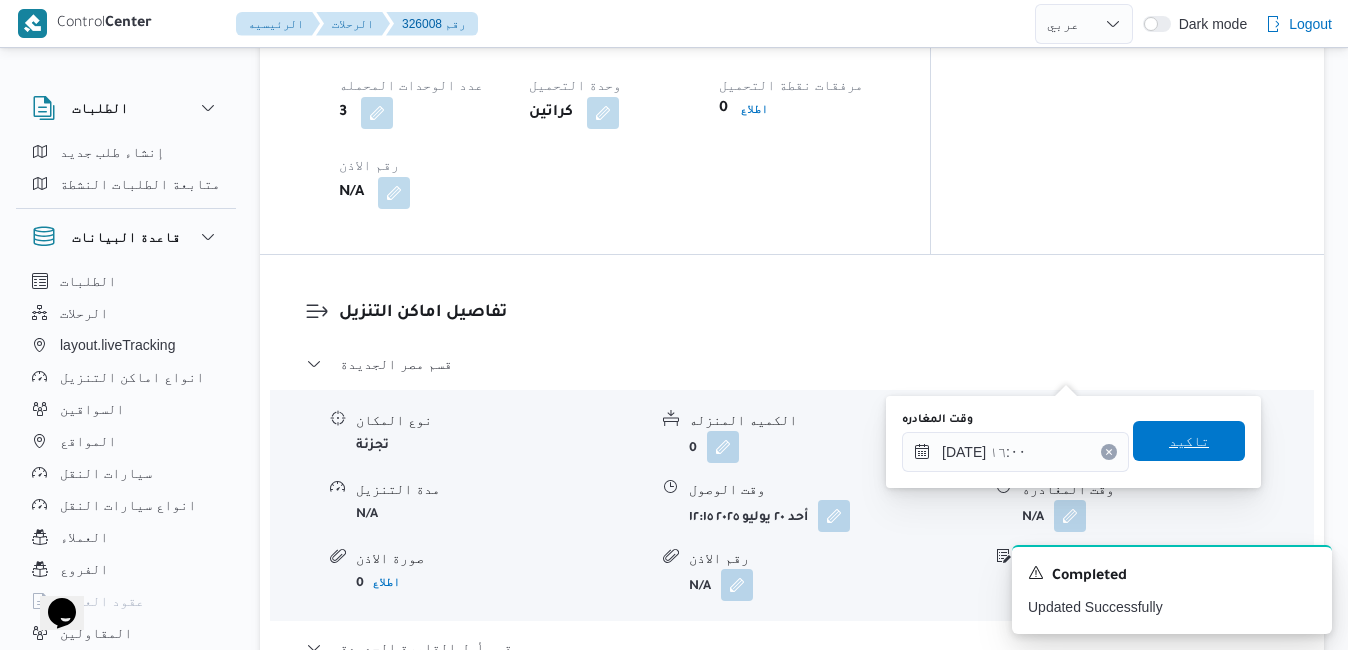 click on "تاكيد" at bounding box center (1189, 441) 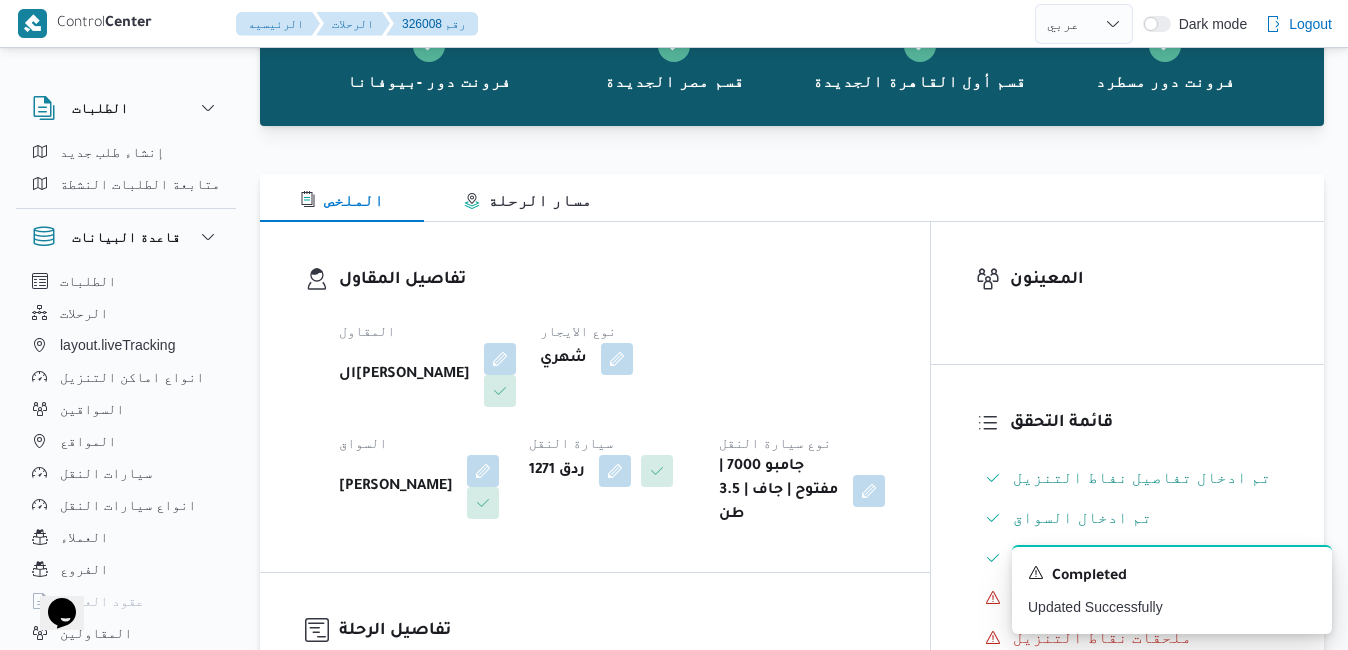 scroll, scrollTop: 0, scrollLeft: 0, axis: both 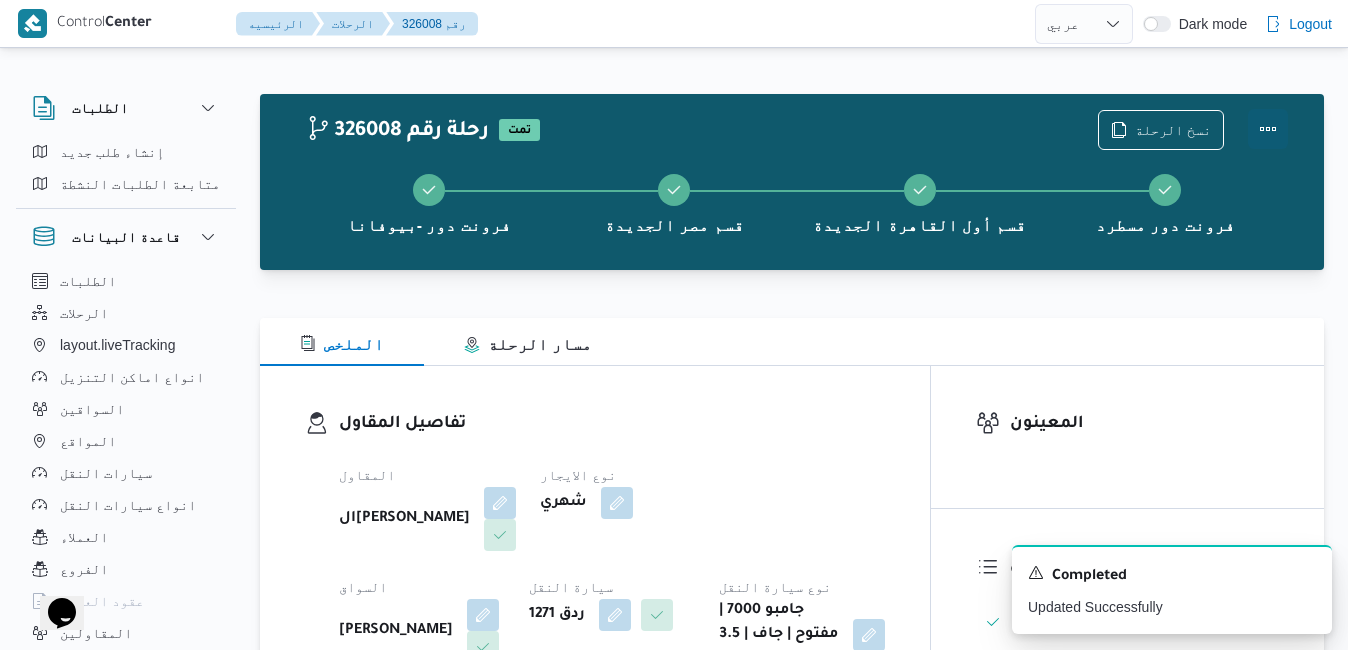 click at bounding box center [1268, 129] 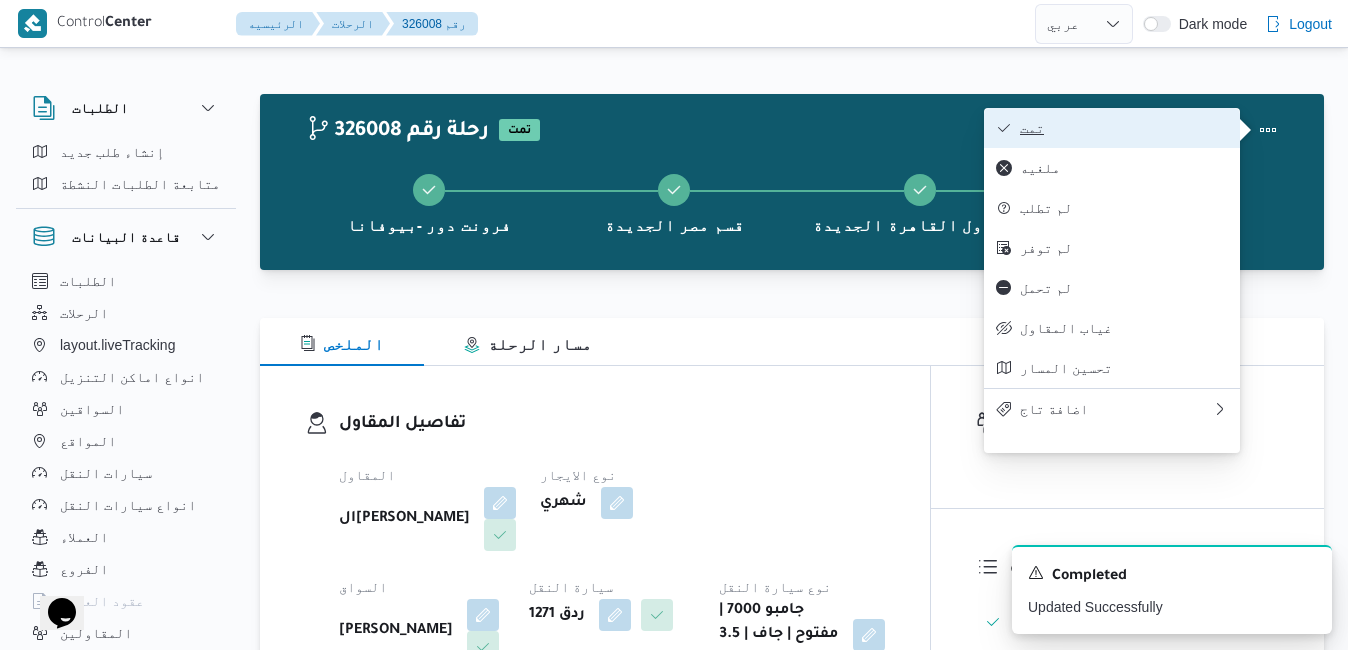 click on "تمت" at bounding box center (1124, 128) 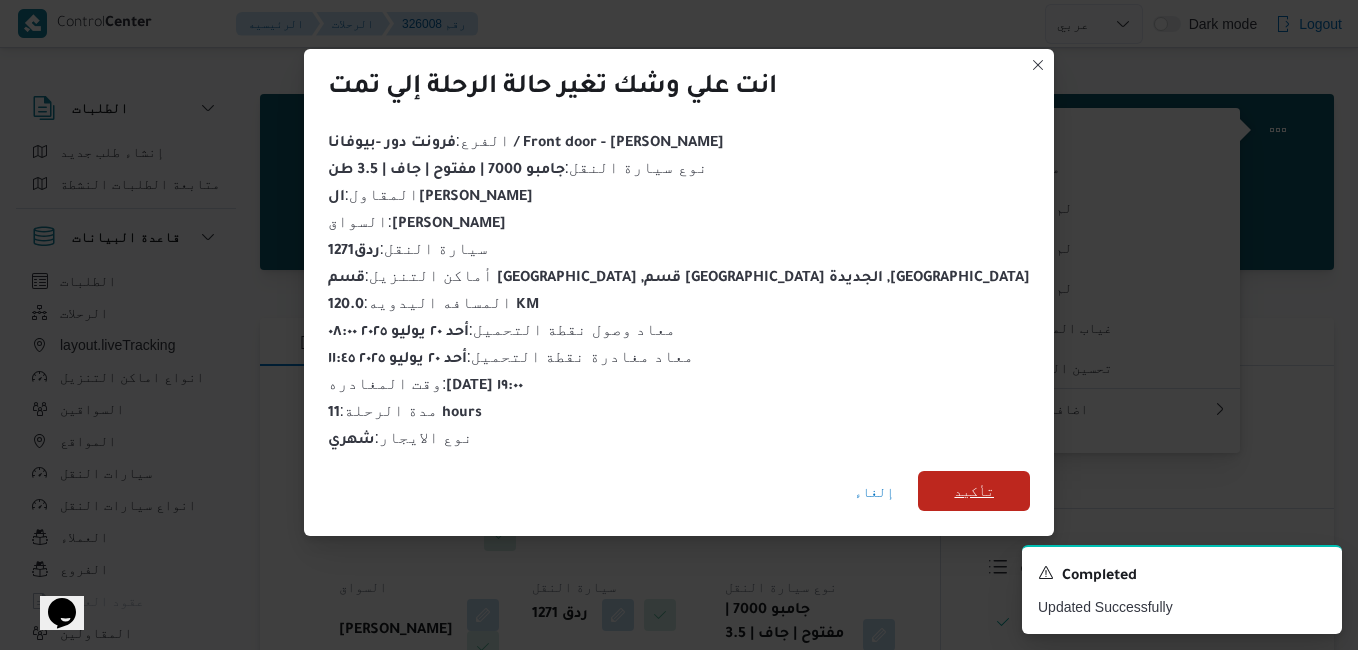 click on "تأكيد" at bounding box center [974, 491] 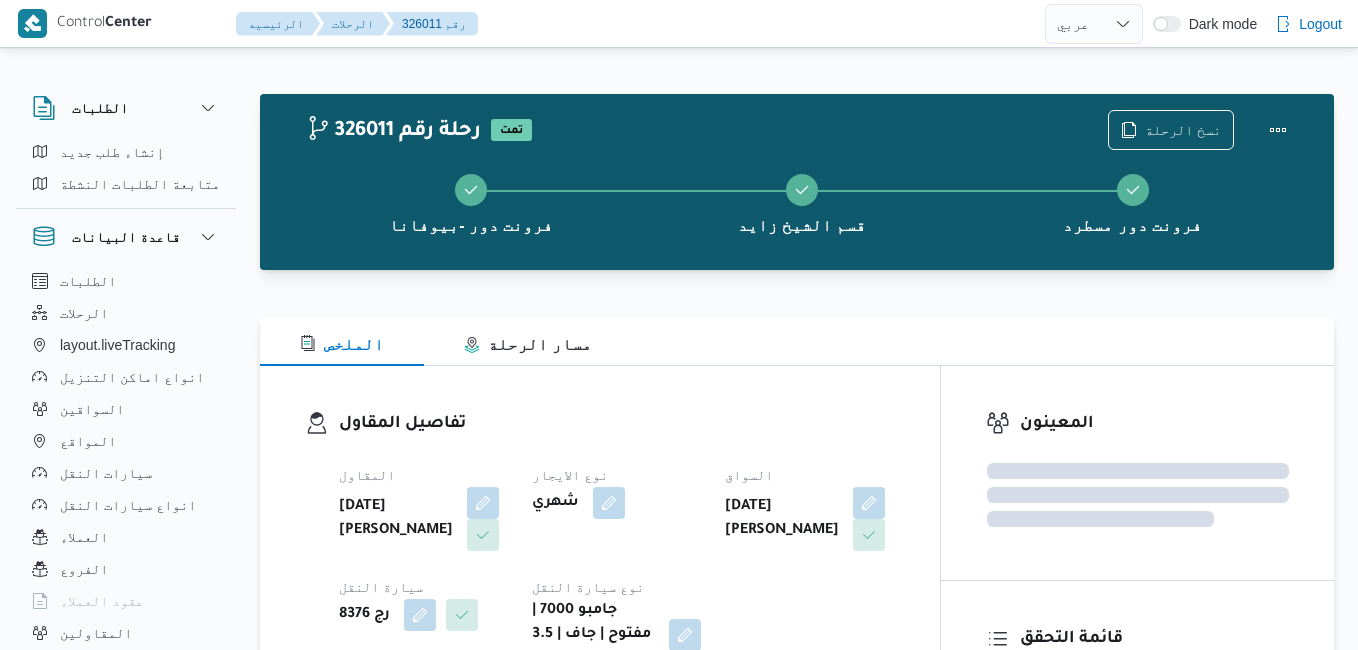 select on "ar" 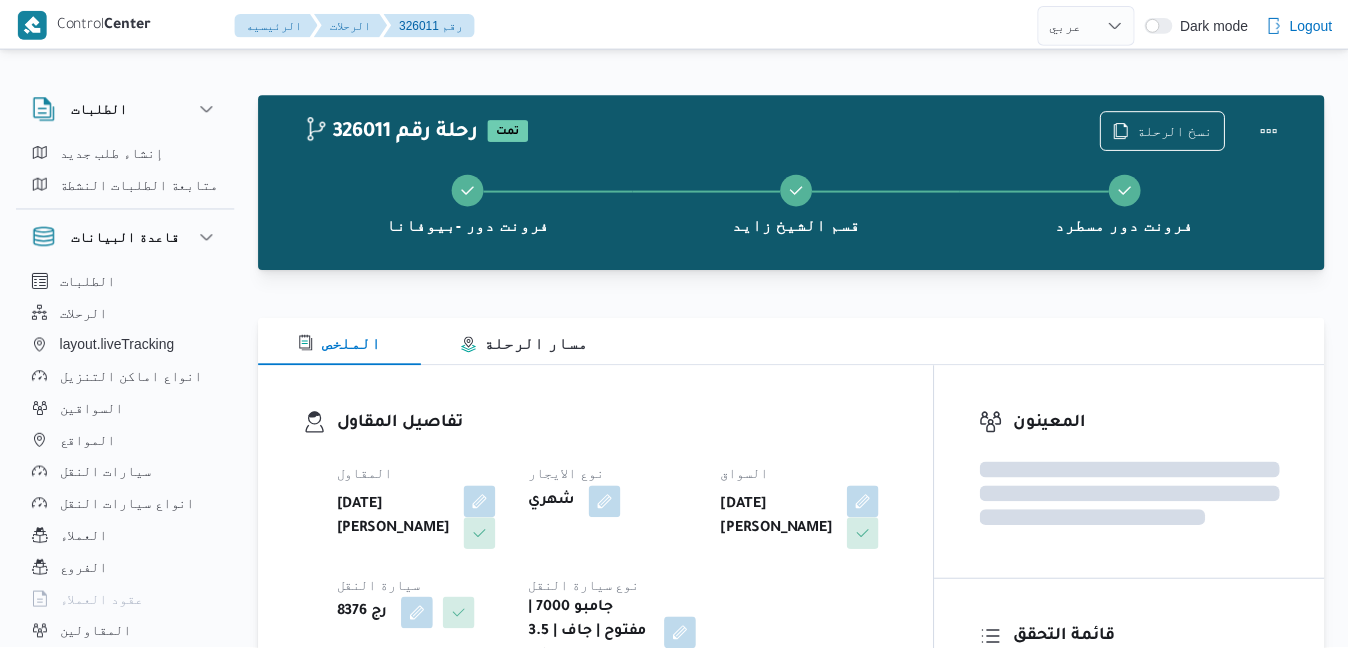 scroll, scrollTop: 0, scrollLeft: 0, axis: both 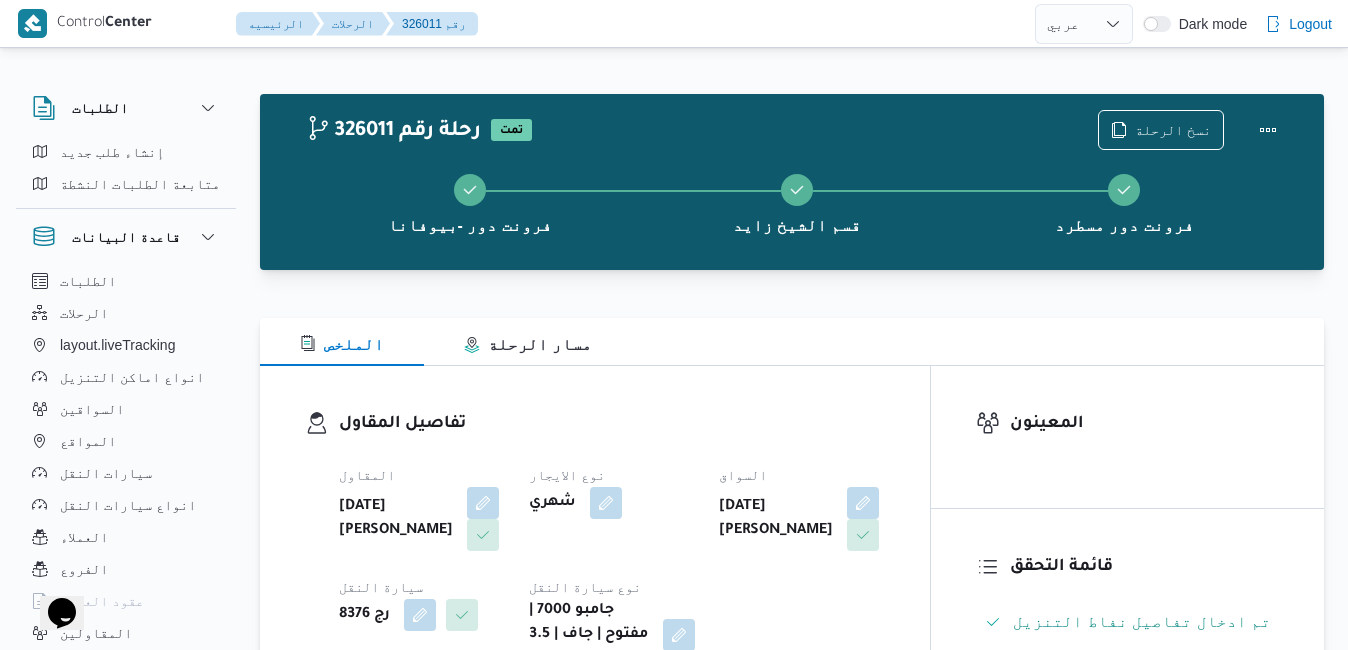 click on "تفاصيل المقاول" at bounding box center (612, 424) 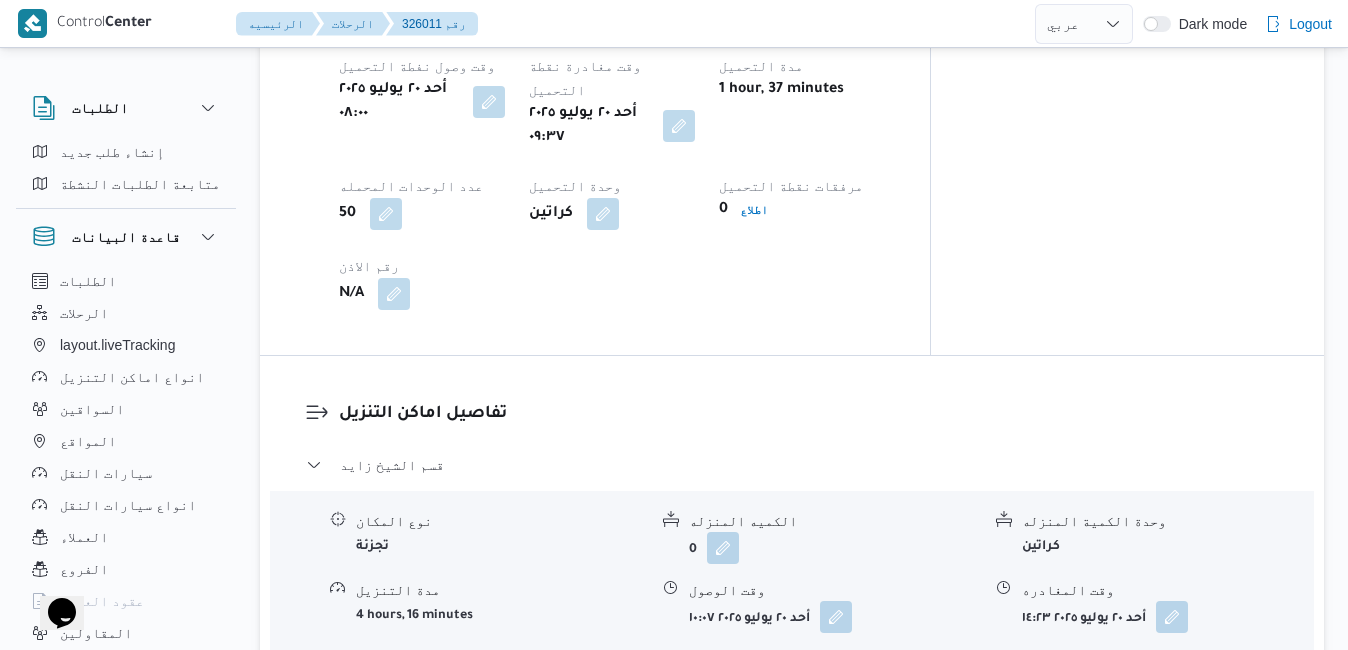 scroll, scrollTop: 1560, scrollLeft: 0, axis: vertical 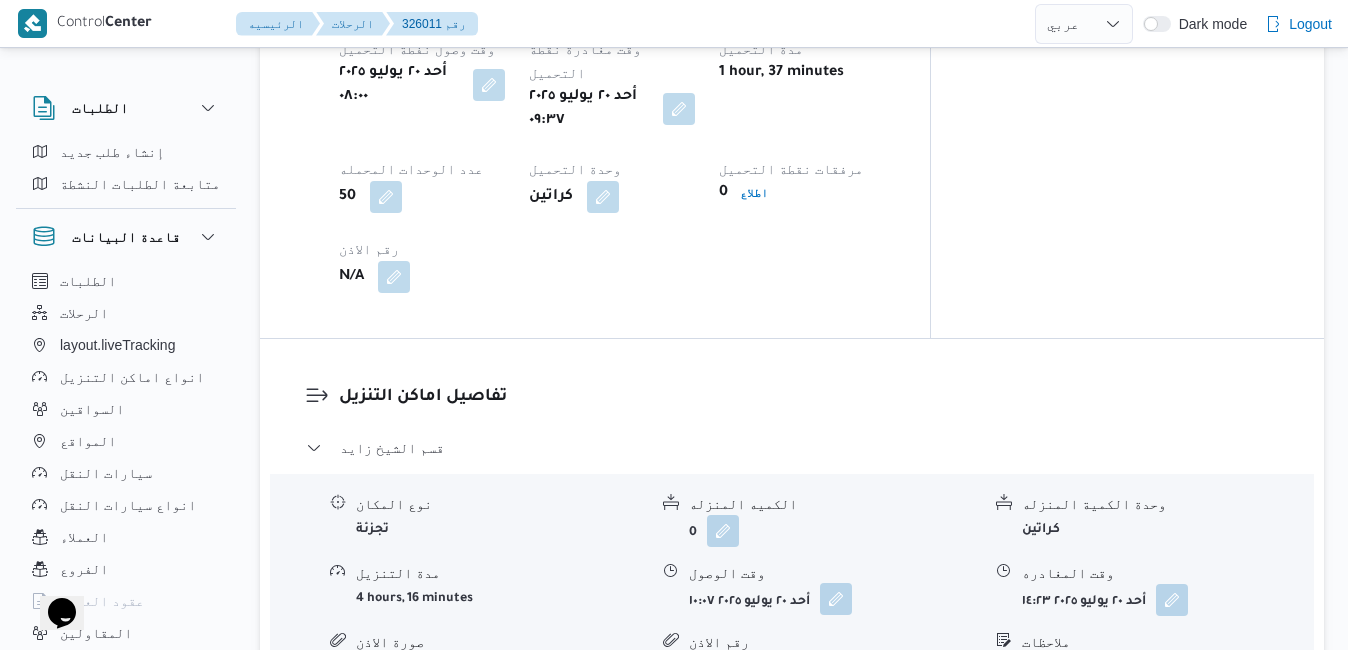 click at bounding box center (836, 599) 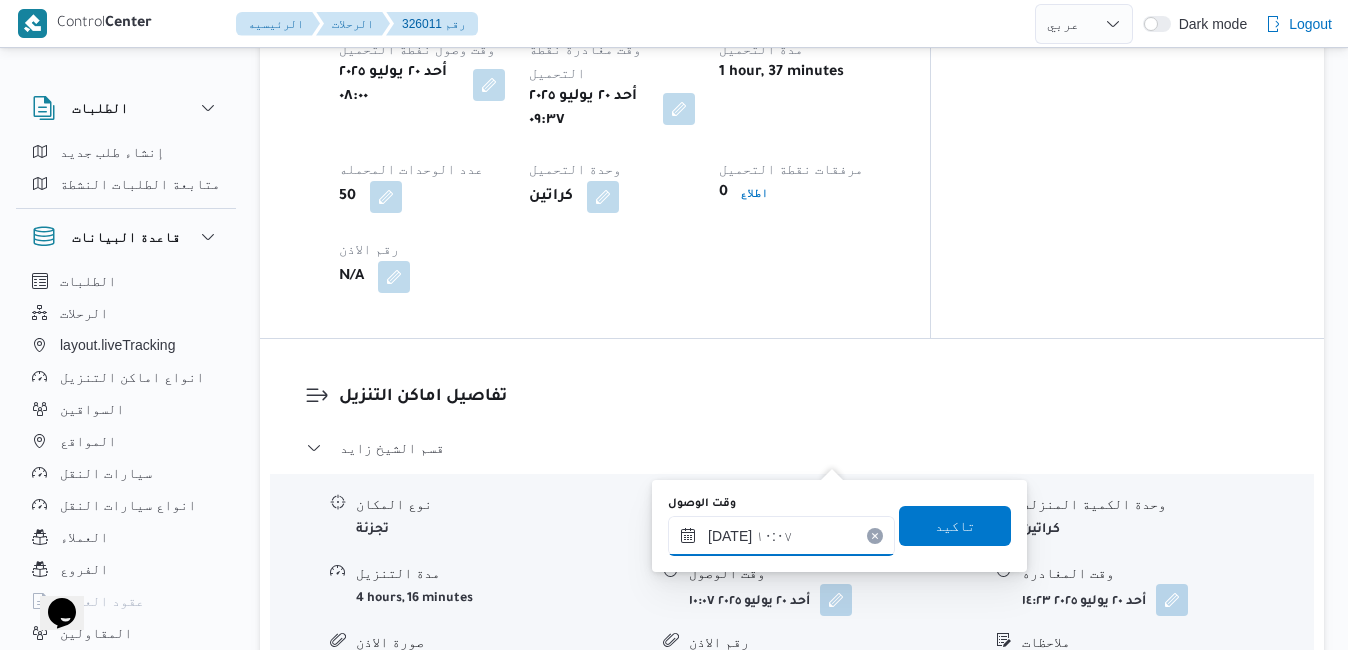 click on "[DATE] ١٠:٠٧" at bounding box center (781, 536) 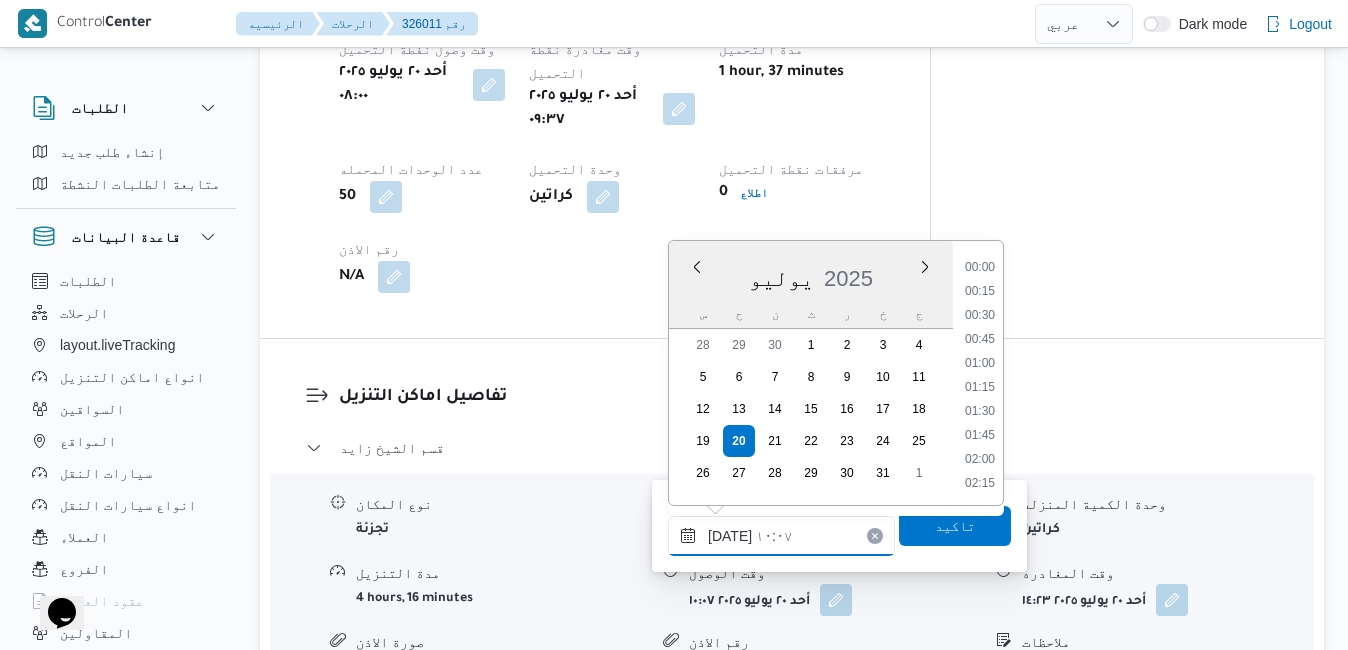 scroll, scrollTop: 838, scrollLeft: 0, axis: vertical 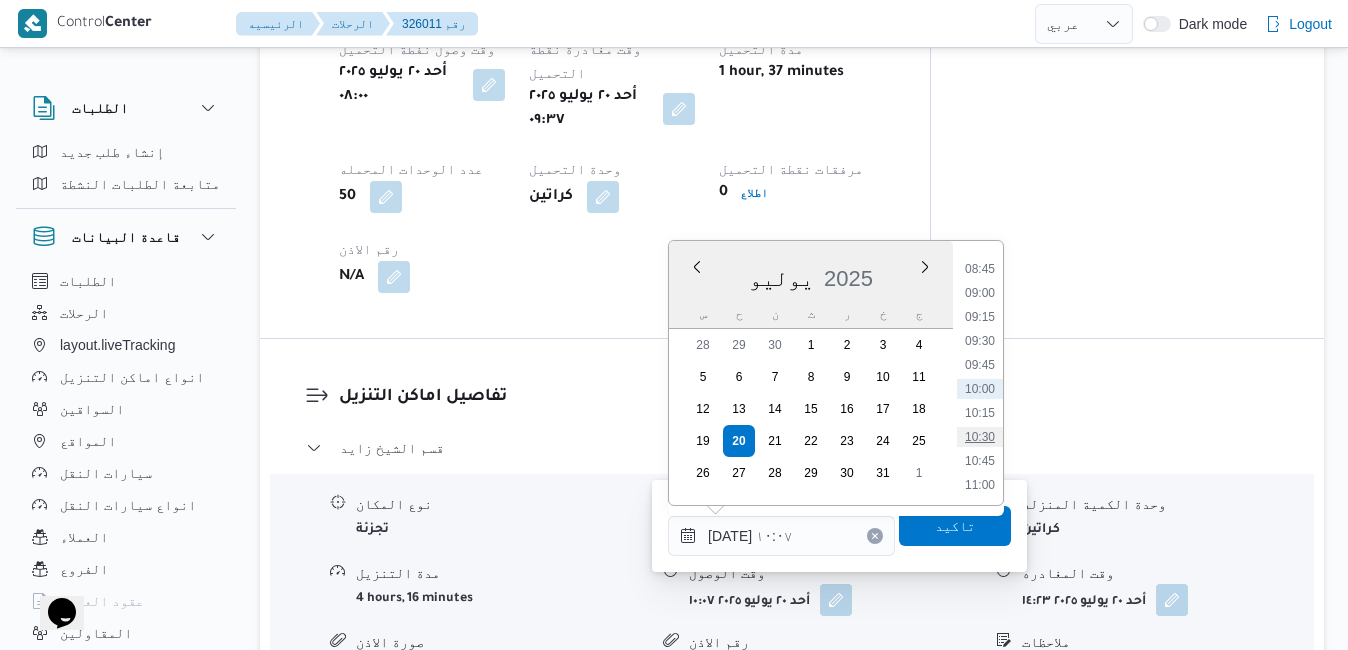 click on "10:30" at bounding box center [980, 437] 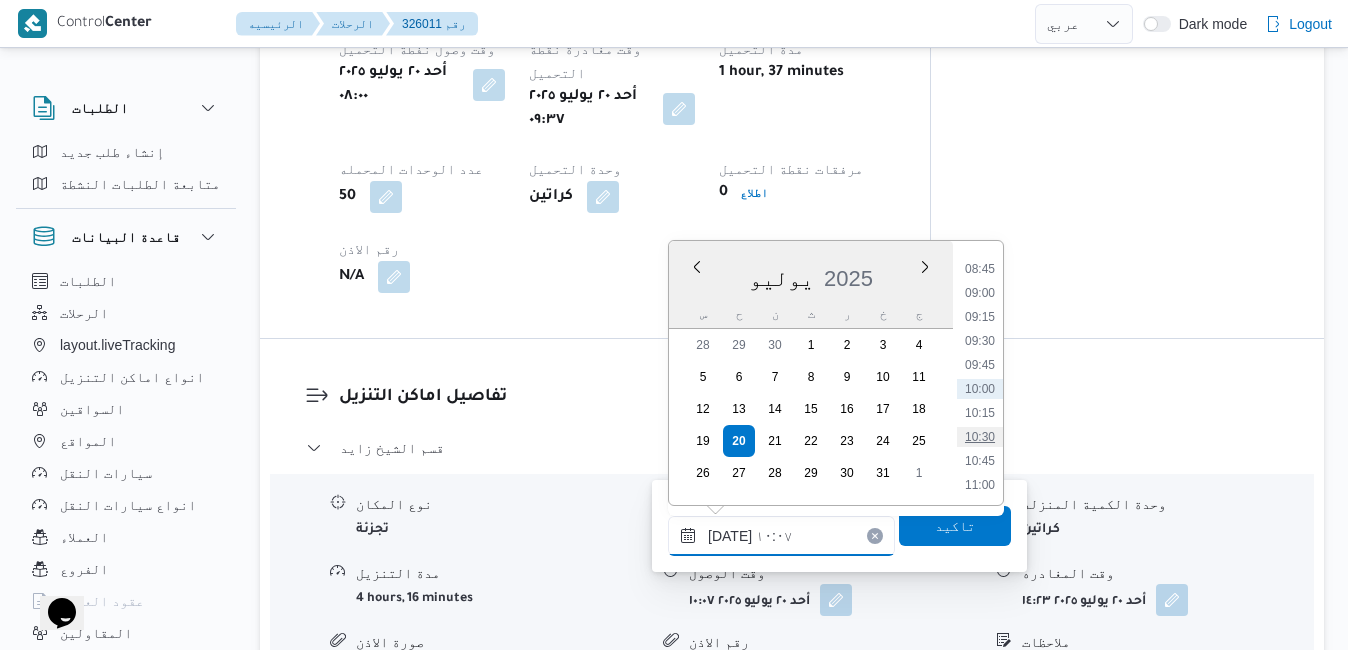 type on "[DATE] ١٠:٣٠" 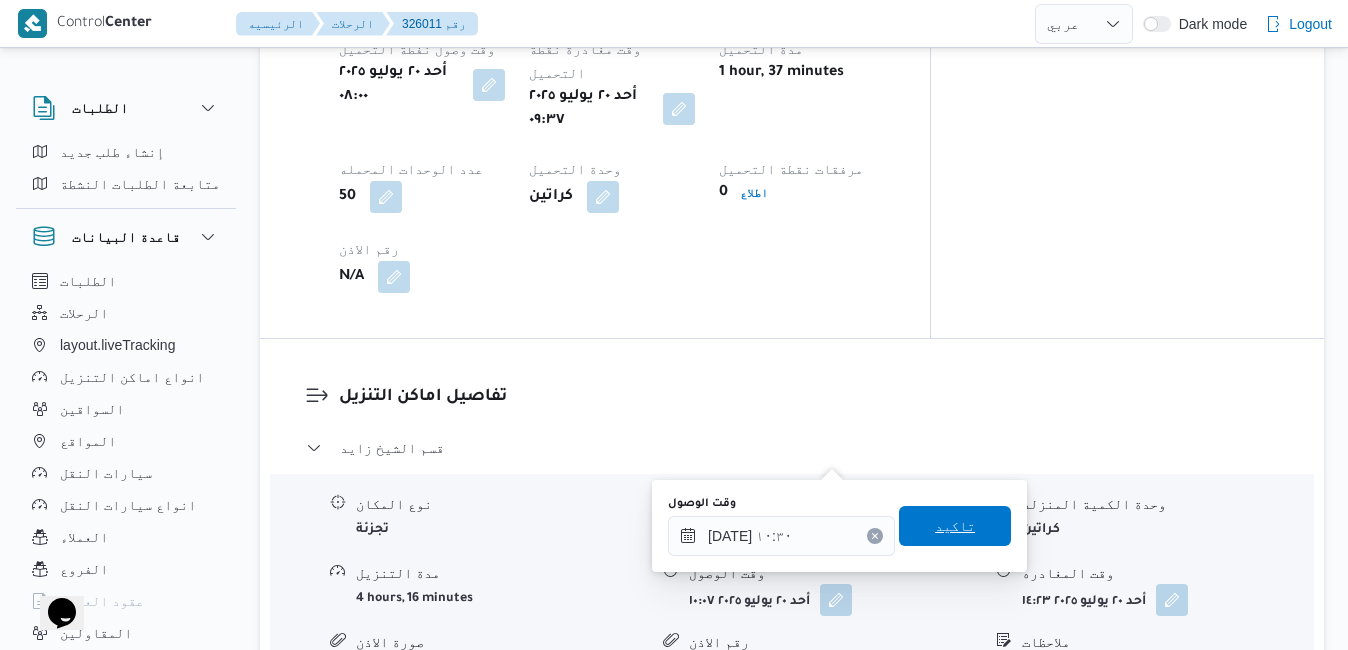 click on "تاكيد" at bounding box center (955, 526) 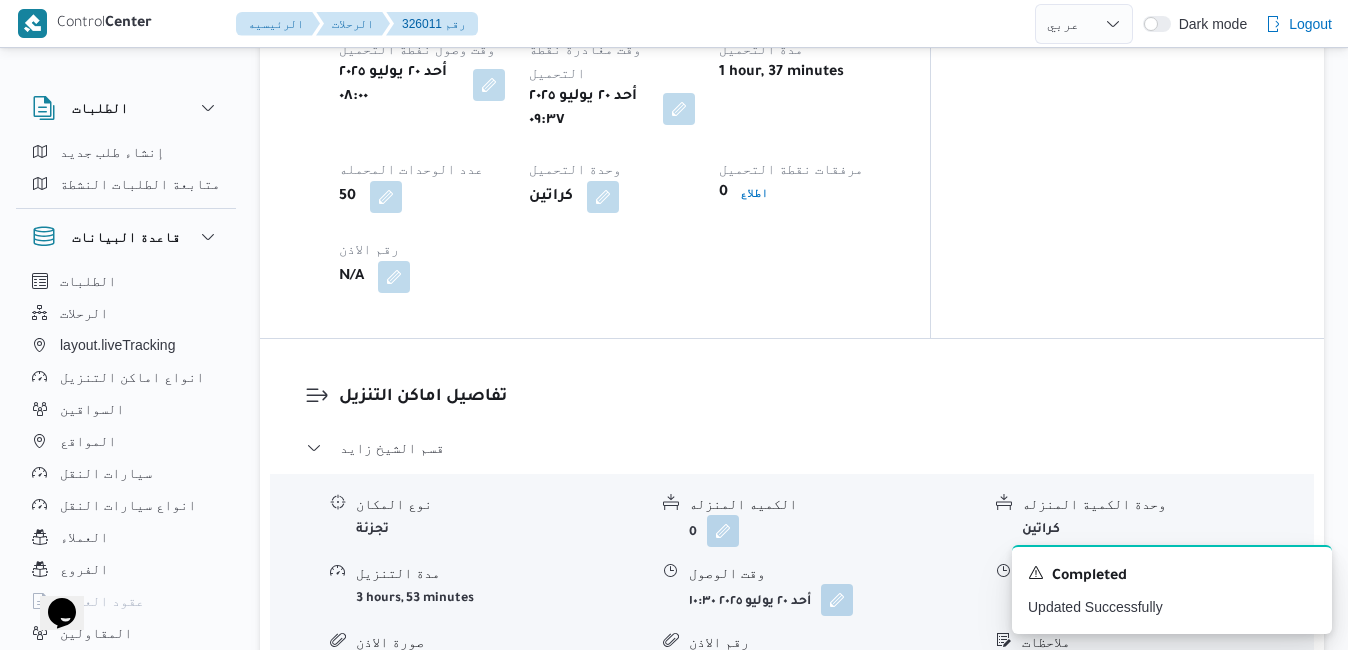 click on "مركز الخانكة -
فرونت دور مسطرد" at bounding box center [792, 732] 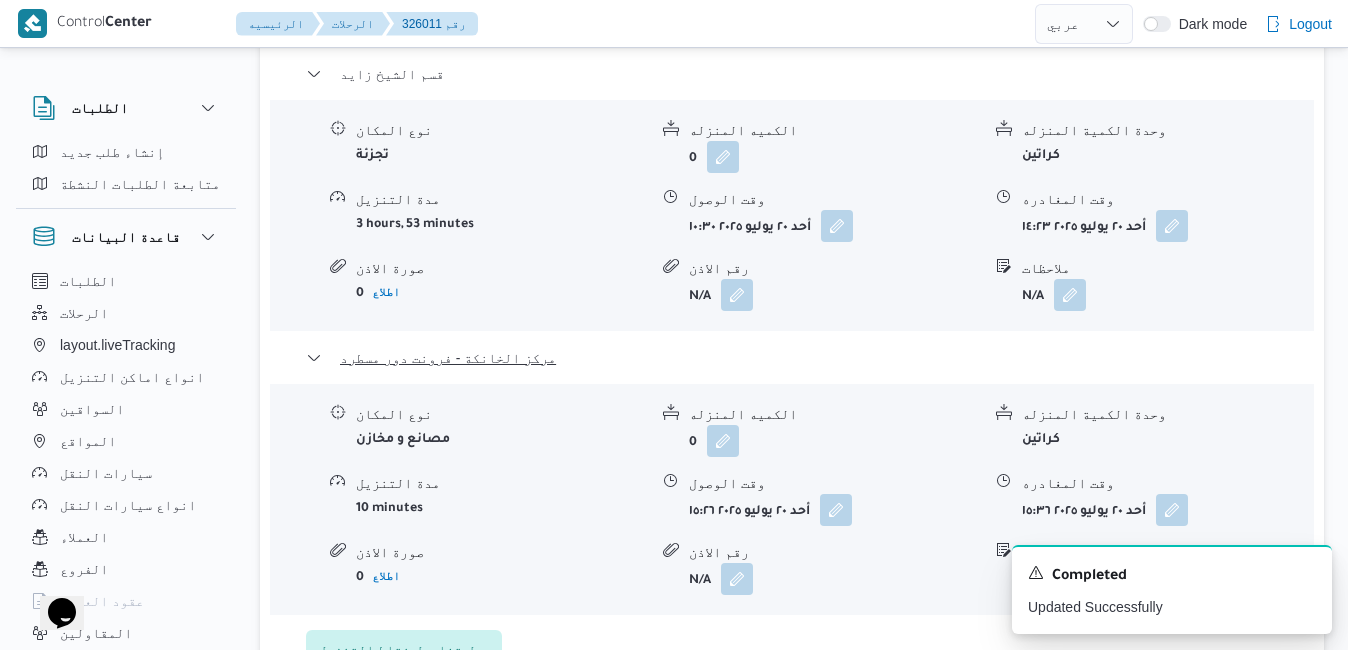 scroll, scrollTop: 1960, scrollLeft: 0, axis: vertical 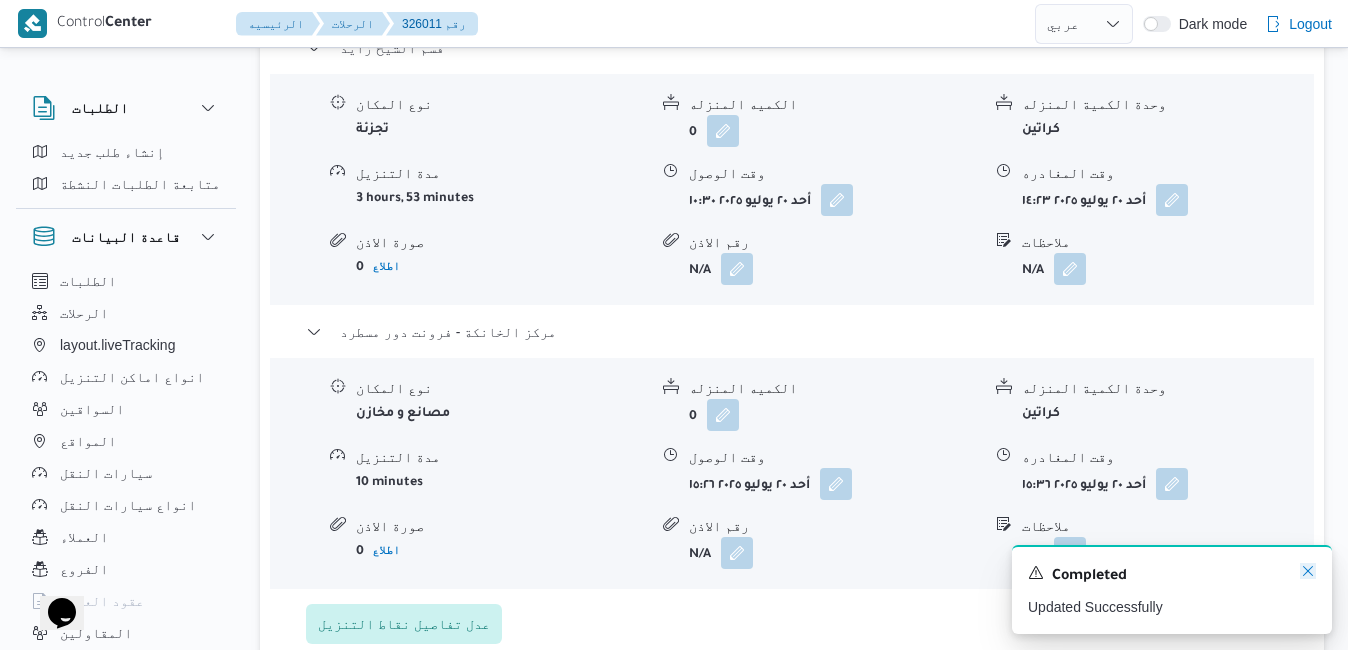 click 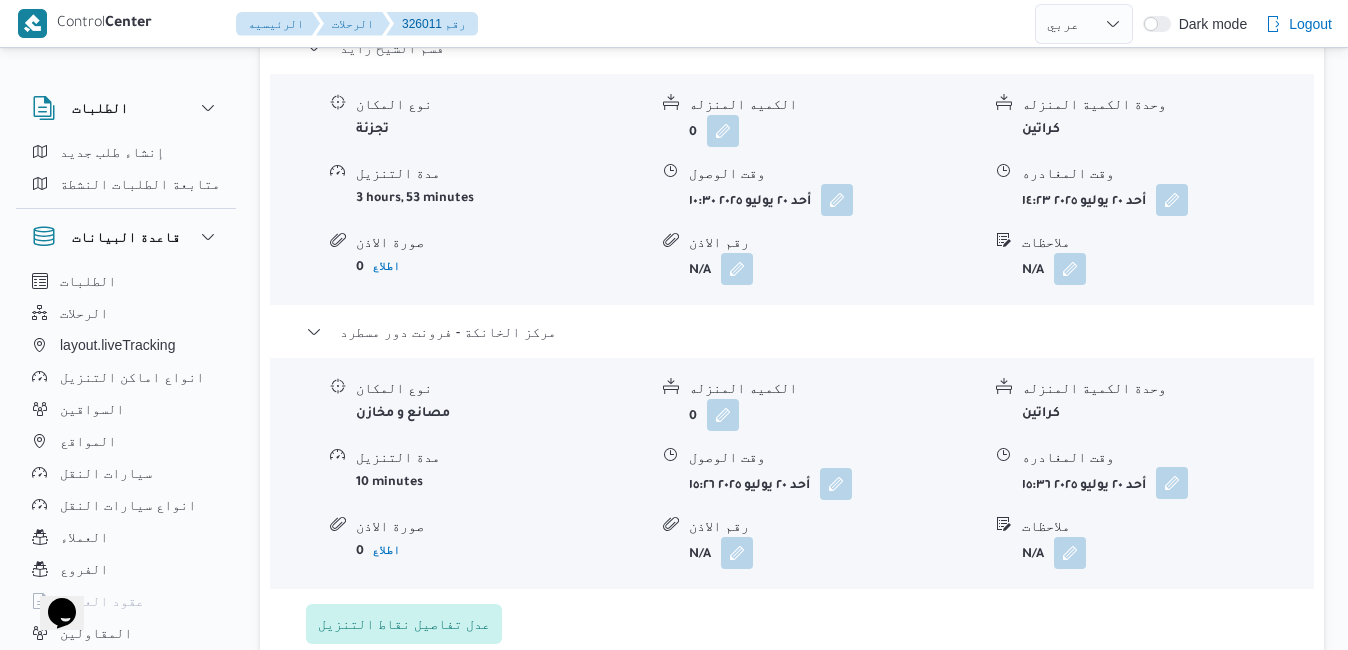 click at bounding box center (1172, 483) 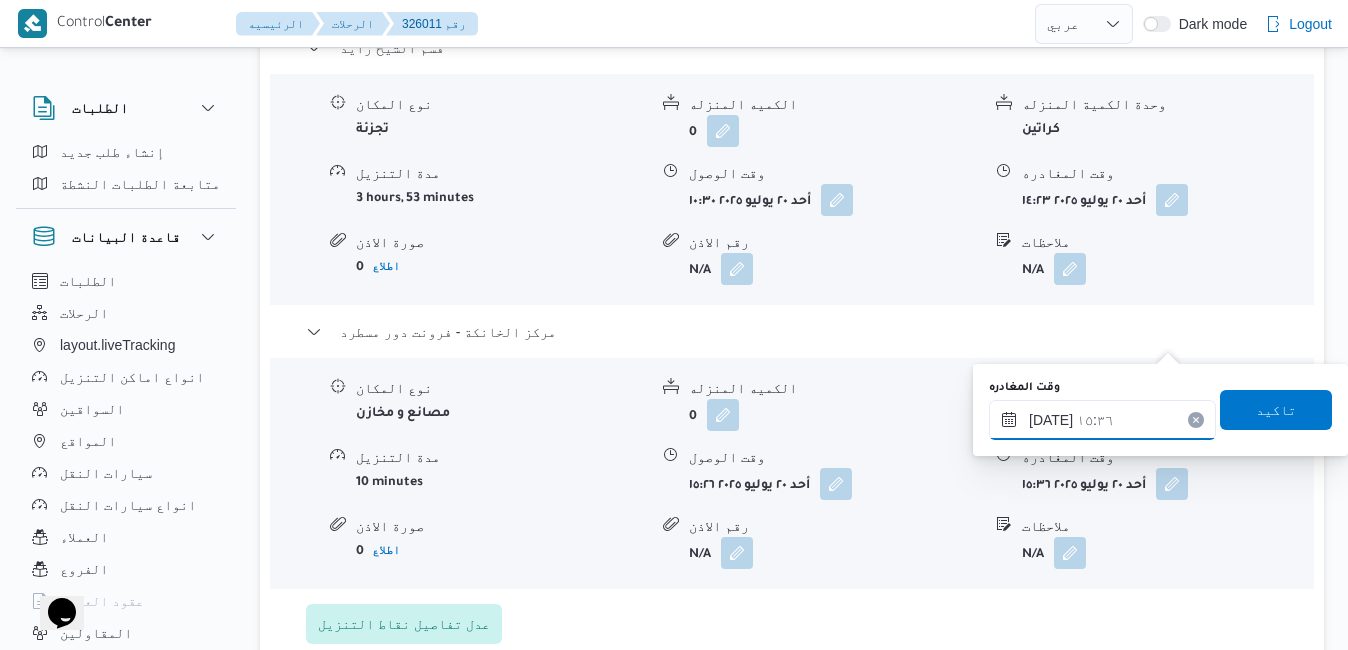 click on "٢٠/٠٧/٢٠٢٥ ١٥:٣٦" at bounding box center (1102, 420) 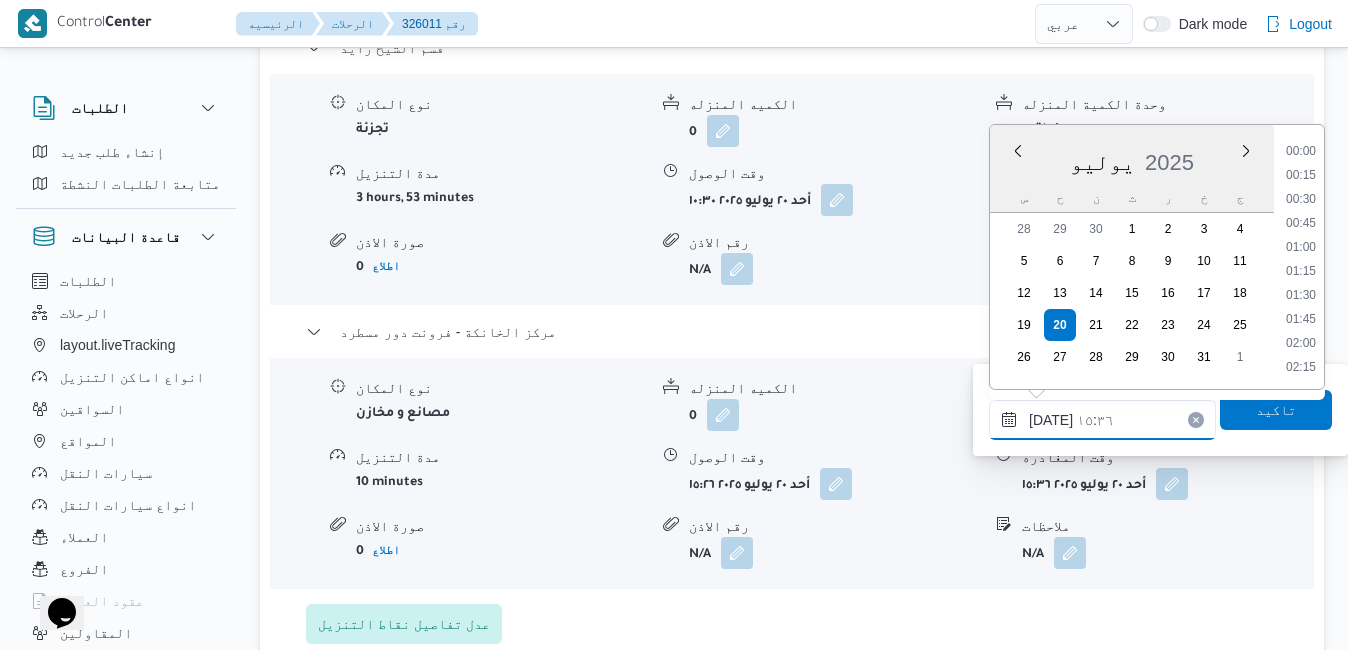 scroll, scrollTop: 1366, scrollLeft: 0, axis: vertical 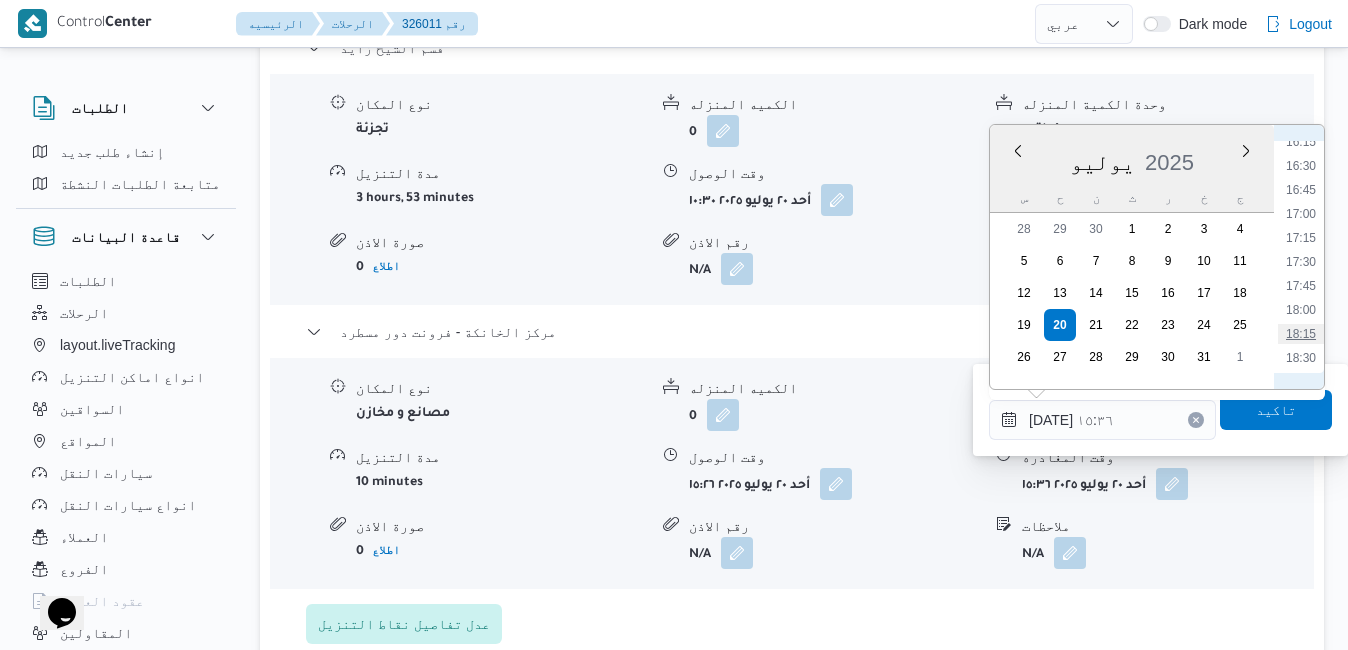 click on "18:15" at bounding box center (1301, 334) 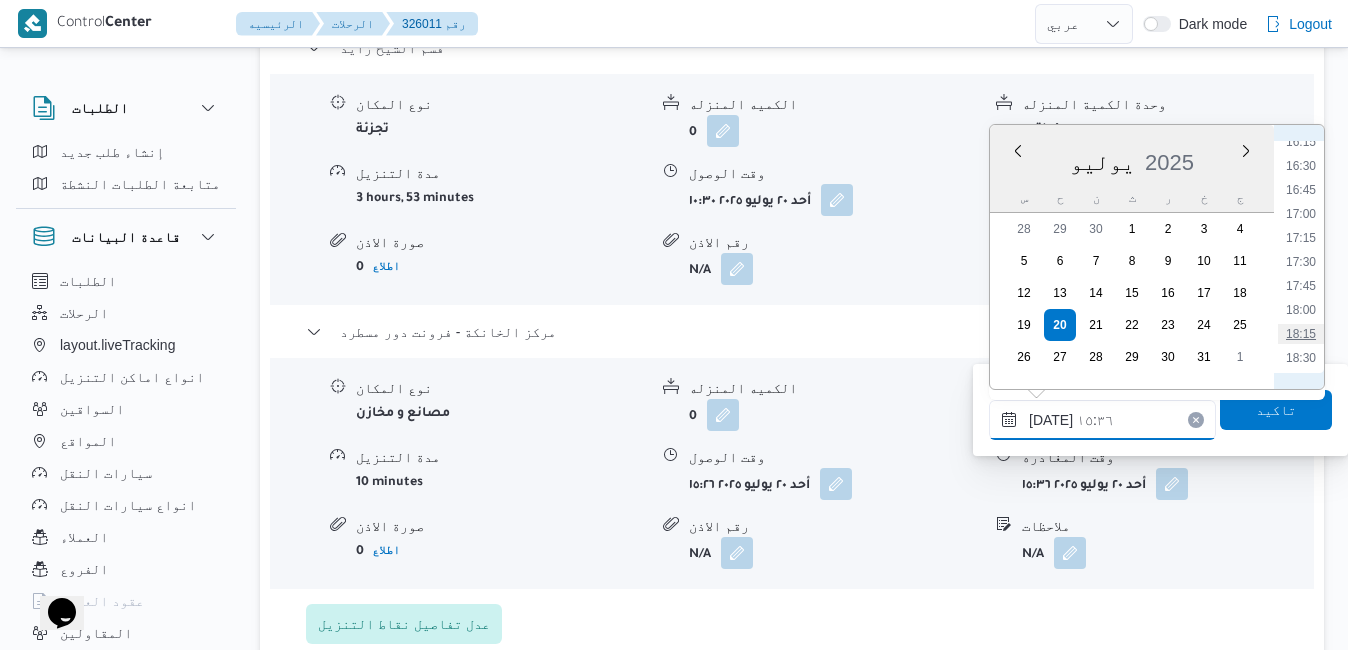 type on "٢٠/٠٧/٢٠٢٥ ١٨:١٥" 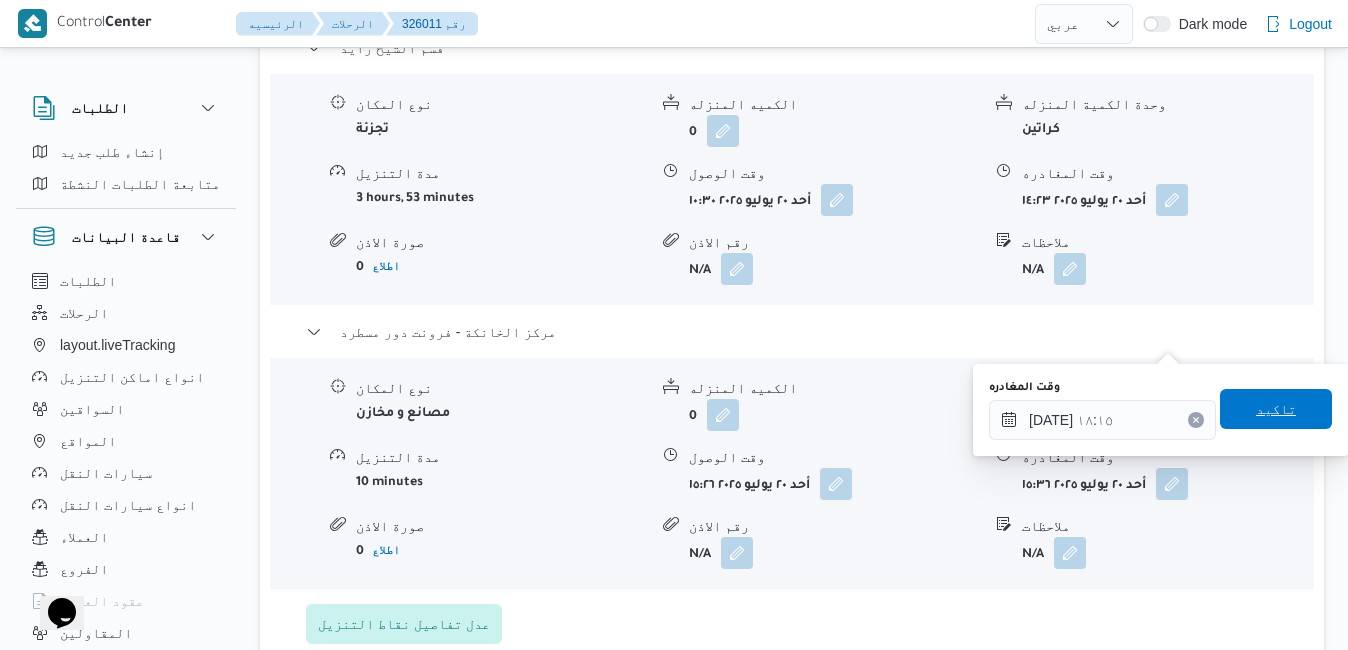 click on "تاكيد" at bounding box center [1276, 409] 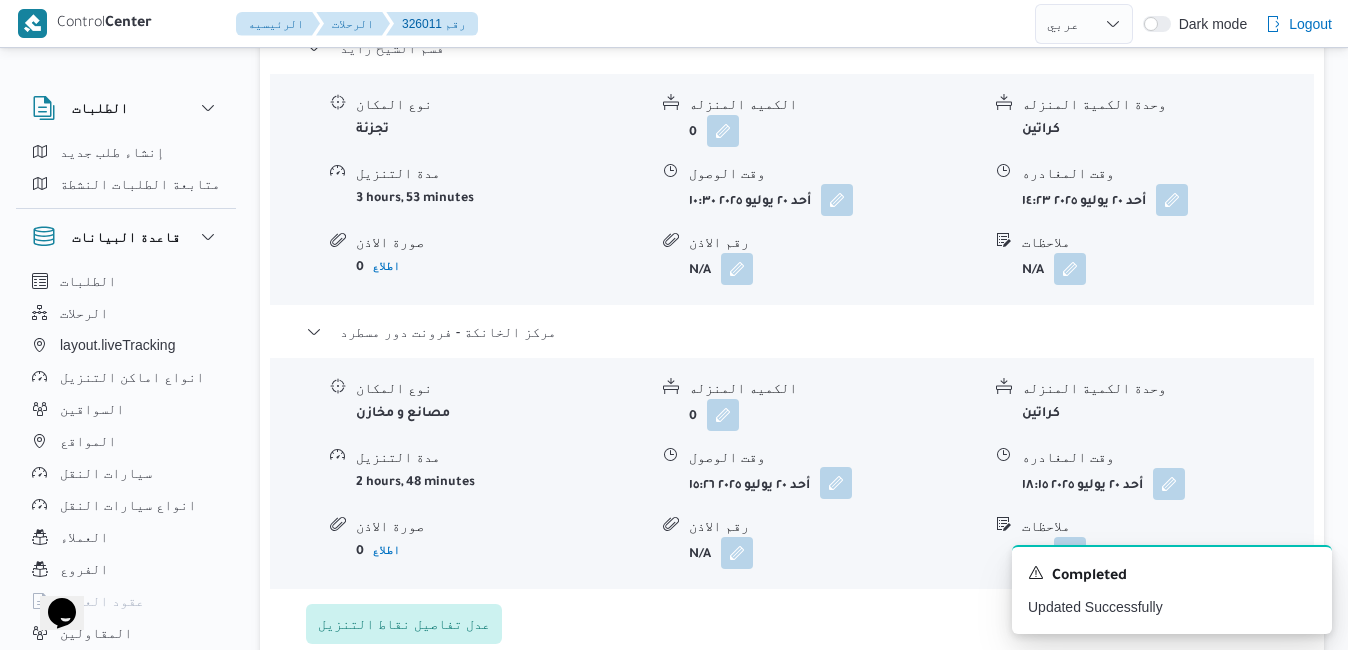 click at bounding box center [836, 483] 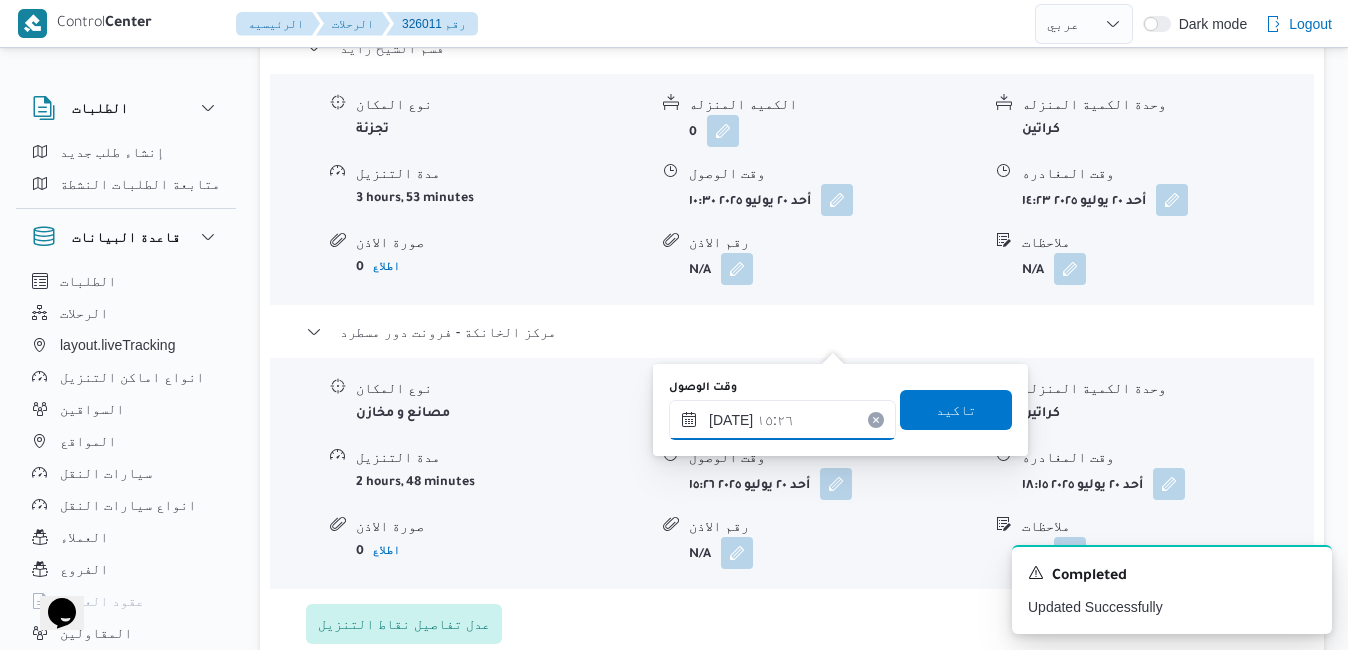 click on "٢٠/٠٧/٢٠٢٥ ١٥:٢٦" at bounding box center (782, 420) 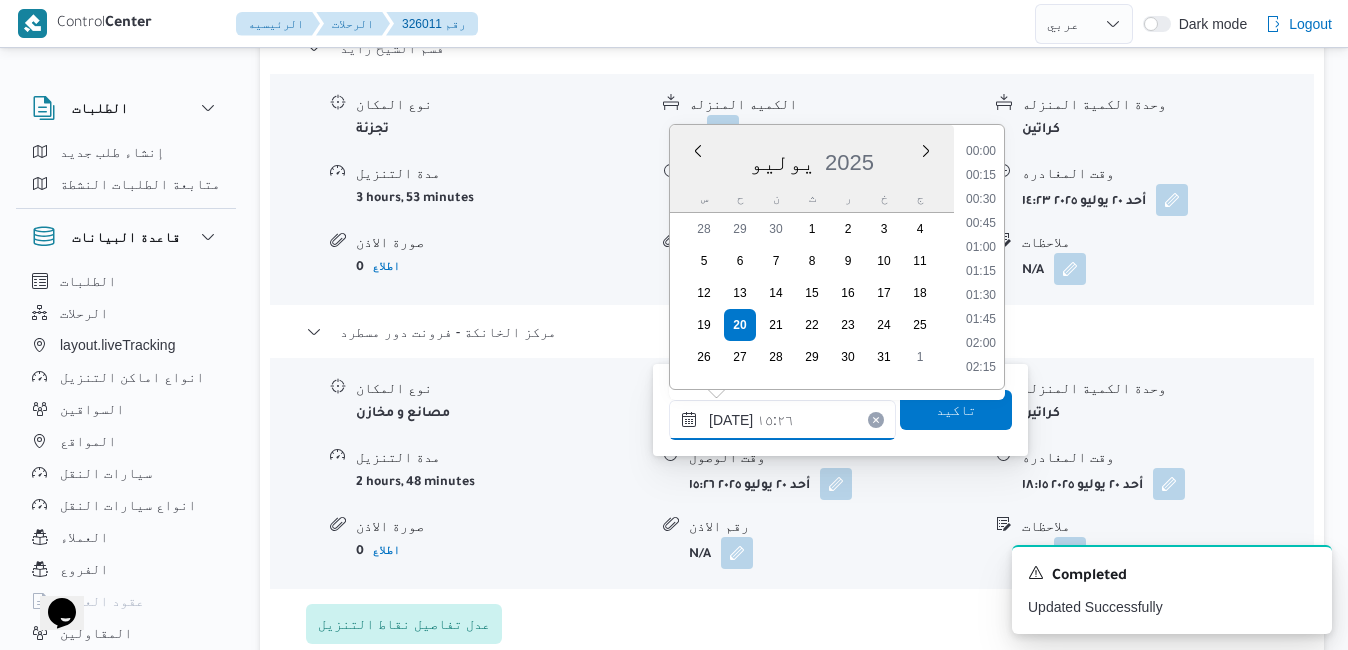 scroll, scrollTop: 1342, scrollLeft: 0, axis: vertical 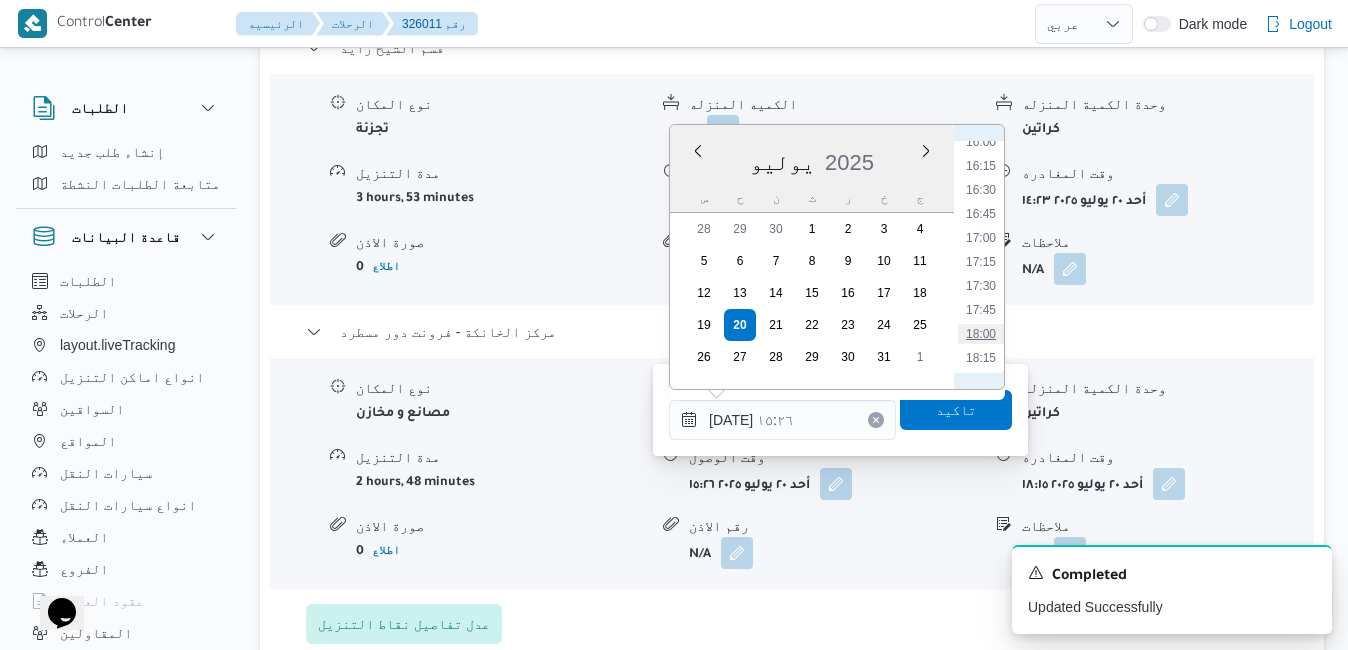 click on "18:00" at bounding box center [981, 334] 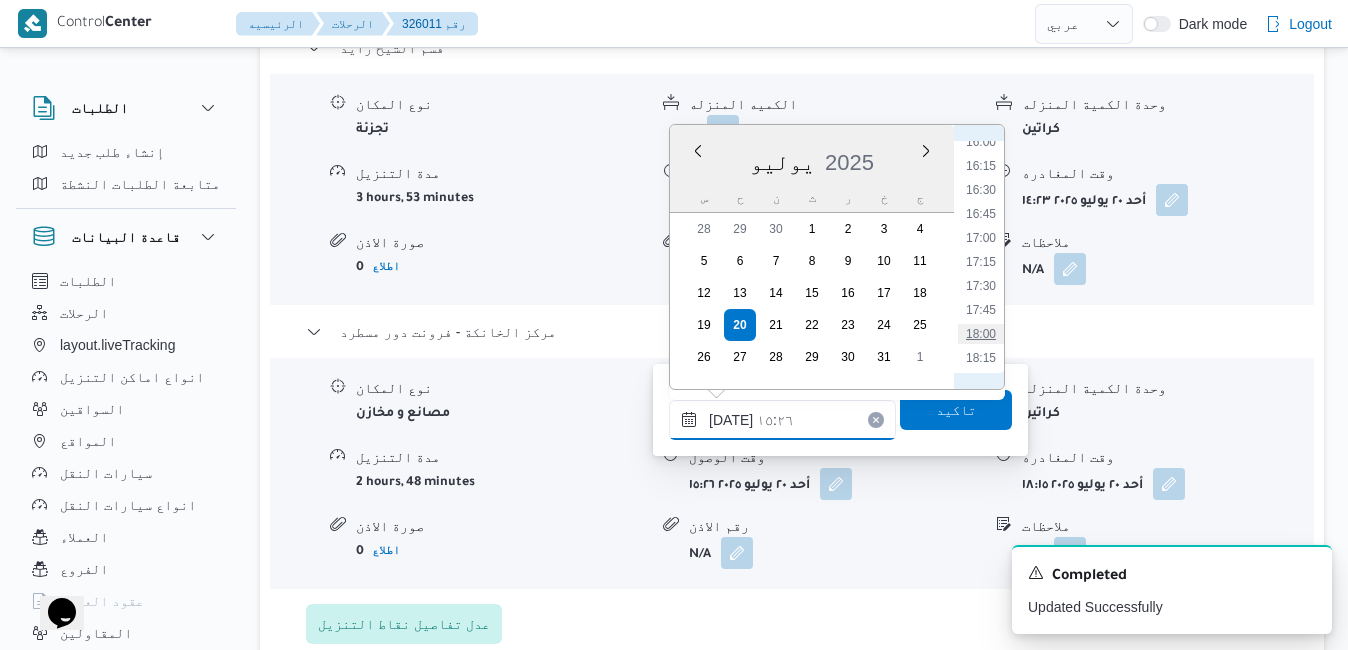 type on "٢٠/٠٧/٢٠٢٥ ١٨:٠٠" 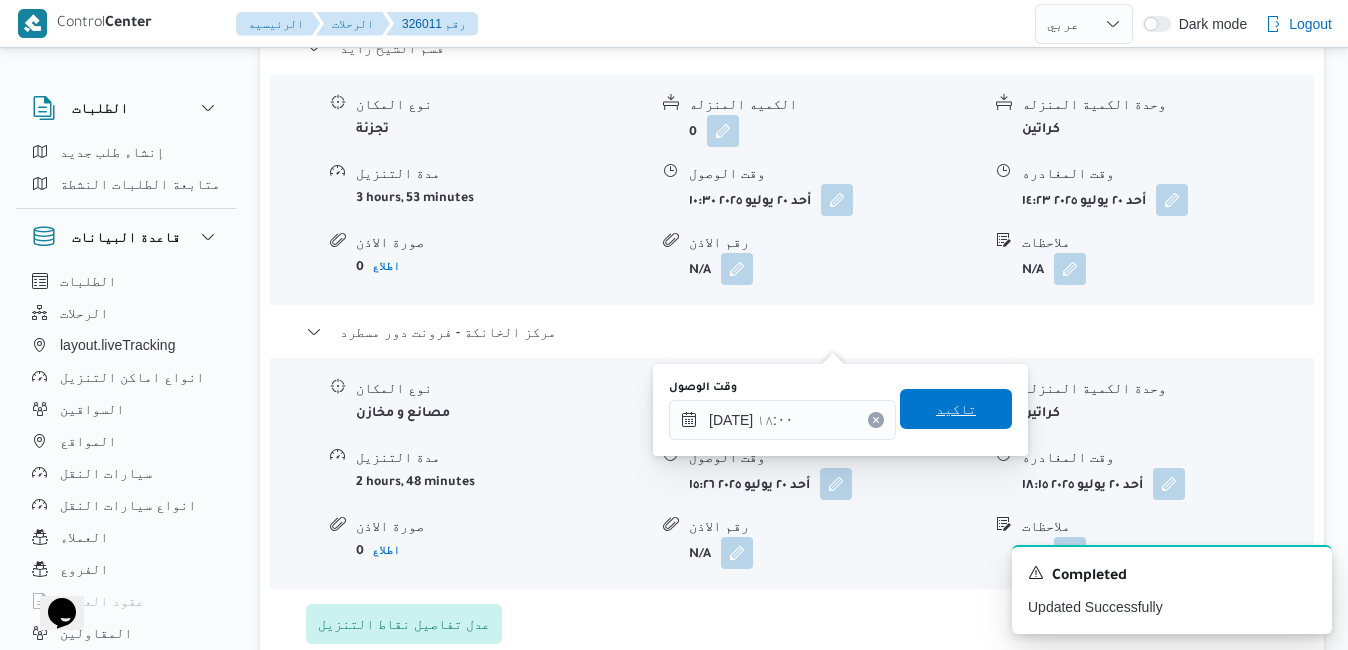 click on "تاكيد" at bounding box center (956, 409) 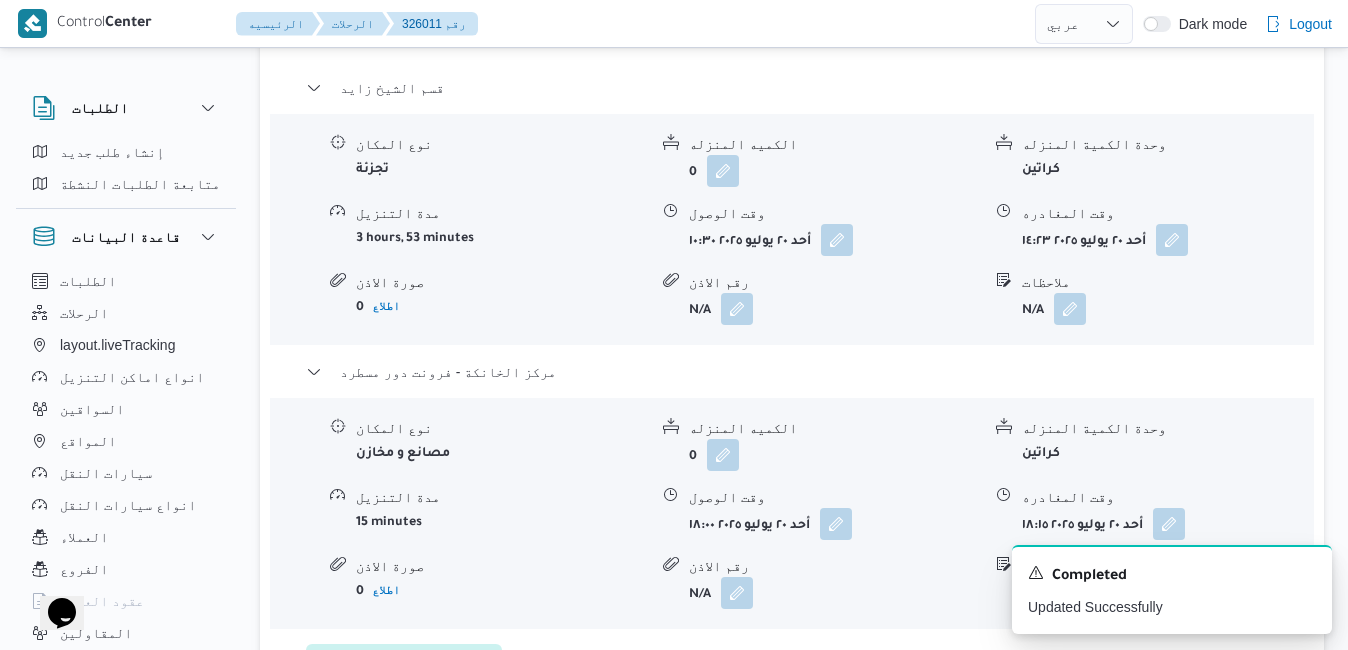 scroll, scrollTop: 1760, scrollLeft: 0, axis: vertical 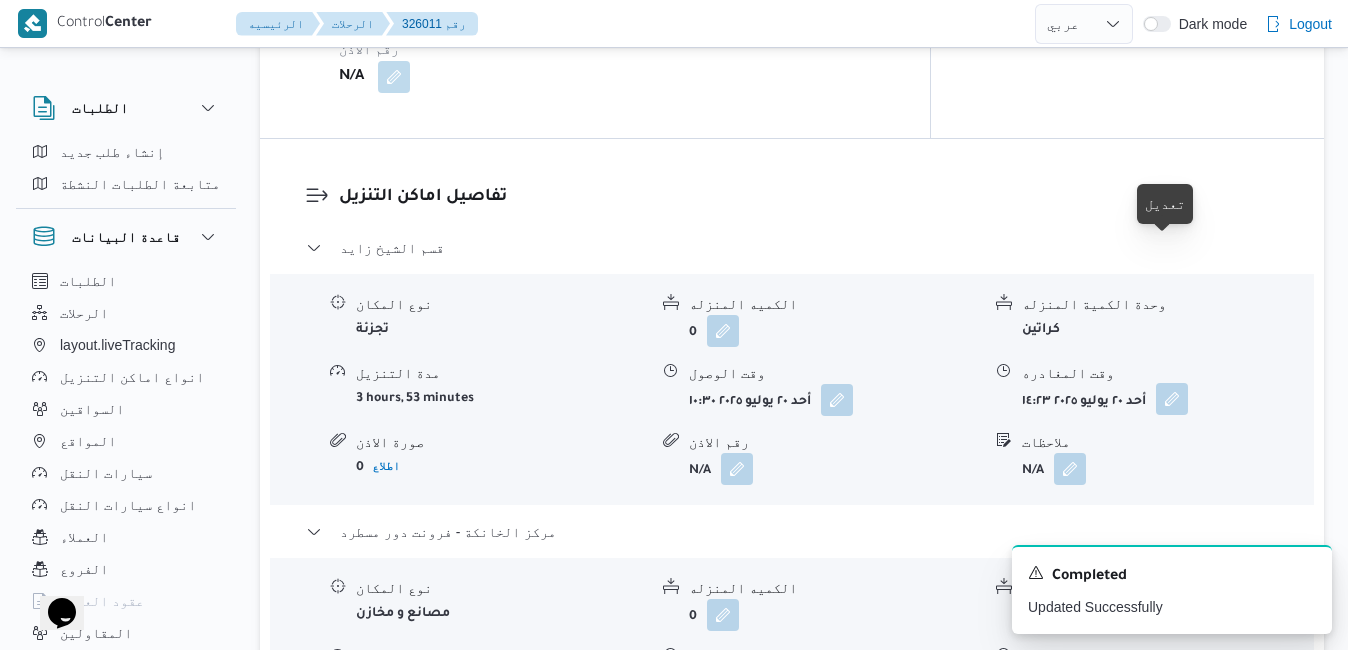 click at bounding box center (1172, 399) 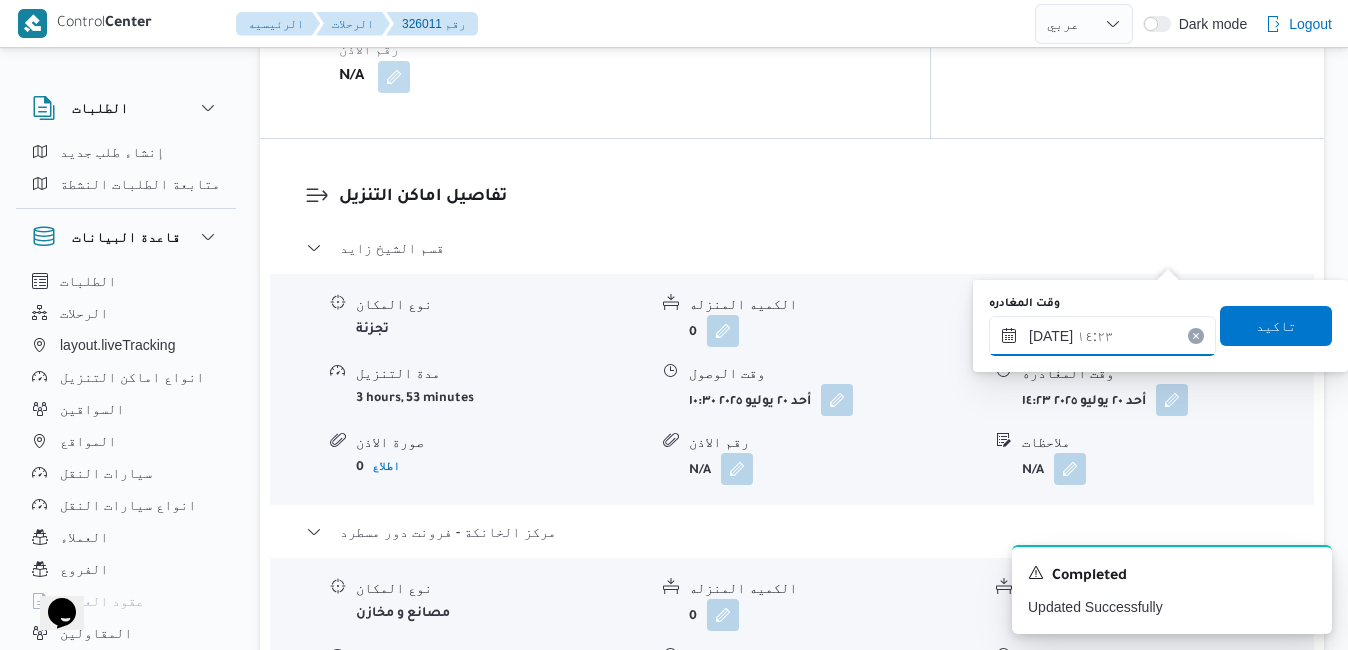click on "٢٠/٠٧/٢٠٢٥ ١٤:٢٣" at bounding box center [1102, 336] 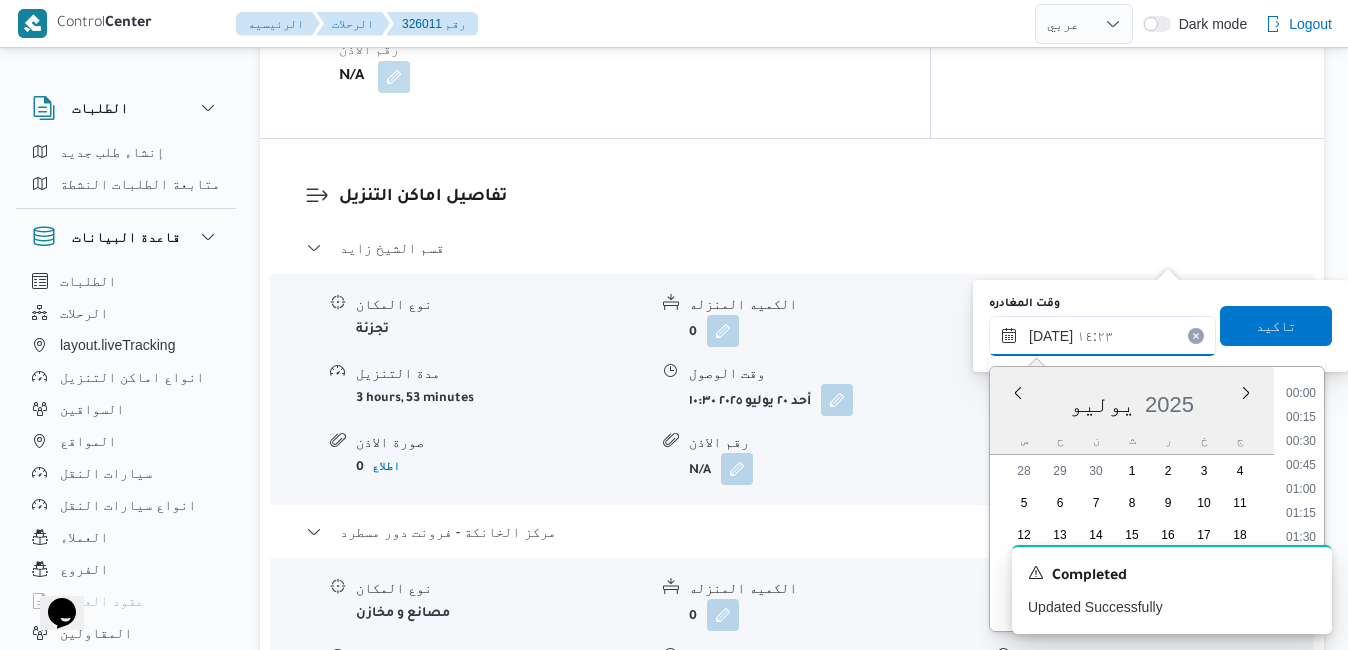 scroll, scrollTop: 1246, scrollLeft: 0, axis: vertical 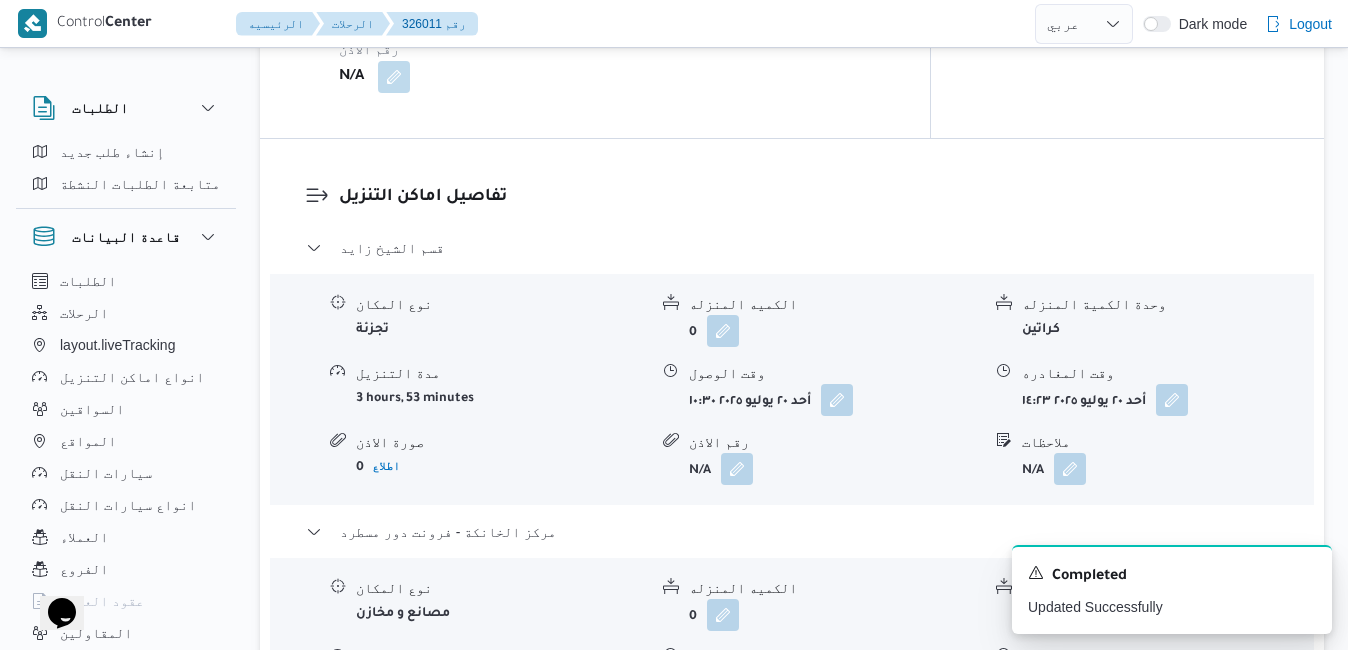 click on "A new notification appears Completed Updated Successfully" at bounding box center (1148, 589) 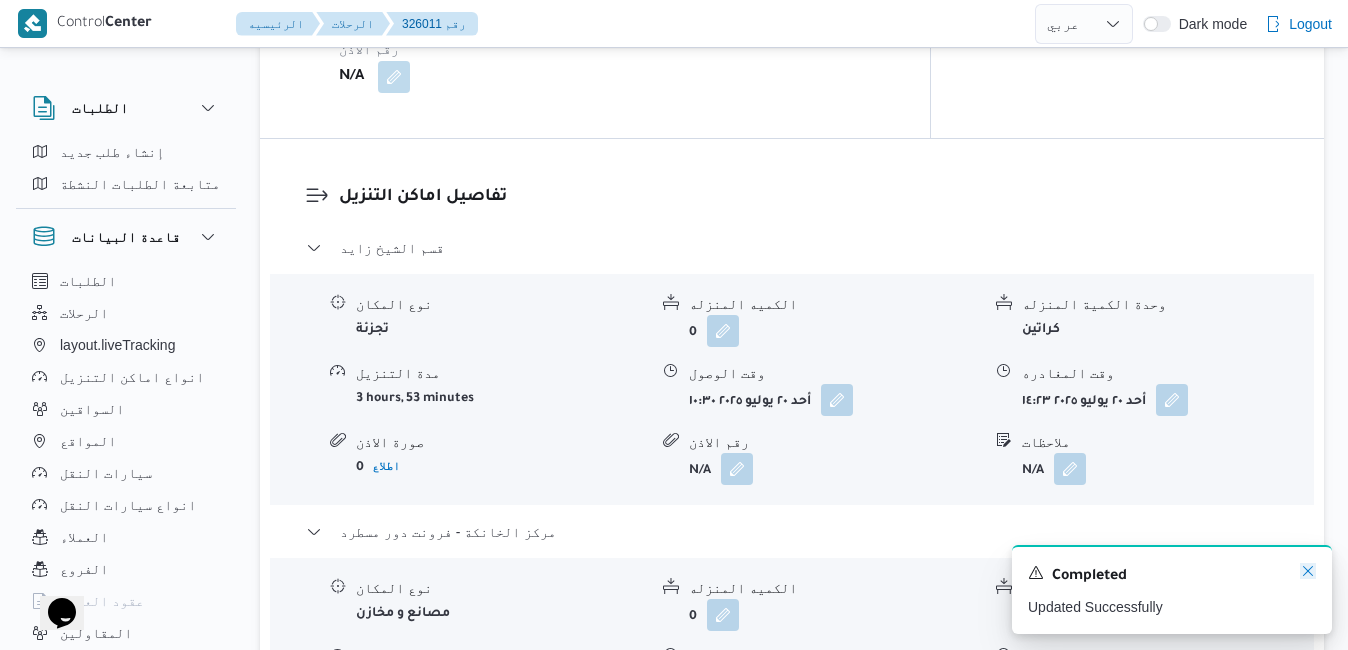click 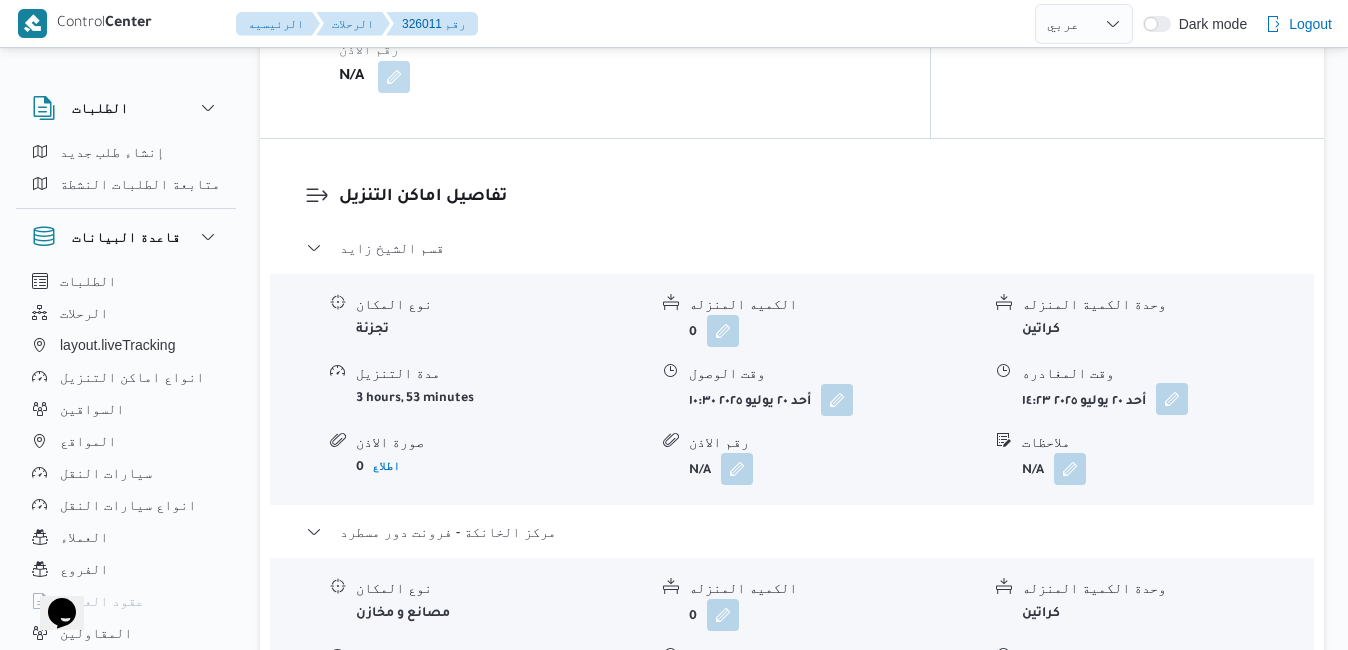 click at bounding box center [1172, 399] 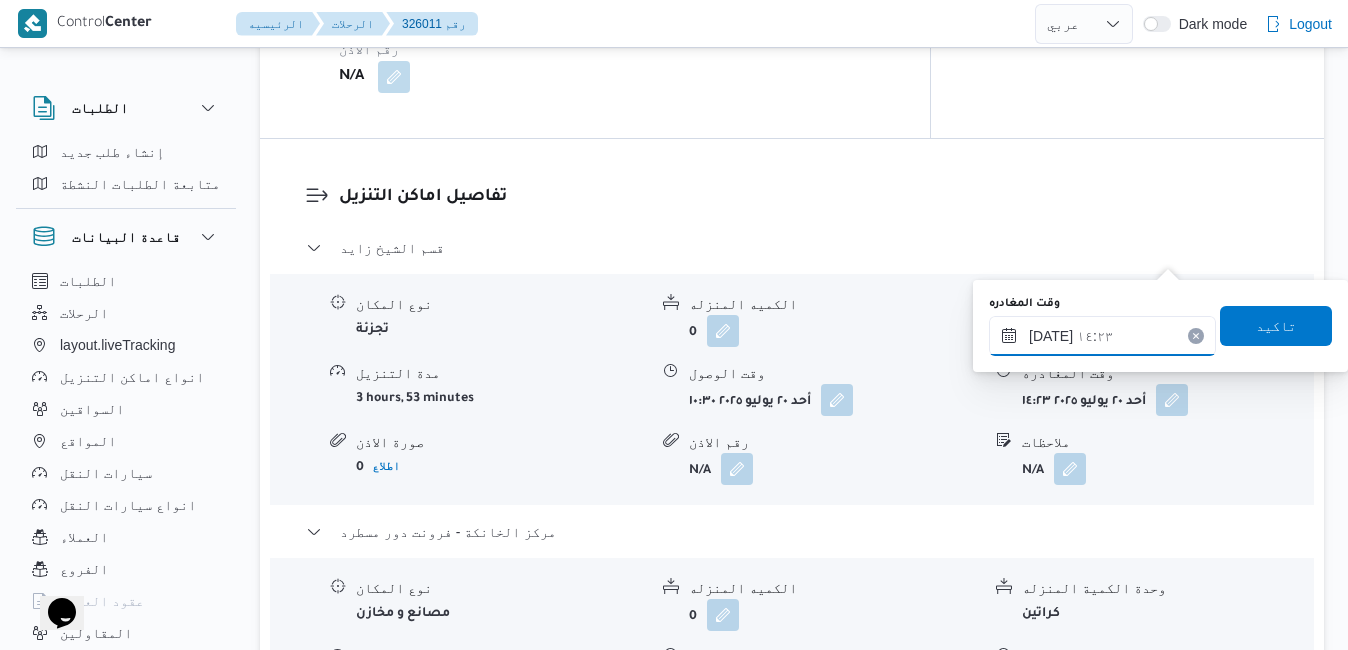 click on "٢٠/٠٧/٢٠٢٥ ١٤:٢٣" at bounding box center [1102, 336] 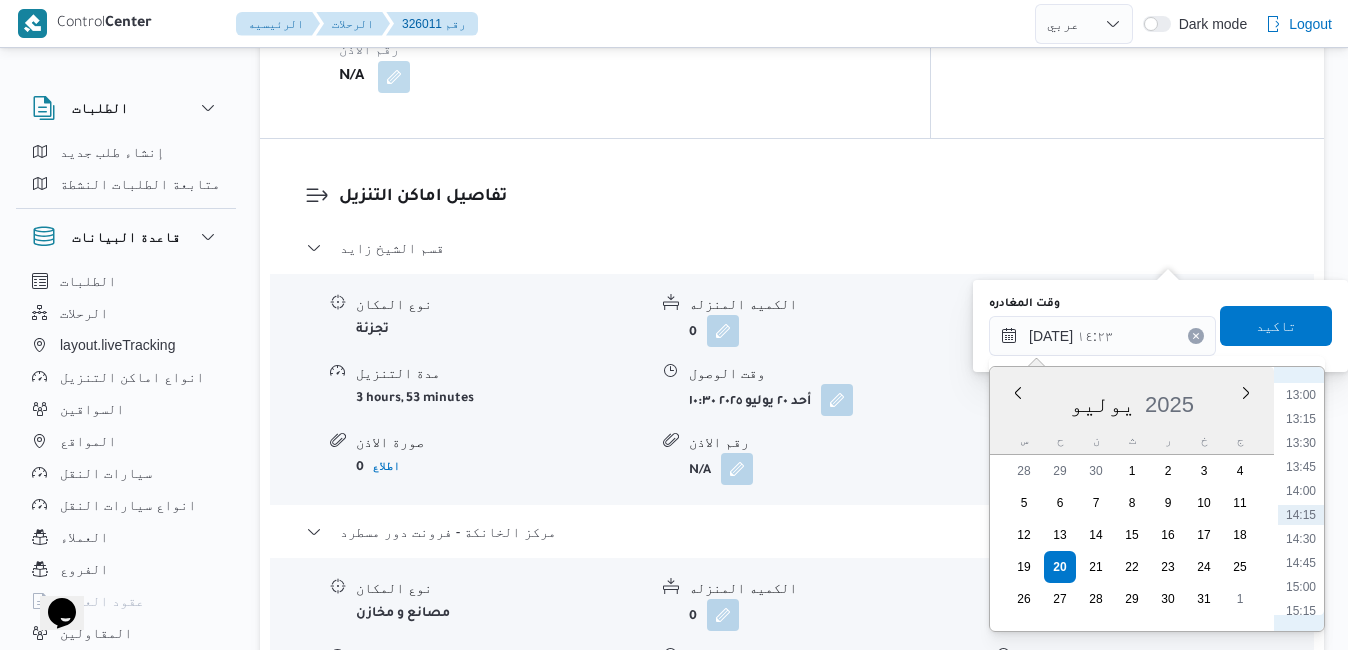 scroll, scrollTop: 1449, scrollLeft: 0, axis: vertical 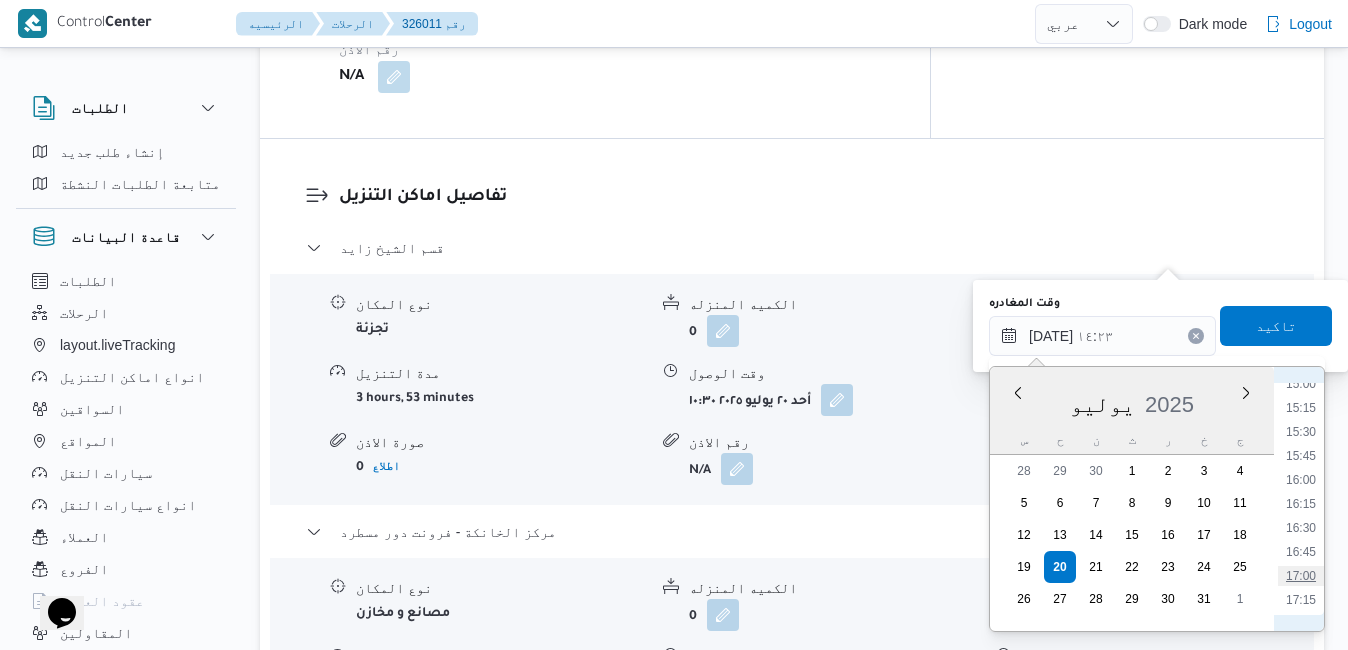 click on "17:00" at bounding box center [1301, 576] 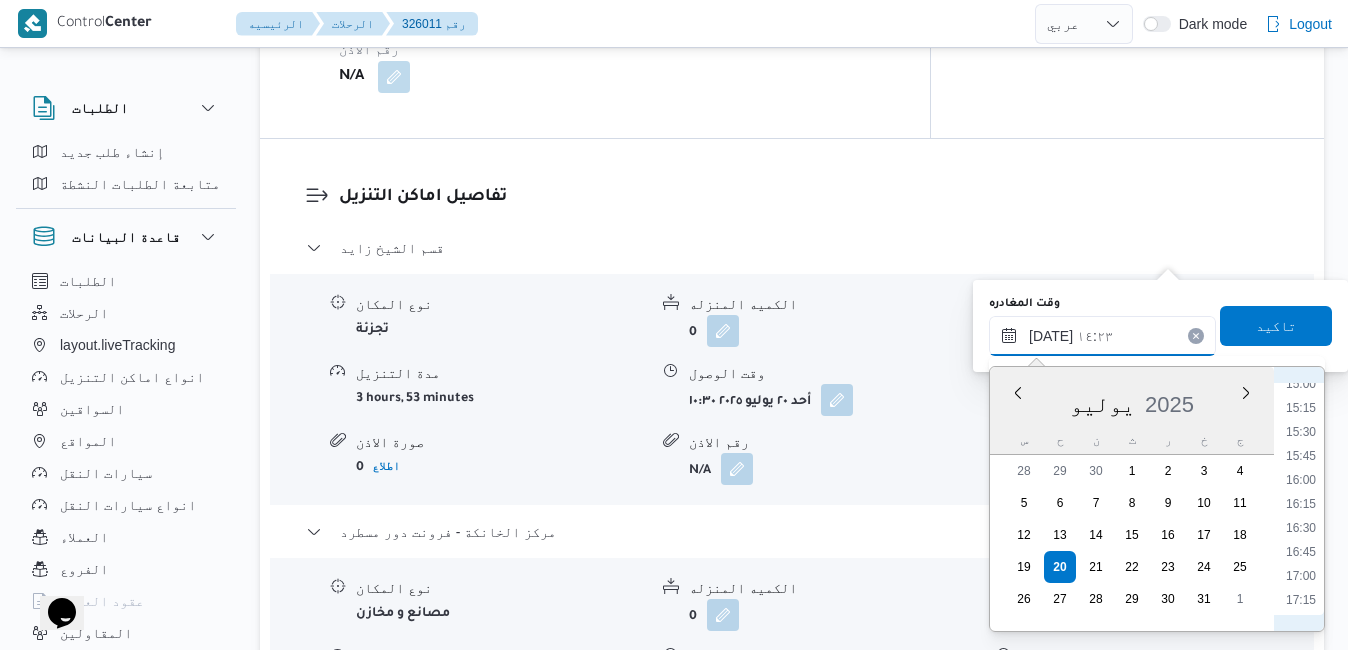 type on "٢٠/٠٧/٢٠٢٥ ١٧:٠٠" 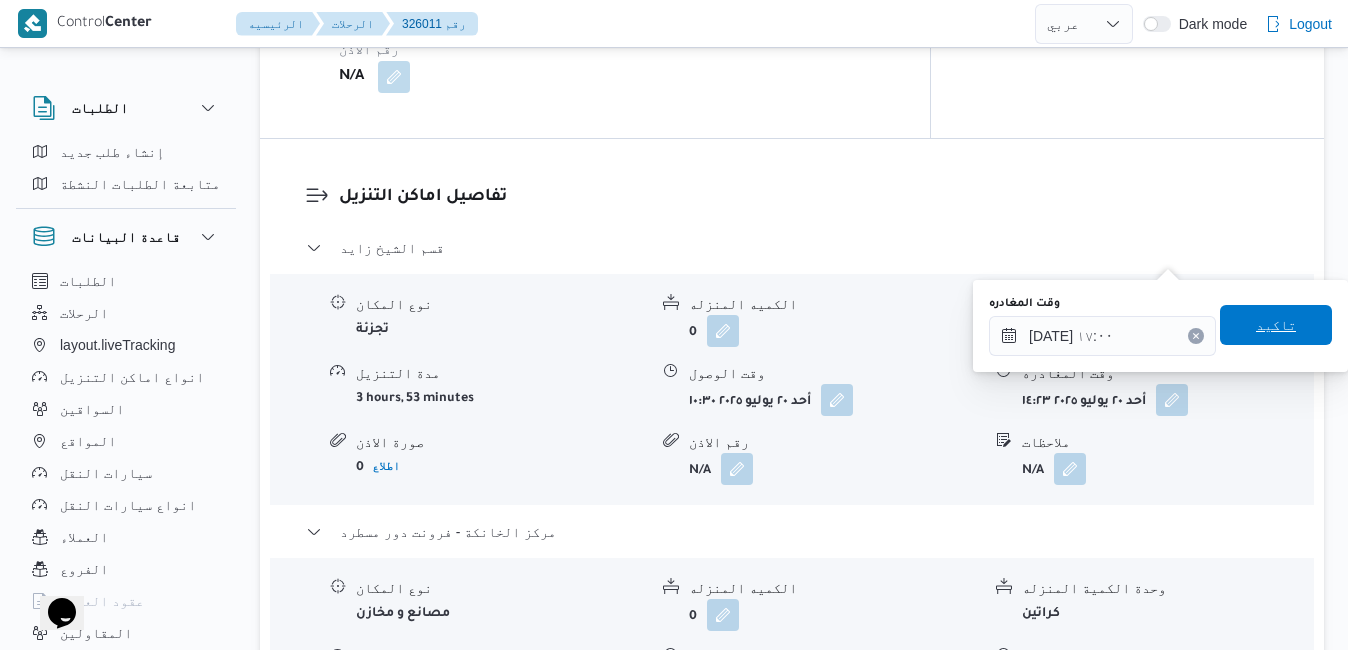 click on "تاكيد" at bounding box center (1276, 325) 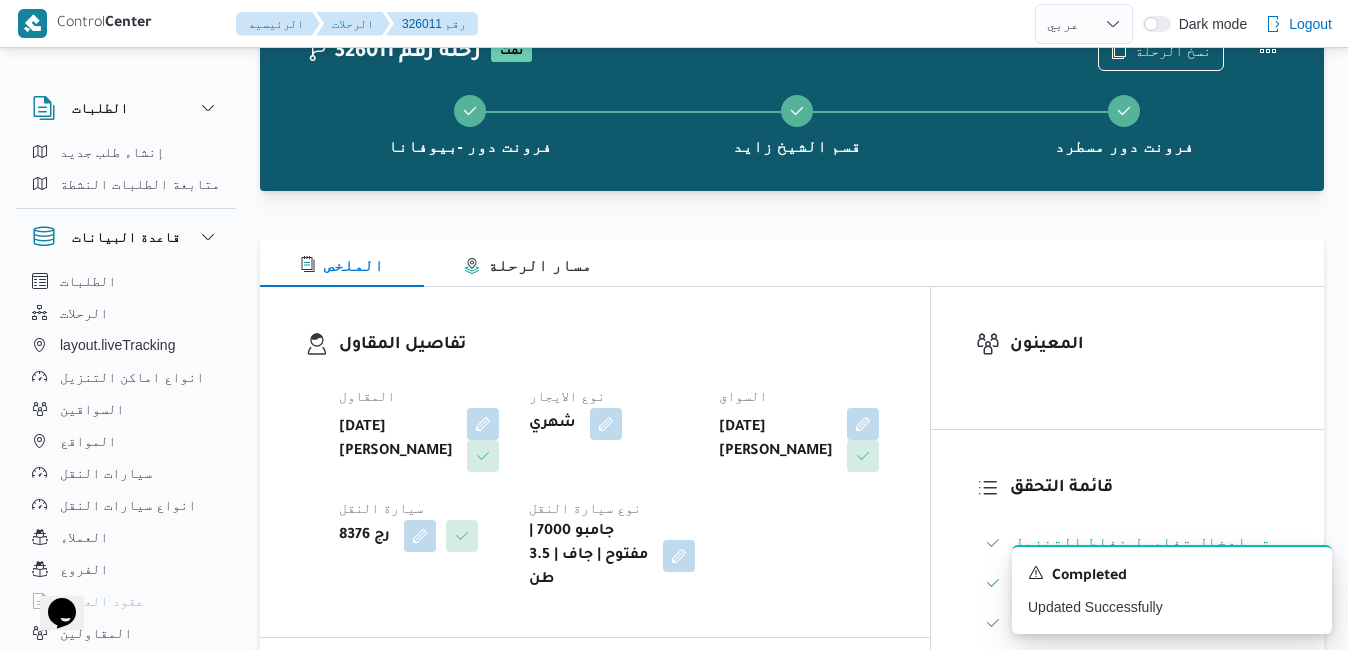 scroll, scrollTop: 0, scrollLeft: 0, axis: both 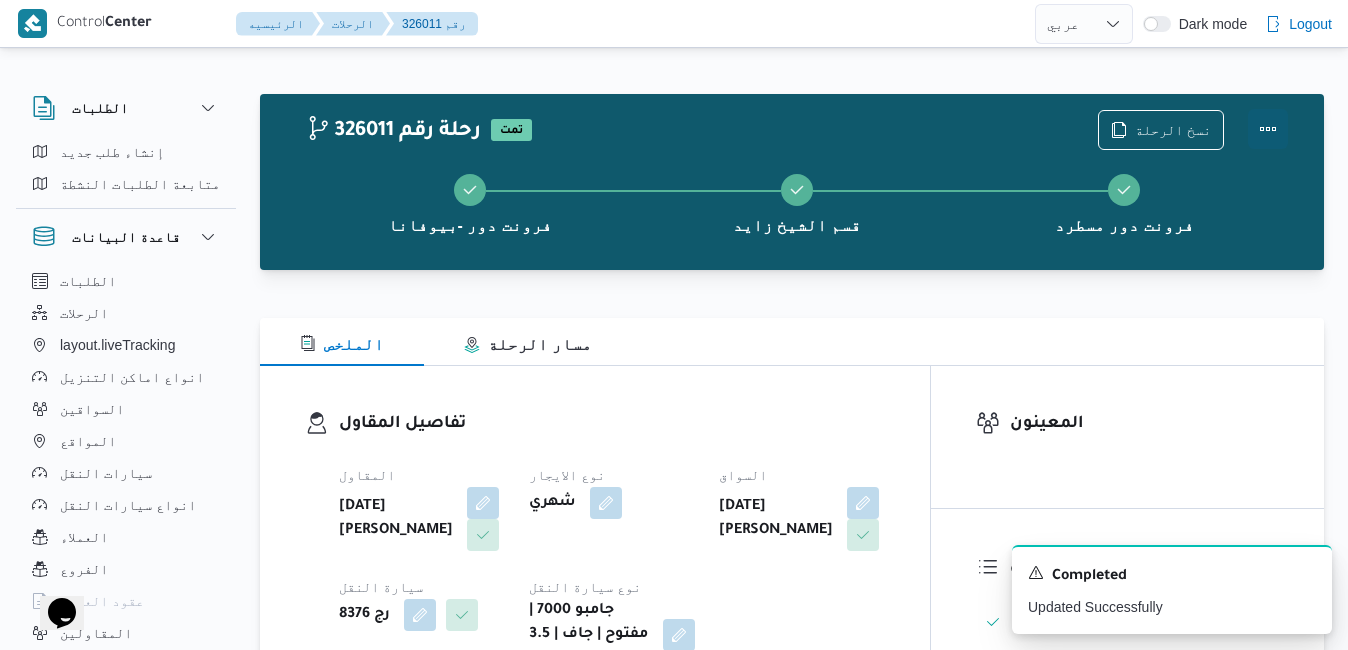 click at bounding box center (1268, 129) 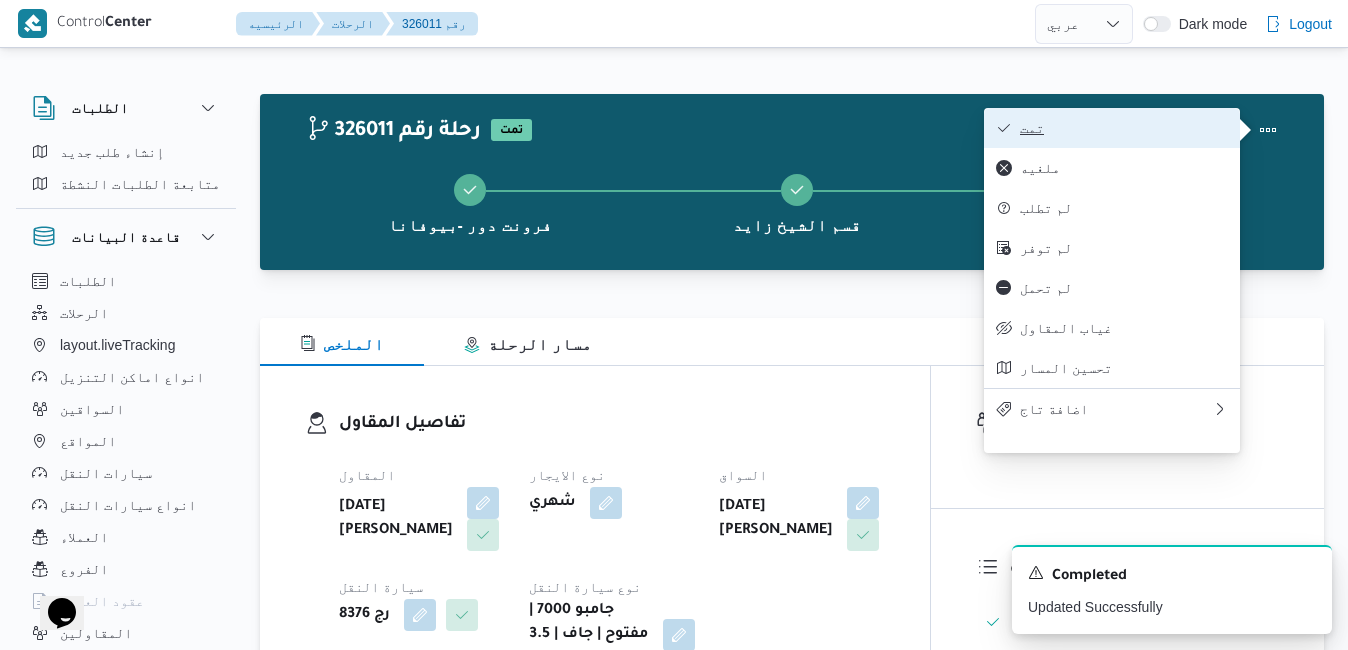 click on "تمت" at bounding box center [1124, 128] 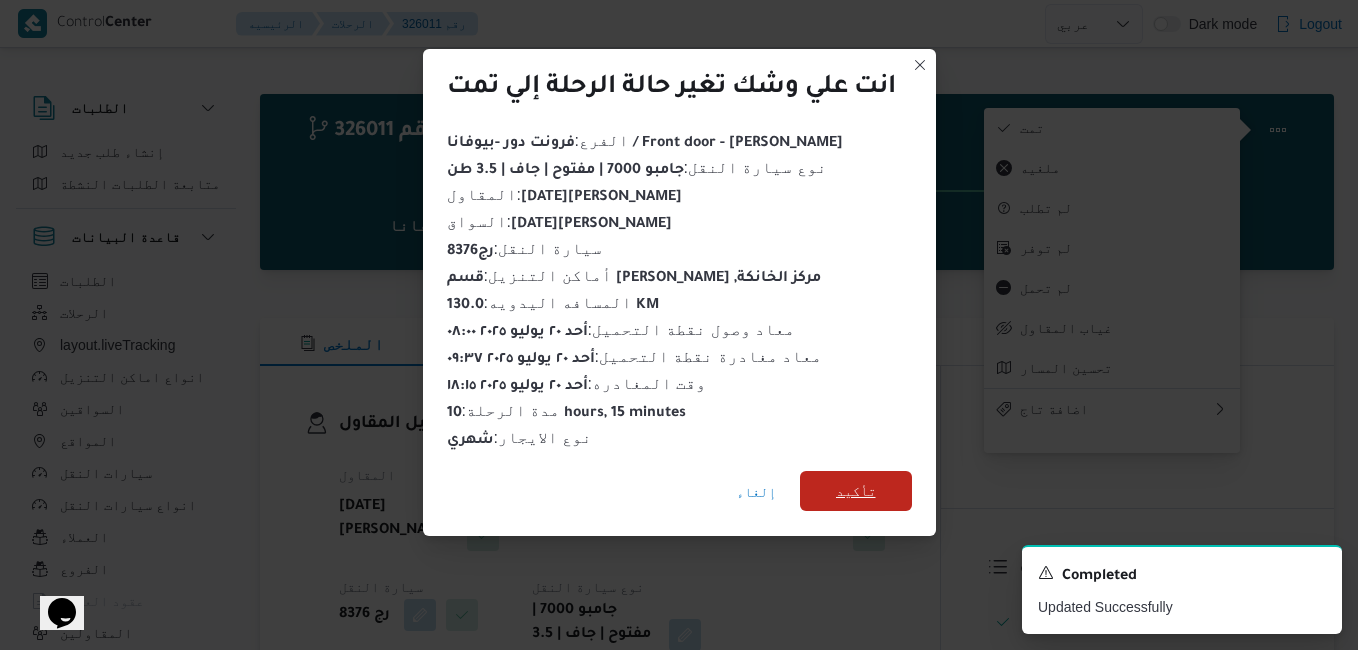 click on "تأكيد" at bounding box center (856, 491) 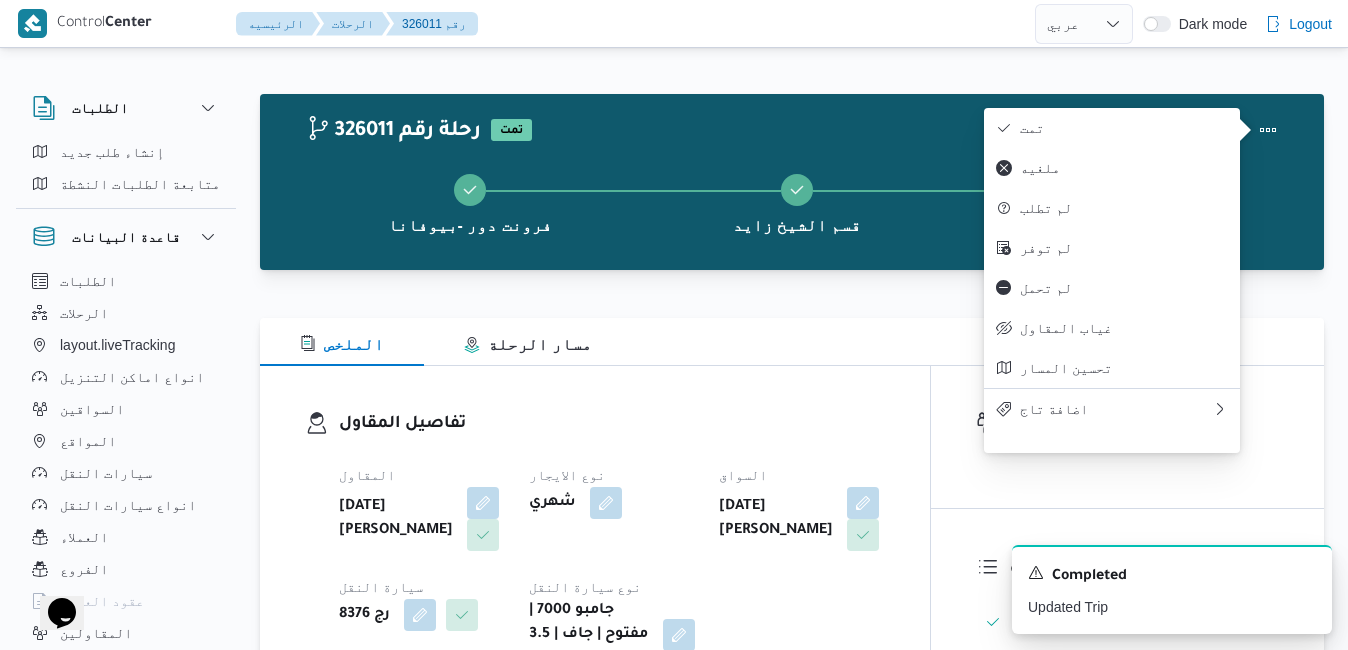 click on "تفاصيل المقاول" at bounding box center (612, 424) 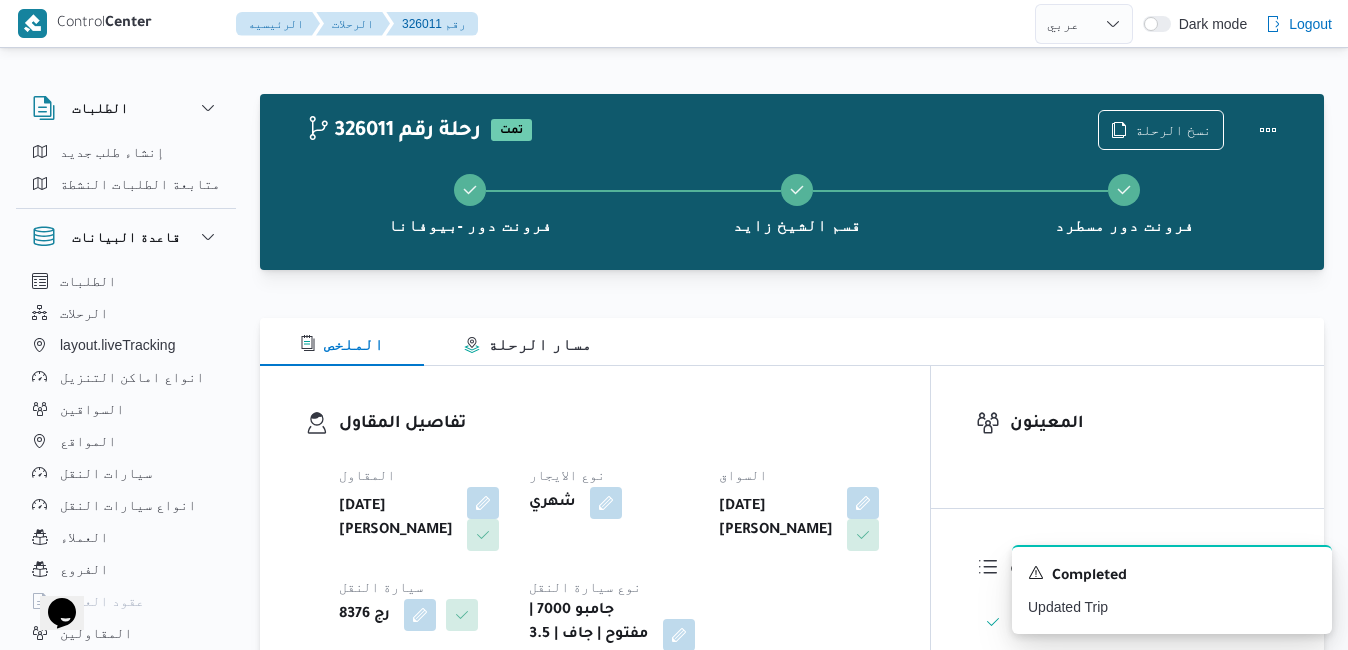 click on "الملخص مسار الرحلة" at bounding box center (792, 342) 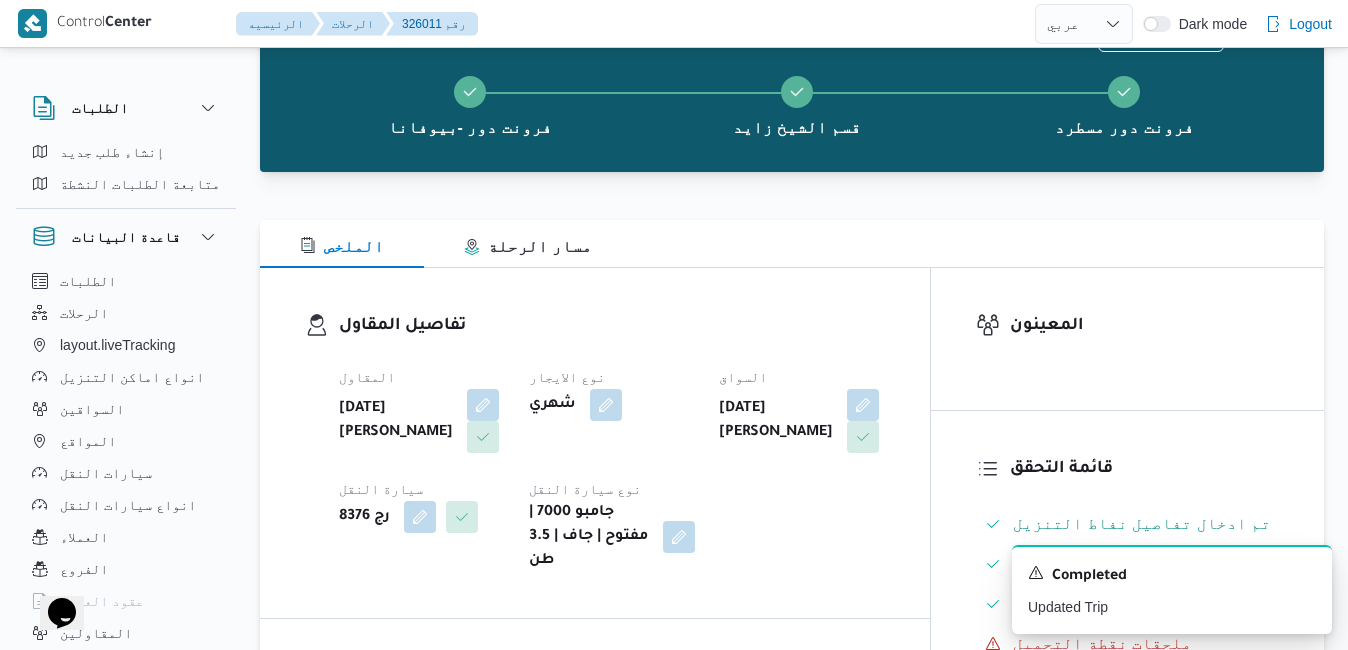 scroll, scrollTop: 320, scrollLeft: 0, axis: vertical 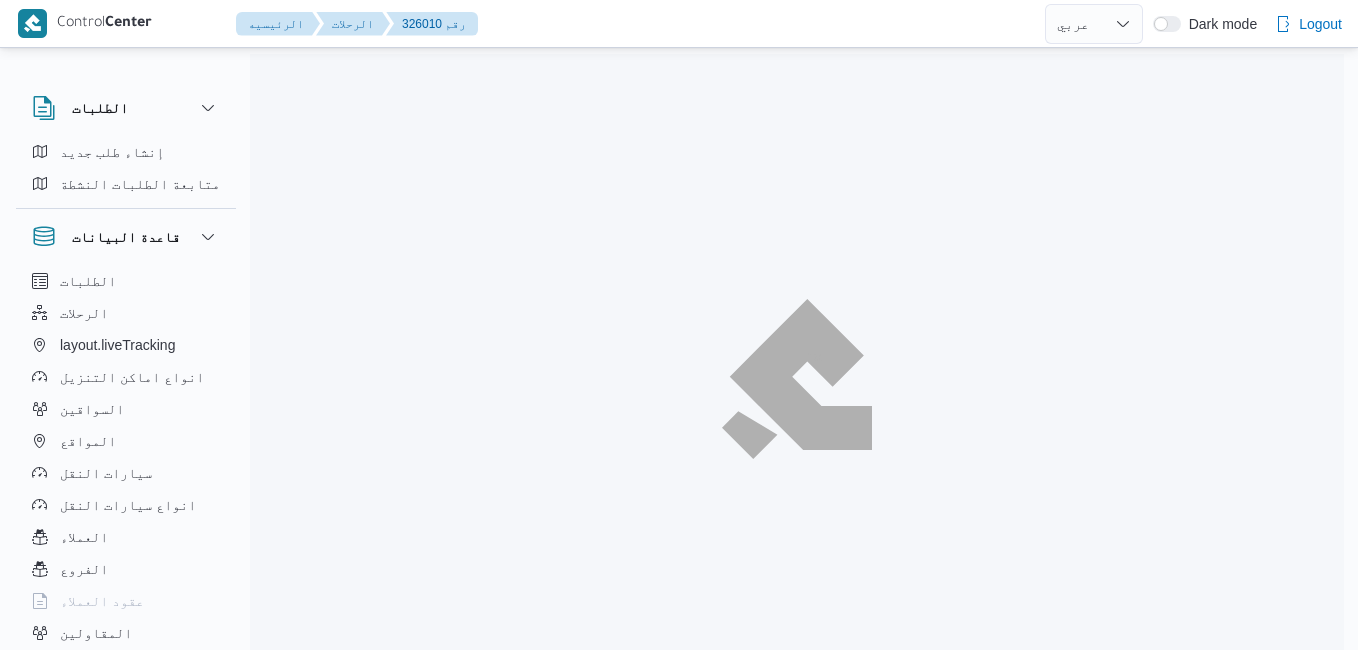 select on "ar" 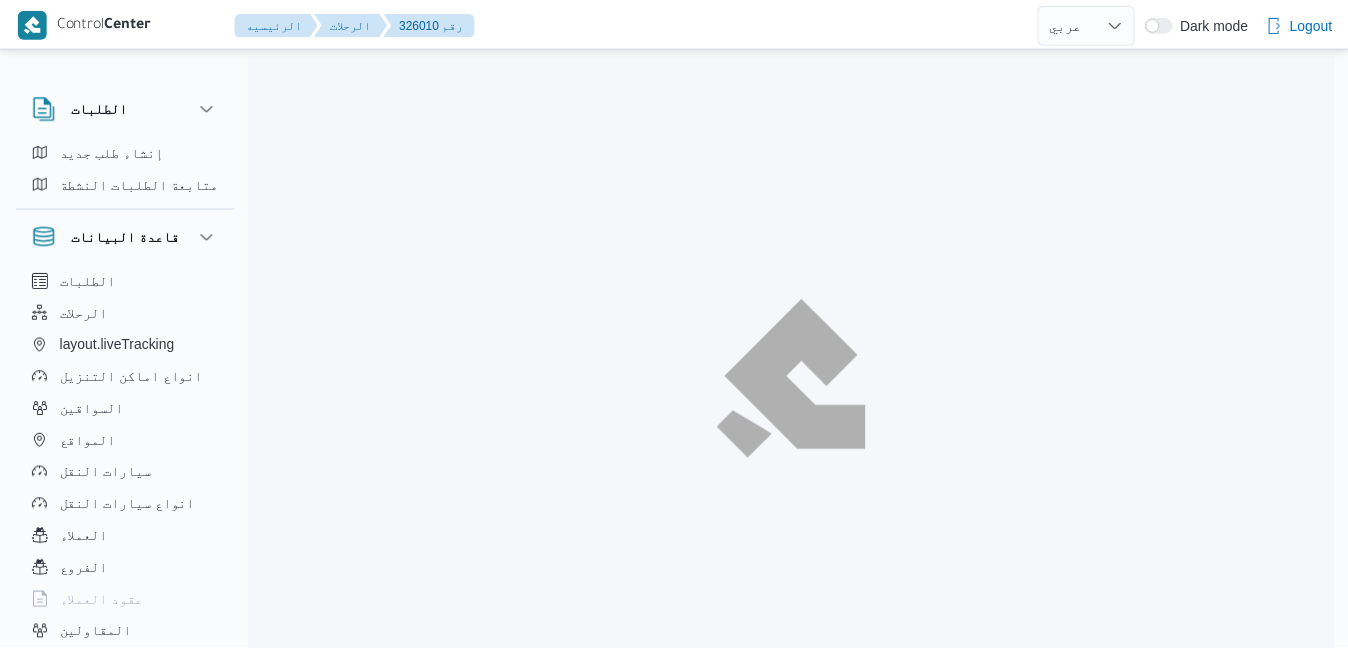 scroll, scrollTop: 0, scrollLeft: 0, axis: both 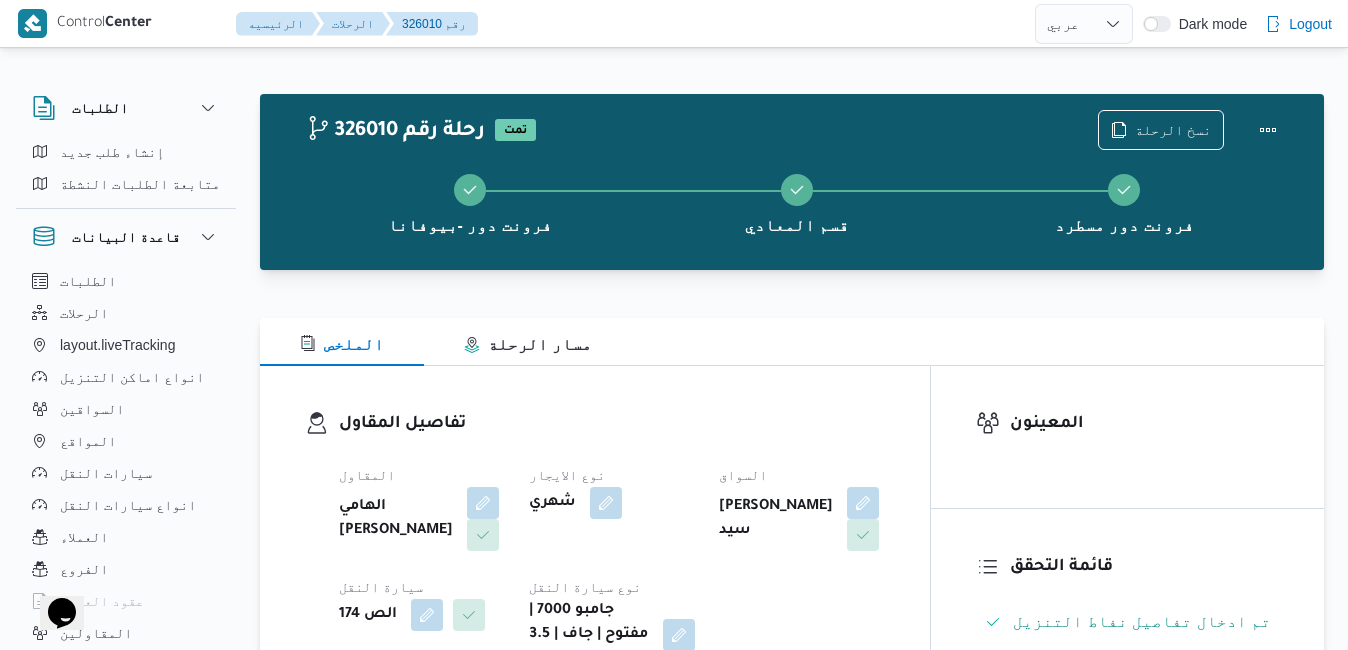 click on "تفاصيل المقاول" at bounding box center [612, 424] 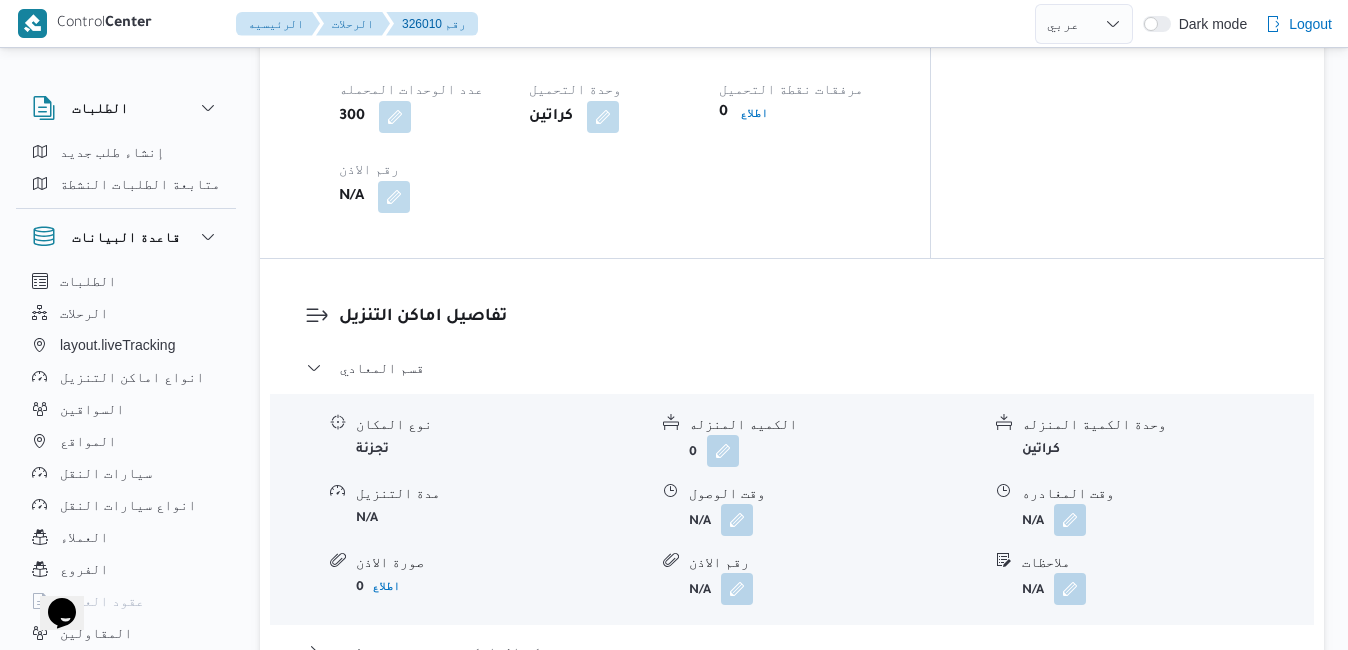 scroll, scrollTop: 1680, scrollLeft: 0, axis: vertical 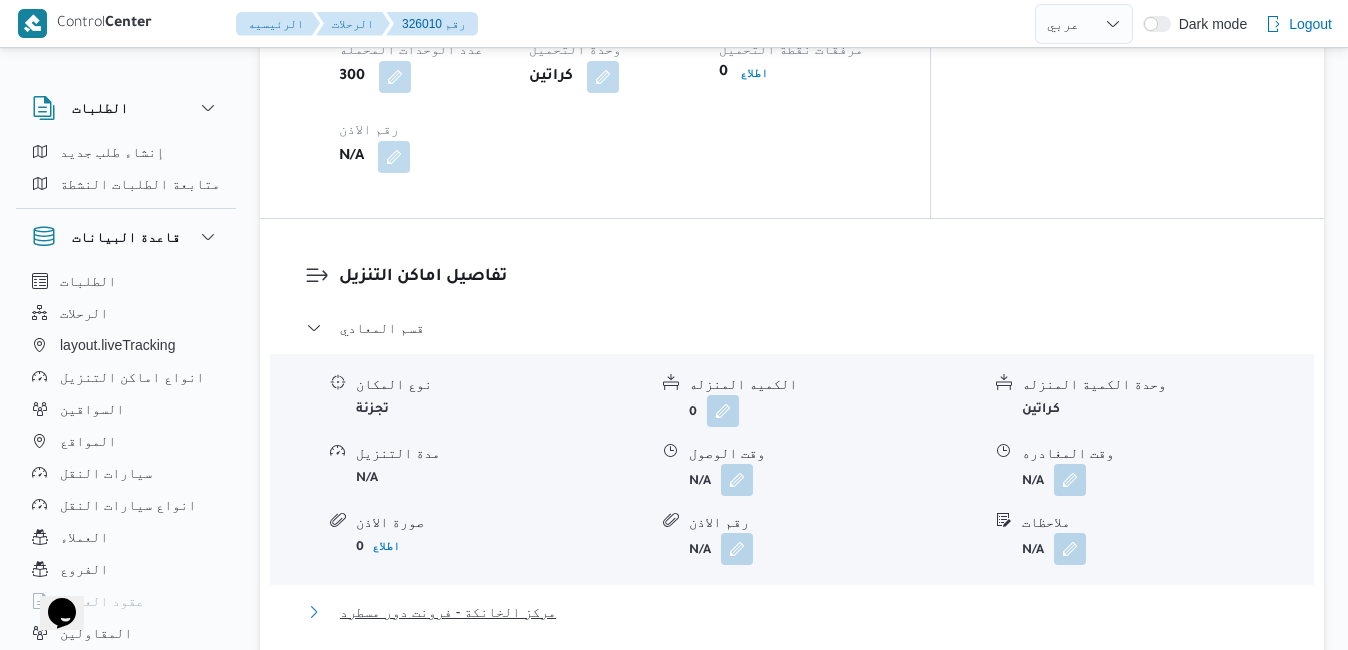 click on "مركز الخانكة -
فرونت دور مسطرد" at bounding box center [792, 612] 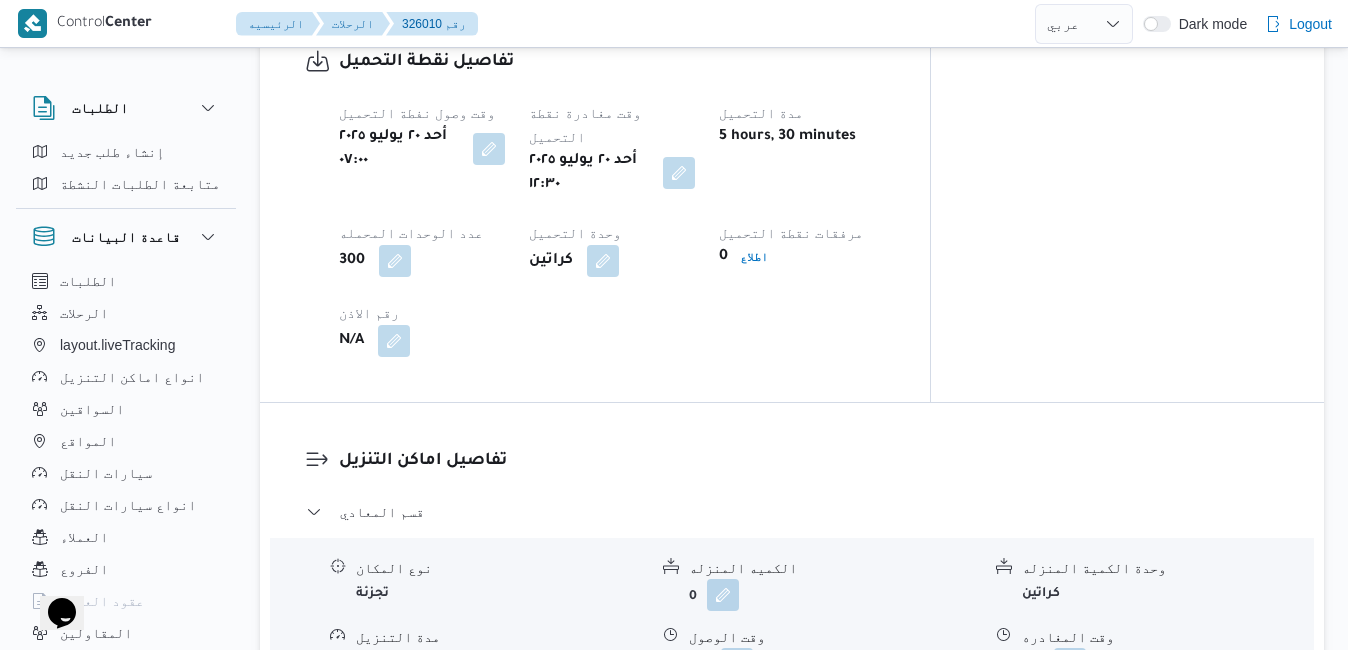 scroll, scrollTop: 1680, scrollLeft: 0, axis: vertical 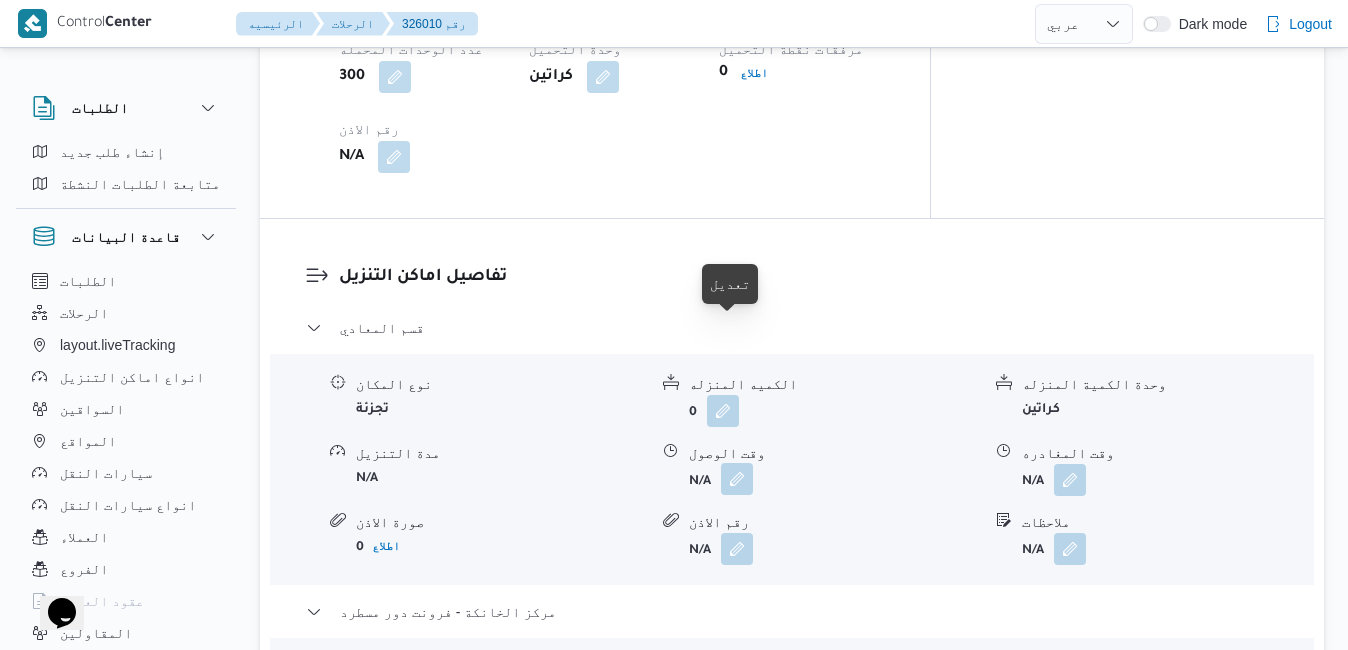 click at bounding box center (737, 479) 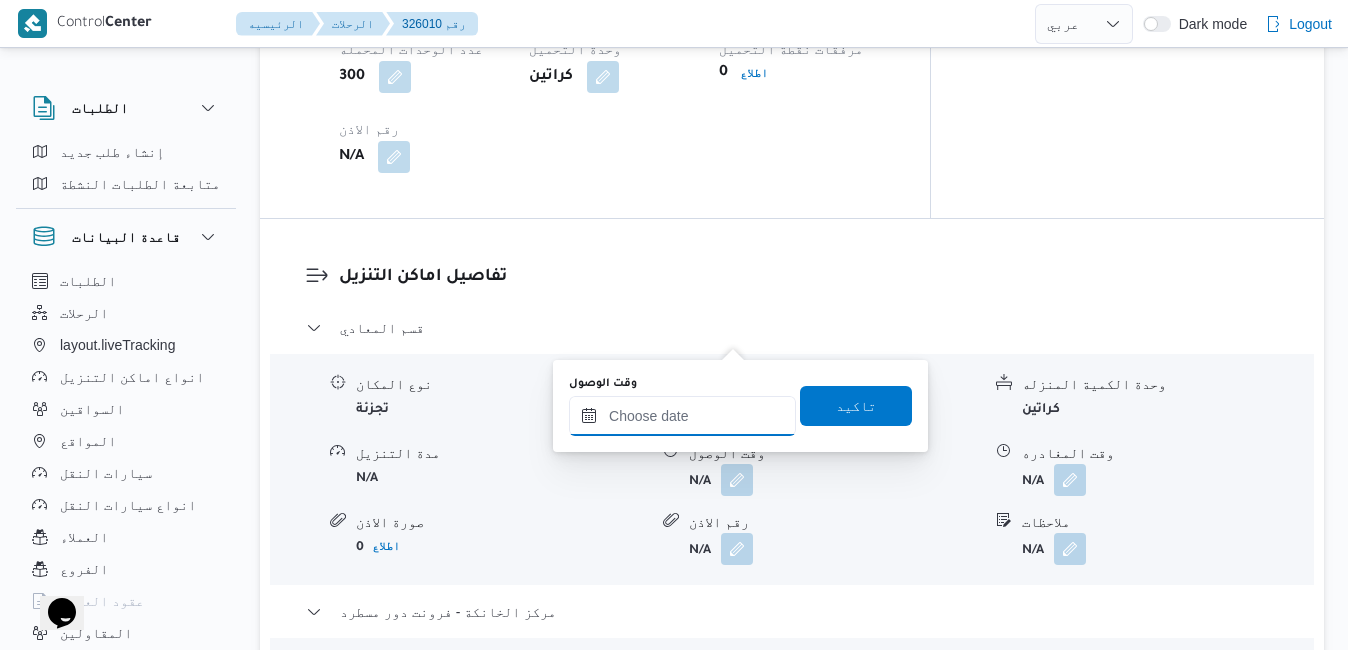 click on "وقت الوصول" at bounding box center (682, 416) 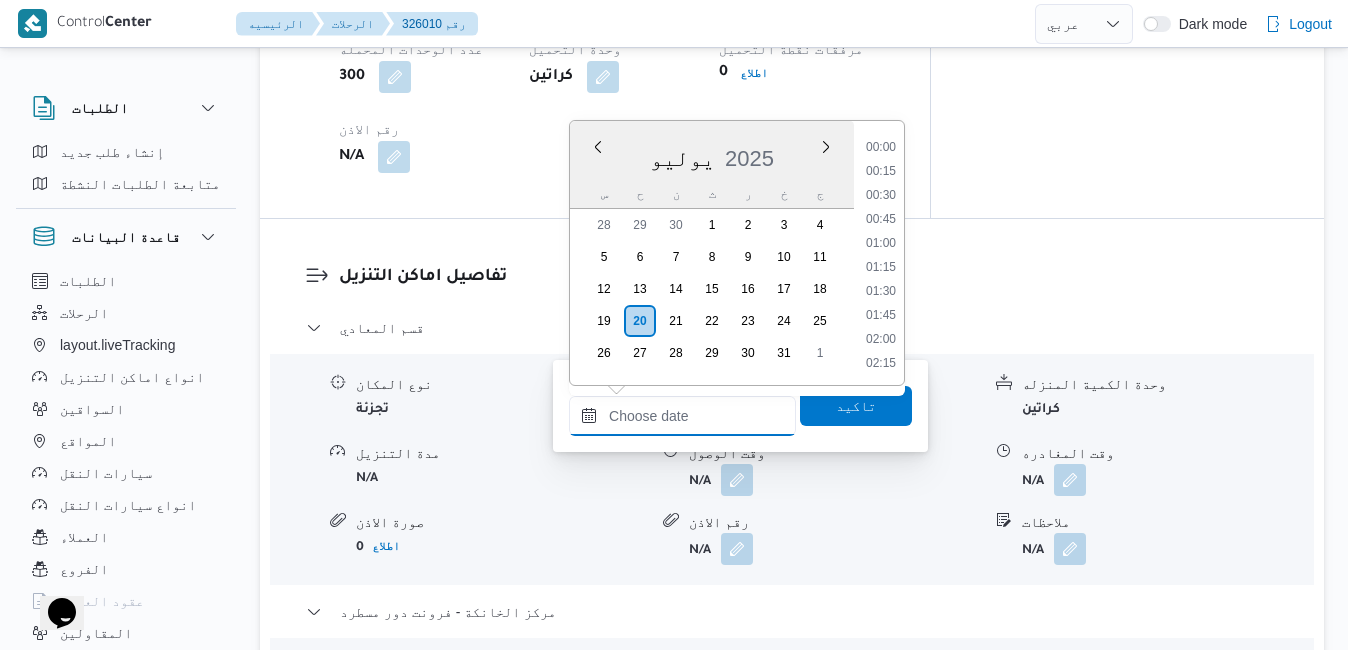 scroll, scrollTop: 1750, scrollLeft: 0, axis: vertical 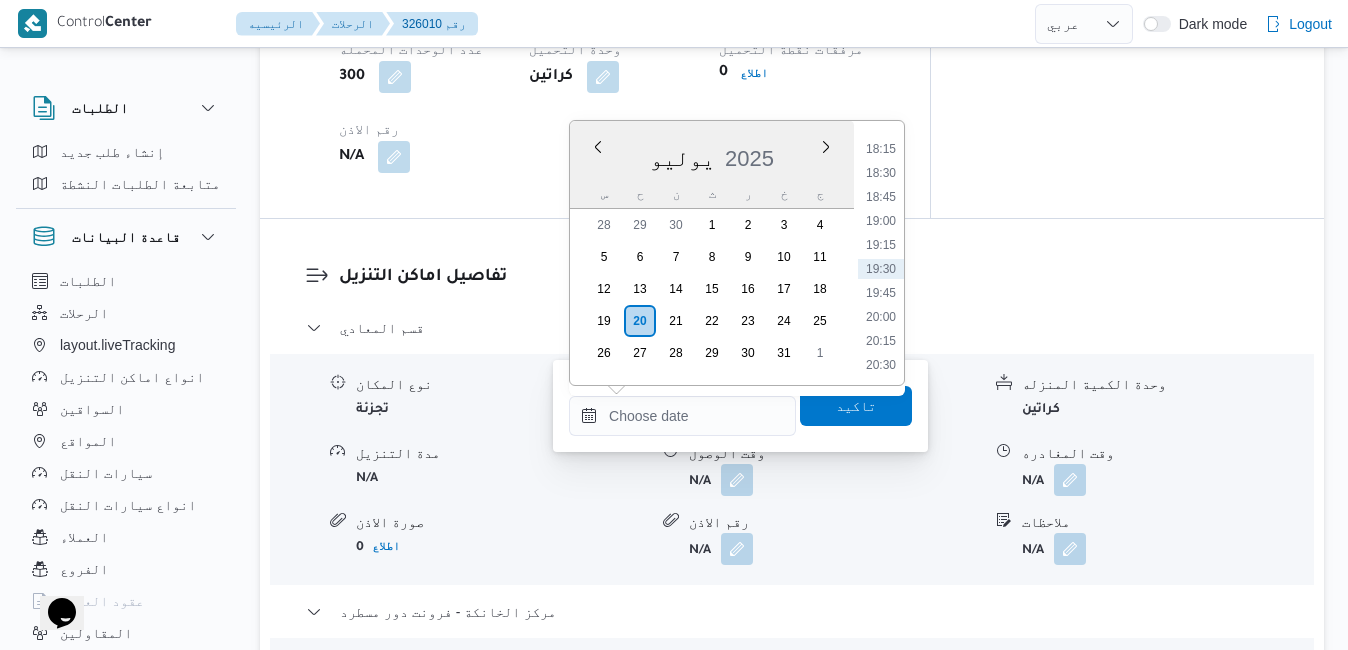 click on "يوليو ٢٠٢٥ يوليو 2025 س ح ن ث ر خ ج" at bounding box center (712, 165) 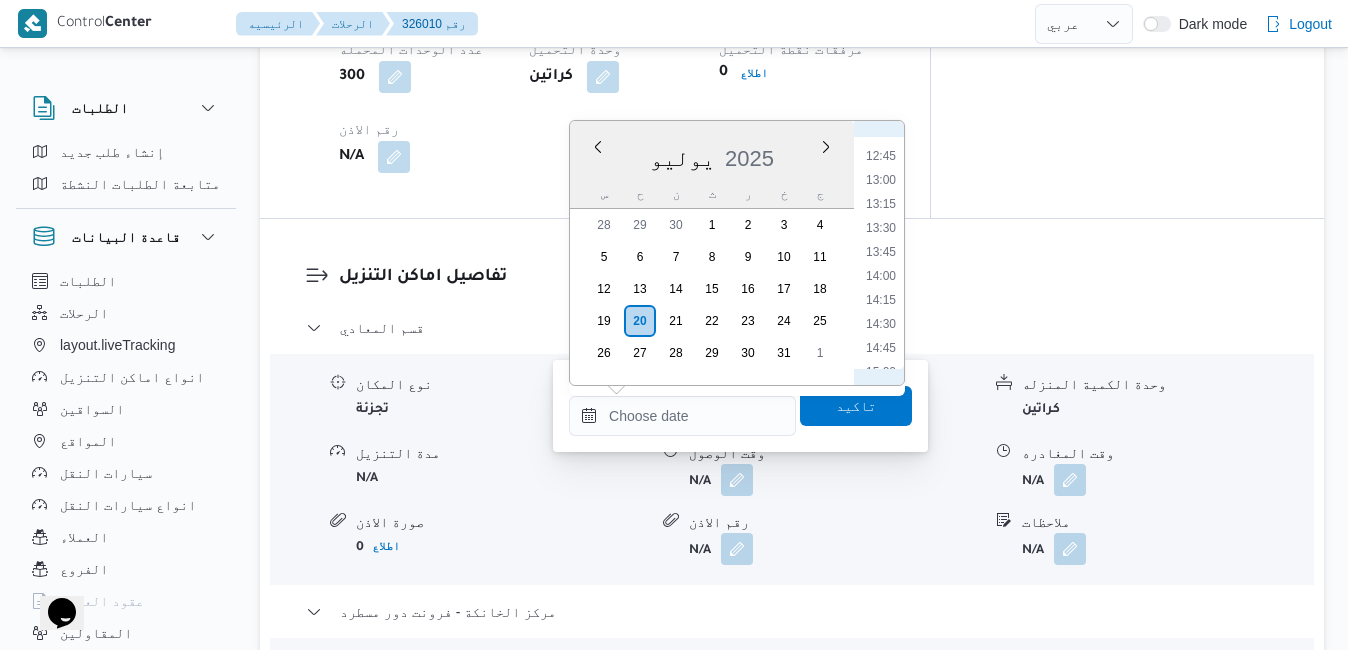 scroll, scrollTop: 1141, scrollLeft: 0, axis: vertical 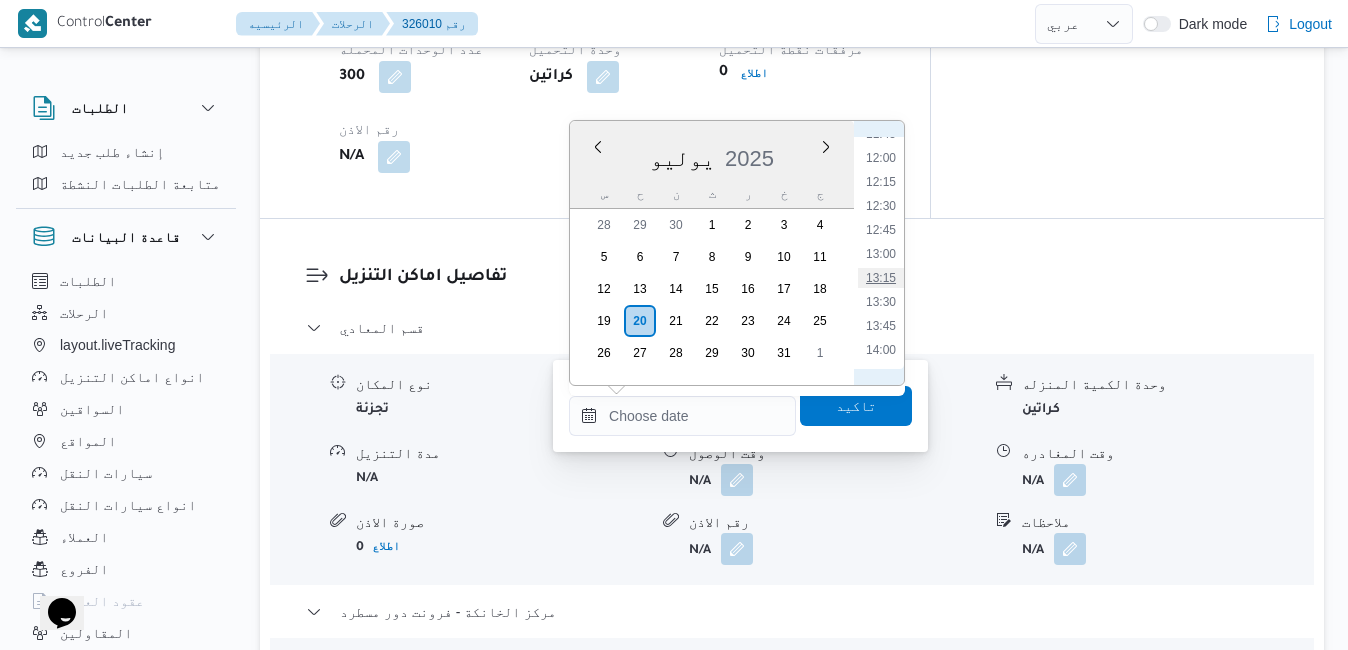 click on "13:15" at bounding box center (881, 278) 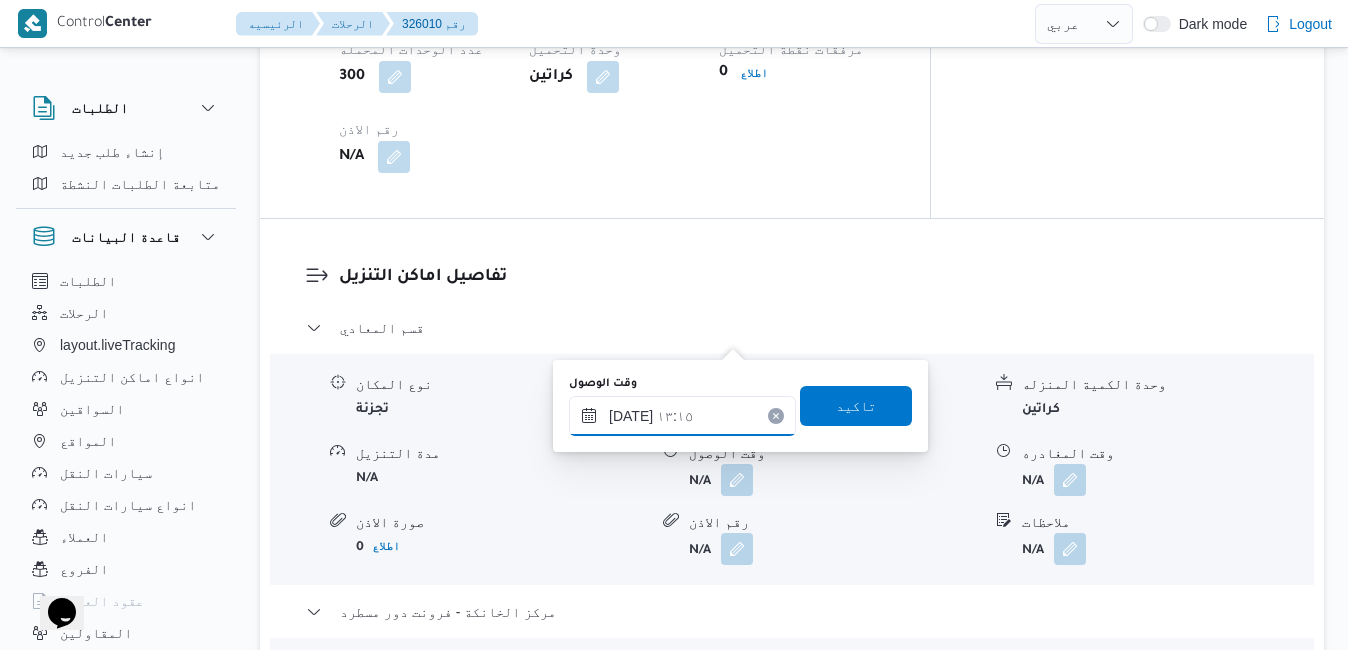 click on "[DATE] ١٣:١٥" at bounding box center (682, 416) 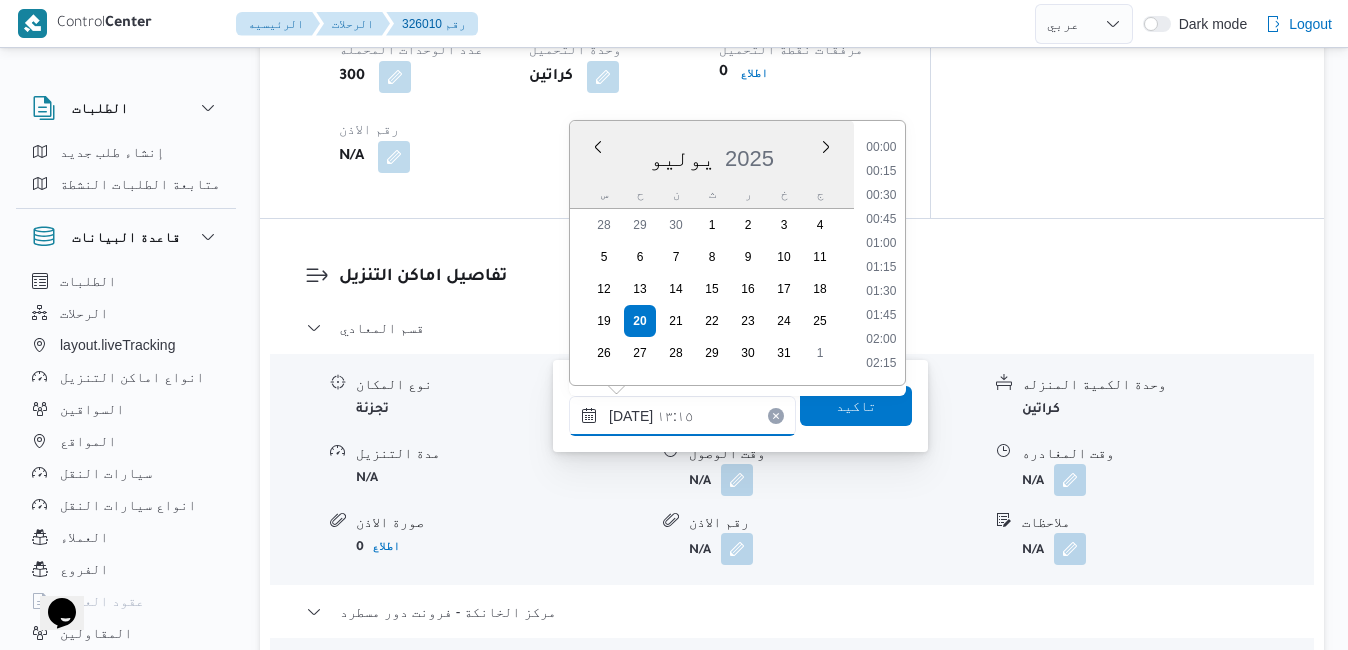 click on "[DATE] ١٣:١٥" at bounding box center (682, 416) 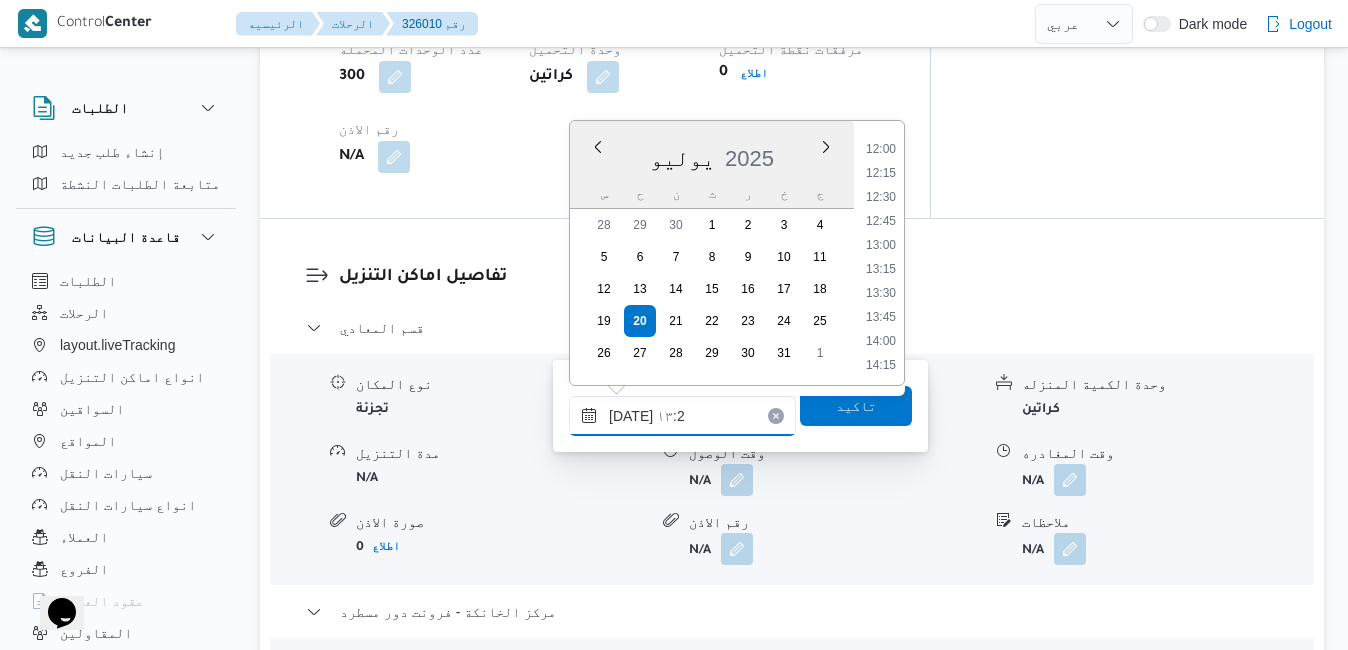 type on "[DATE] ١٣:25" 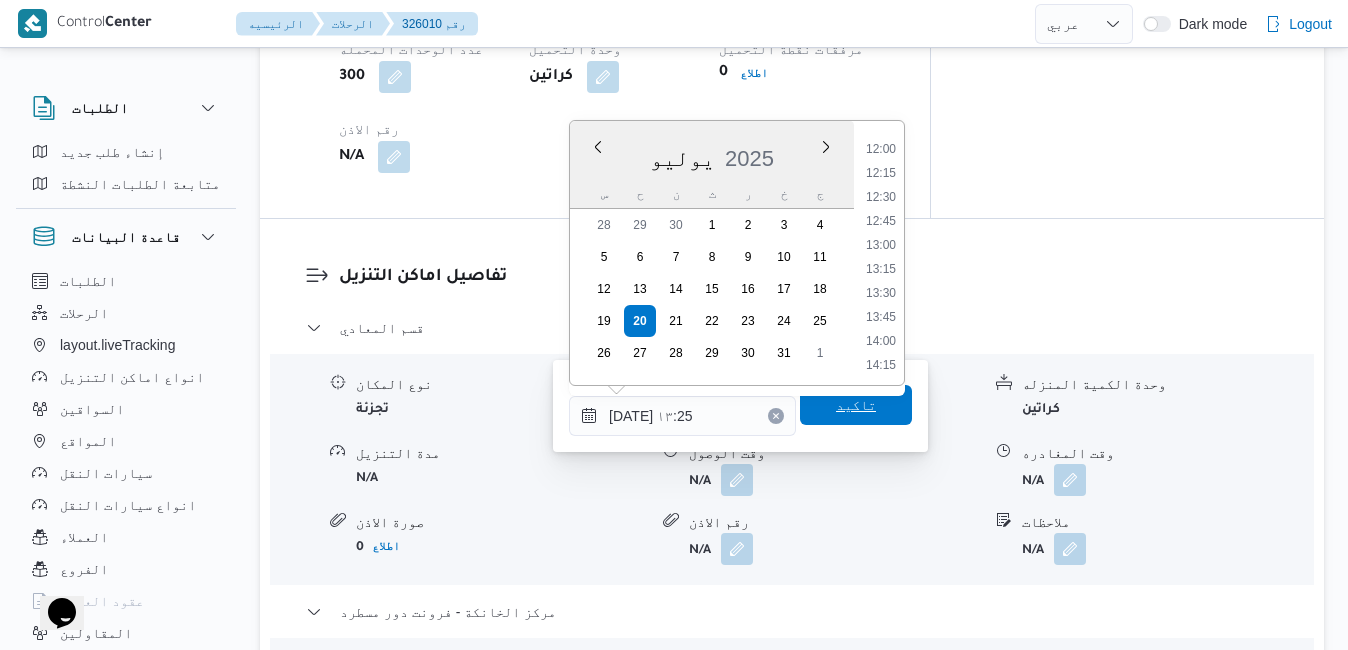 click on "تاكيد" at bounding box center [856, 405] 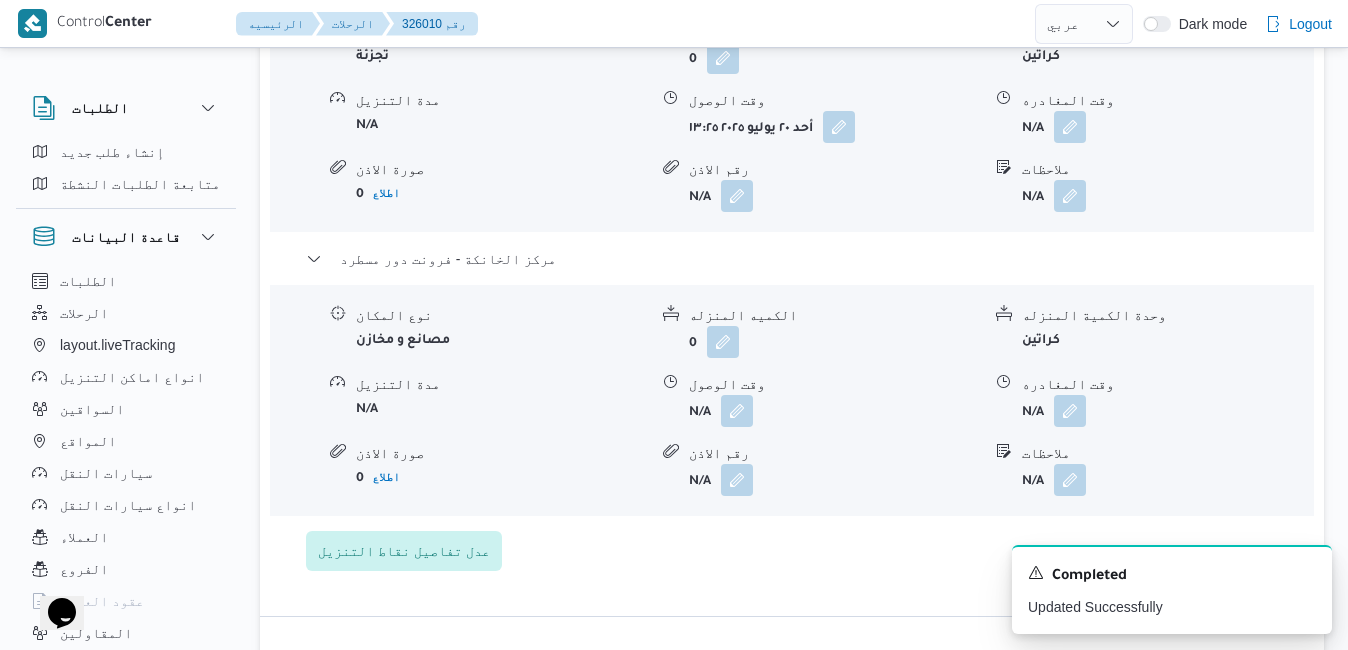 scroll, scrollTop: 2040, scrollLeft: 0, axis: vertical 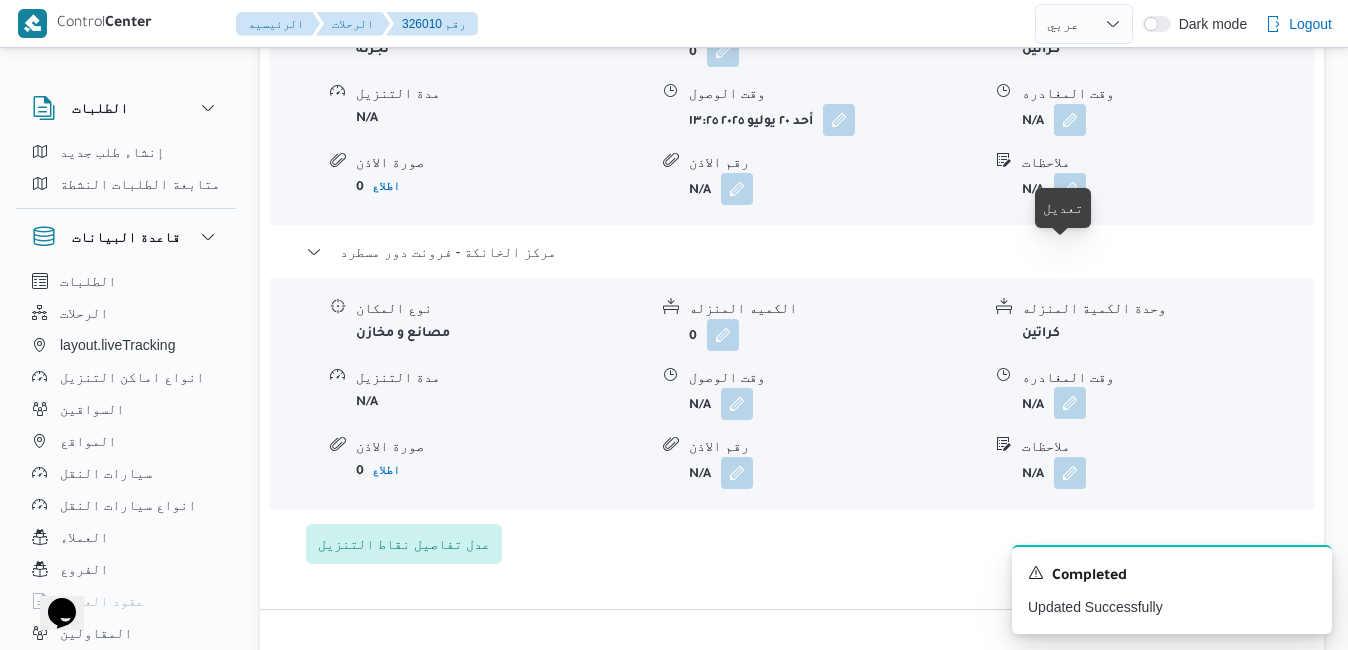 click at bounding box center (1070, 403) 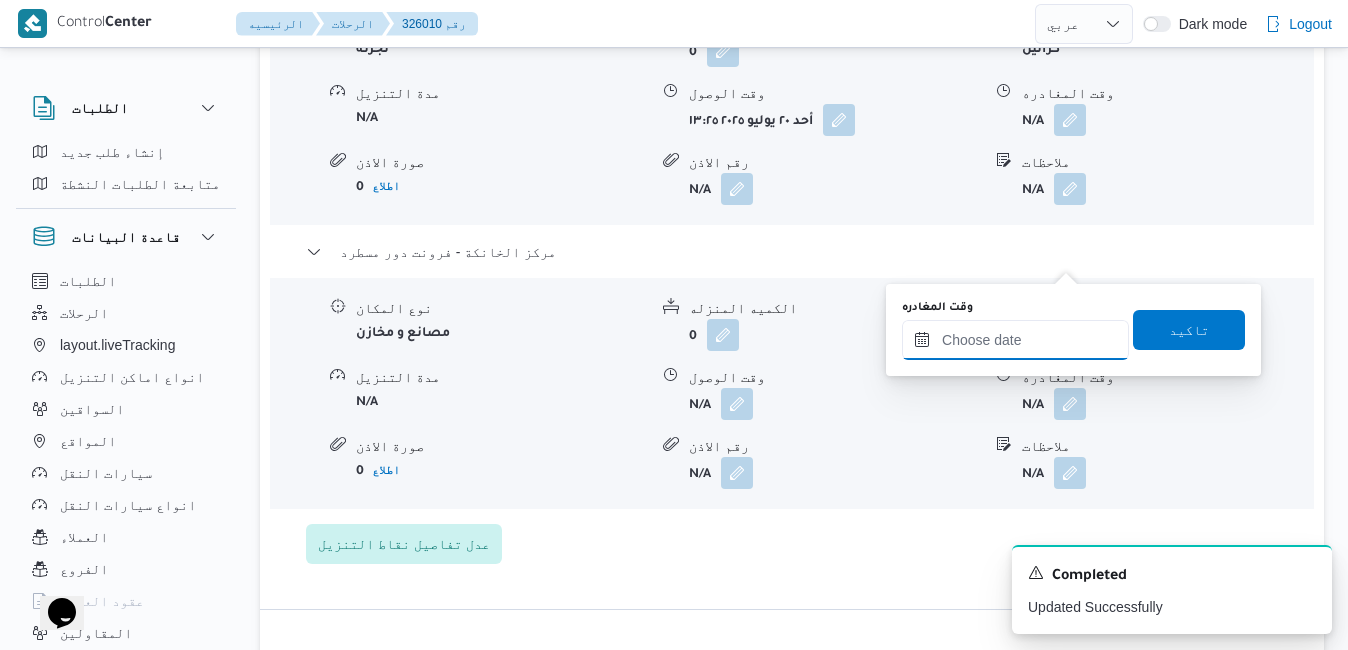 click on "وقت المغادره" at bounding box center [1015, 340] 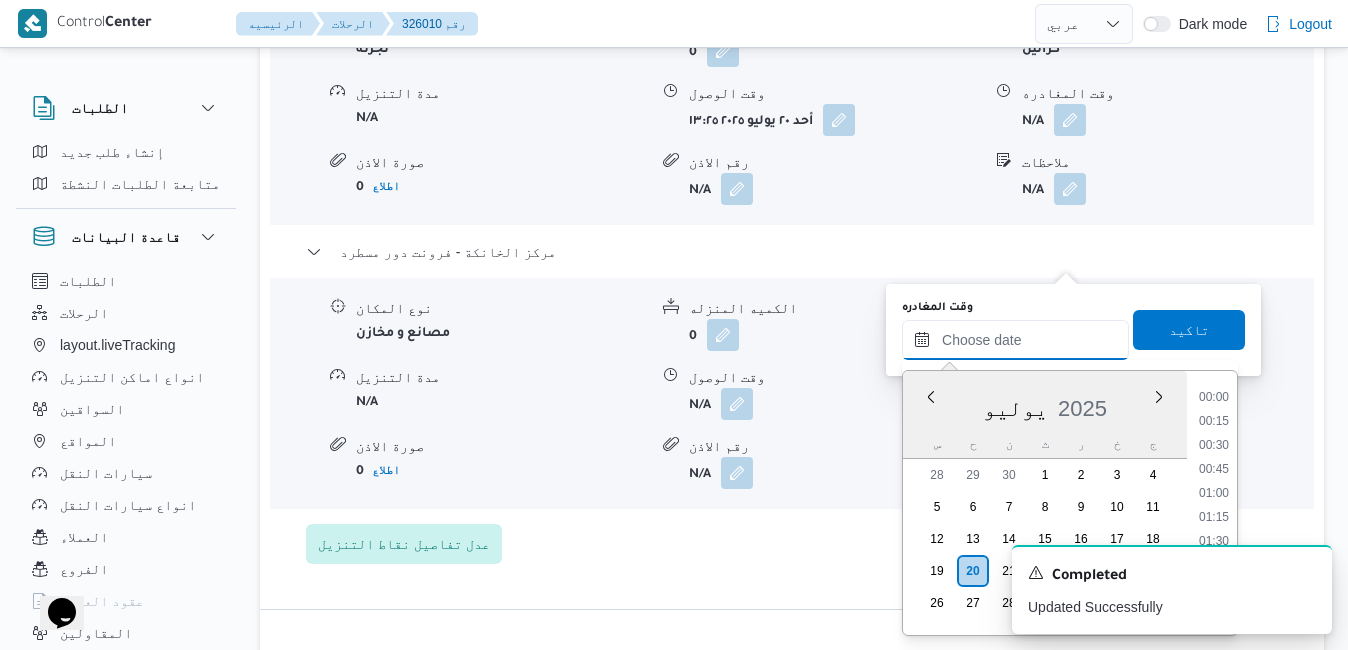 scroll, scrollTop: 1750, scrollLeft: 0, axis: vertical 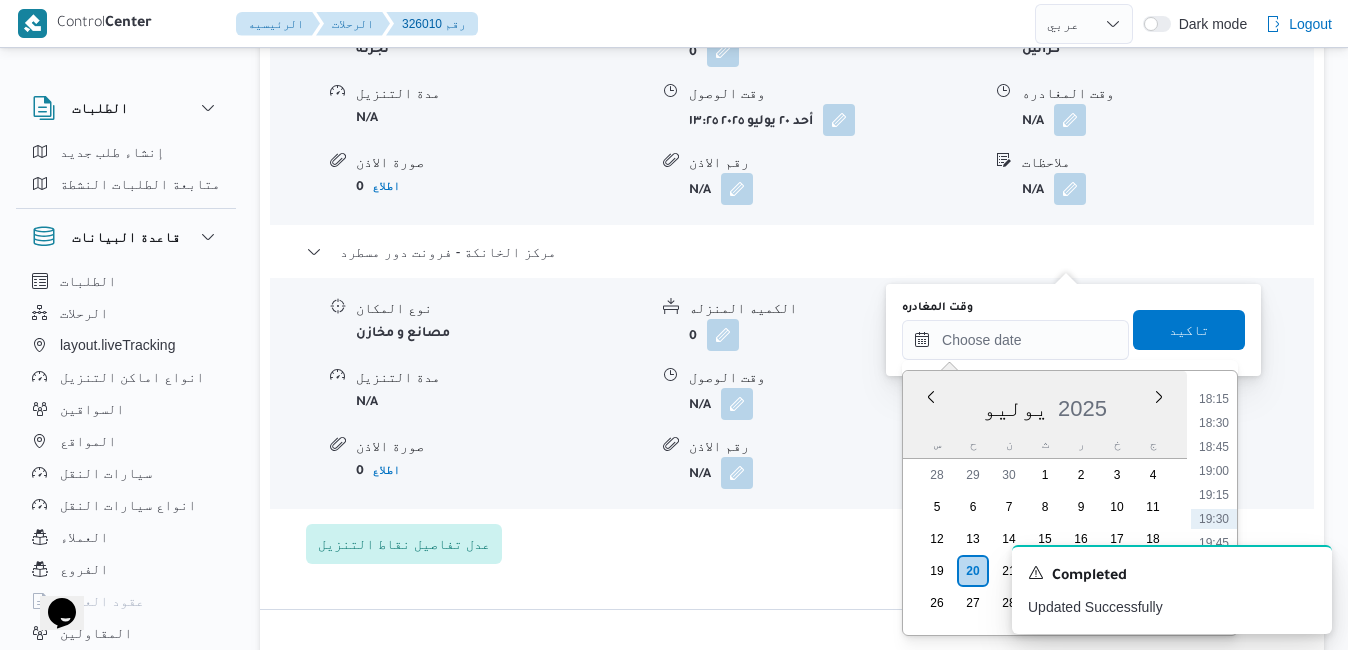 click on "يوليو 2025" at bounding box center [1045, 404] 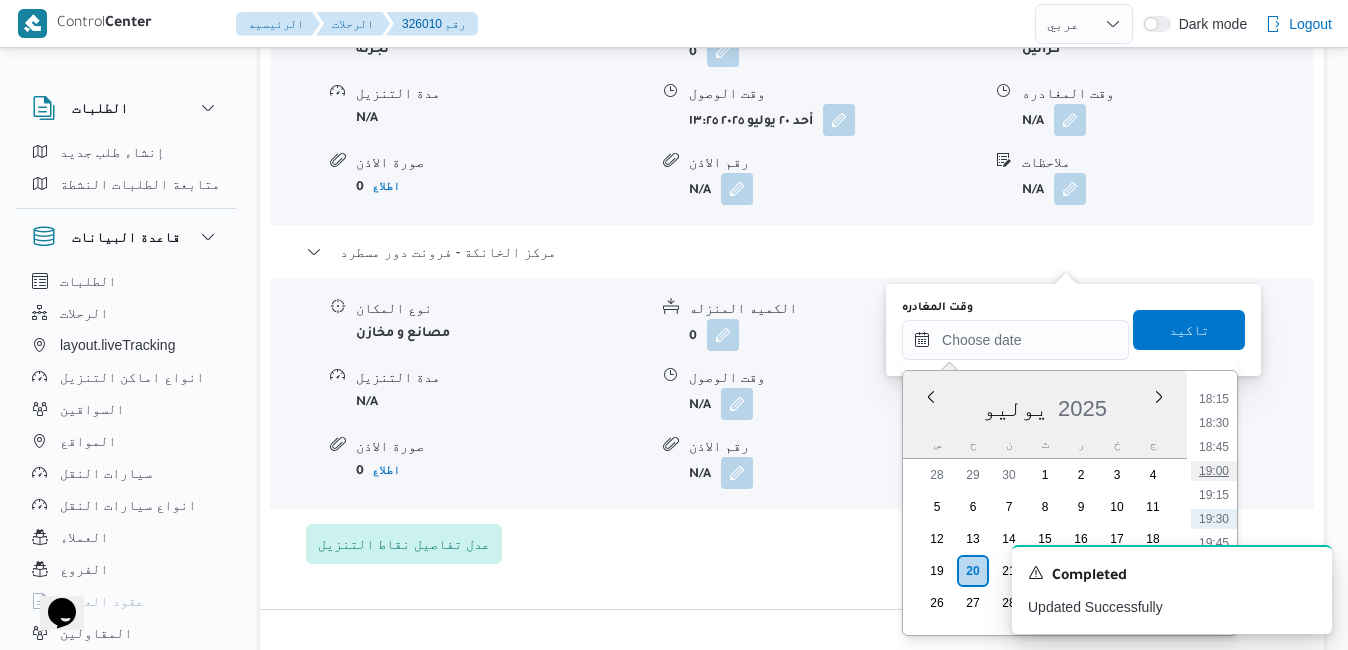click on "19:00" at bounding box center (1214, 471) 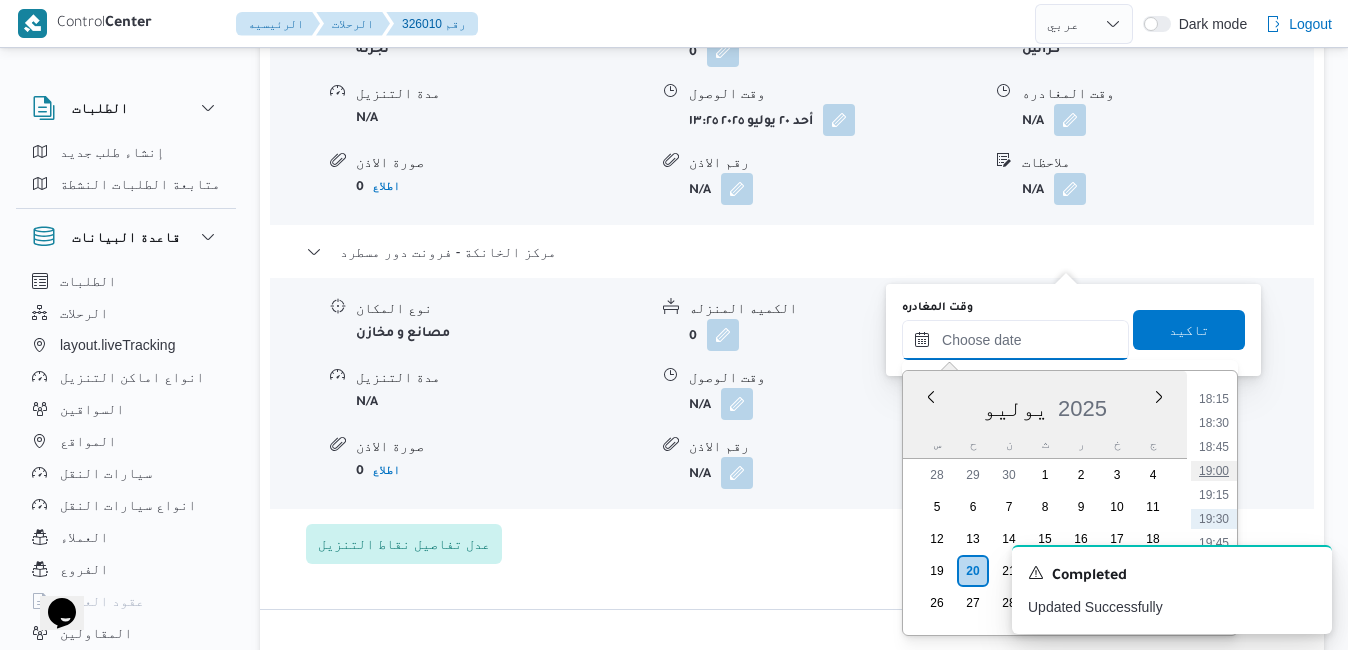 type on "٢٠/٠٧/٢٠٢٥ ١٩:٠٠" 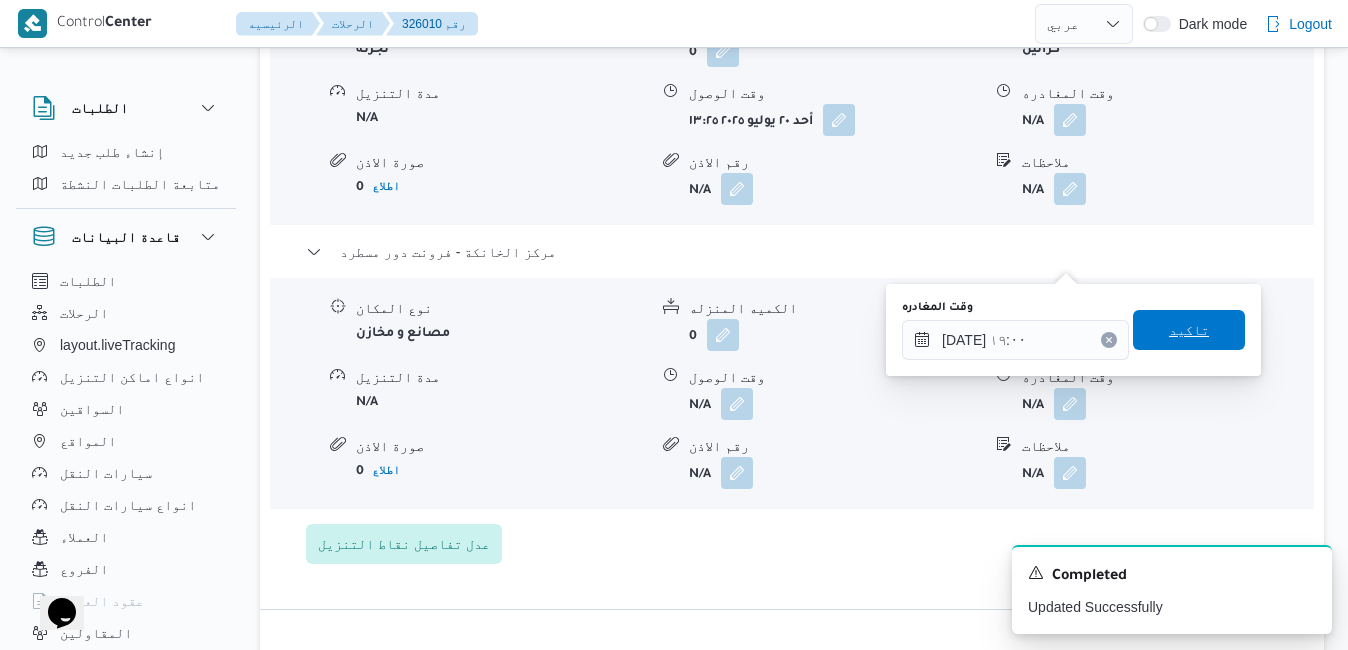 click on "تاكيد" at bounding box center [1189, 330] 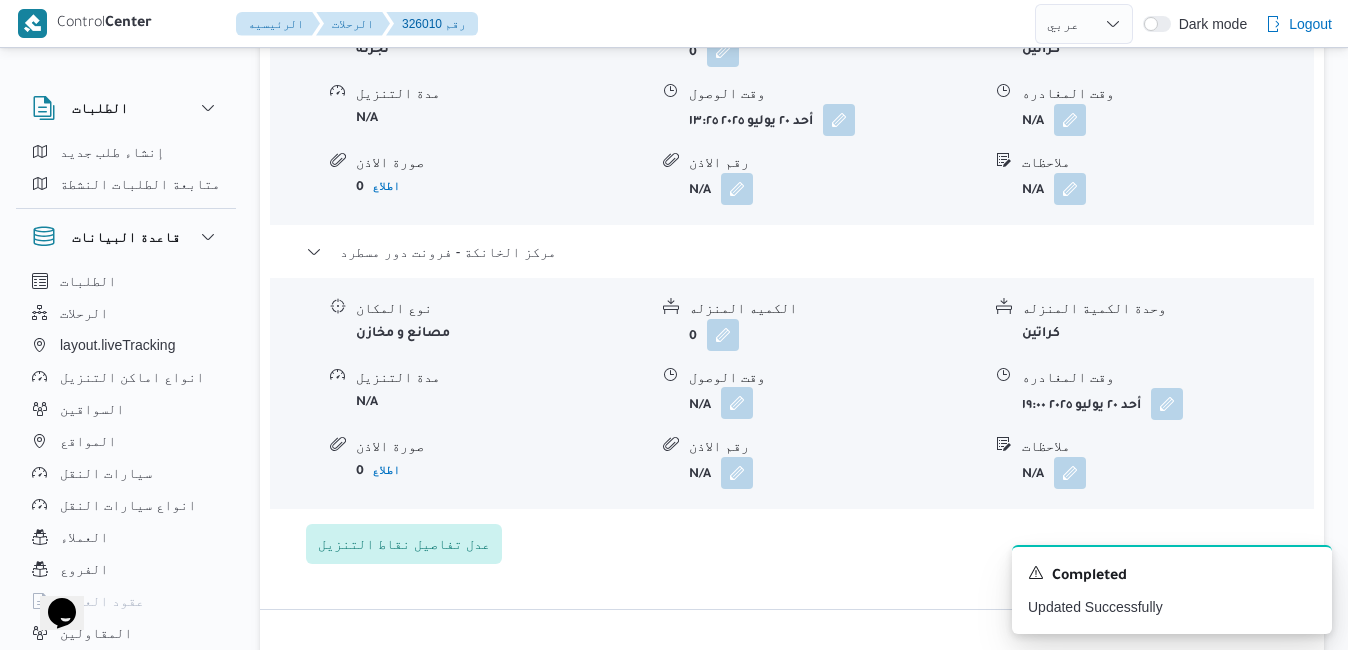 click at bounding box center [737, 403] 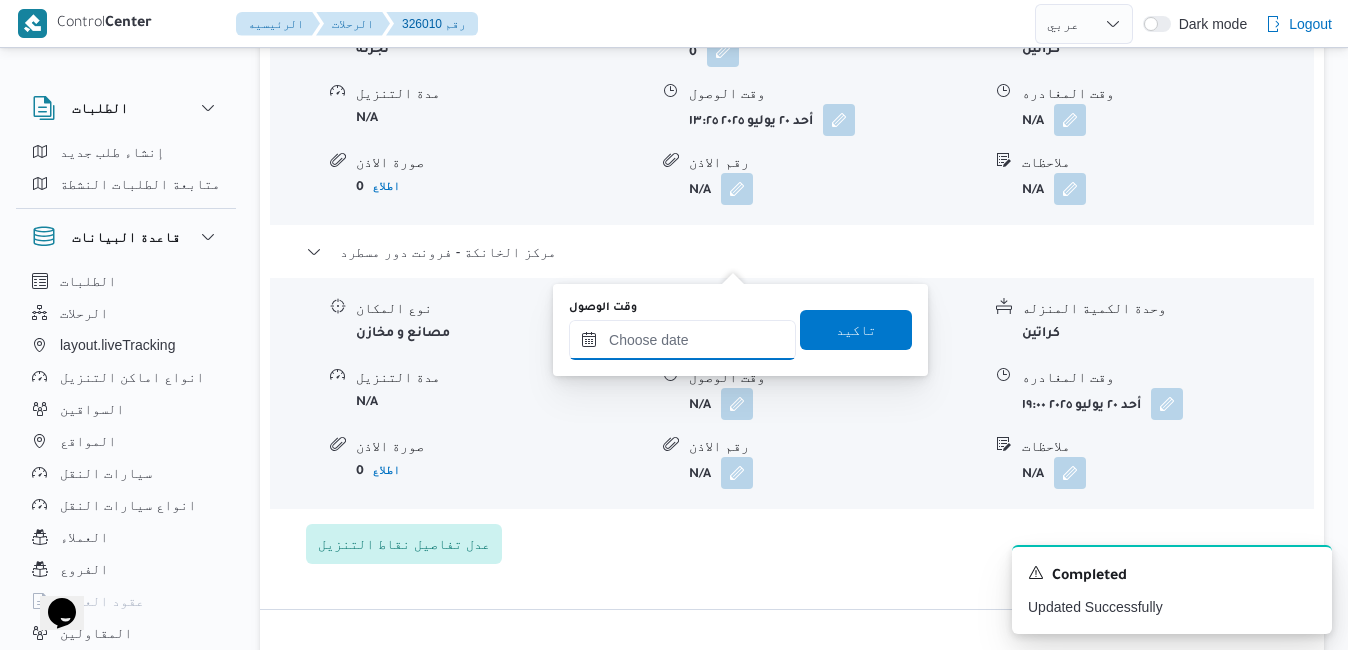click on "وقت الوصول" at bounding box center [682, 340] 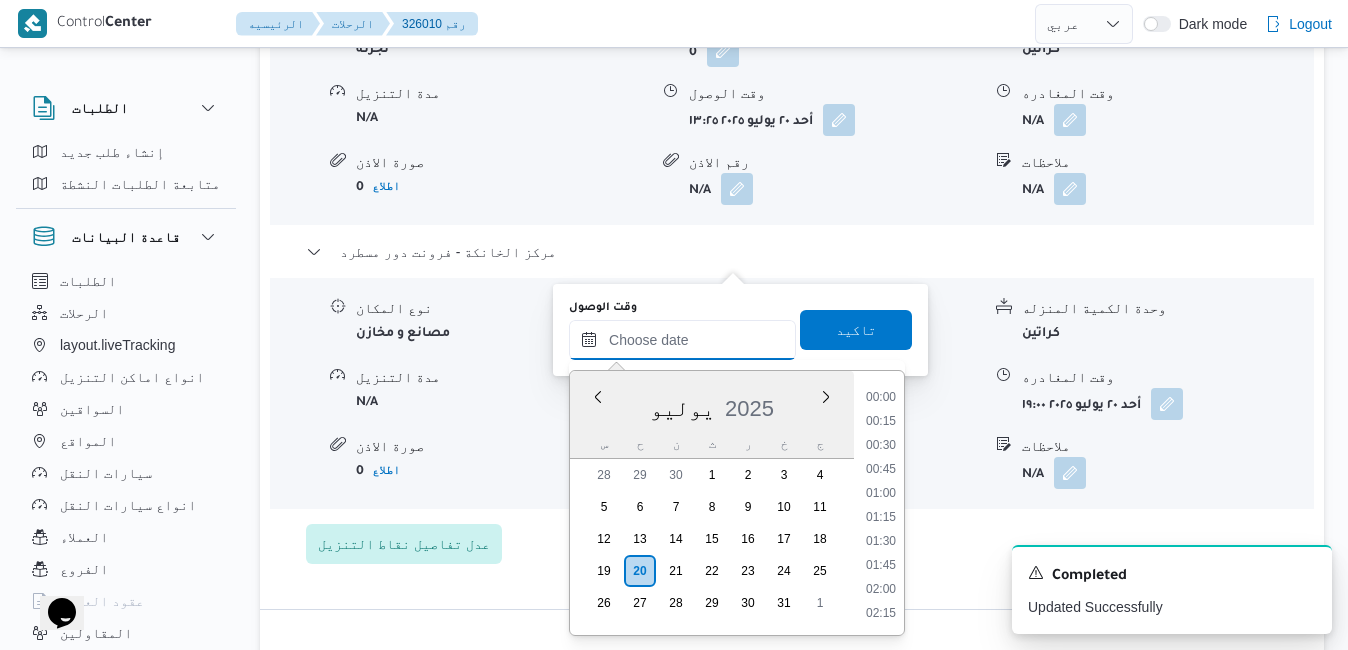 scroll, scrollTop: 1750, scrollLeft: 0, axis: vertical 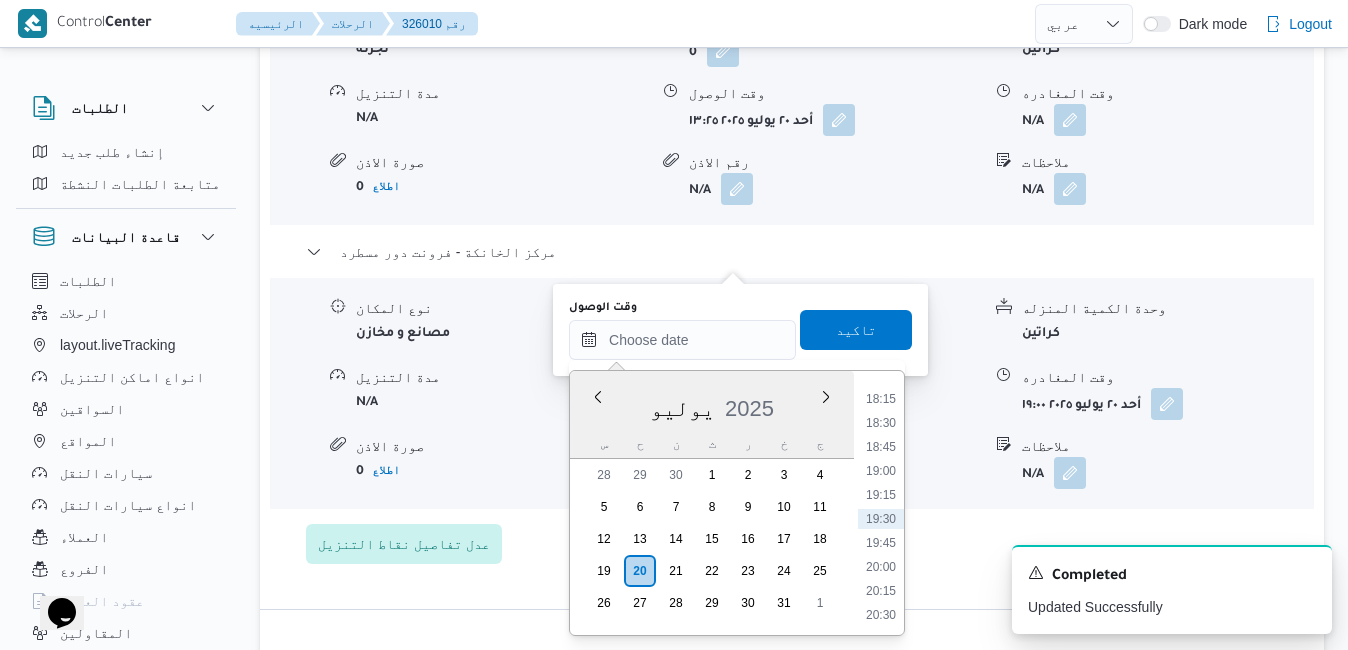 click on "يوليو 2025" at bounding box center (712, 404) 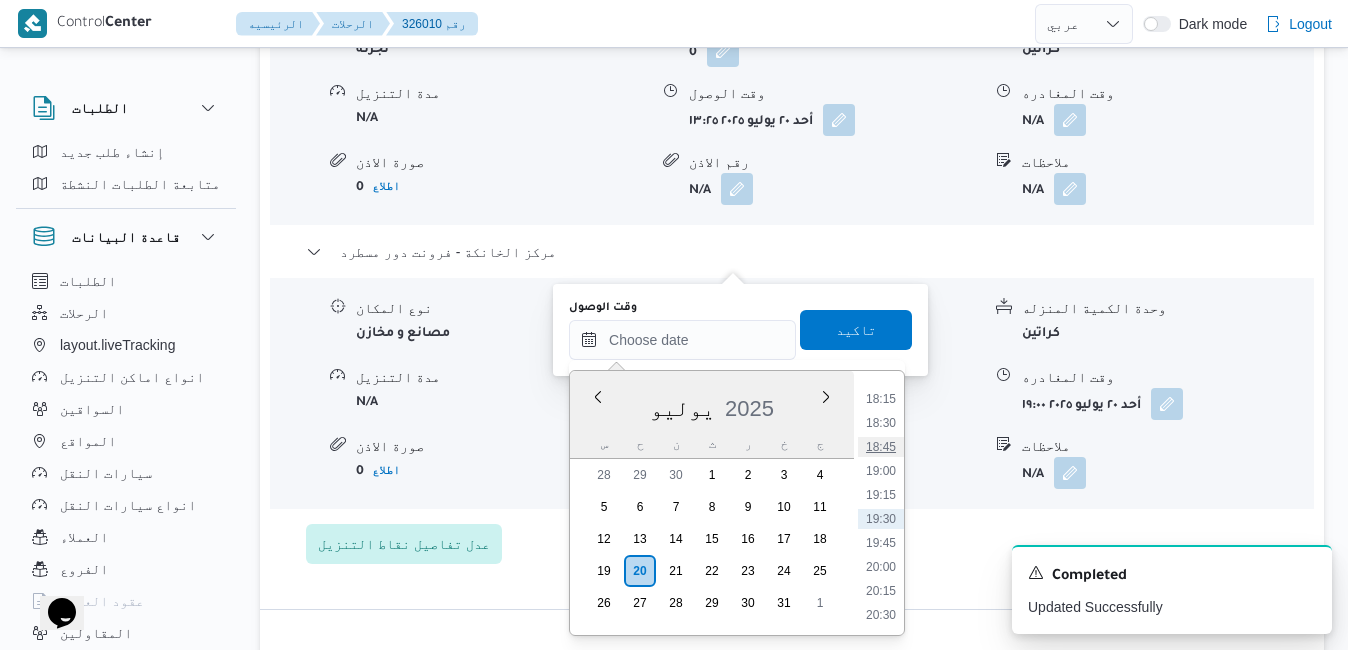 click on "18:45" at bounding box center [881, 447] 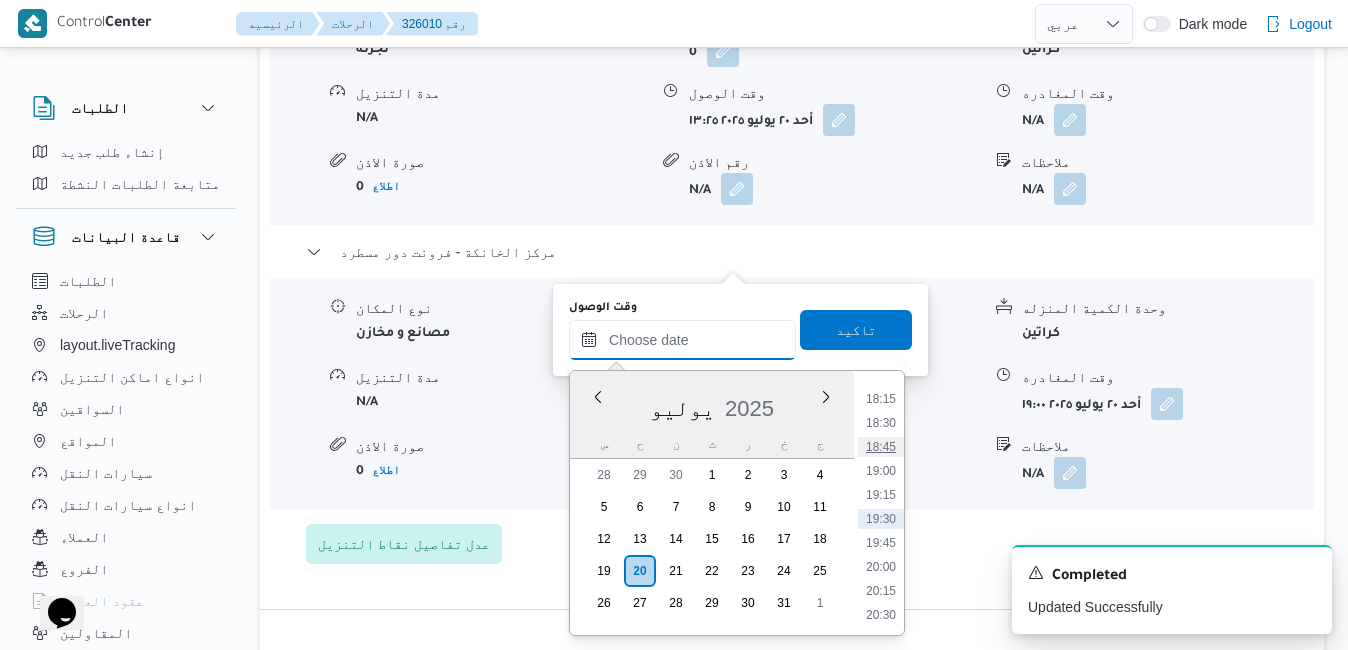 type on "٢٠/٠٧/٢٠٢٥ ١٨:٤٥" 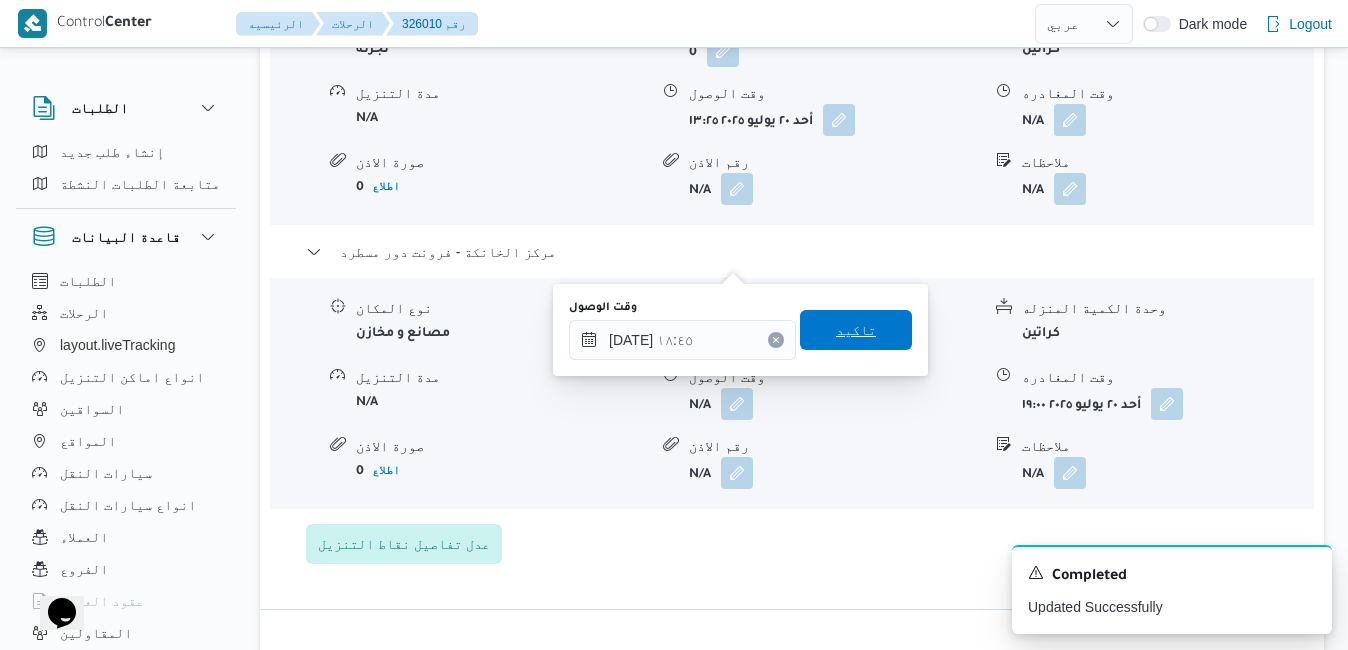 click on "تاكيد" at bounding box center [856, 330] 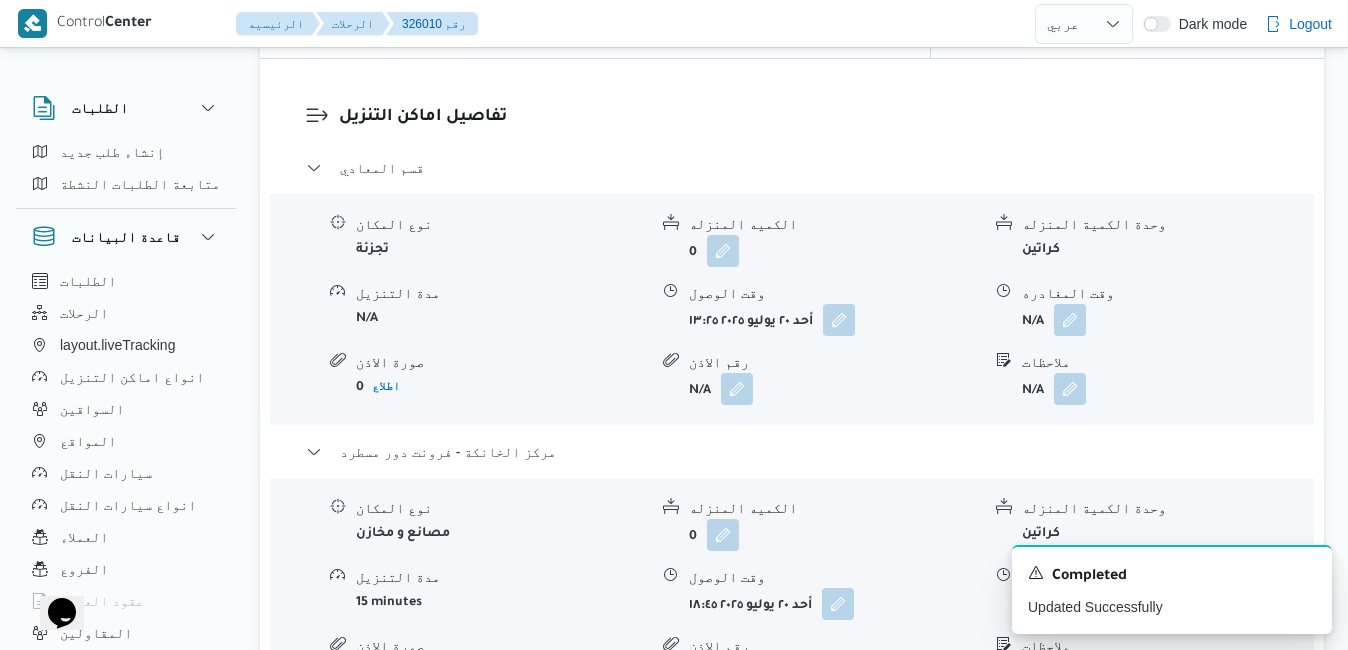 scroll, scrollTop: 1800, scrollLeft: 0, axis: vertical 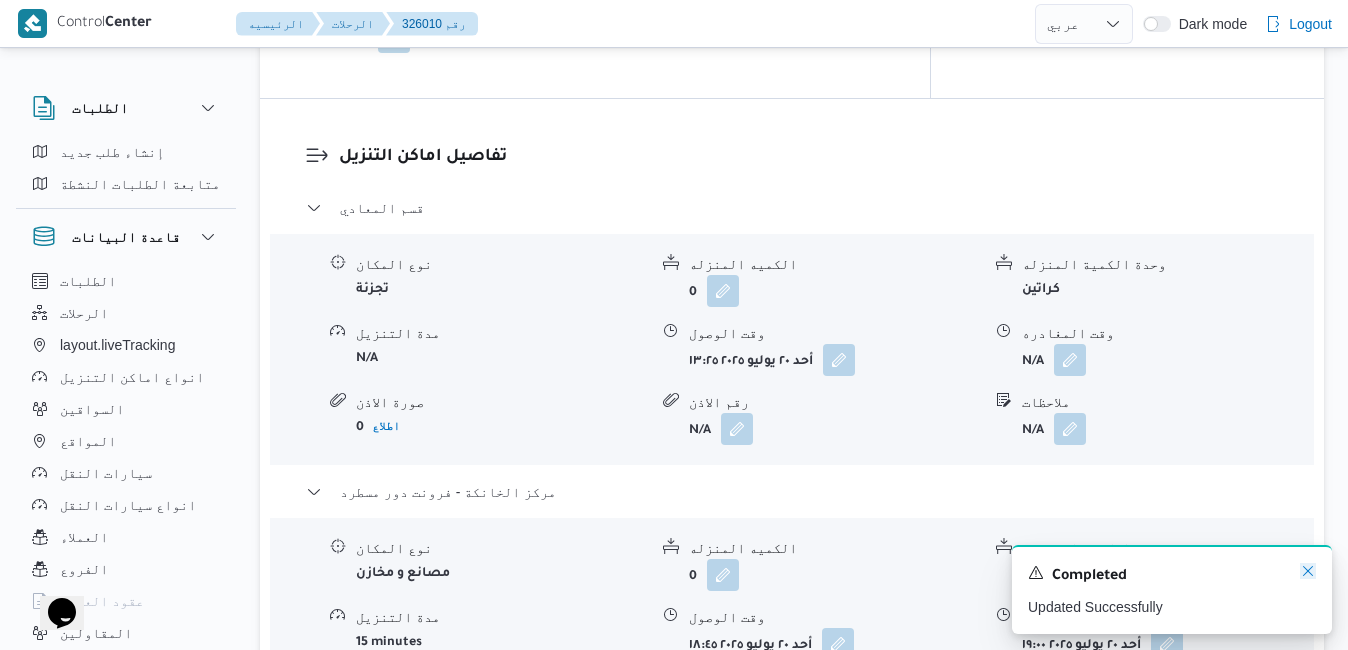 click 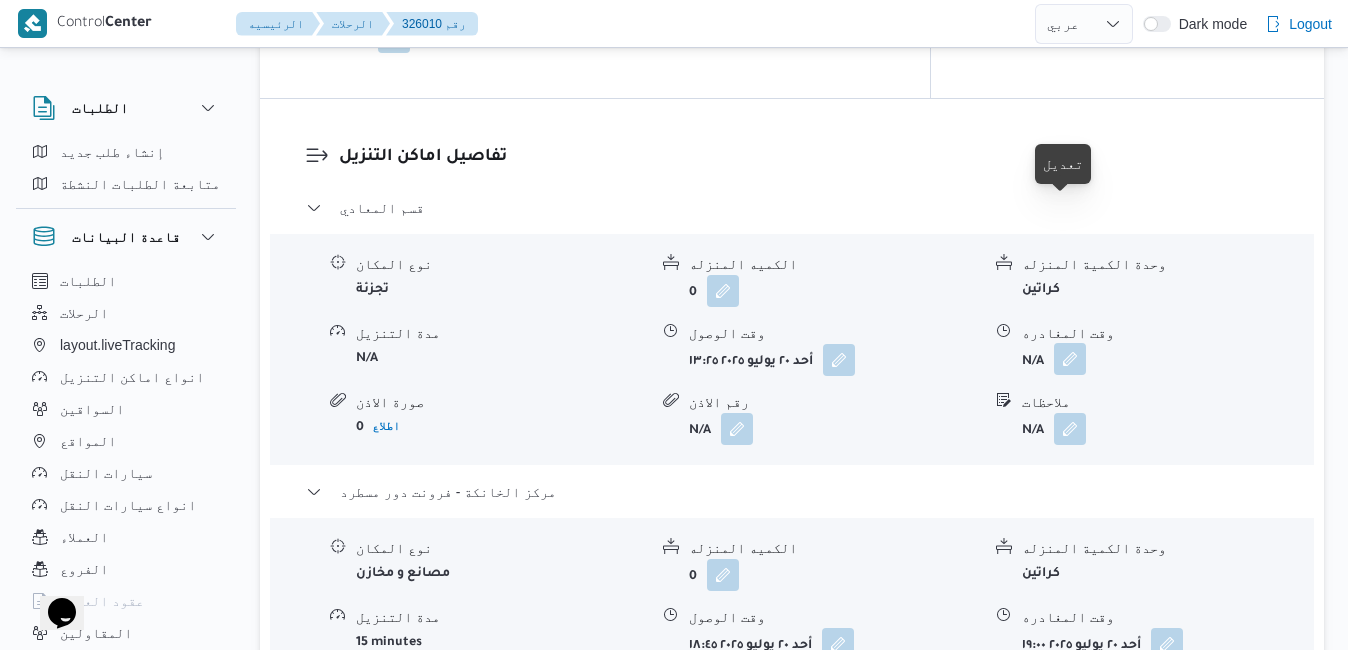 click at bounding box center [1070, 359] 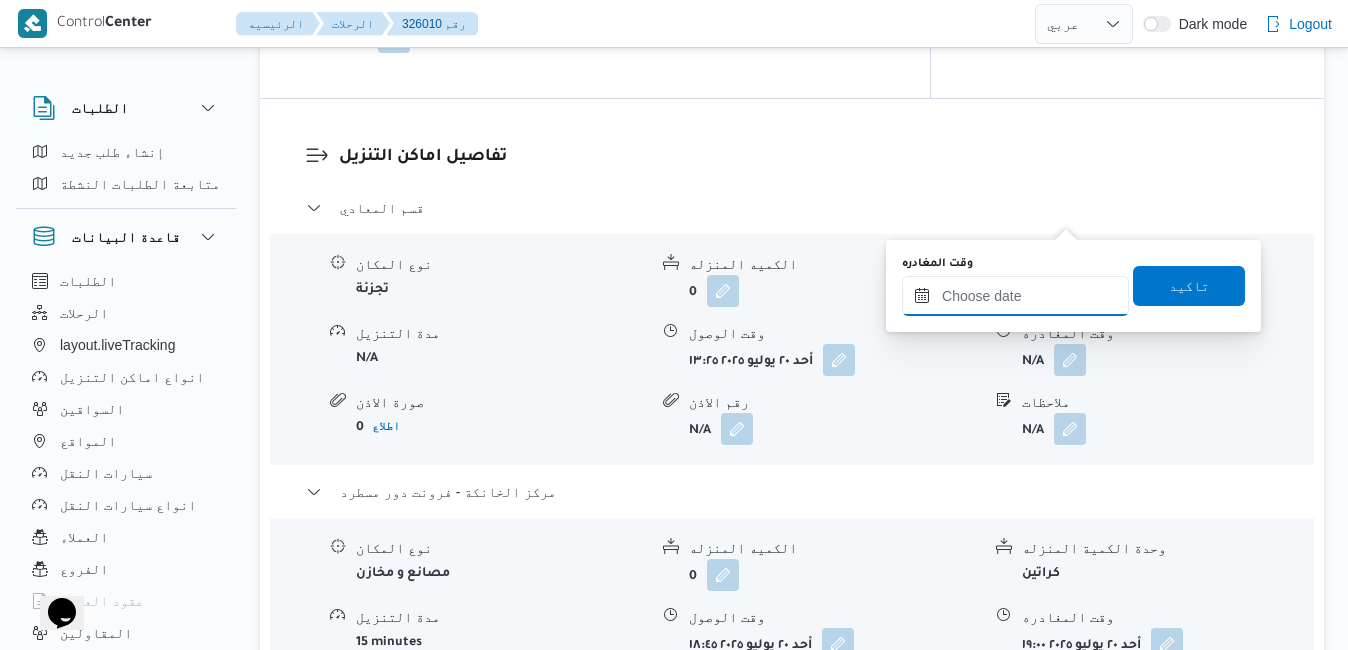 click on "وقت المغادره" at bounding box center (1015, 296) 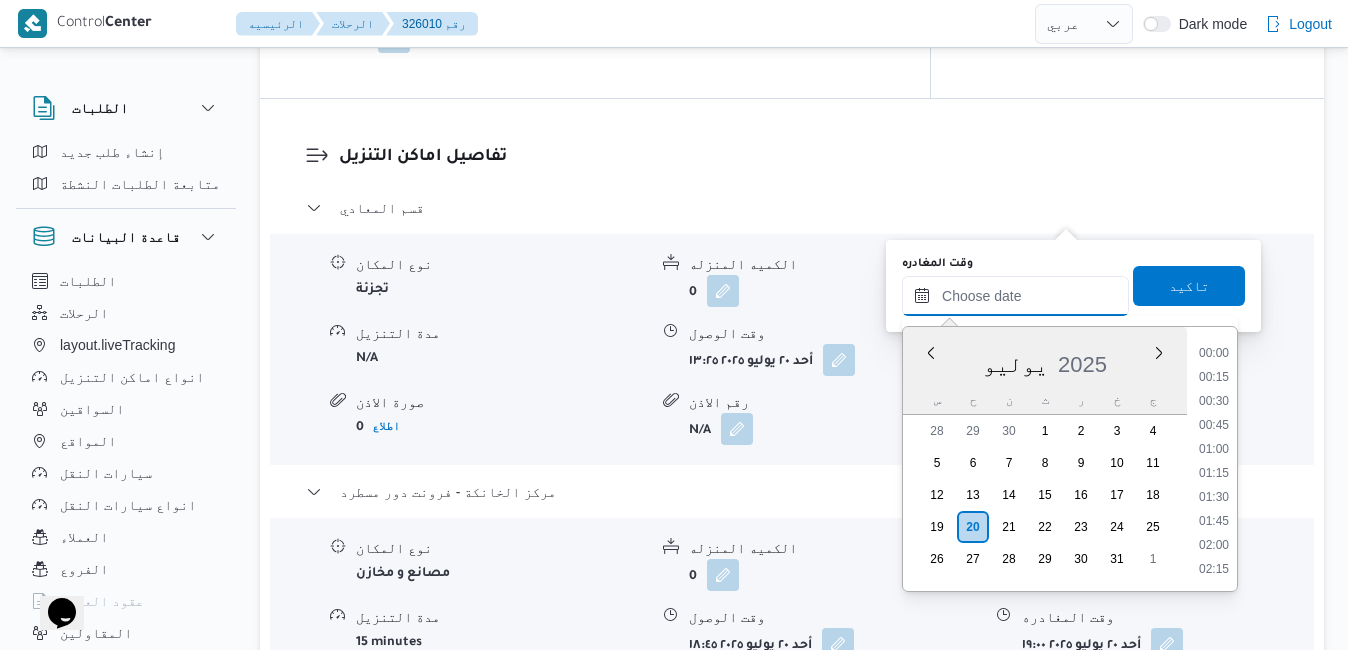 scroll, scrollTop: 1750, scrollLeft: 0, axis: vertical 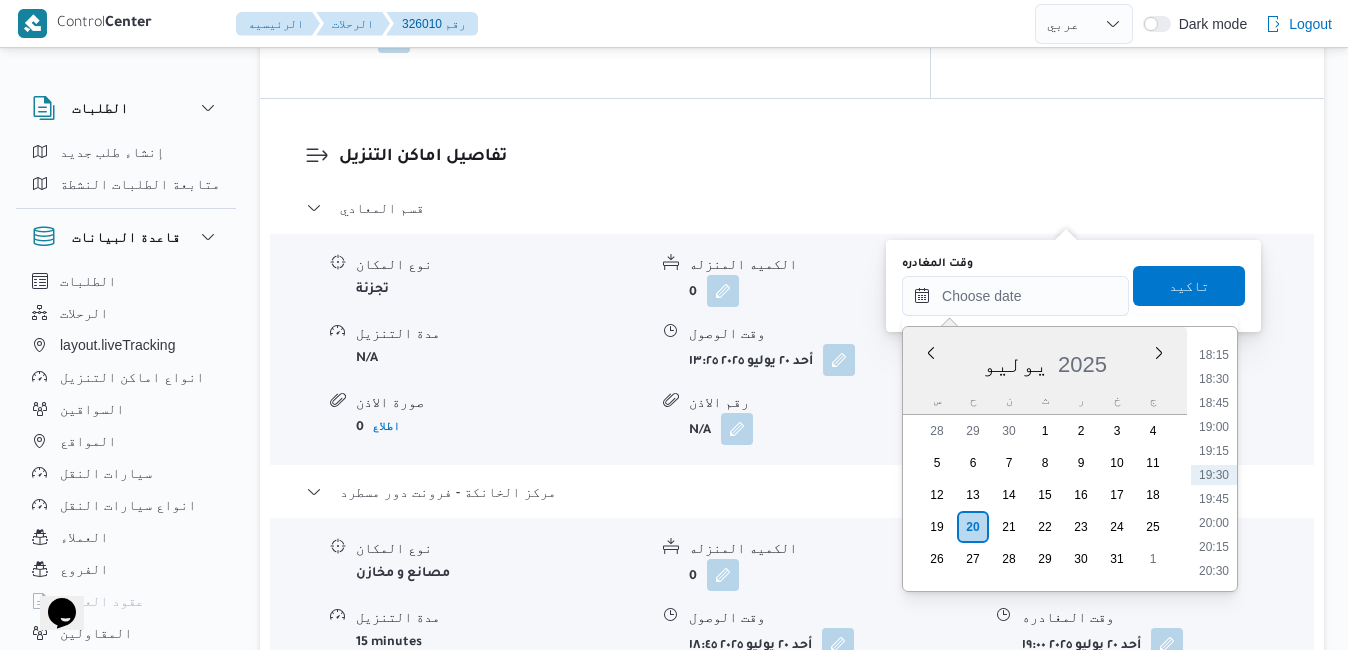click on "يوليو 2025" at bounding box center [1045, 360] 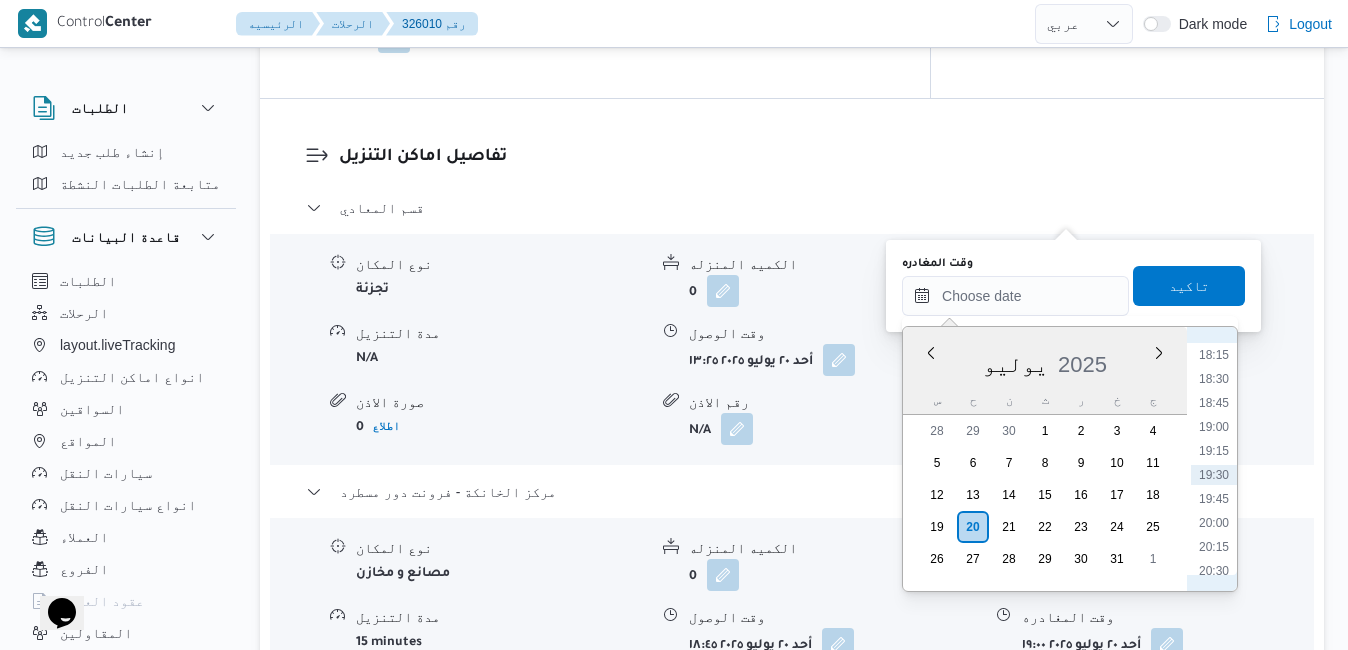 scroll, scrollTop: 1547, scrollLeft: 0, axis: vertical 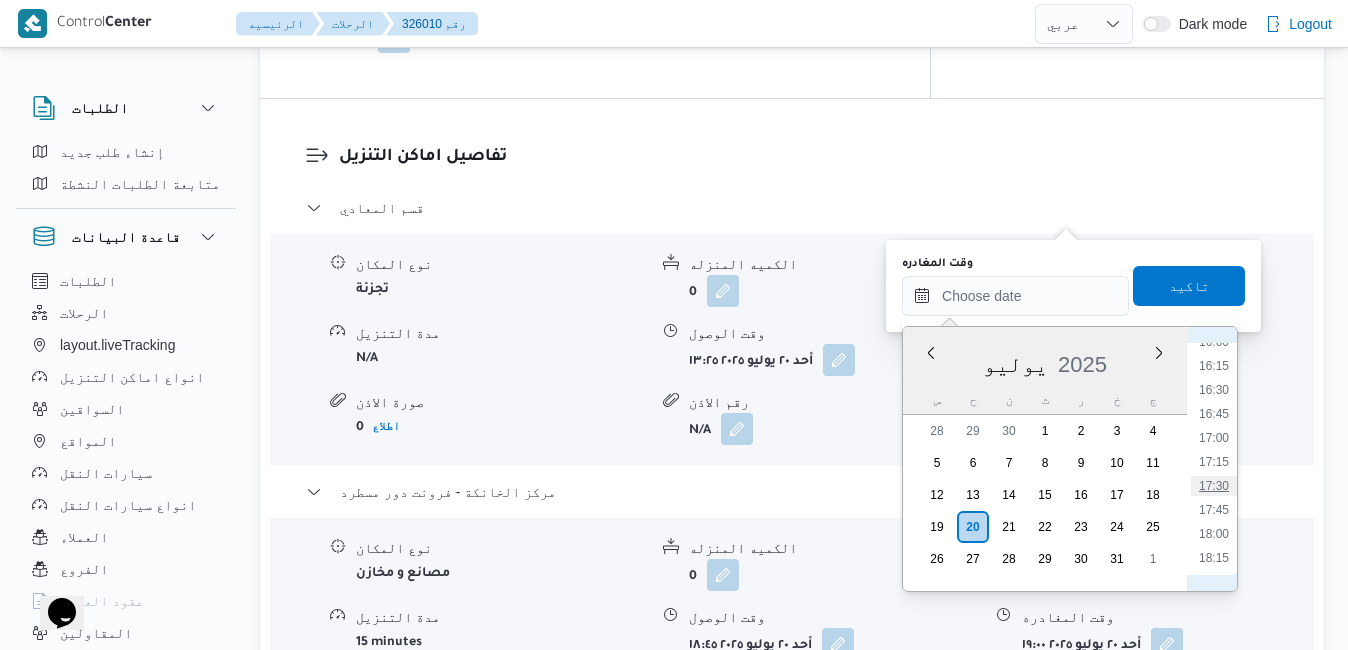 click on "17:30" at bounding box center (1214, 486) 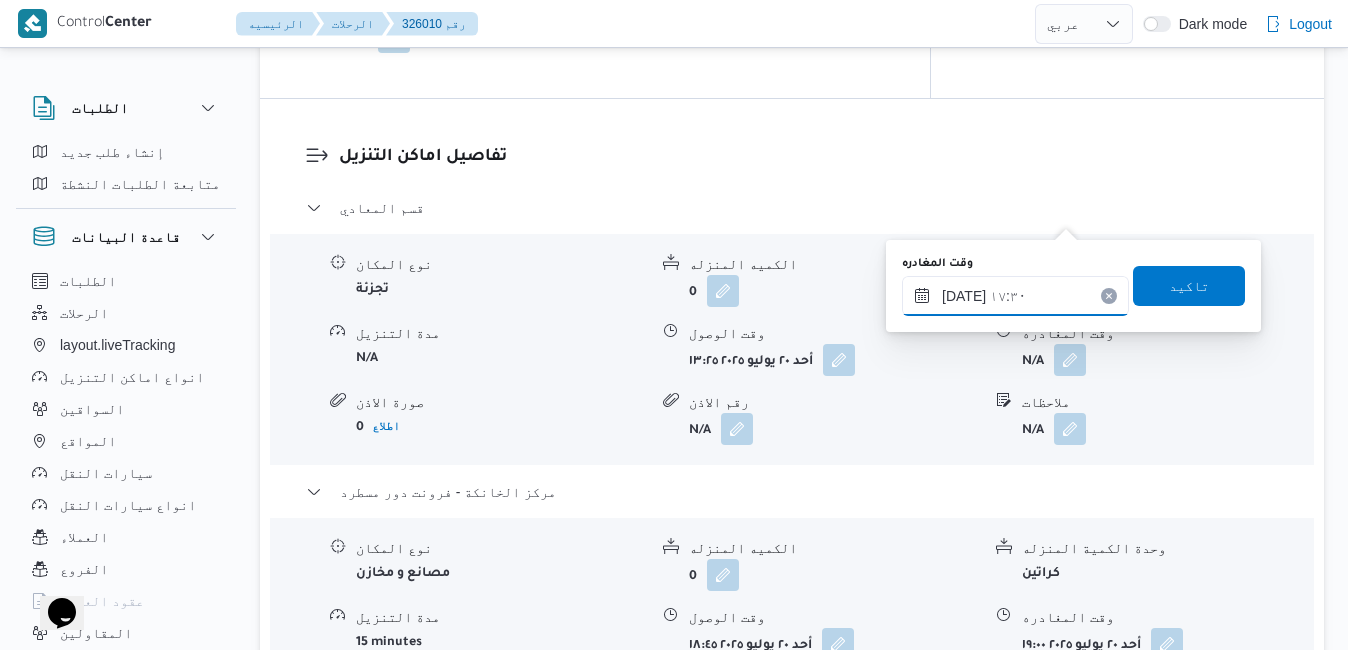 click on "٢٠/٠٧/٢٠٢٥ ١٧:٣٠" at bounding box center [1015, 296] 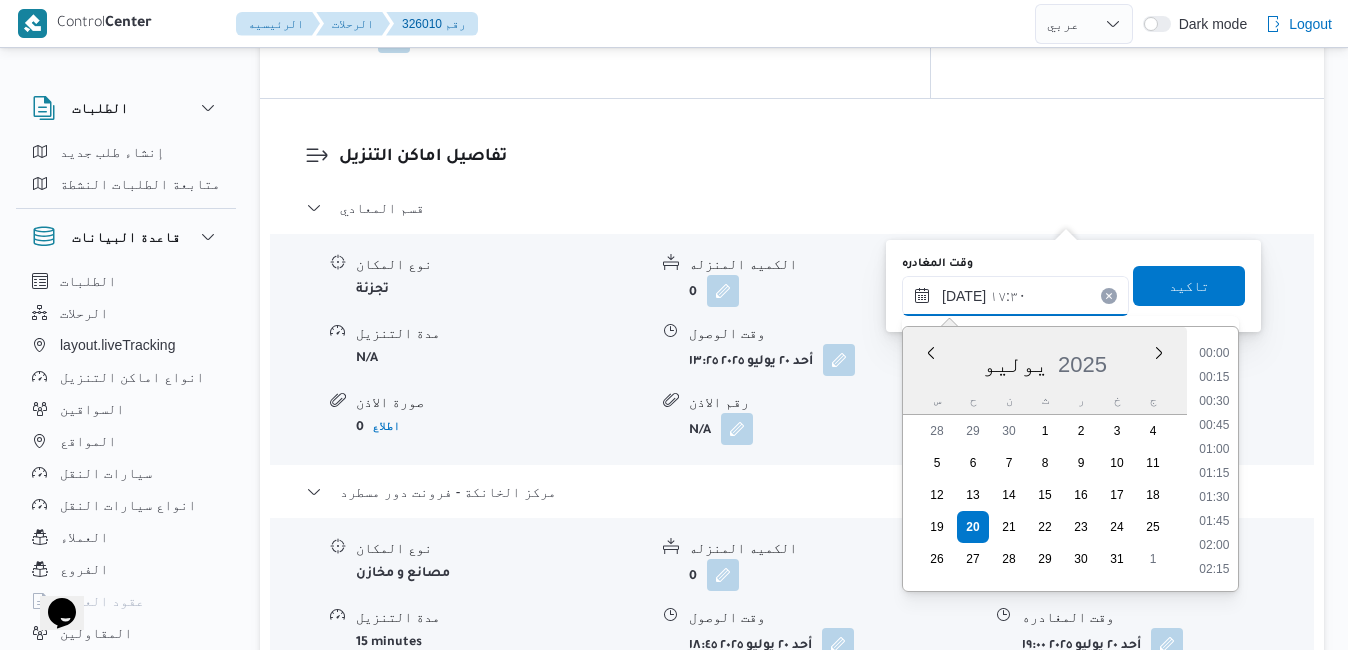 click on "٢٠/٠٧/٢٠٢٥ ١٧:٣٠" at bounding box center (1015, 296) 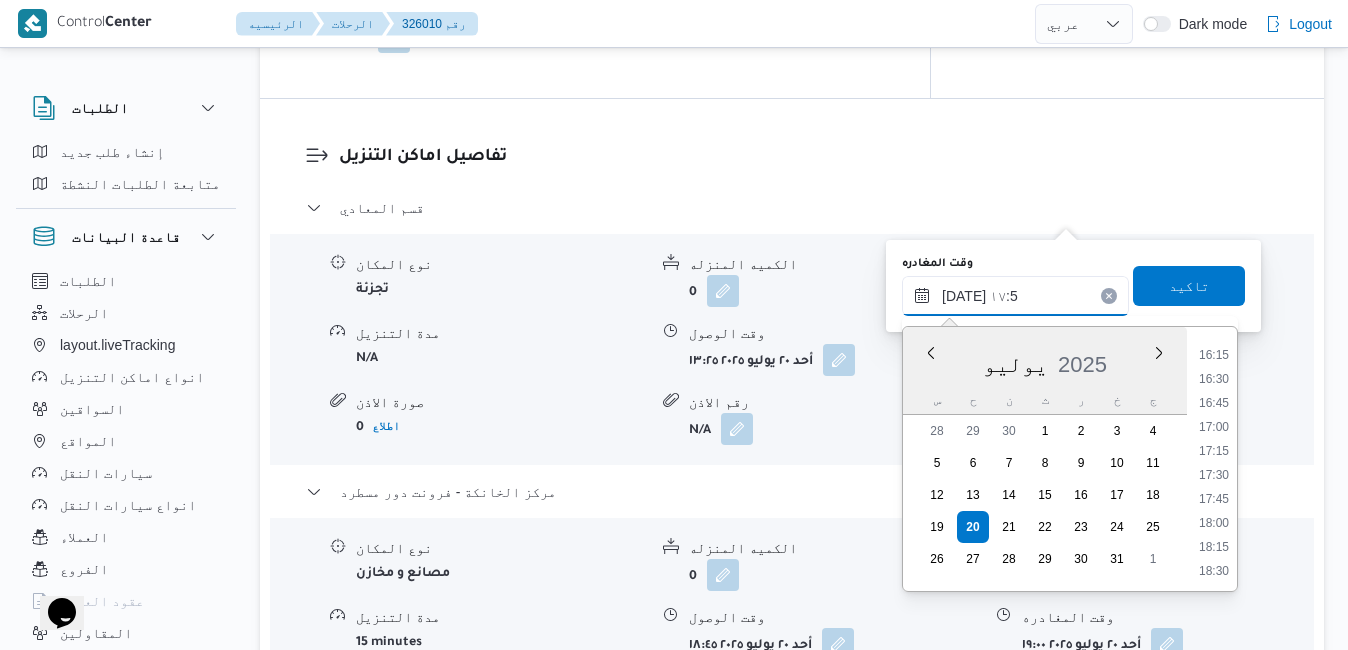 type on "٢٠/٠٧/٢٠٢٥ ١٧:50" 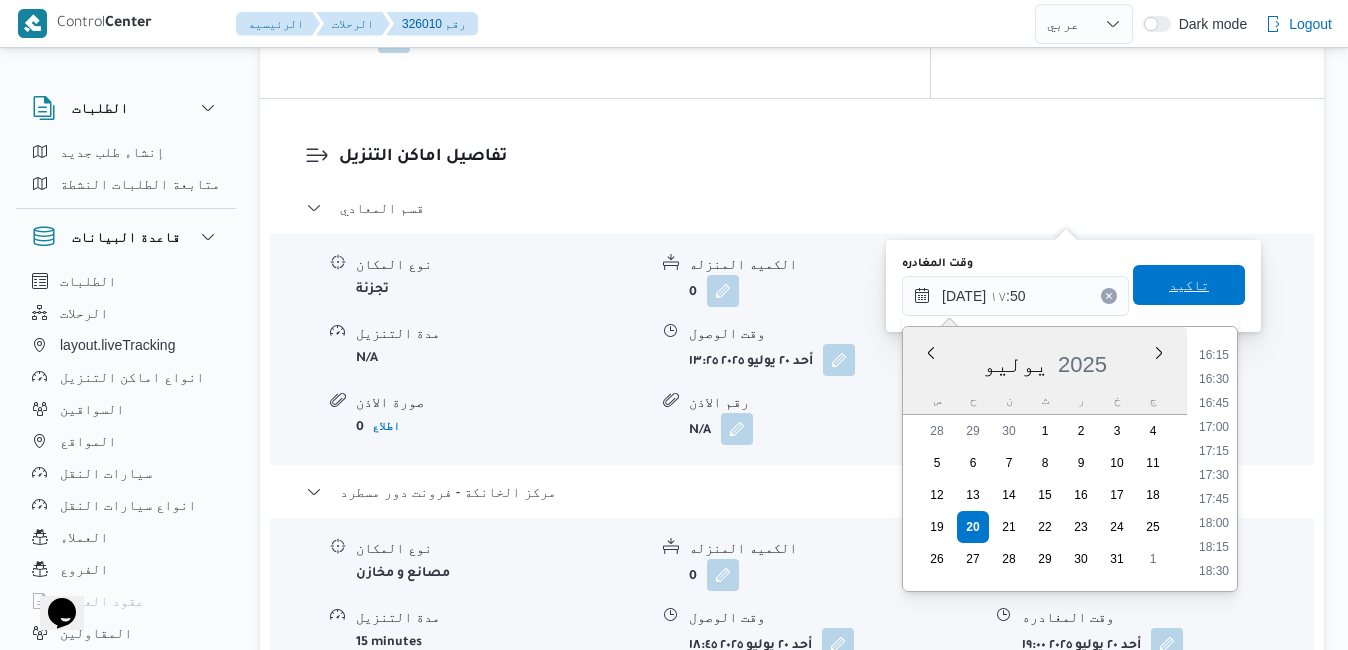 click on "تاكيد" at bounding box center (1189, 285) 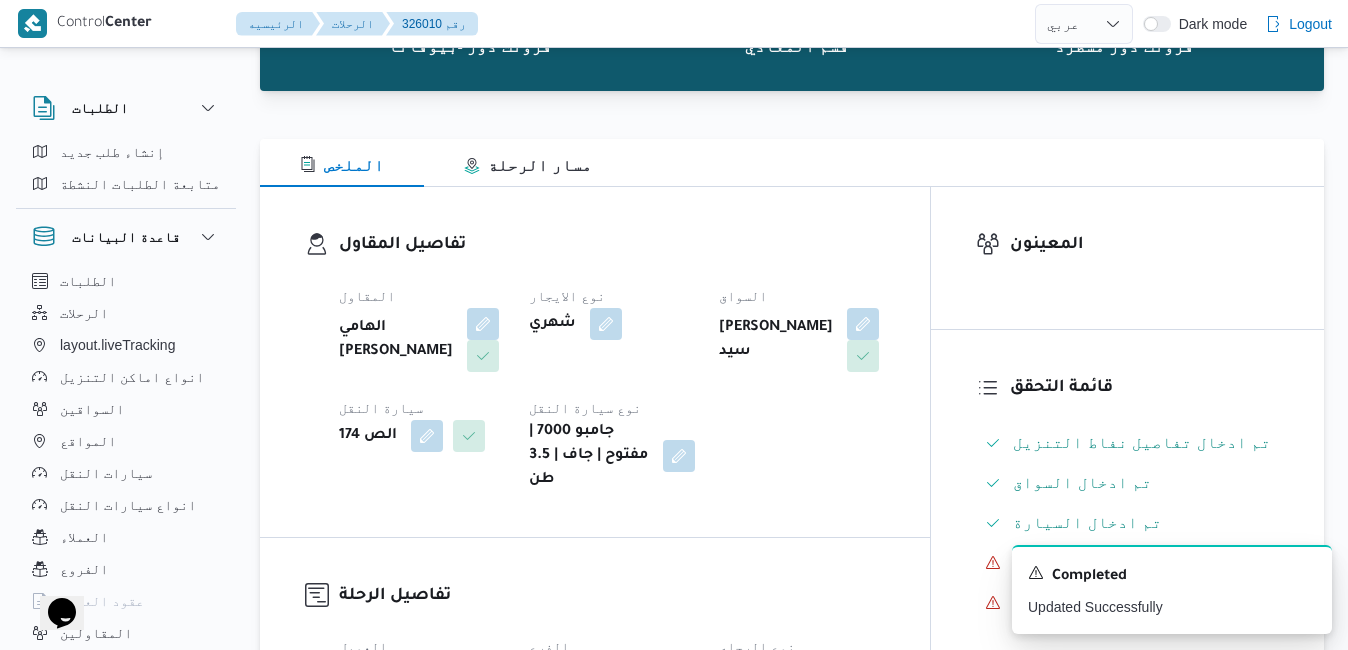 scroll, scrollTop: 0, scrollLeft: 0, axis: both 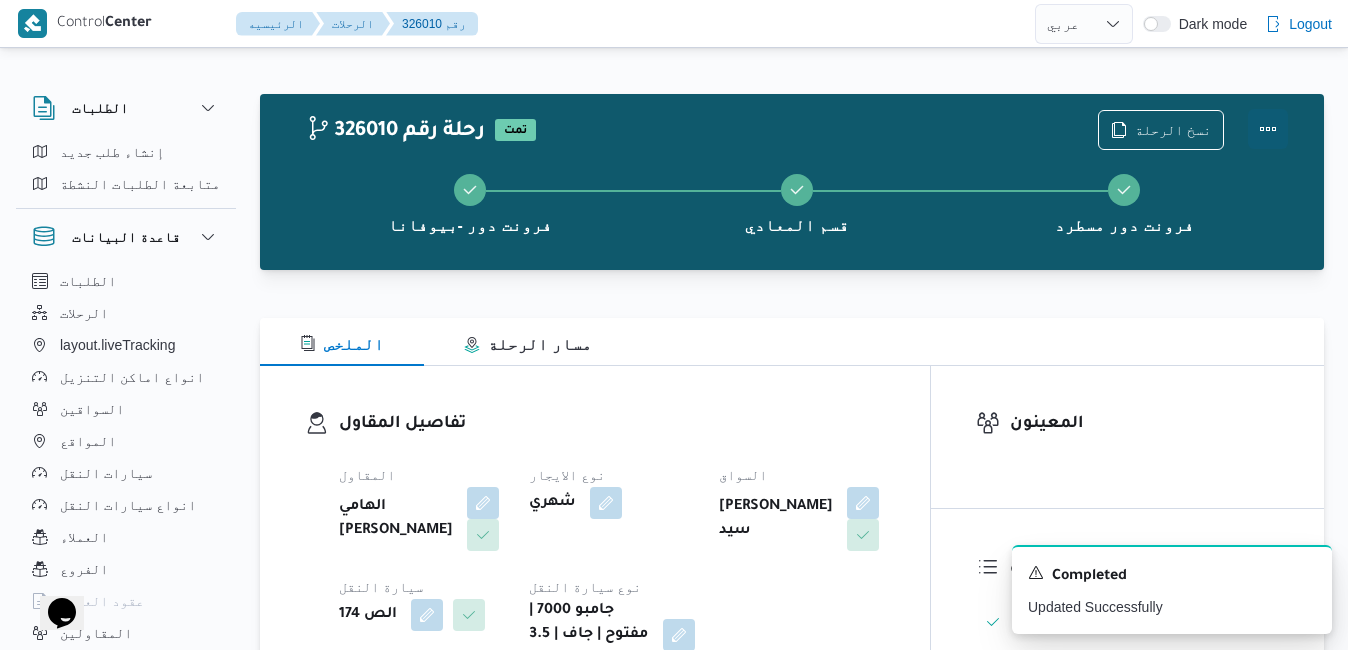 click at bounding box center [1268, 129] 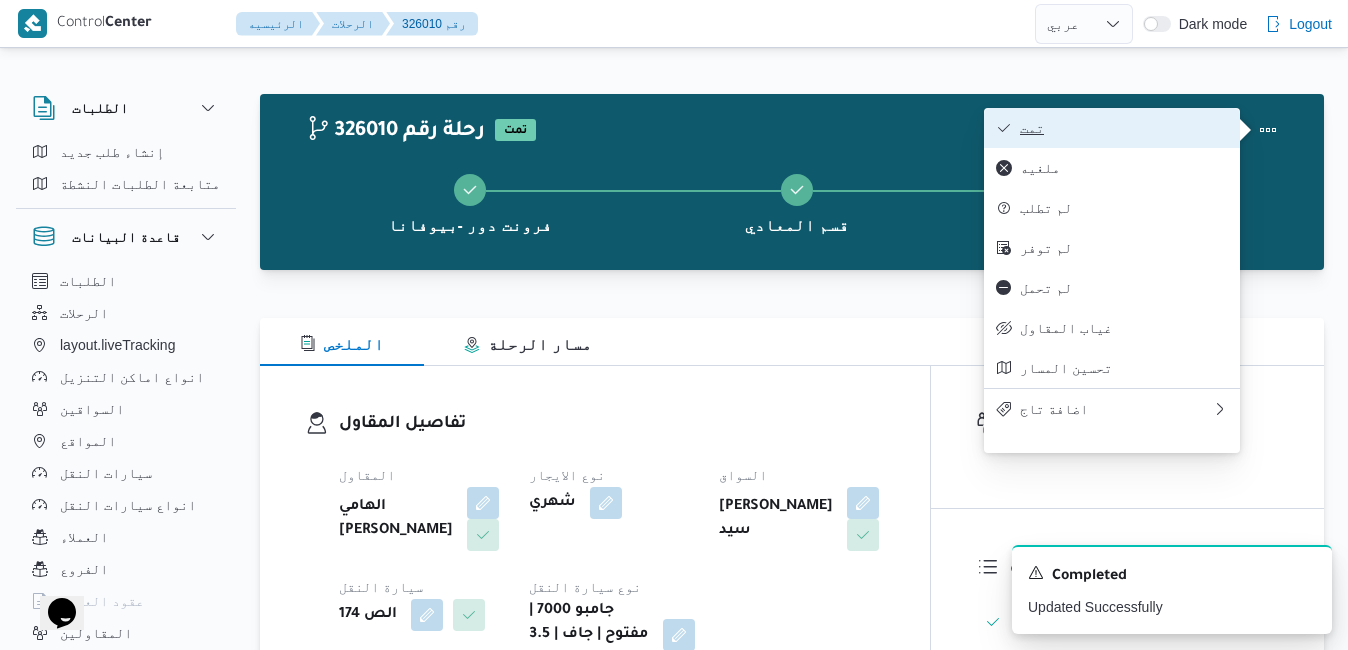 click on "تمت" at bounding box center [1124, 128] 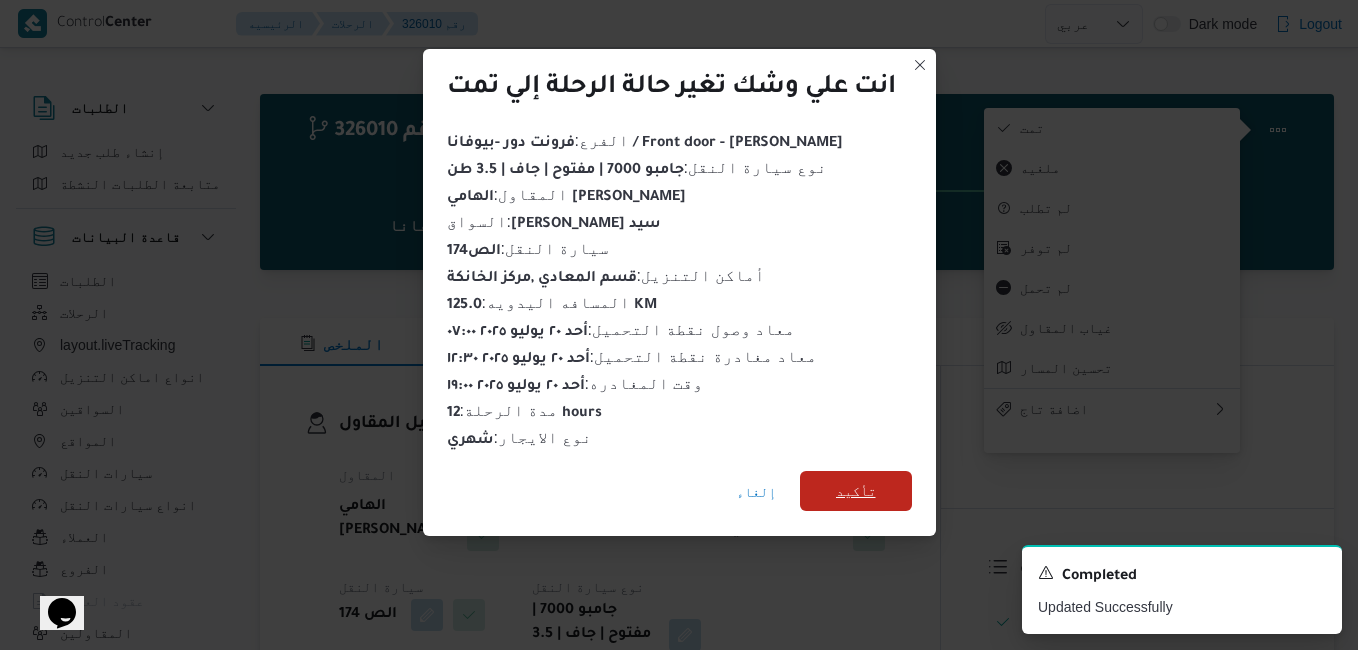 click on "تأكيد" at bounding box center [856, 491] 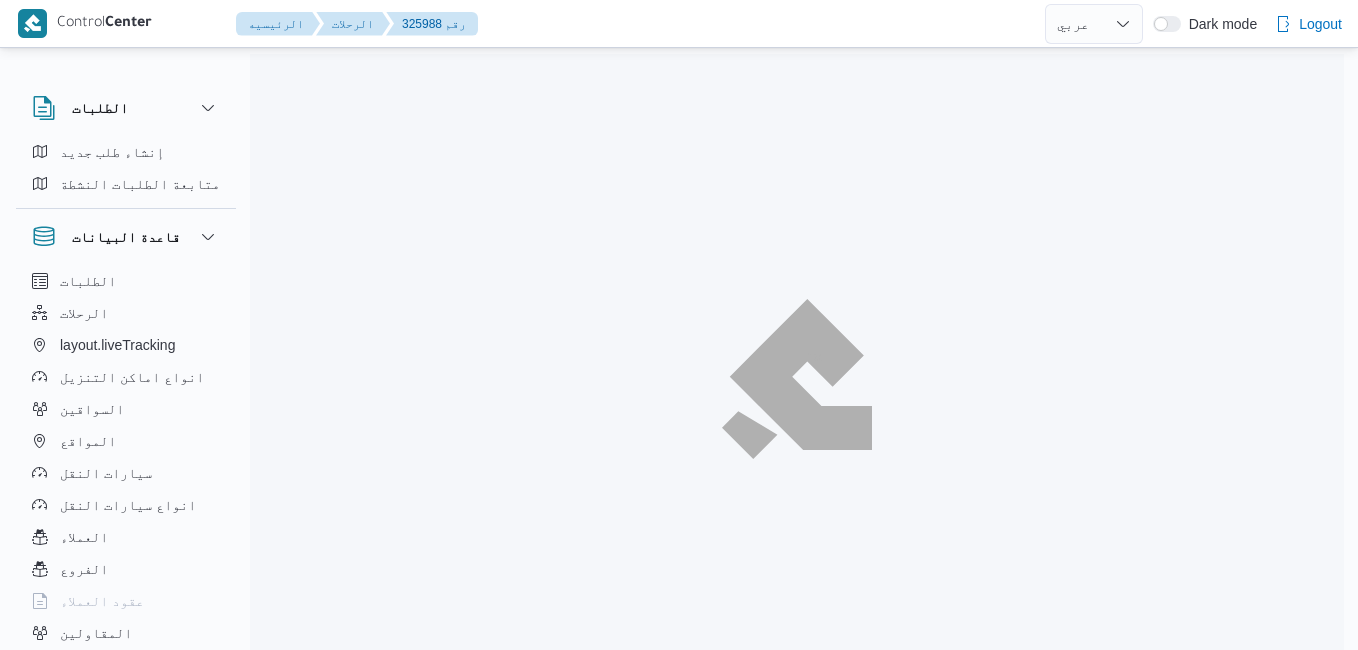 select on "ar" 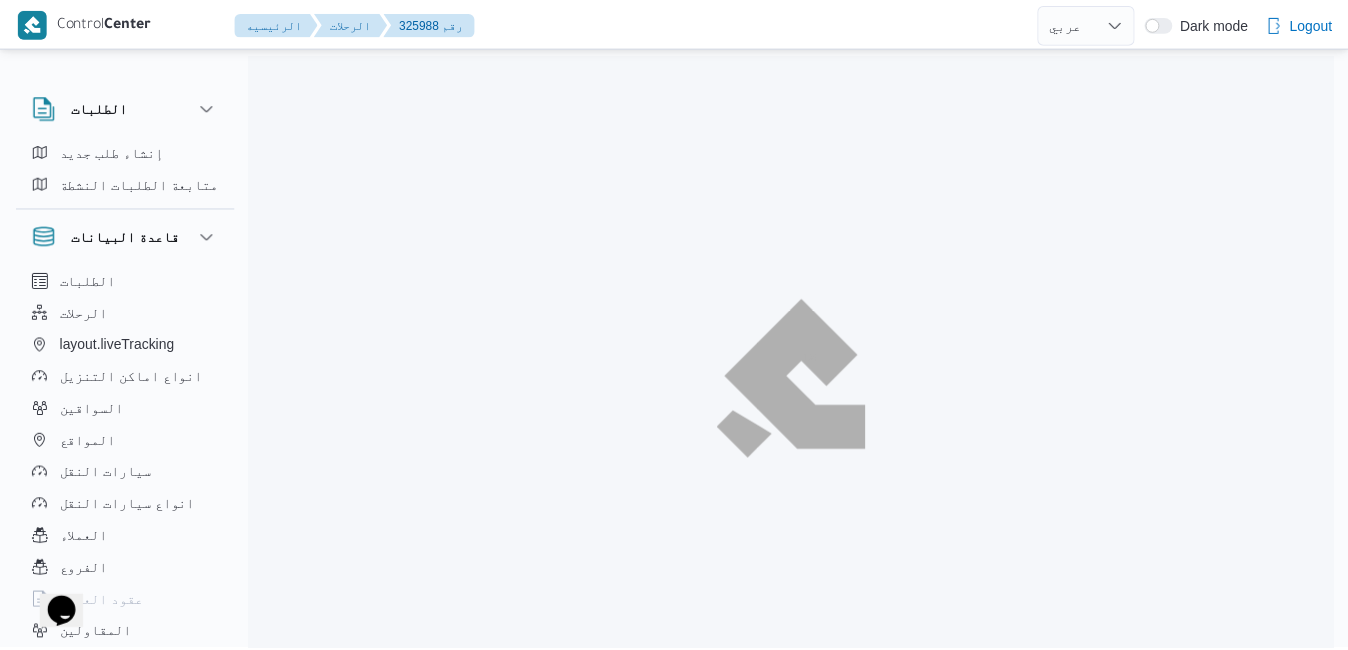 scroll, scrollTop: 0, scrollLeft: 0, axis: both 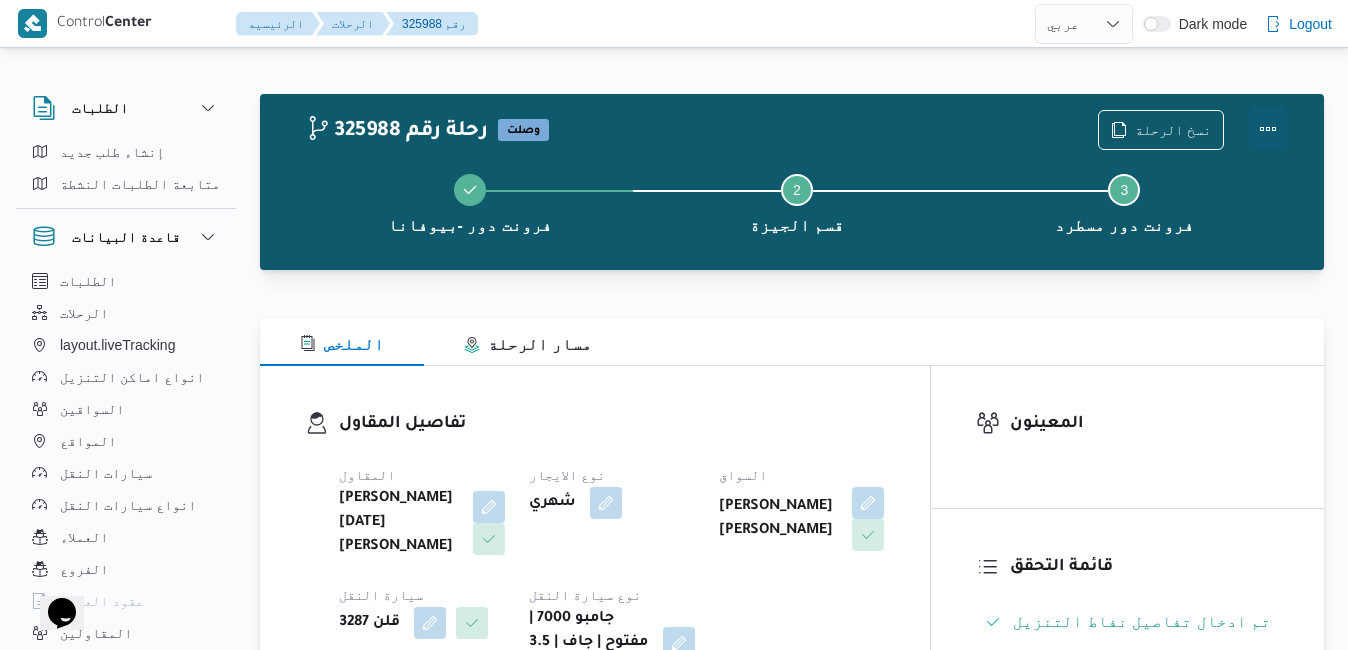 click at bounding box center (1268, 129) 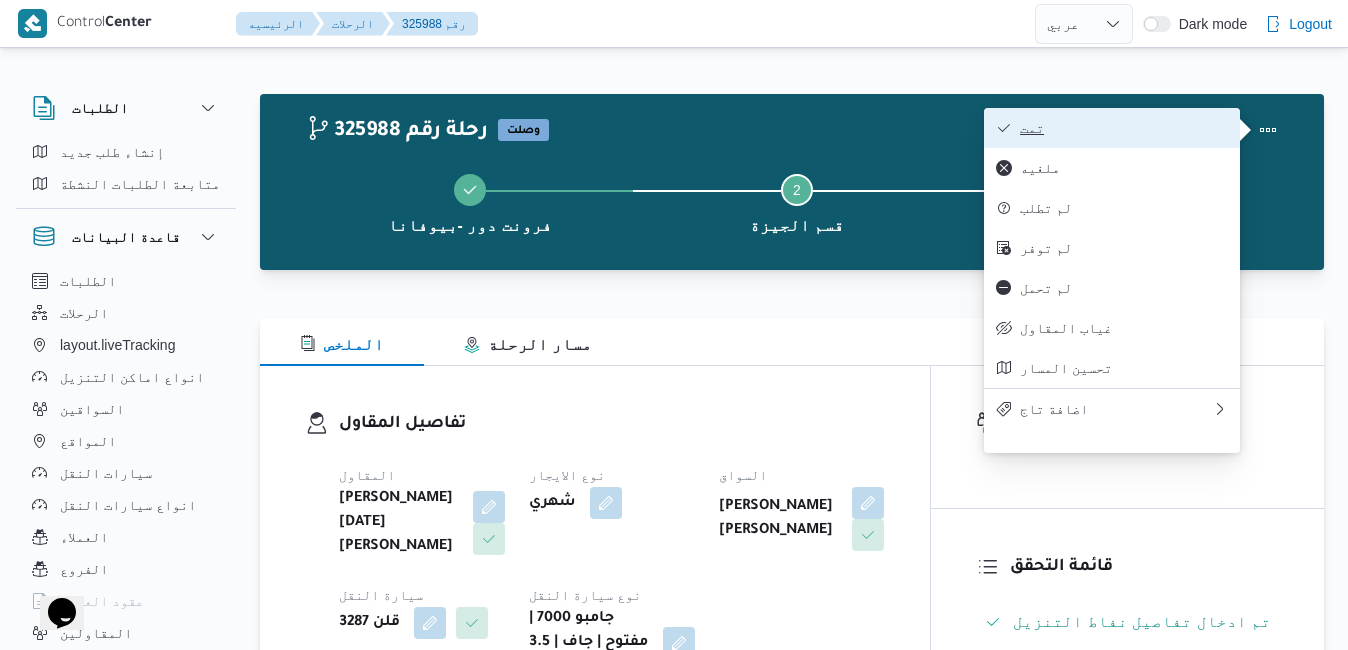 click on "تمت" at bounding box center (1124, 128) 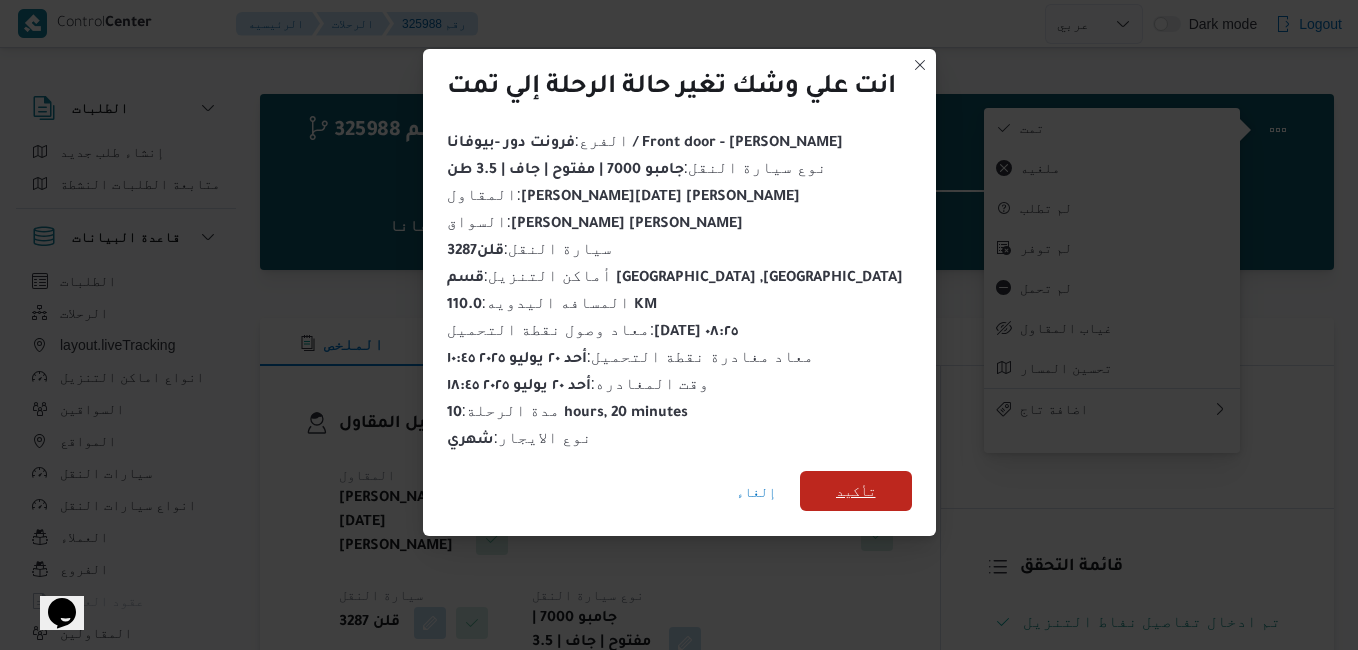 click on "تأكيد" at bounding box center (856, 491) 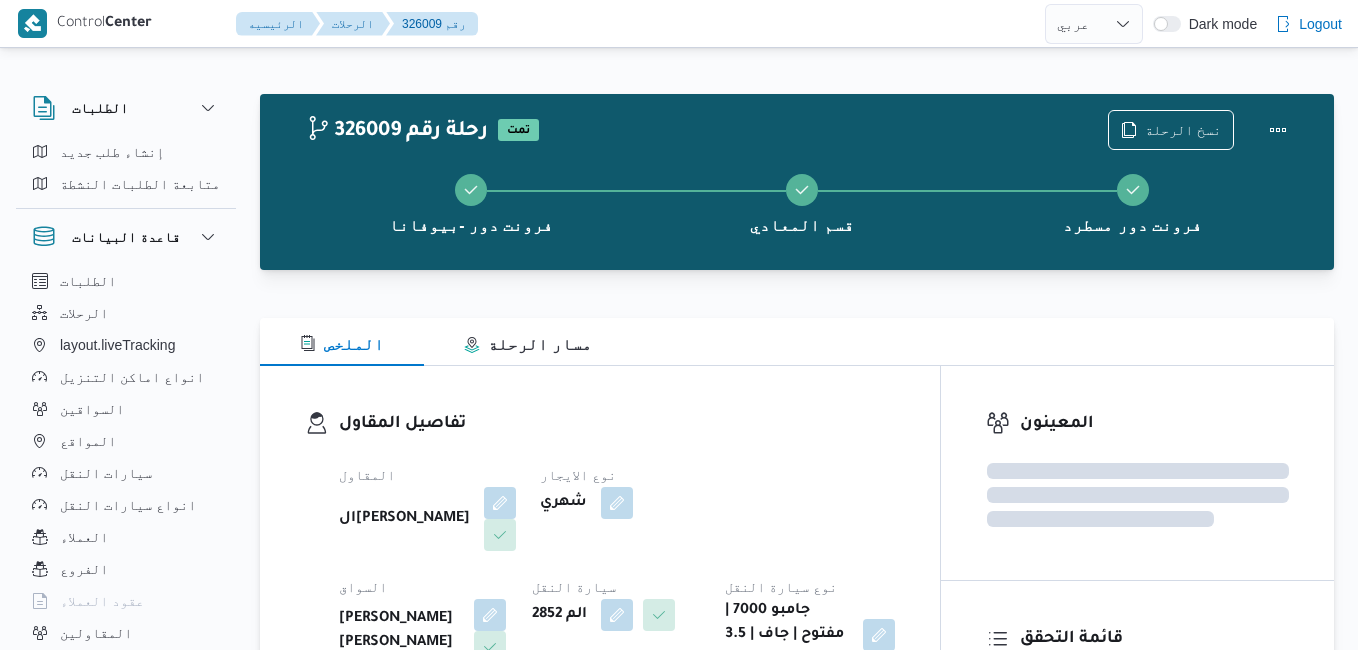 select on "ar" 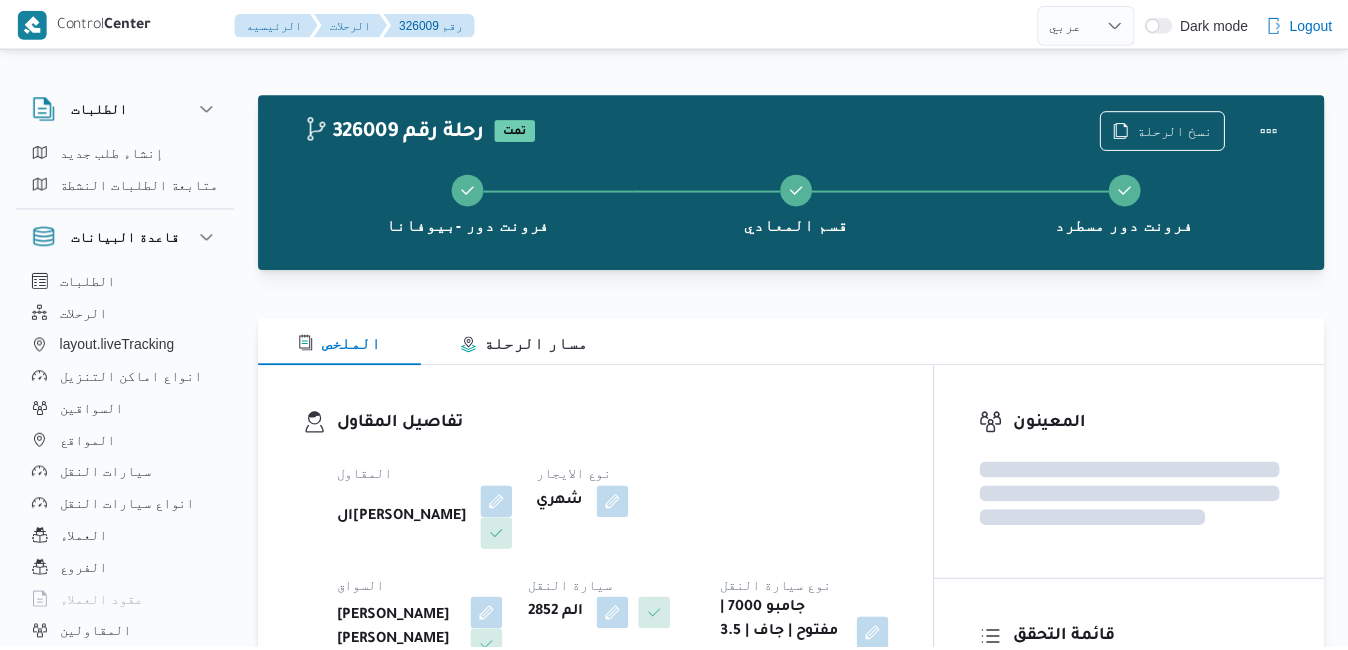scroll, scrollTop: 0, scrollLeft: 0, axis: both 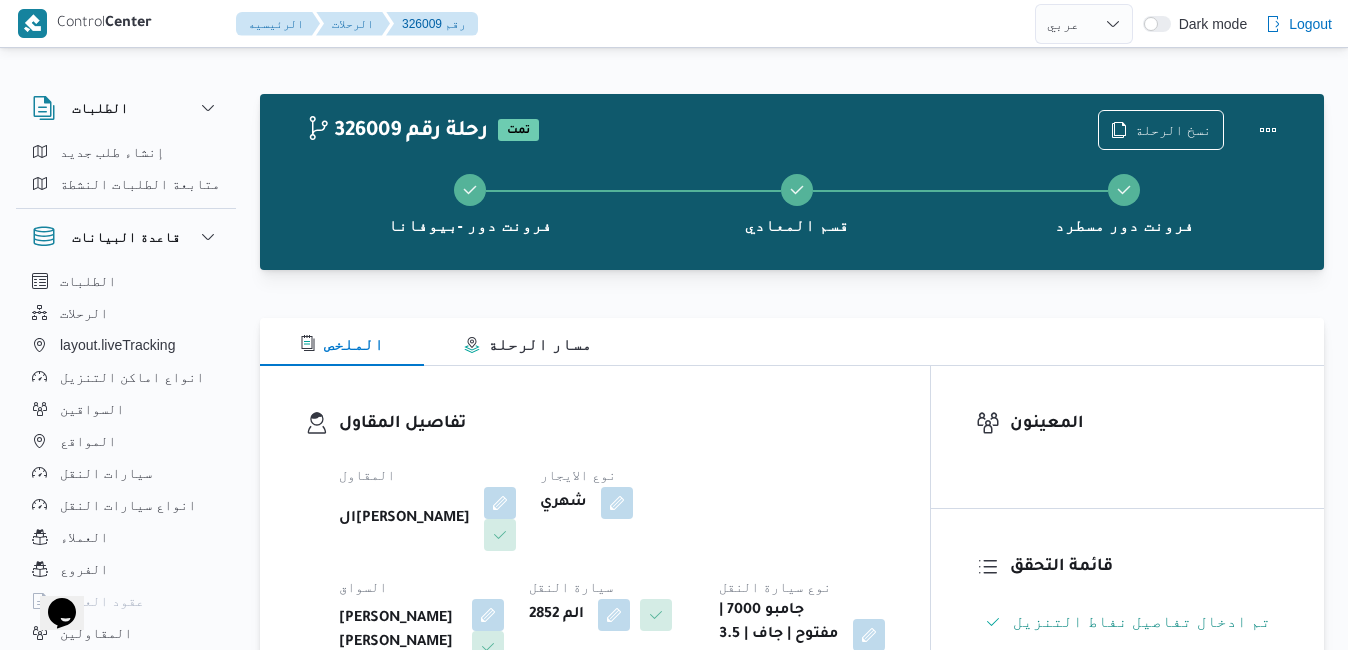 click on "تفاصيل المقاول المقاول السيد احمد السيد ابراهيم نوع الايجار شهري السواق جمال صابر السيد محمد عبدالرحمن سيارة النقل الم 2852 نوع سيارة النقل جامبو 7000 | مفتوح | جاف | 3.5 طن" at bounding box center [595, 541] 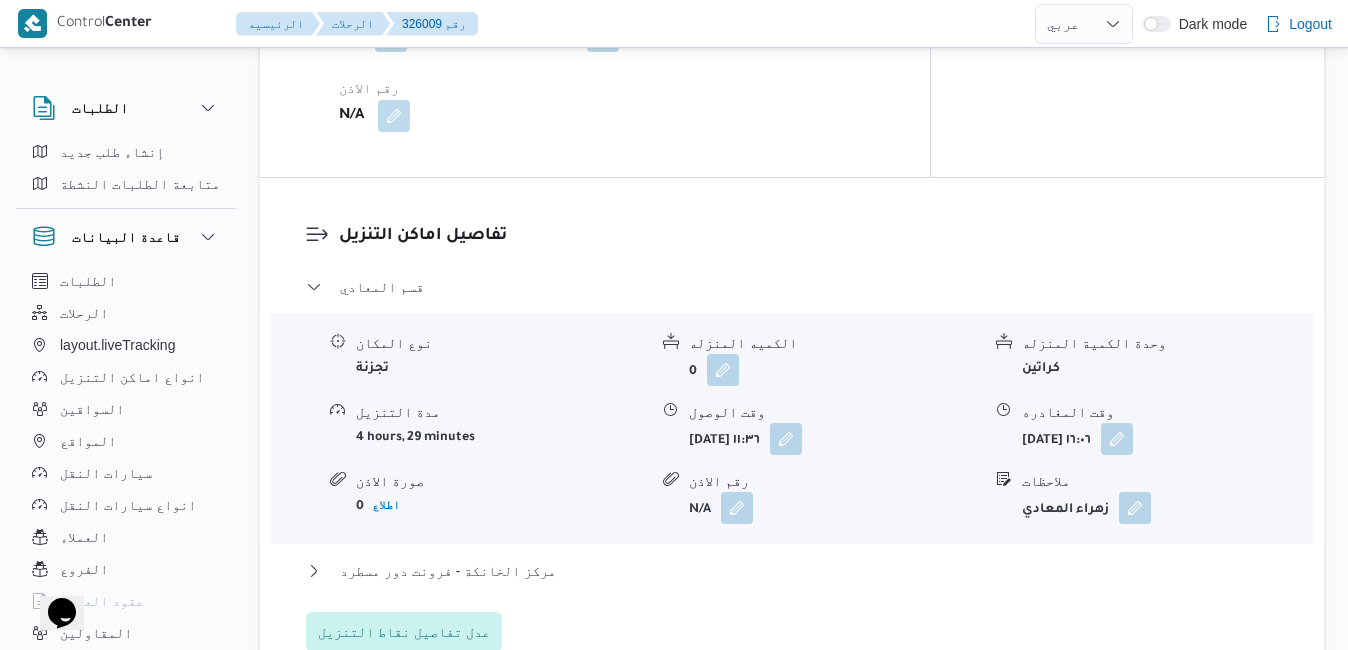 scroll, scrollTop: 1760, scrollLeft: 0, axis: vertical 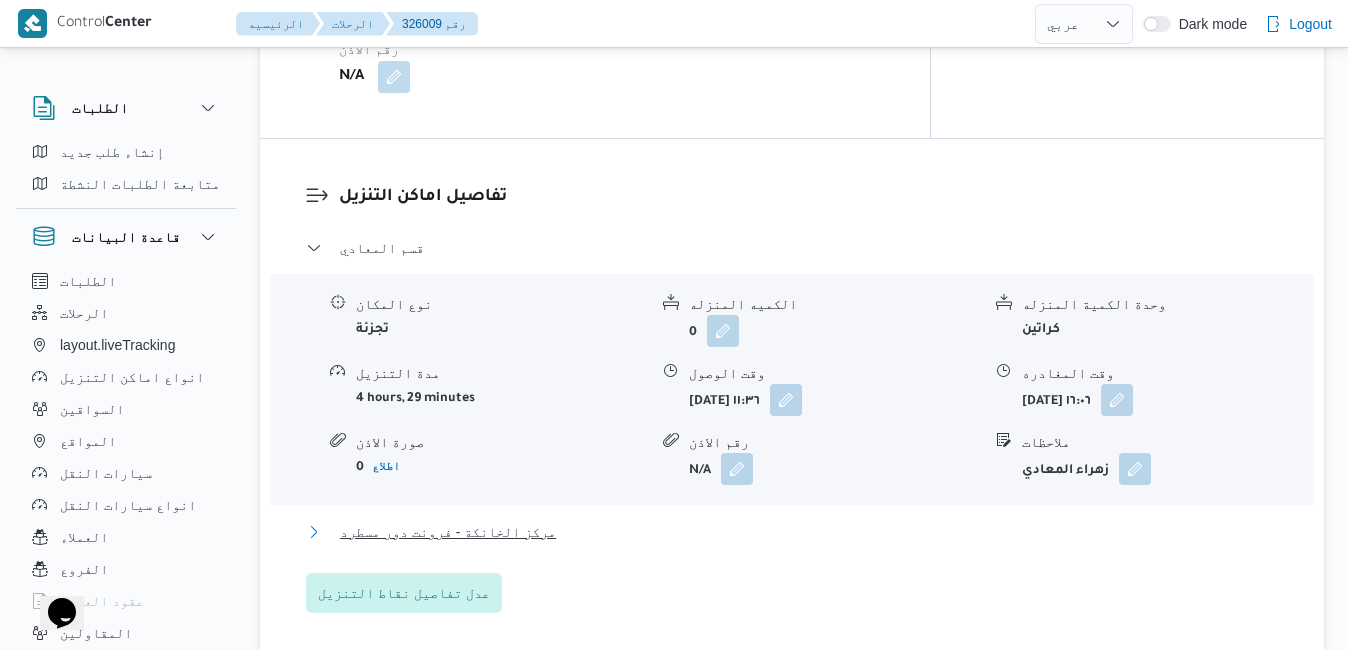 click on "مركز الخانكة -
فرونت دور مسطرد" at bounding box center (792, 532) 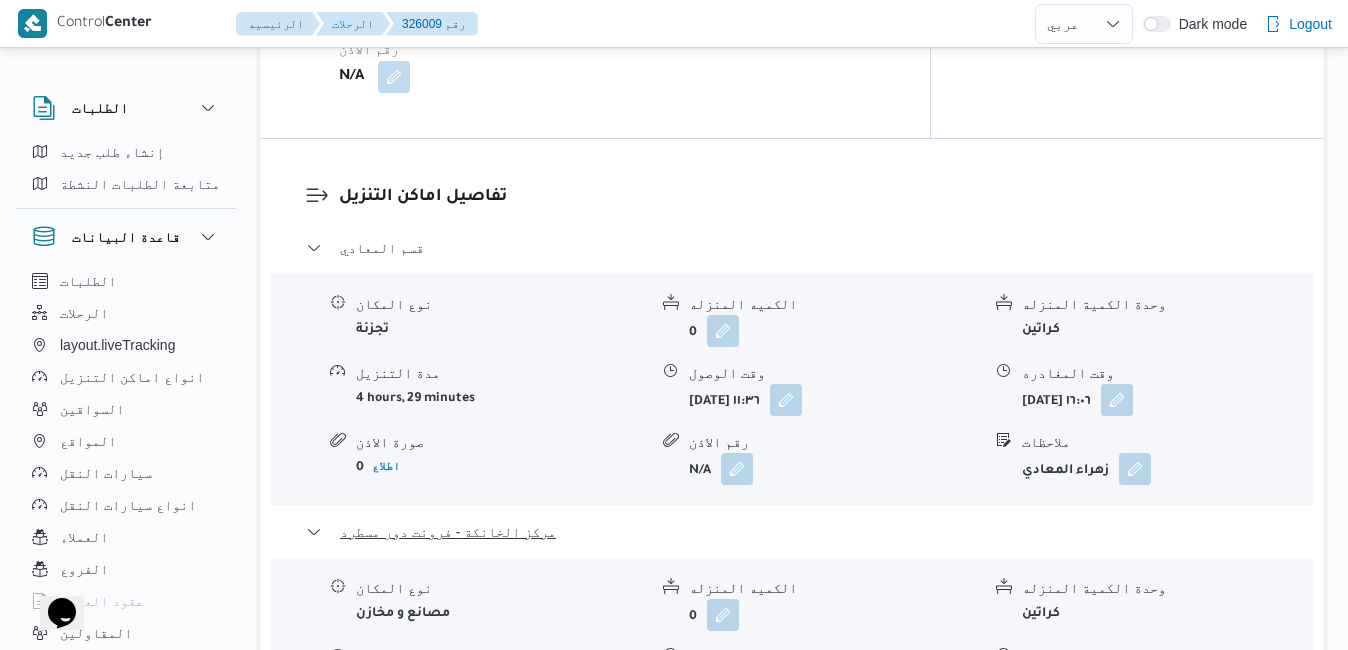 scroll, scrollTop: 1800, scrollLeft: 0, axis: vertical 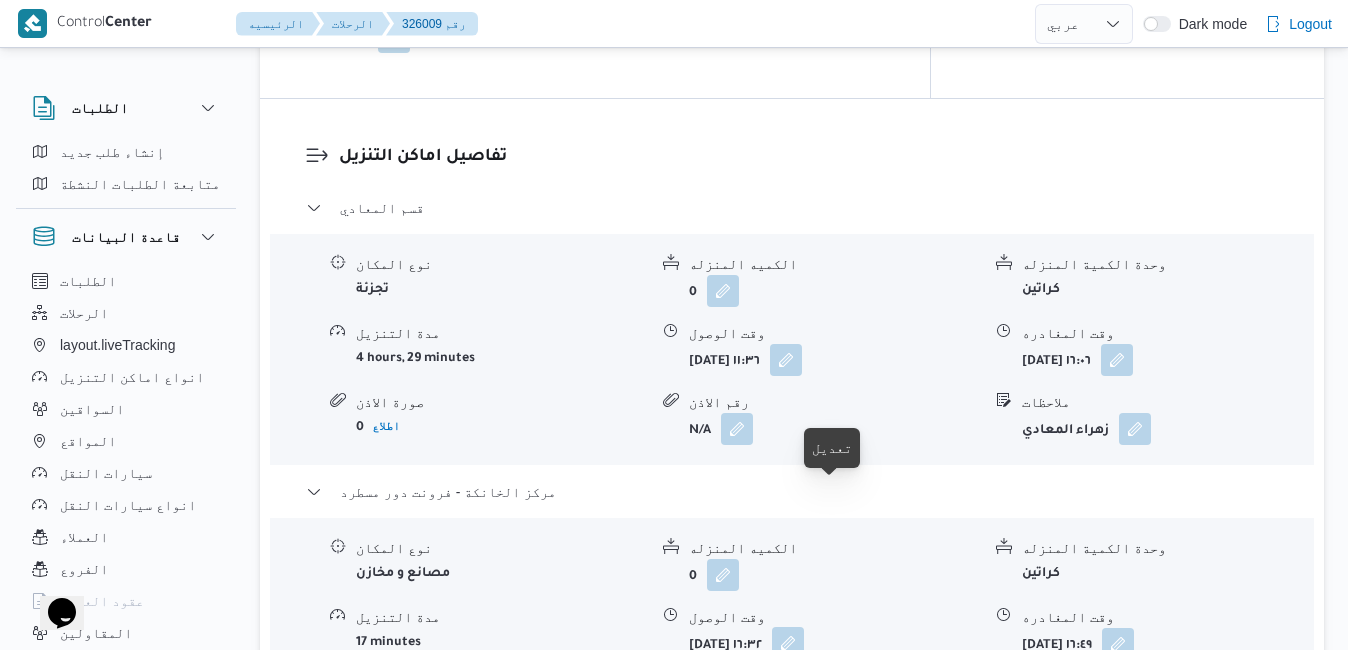 click at bounding box center (788, 643) 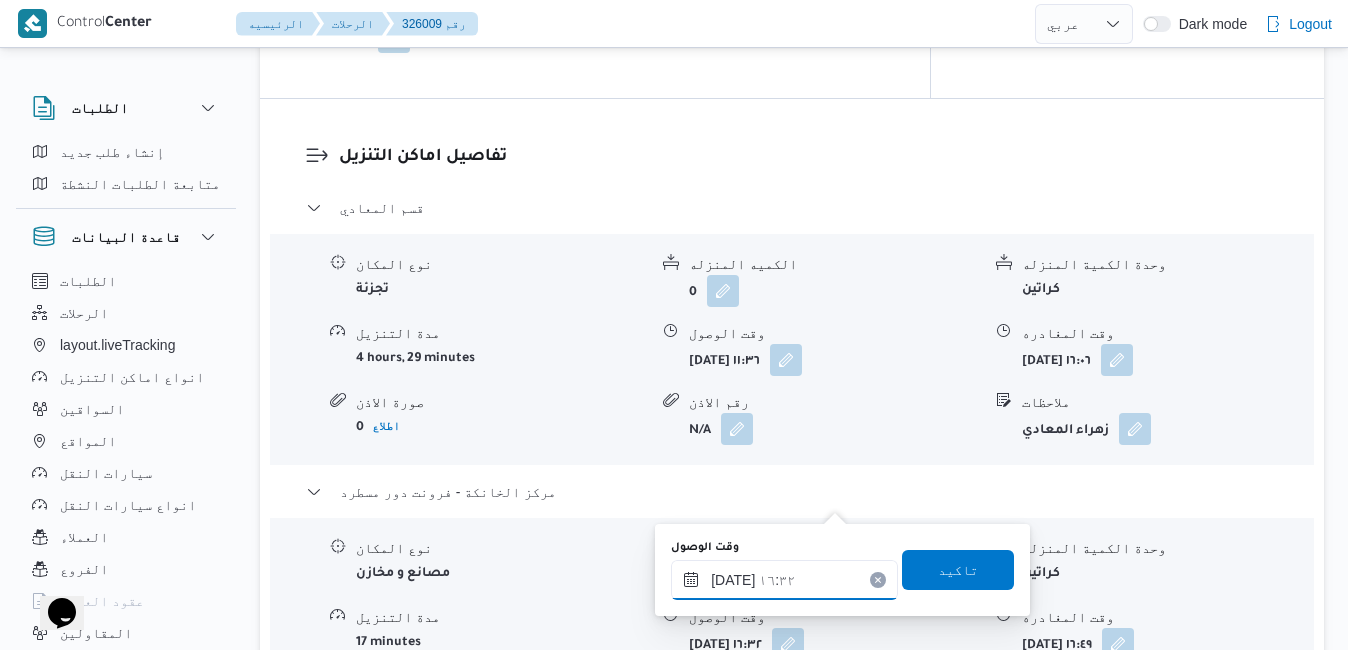click on "٢٠/٠٧/٢٠٢٥ ١٦:٣٢" at bounding box center [784, 580] 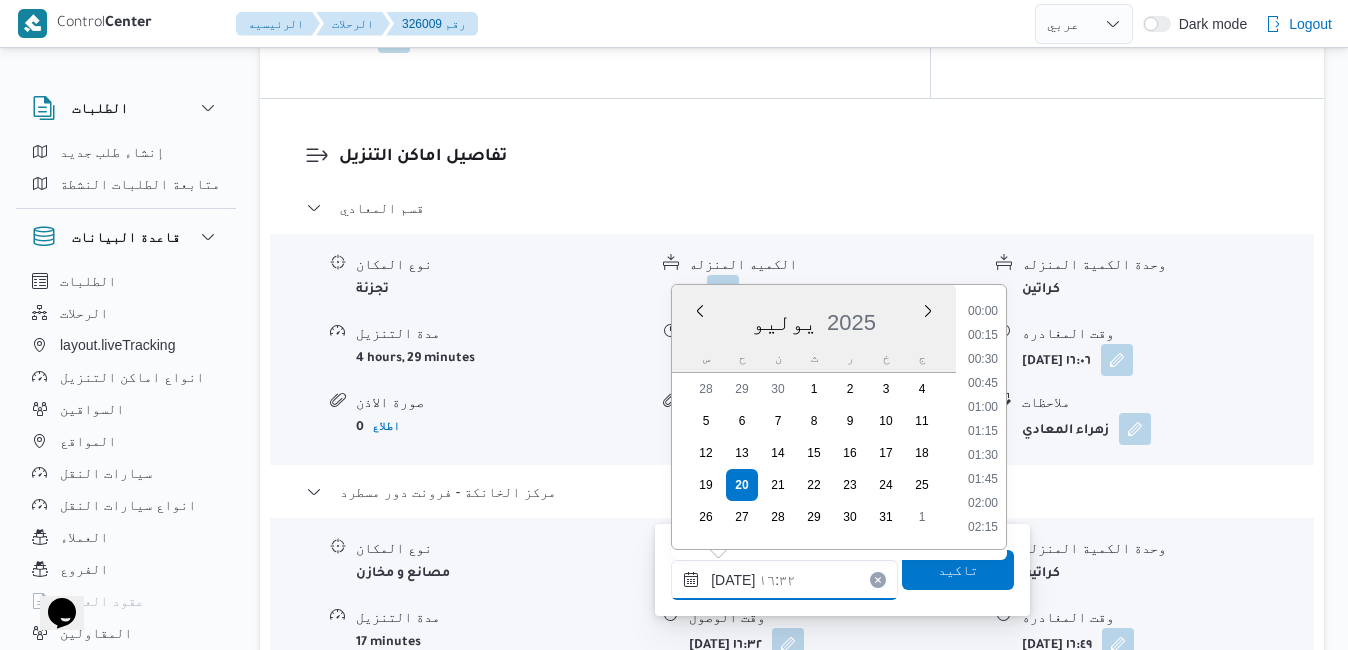 click on "٢٠/٠٧/٢٠٢٥ ١٦:٣٢" at bounding box center (784, 580) 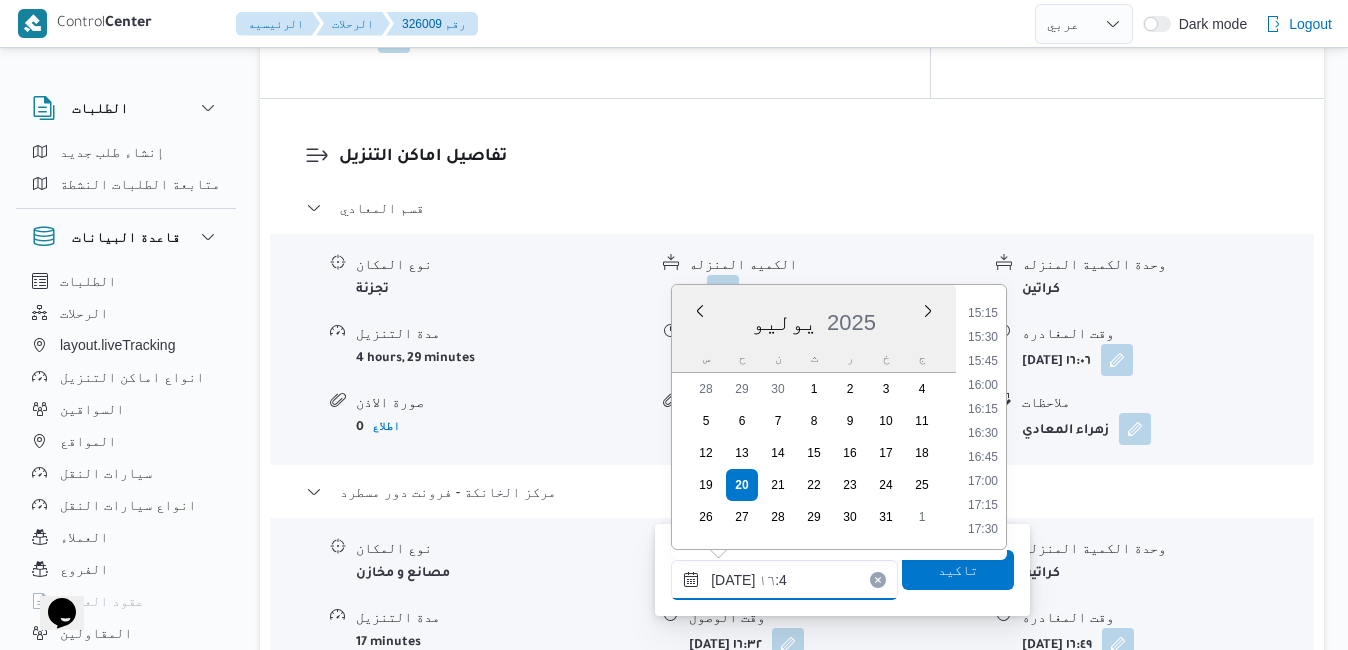 type on "٢٠/٠٧/٢٠٢٥ ١٦:40" 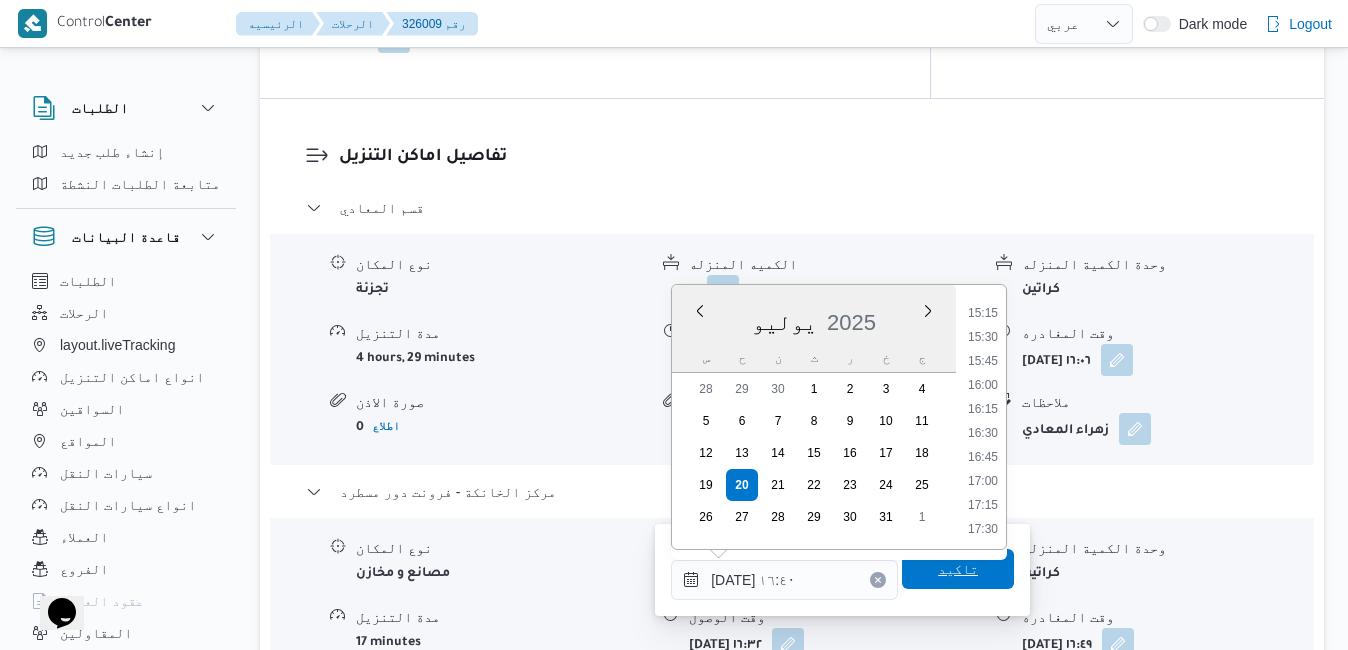 click on "تاكيد" at bounding box center [958, 569] 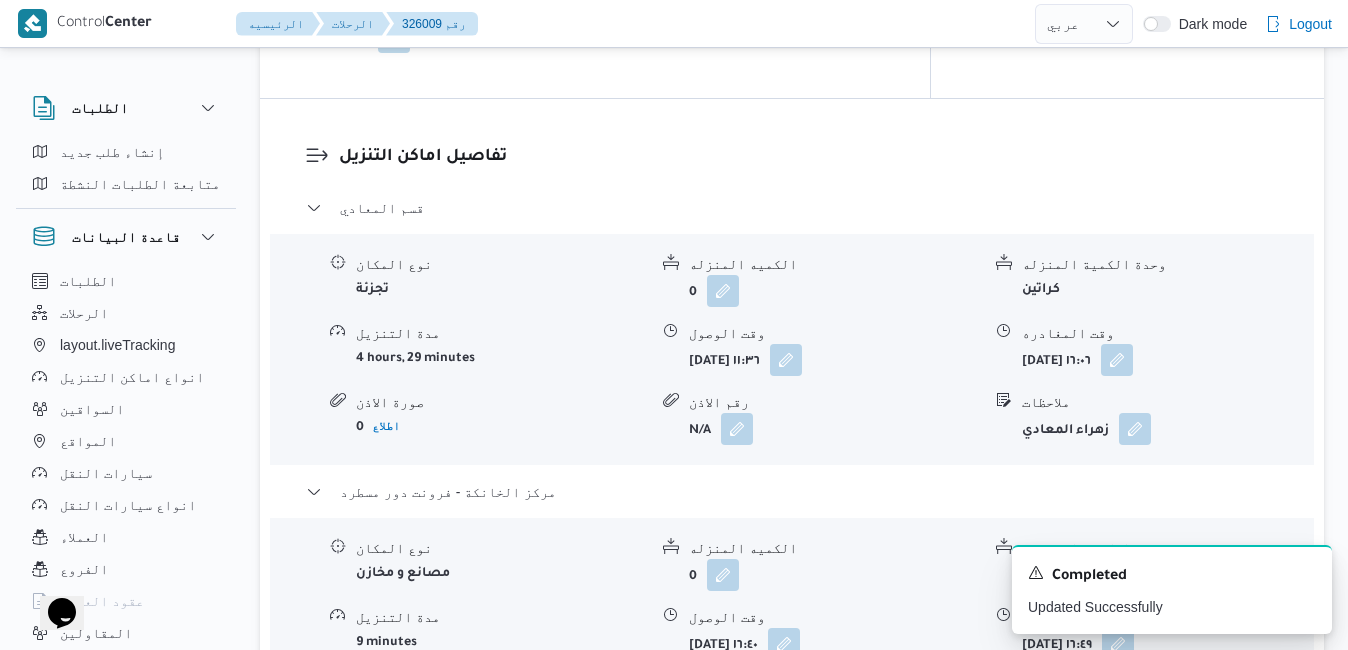 scroll, scrollTop: 1232, scrollLeft: 0, axis: vertical 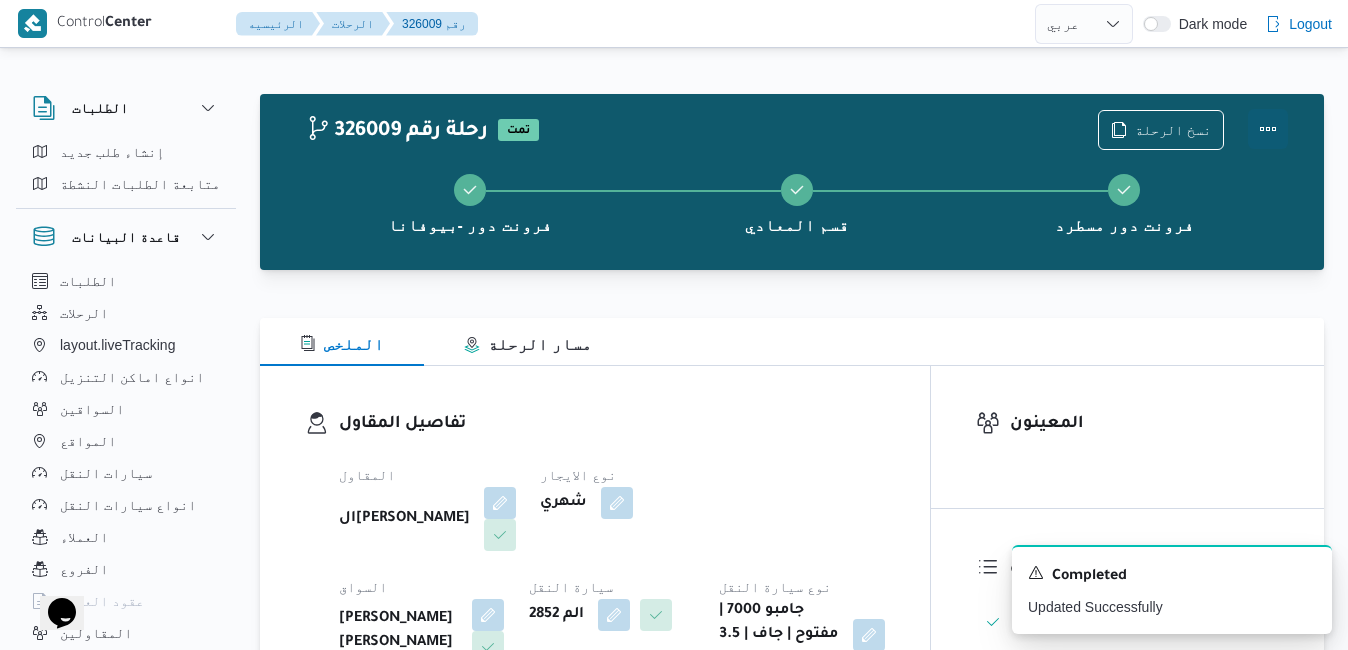 click at bounding box center (1268, 129) 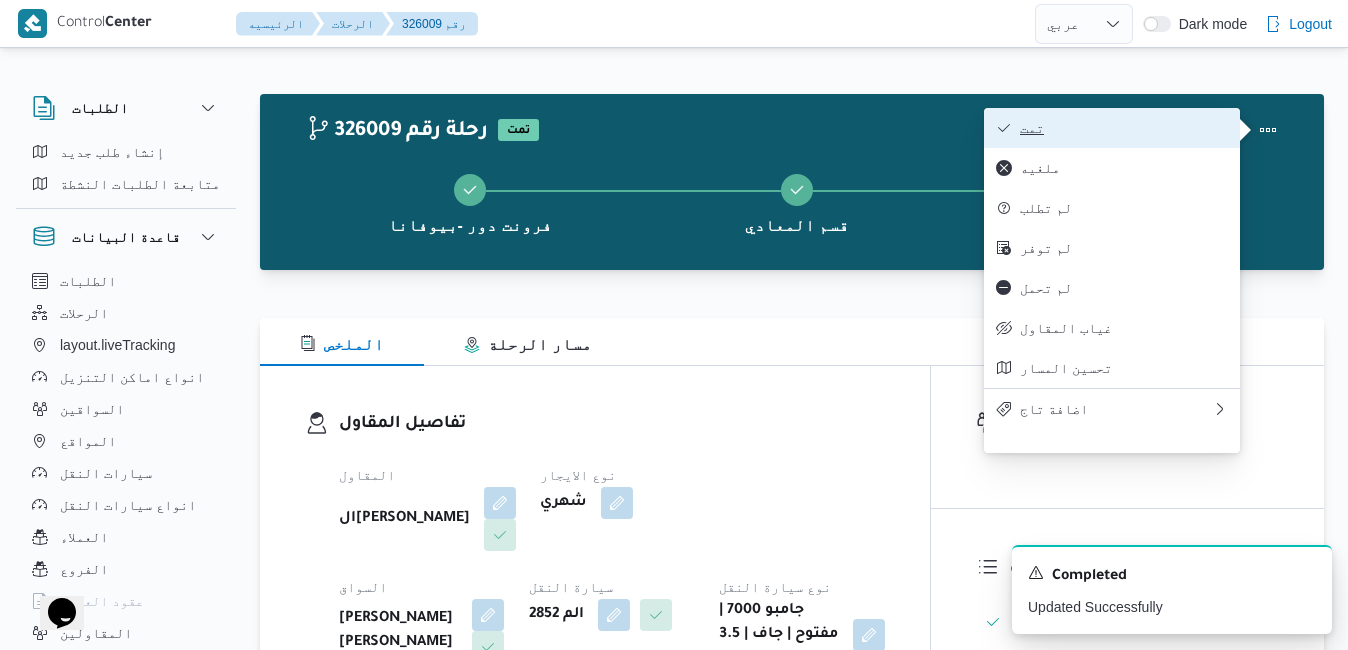 click on "تمت" at bounding box center [1124, 128] 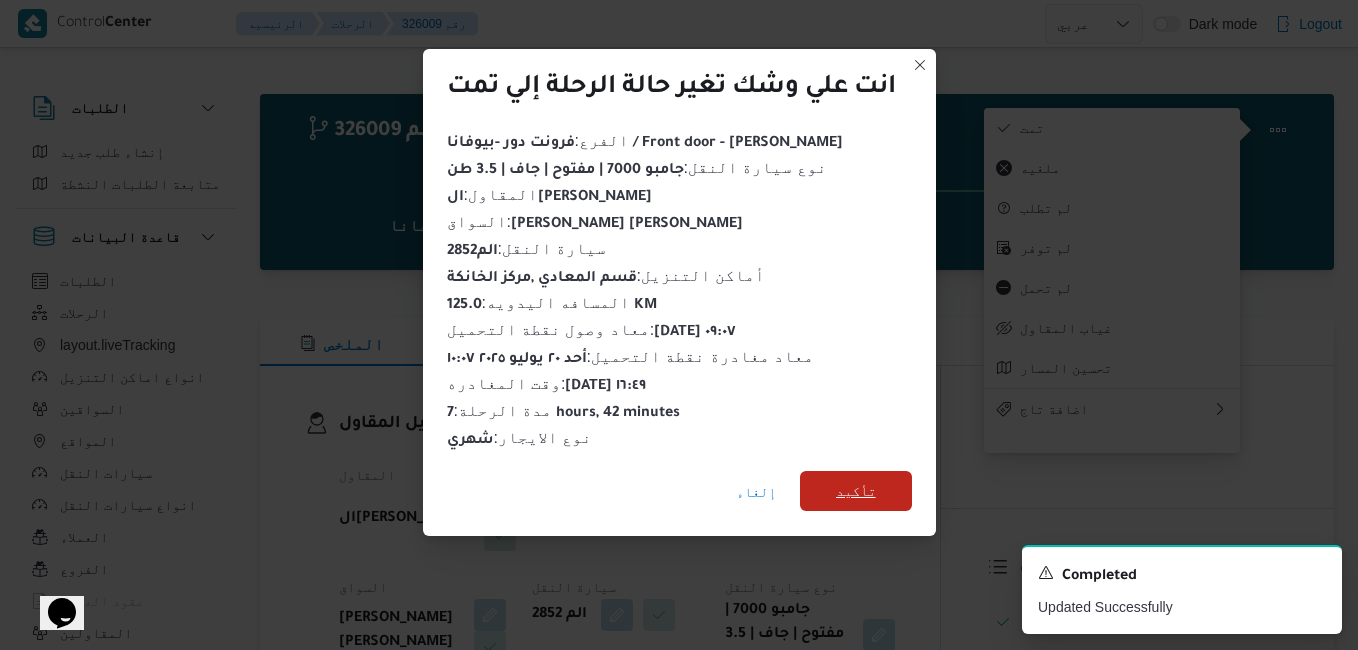 click on "تأكيد" at bounding box center [856, 491] 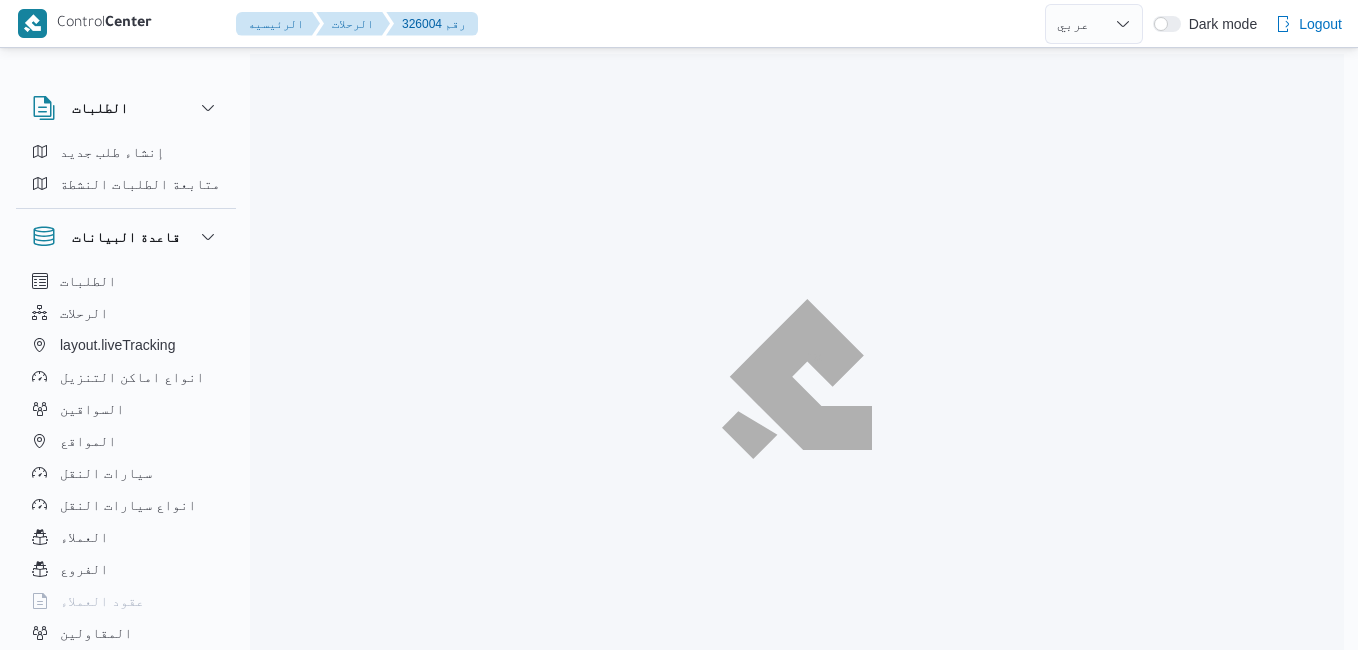 select on "ar" 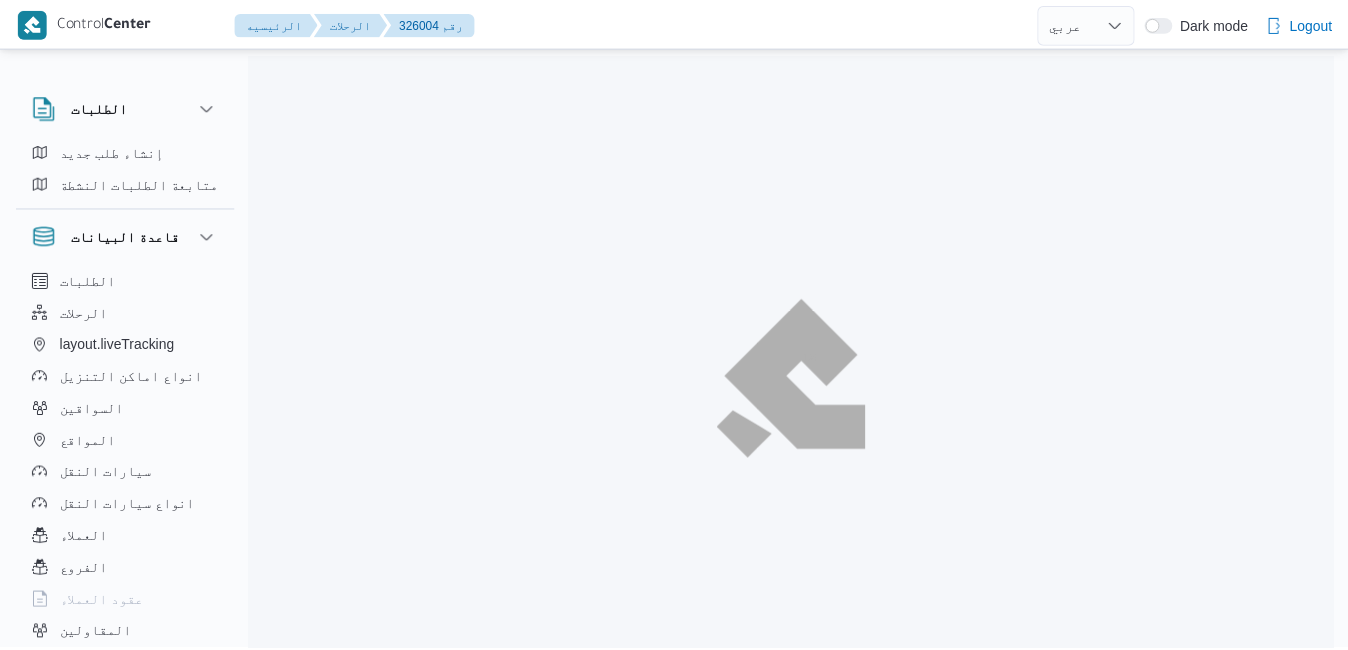scroll, scrollTop: 0, scrollLeft: 0, axis: both 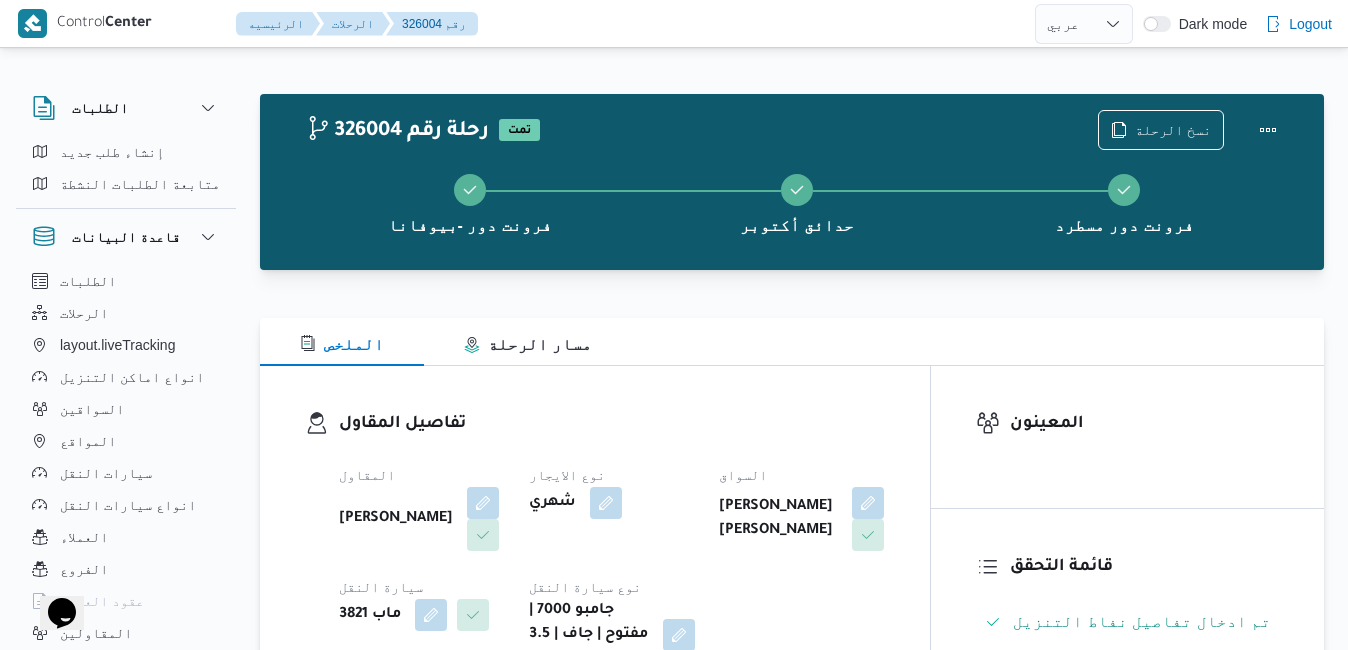 click on "تفاصيل المقاول المقاول محمد صلاح عبداللطيف الشريف نوع الايجار شهري السواق محمد عيد ابوالعلا جاد سيارة النقل ماب 3821 نوع سيارة النقل جامبو 7000 | مفتوح | جاف | 3.5 طن" at bounding box center (595, 541) 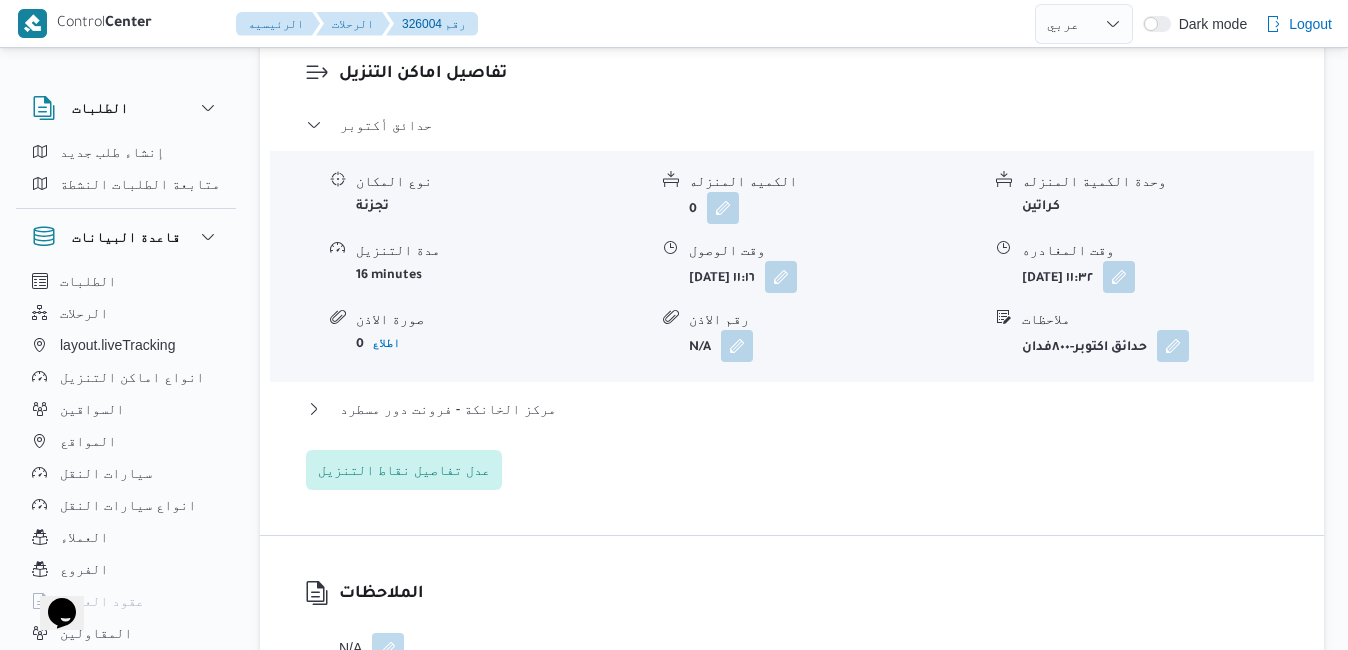 scroll, scrollTop: 1880, scrollLeft: 0, axis: vertical 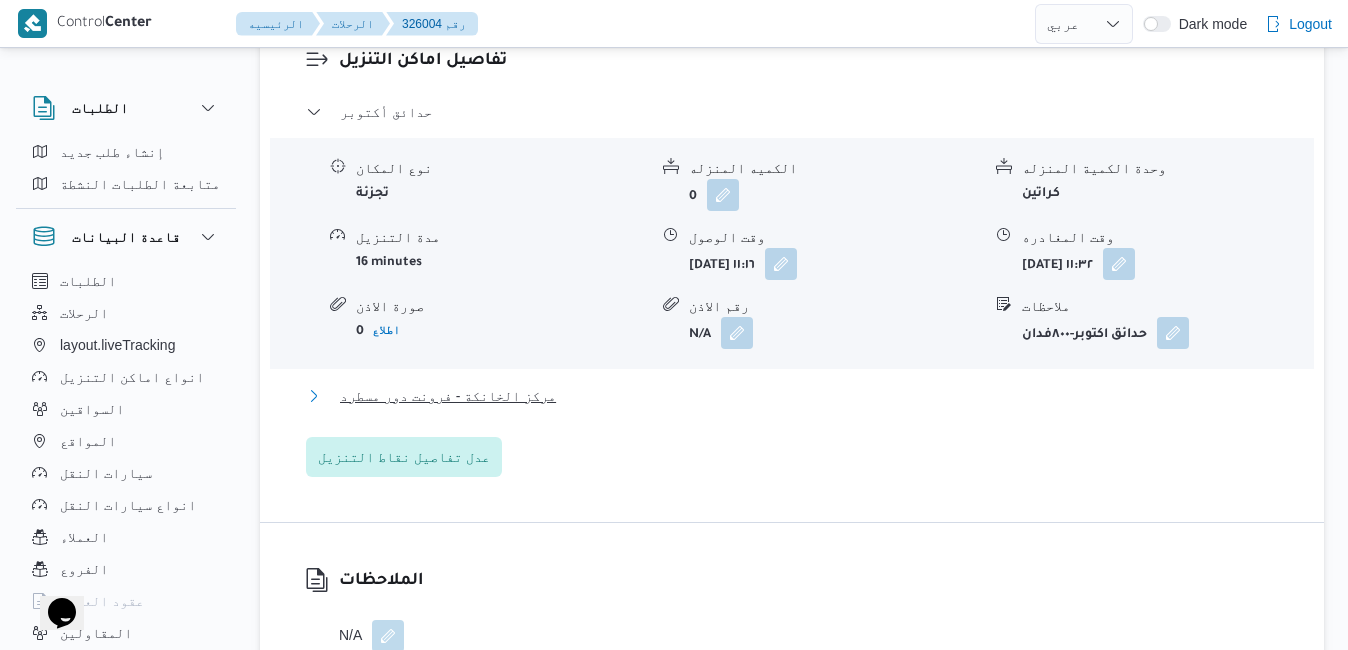 click on "مركز الخانكة -
فرونت دور مسطرد" at bounding box center (792, 396) 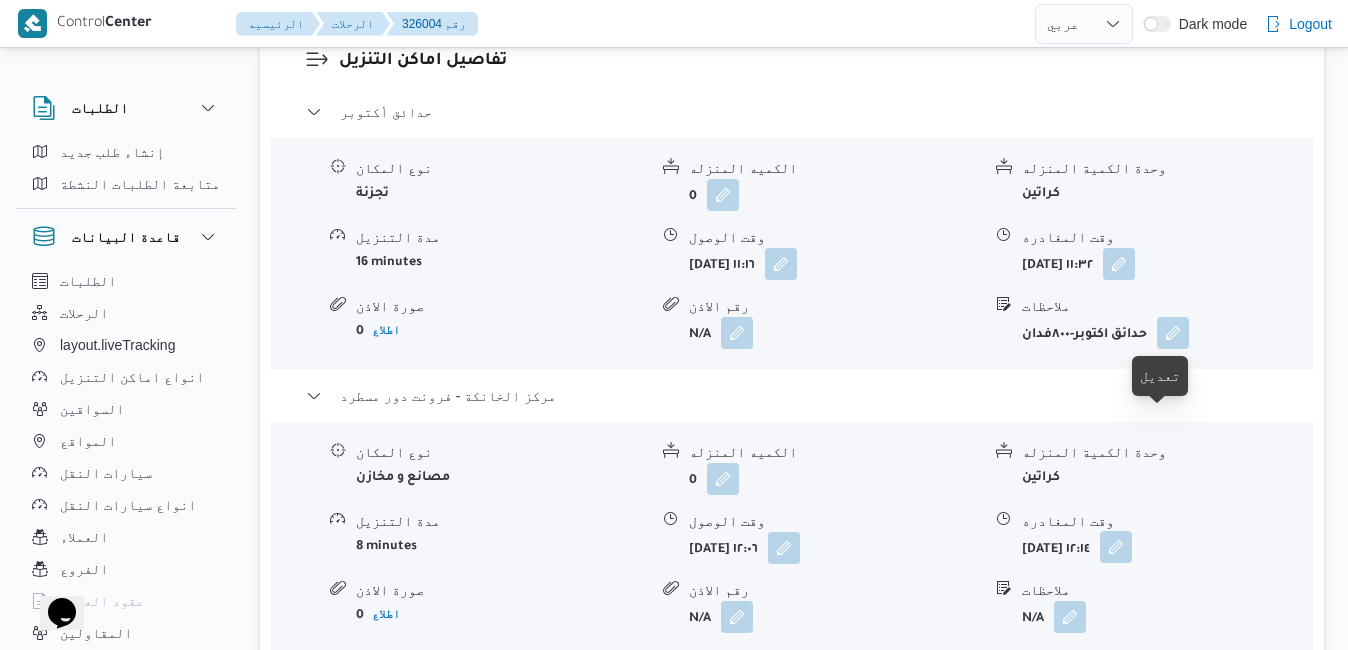 click at bounding box center [1116, 547] 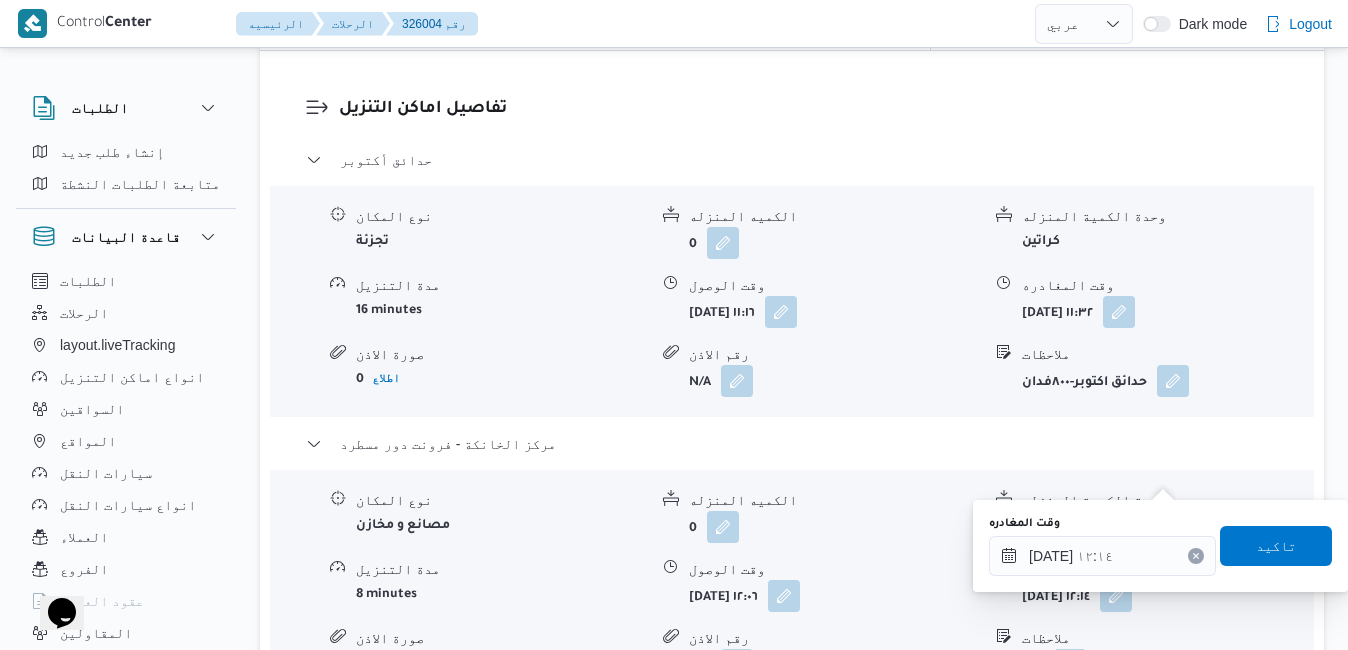 scroll, scrollTop: 1880, scrollLeft: 0, axis: vertical 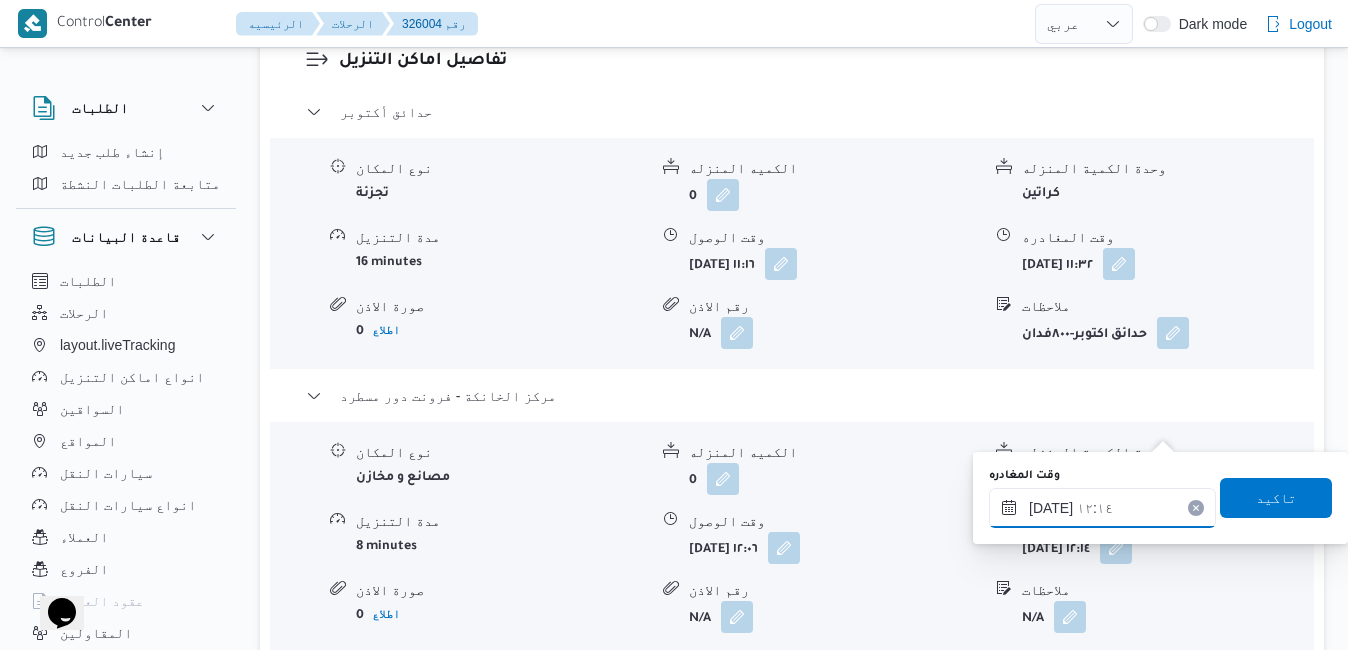 click on "٢٠/٠٧/٢٠٢٥ ١٢:١٤" at bounding box center (1102, 508) 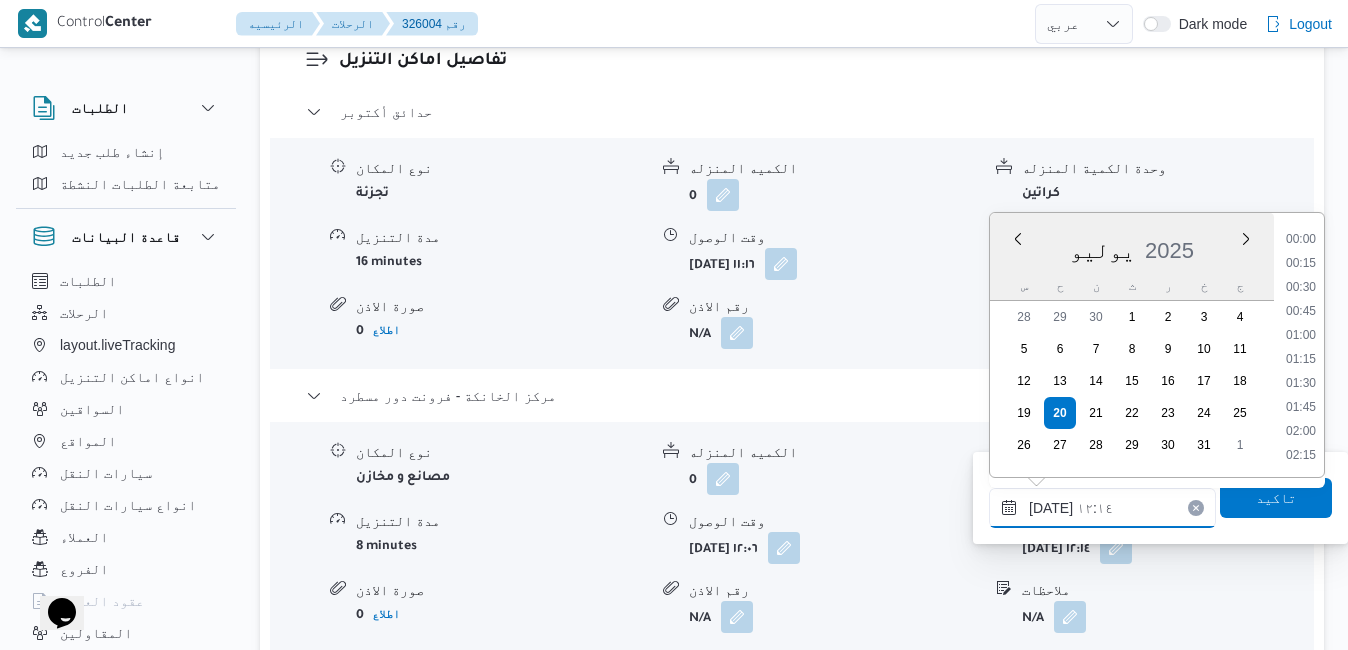 scroll, scrollTop: 1030, scrollLeft: 0, axis: vertical 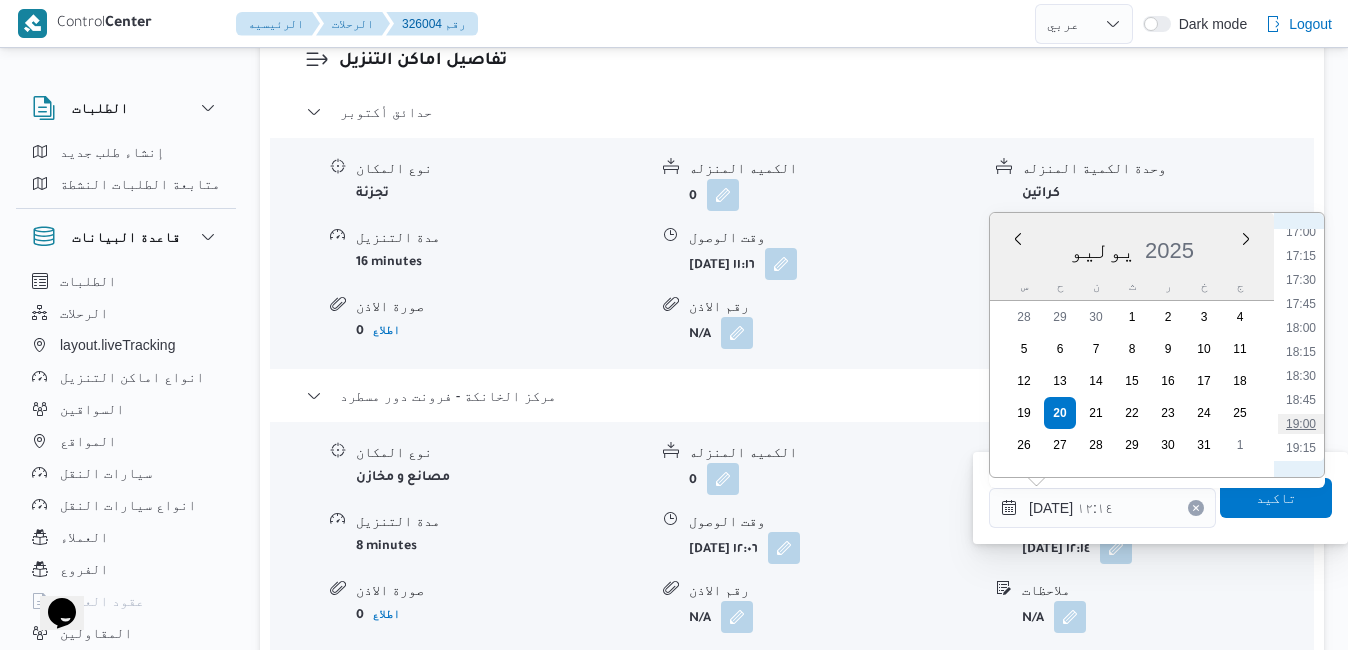 click on "19:00" at bounding box center (1301, 424) 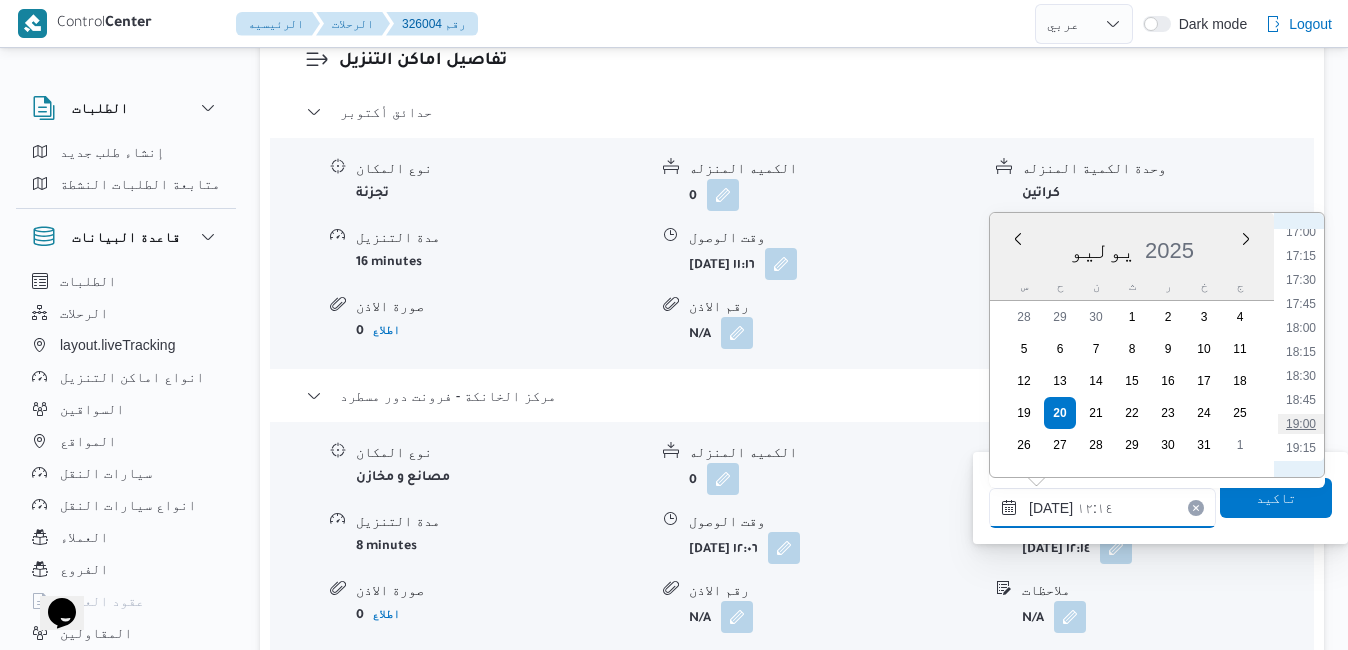 type on "٢٠/٠٧/٢٠٢٥ ١٩:٠٠" 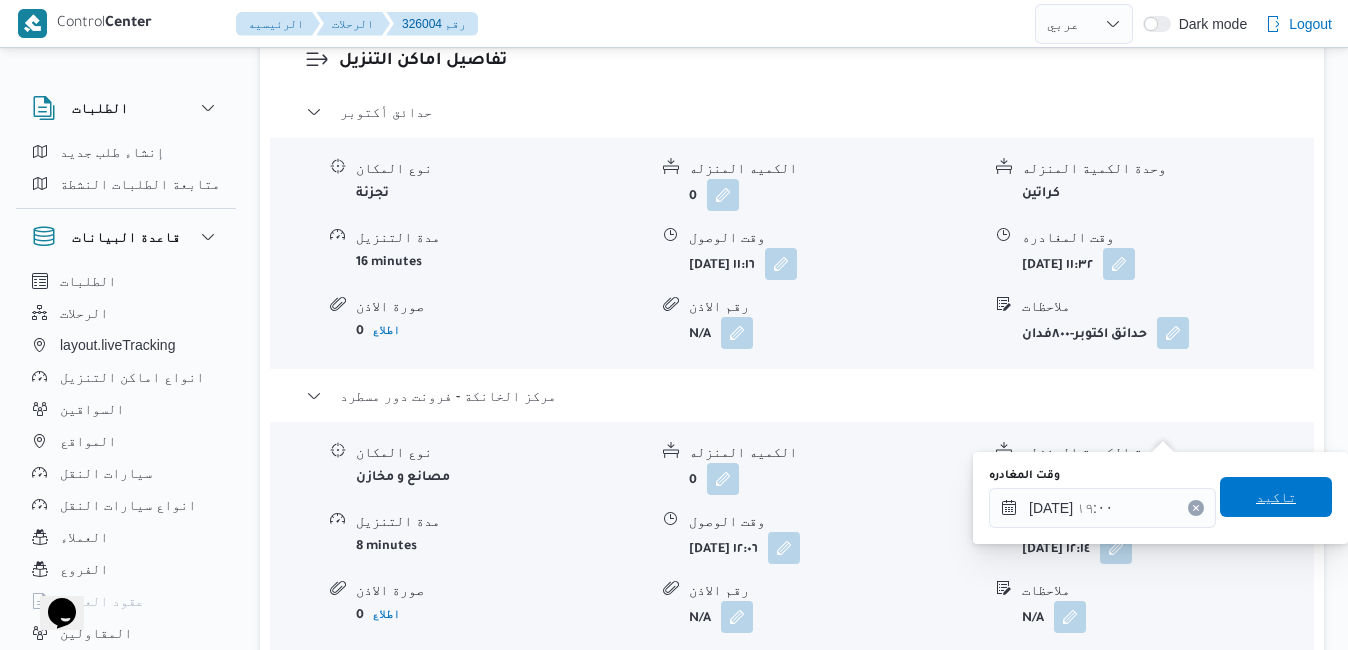 click on "تاكيد" at bounding box center [1276, 497] 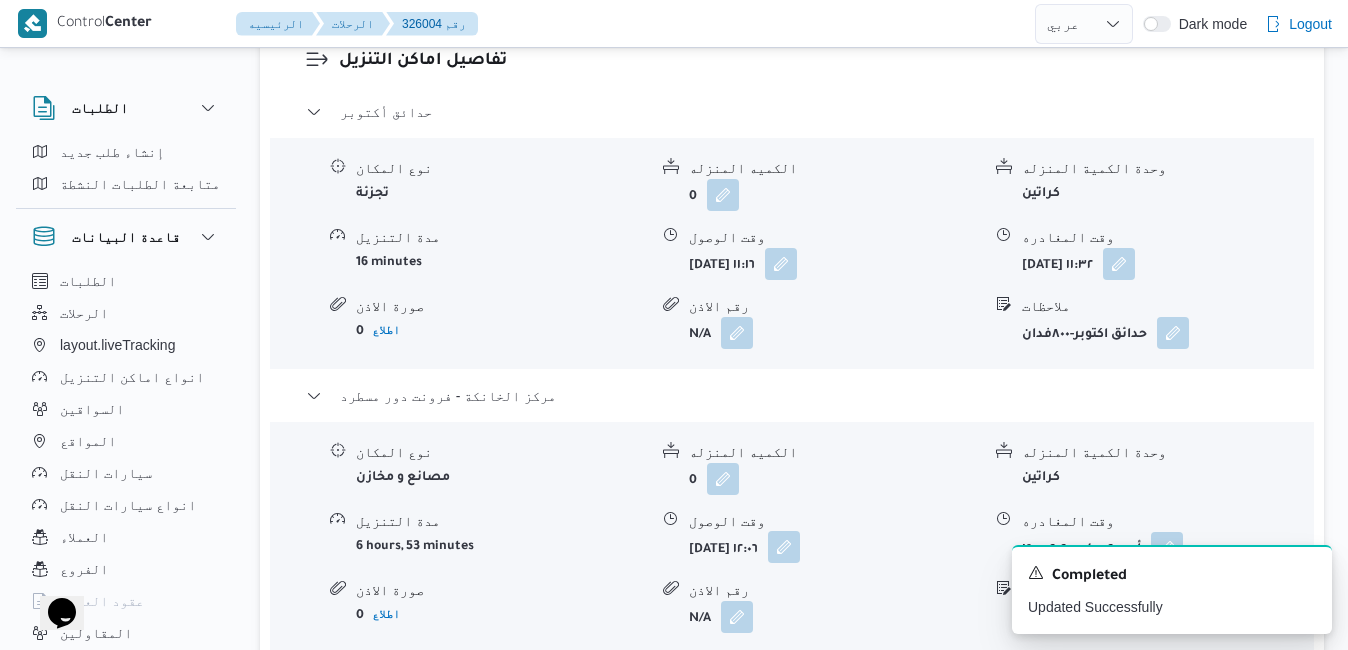 click at bounding box center (784, 547) 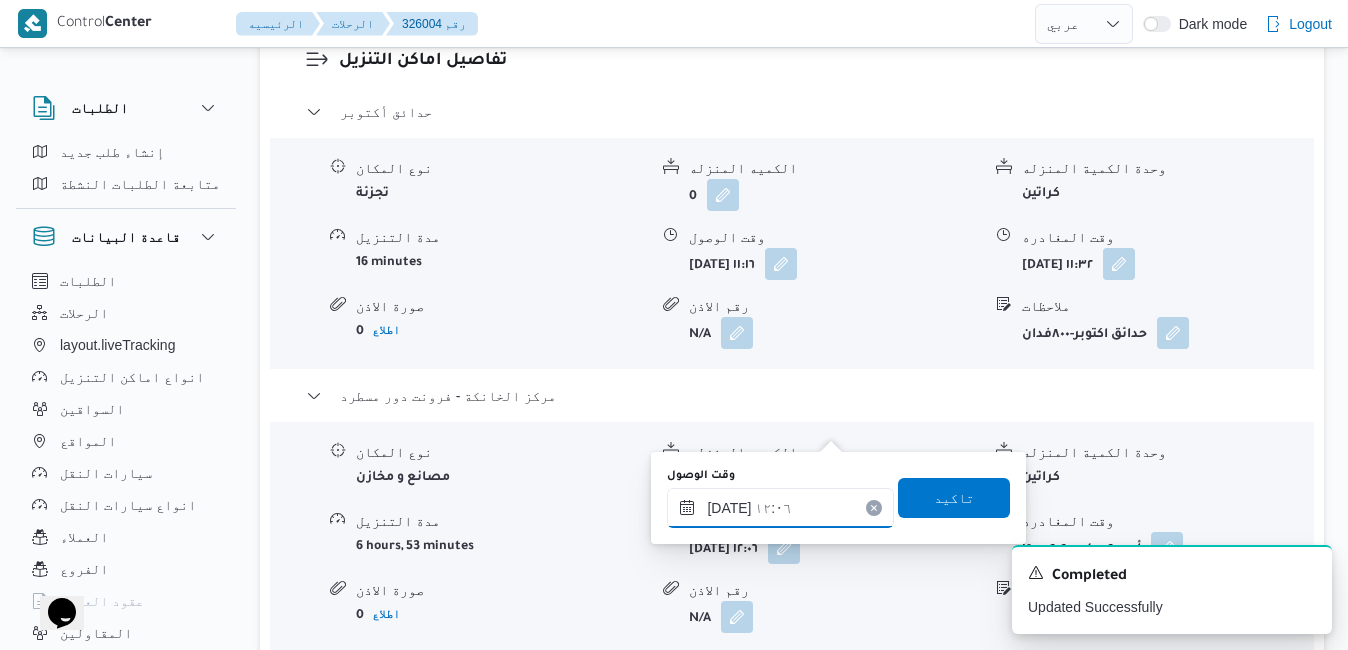 click on "٢٠/٠٧/٢٠٢٥ ١٢:٠٦" at bounding box center [780, 508] 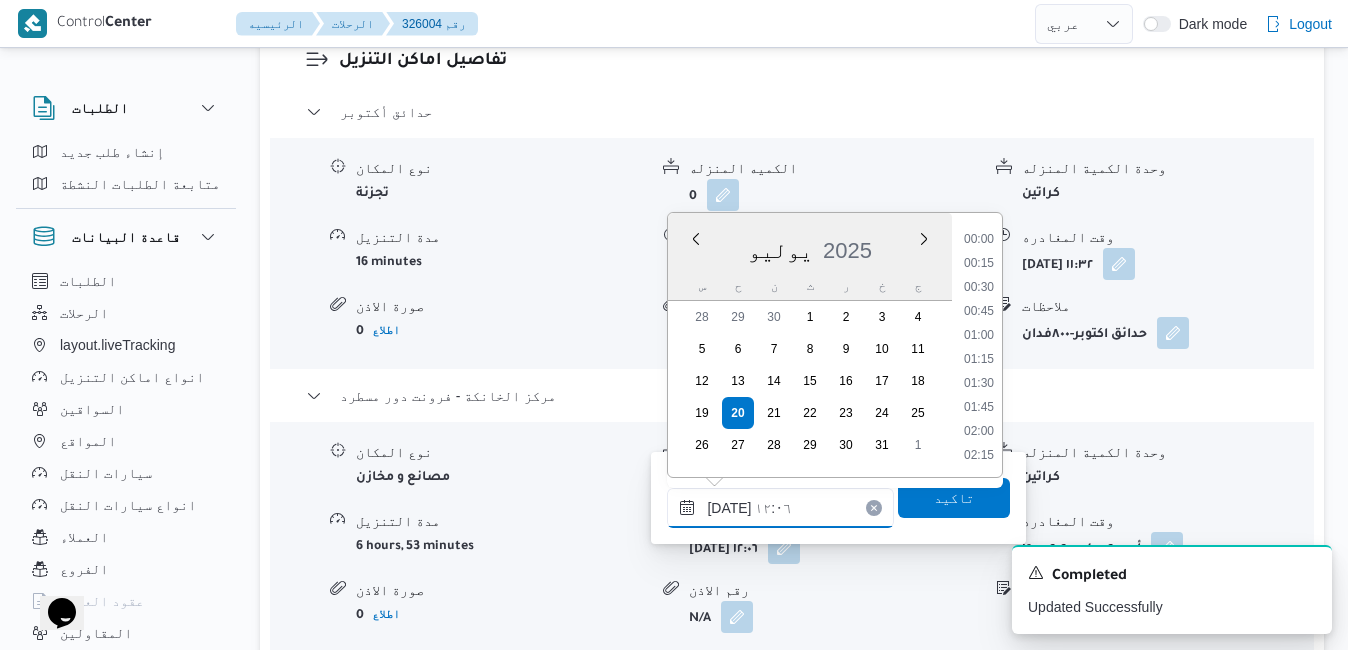 scroll, scrollTop: 1030, scrollLeft: 0, axis: vertical 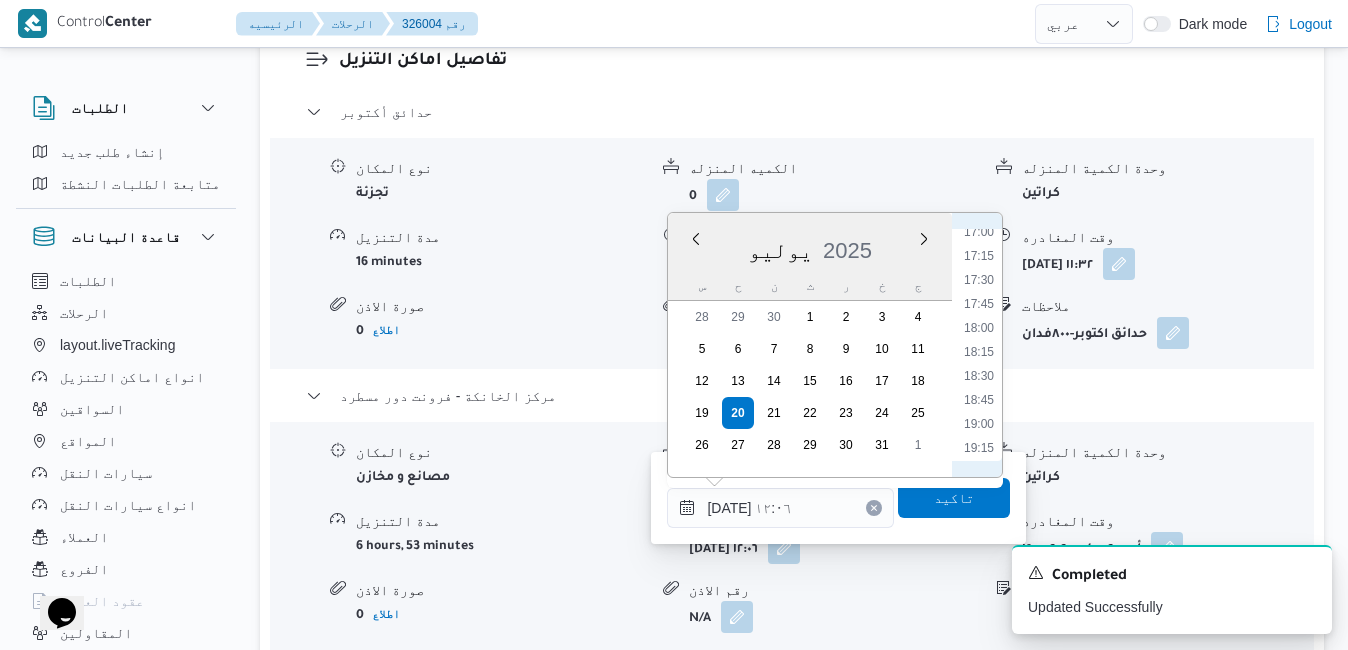 drag, startPoint x: 989, startPoint y: 393, endPoint x: 982, endPoint y: 401, distance: 10.630146 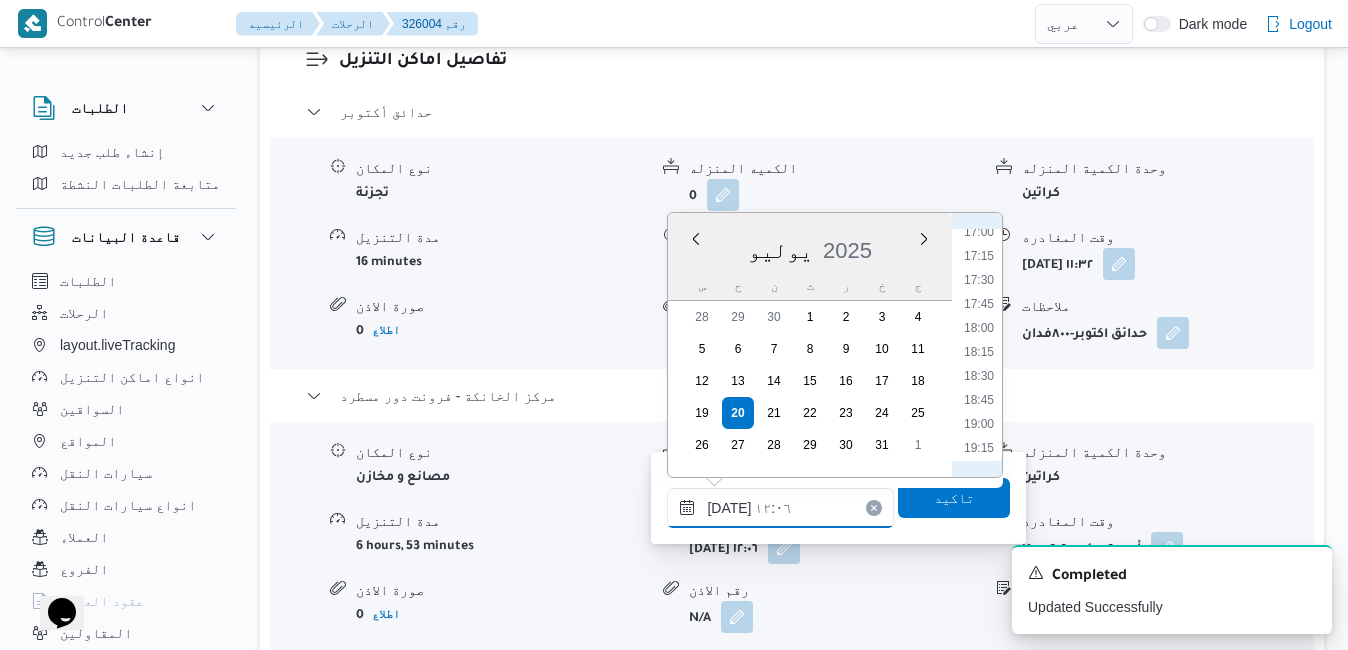 type on "٢٠/٠٧/٢٠٢٥ ١٨:٤٥" 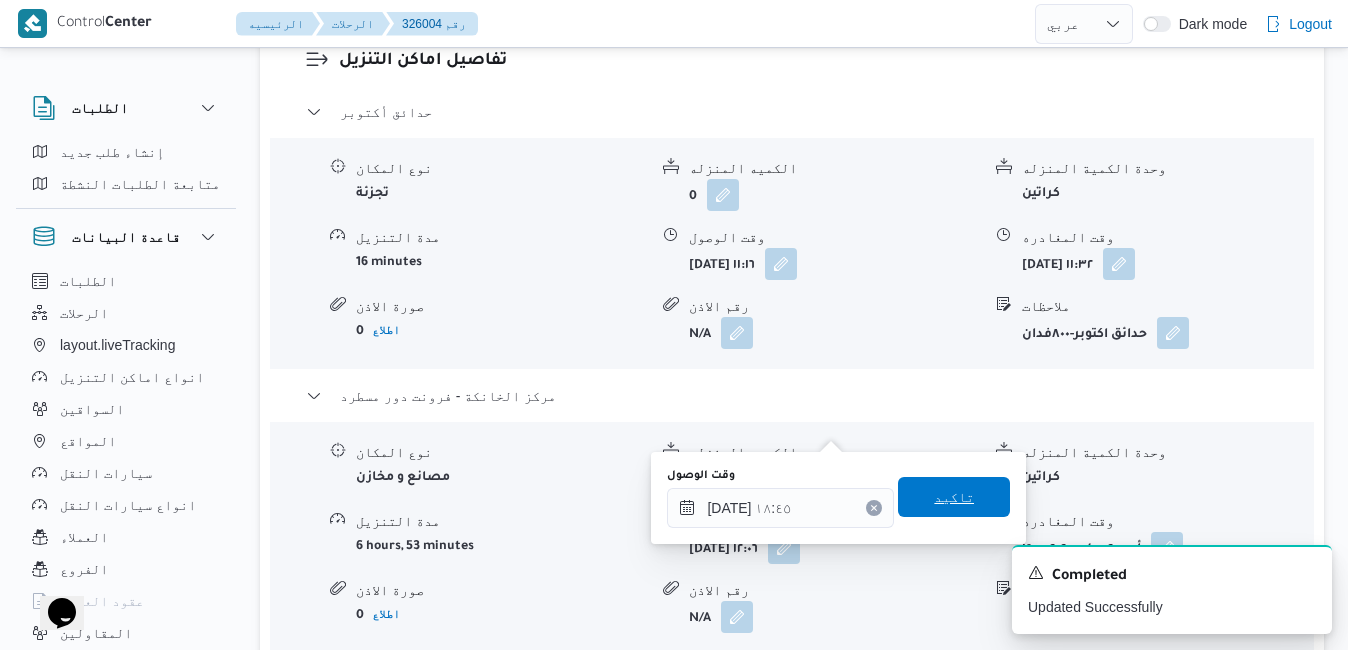 click on "تاكيد" at bounding box center (954, 497) 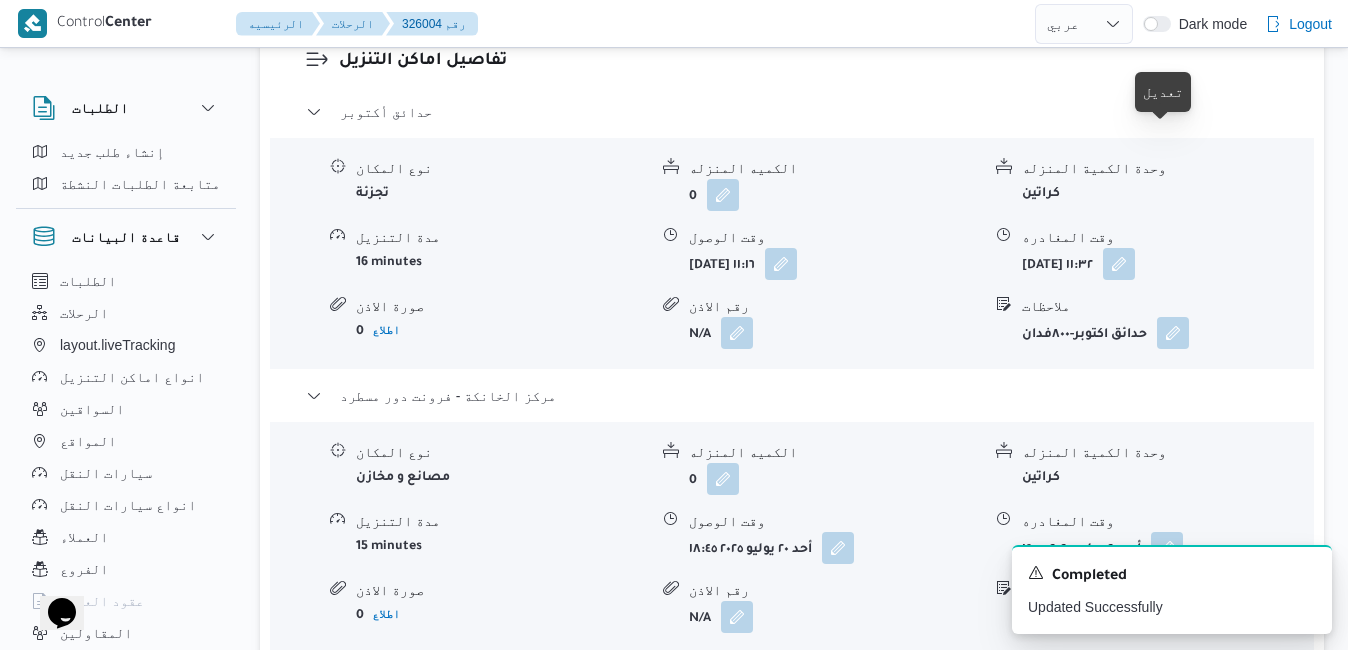 click on "وقت المغادره أحد ٢٠ يوليو ٢٠٢٥ ١١:٣٢" at bounding box center (1167, 253) 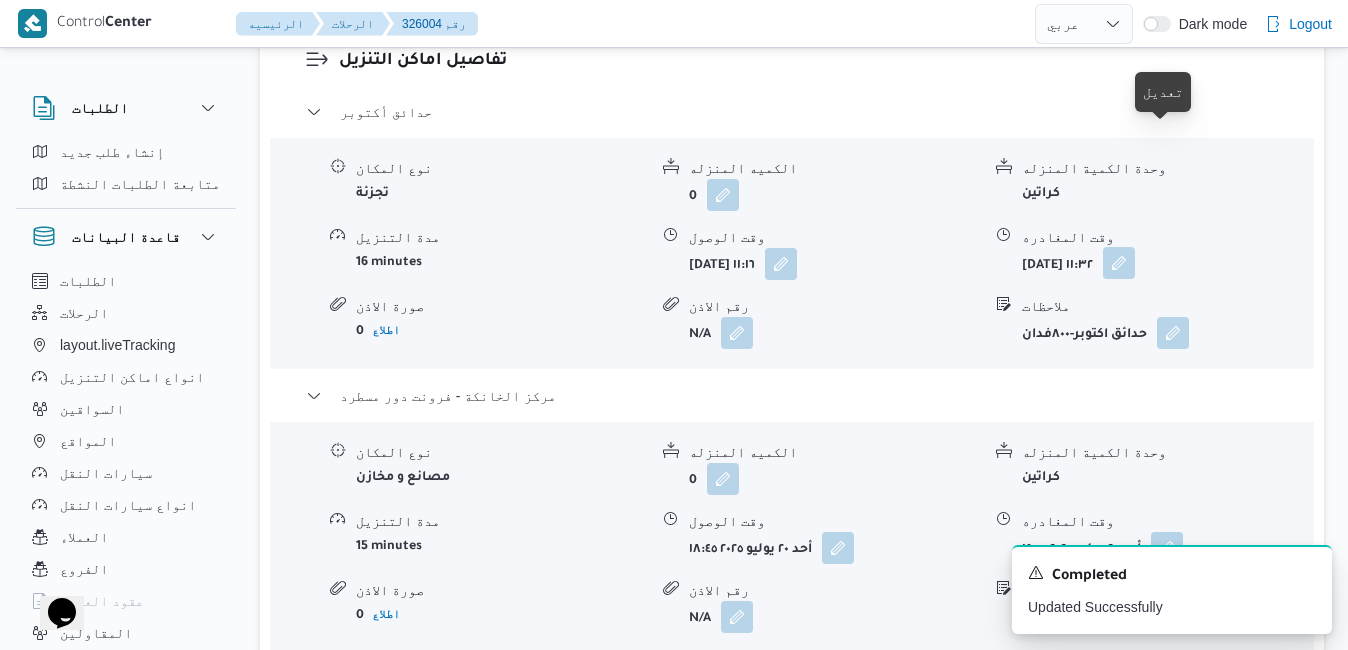 click at bounding box center (1119, 263) 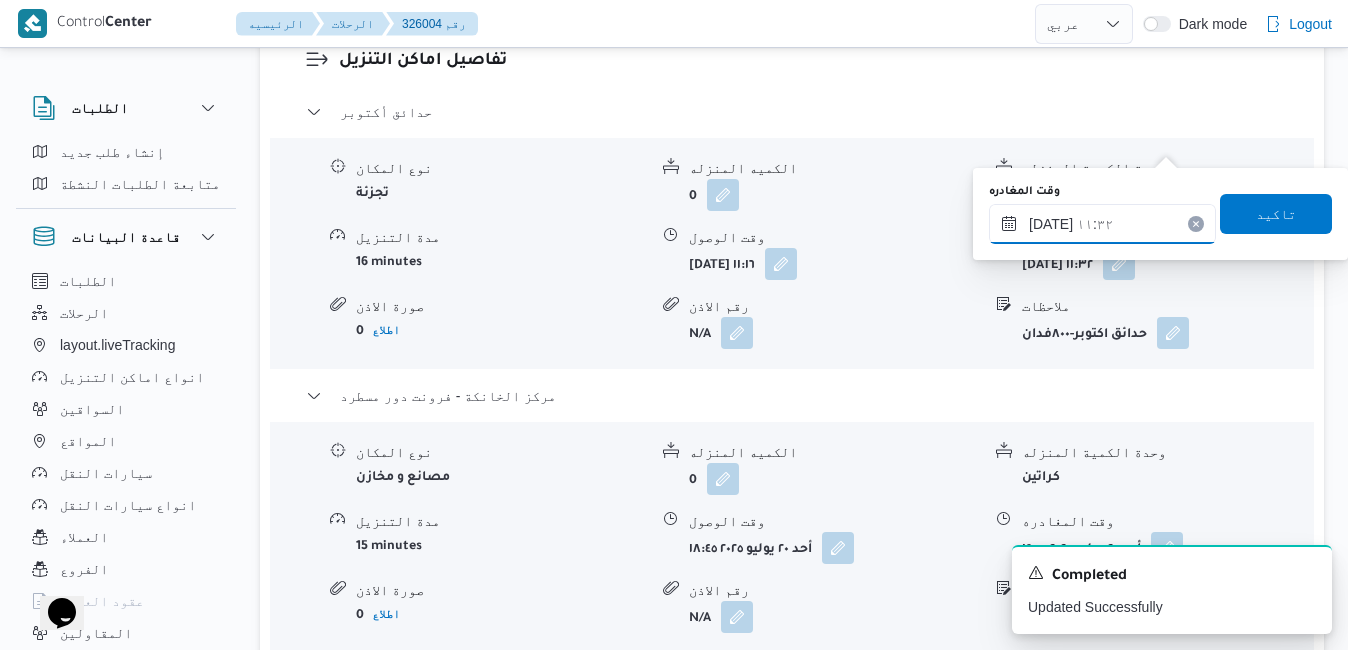 click on "٢٠/٠٧/٢٠٢٥ ١١:٣٢" at bounding box center (1102, 224) 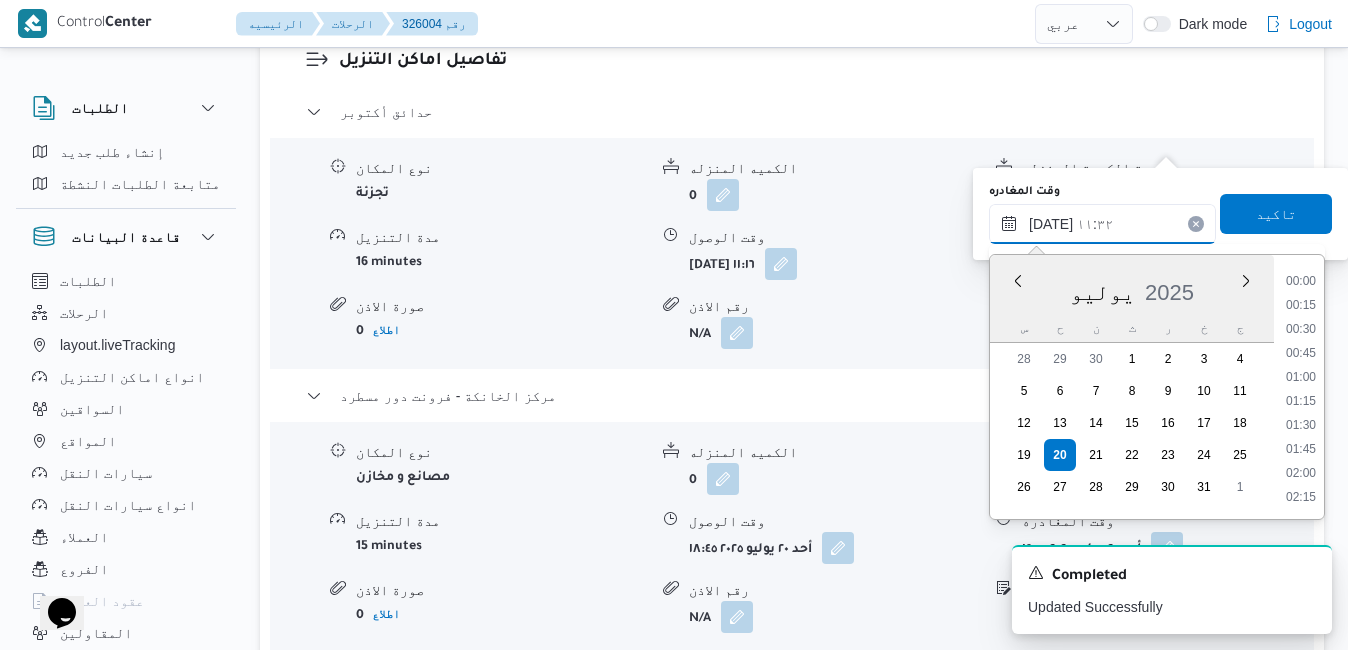 scroll, scrollTop: 982, scrollLeft: 0, axis: vertical 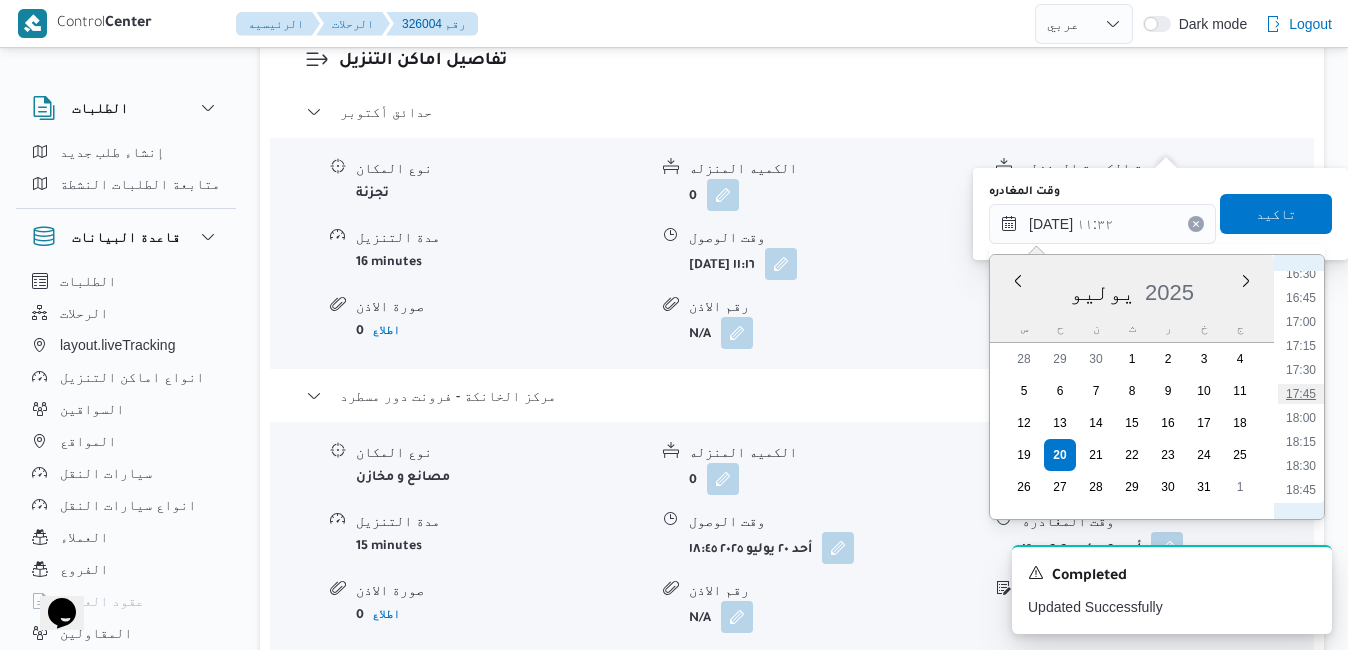 click on "17:45" at bounding box center [1301, 394] 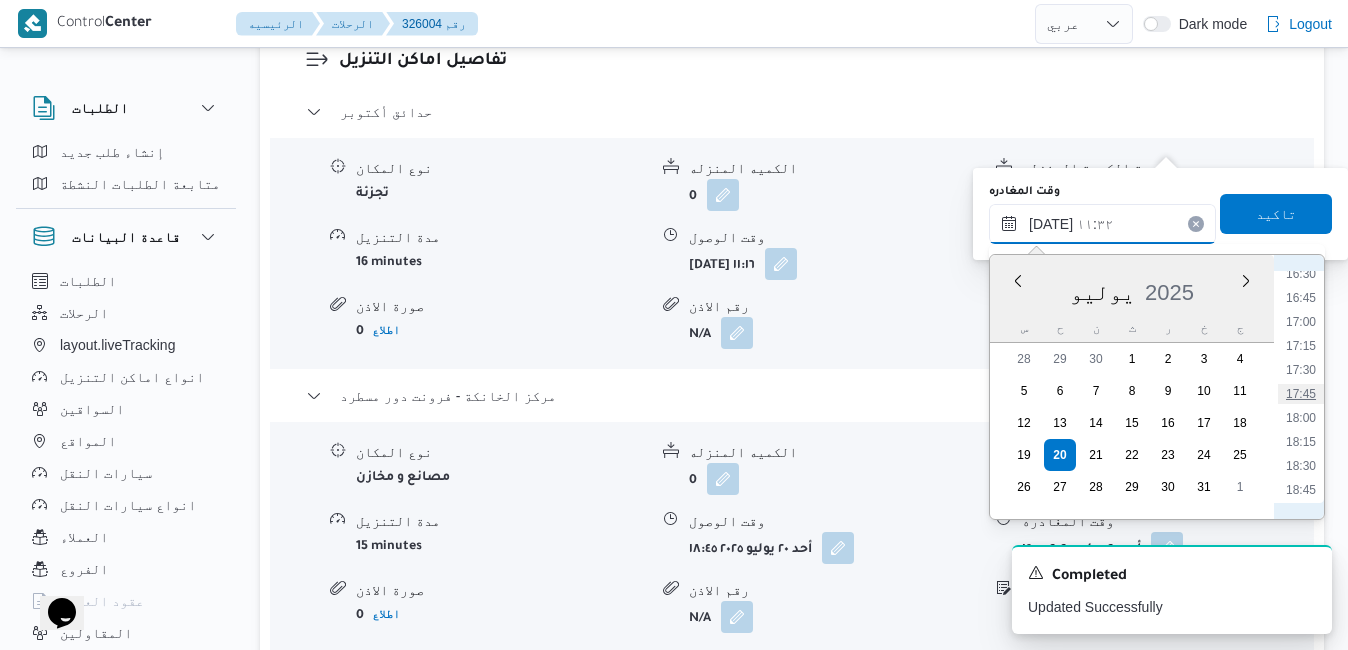type on "٢٠/٠٧/٢٠٢٥ ١٧:٤٥" 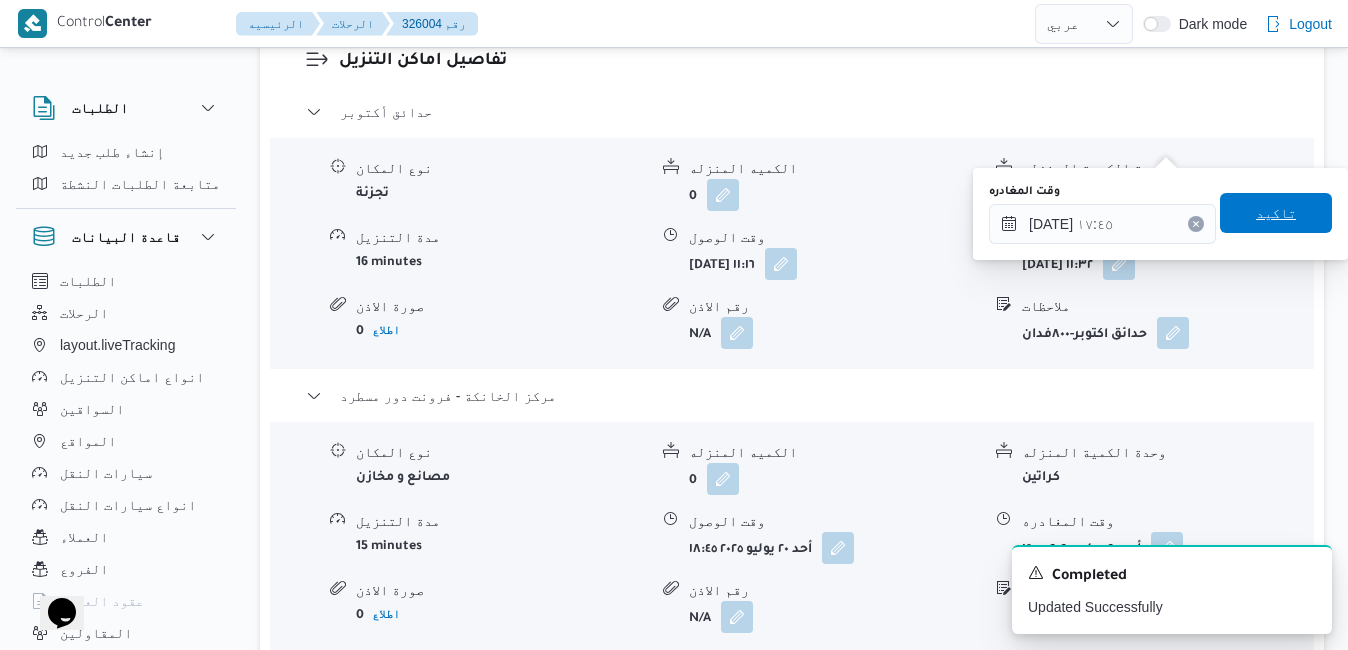 click on "تاكيد" at bounding box center [1276, 213] 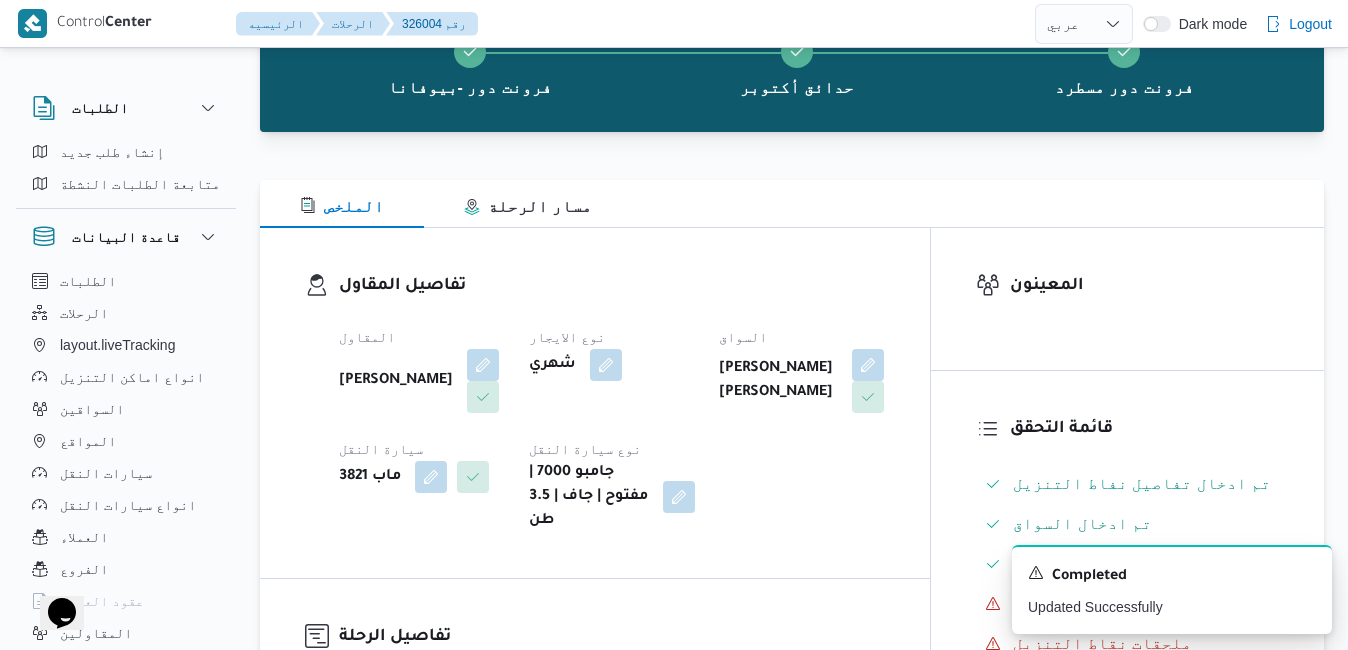 scroll, scrollTop: 0, scrollLeft: 0, axis: both 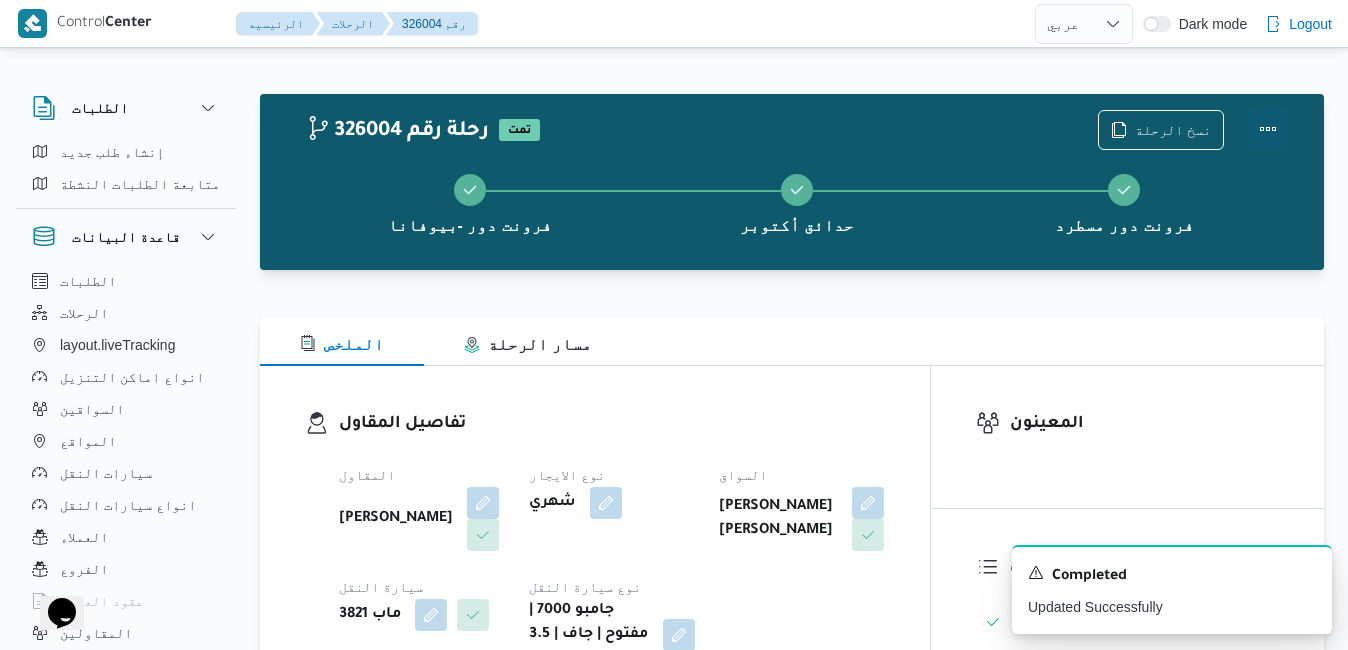 click at bounding box center (1268, 129) 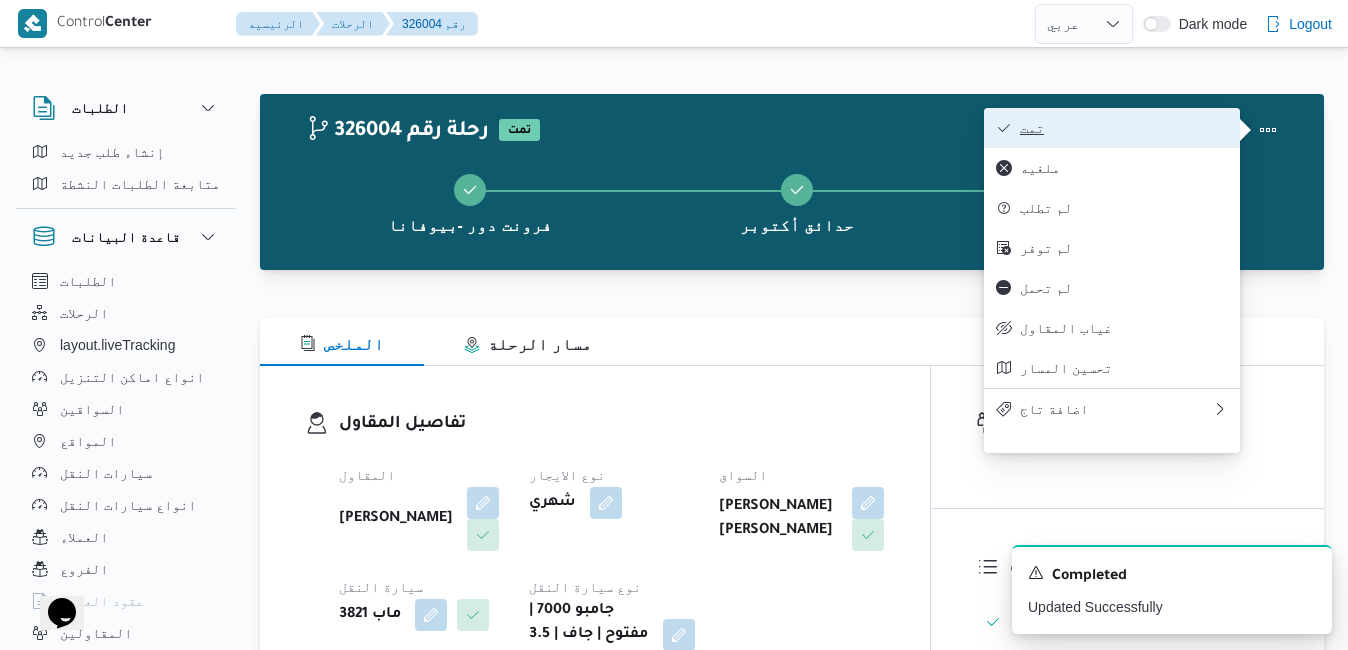 click on "تمت" at bounding box center (1124, 128) 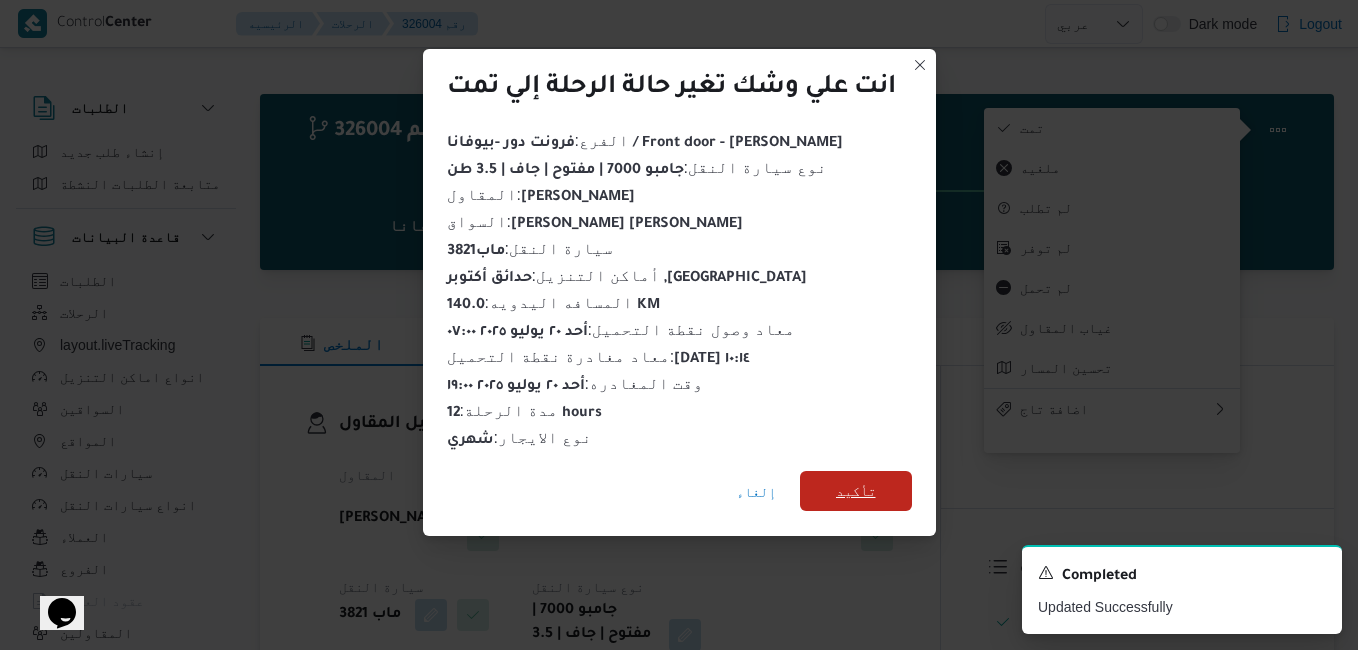 click on "تأكيد" at bounding box center (856, 491) 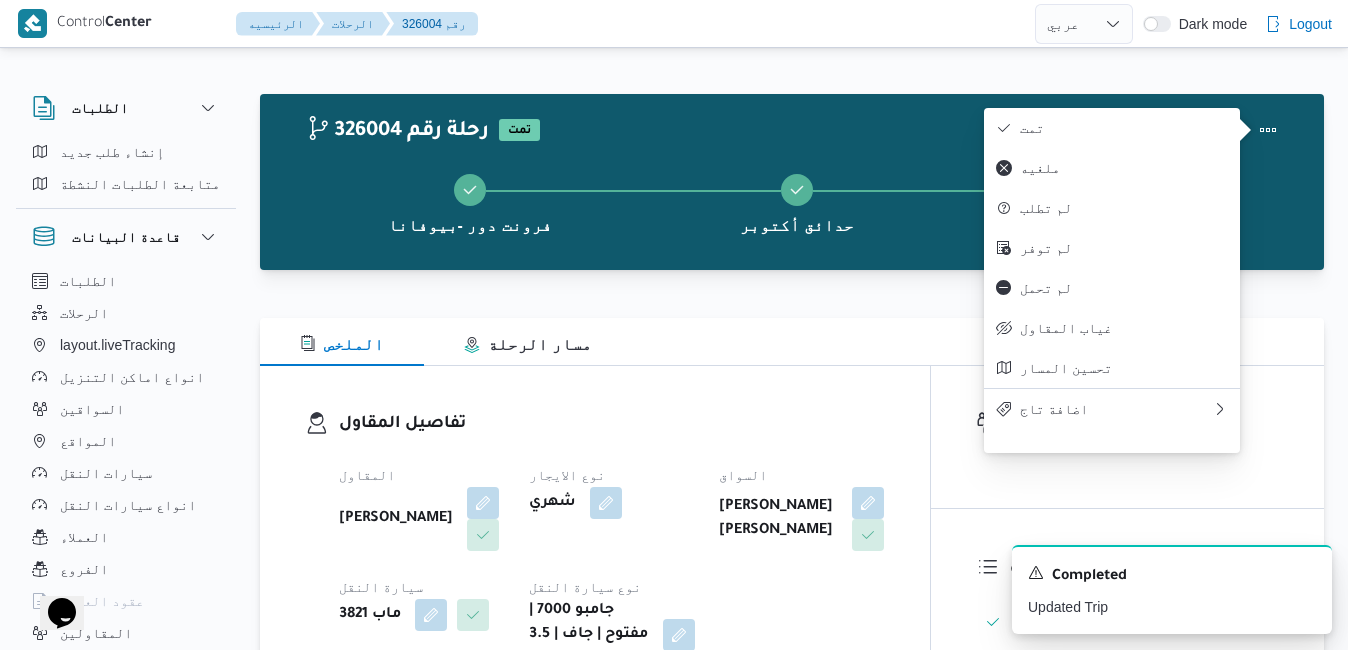 click on "تفاصيل المقاول" at bounding box center (612, 424) 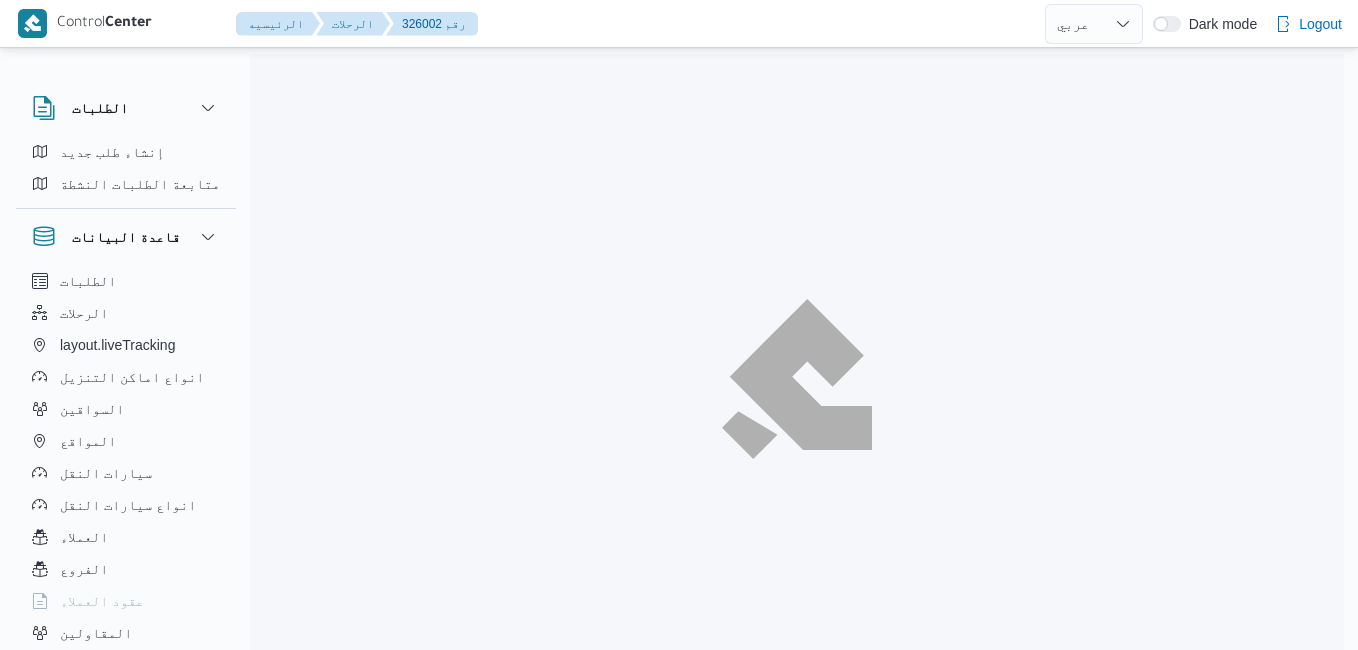 select on "ar" 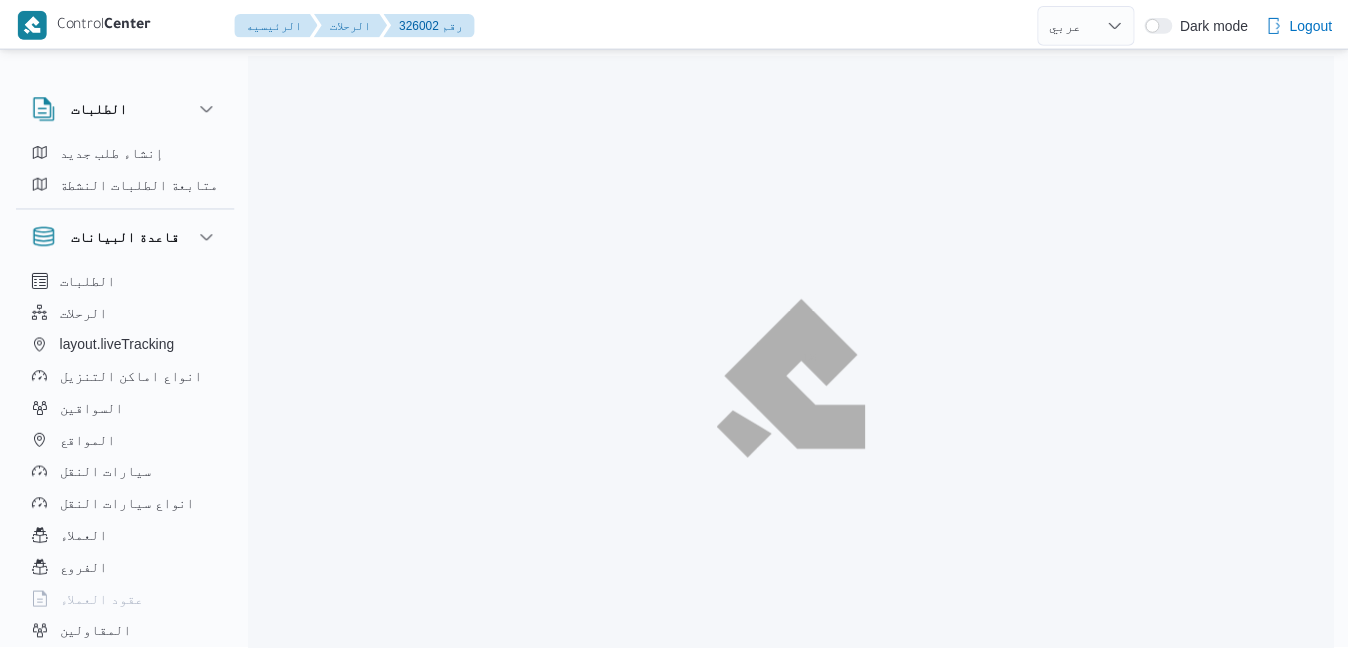 scroll, scrollTop: 0, scrollLeft: 0, axis: both 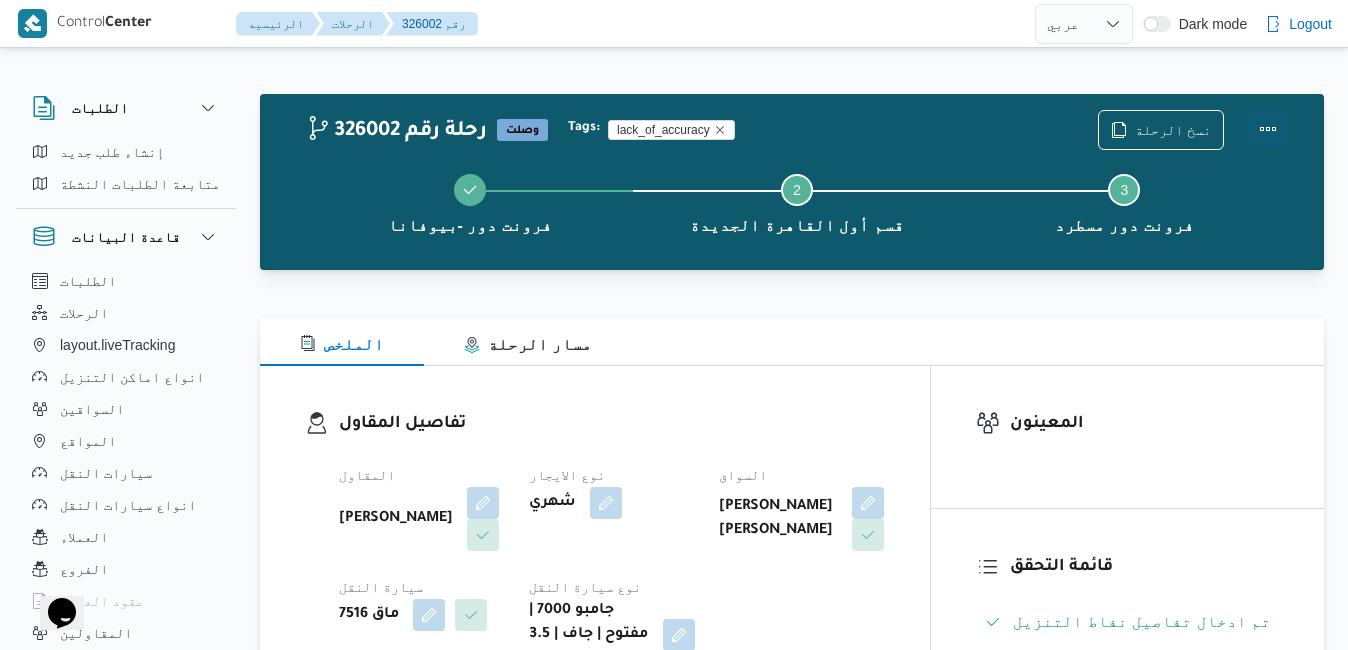 click at bounding box center [1268, 129] 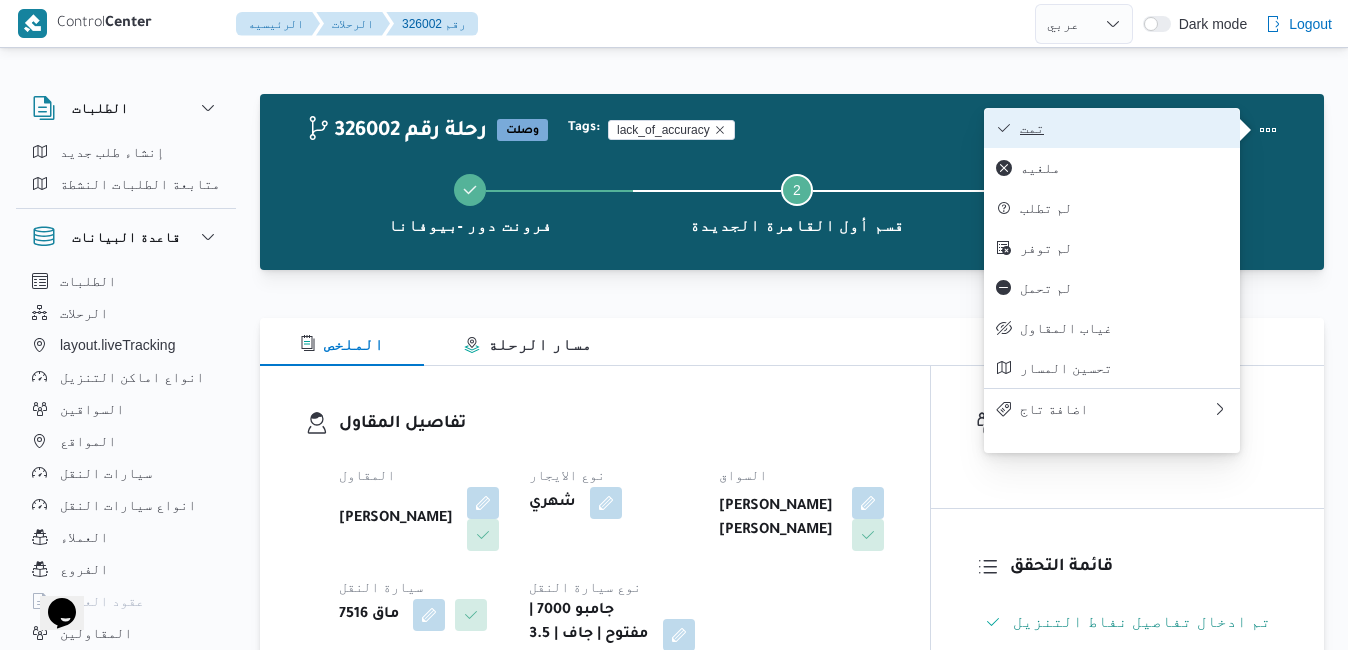 click on "تمت" at bounding box center (1124, 128) 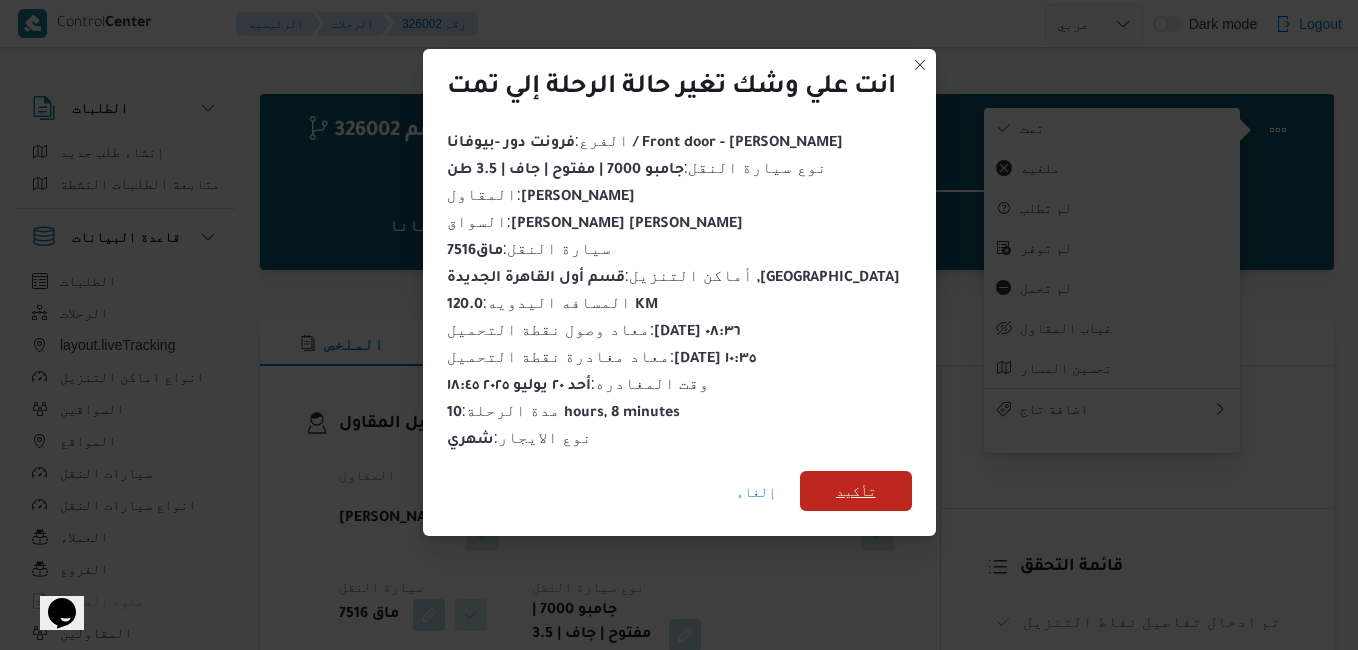click on "تأكيد" at bounding box center [856, 491] 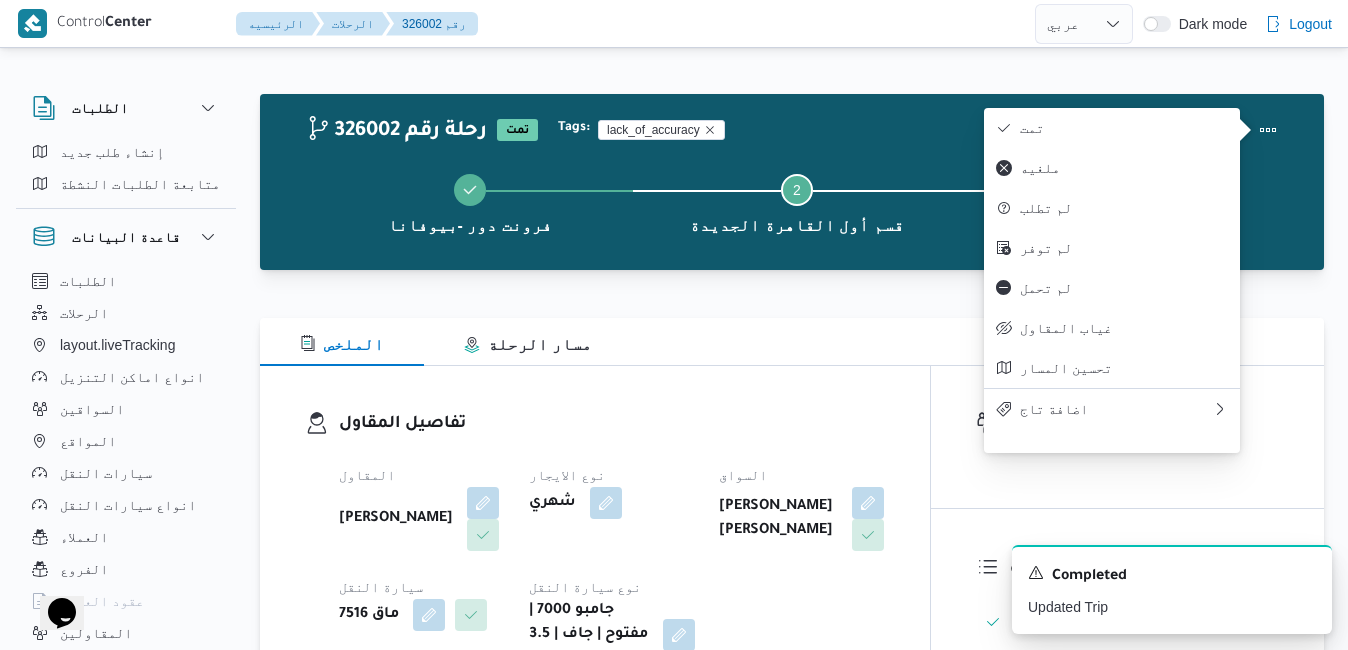 click on "تفاصيل المقاول المقاول [PERSON_NAME] نوع الايجار شهري [PERSON_NAME] [PERSON_NAME]  سيارة النقل ماق 7516 نوع سيارة النقل جامبو 7000 | مفتوح | جاف | 3.5 طن" at bounding box center (595, 541) 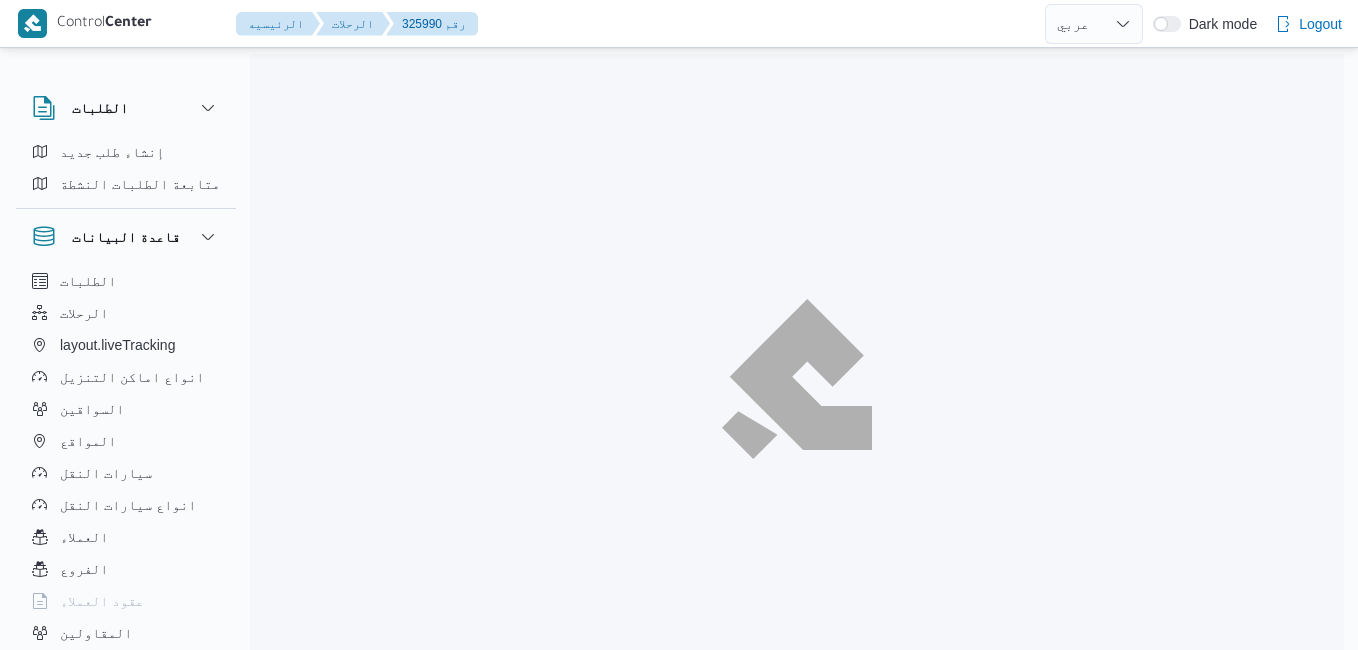 select on "ar" 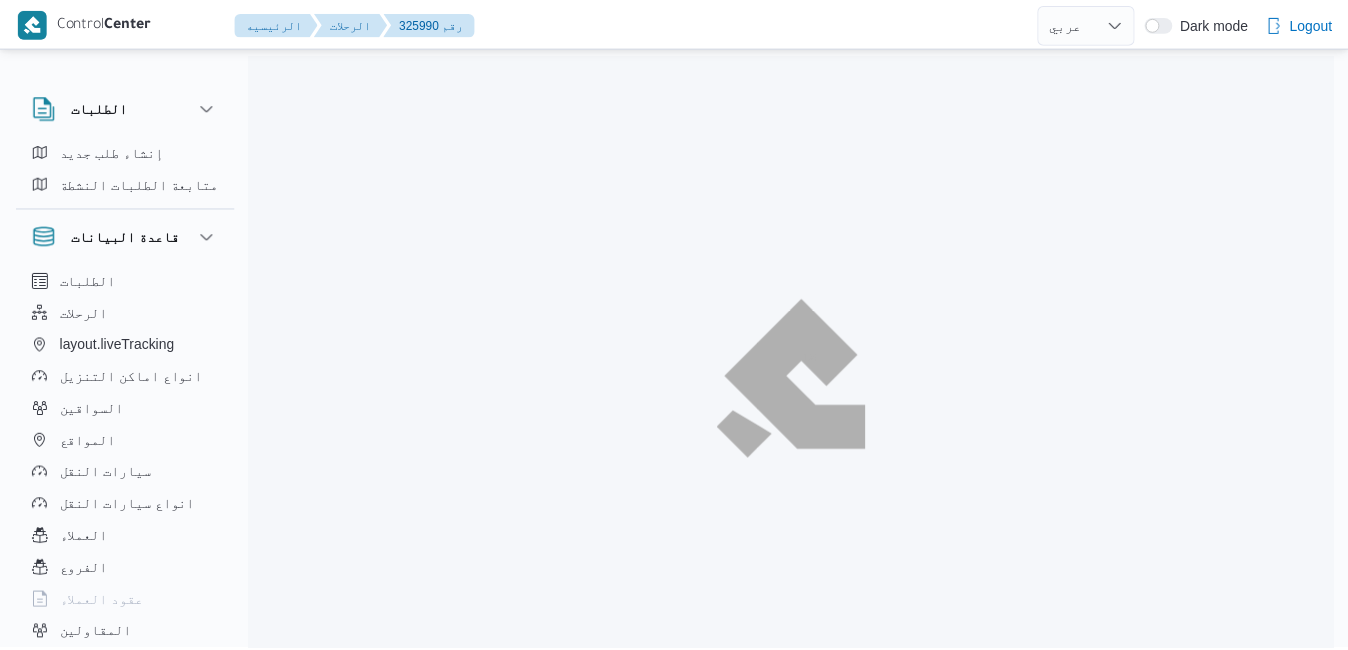 scroll, scrollTop: 0, scrollLeft: 0, axis: both 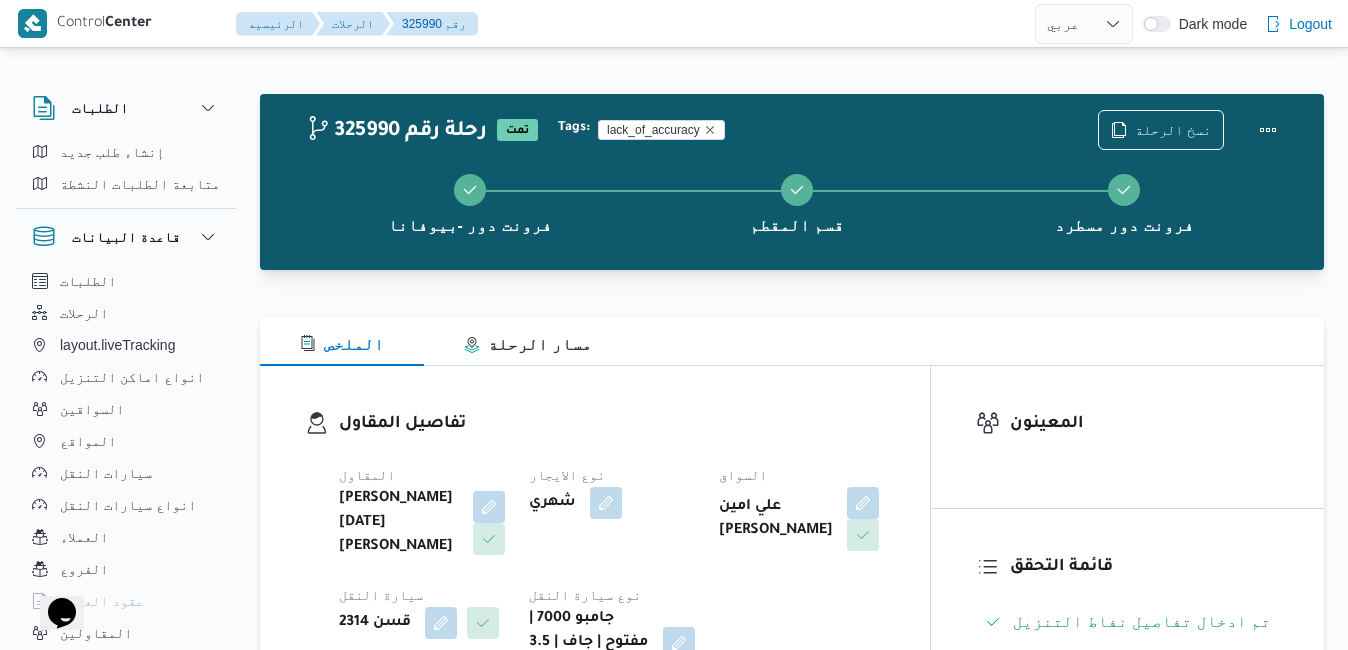 click on "تفاصيل المقاول المقاول [PERSON_NAME][DATE] [PERSON_NAME] نوع الايجار شهري السواق علي امين [PERSON_NAME] سيارة النقل قسن 2314 نوع سيارة النقل جامبو 7000 | مفتوح | جاف | 3.5 طن" at bounding box center (595, 545) 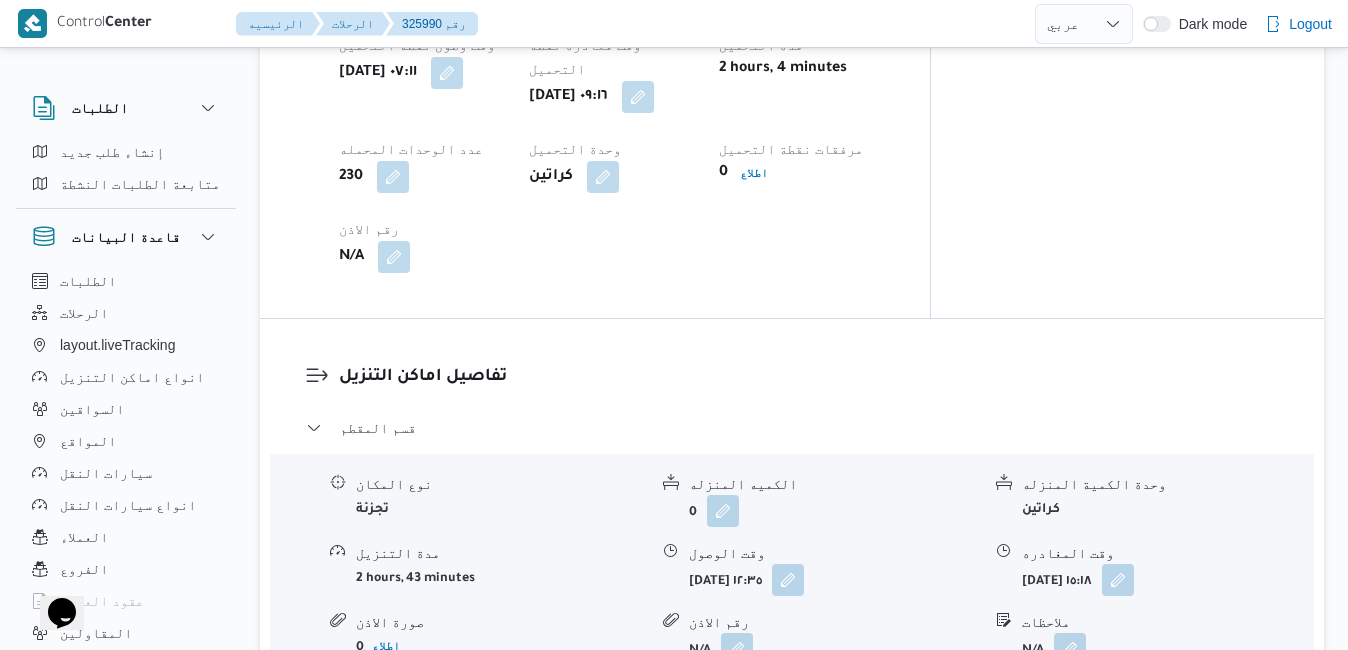 scroll, scrollTop: 1600, scrollLeft: 0, axis: vertical 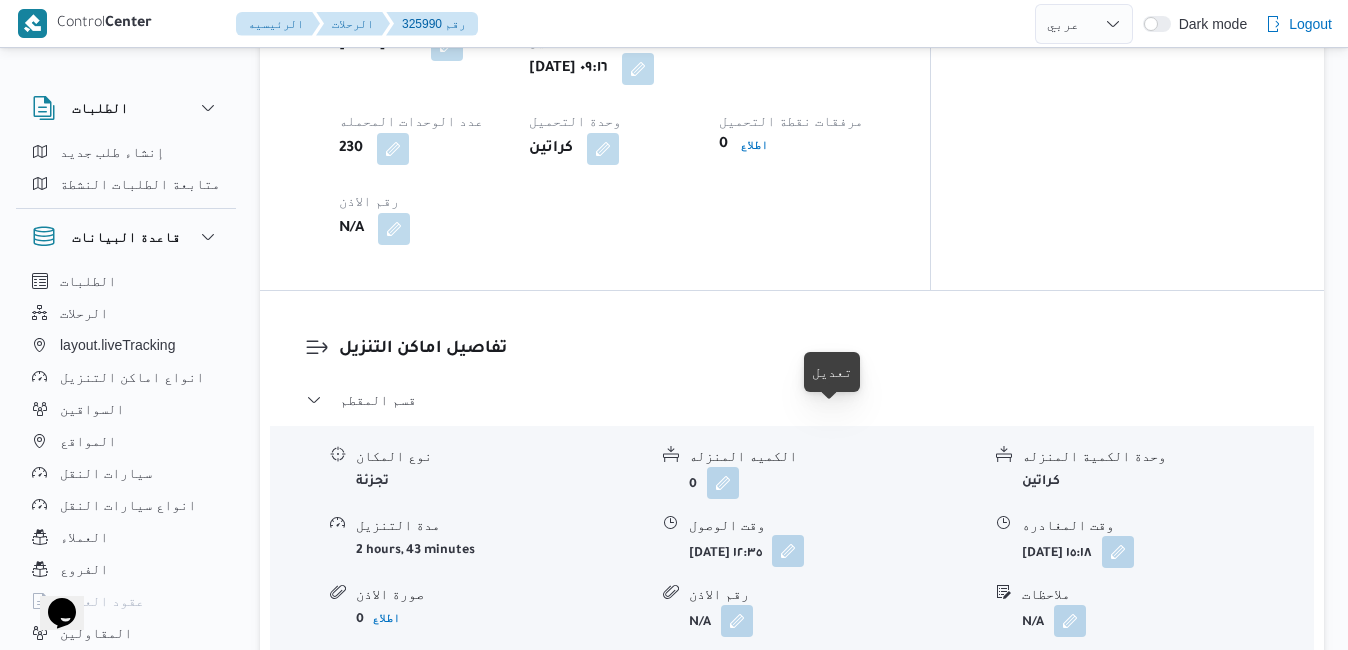click at bounding box center (788, 551) 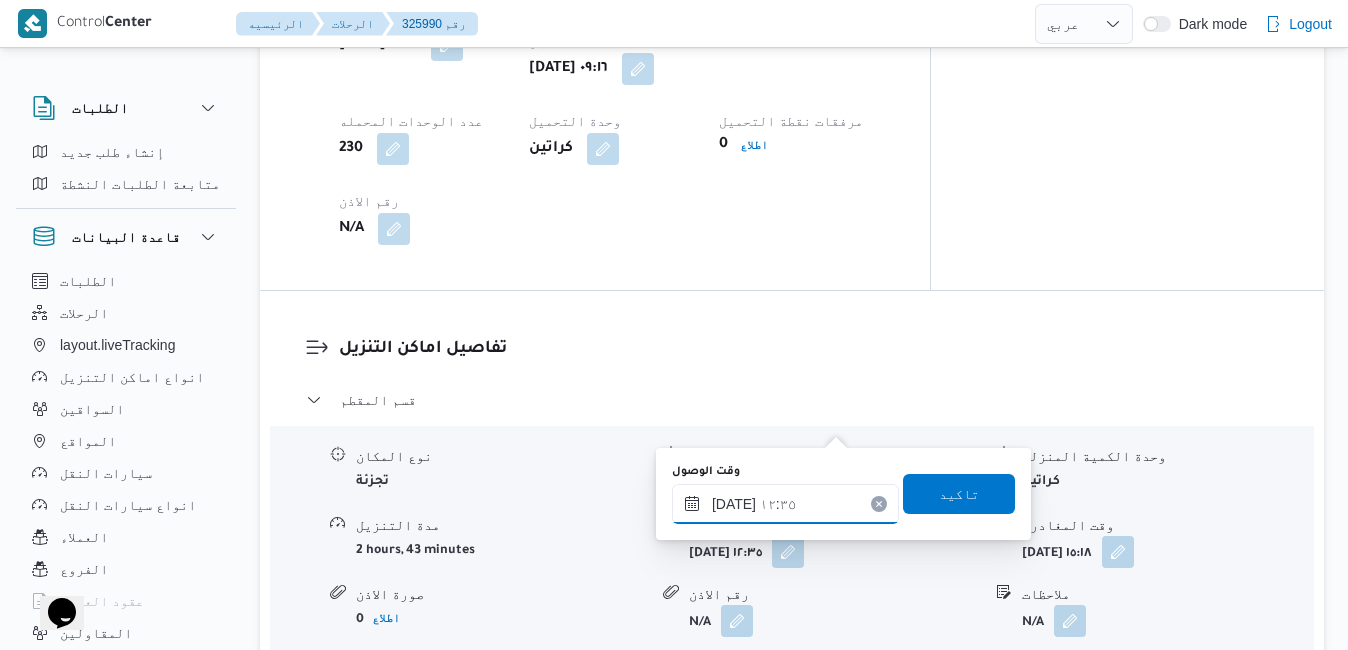 click on "٢٠/٠٧/٢٠٢٥ ١٢:٣٥" at bounding box center [785, 504] 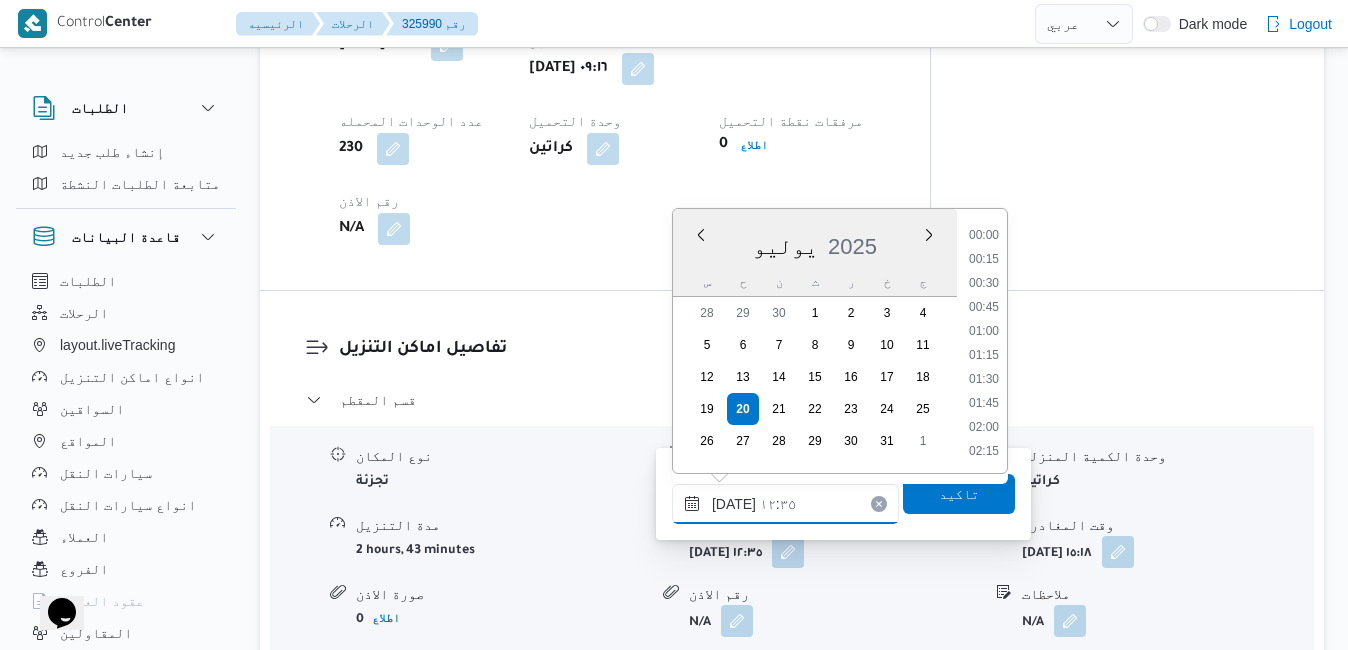 scroll, scrollTop: 1078, scrollLeft: 0, axis: vertical 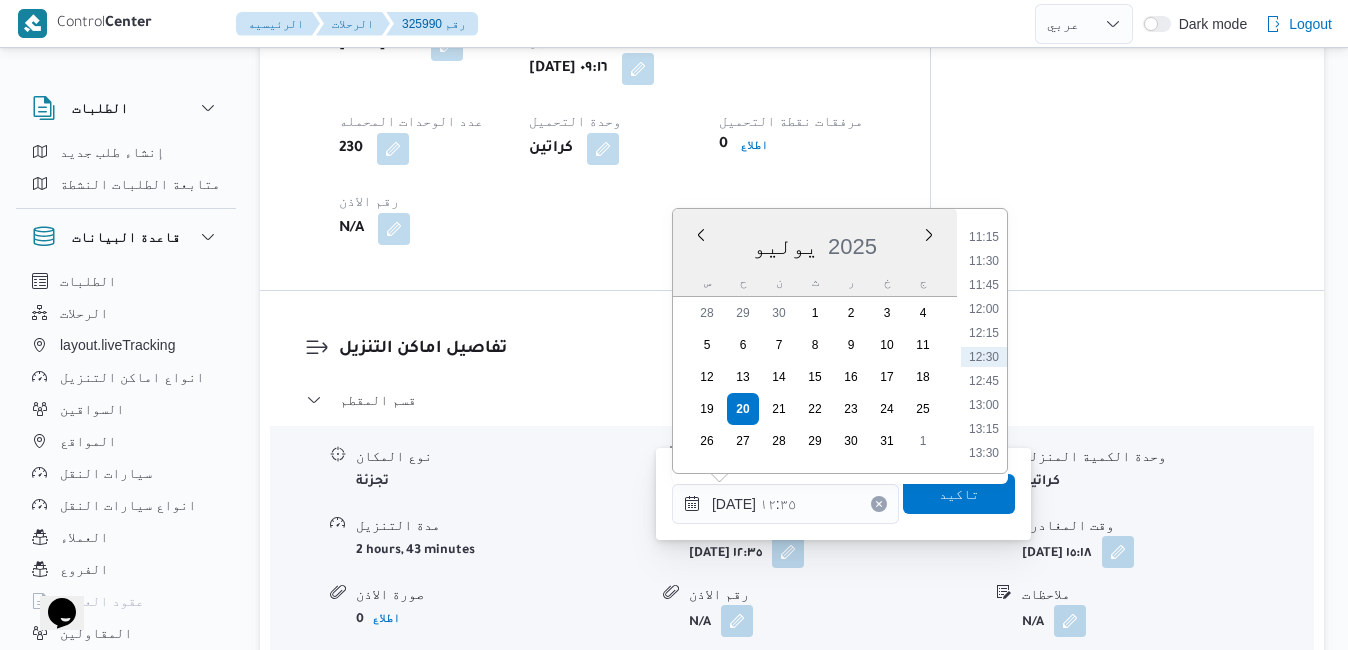 click on "Previous Month Next month يوليو ٢٠٢٥ يوليو 2025 س ح ن ث ر خ ج 28 29 30 1 2 3 4 5 6 7 8 9 10 11 12 13 14 15 16 17 18 19 20 21 22 23 24 25 26 27 28 29 30 31 1 Time 00:00 00:15 00:30 00:45 01:00 01:15 01:30 01:45 02:00 02:15 02:30 02:45 03:00 03:15 03:30 03:45 04:00 04:15 04:30 04:45 05:00 05:15 05:30 05:45 06:00 06:15 06:30 06:45 07:00 07:15 07:30 07:45 08:00 08:15 08:30 08:45 09:00 09:15 09:30 09:45 10:00 10:15 10:30 10:45 11:00 11:15 11:30 11:45 12:00 12:15 12:30 12:45 13:00 13:15 13:30 13:45 14:00 14:15 14:30 14:45 15:00 15:15 15:30 15:45 16:00 16:15 16:30 16:45 17:00 17:15 17:30 17:45 18:00 18:15 18:30 18:45 19:00 19:15 19:30 19:45 20:00 20:15 20:30 20:45 21:00 21:15 21:30 21:45 22:00 22:15 22:30 22:45 23:00 23:15 23:30 23:45" at bounding box center (840, 341) 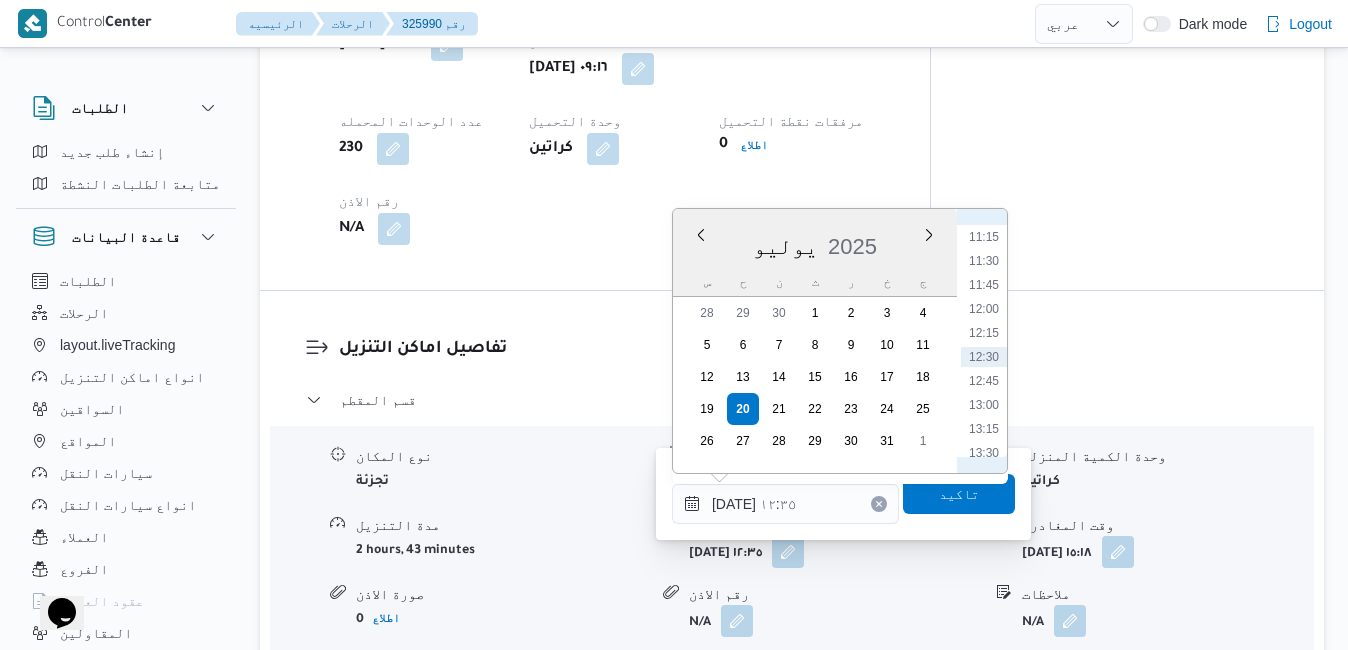 scroll, scrollTop: 875, scrollLeft: 0, axis: vertical 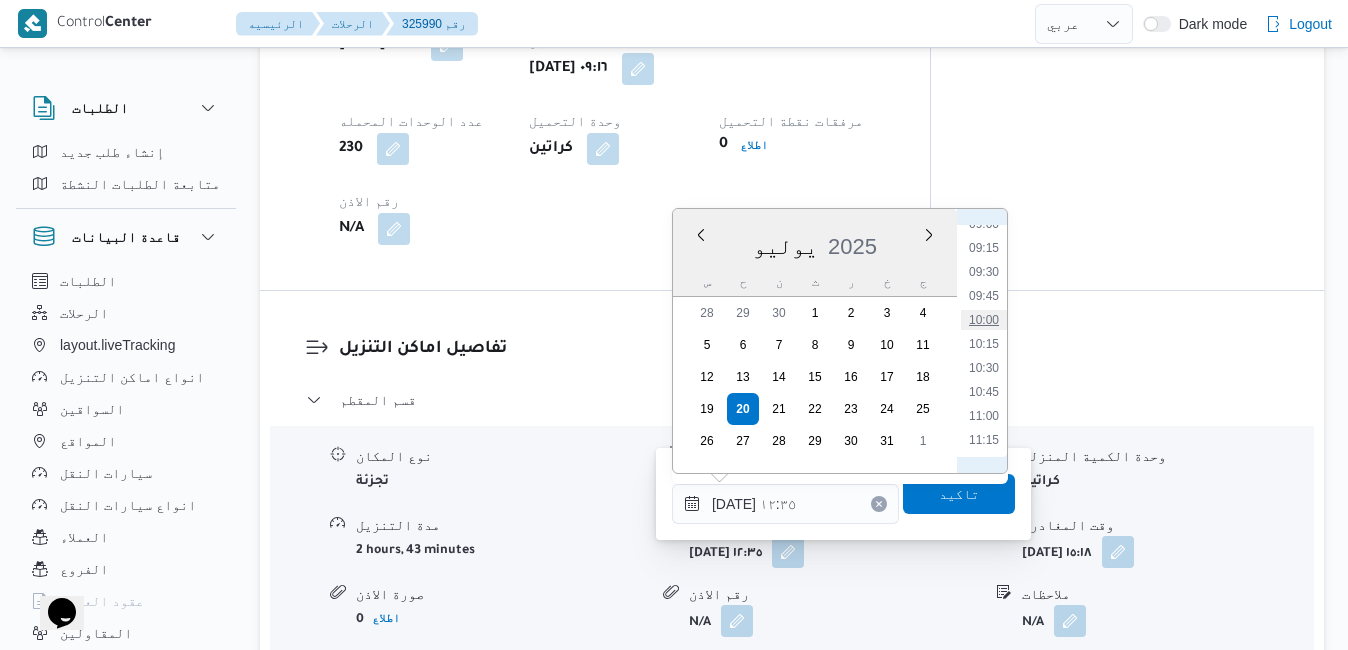 click on "10:00" at bounding box center [984, 320] 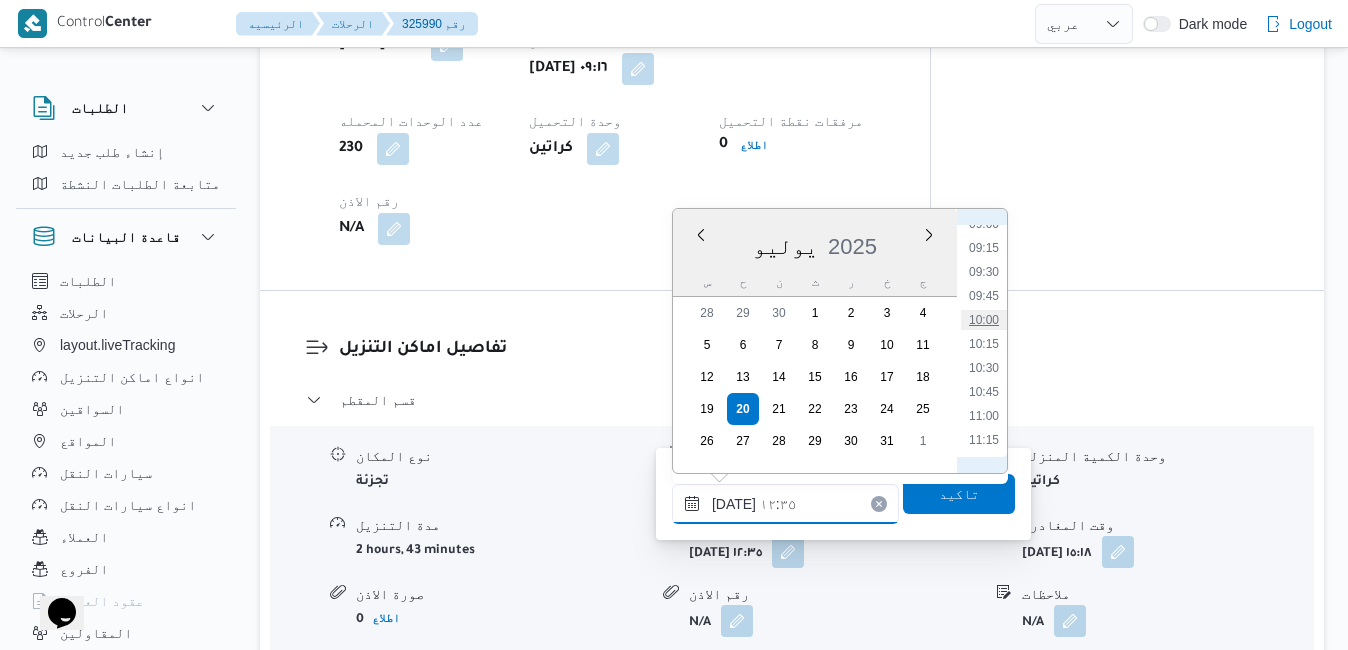 type on "٢٠/٠٧/٢٠٢٥ ١٠:٠٠" 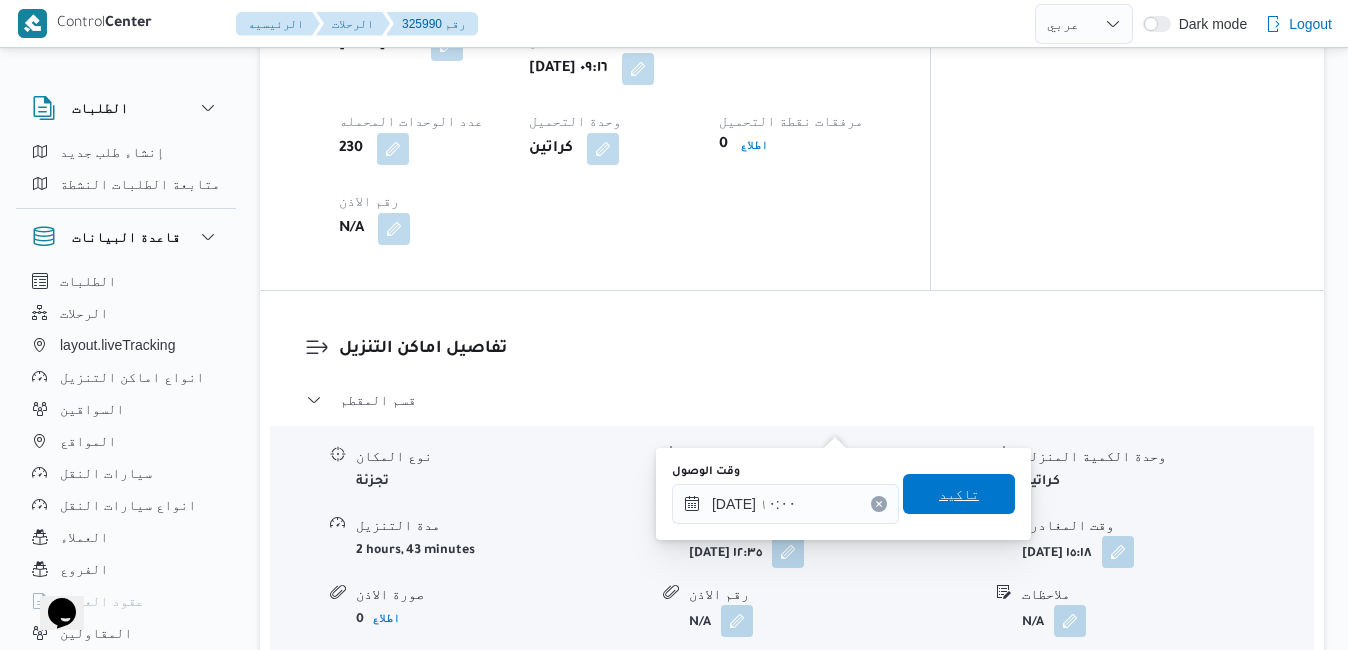 click on "تاكيد" at bounding box center (959, 494) 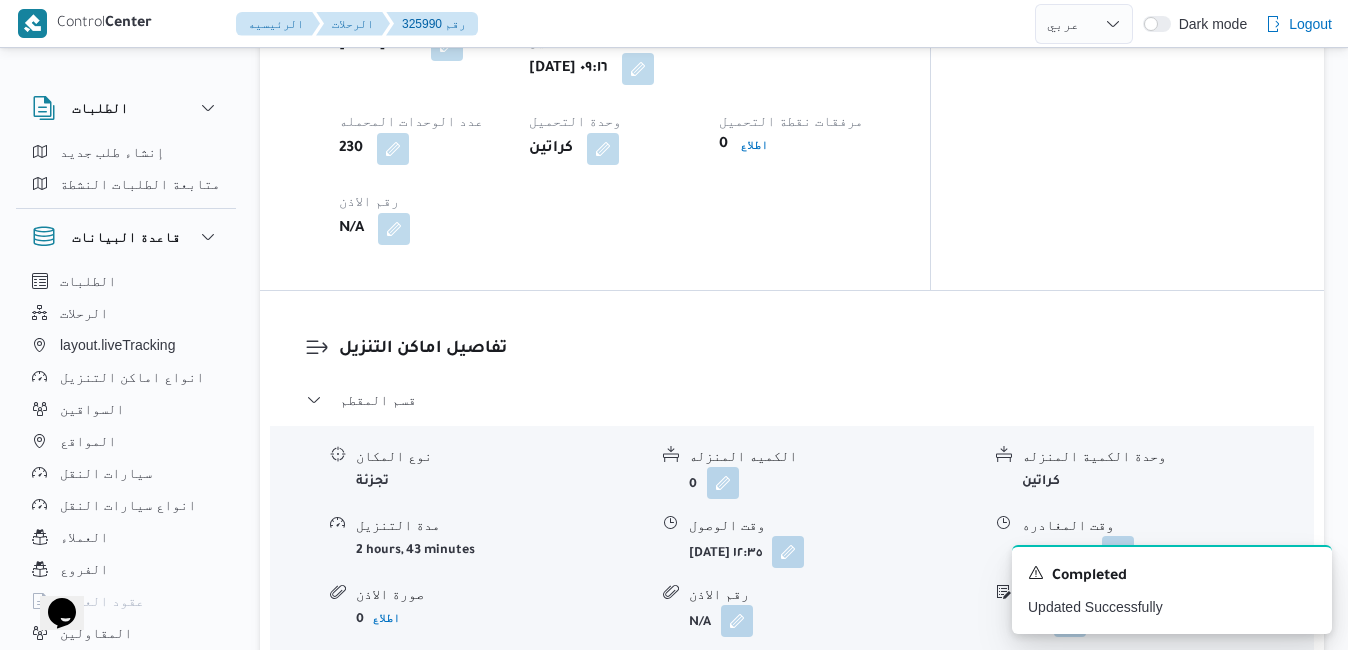 click on "مركز الخانكة -
فرونت دور مسطرد" at bounding box center (792, 684) 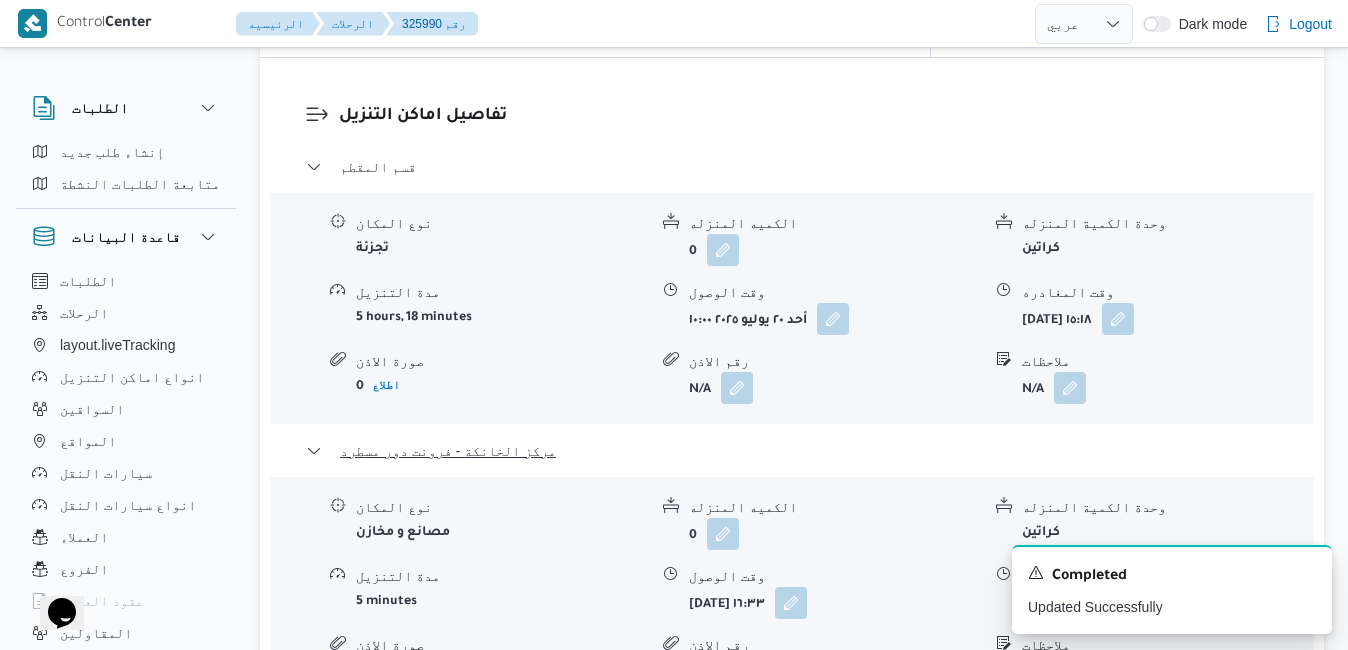 scroll, scrollTop: 1920, scrollLeft: 0, axis: vertical 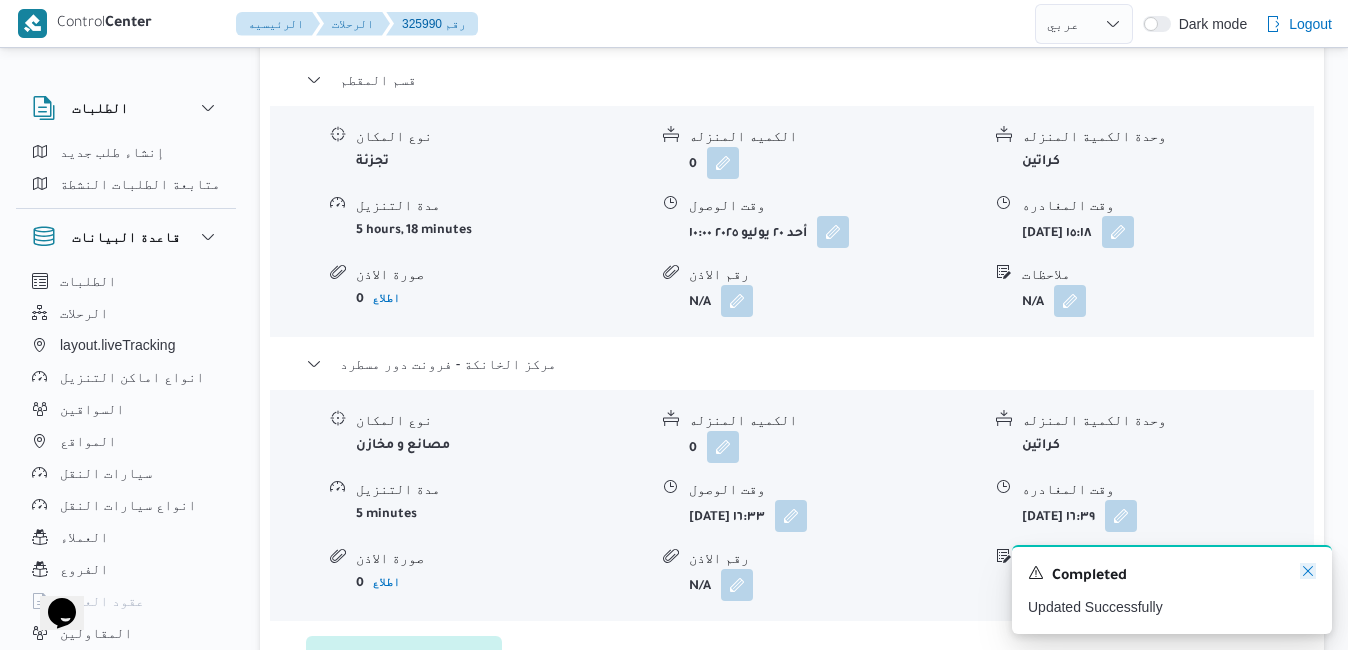 click 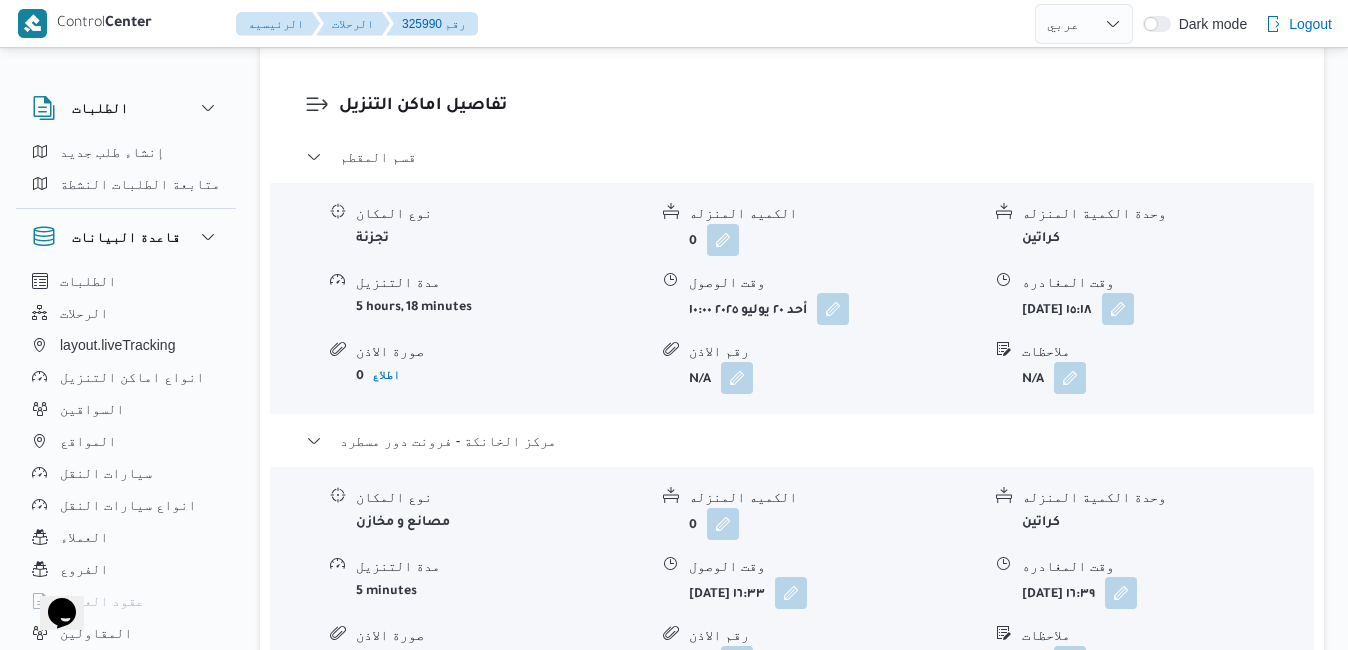 scroll, scrollTop: 1840, scrollLeft: 0, axis: vertical 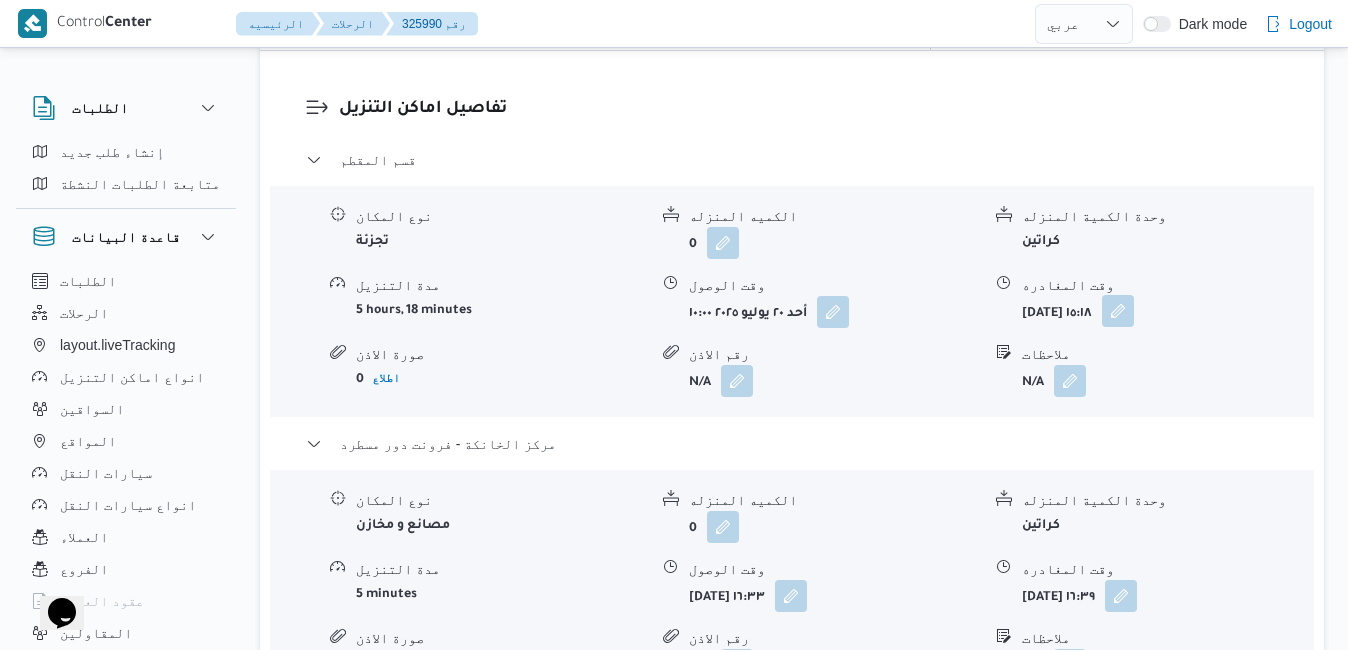 click at bounding box center [1118, 311] 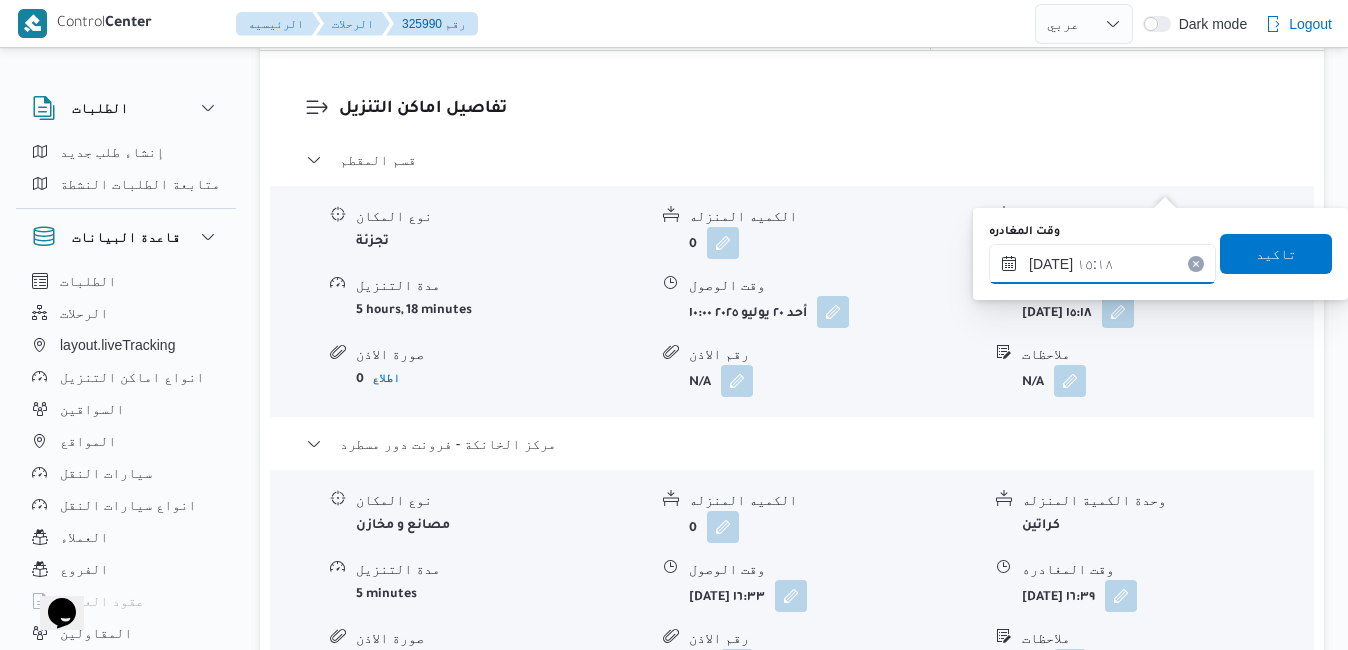 click on "٢٠/٠٧/٢٠٢٥ ١٥:١٨" at bounding box center [1102, 264] 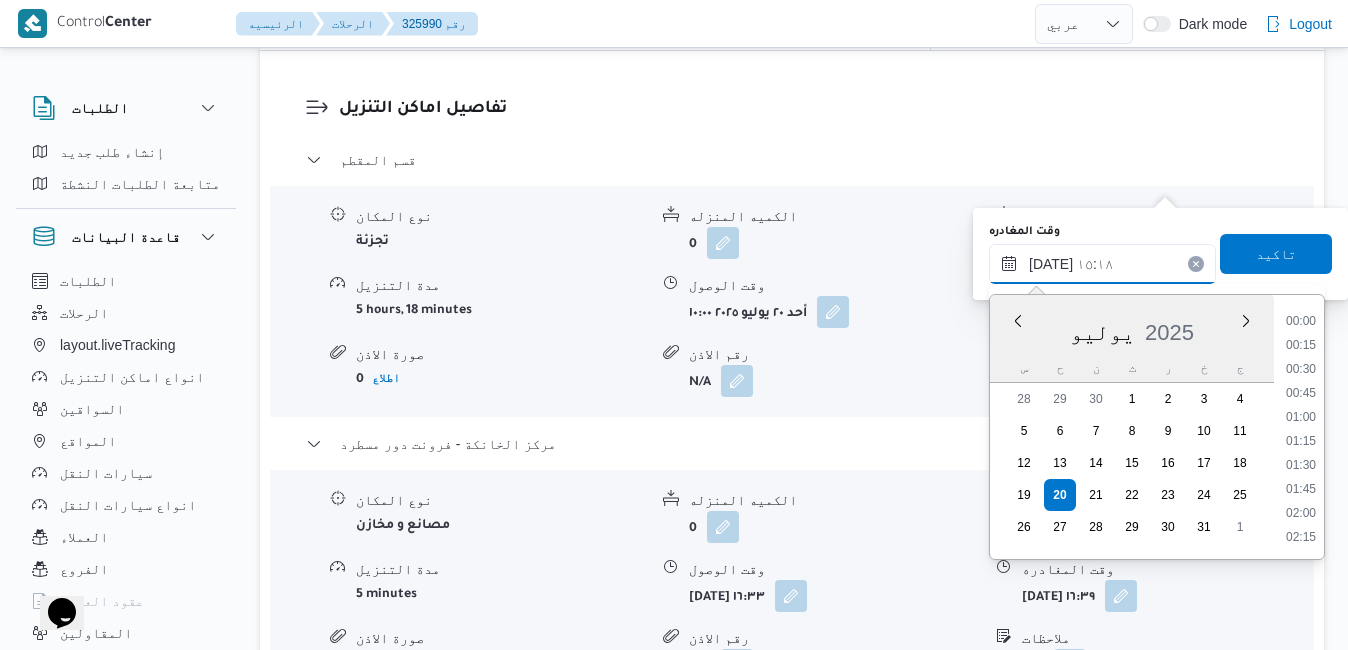 scroll, scrollTop: 1342, scrollLeft: 0, axis: vertical 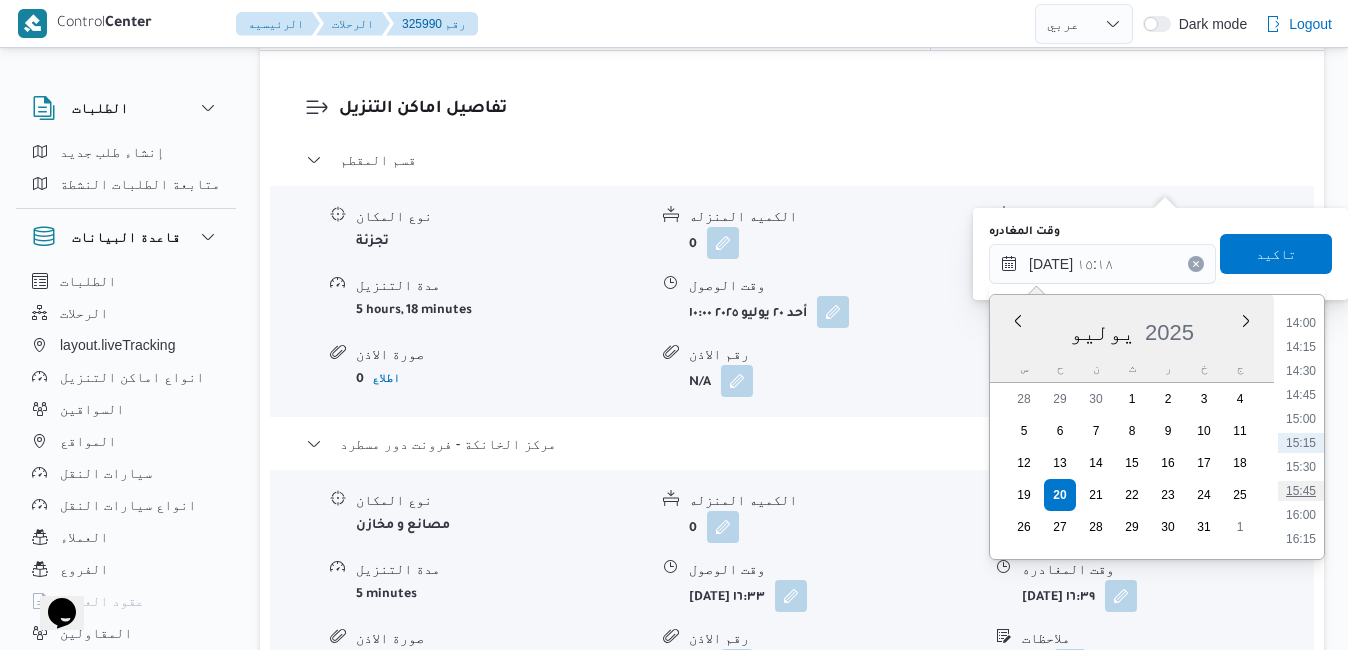 click on "15:45" at bounding box center [1301, 491] 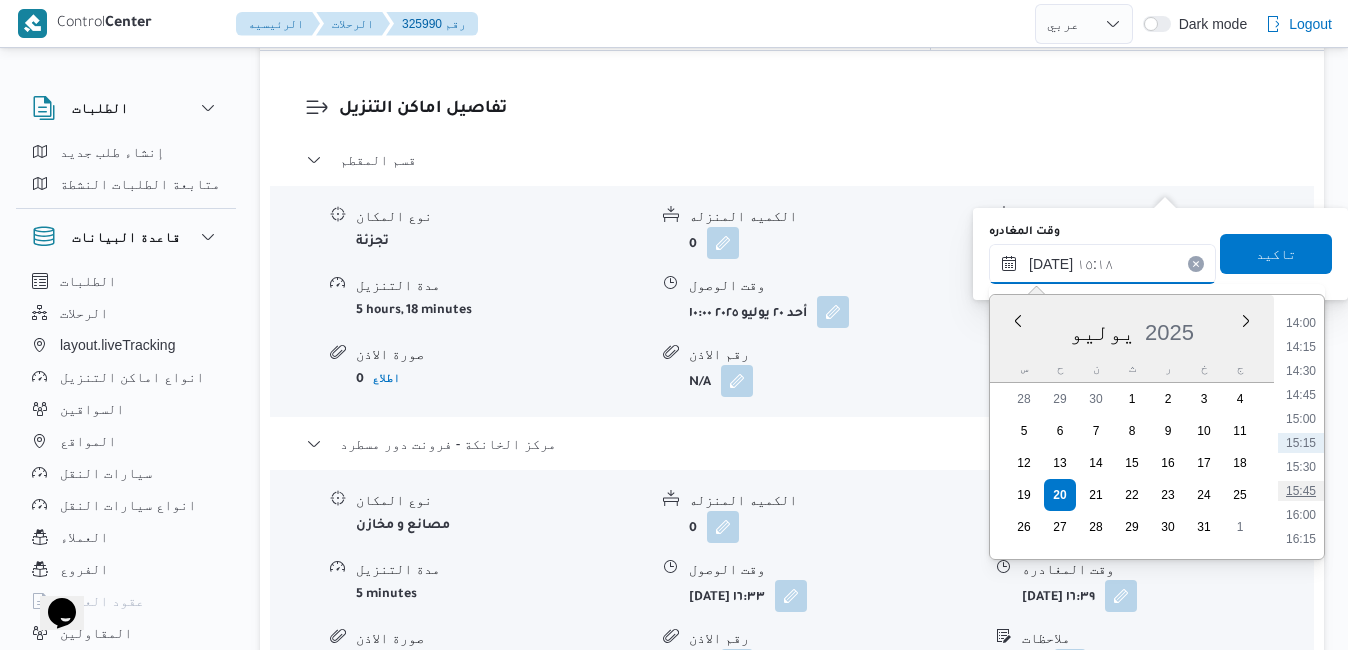 type on "٢٠/٠٧/٢٠٢٥ ١٥:٤٥" 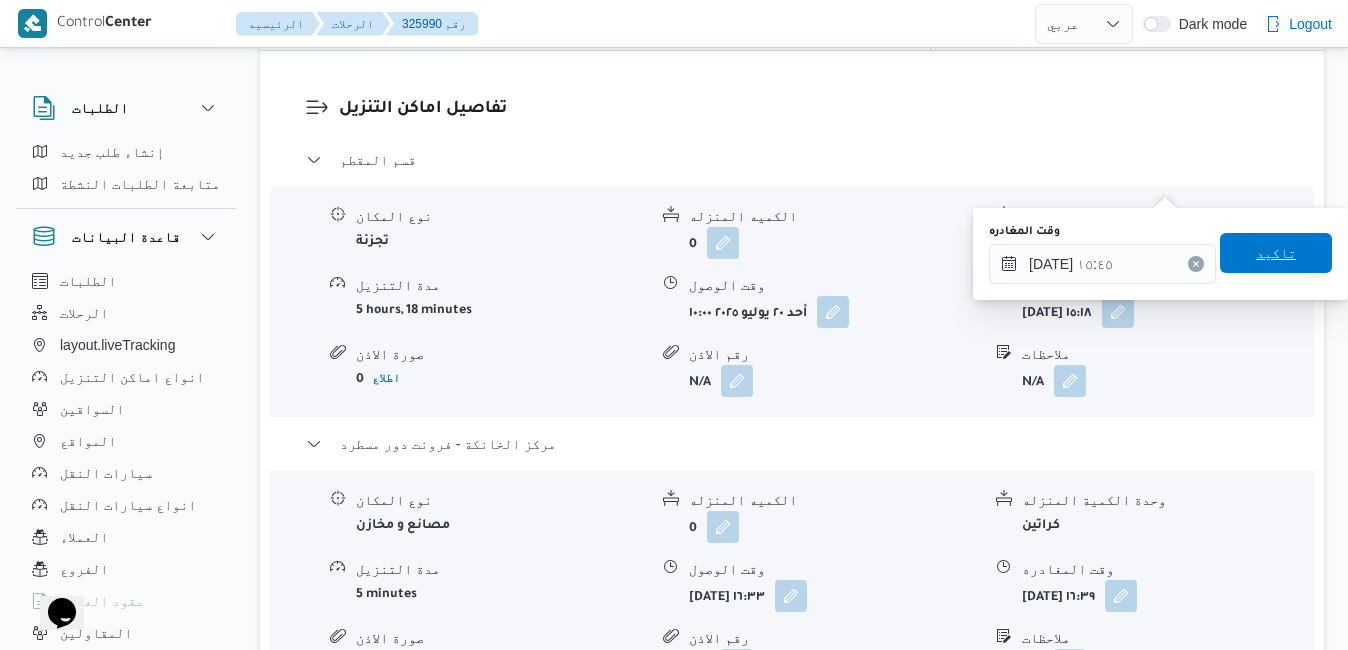 click on "تاكيد" at bounding box center (1276, 253) 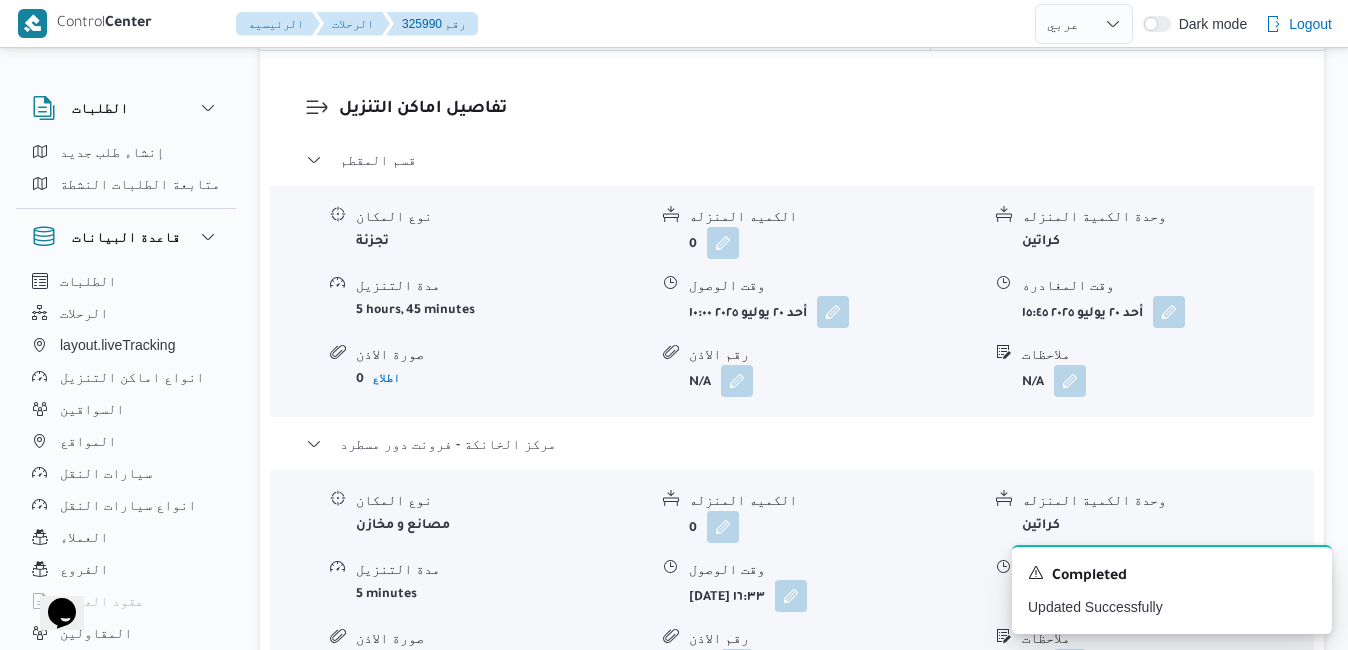 scroll, scrollTop: 1272, scrollLeft: 0, axis: vertical 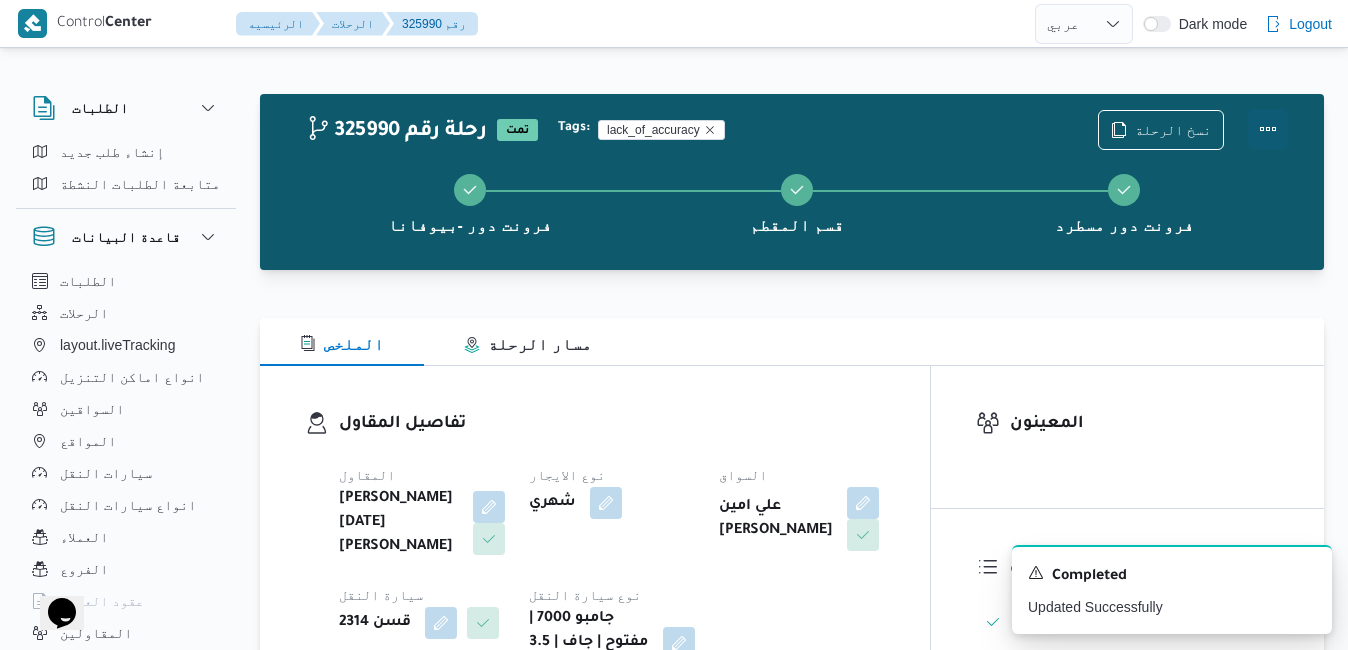 click at bounding box center (1268, 129) 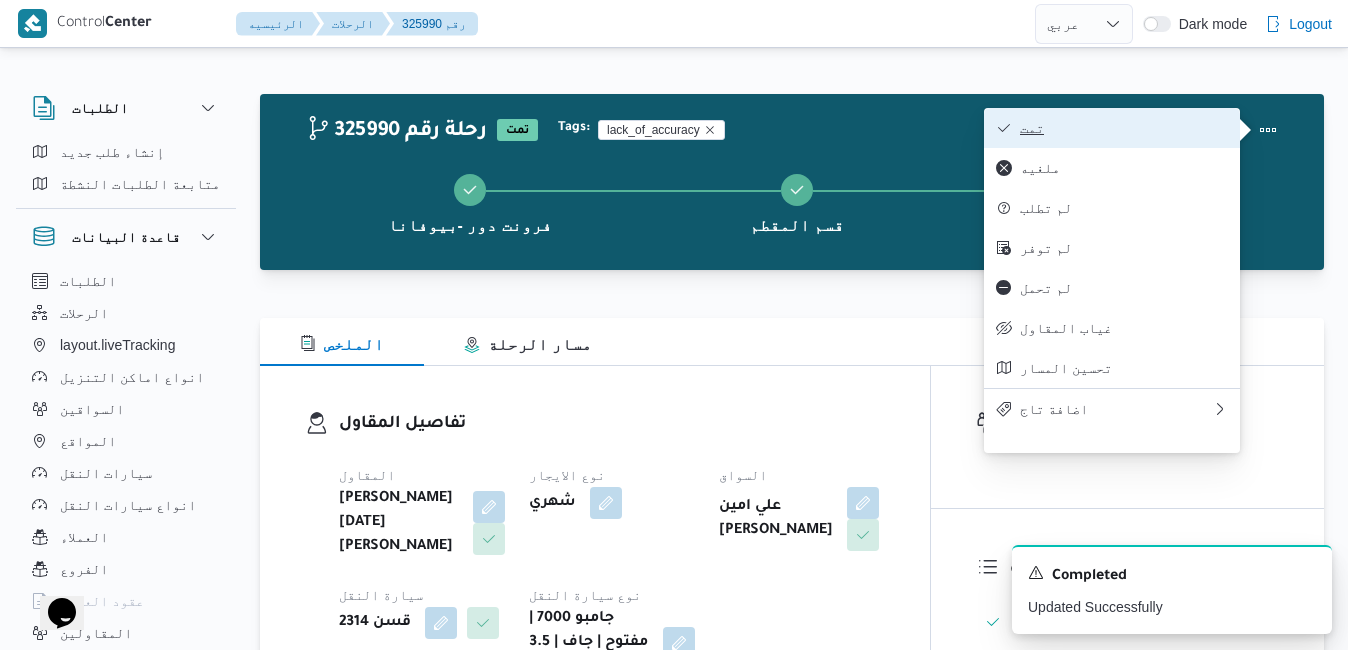 click on "تمت" at bounding box center (1124, 128) 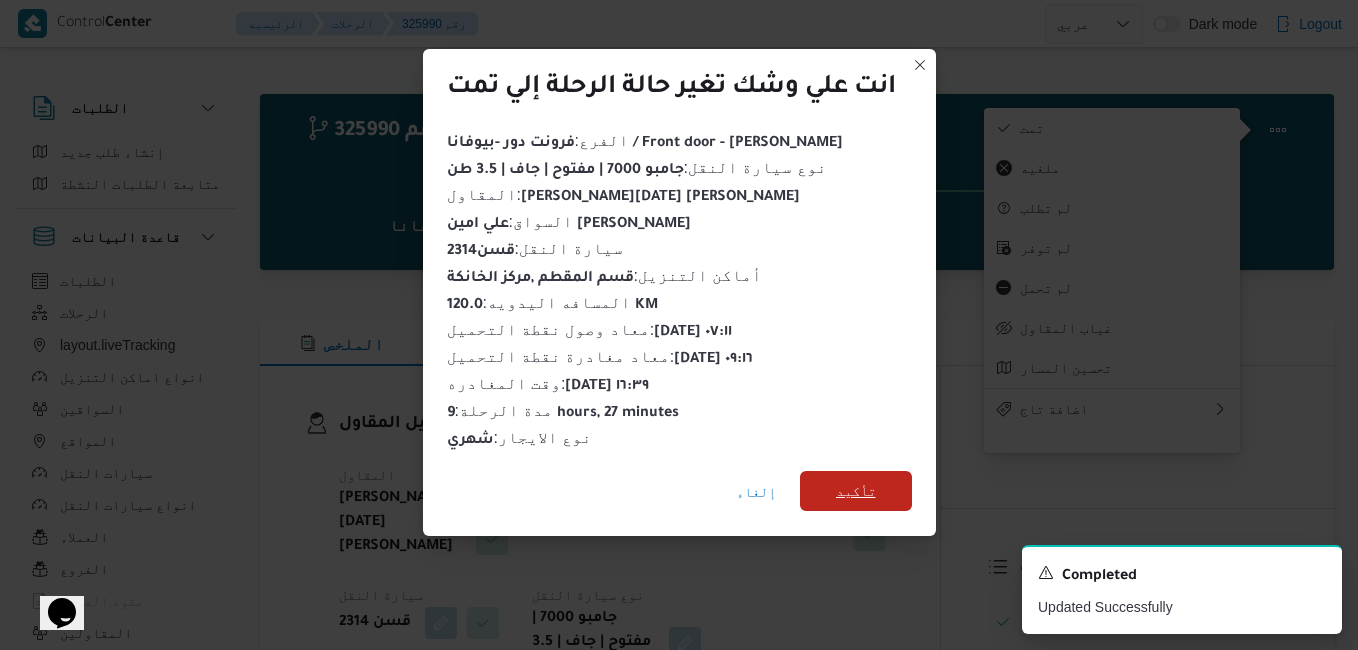click on "تأكيد" at bounding box center (856, 491) 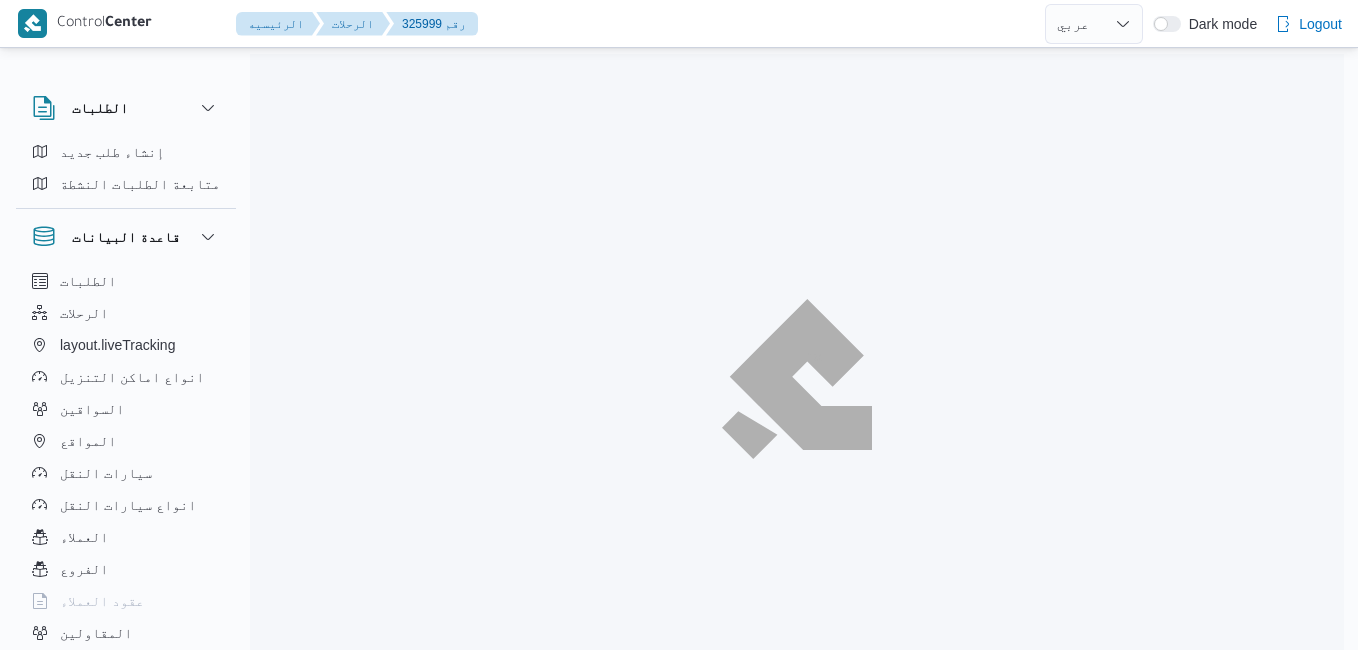select on "ar" 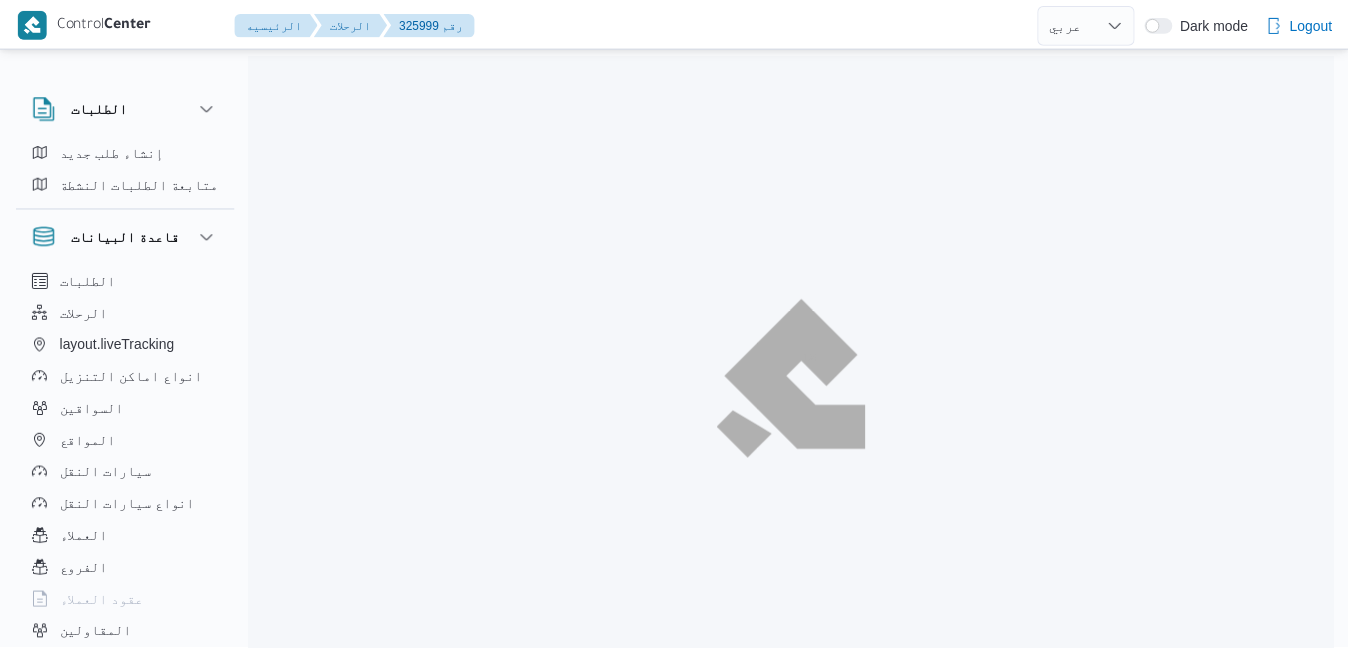 scroll, scrollTop: 0, scrollLeft: 0, axis: both 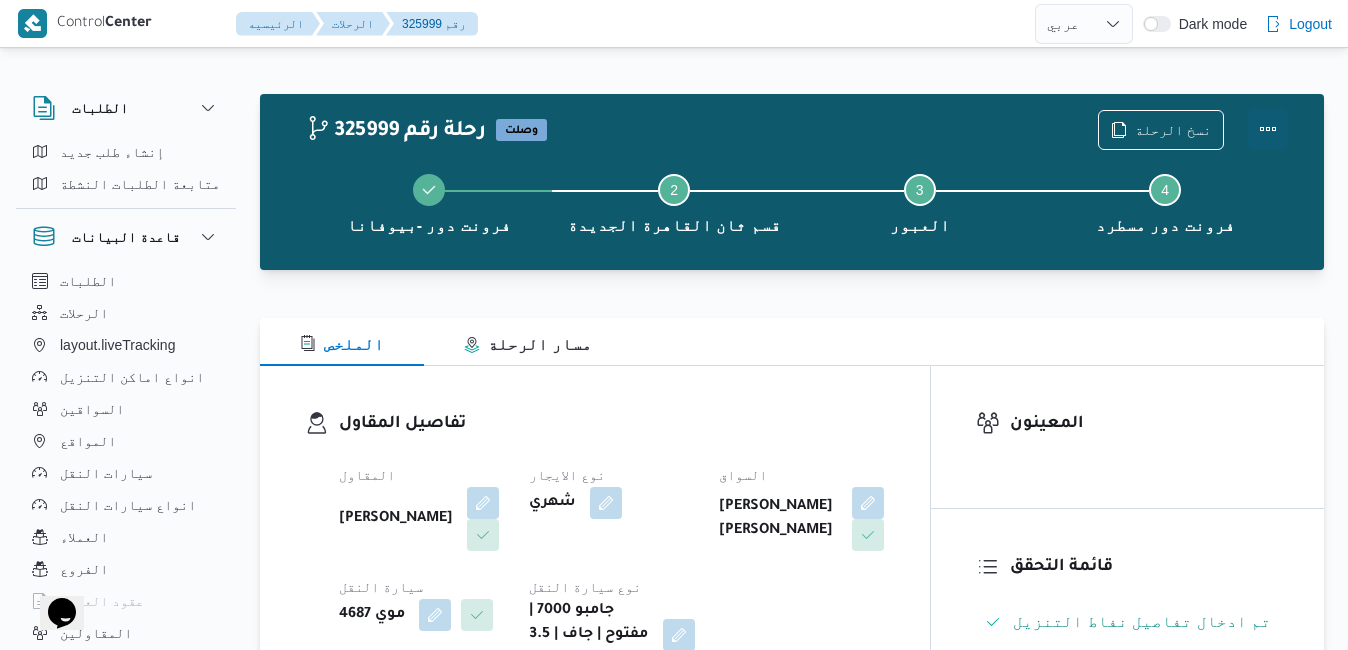 click at bounding box center [1268, 129] 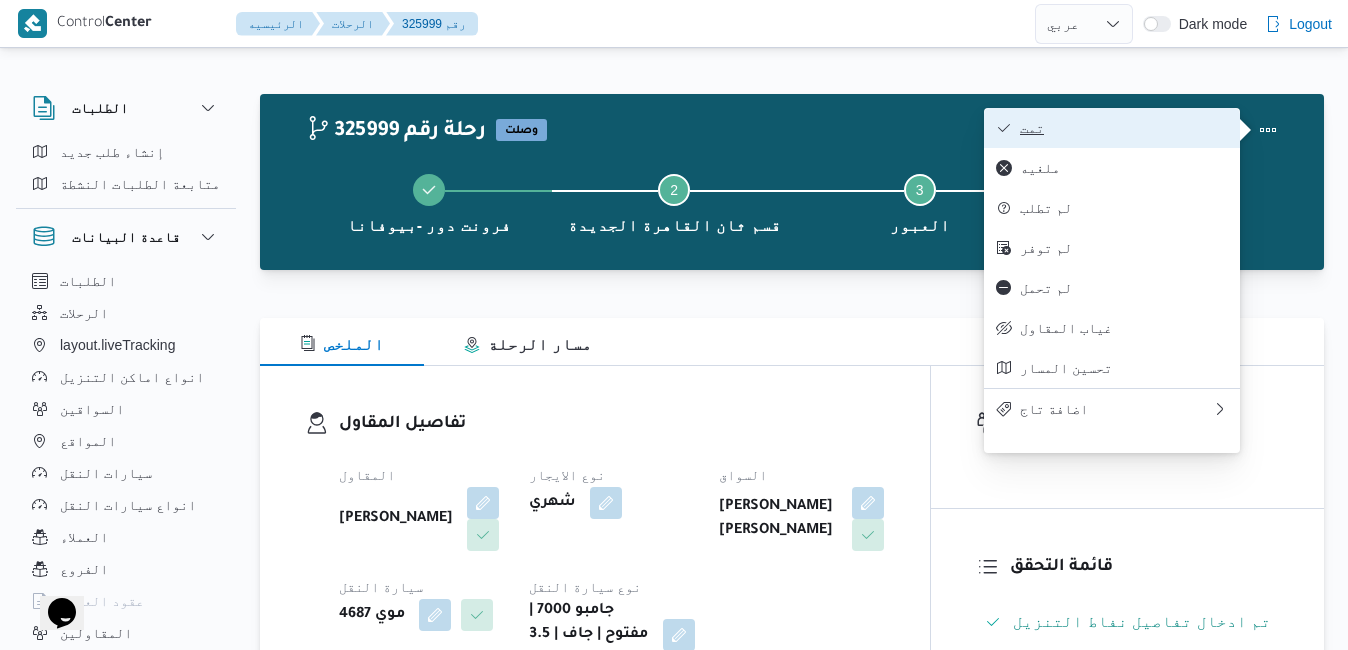 click on "تمت" at bounding box center [1124, 128] 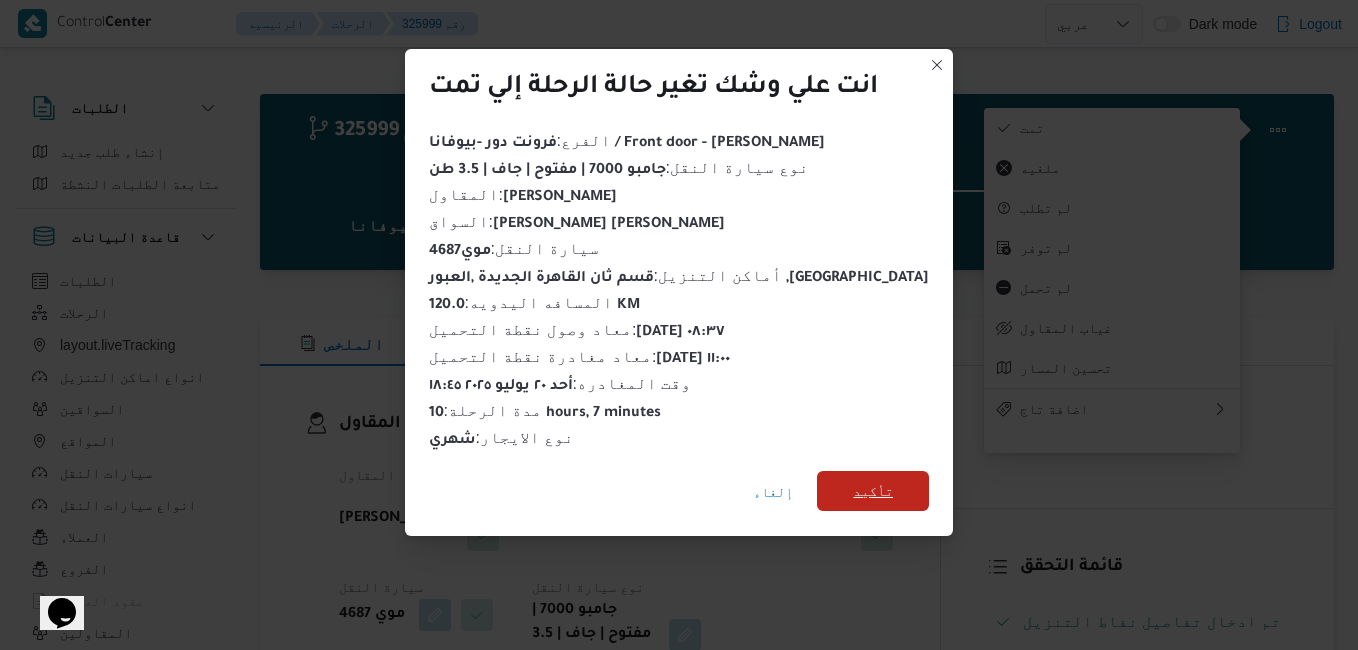 click on "تأكيد" at bounding box center (873, 491) 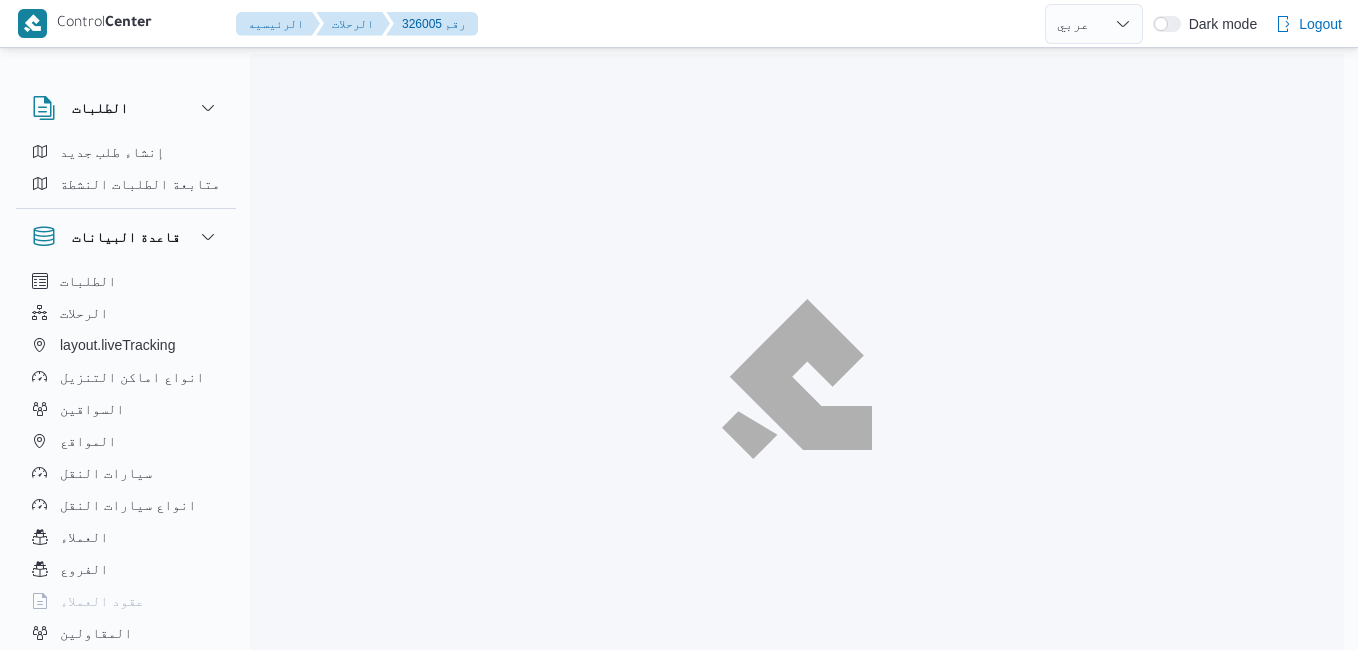 select on "ar" 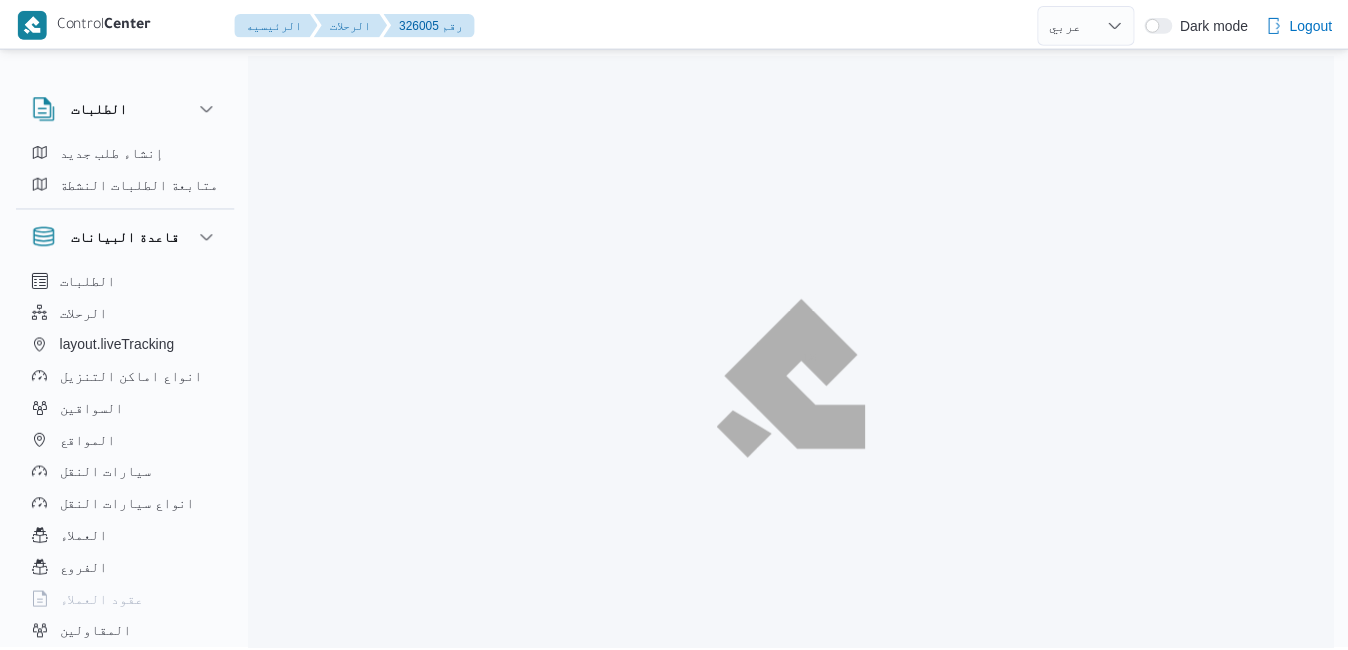scroll, scrollTop: 0, scrollLeft: 0, axis: both 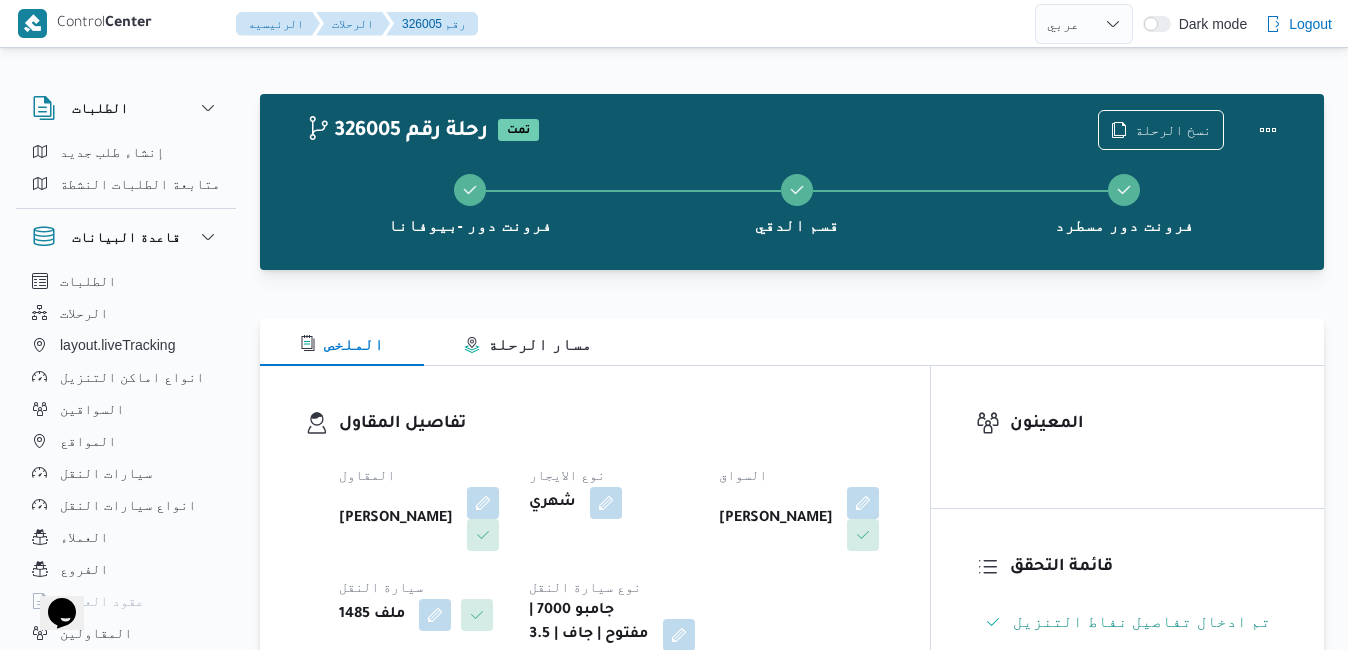 click on "تفاصيل المقاول المقاول محمد صلاح عبداللطيف الشريف نوع الايجار شهري السواق علي حسن محمد سليمان سيارة النقل ملف 1485 نوع سيارة النقل جامبو 7000 | مفتوح | جاف | 3.5 طن" at bounding box center [595, 541] 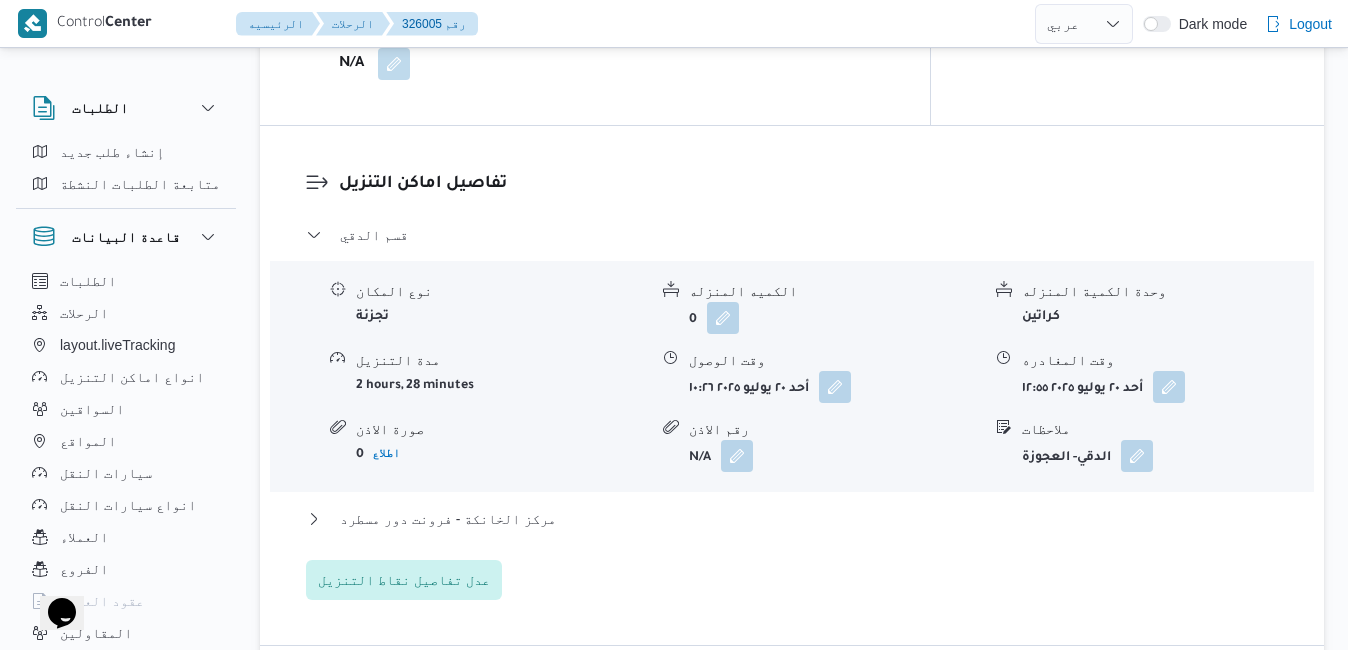 scroll, scrollTop: 1800, scrollLeft: 0, axis: vertical 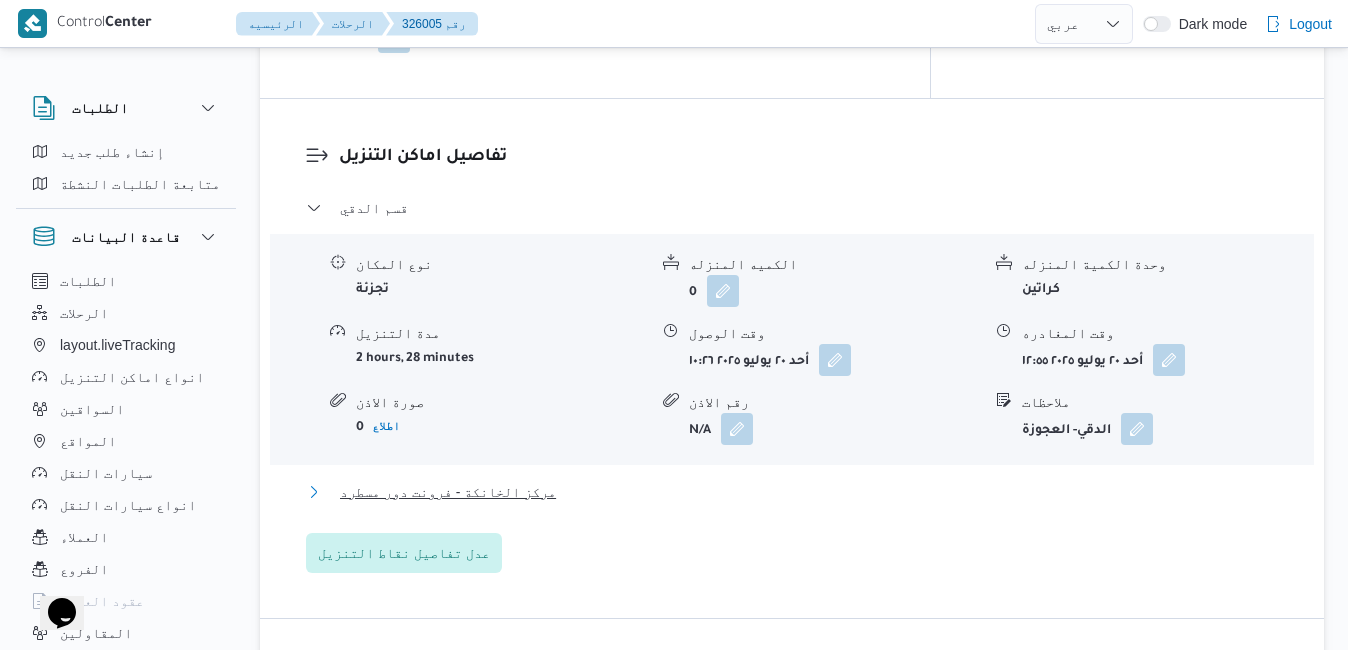 click on "مركز الخانكة -
فرونت دور مسطرد" at bounding box center (792, 492) 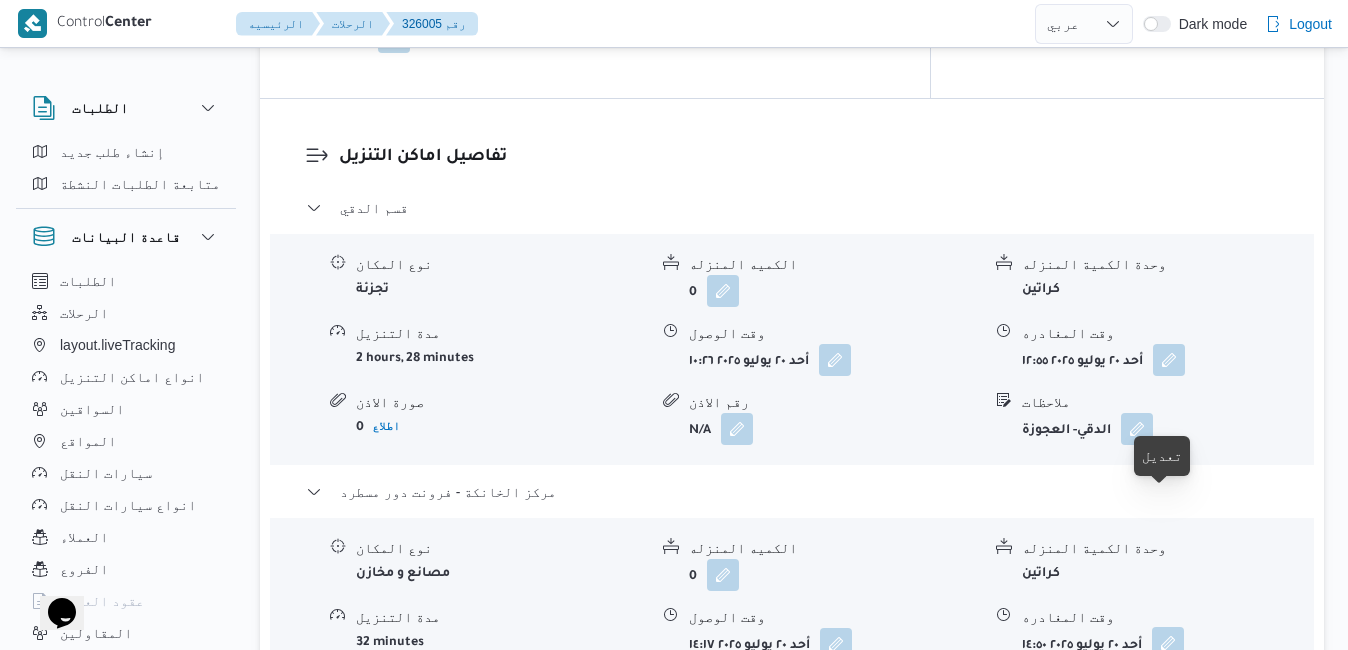 click at bounding box center (1168, 643) 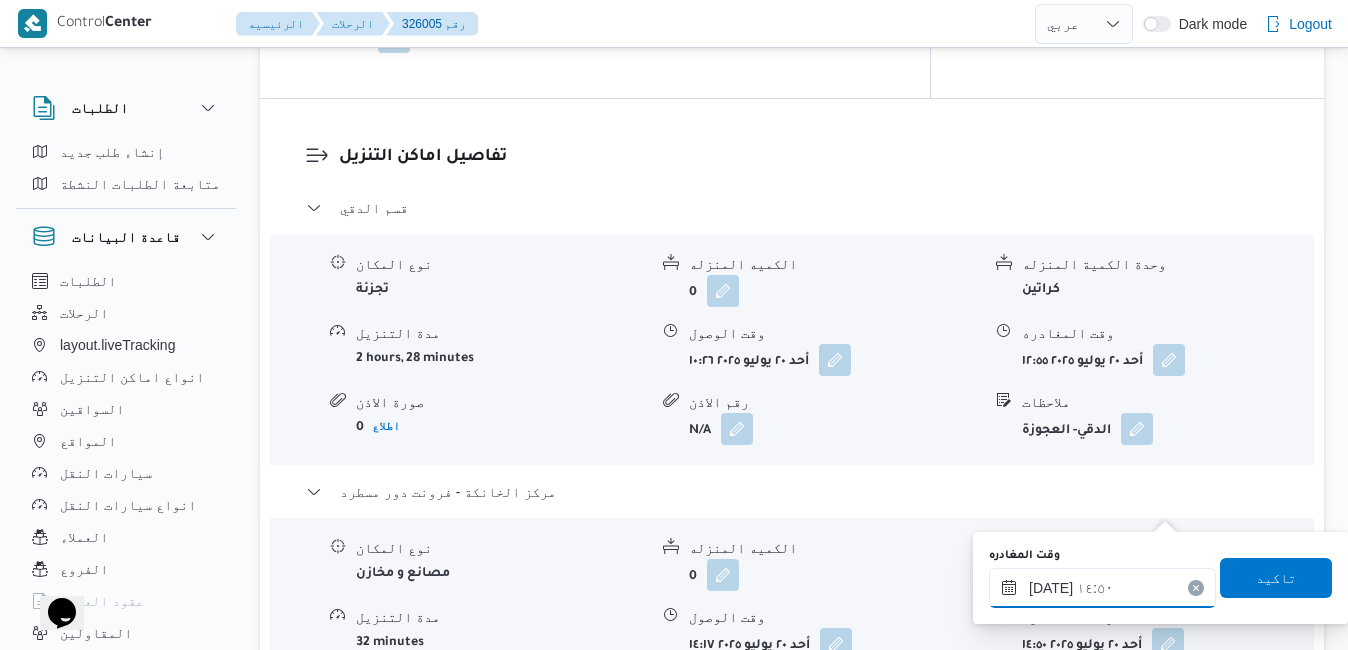 click on "٢٠/٠٧/٢٠٢٥ ١٤:٥٠" at bounding box center [1102, 588] 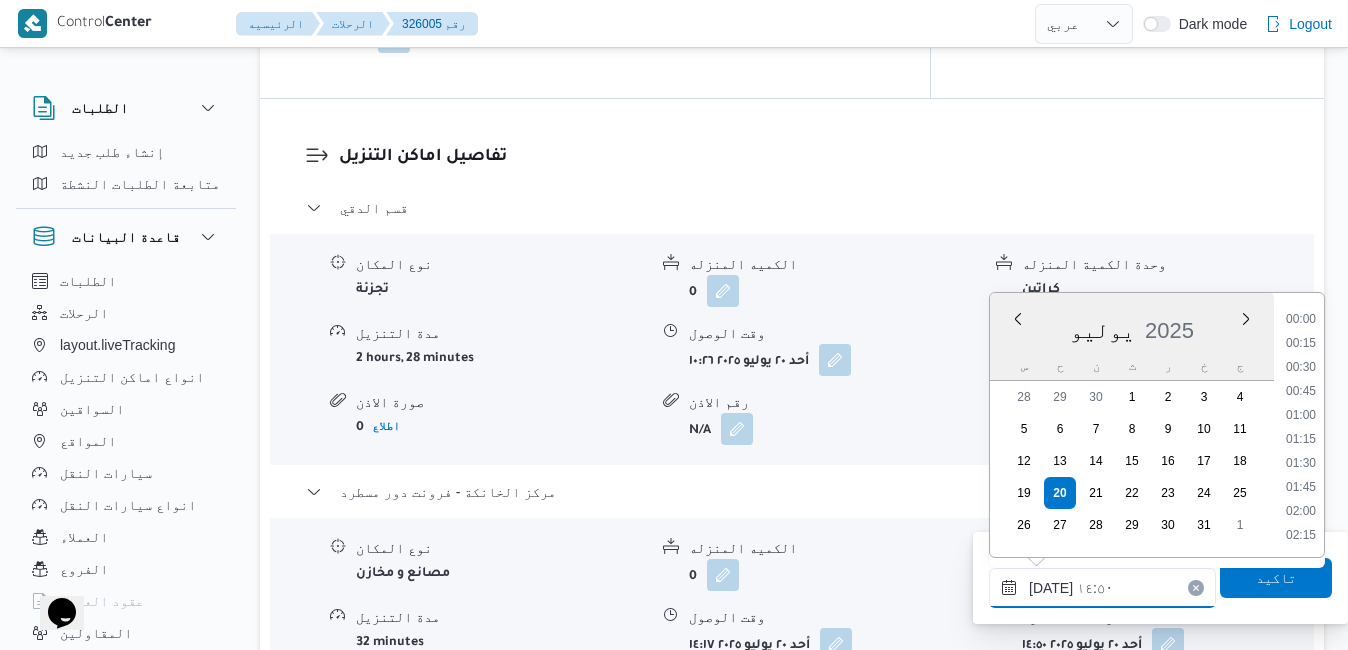 scroll, scrollTop: 1294, scrollLeft: 0, axis: vertical 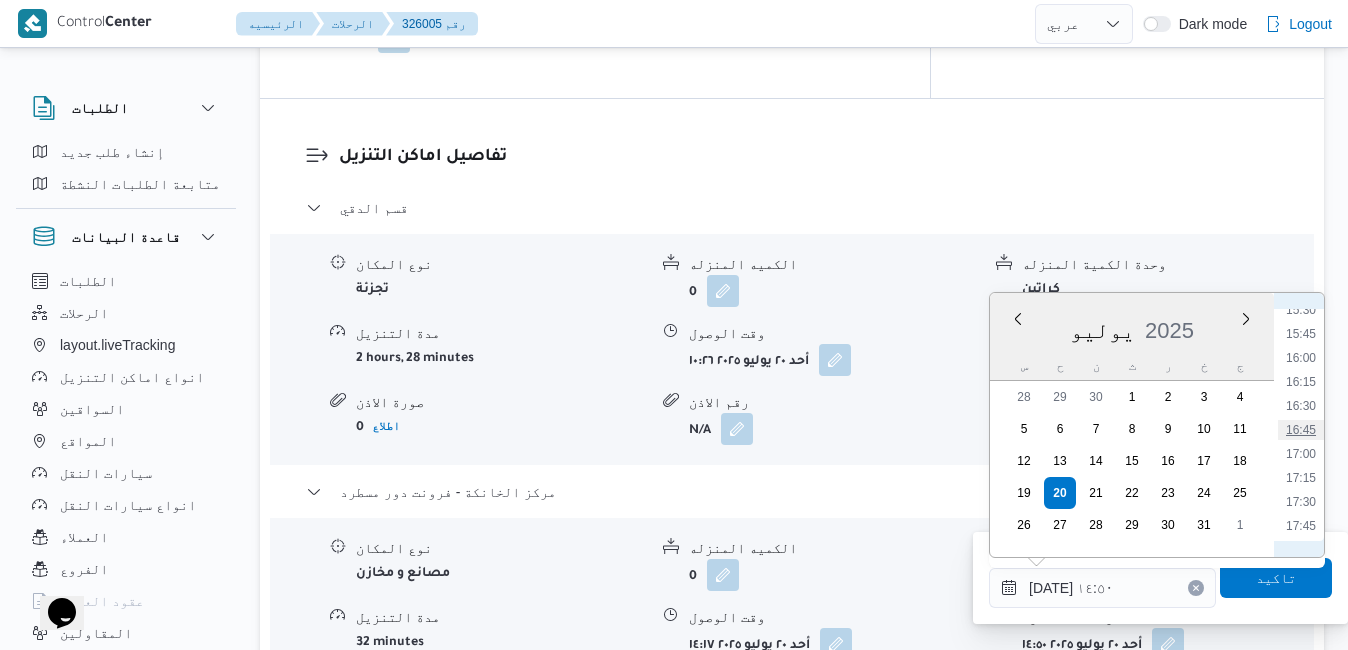 click on "16:45" at bounding box center [1301, 430] 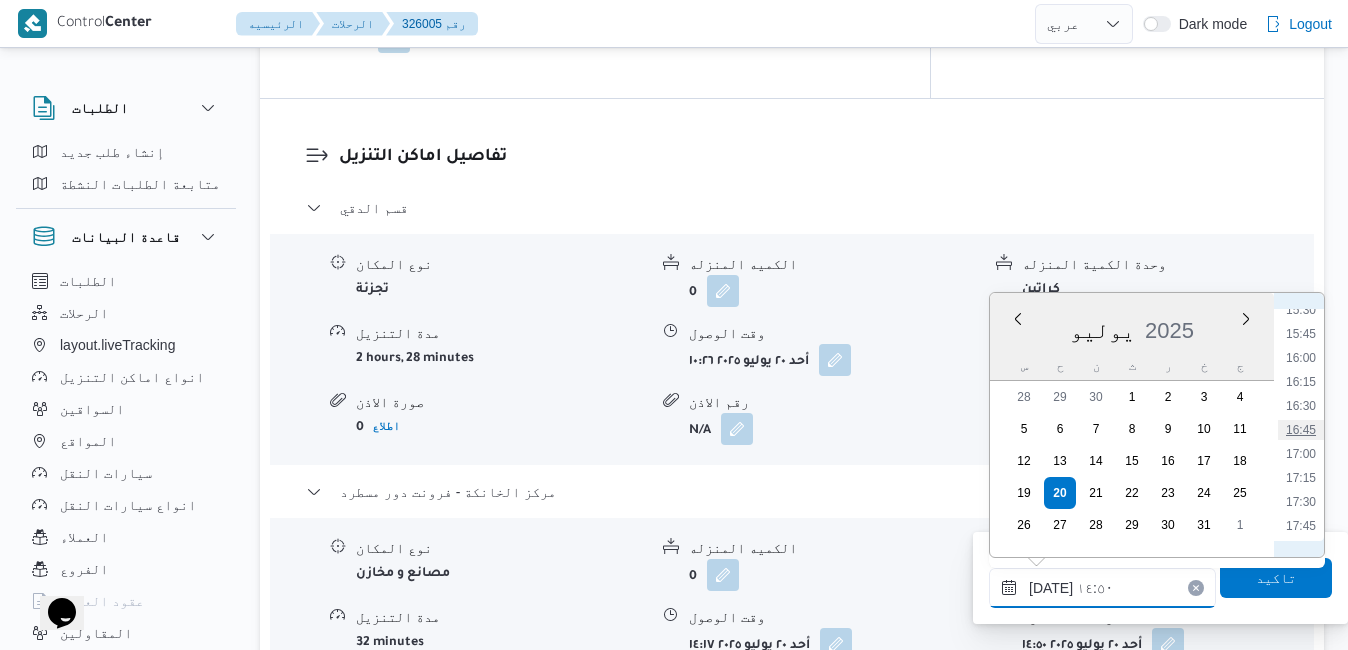type on "٢٠/٠٧/٢٠٢٥ ١٦:٤٥" 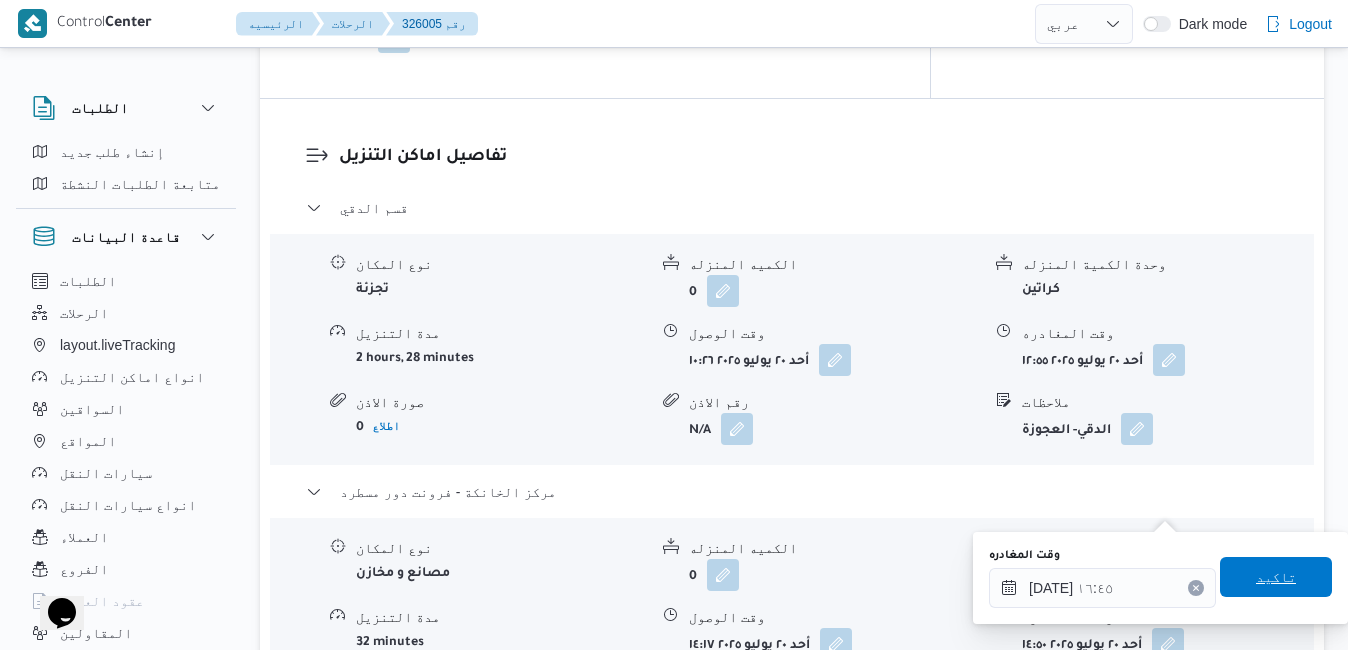 click on "تاكيد" at bounding box center [1276, 577] 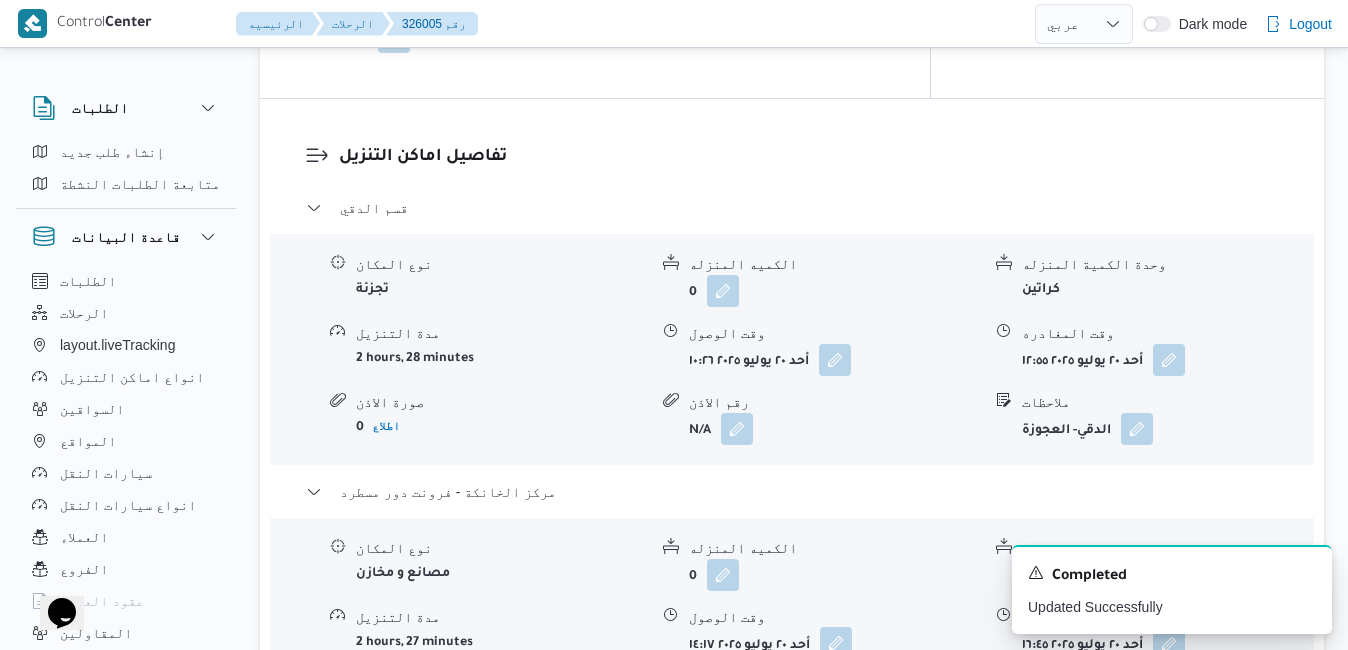 click at bounding box center (836, 643) 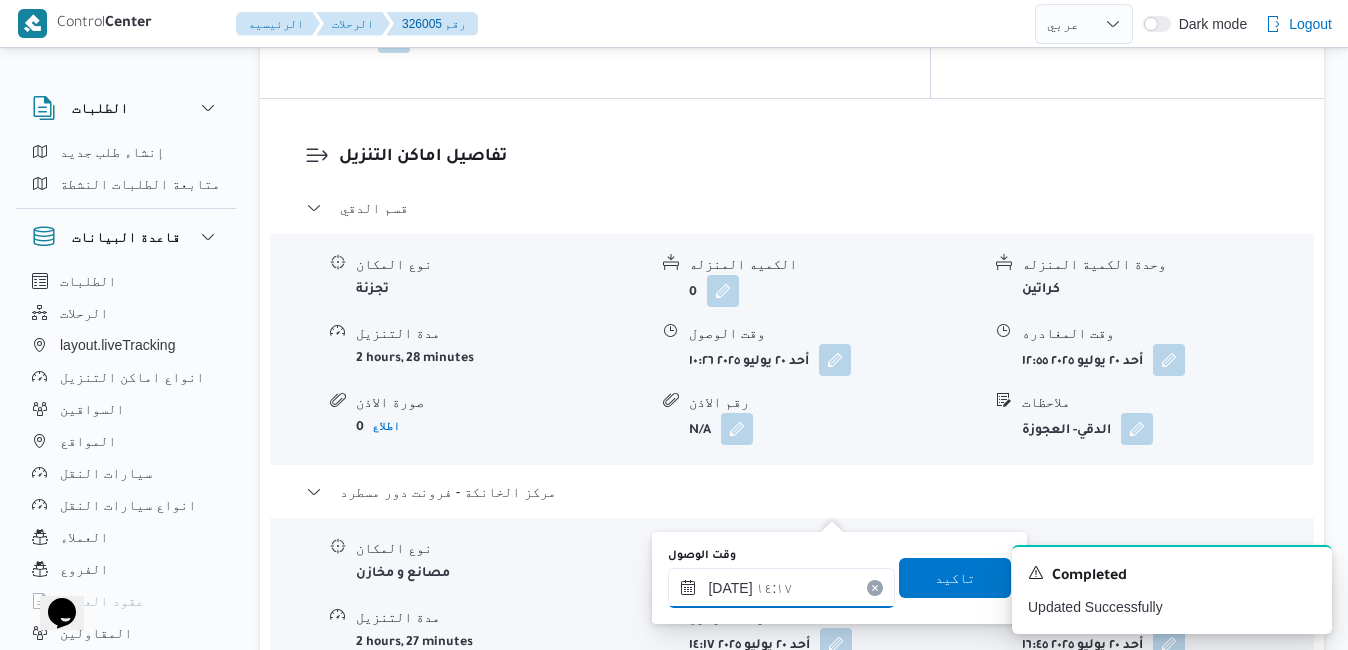 click on "٢٠/٠٧/٢٠٢٥ ١٤:١٧" at bounding box center (781, 588) 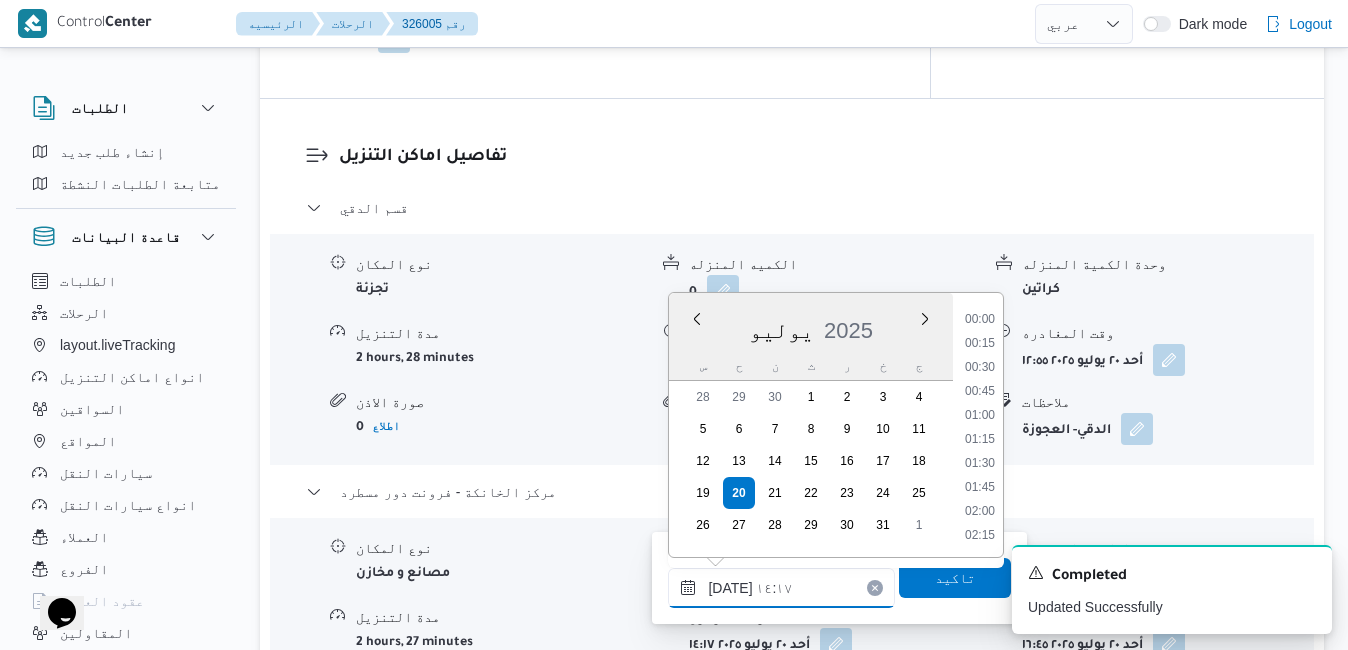 scroll, scrollTop: 1246, scrollLeft: 0, axis: vertical 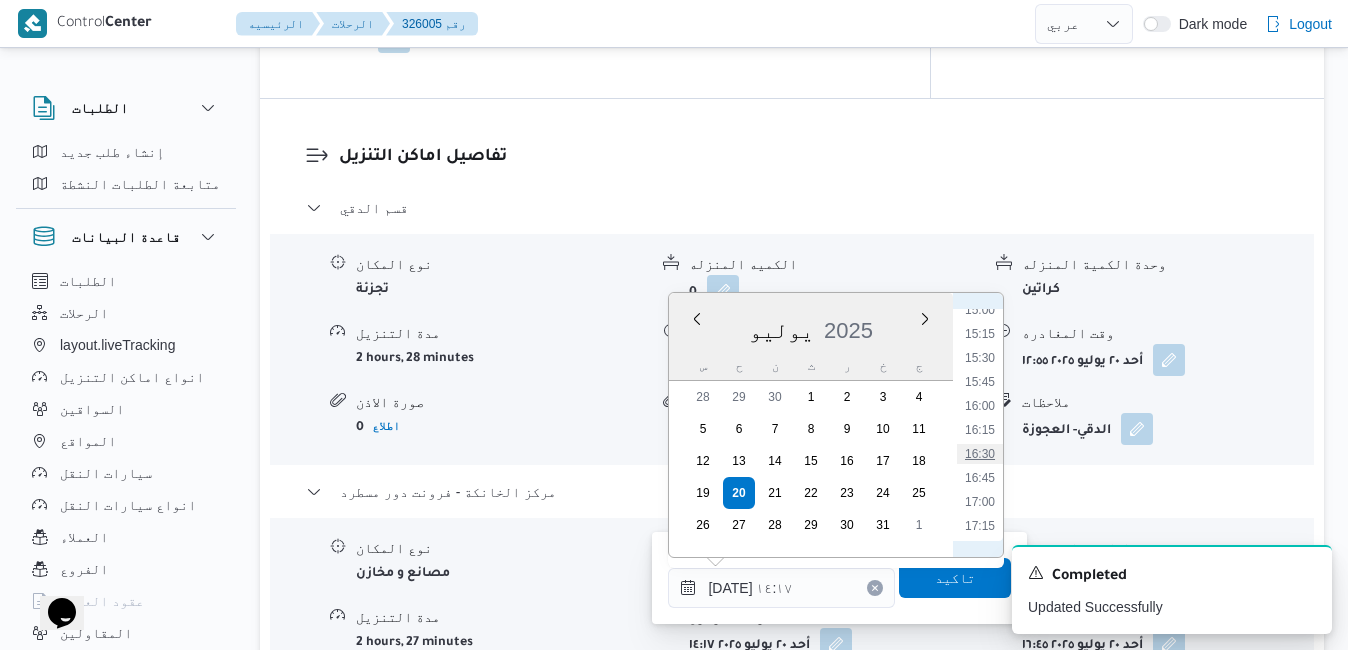 click on "16:30" at bounding box center (980, 454) 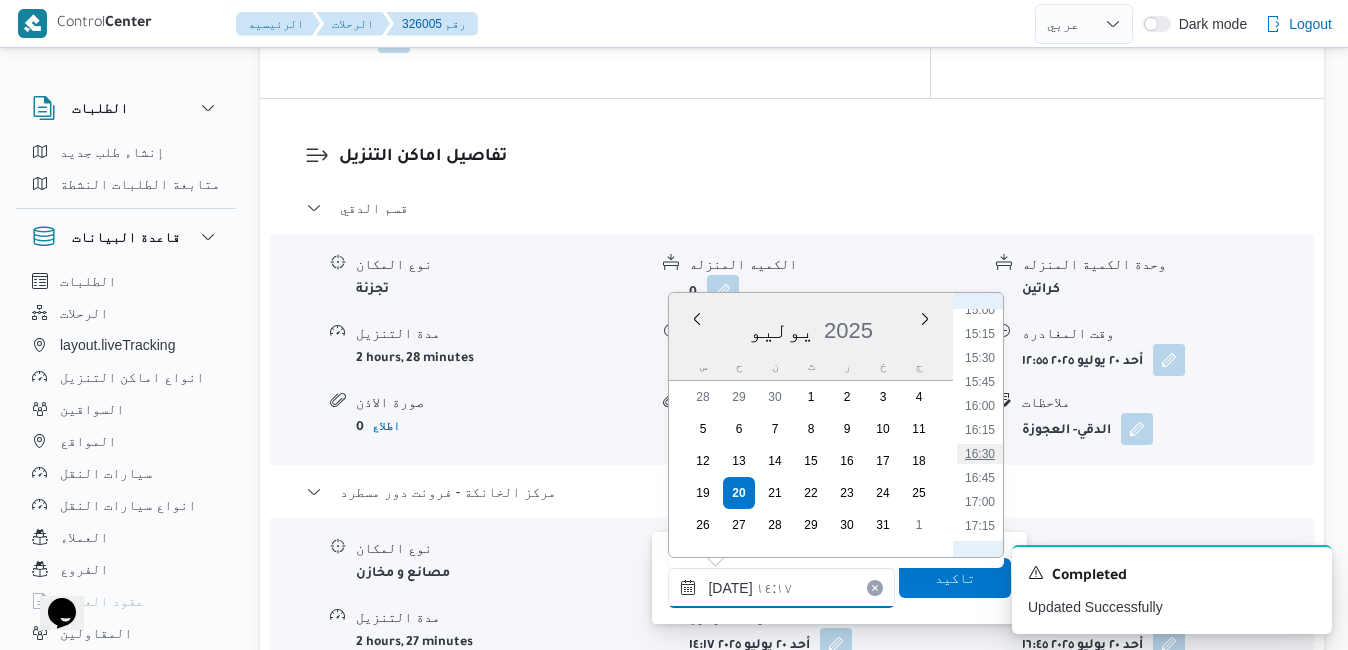 type on "٢٠/٠٧/٢٠٢٥ ١٦:٣٠" 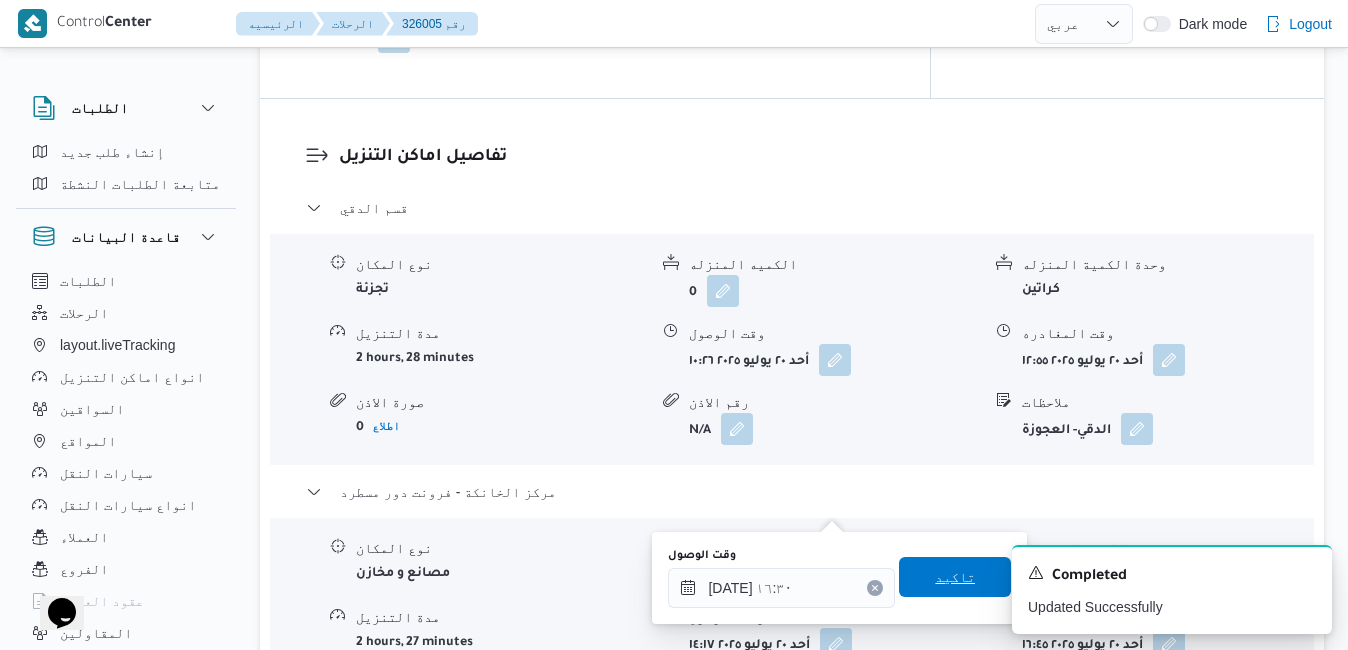 click on "تاكيد" at bounding box center [955, 577] 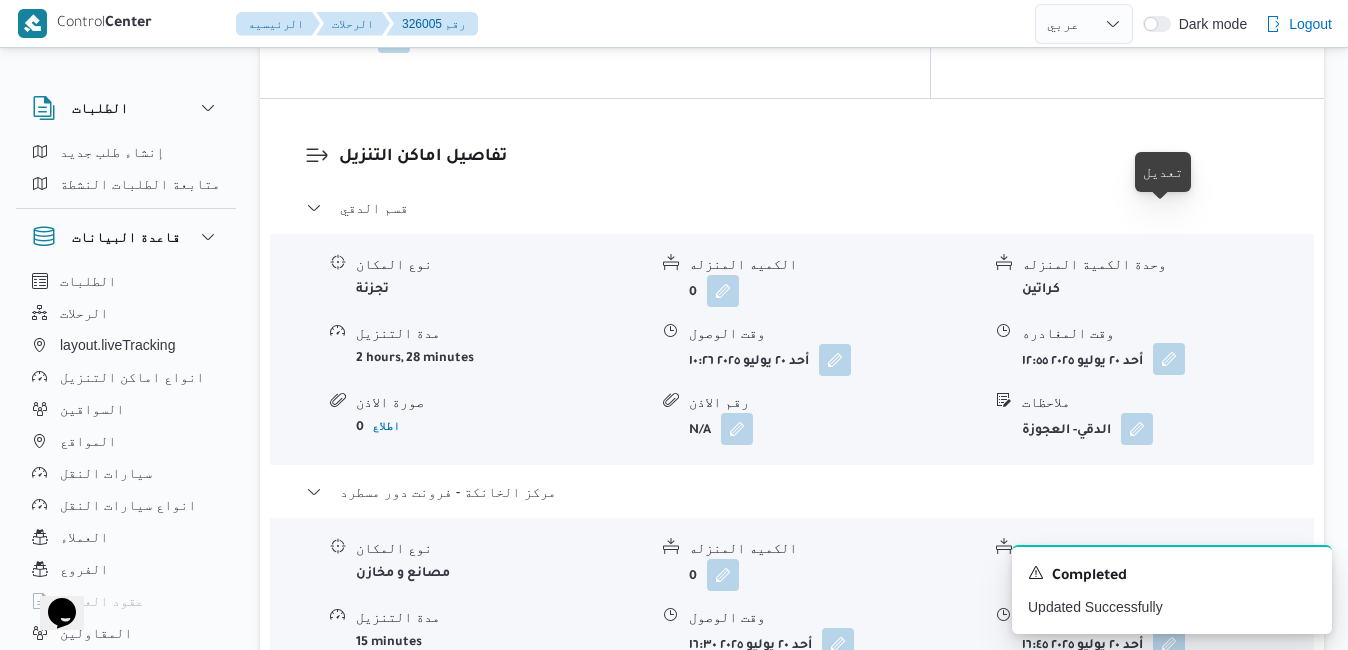 click at bounding box center [1169, 359] 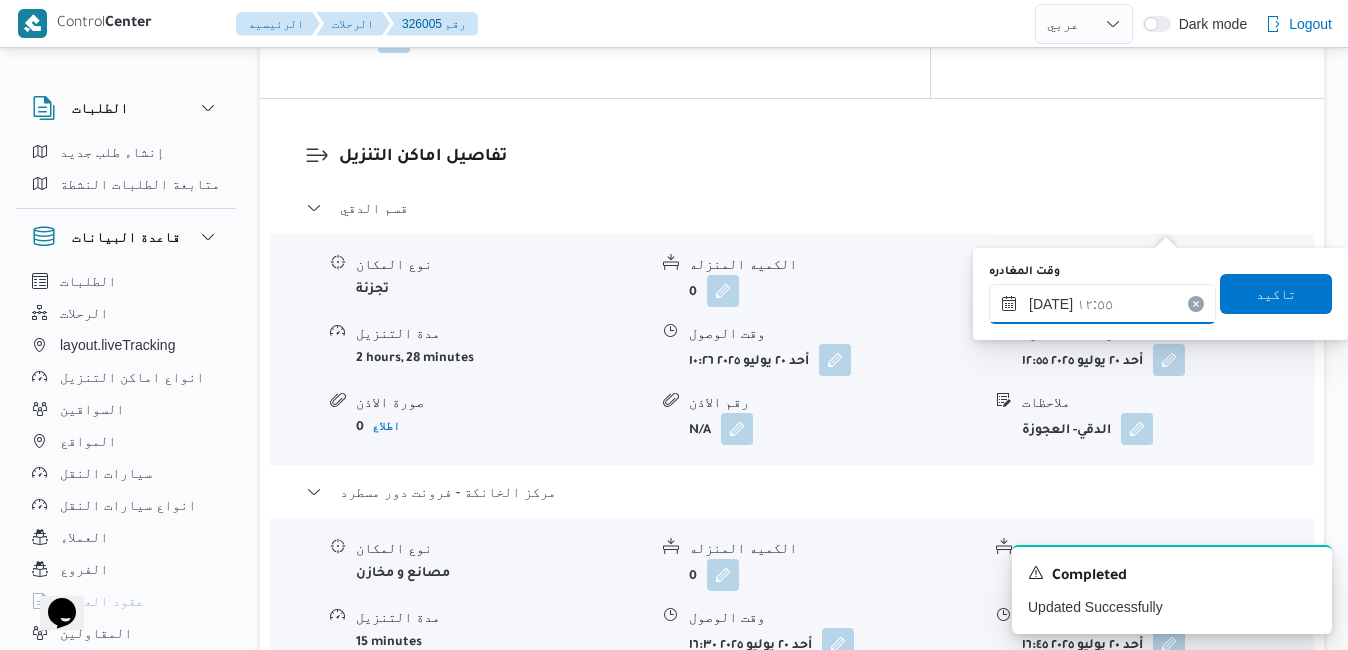 click on "٢٠/٠٧/٢٠٢٥ ١٢:٥٥" at bounding box center (1102, 304) 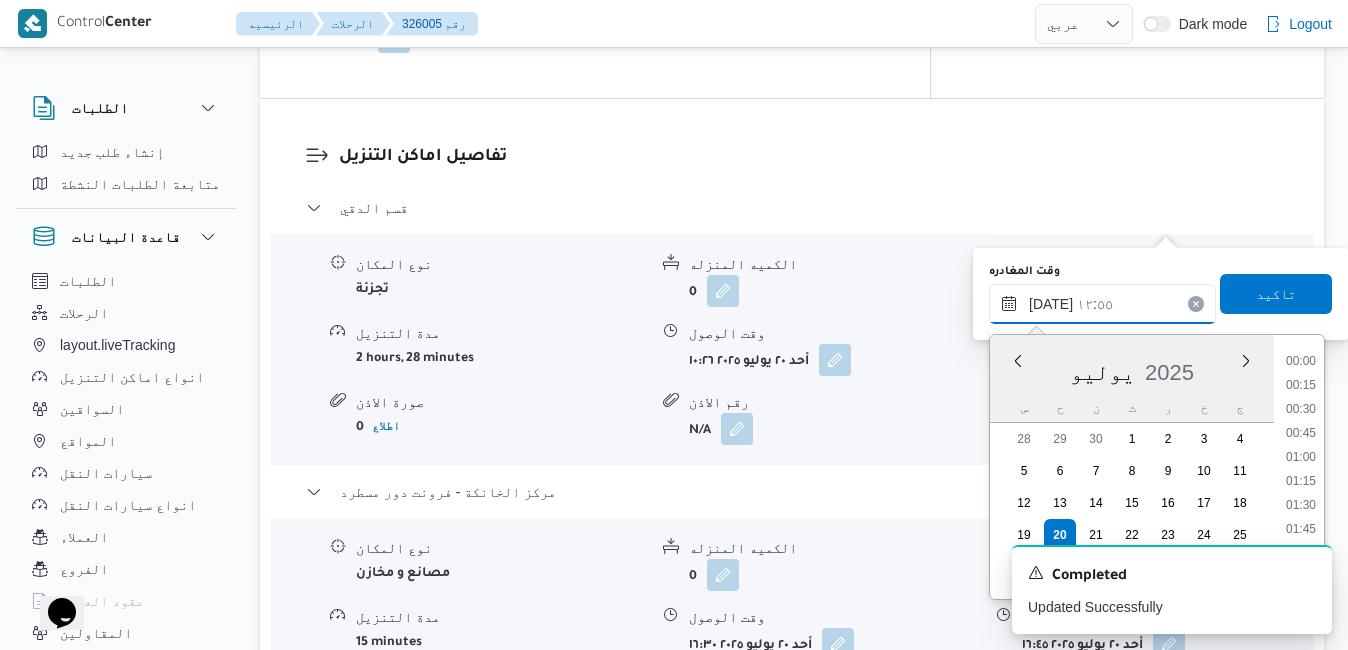 scroll, scrollTop: 1102, scrollLeft: 0, axis: vertical 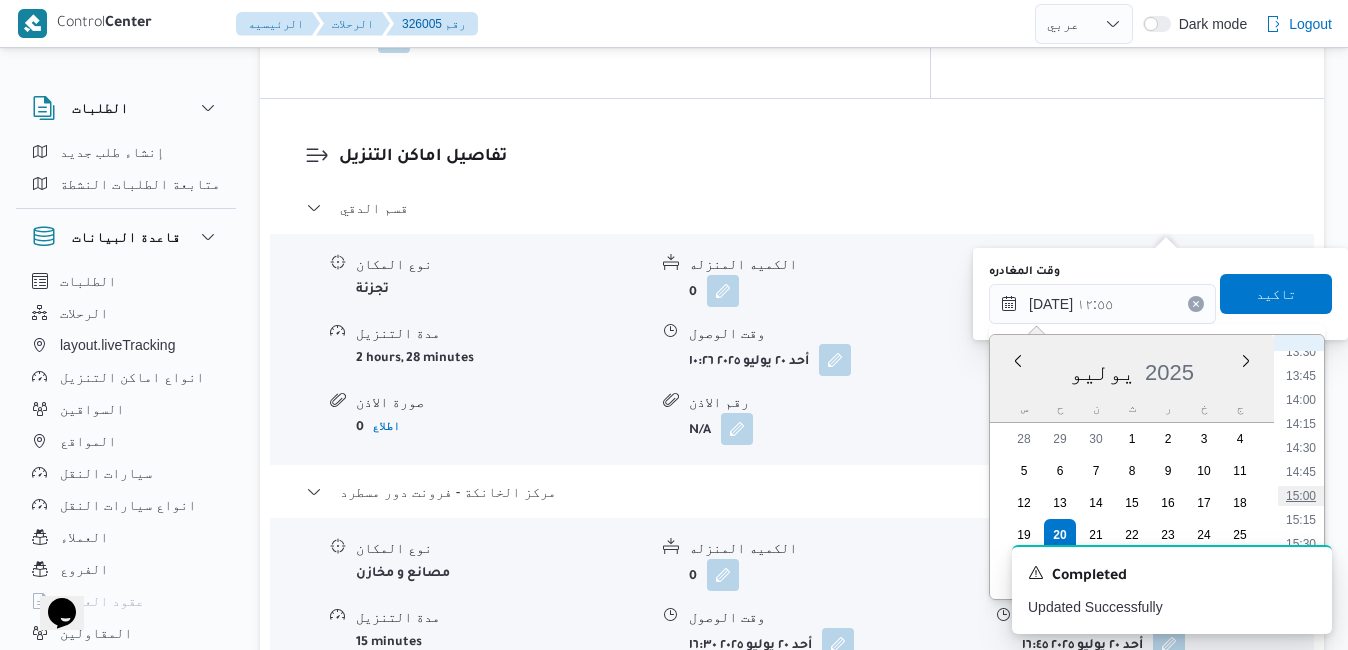 click on "15:00" at bounding box center [1301, 496] 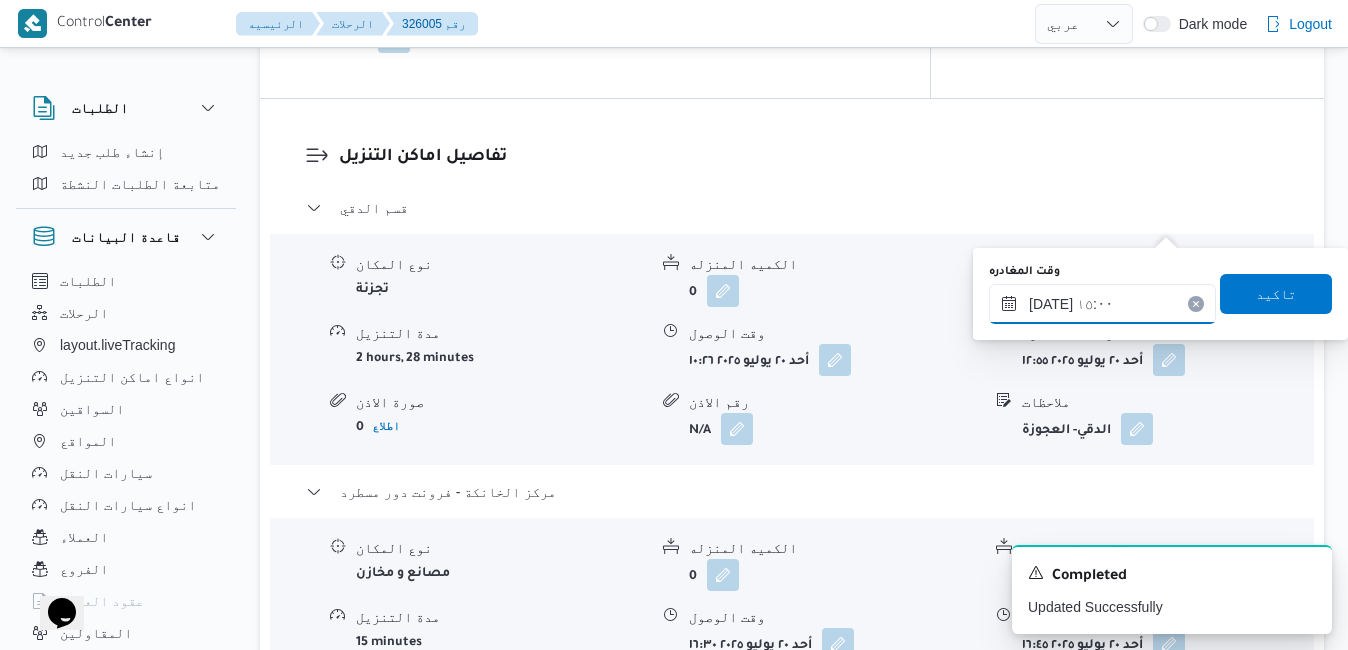 click on "[DATE] ١٥:٠٠" at bounding box center (1102, 304) 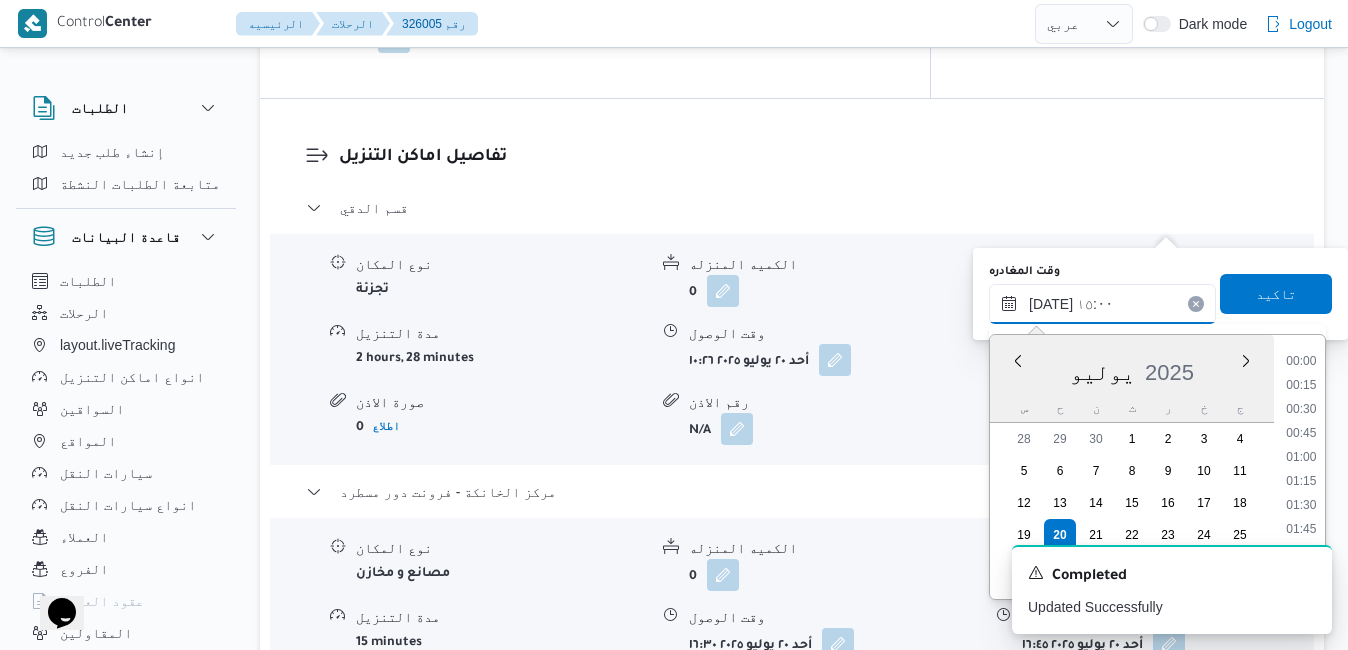click on "[DATE] ١٥:٠٠" at bounding box center (1102, 304) 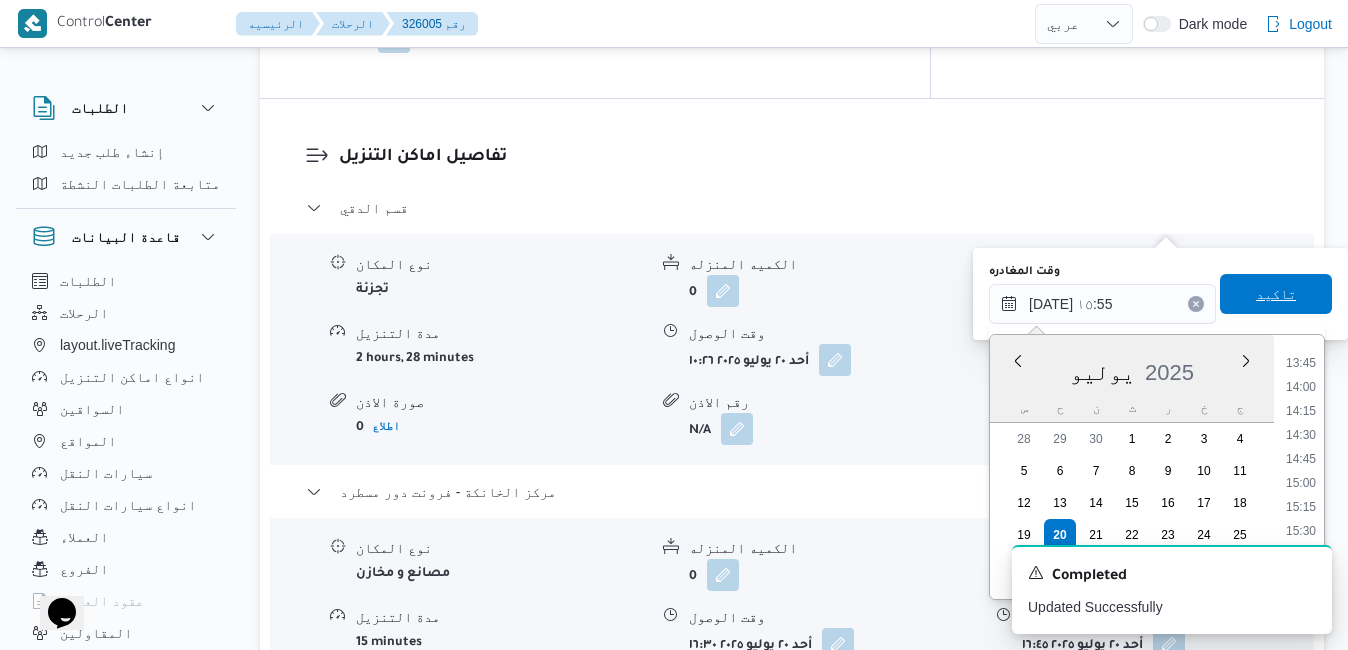type on "٢٠/٠٧/٢٠٢٥ ١٥:٥٥" 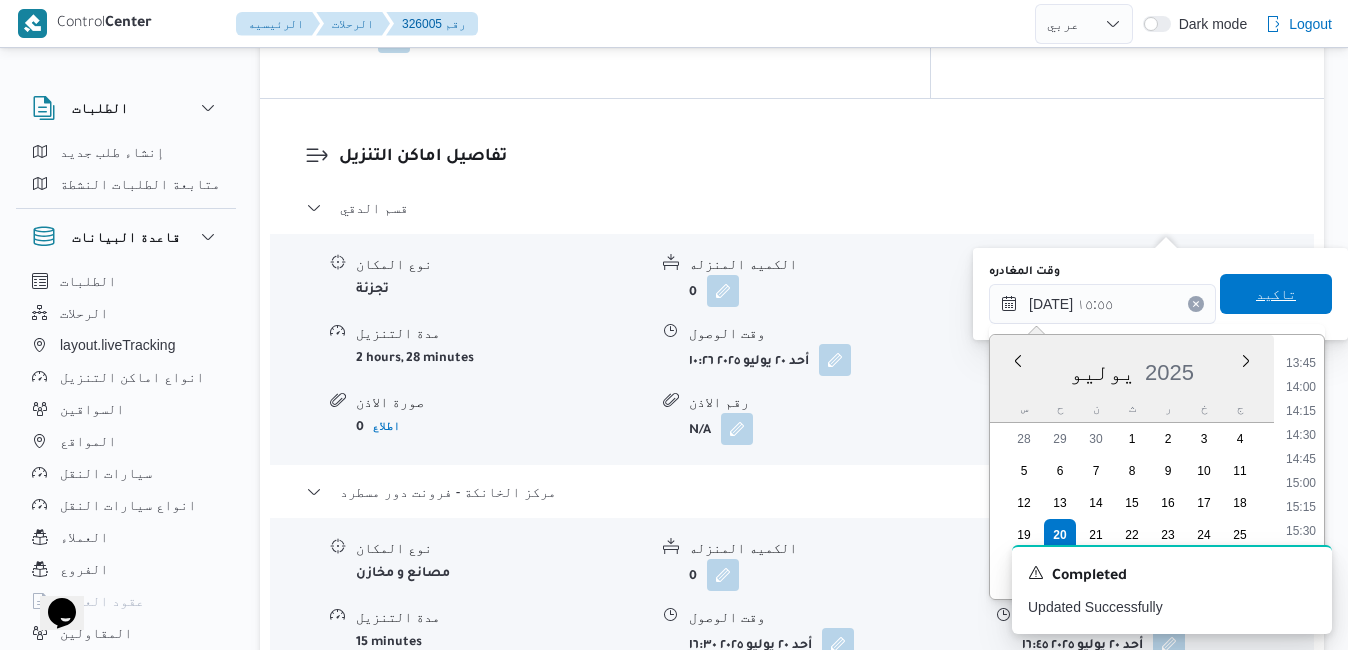 click on "تاكيد" at bounding box center (1276, 294) 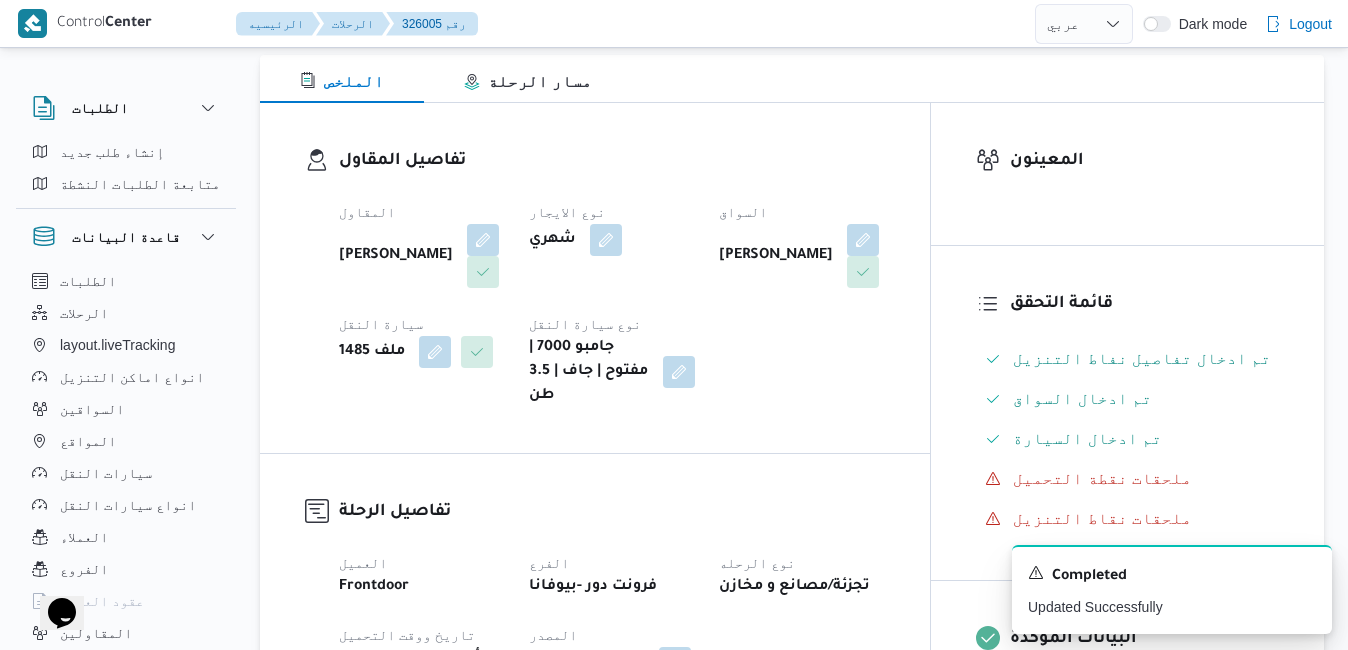 scroll, scrollTop: 0, scrollLeft: 0, axis: both 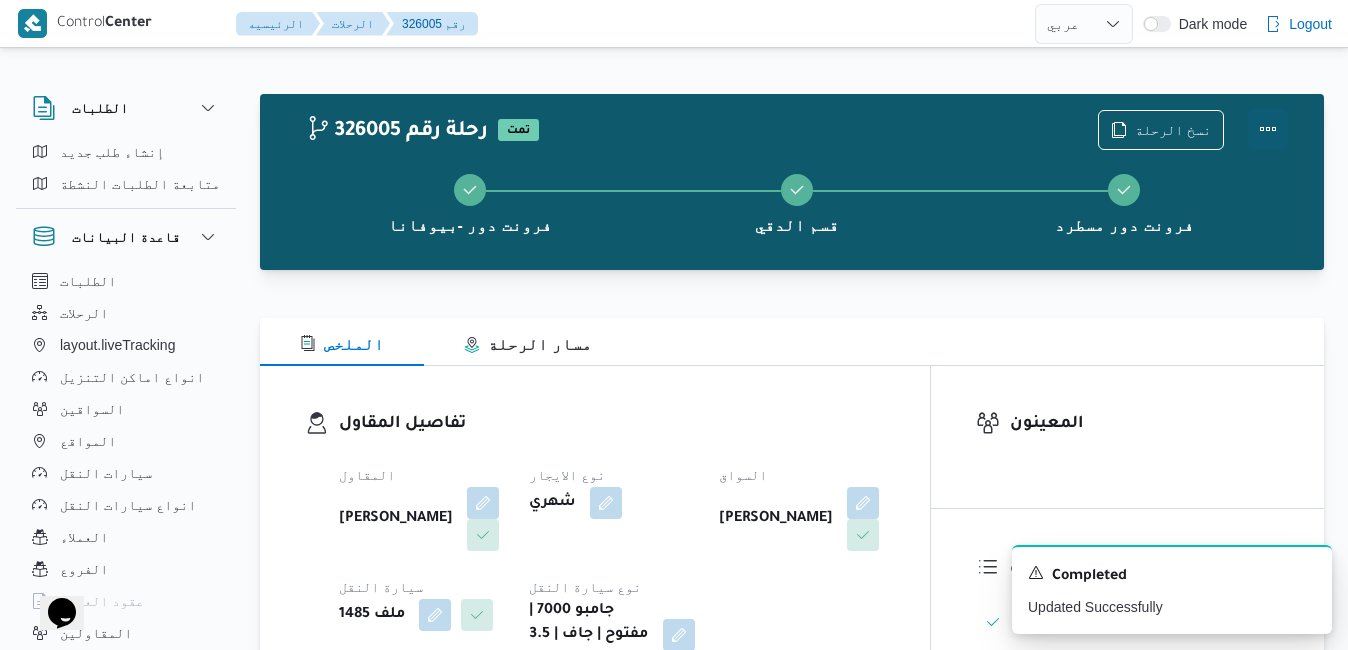click at bounding box center [1268, 129] 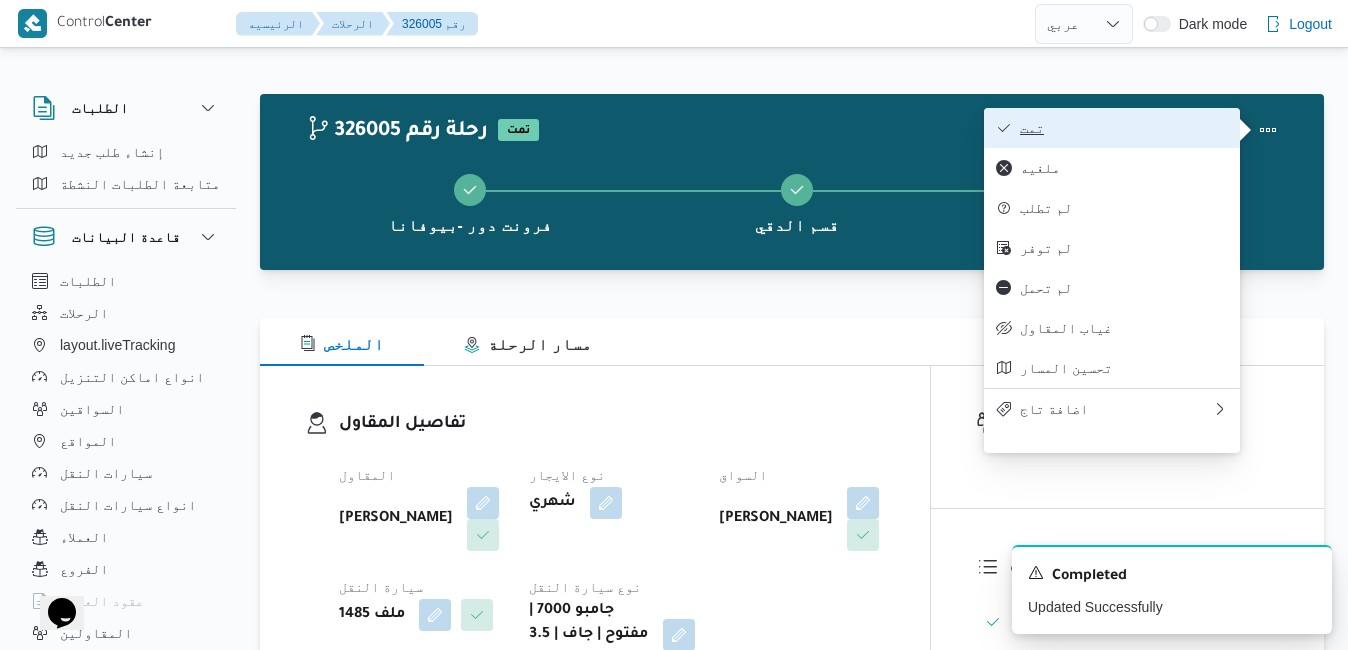 click on "تمت" at bounding box center [1112, 128] 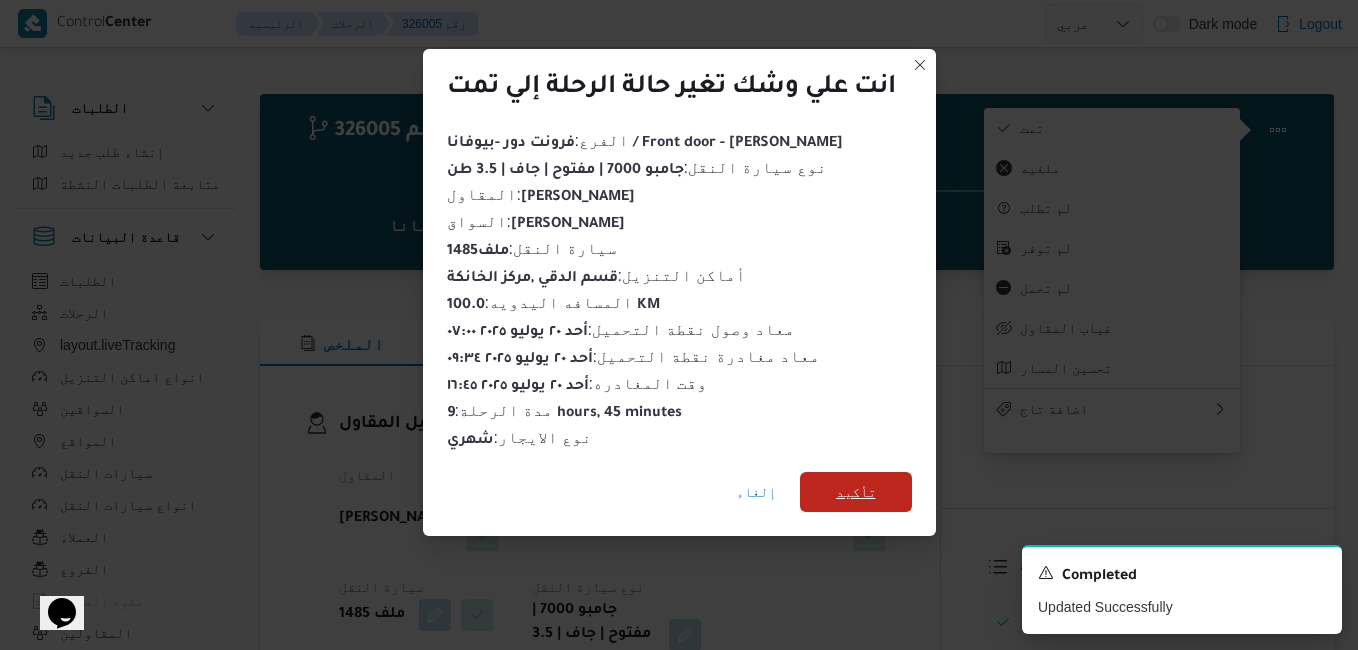 click on "تأكيد" at bounding box center [856, 492] 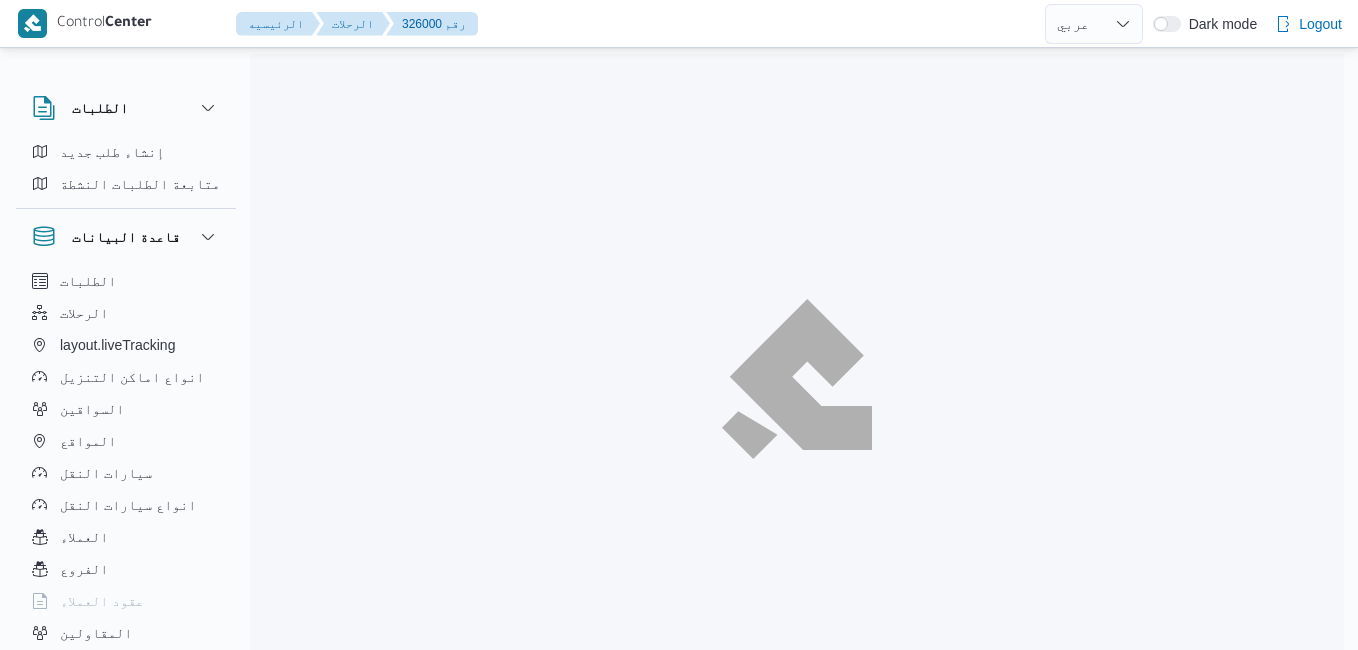 select on "ar" 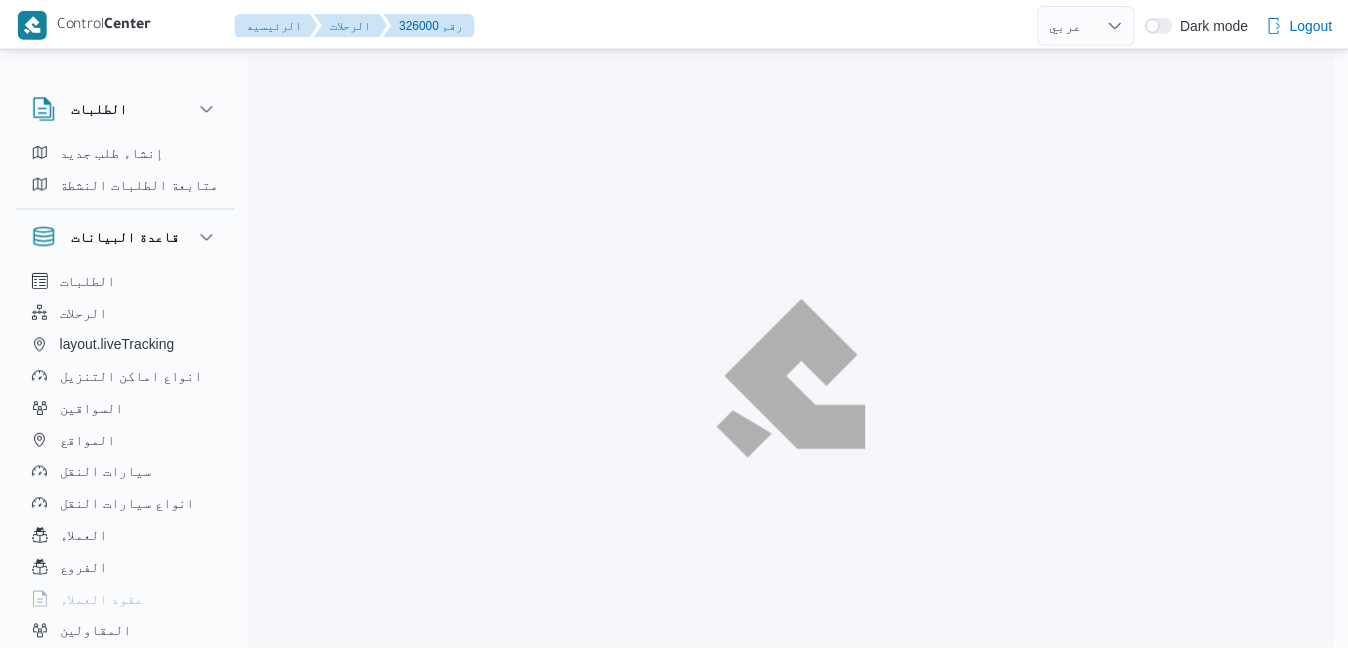 scroll, scrollTop: 0, scrollLeft: 0, axis: both 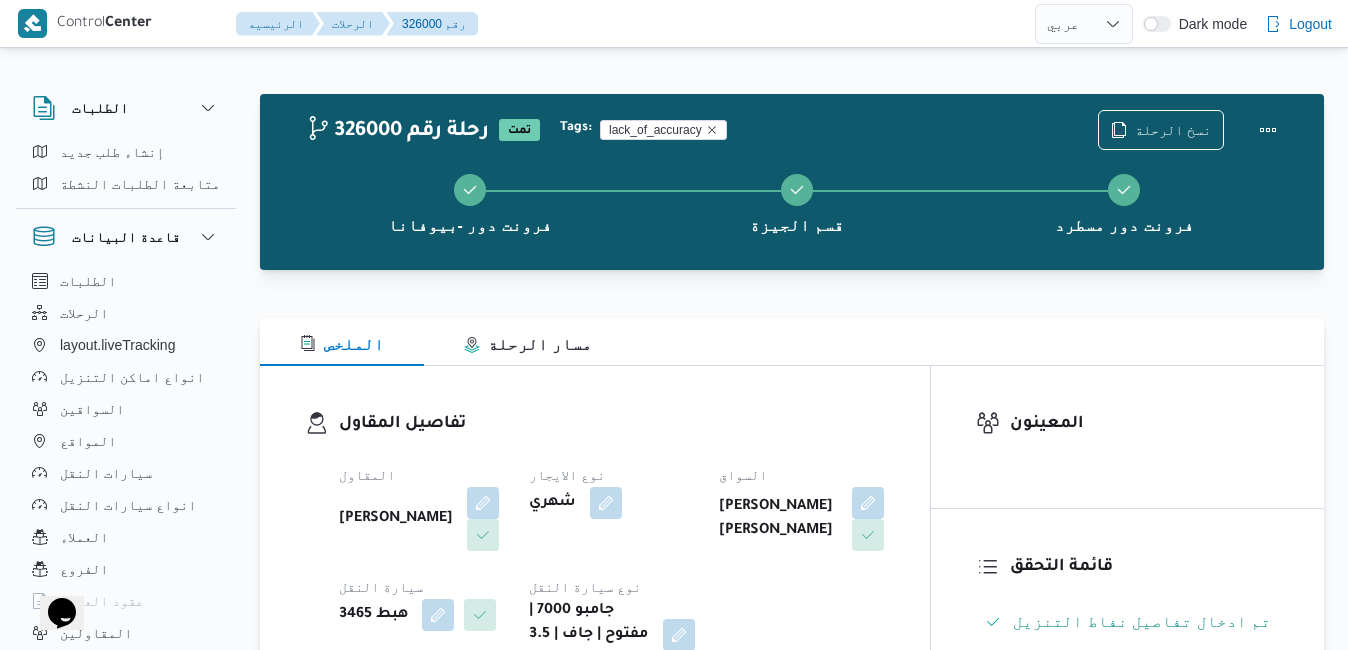 click on "تفاصيل المقاول" at bounding box center (612, 424) 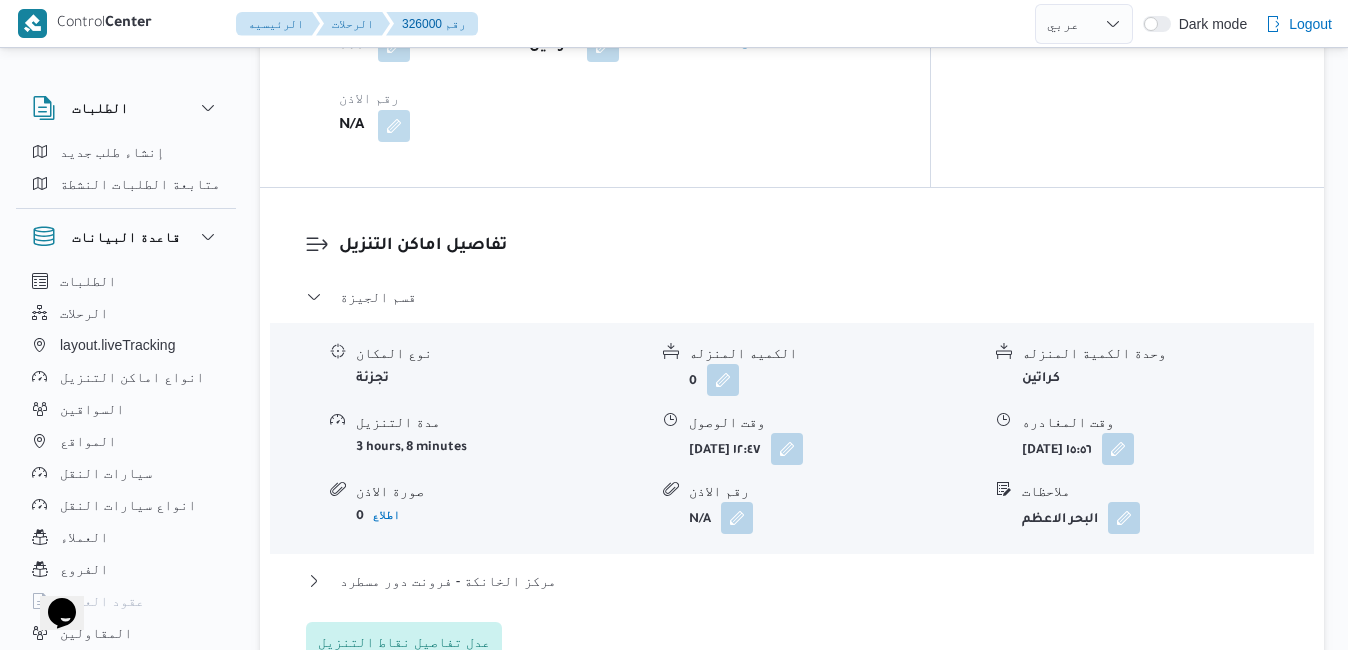 scroll, scrollTop: 1800, scrollLeft: 0, axis: vertical 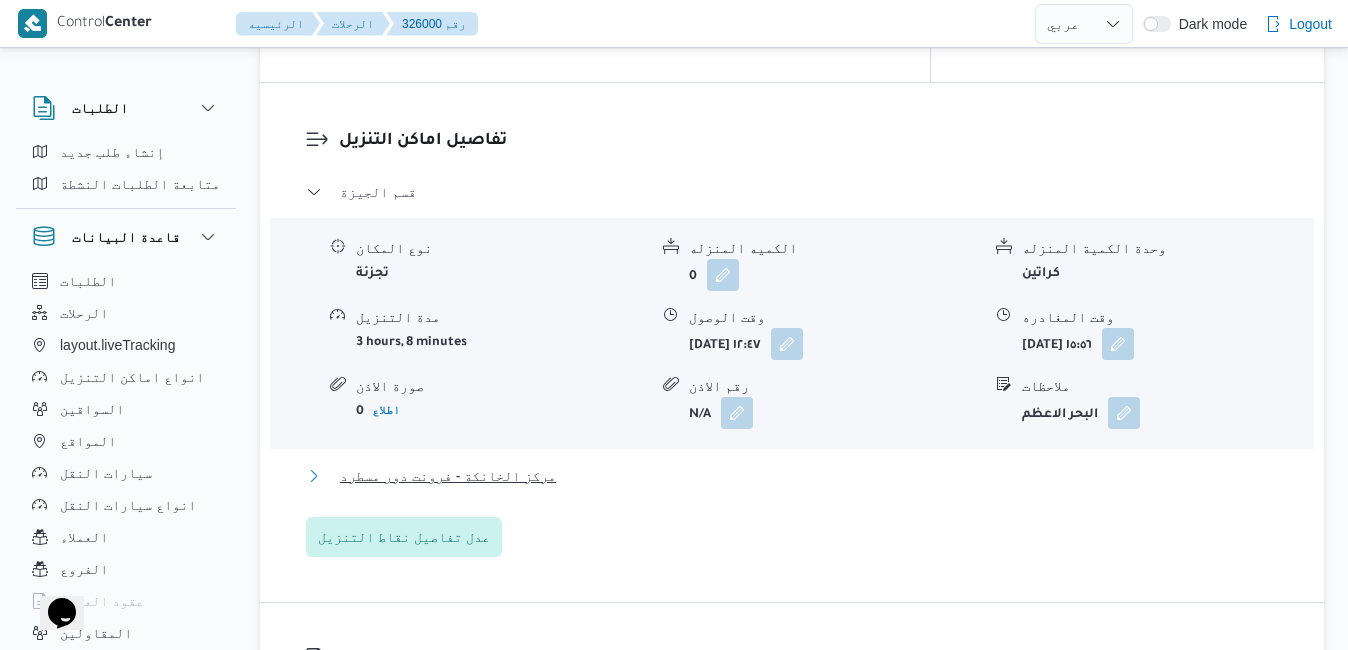 click on "مركز الخانكة -
فرونت دور مسطرد" at bounding box center [792, 476] 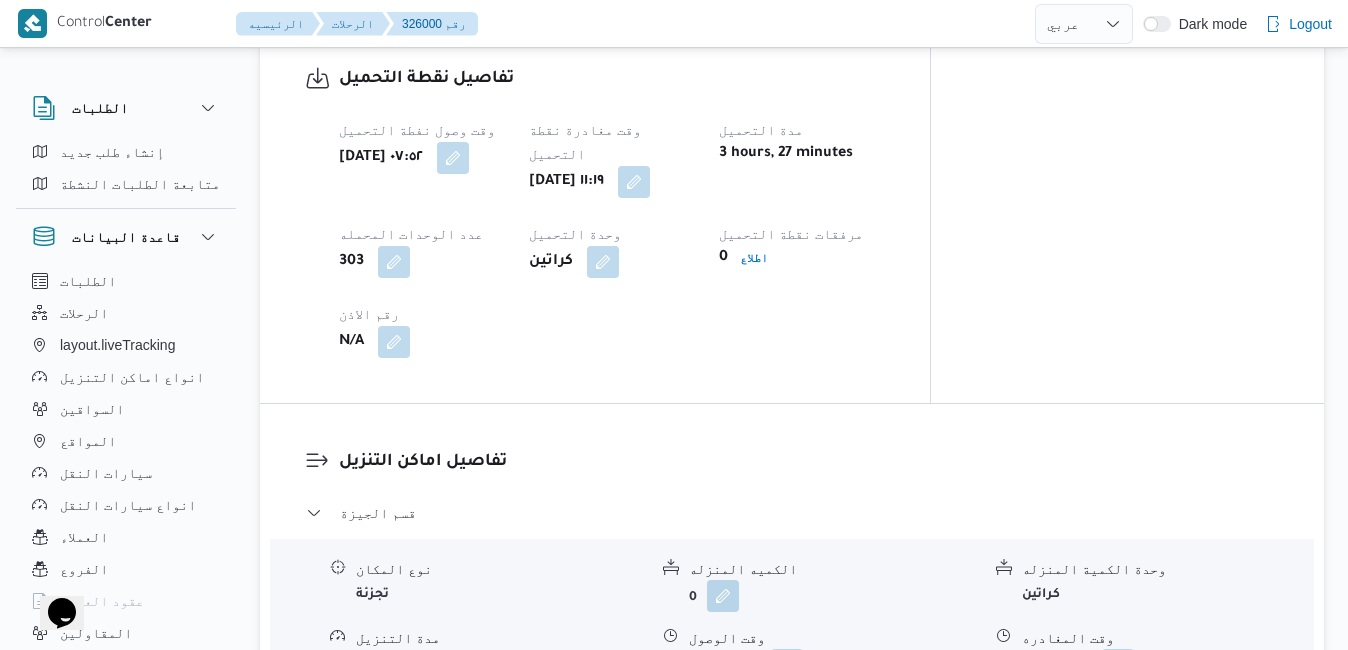 scroll, scrollTop: 1480, scrollLeft: 0, axis: vertical 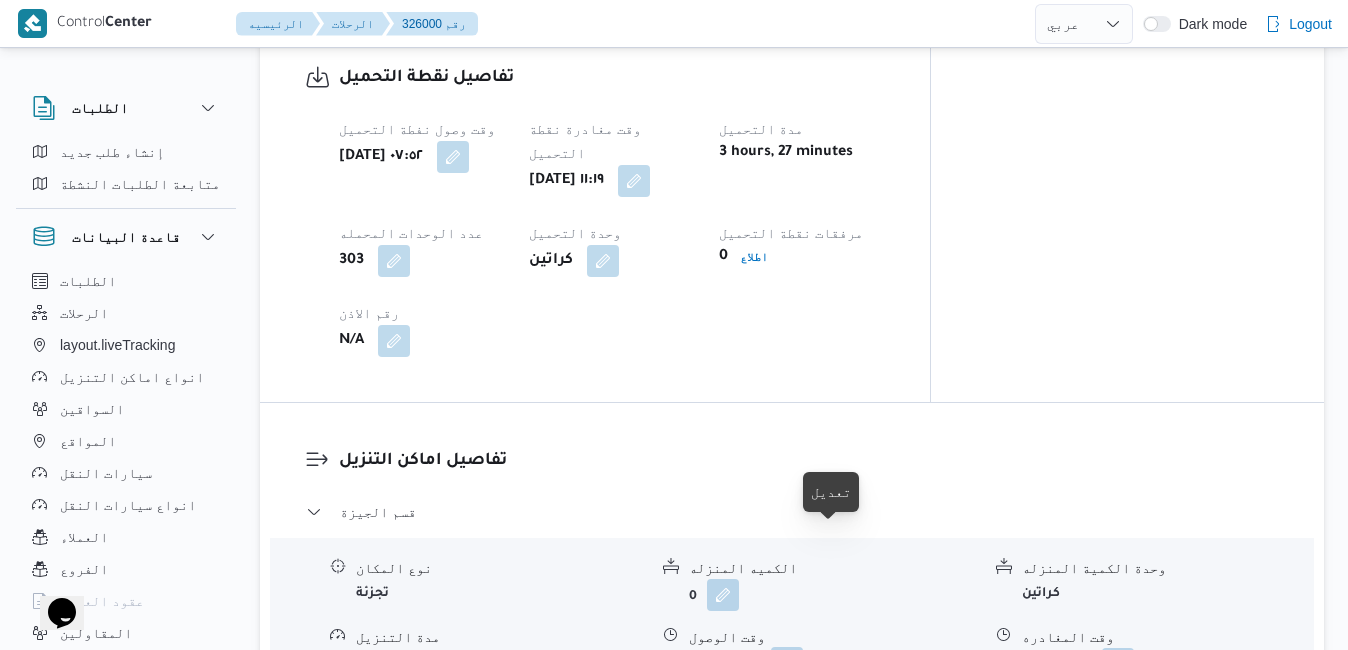 click at bounding box center [787, 663] 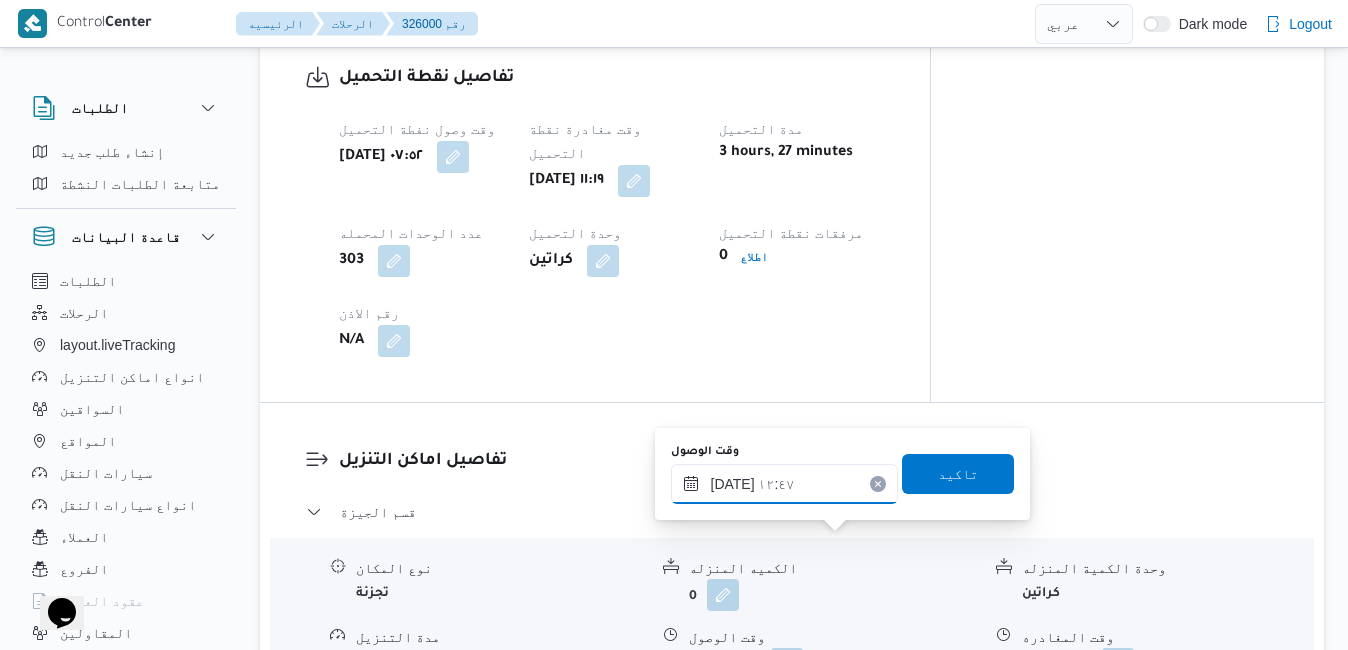 click on "٢٠/٠٧/٢٠٢٥ ١٢:٤٧" at bounding box center [784, 484] 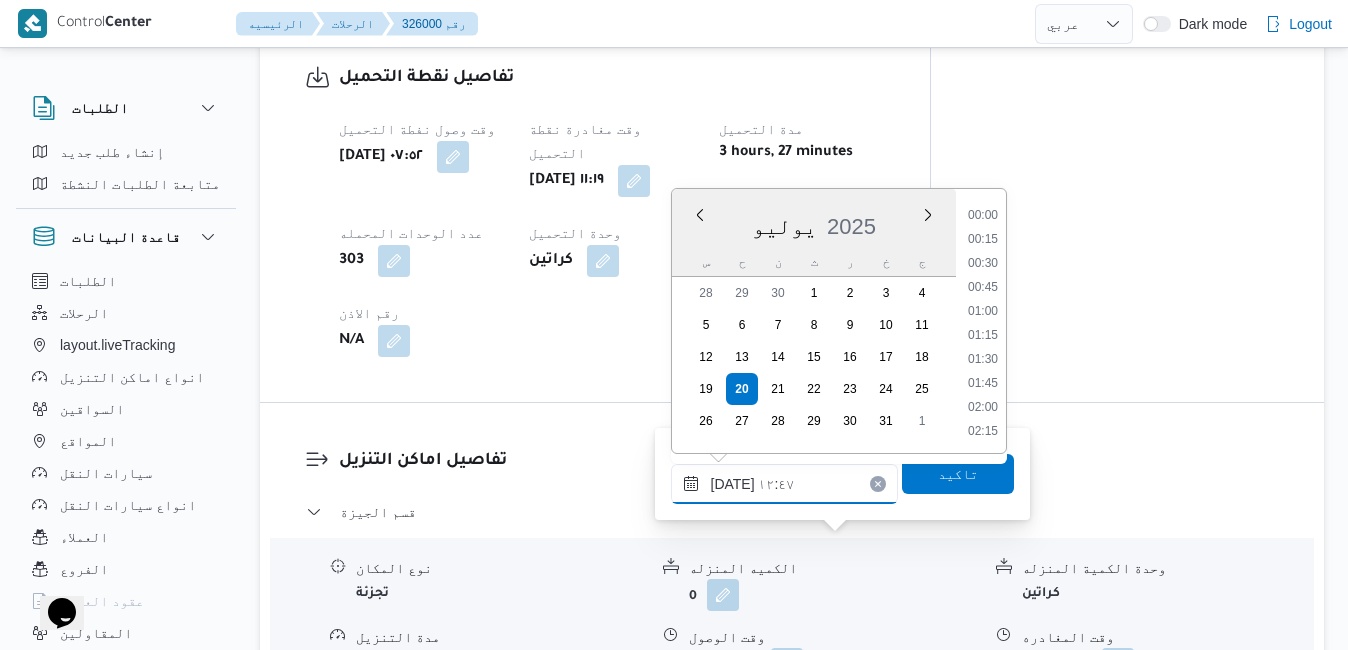 scroll, scrollTop: 1102, scrollLeft: 0, axis: vertical 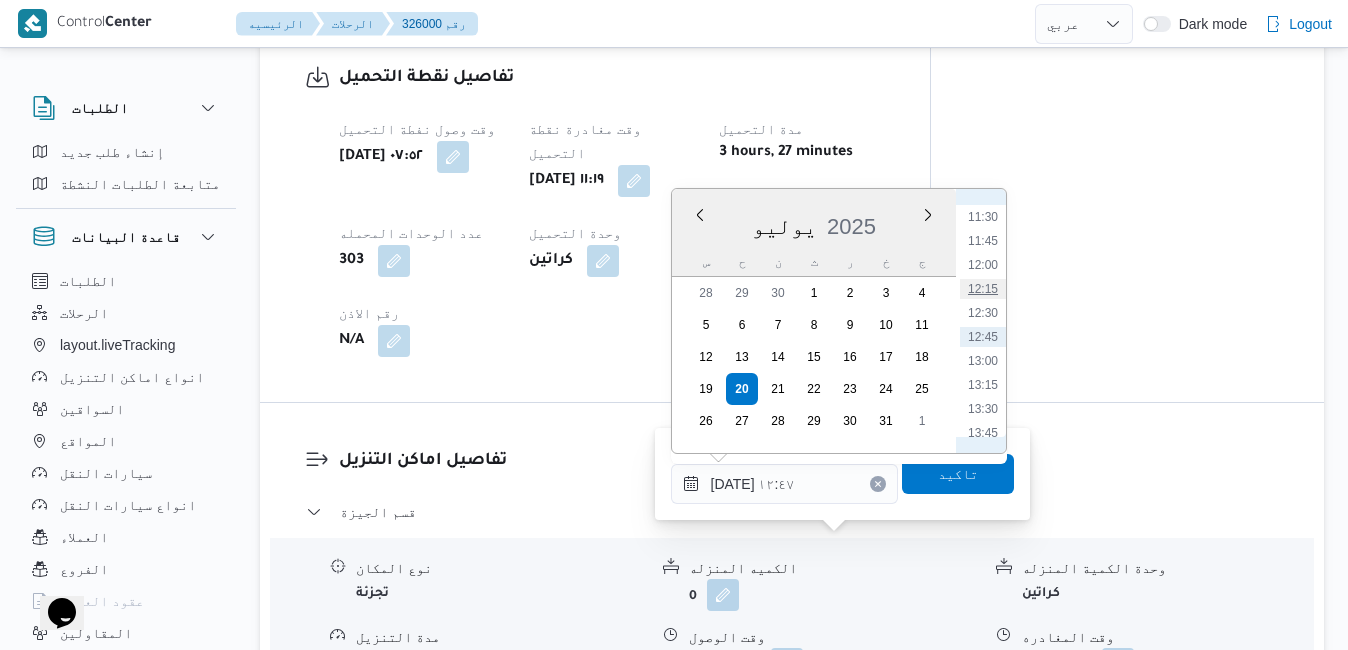 click on "12:15" at bounding box center [983, 289] 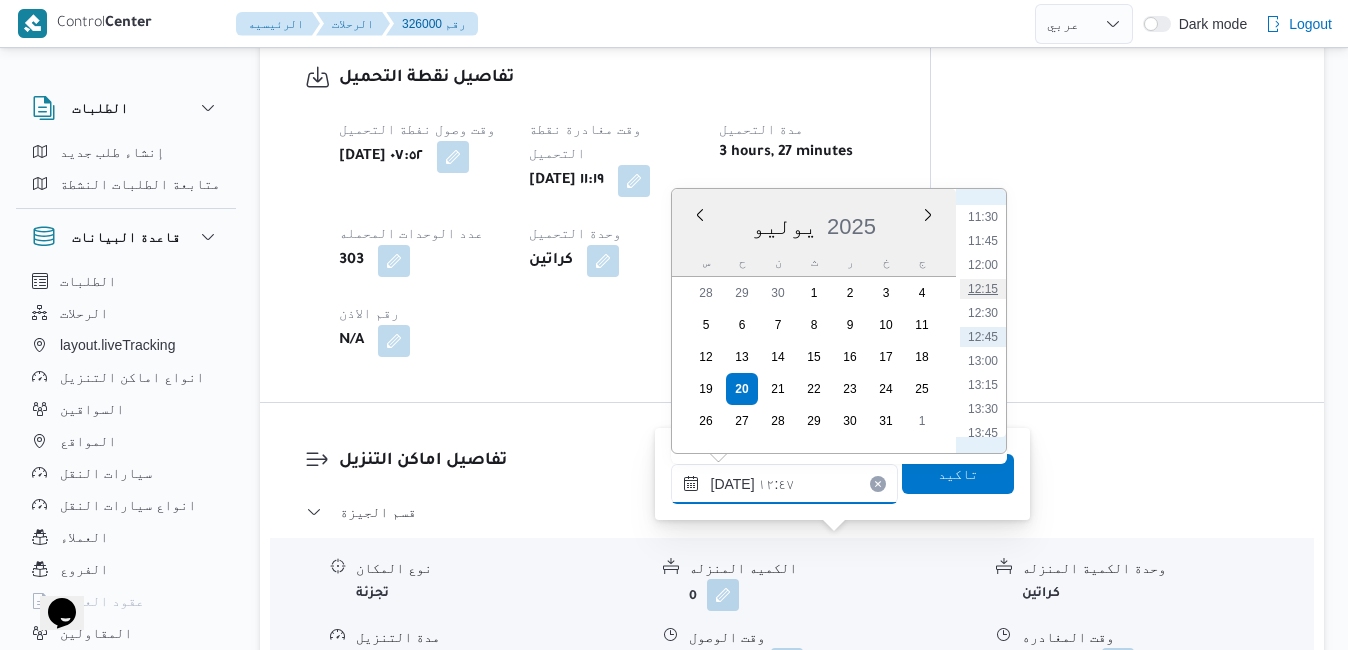 type on "٢٠/٠٧/٢٠٢٥ ١٢:١٥" 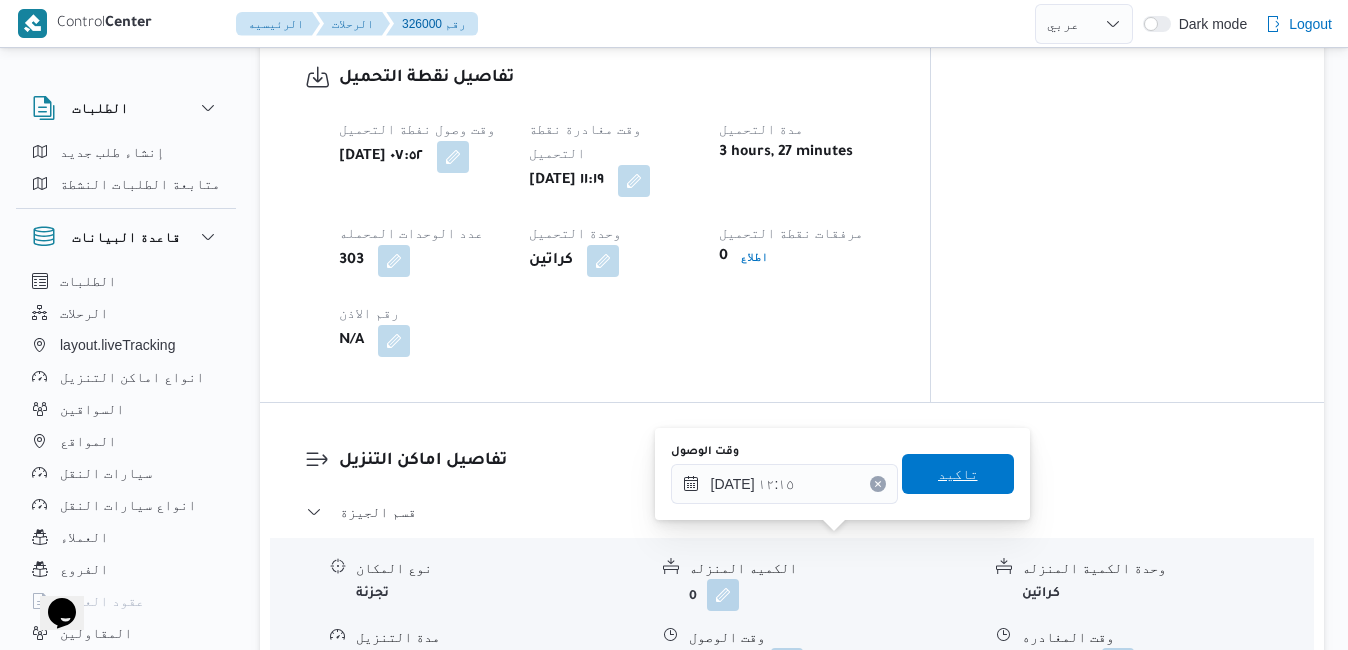 click on "تاكيد" at bounding box center [958, 474] 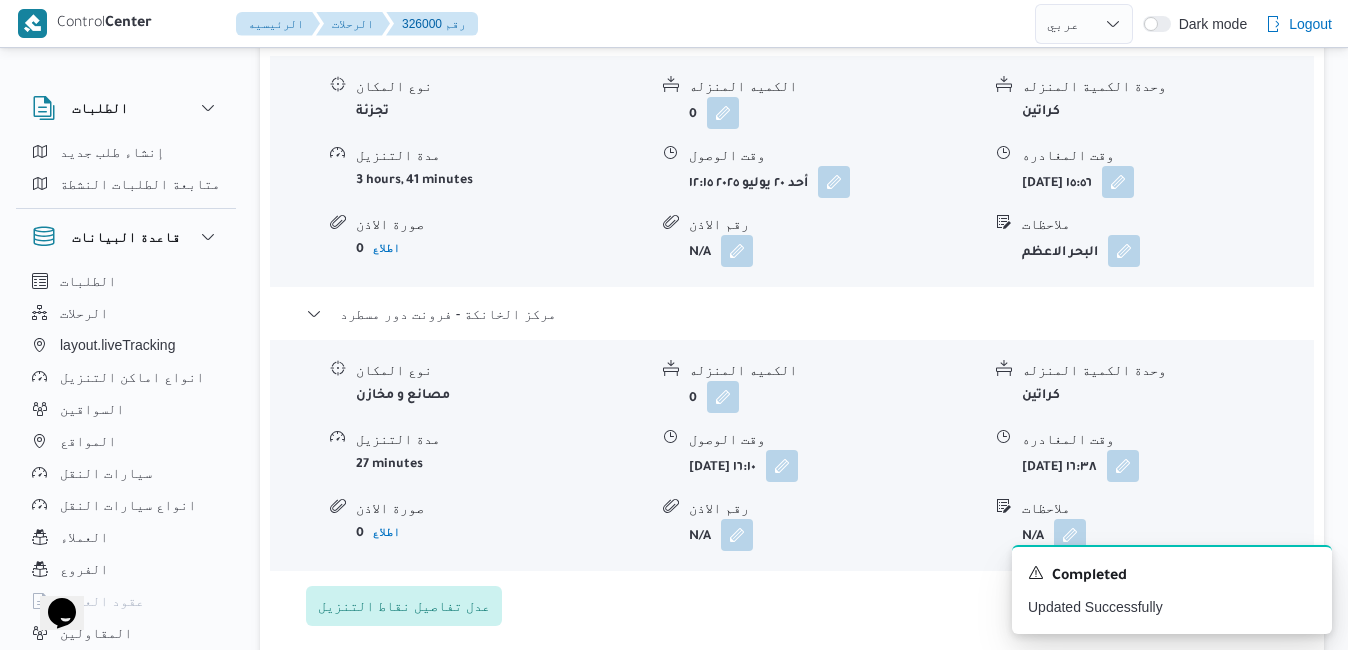 scroll, scrollTop: 1920, scrollLeft: 0, axis: vertical 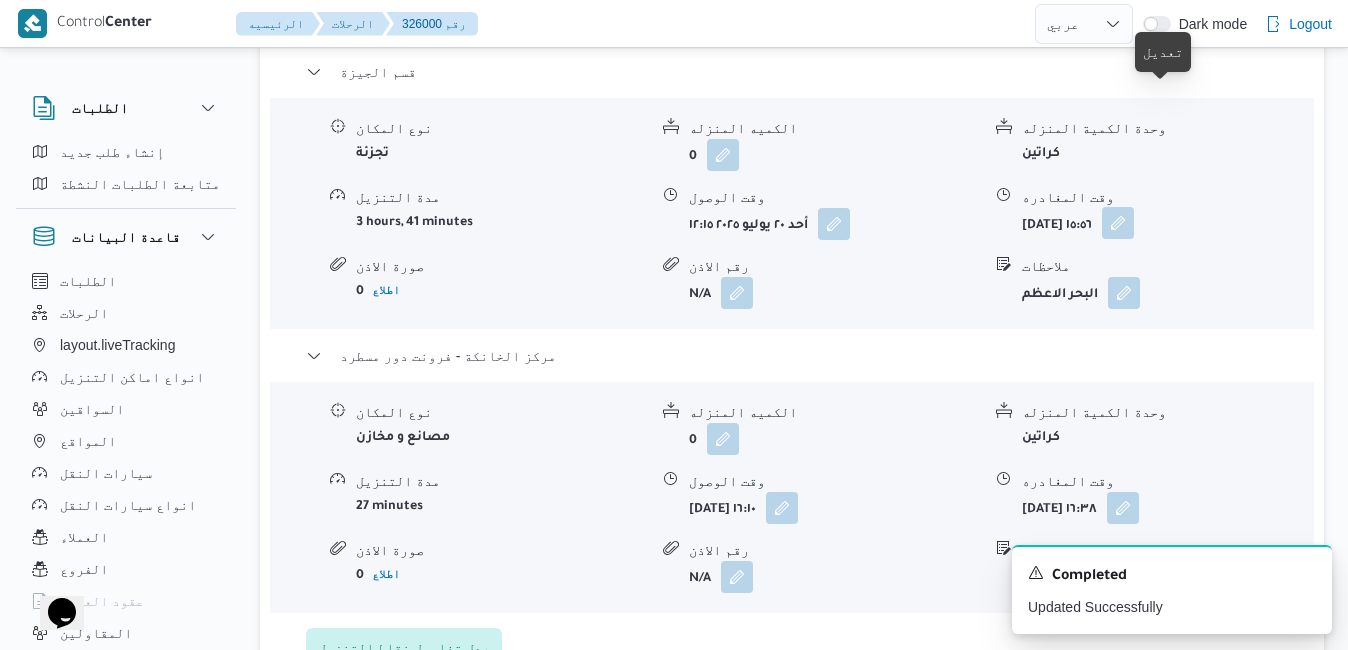 click at bounding box center (1118, 223) 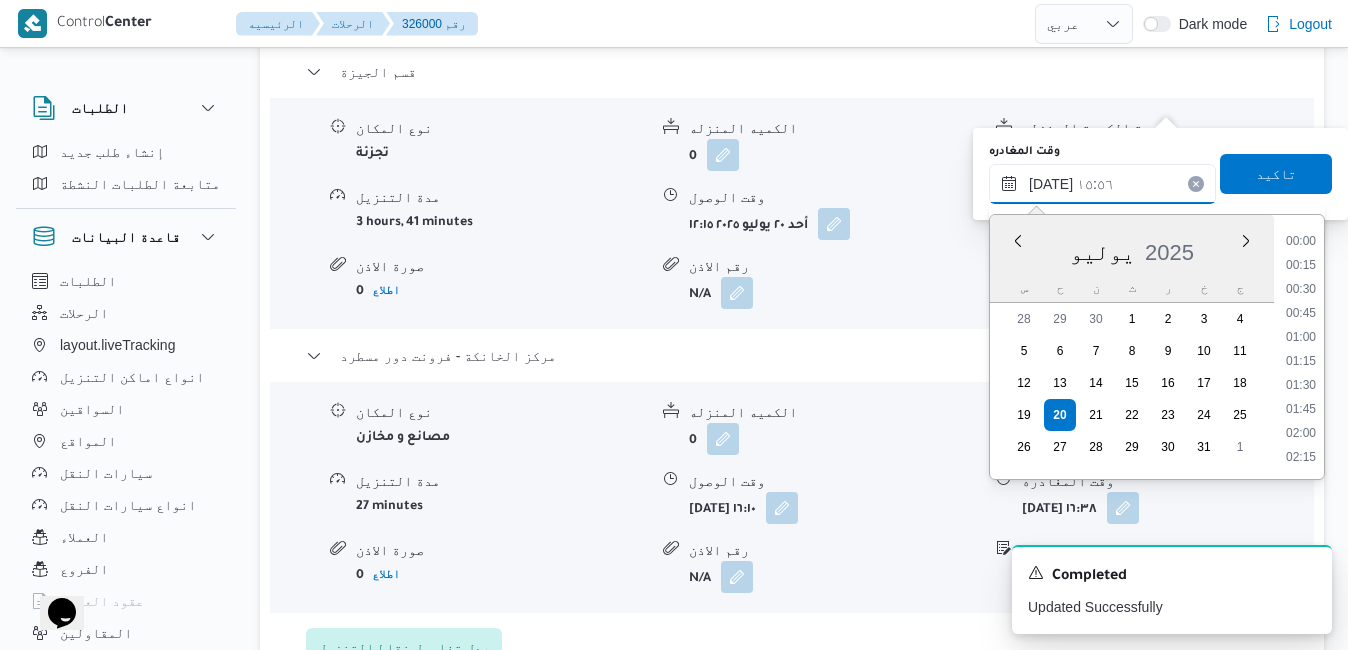 click on "٢٠/٠٧/٢٠٢٥ ١٥:٥٦" at bounding box center (1102, 184) 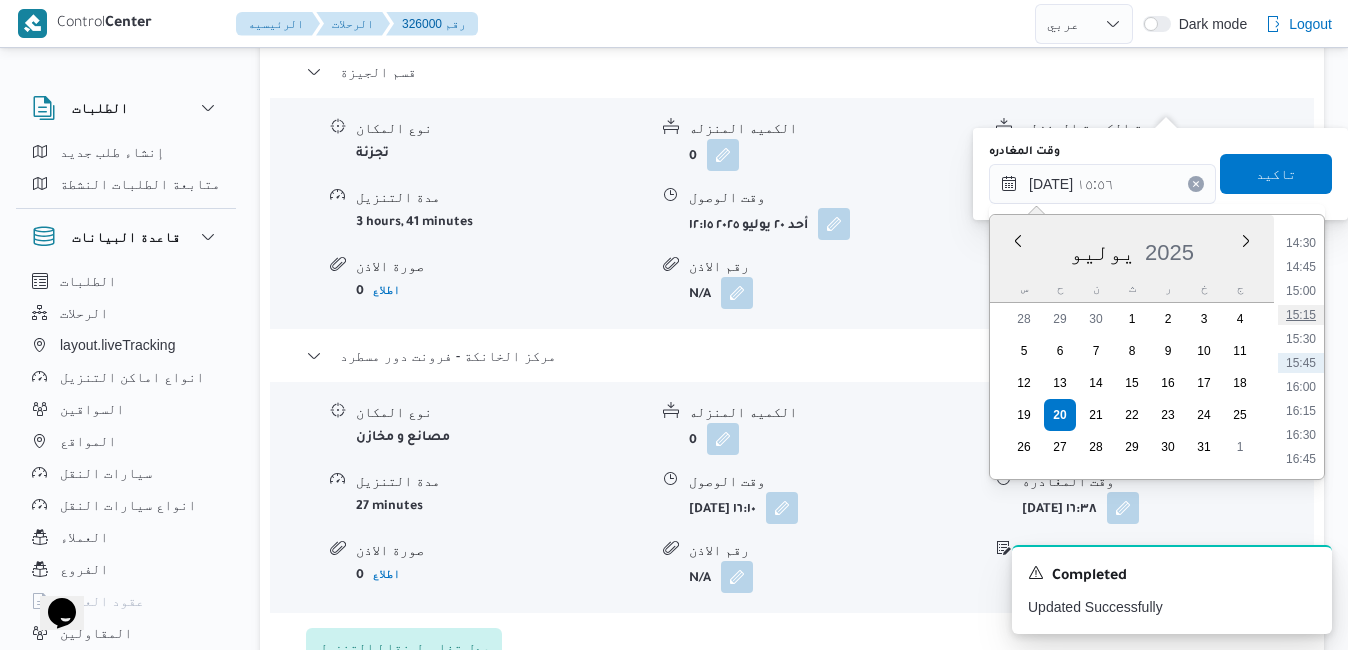 click on "15:15" at bounding box center (1301, 315) 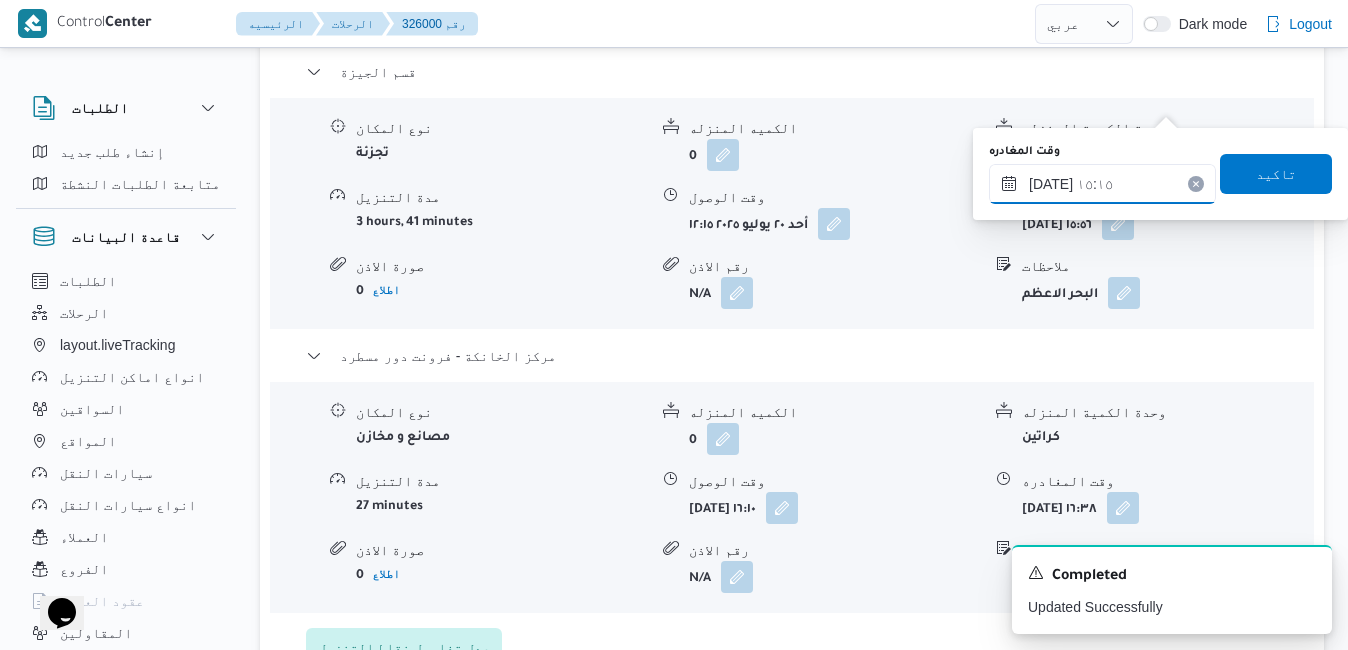 click on "٢٠/٠٧/٢٠٢٥ ١٥:١٥" at bounding box center [1102, 184] 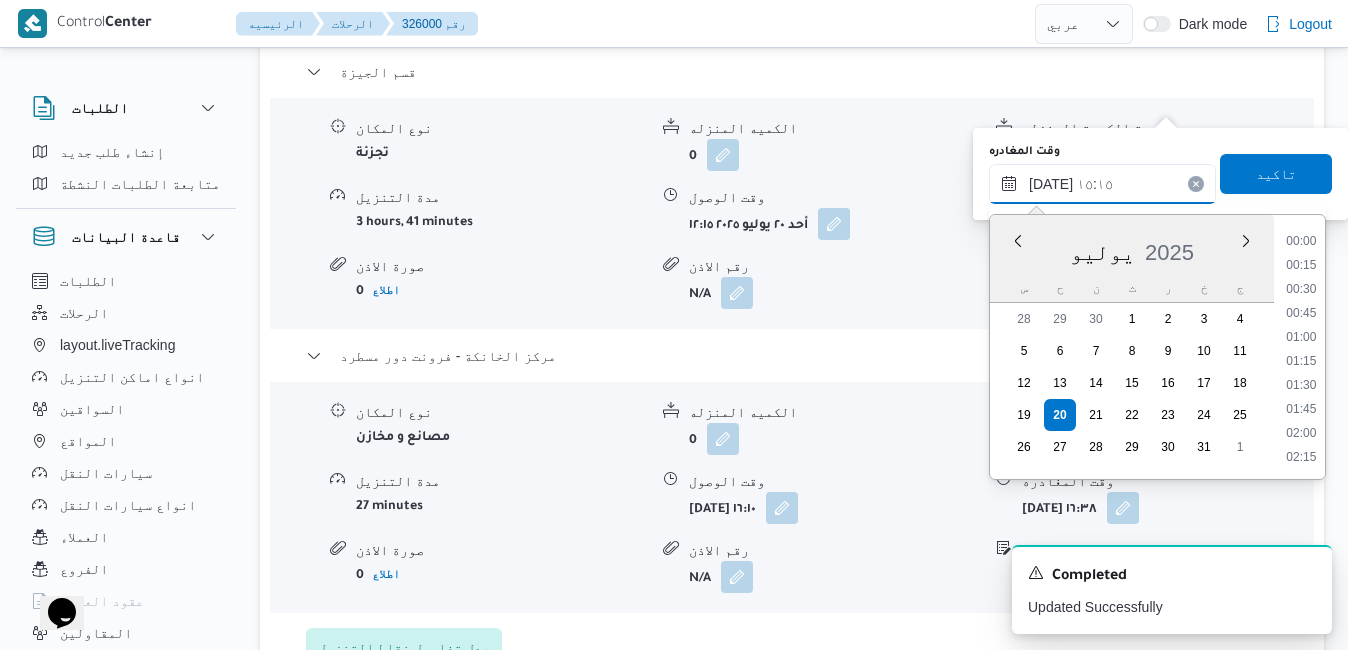 click on "٢٠/٠٧/٢٠٢٥ ١٥:١٥" at bounding box center (1102, 184) 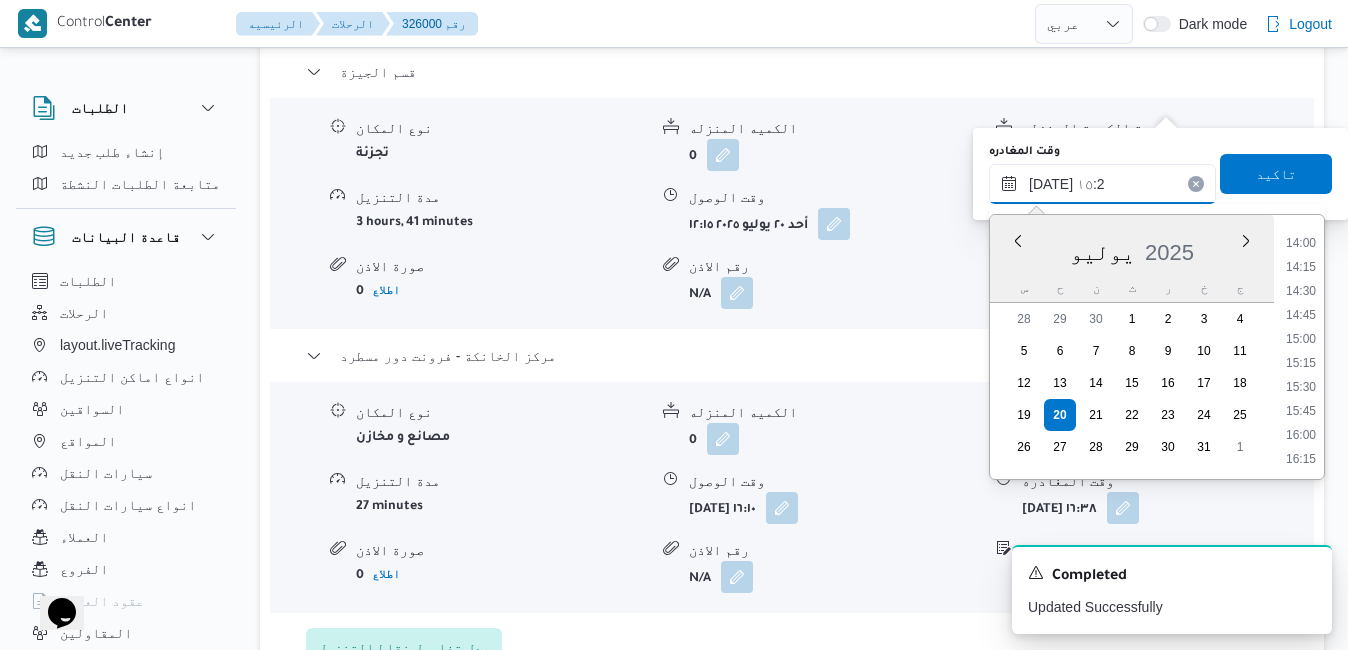type on "٢٠/٠٧/٢٠٢٥ ١٥:25" 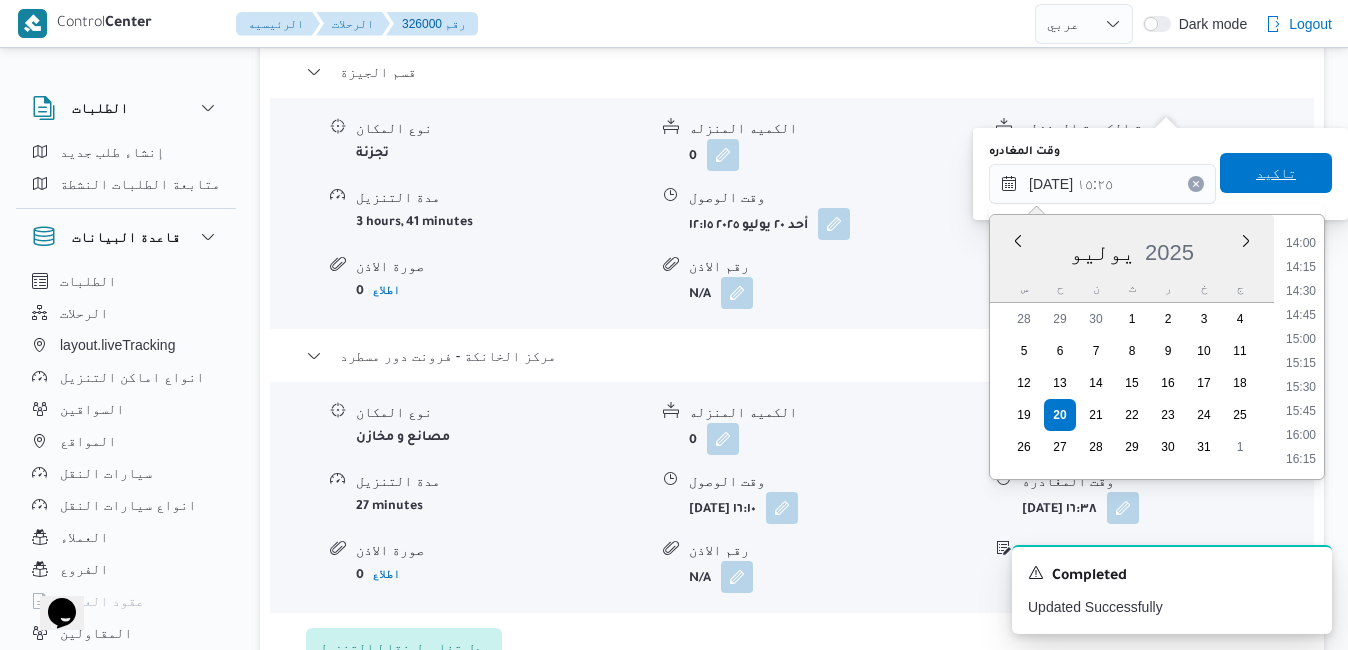 click on "تاكيد" at bounding box center (1276, 173) 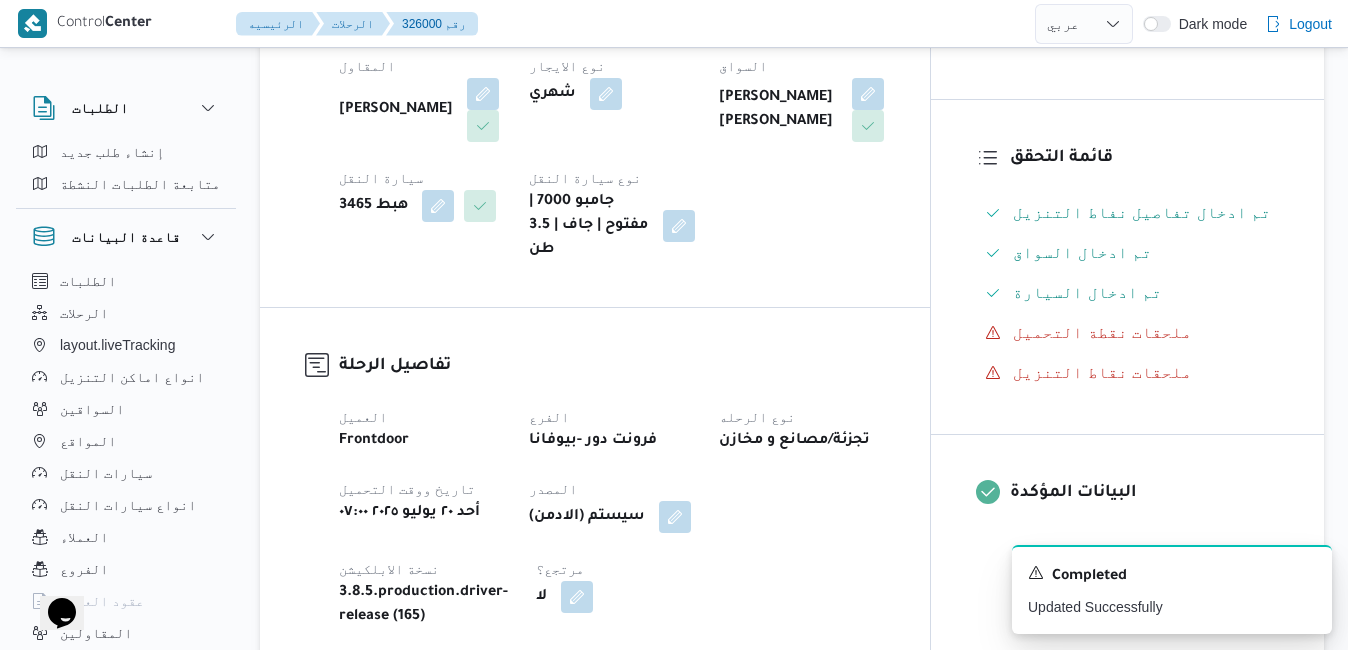 scroll, scrollTop: 0, scrollLeft: 0, axis: both 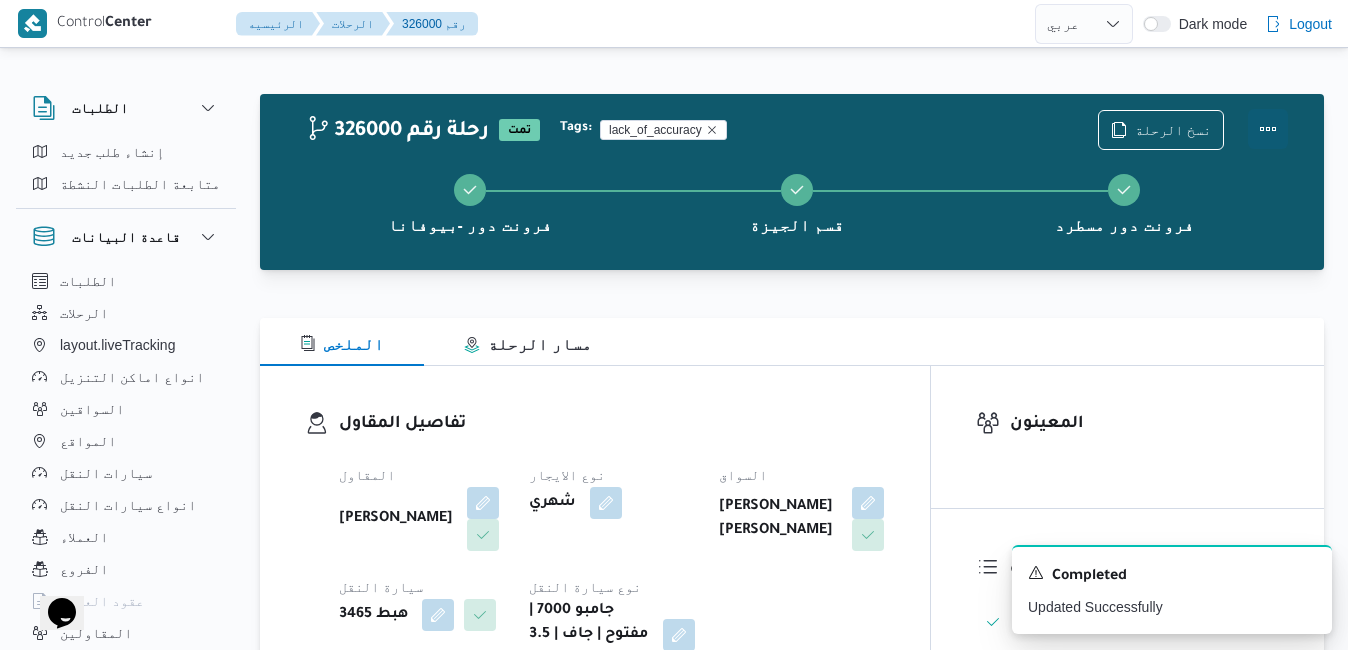 click at bounding box center [1268, 129] 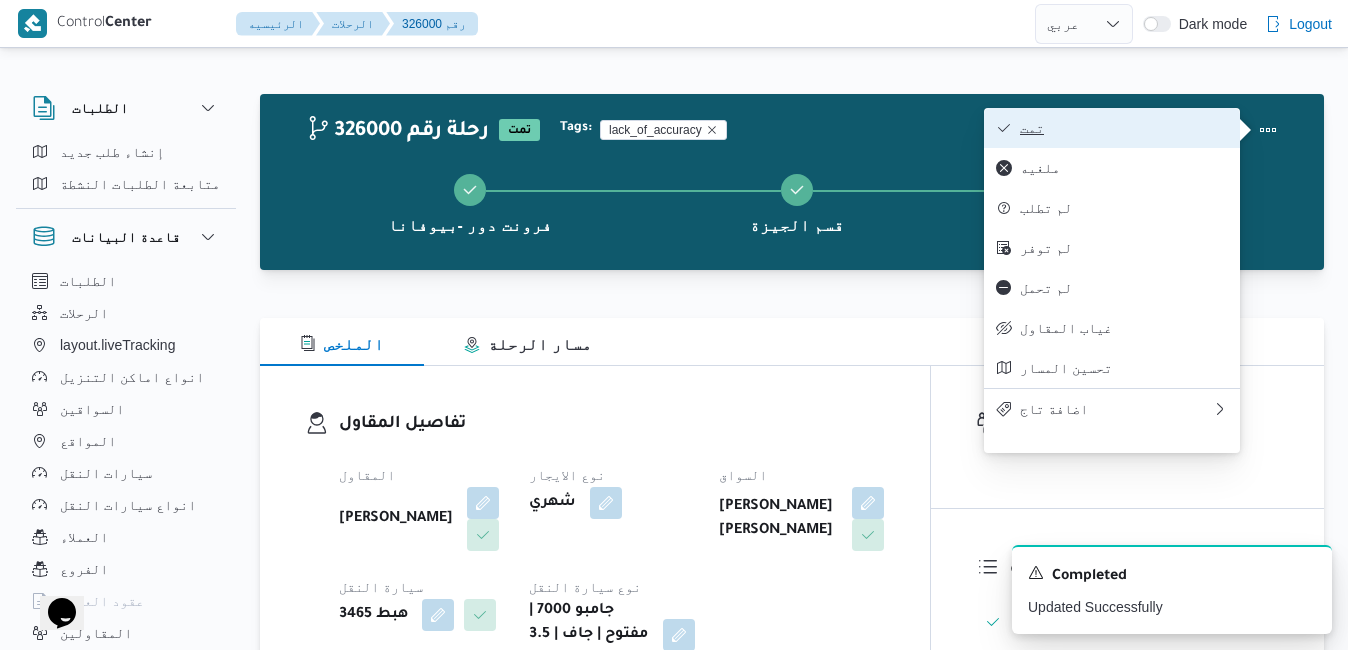 click on "تمت" at bounding box center (1124, 128) 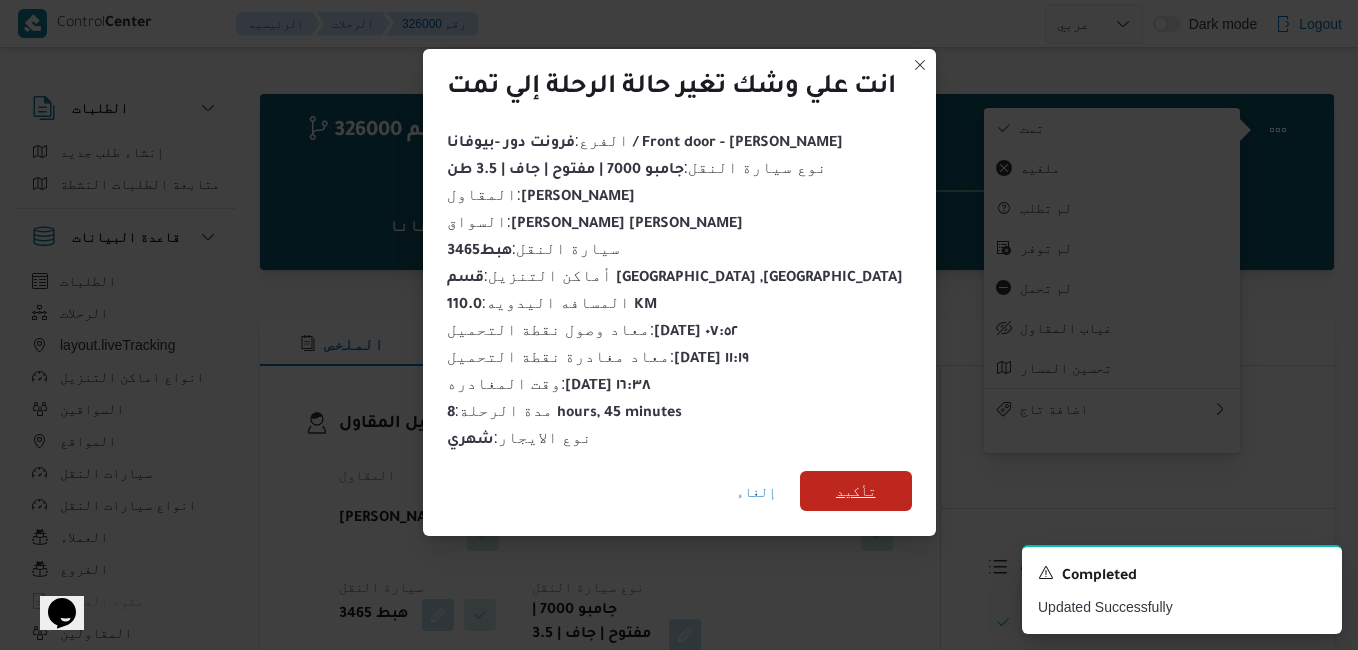 click on "تأكيد" at bounding box center (856, 491) 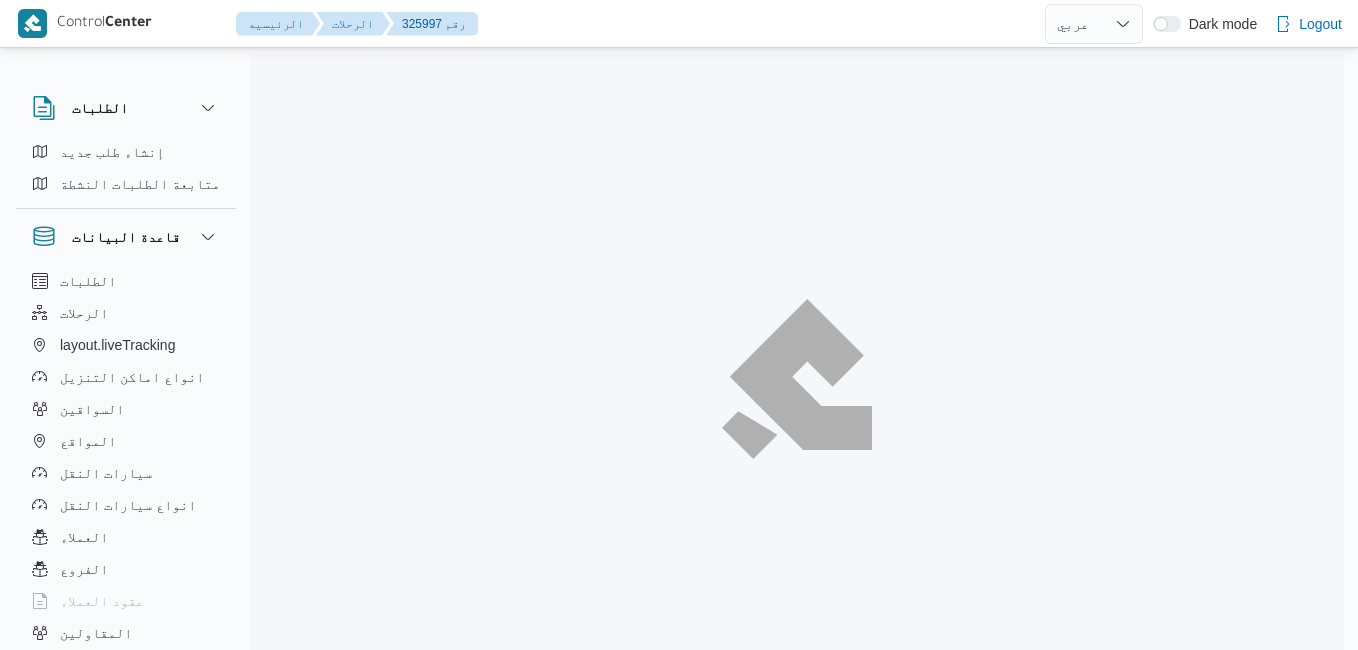 select on "ar" 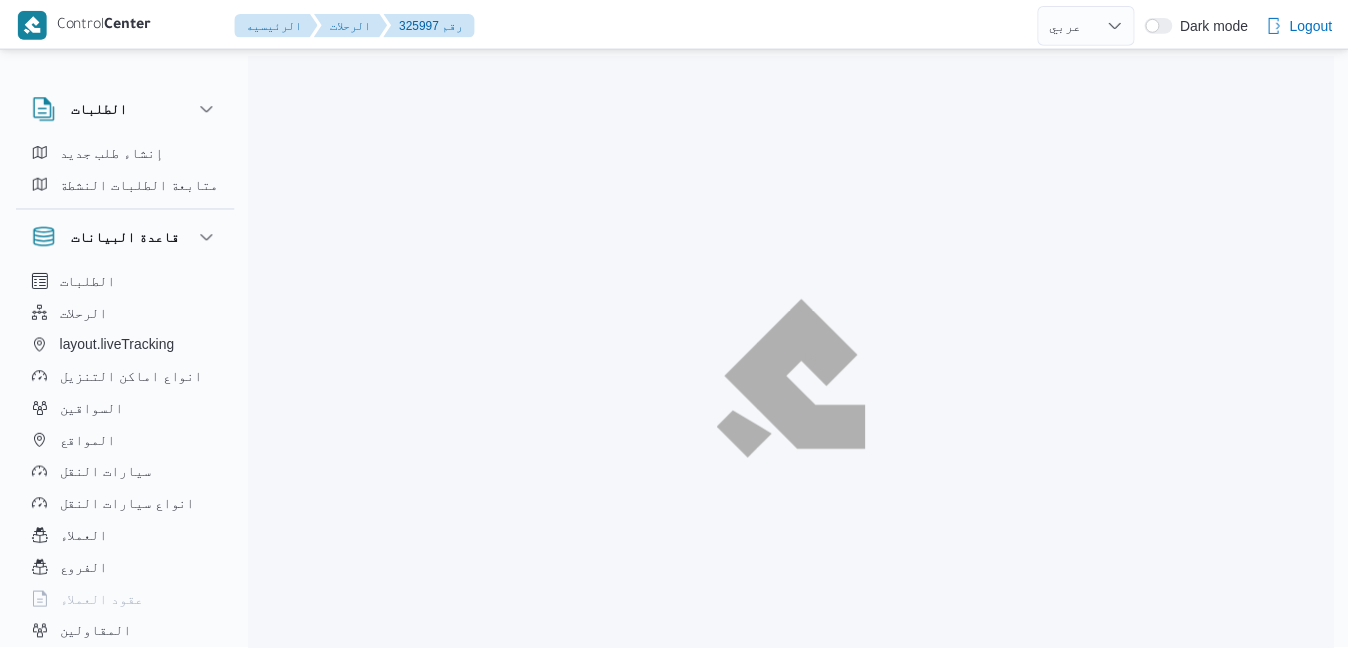 scroll, scrollTop: 0, scrollLeft: 0, axis: both 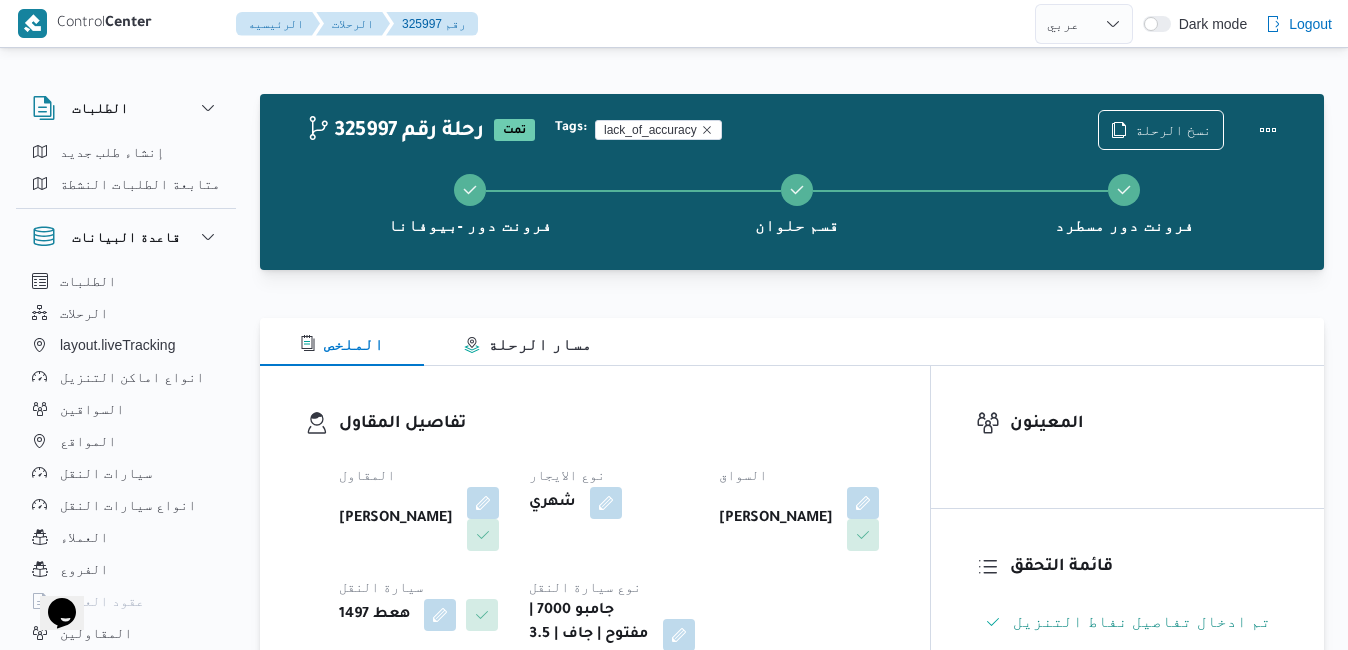 click on "تفاصيل المقاول المقاول [PERSON_NAME] نوع الايجار شهري السواق [PERSON_NAME] سيارة النقل هعط 1497 نوع سيارة النقل جامبو 7000 | مفتوح | جاف | 3.5 طن" at bounding box center (595, 541) 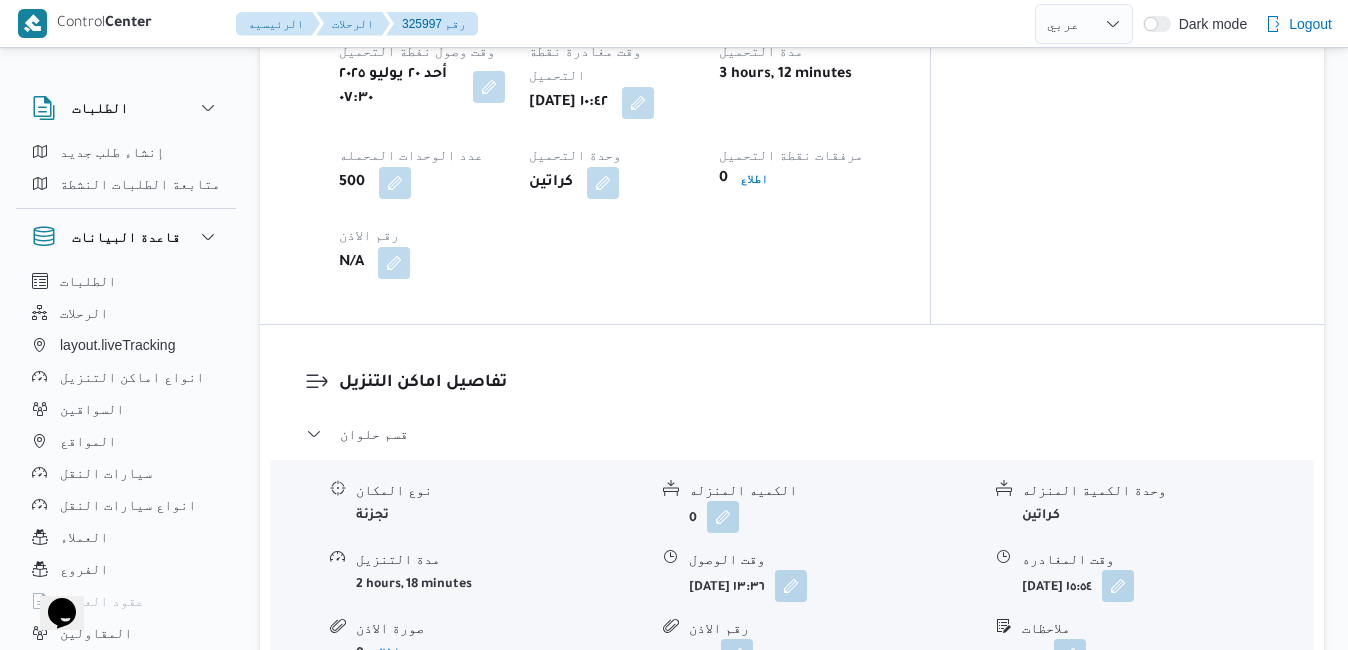 scroll, scrollTop: 1560, scrollLeft: 0, axis: vertical 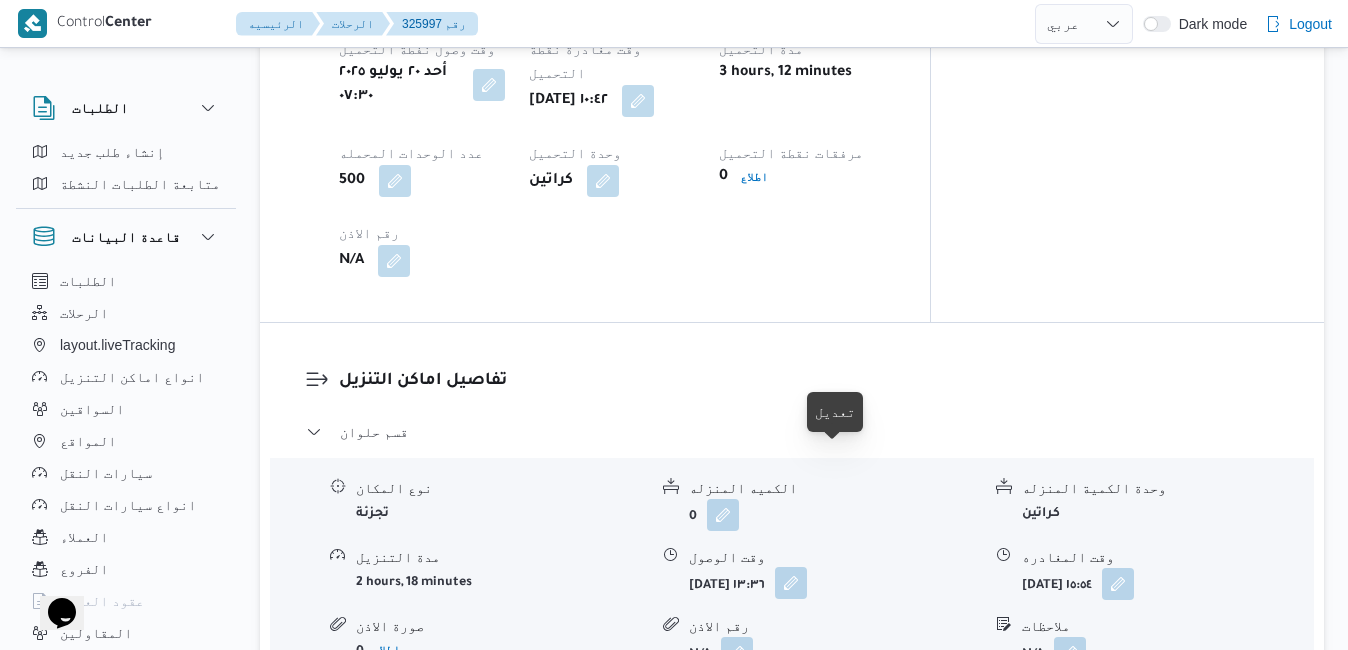 click at bounding box center [791, 583] 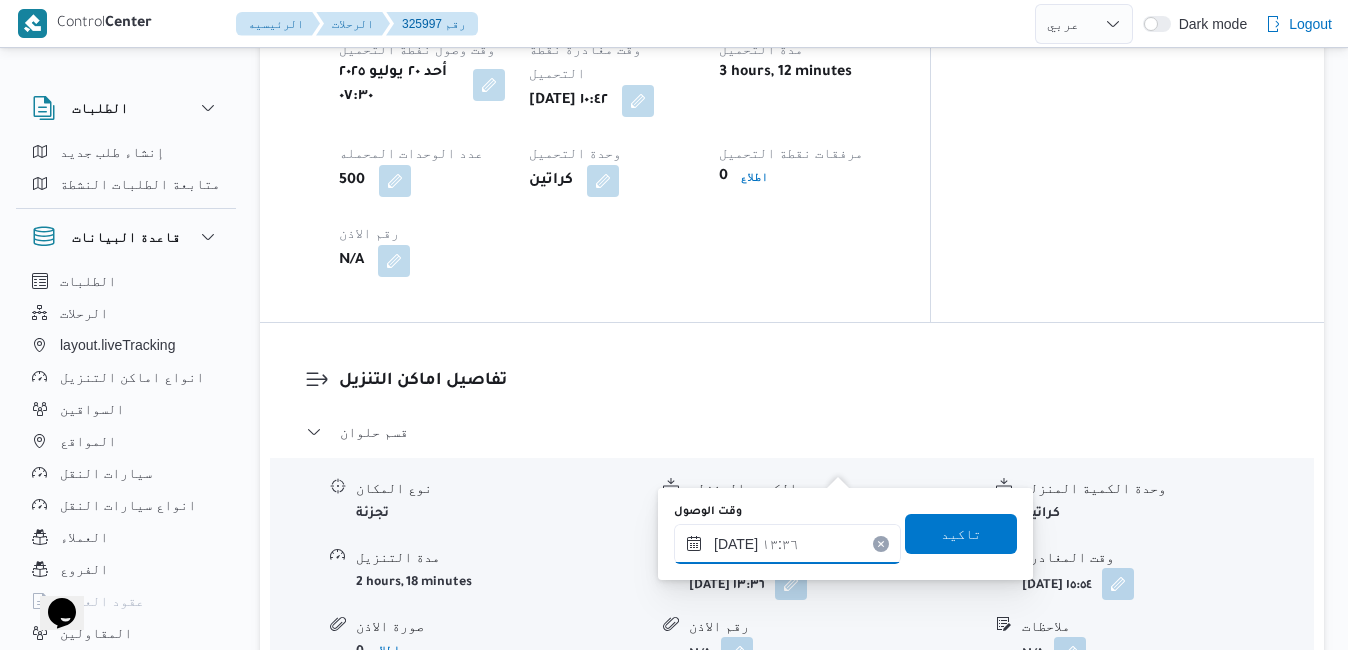 click on "٢٠/٠٧/٢٠٢٥ ١٣:٣٦" at bounding box center (787, 544) 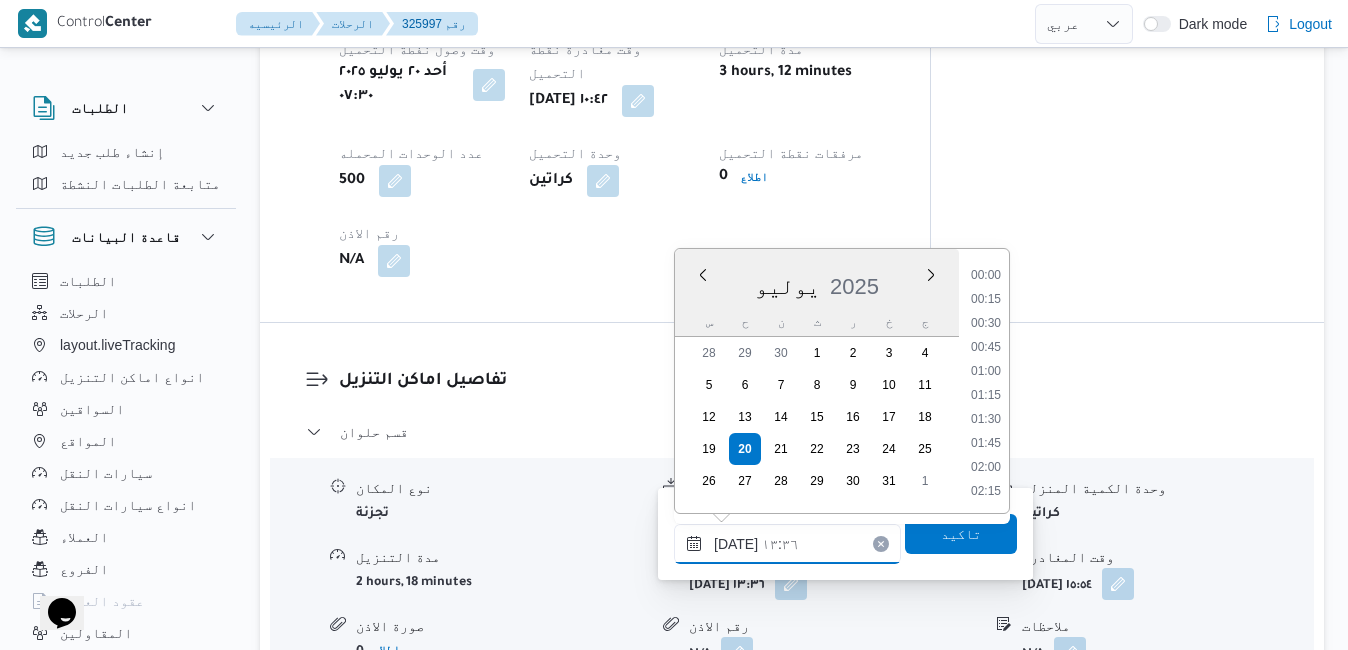 scroll, scrollTop: 1174, scrollLeft: 0, axis: vertical 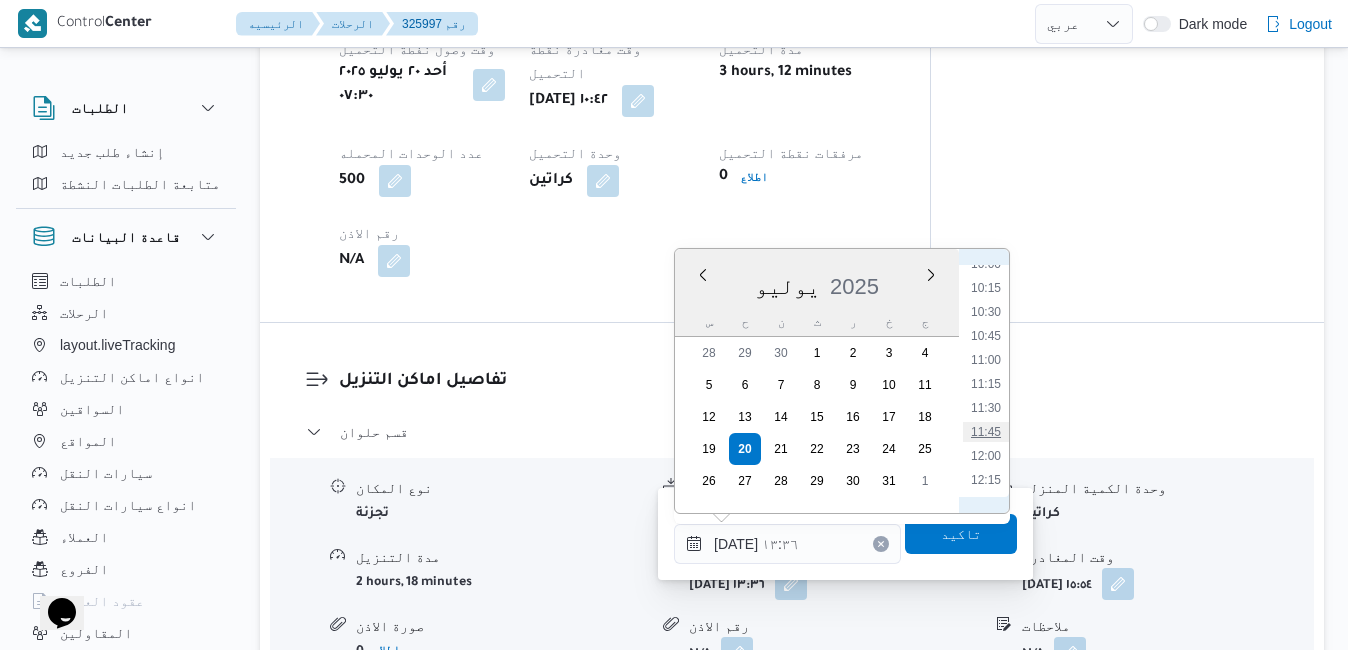 click on "11:45" at bounding box center [986, 432] 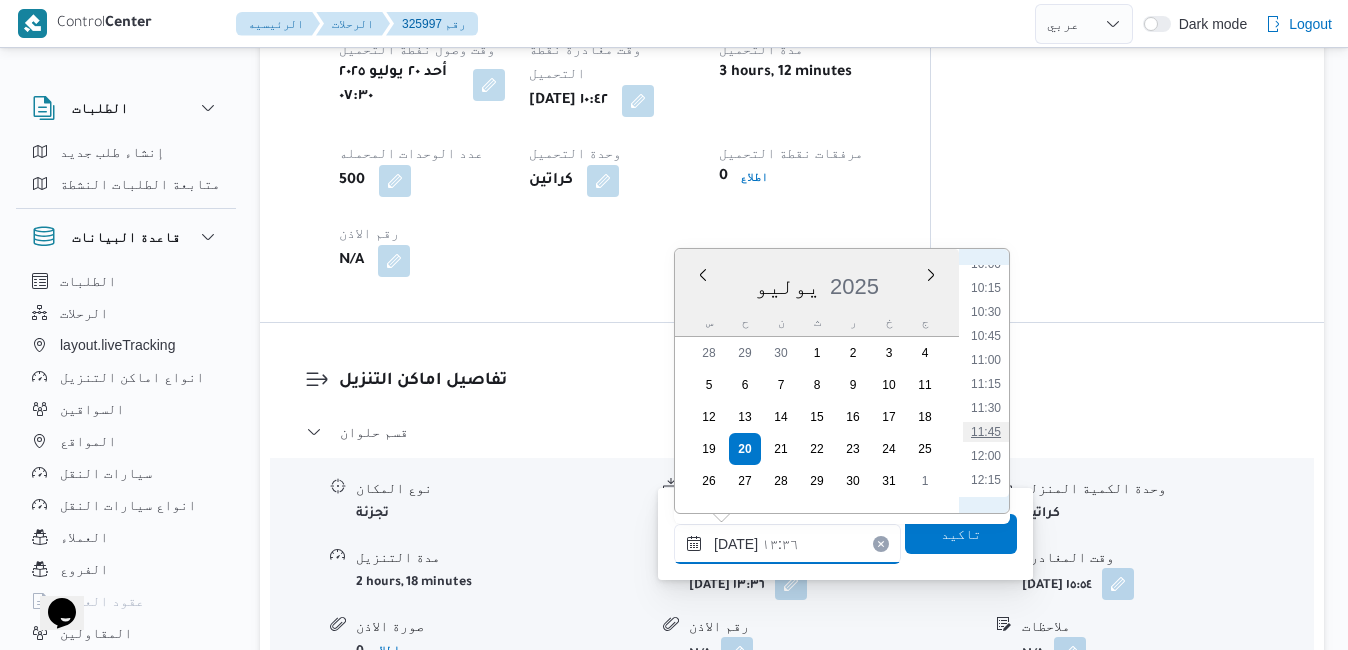 type on "٢٠/٠٧/٢٠٢٥ ١١:٤٥" 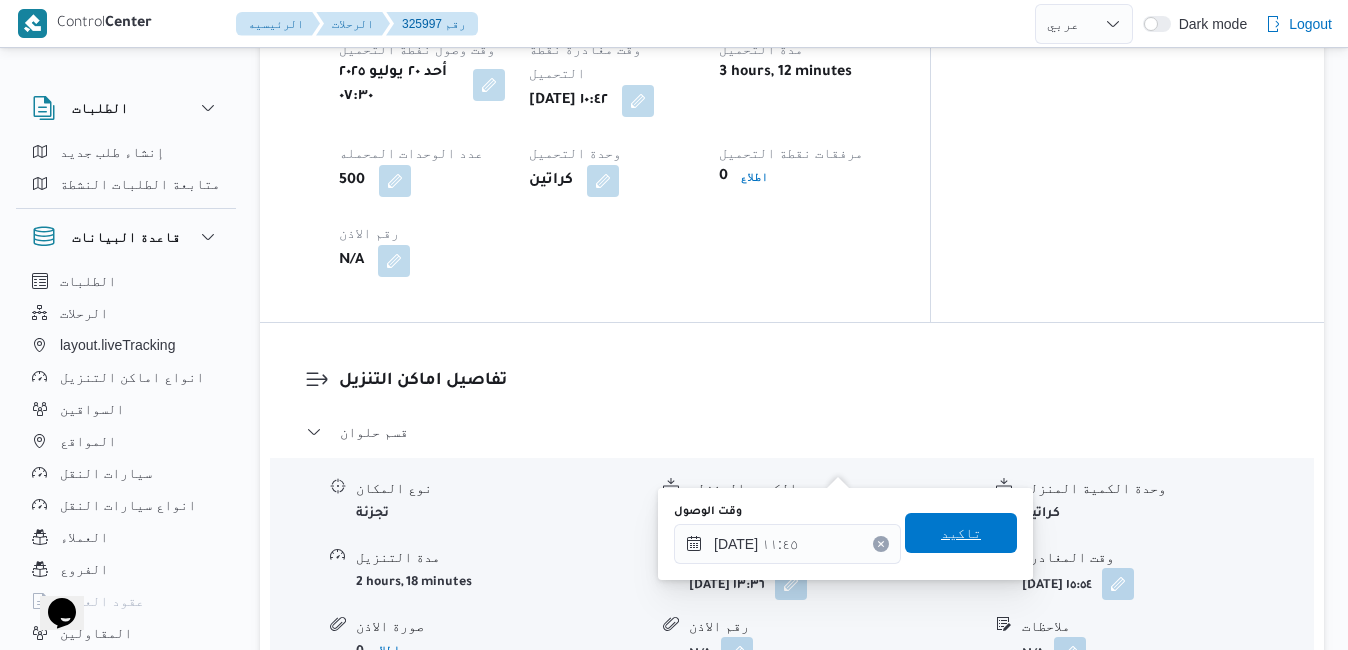 click on "تاكيد" at bounding box center [961, 533] 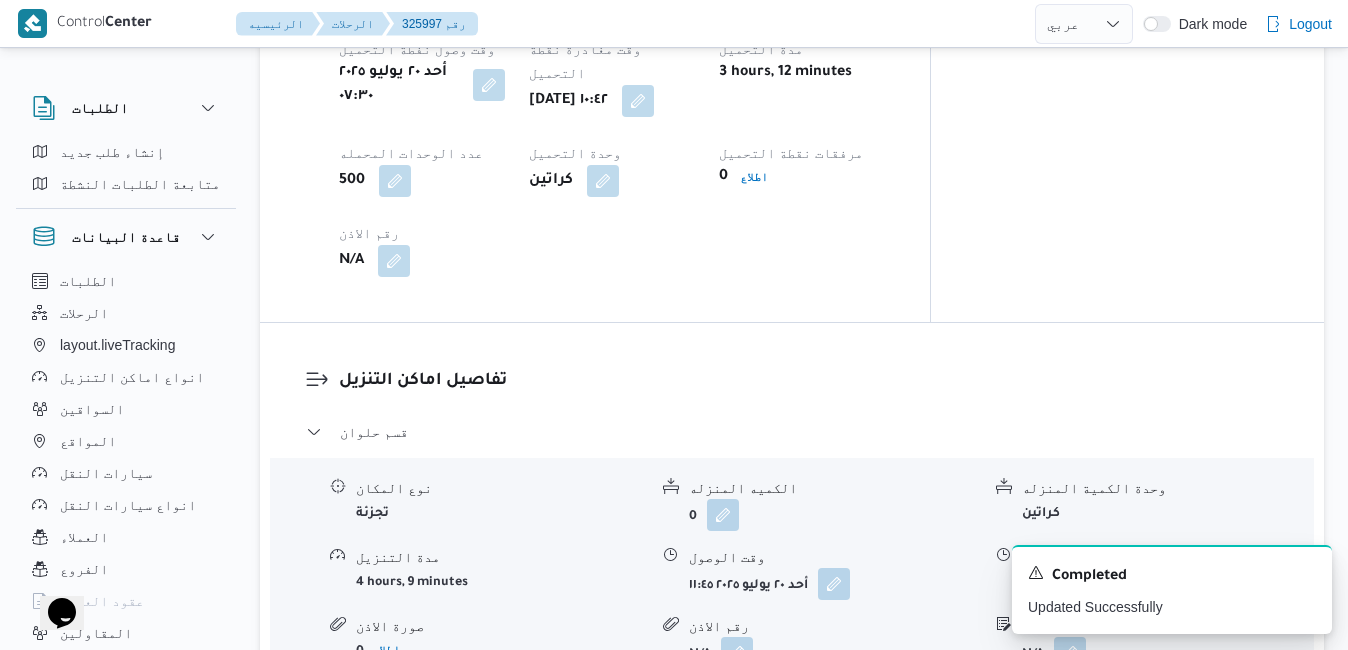 click on "مركز الخانكة -
فرونت دور مسطرد" at bounding box center [792, 716] 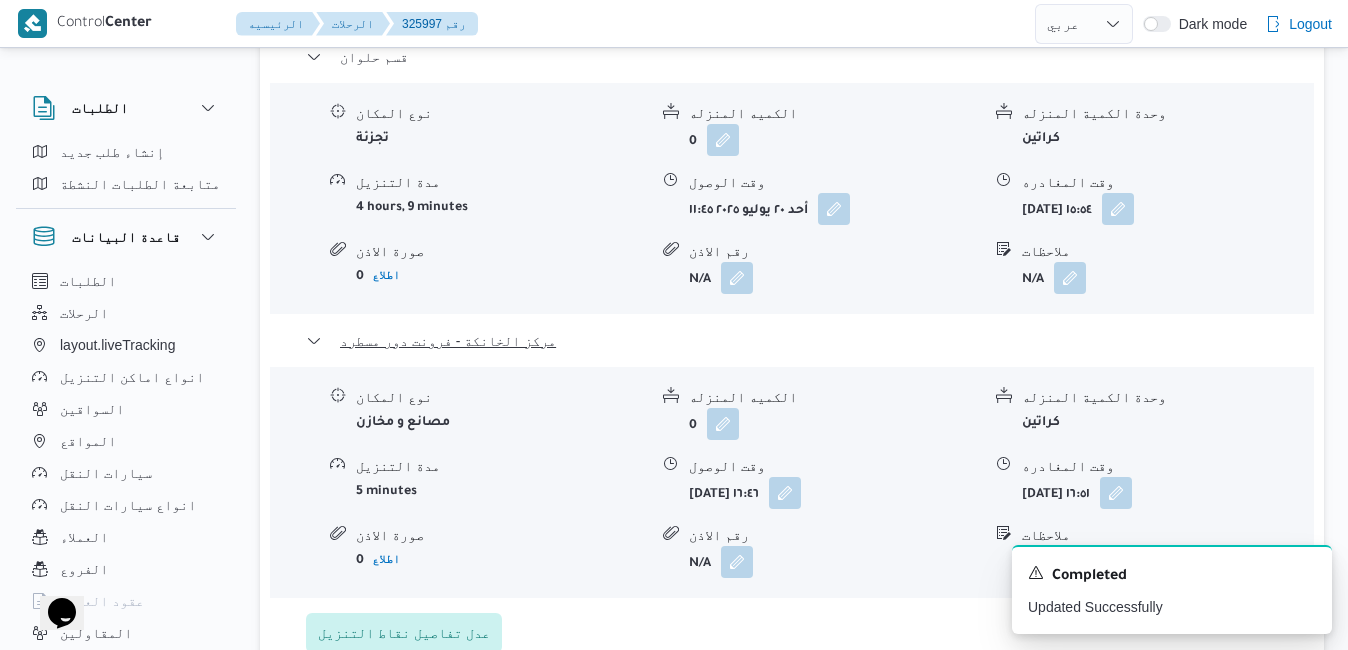 scroll, scrollTop: 1960, scrollLeft: 0, axis: vertical 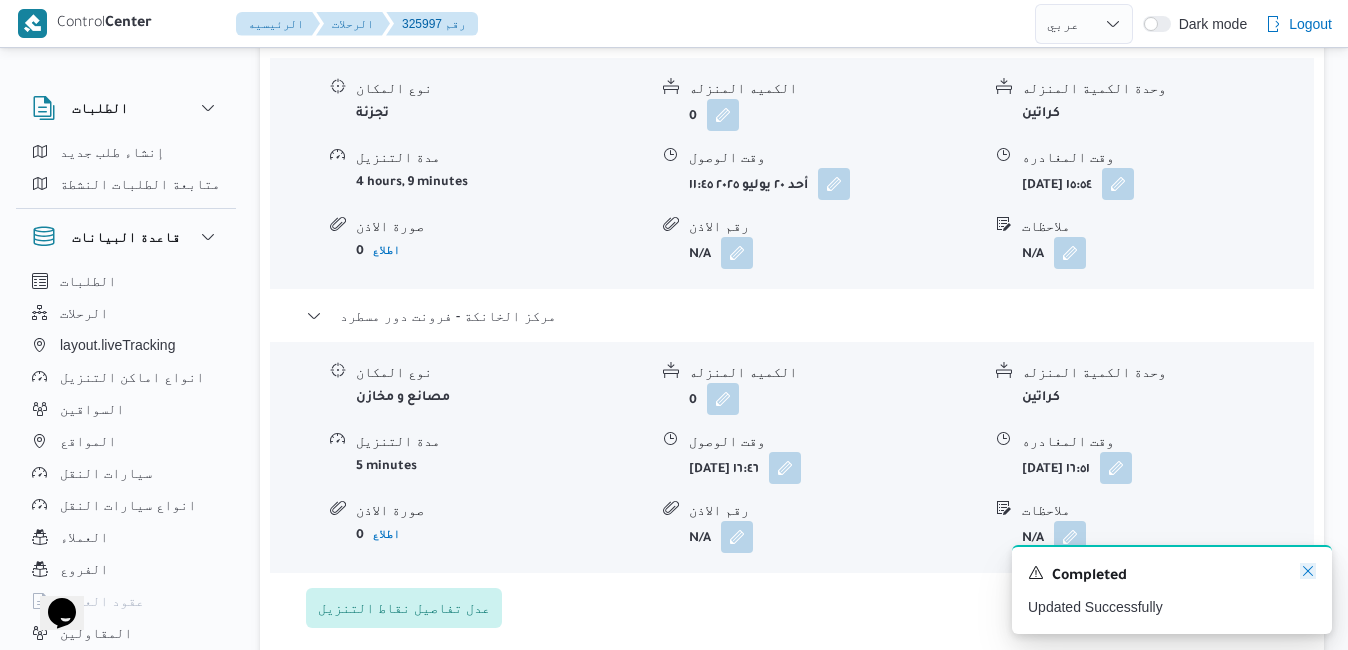 click 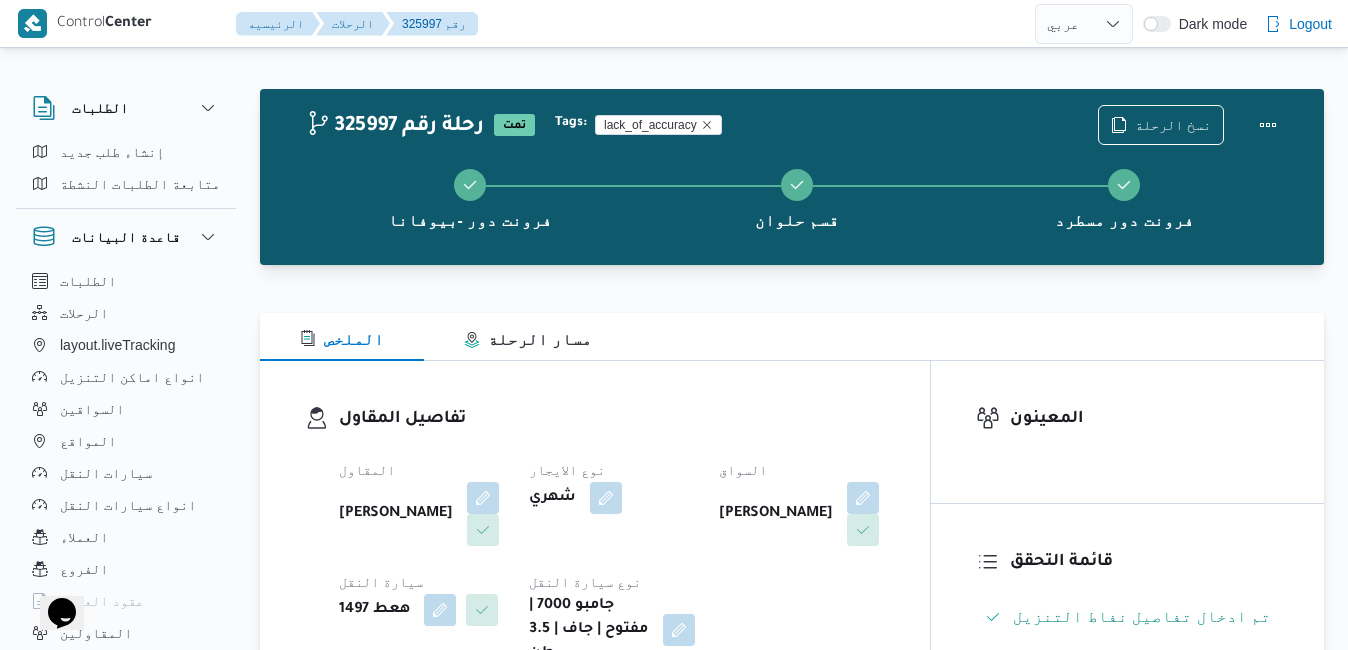 scroll, scrollTop: 0, scrollLeft: 0, axis: both 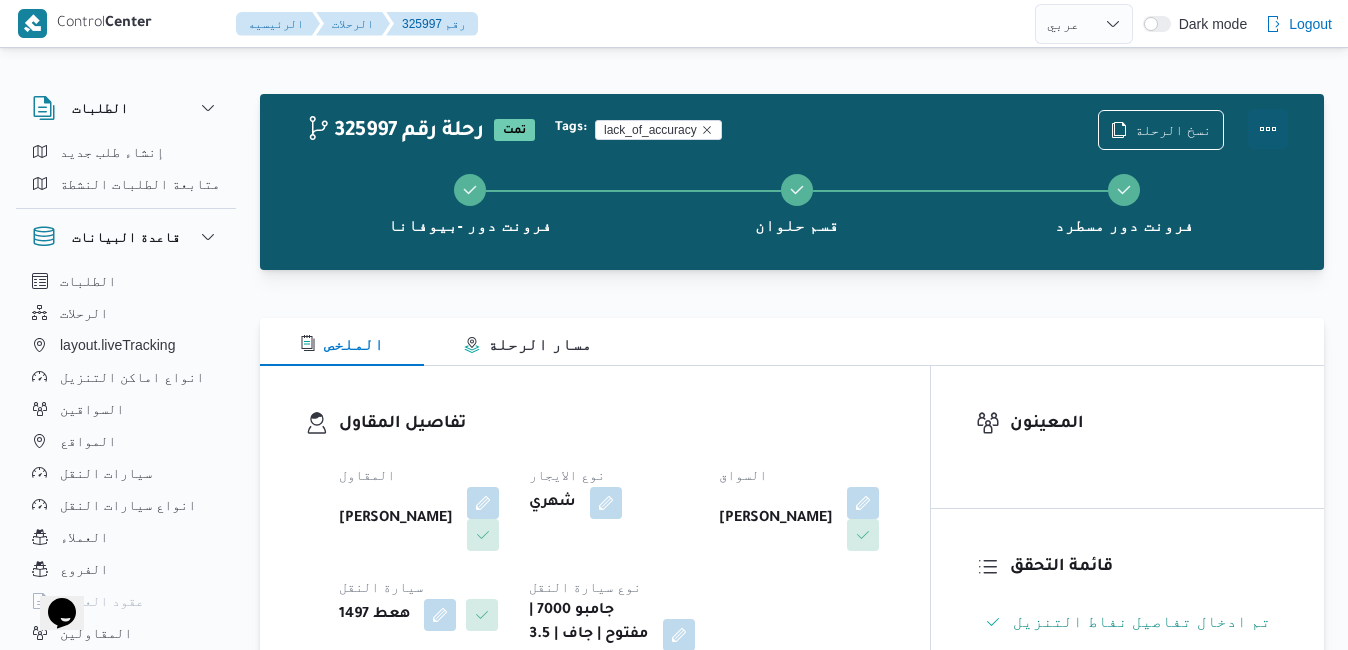 click at bounding box center [1268, 129] 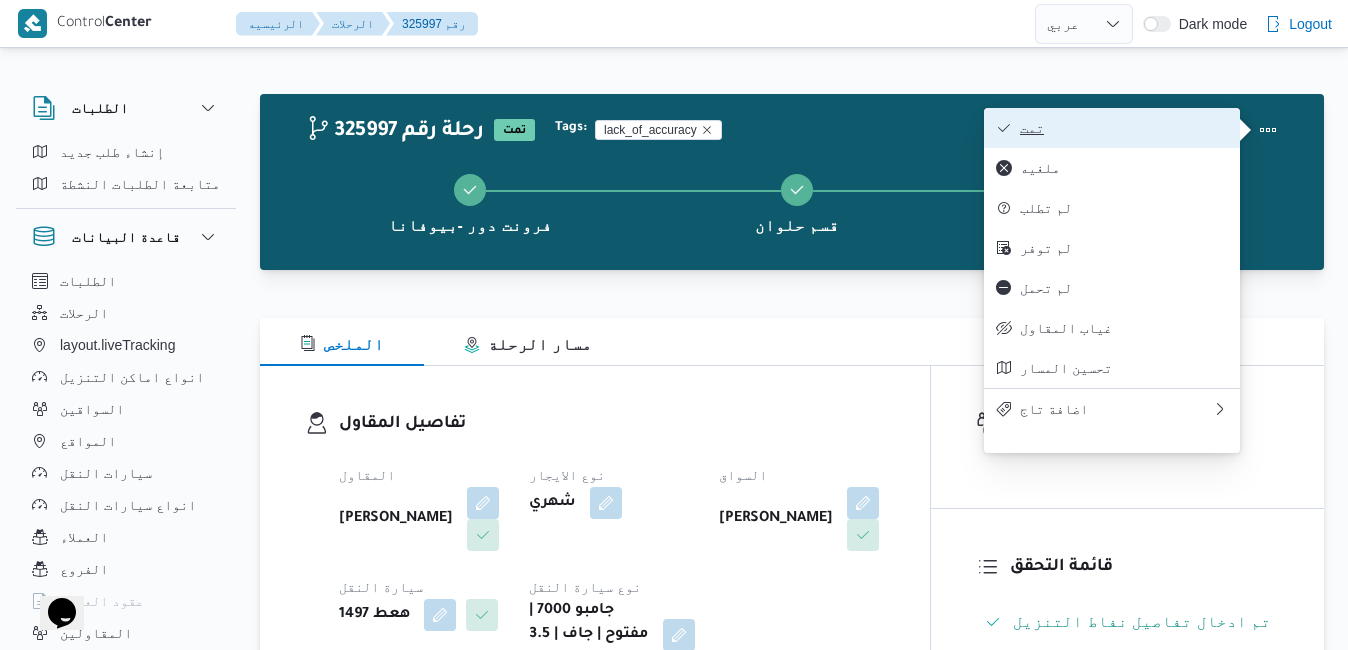 click on "تمت" at bounding box center (1124, 128) 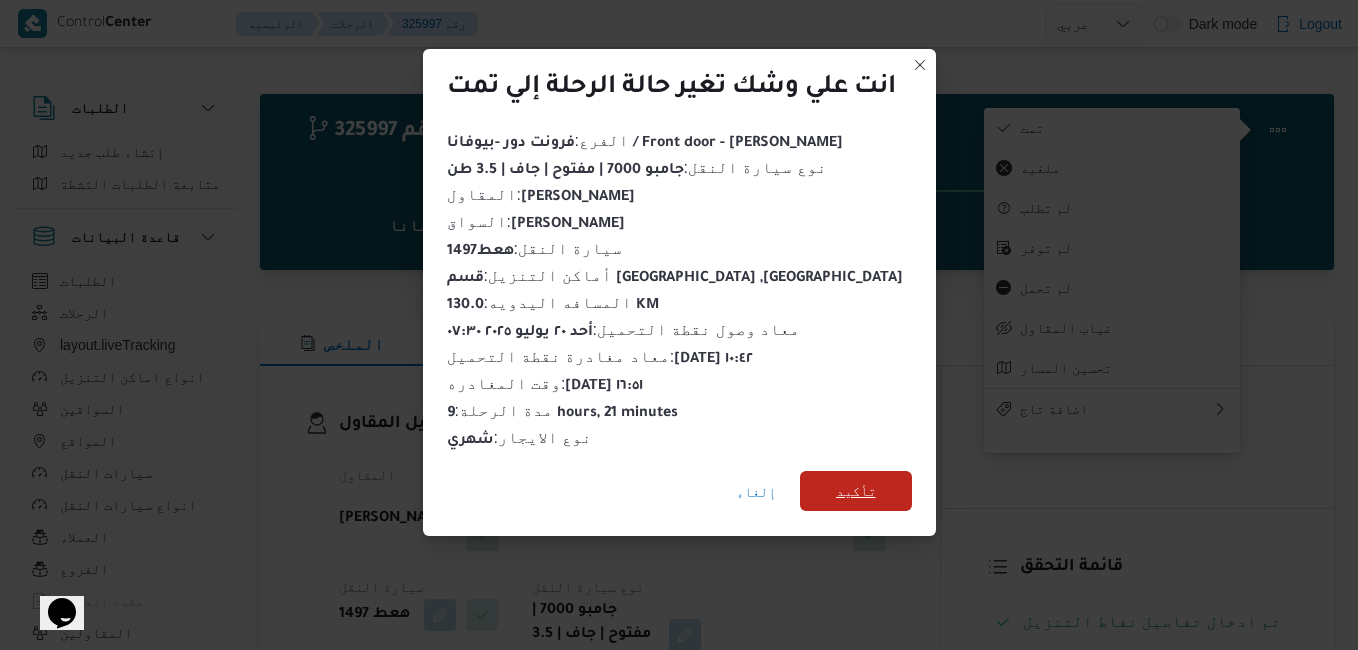 click on "تأكيد" at bounding box center (856, 491) 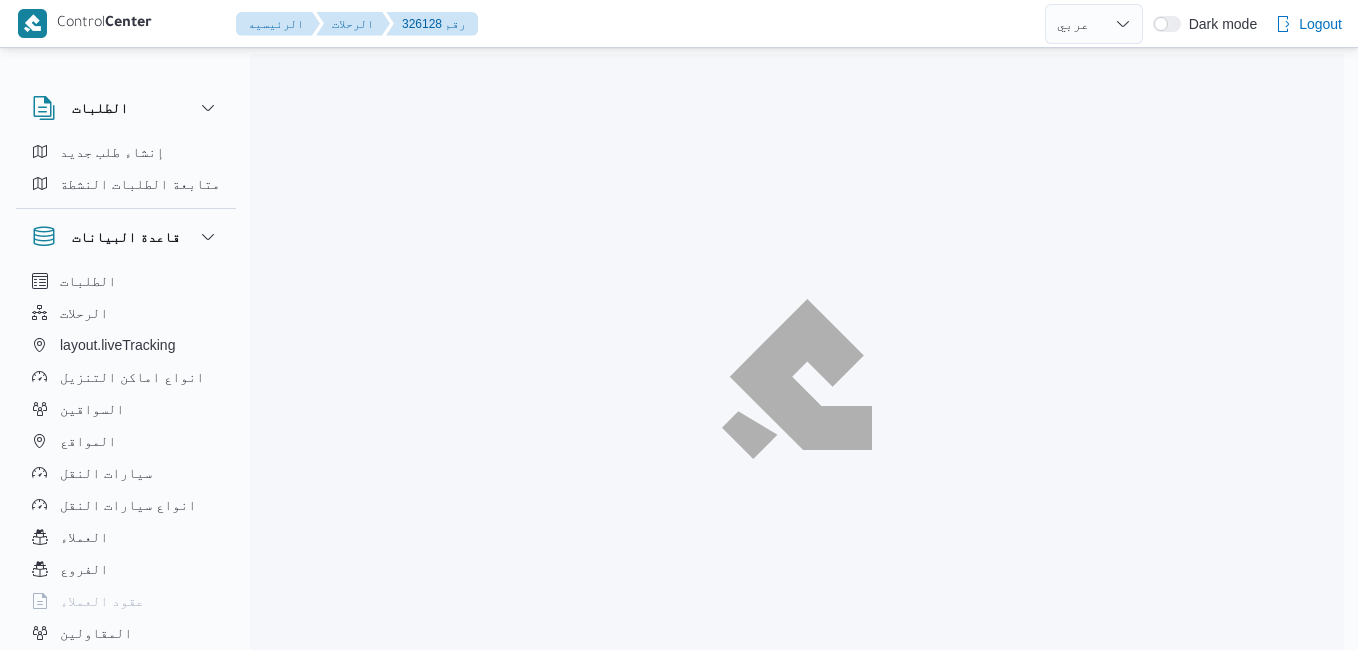 select on "ar" 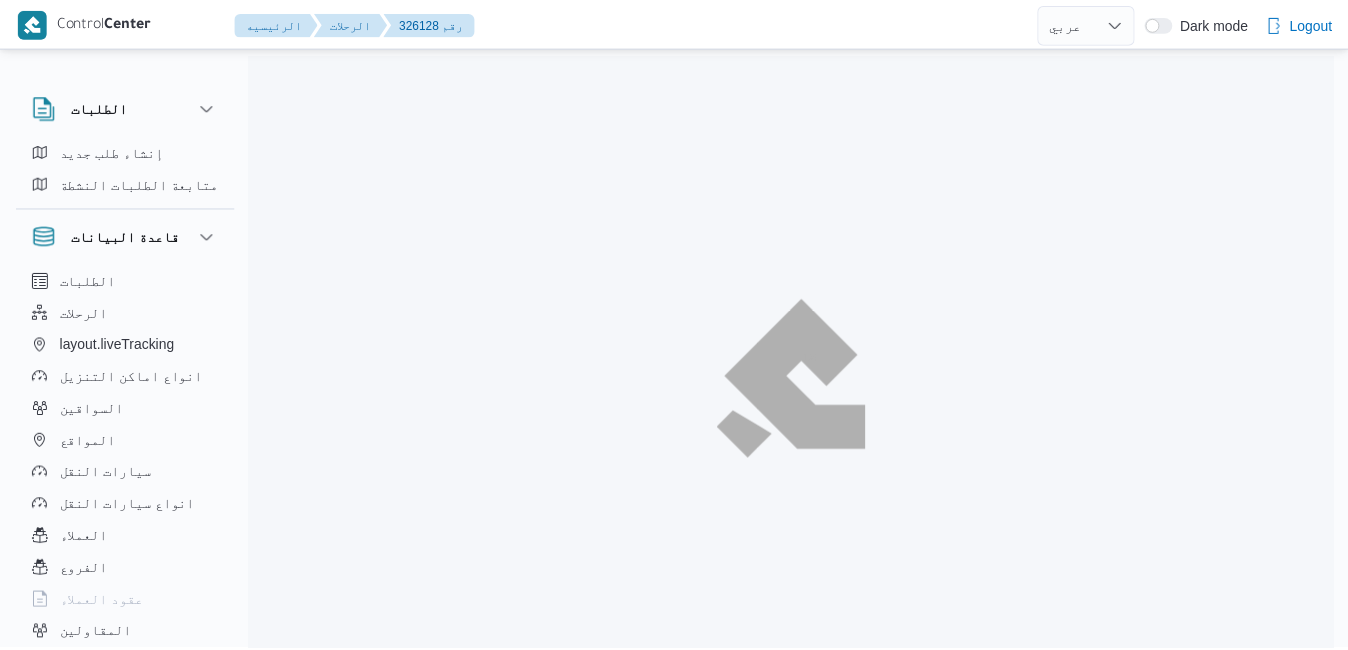 scroll, scrollTop: 0, scrollLeft: 0, axis: both 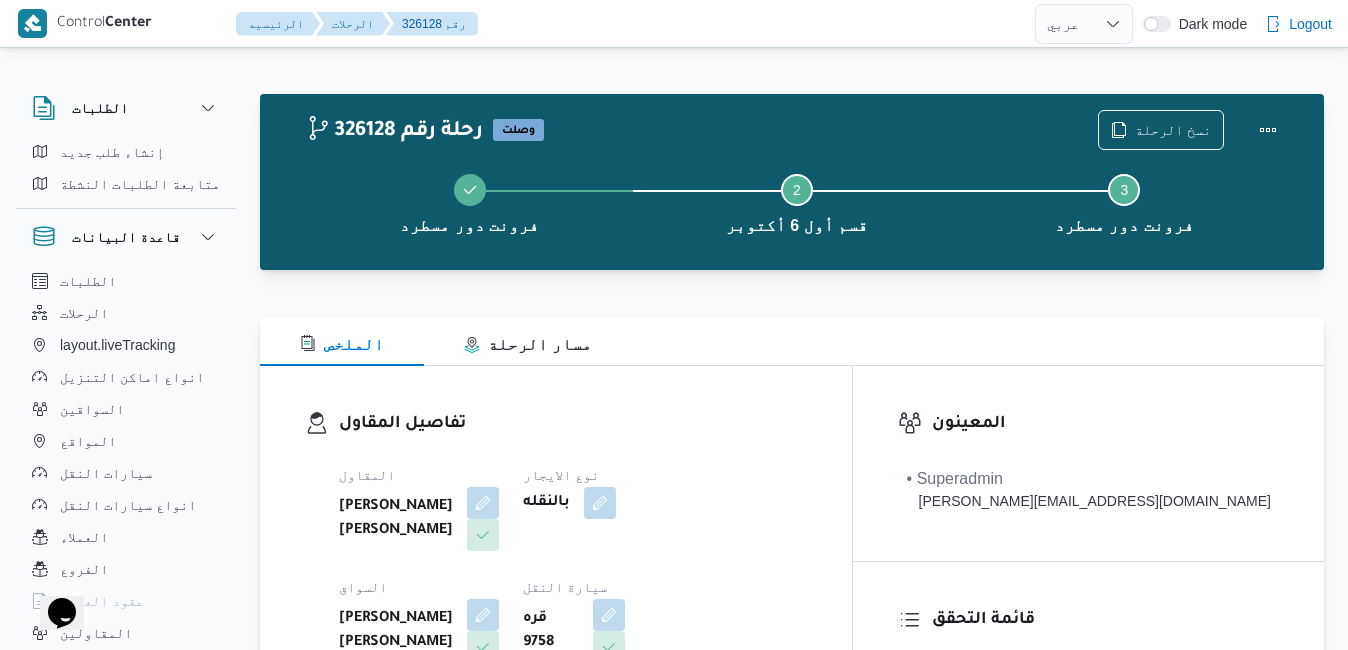 click on "[PERSON_NAME] [PERSON_NAME] نوع الايجار بالنقله السواق [PERSON_NAME] [PERSON_NAME] سيارة النقل قره 9758 نوع سيارة النقل دبابة | مغلق | مبرد | 1.5 طن" at bounding box center [573, 623] 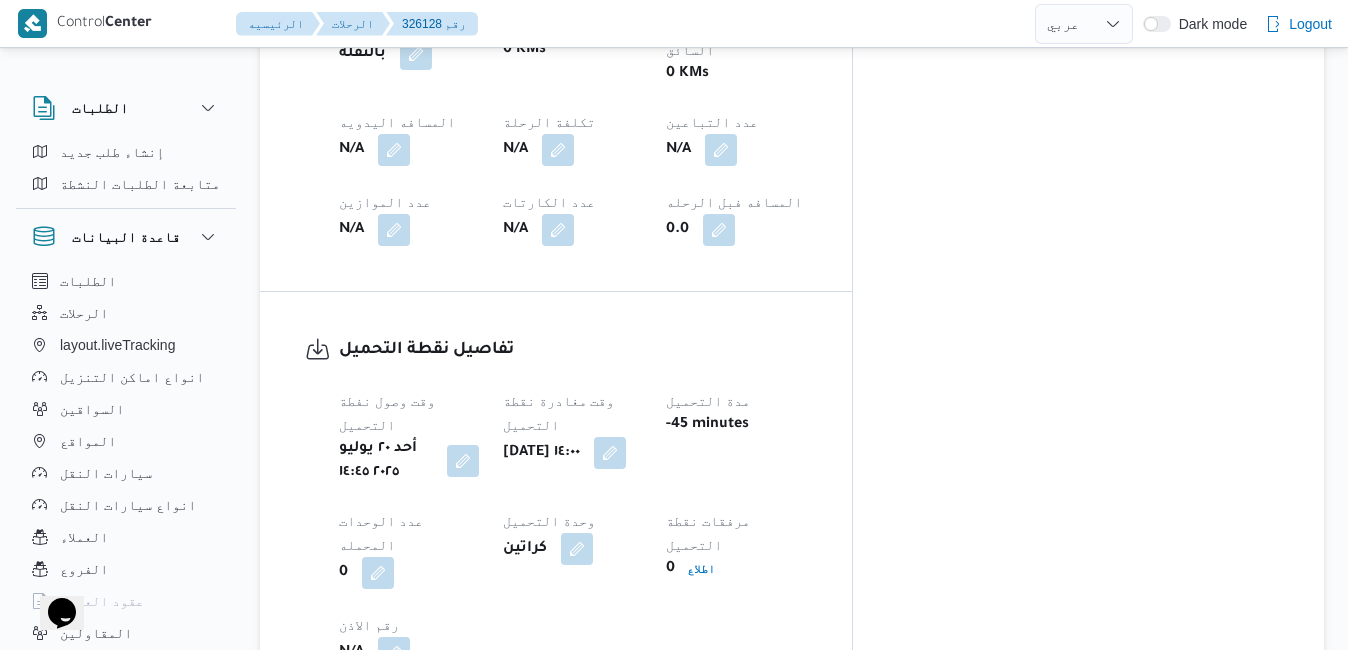 scroll, scrollTop: 1240, scrollLeft: 0, axis: vertical 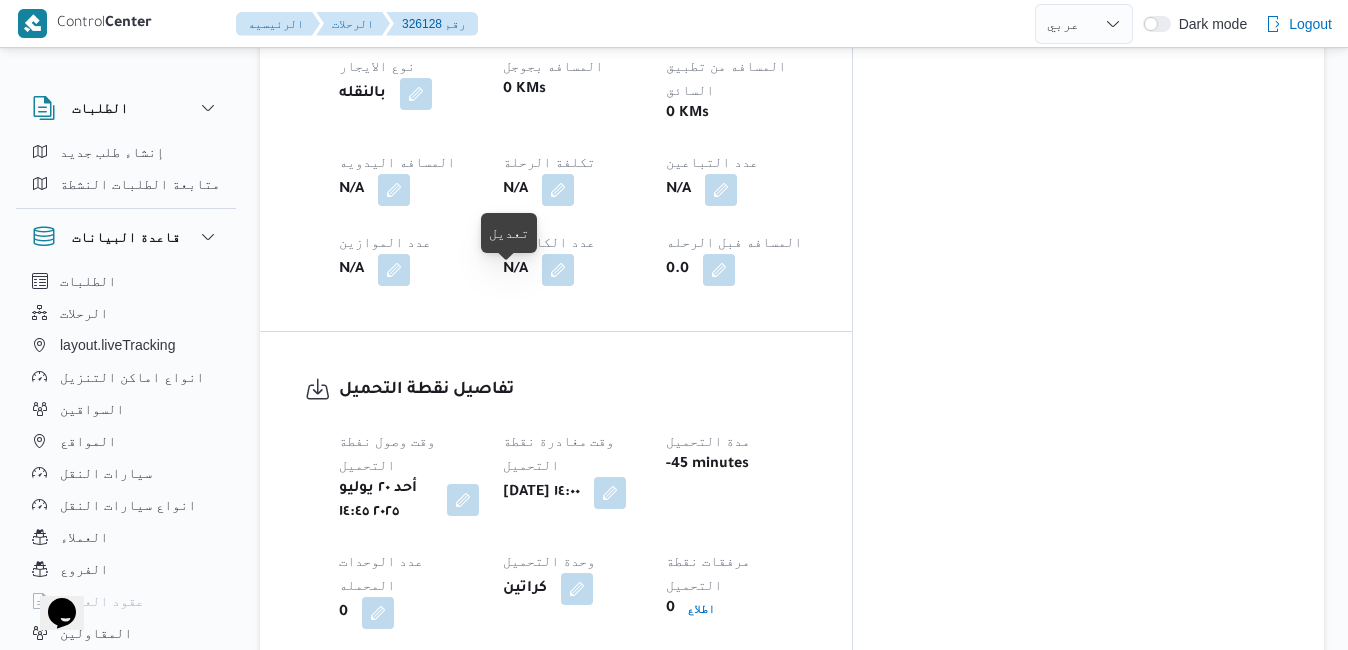 click at bounding box center (463, 500) 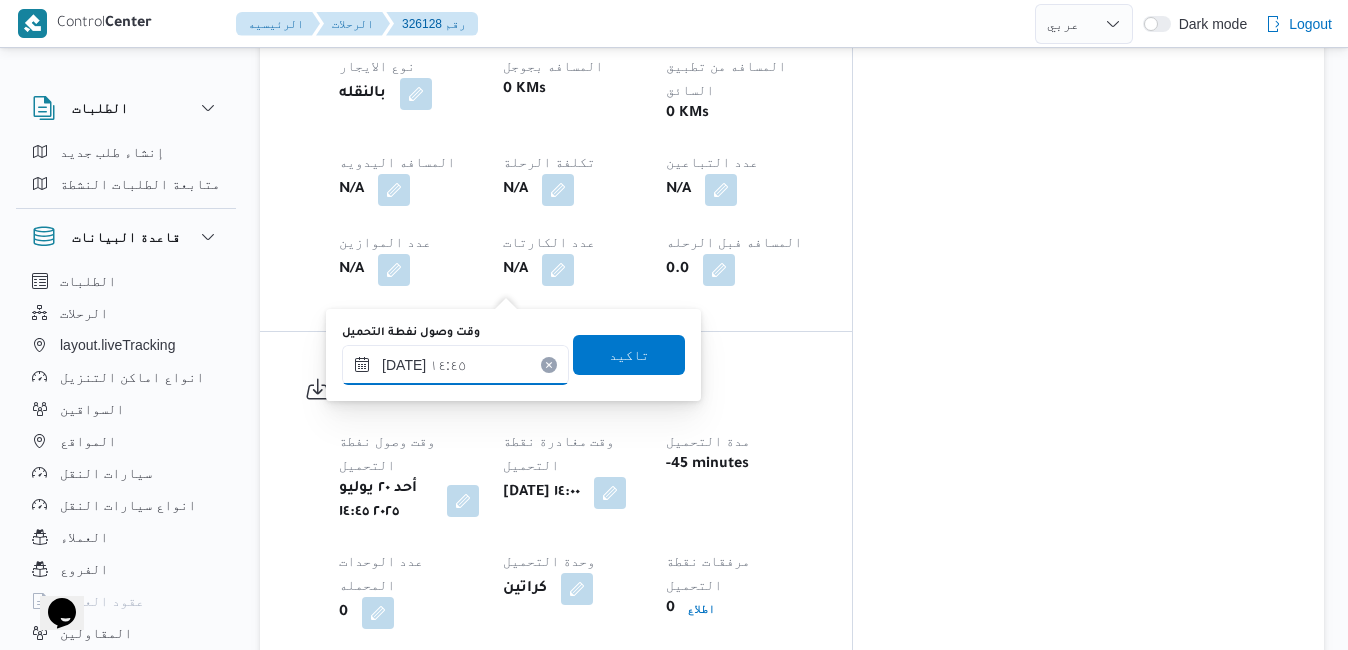 click on "[DATE] ١٤:٤٥" at bounding box center [455, 365] 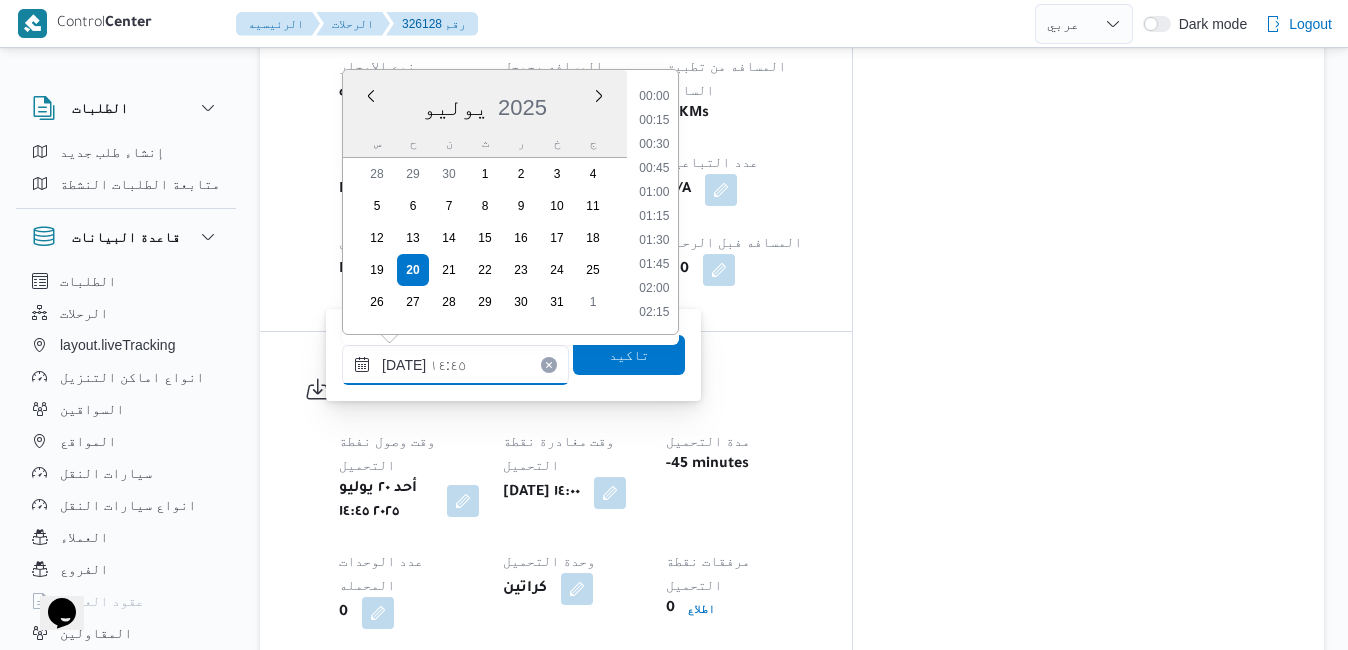 scroll, scrollTop: 1294, scrollLeft: 0, axis: vertical 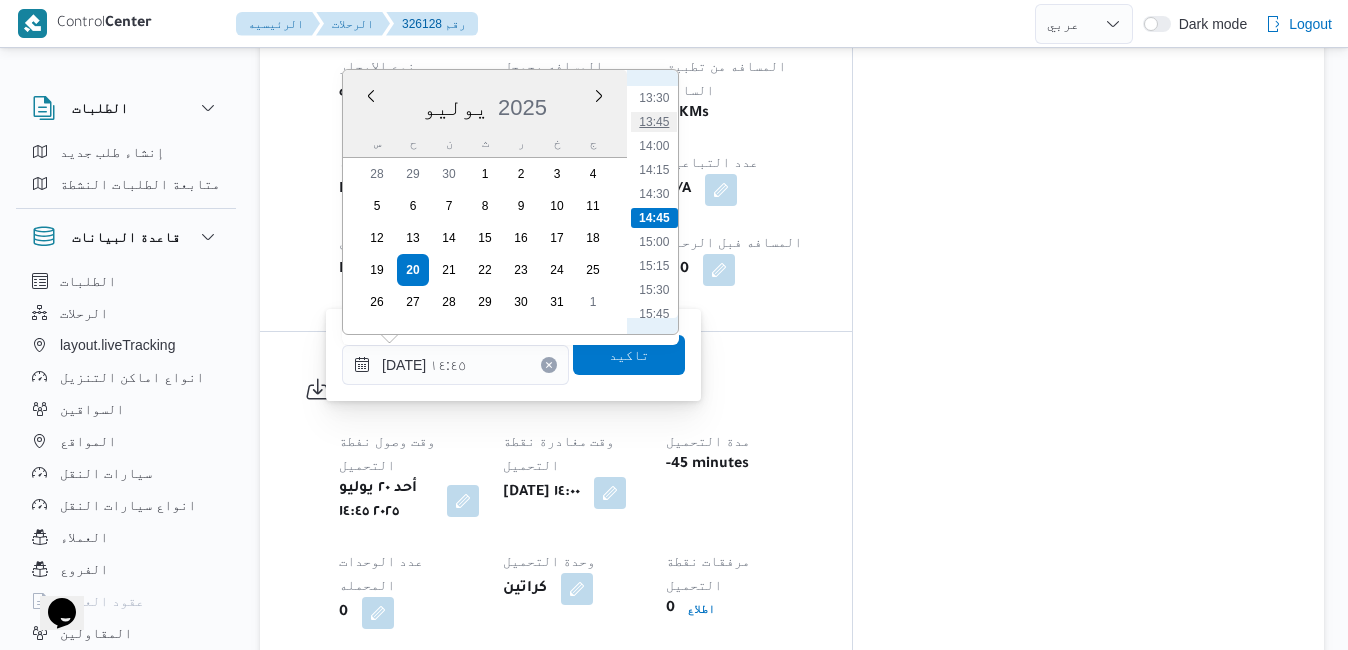 click on "13:45" at bounding box center (654, 122) 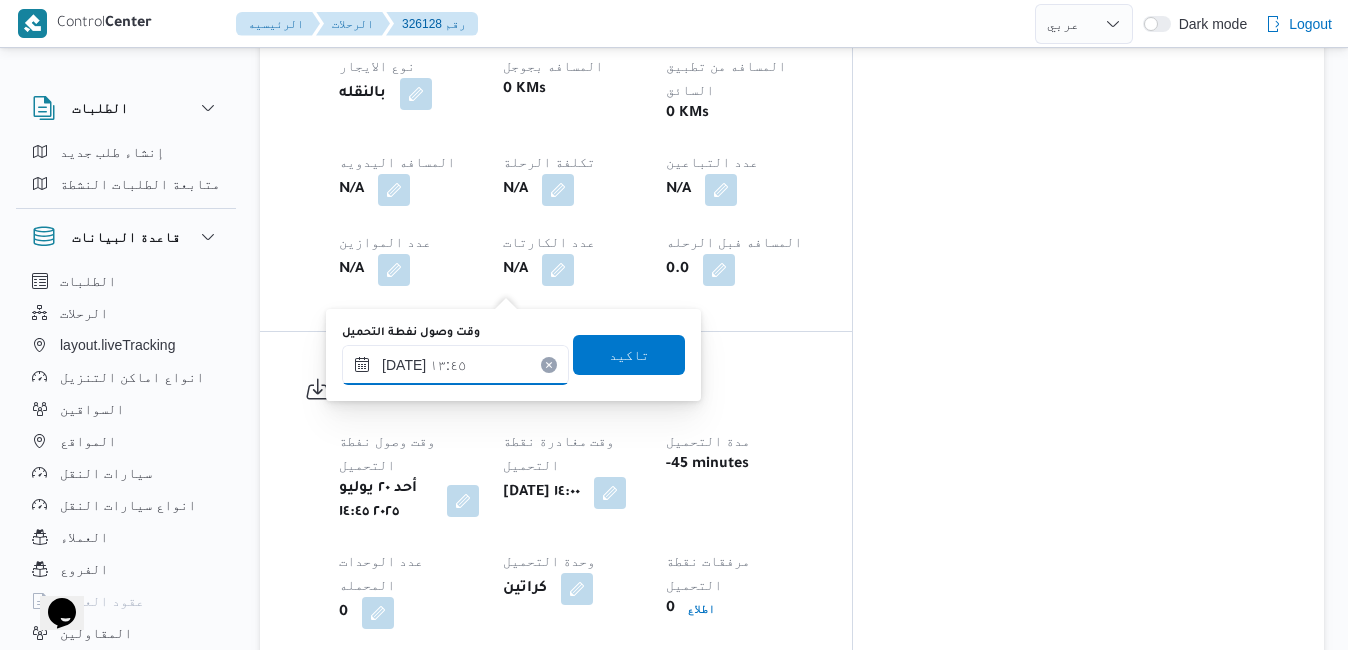 click on "[DATE] ١٣:٤٥" at bounding box center [455, 365] 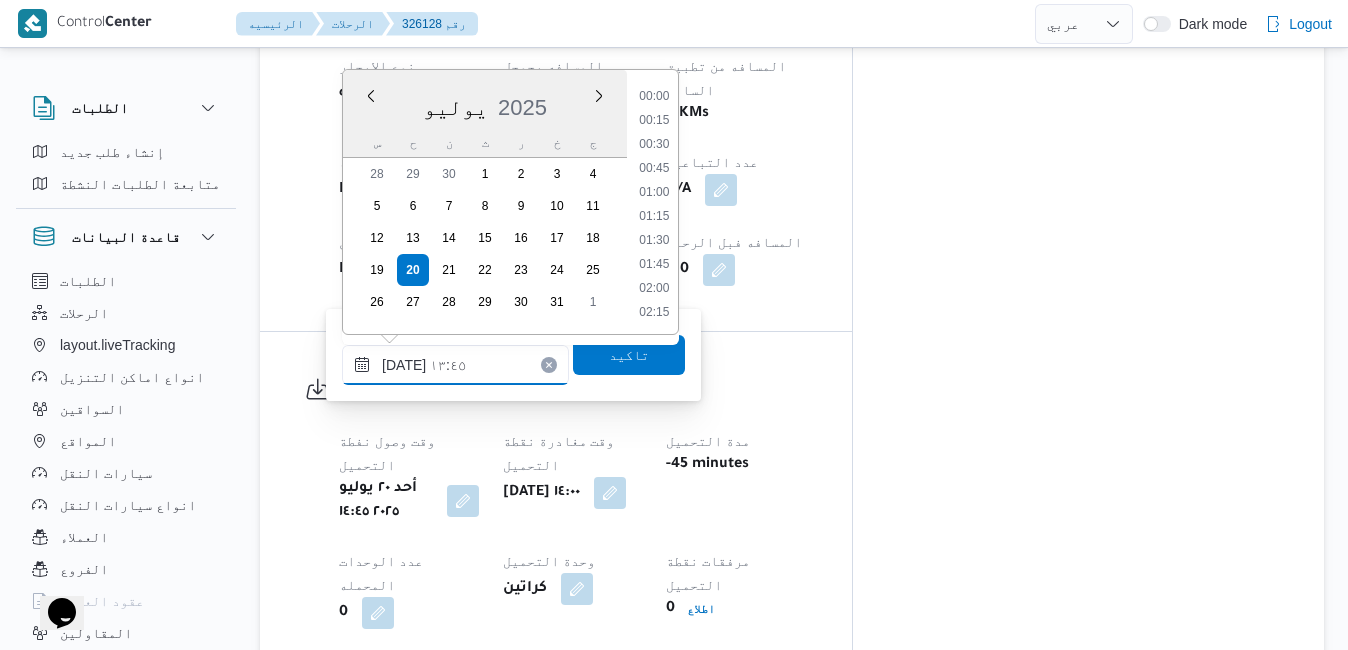 scroll, scrollTop: 1198, scrollLeft: 0, axis: vertical 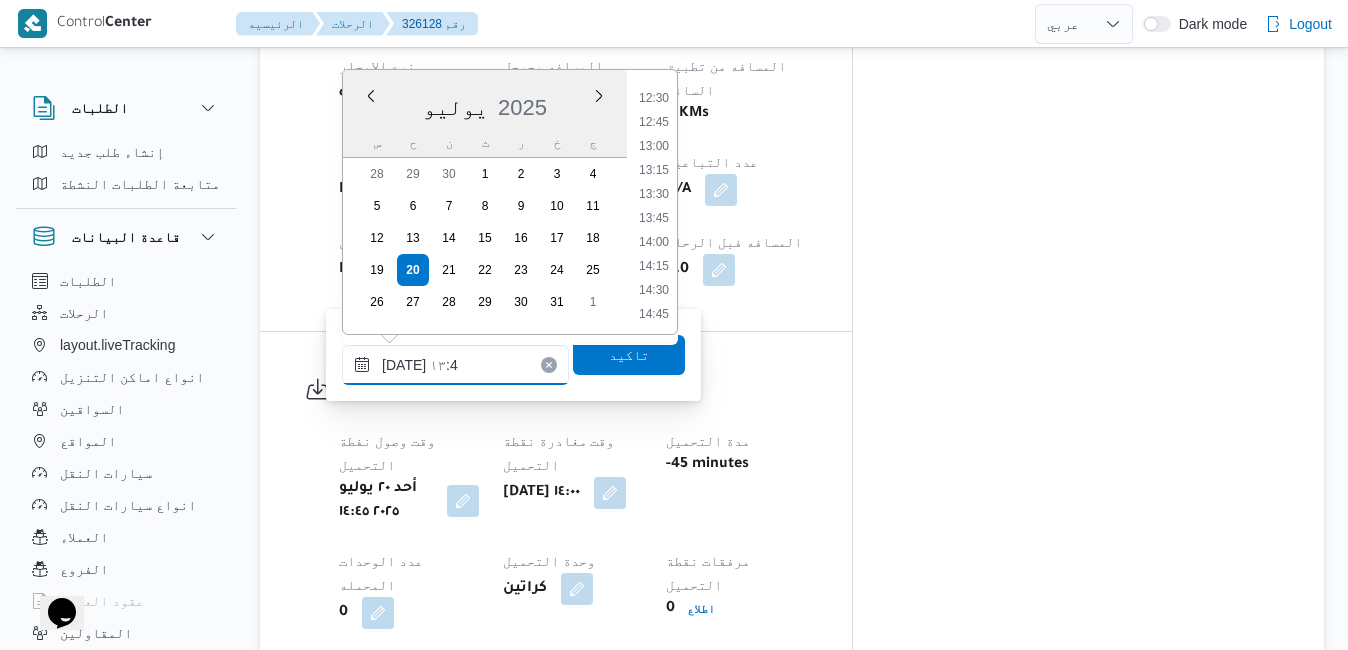 type on "[DATE] ١٣:40" 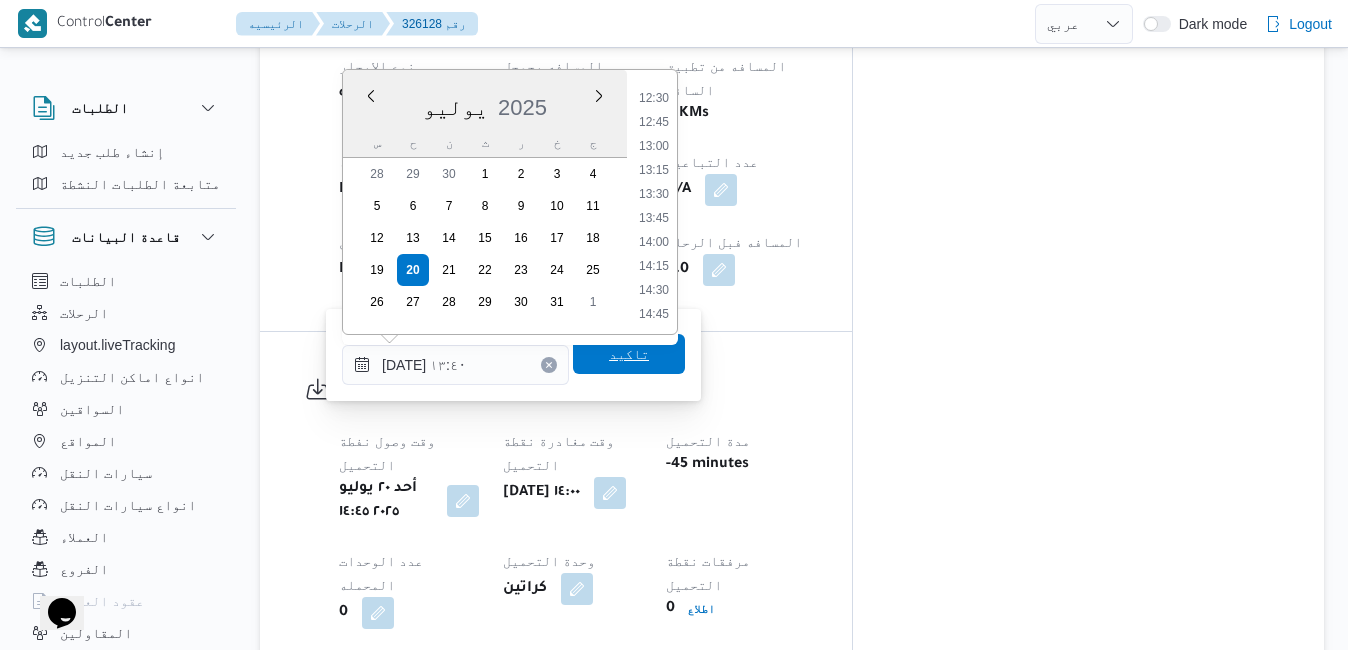click on "تاكيد" at bounding box center (629, 354) 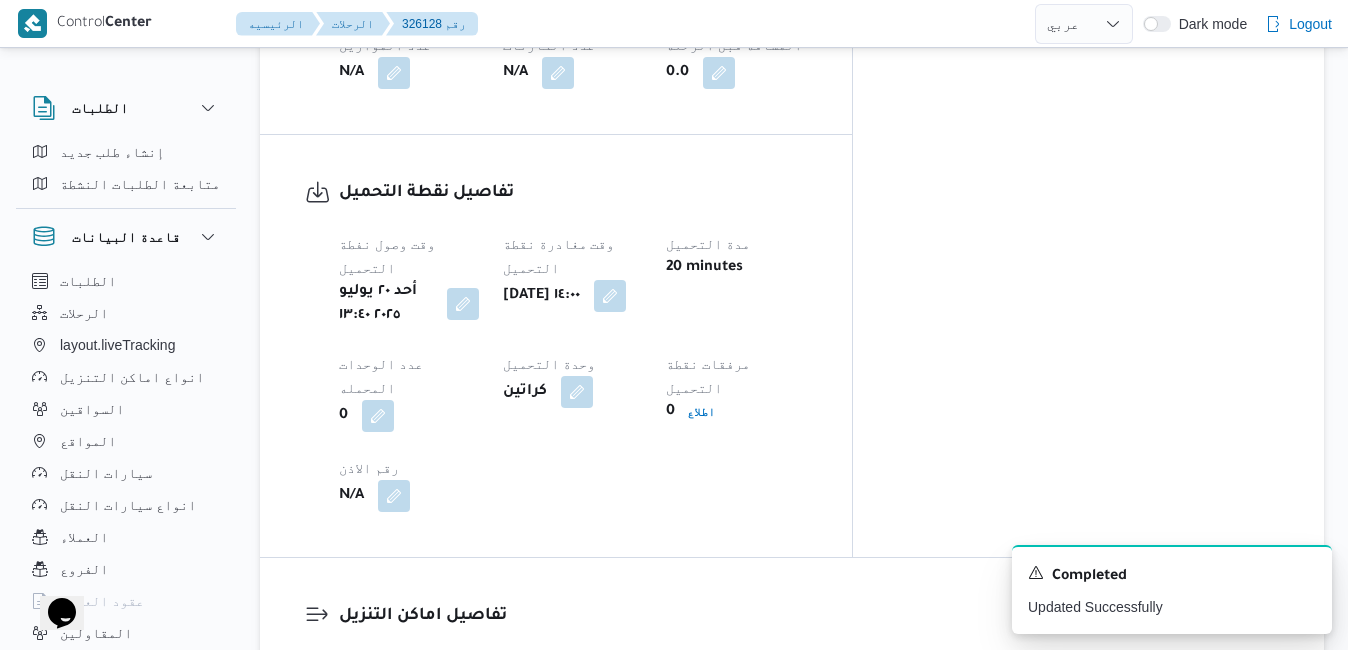 scroll, scrollTop: 1480, scrollLeft: 0, axis: vertical 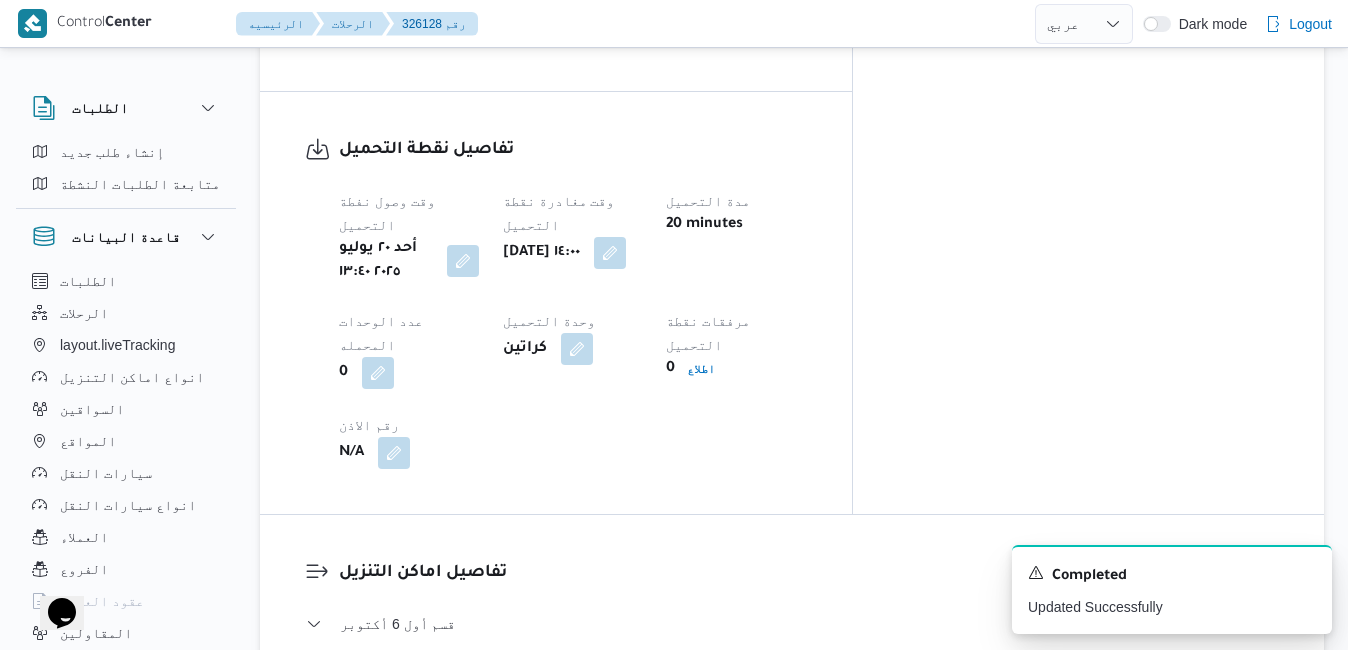 click at bounding box center [737, 775] 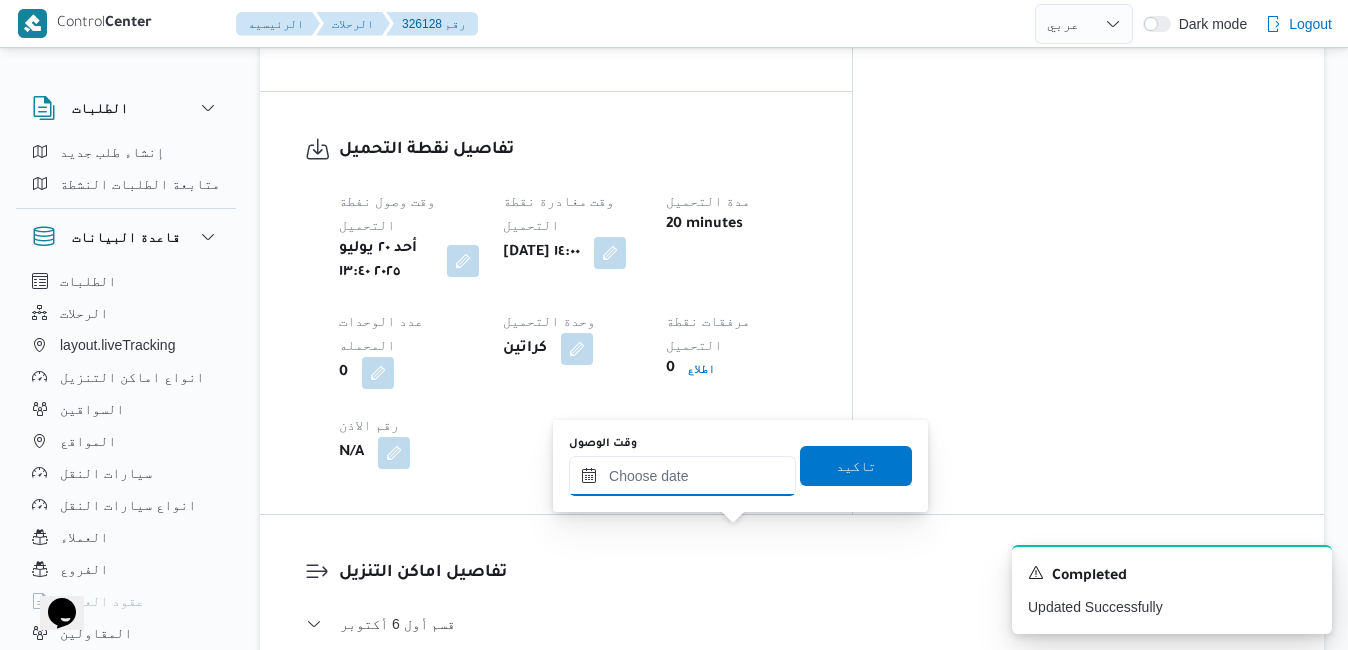 click on "وقت الوصول" at bounding box center [682, 476] 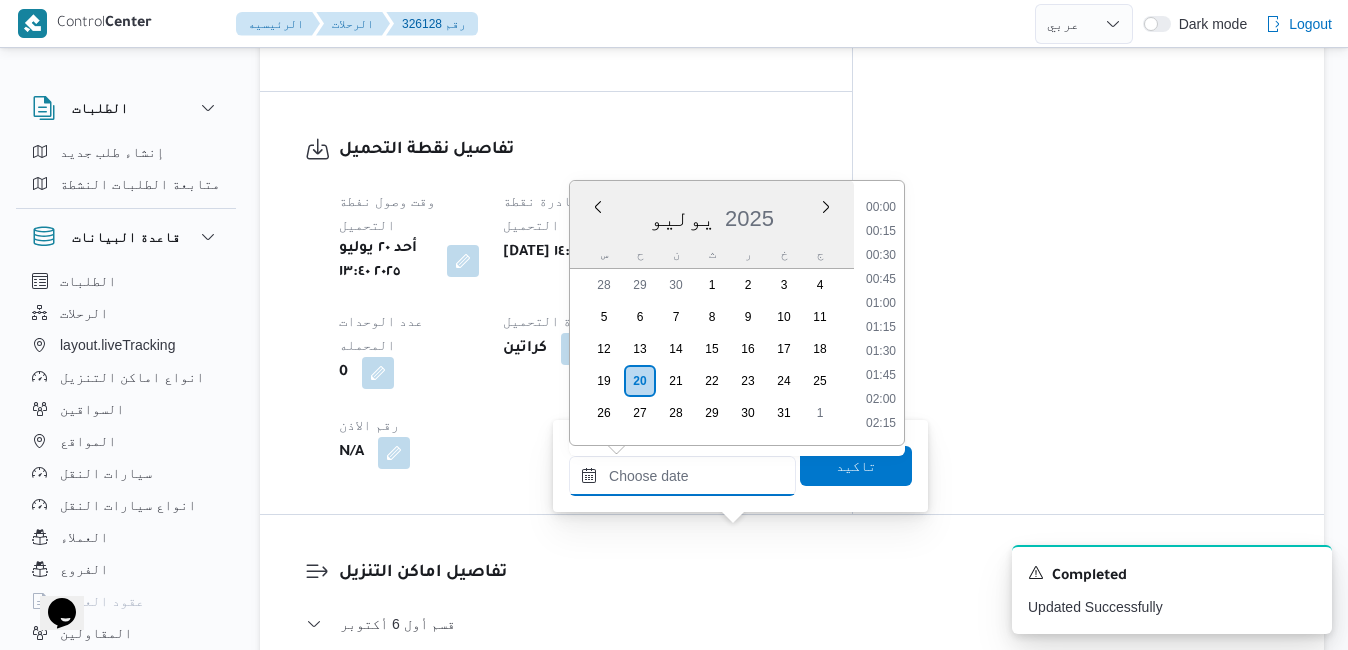 scroll, scrollTop: 1846, scrollLeft: 0, axis: vertical 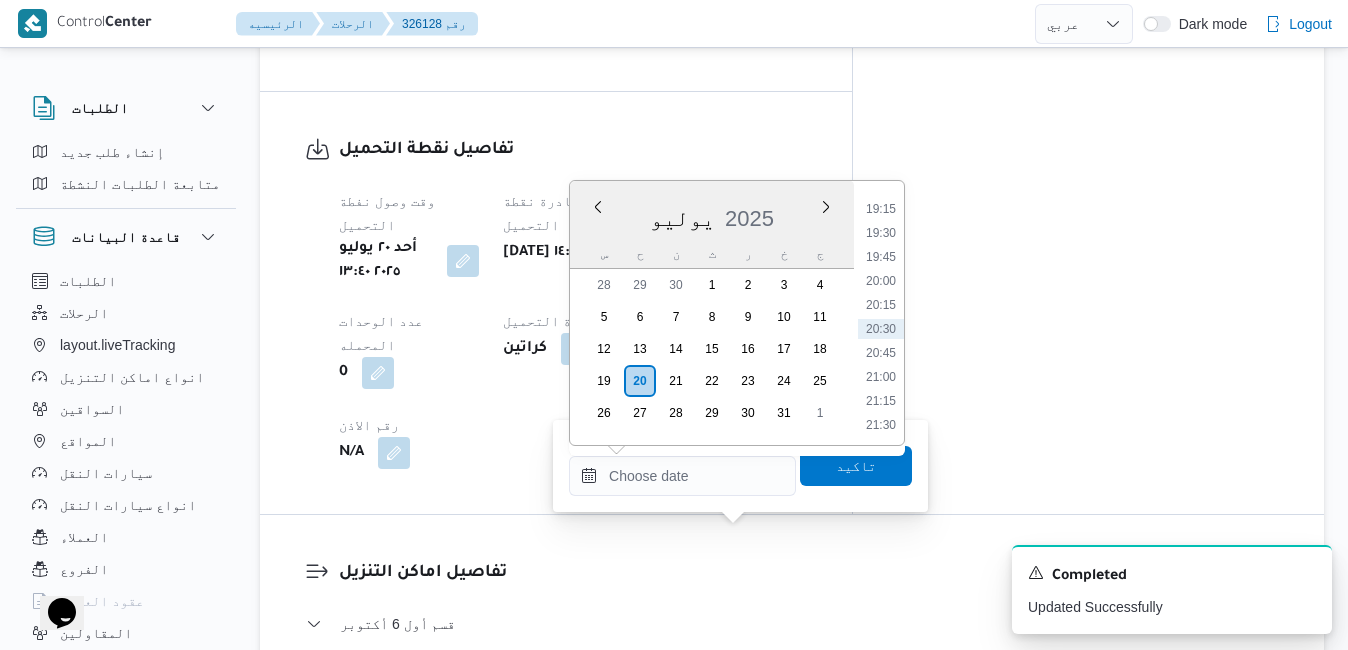 click on "يوليو 2025" at bounding box center (712, 214) 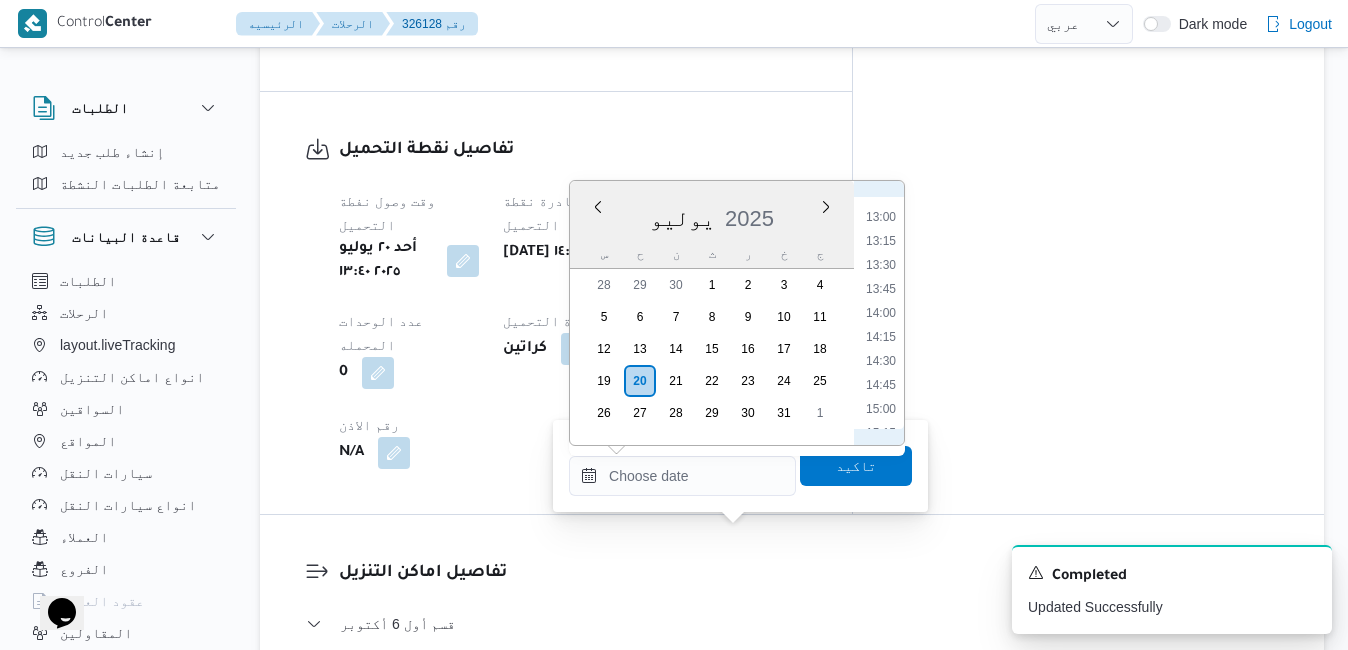 scroll, scrollTop: 1237, scrollLeft: 0, axis: vertical 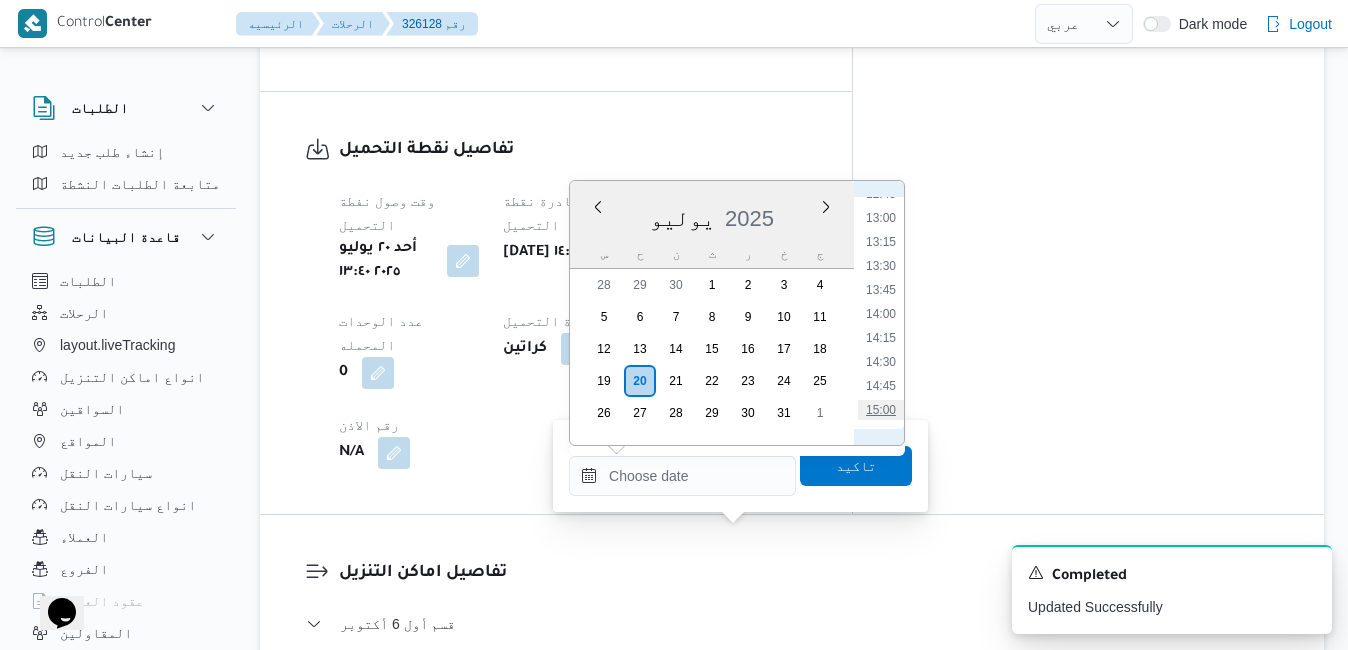 click on "15:00" at bounding box center (881, 410) 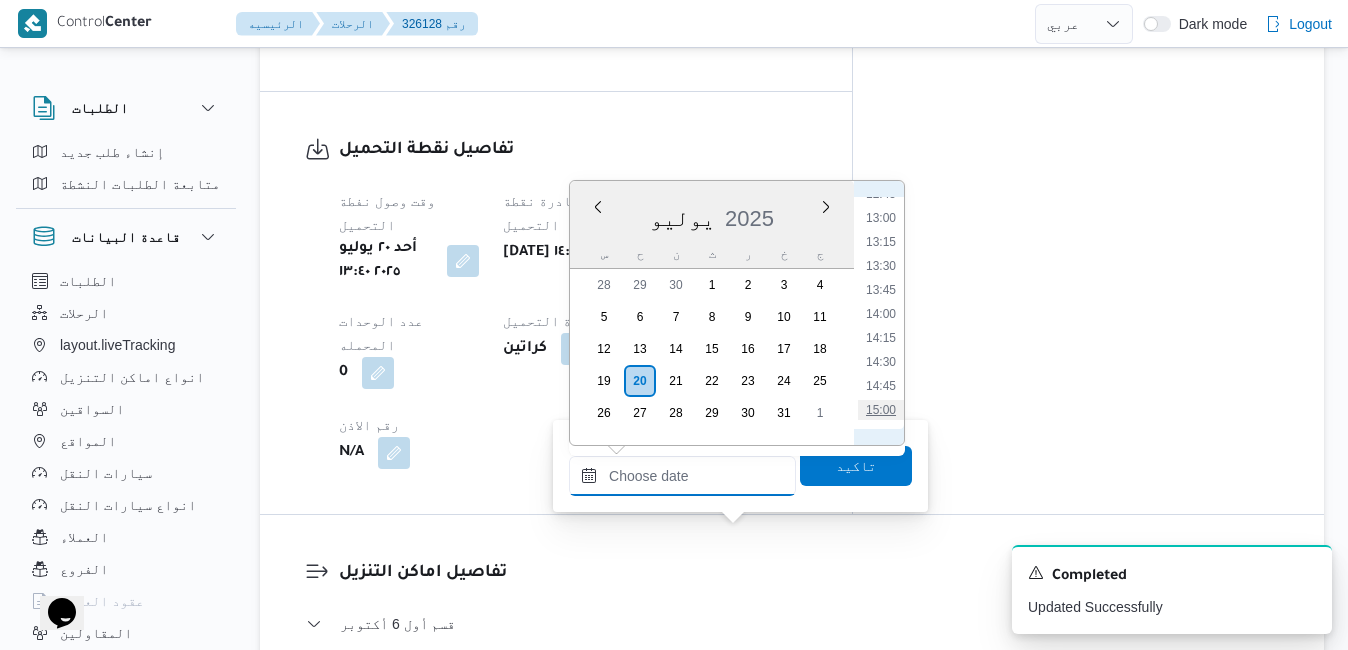 type on "[DATE] ١٥:٠٠" 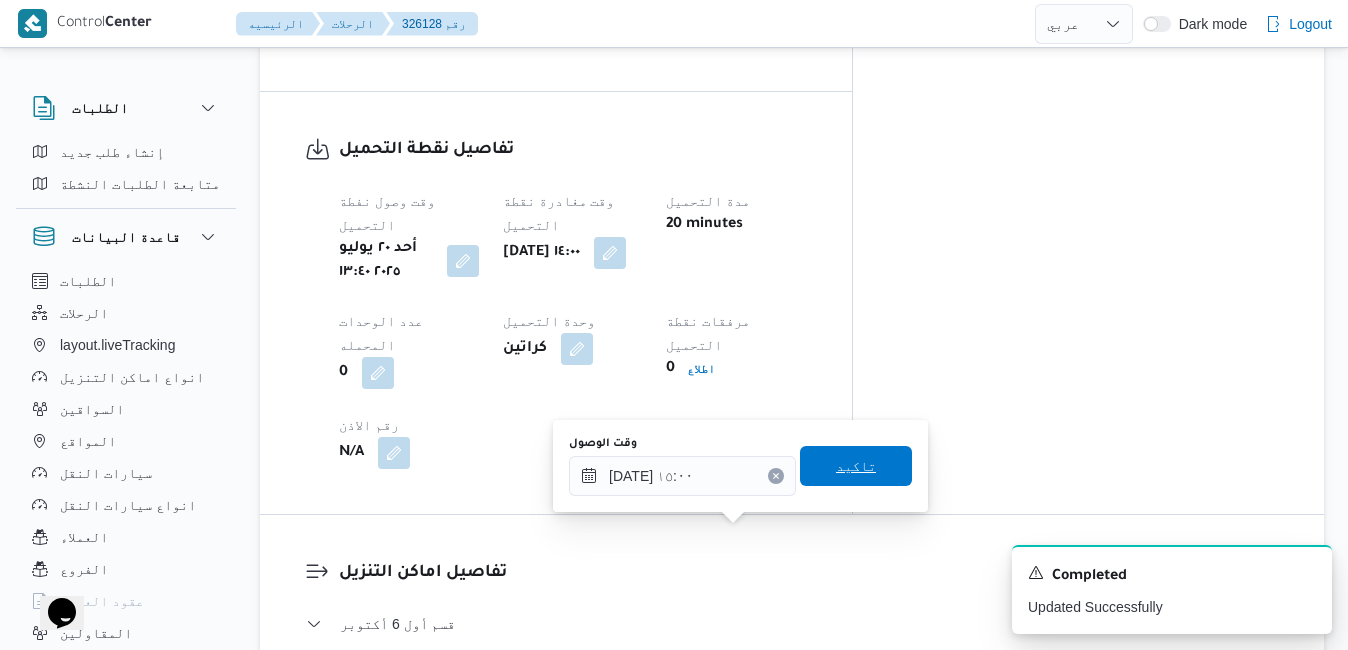 click on "تاكيد" at bounding box center [856, 466] 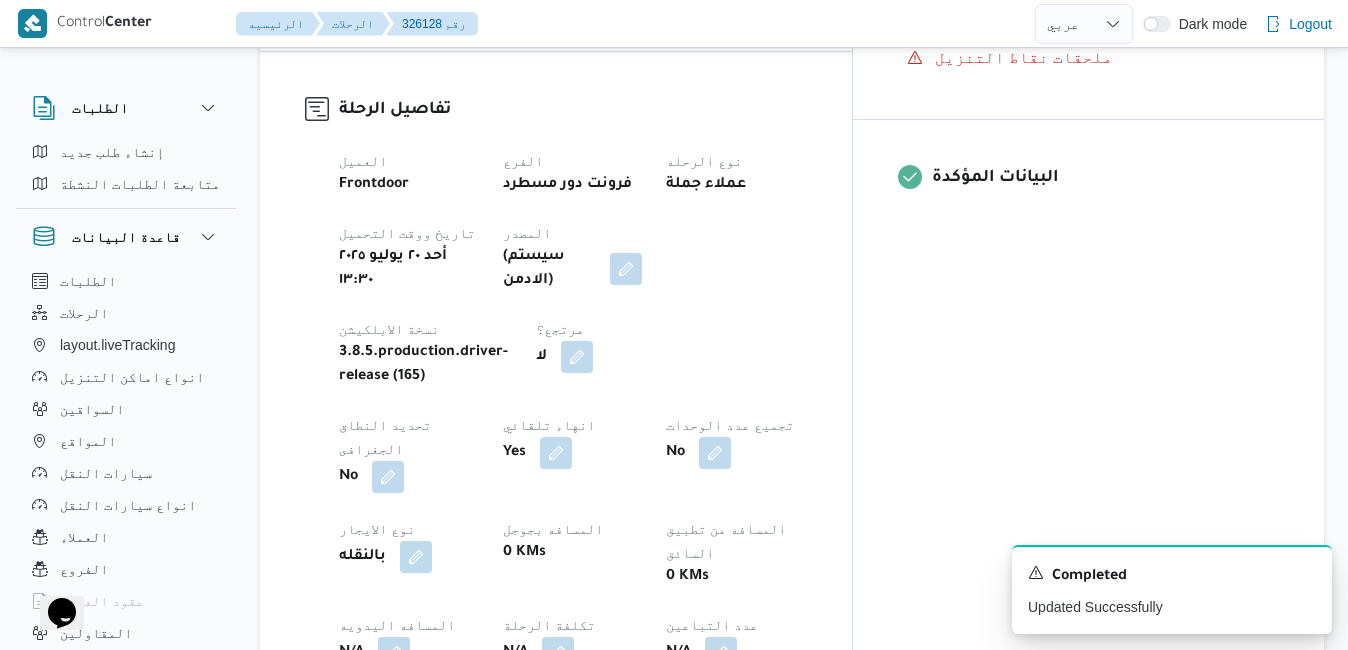scroll, scrollTop: 880, scrollLeft: 0, axis: vertical 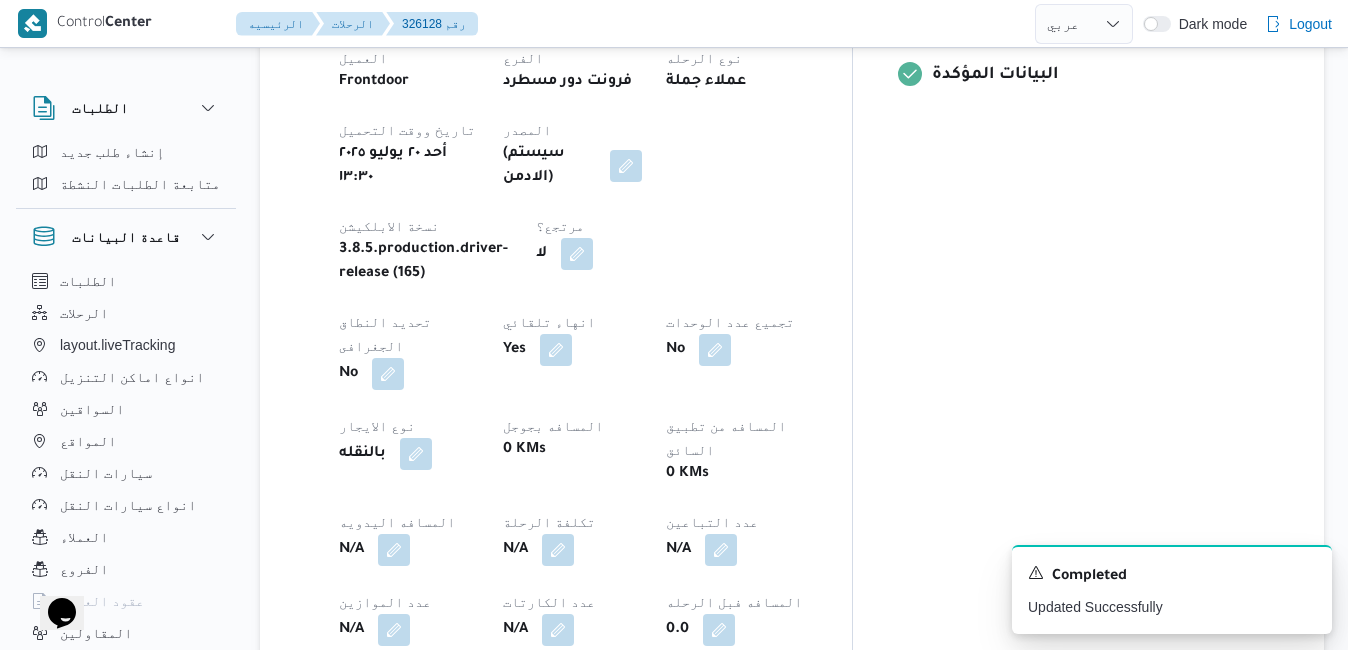 click on "تفاصيل الرحلة العميل Frontdoor الفرع فرونت دور مسطرد نوع الرحله عملاء جملة تاريخ ووقت التحميل [DATE] ١٣:٣٠ المصدر (سيستم (الادمن نسخة الابلكيشن 3.8.5.production.driver-release (165) مرتجع؟ لا تحديد النطاق الجغرافى No انهاء تلقائي Yes تجميع عدد الوحدات No نوع الايجار بالنقله المسافه بجوجل 0 KMs المسافه من تطبيق السائق 0 KMs المسافه اليدويه N/A تكلفة الرحلة N/A عدد التباعين N/A عدد الموازين N/A عدد الكارتات N/A المسافه فبل الرحله 0.0" at bounding box center [556, 320] 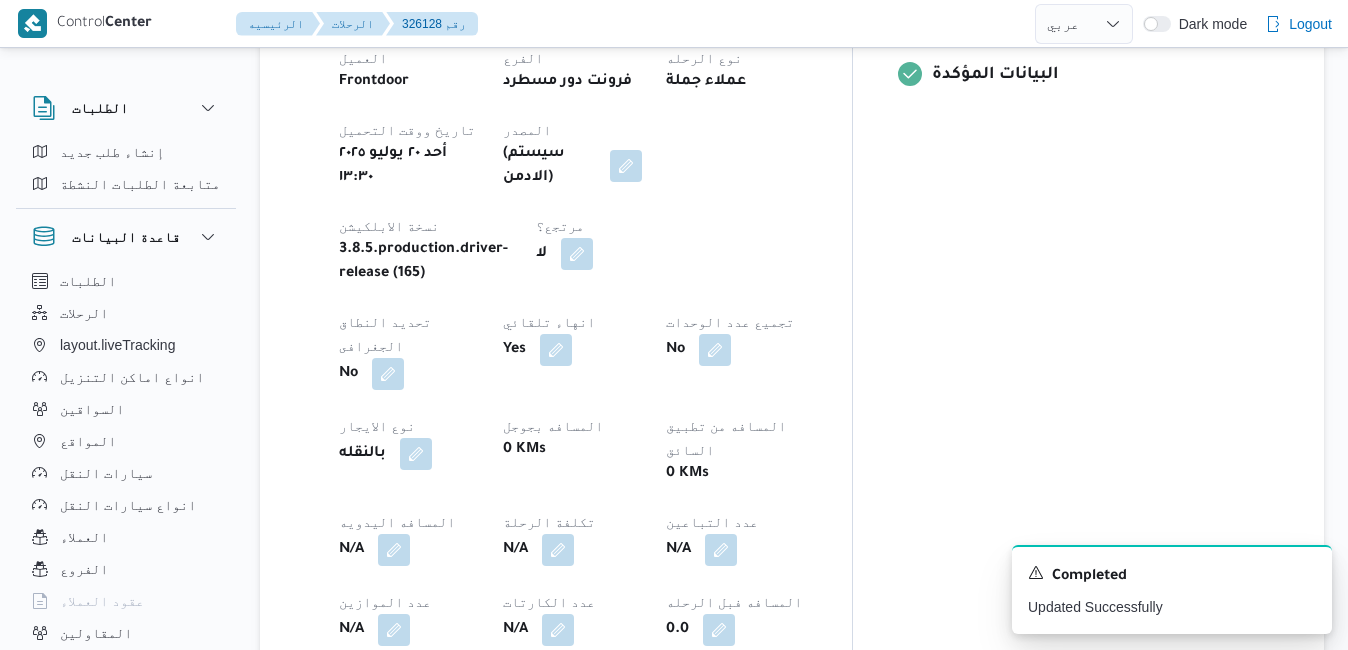click on "العميل Frontdoor الفرع فرونت دور مسطرد نوع الرحله عملاء جملة تاريخ ووقت التحميل [DATE] ١٣:٣٠ المصدر (سيستم (الادمن نسخة الابلكيشن 3.8.5.production.driver-release (165) مرتجع؟ لا تحديد النطاق الجغرافى No انهاء تلقائي Yes تجميع عدد الوحدات No نوع الايجار بالنقله المسافه بجوجل 0 KMs المسافه من تطبيق السائق 0 KMs المسافه اليدويه N/A تكلفة الرحلة N/A عدد التباعين N/A عدد الموازين N/A عدد الكارتات N/A المسافه فبل الرحله 0.0" at bounding box center [573, 346] 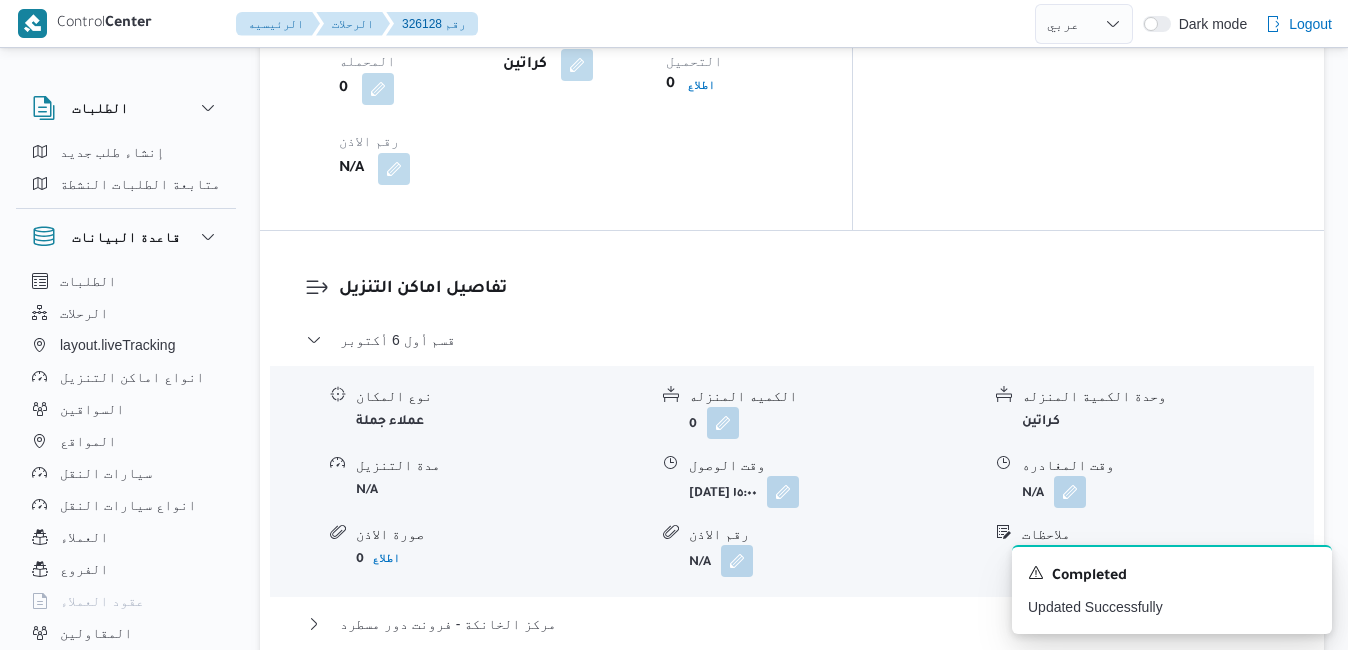 scroll, scrollTop: 1800, scrollLeft: 0, axis: vertical 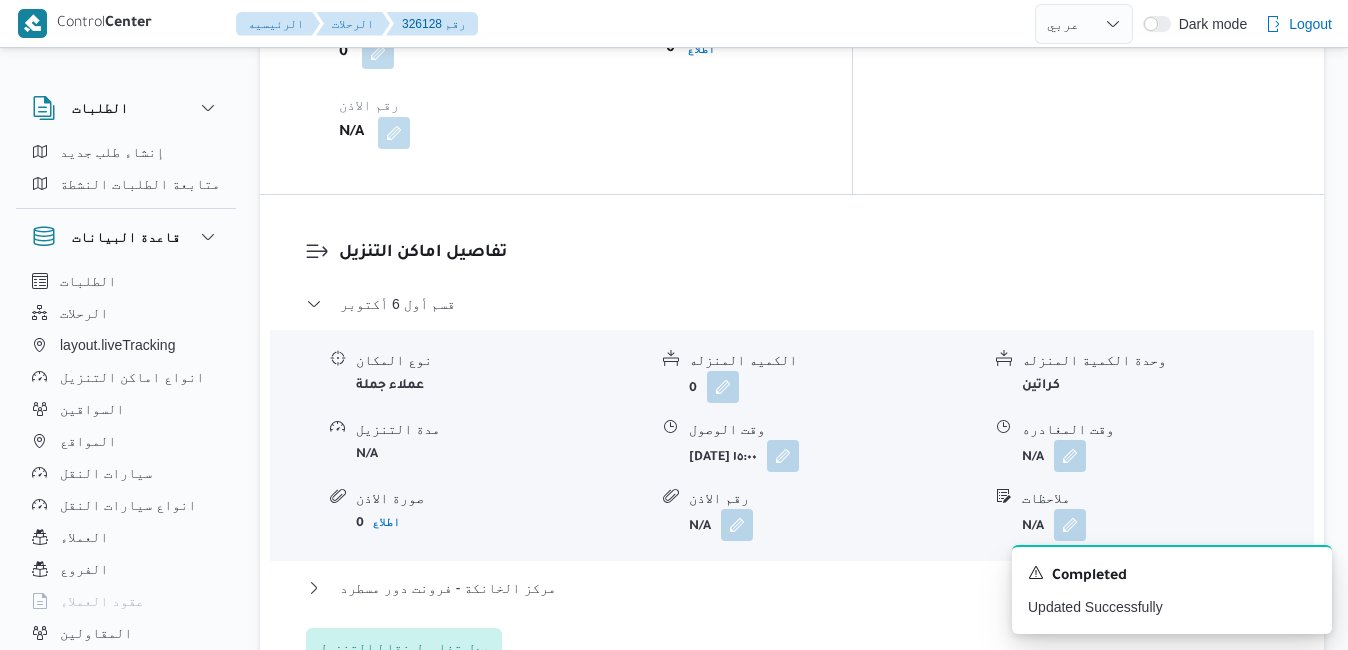 click on "عدل تفاصيل نقاط التنزيل" at bounding box center (404, 648) 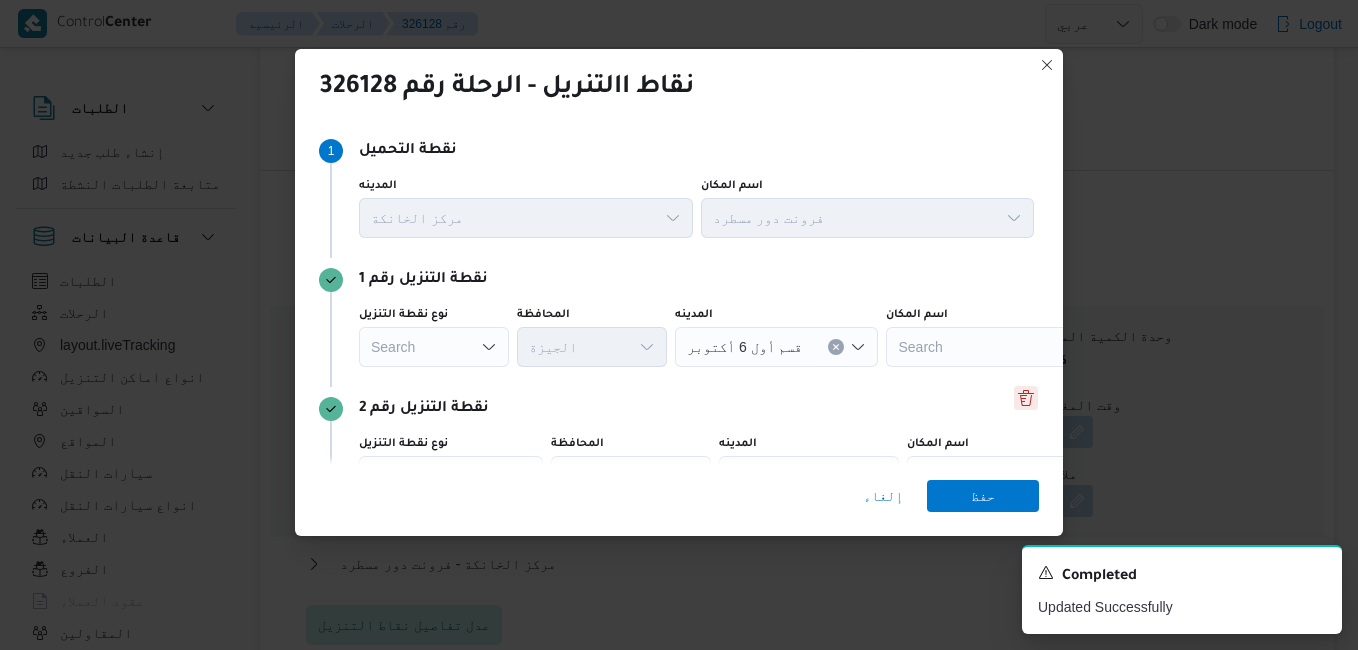 click at bounding box center (1026, 398) 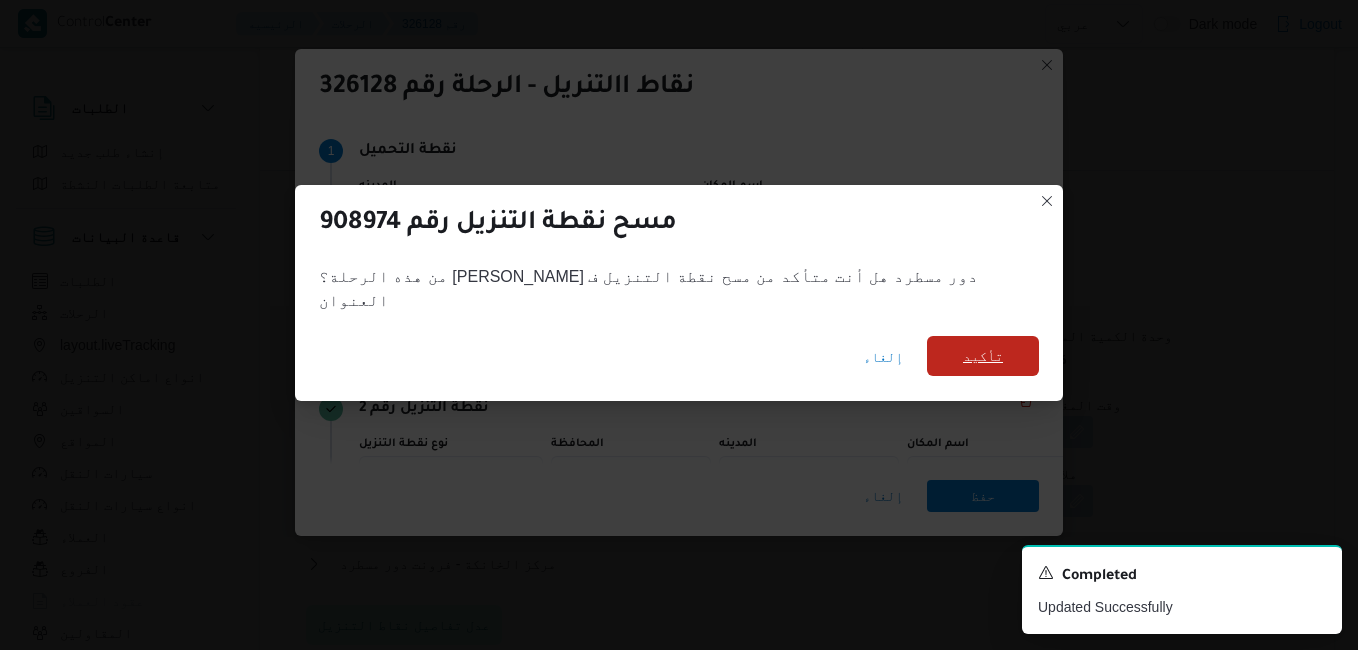 click on "تأكيد" at bounding box center [983, 356] 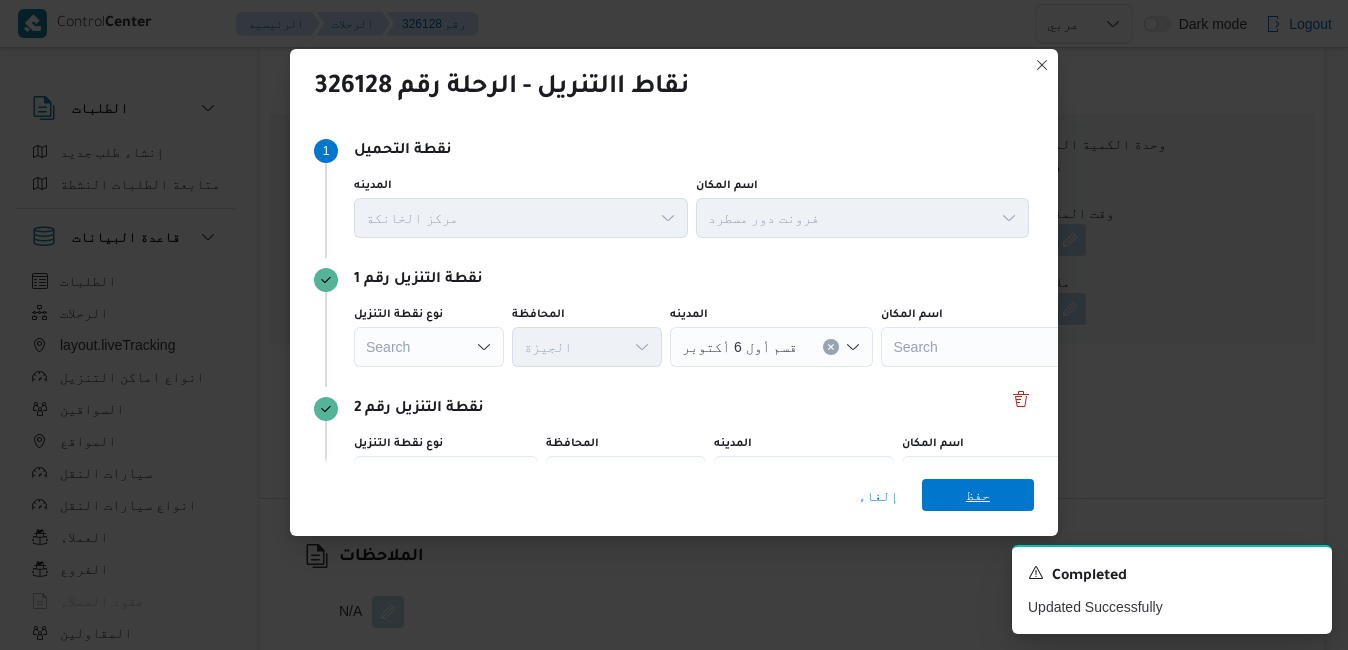 click on "حفظ" at bounding box center [978, 495] 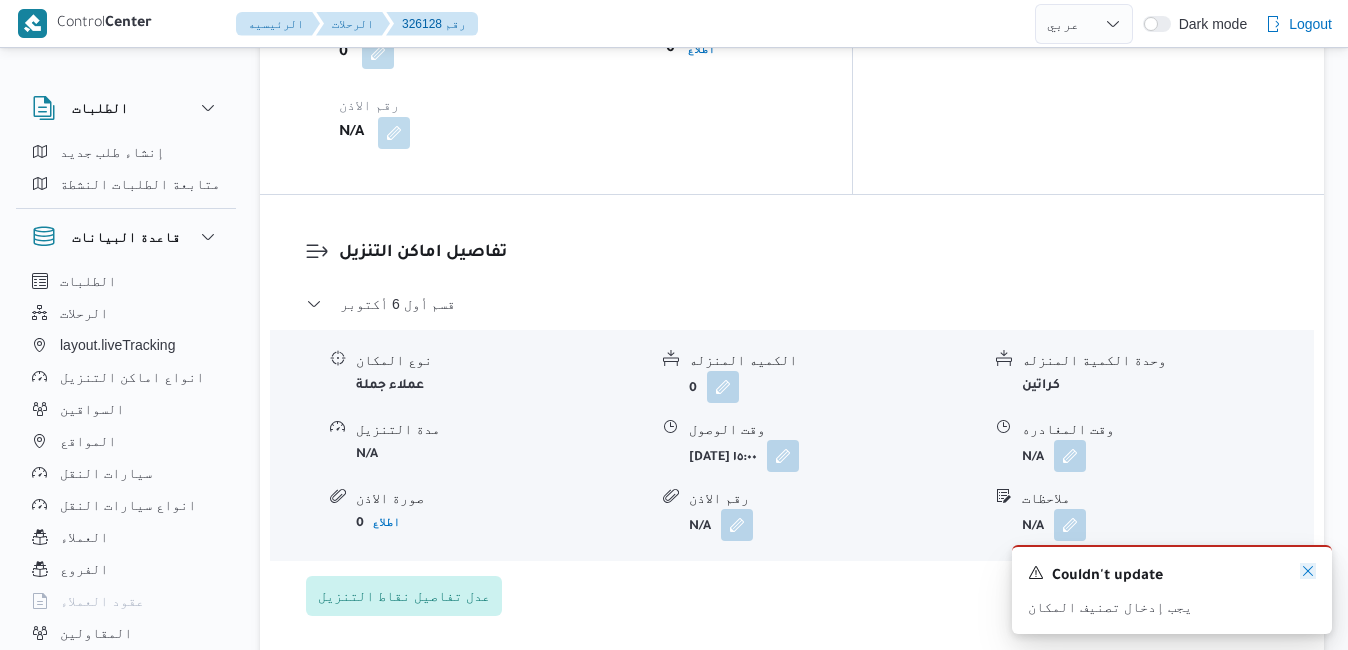 click 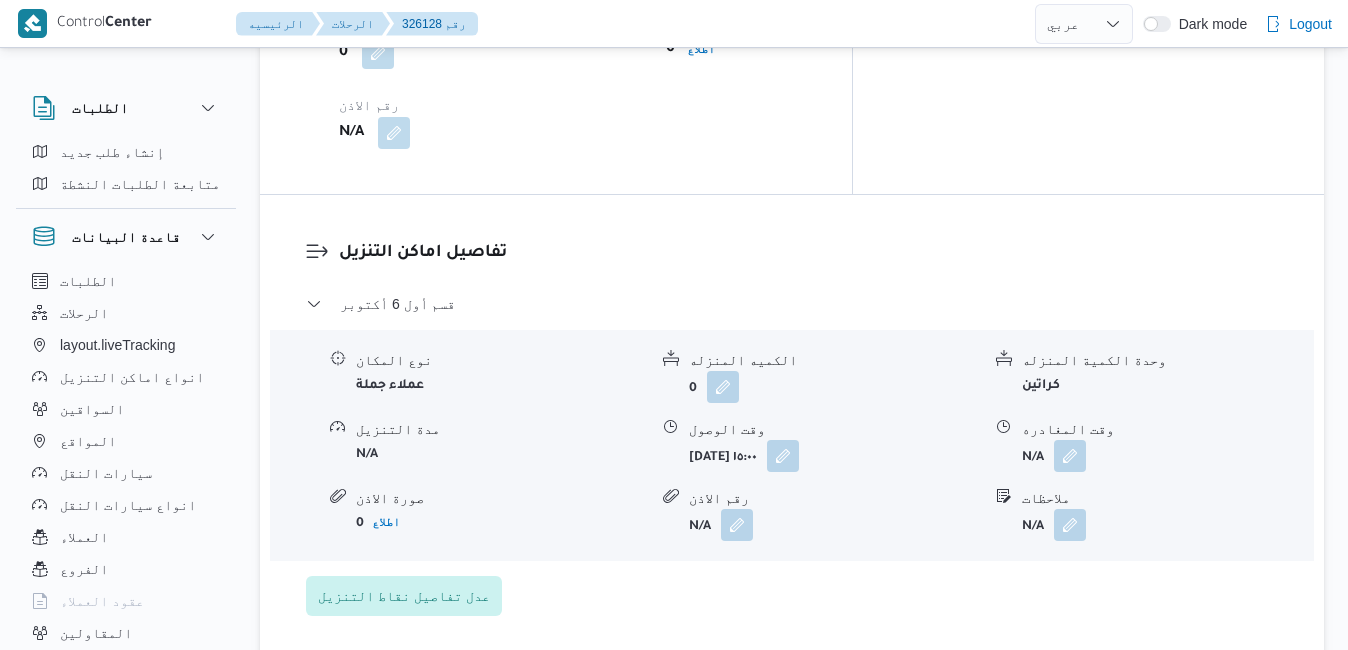 click on "تفاصيل اماكن التنزيل قسم أول [DATE] نوع المكان عملاء جملة الكميه المنزله 0 وحدة الكمية المنزله كراتين مدة التنزيل N/A وقت الوصول [DATE] ١٥:٠٠ وقت المغادره N/A صورة الاذن 0 اطلاع رقم الاذن N/A ملاحظات N/A عدل تفاصيل نقاط التنزيل" at bounding box center [792, 428] 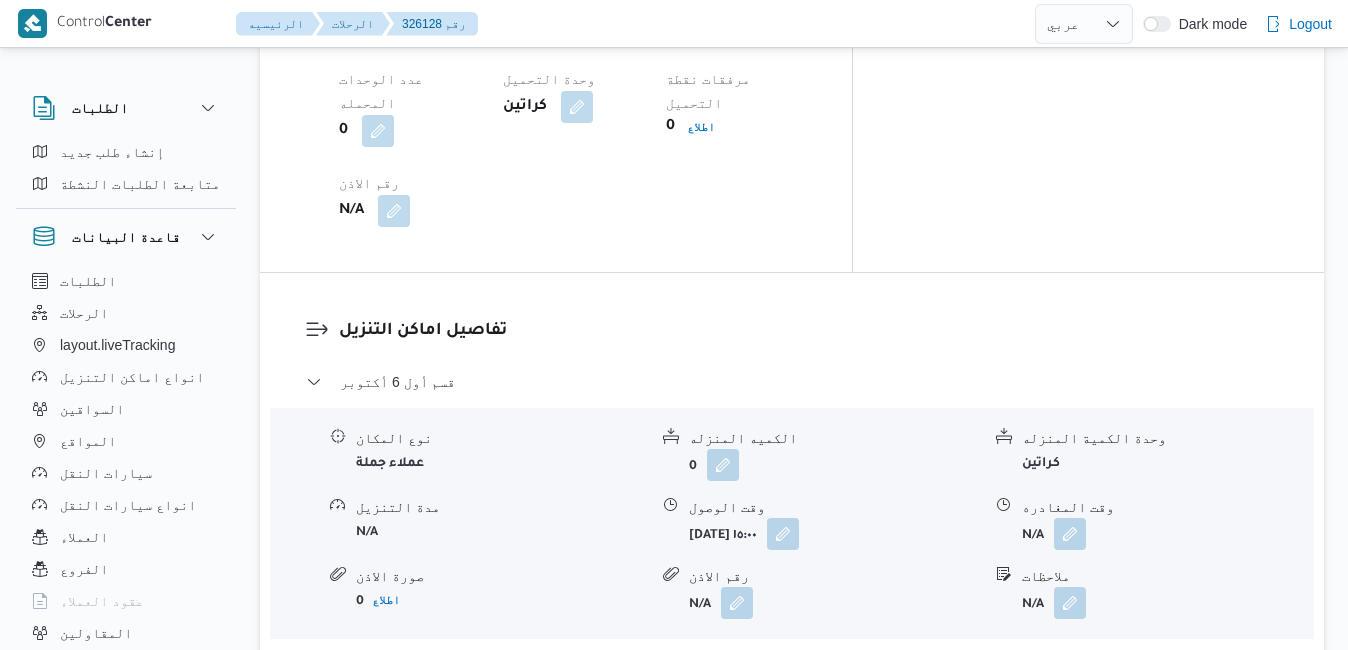 scroll, scrollTop: 1720, scrollLeft: 0, axis: vertical 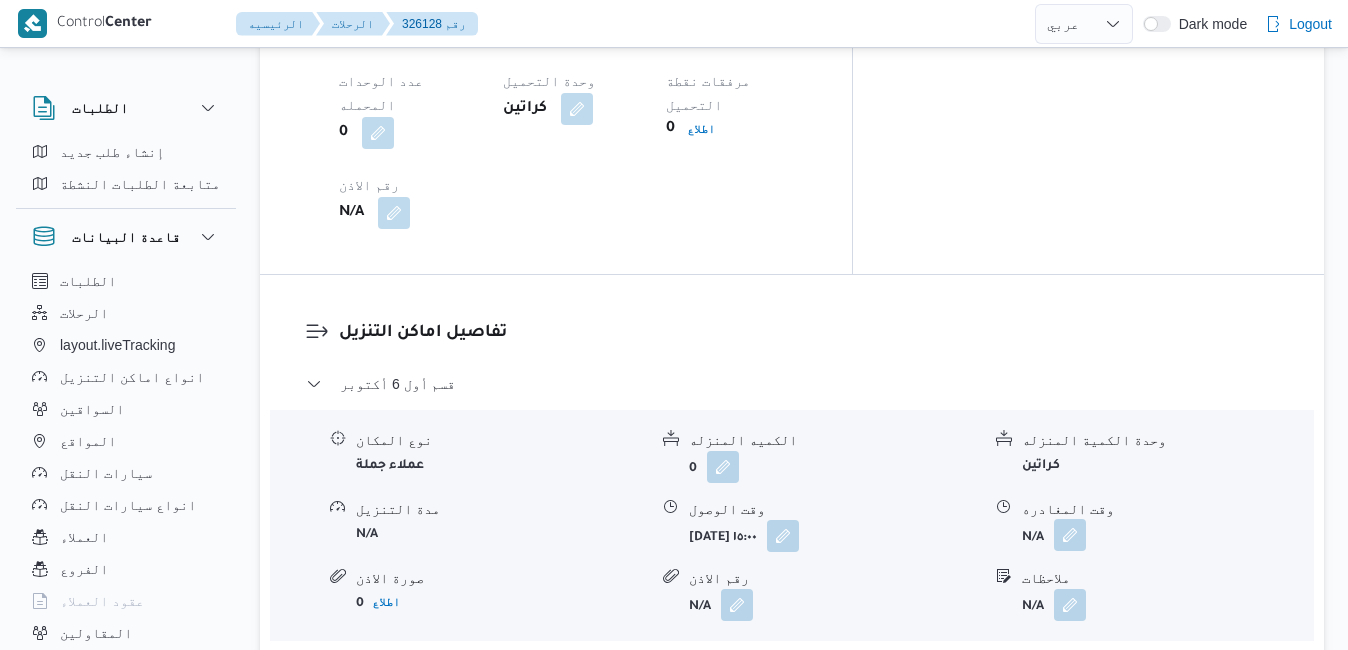 click at bounding box center (1070, 535) 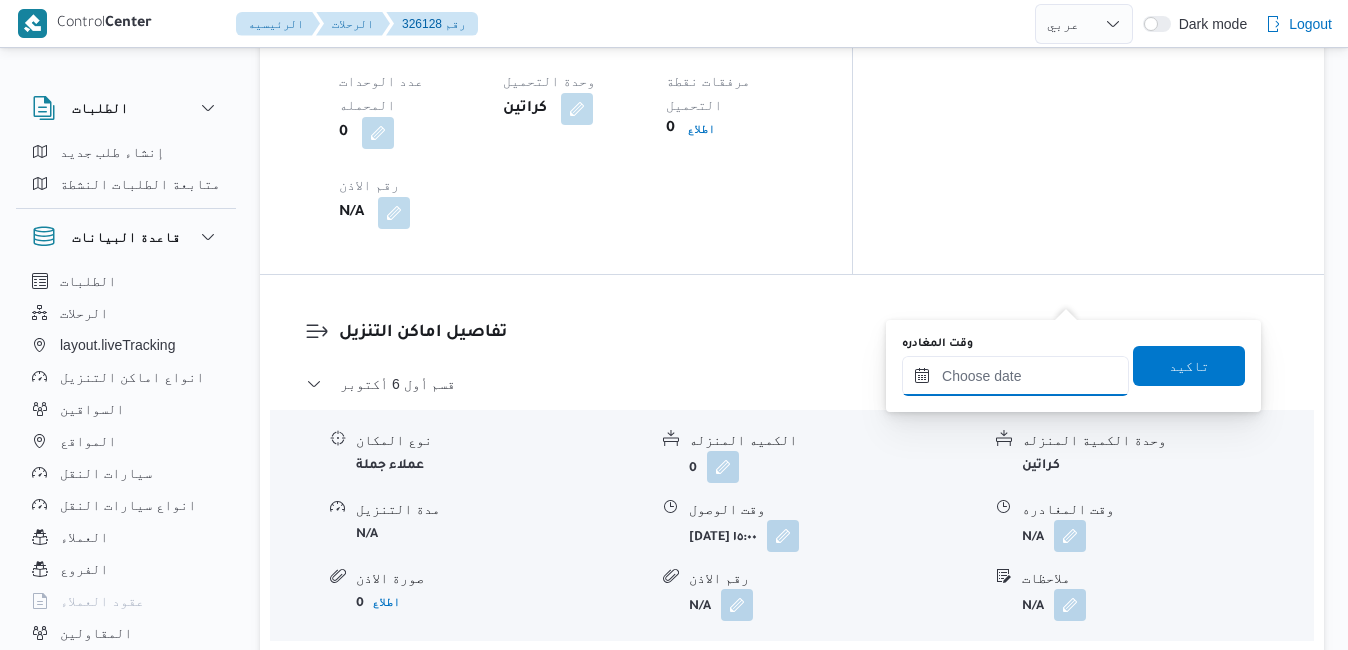 click on "وقت المغادره" at bounding box center [1015, 376] 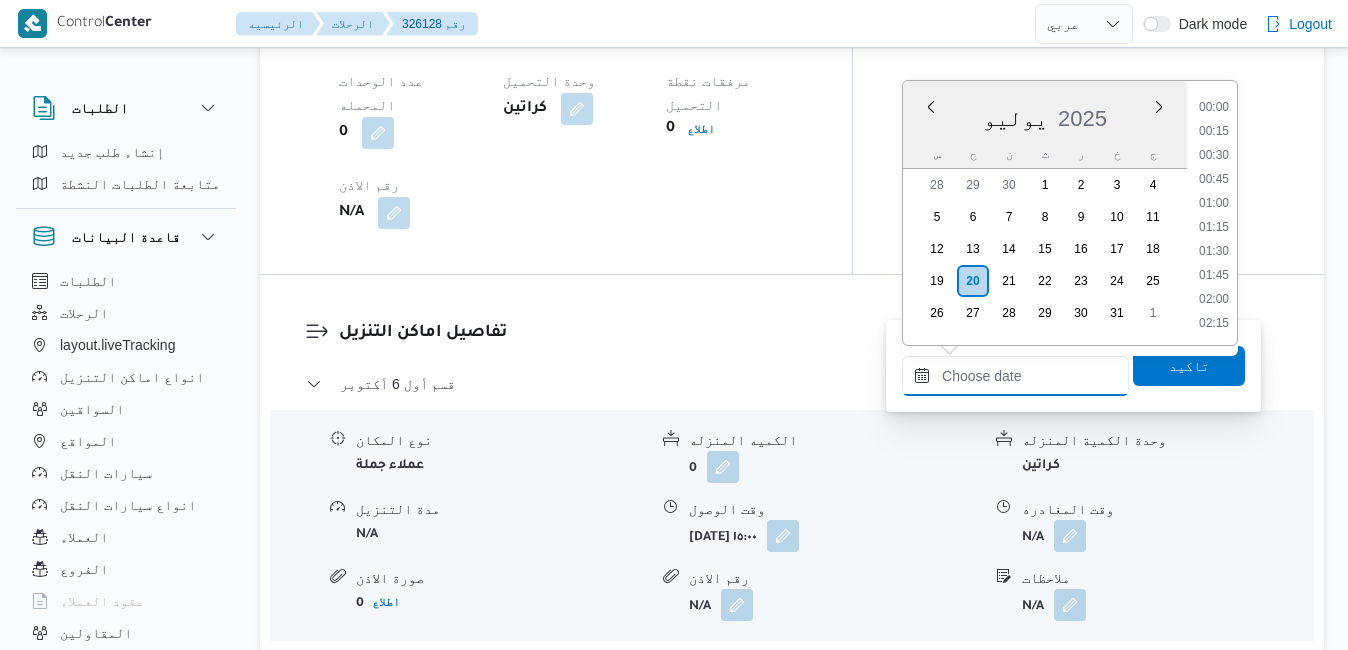scroll, scrollTop: 1894, scrollLeft: 0, axis: vertical 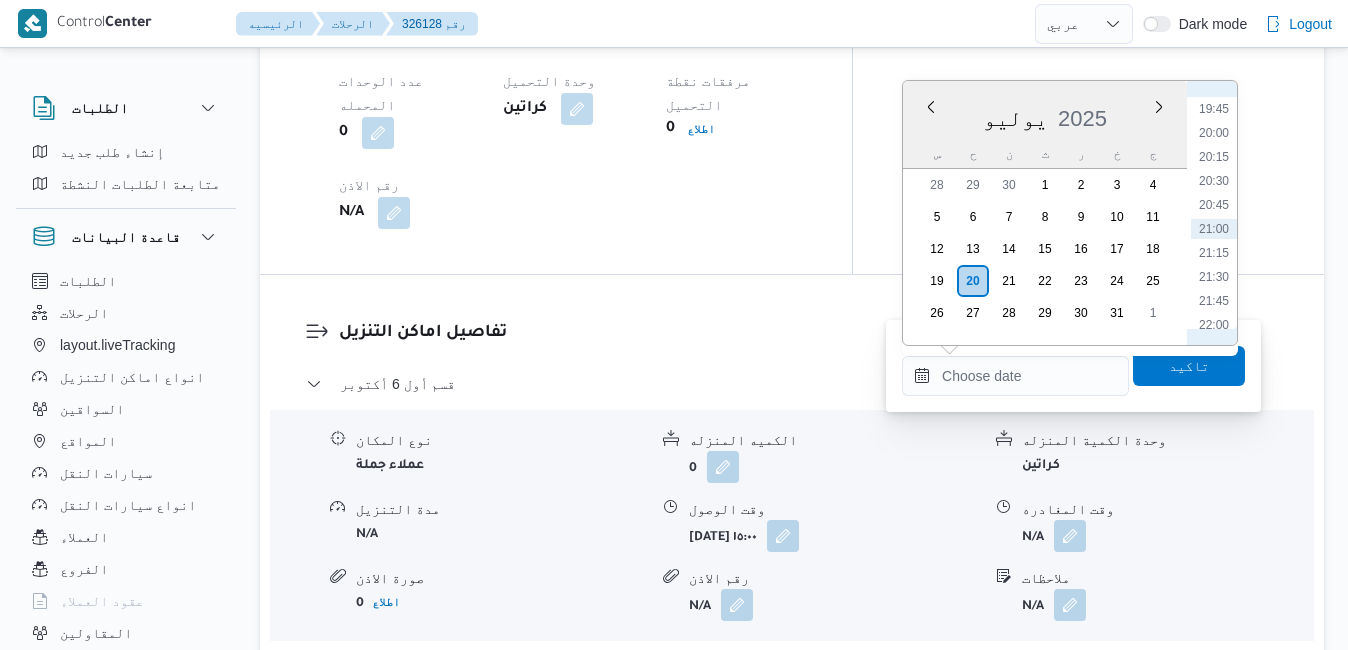 click on "00:00 00:15 00:30 00:45 01:00 01:15 01:30 01:45 02:00 02:15 02:30 02:45 03:00 03:15 03:30 03:45 04:00 04:15 04:30 04:45 05:00 05:15 05:30 05:45 06:00 06:15 06:30 06:45 07:00 07:15 07:30 07:45 08:00 08:15 08:30 08:45 09:00 09:15 09:30 09:45 10:00 10:15 10:30 10:45 11:00 11:15 11:30 11:45 12:00 12:15 12:30 12:45 13:00 13:15 13:30 13:45 14:00 14:15 14:30 14:45 15:00 15:15 15:30 15:45 16:00 16:15 16:30 16:45 17:00 17:15 17:30 17:45 18:00 18:15 18:30 18:45 19:00 19:15 19:30 19:45 20:00 20:15 20:30 20:45 21:00 21:15 21:30 21:45 22:00 22:15 22:30 22:45 23:00 23:15 23:30 23:45" at bounding box center [1214, 213] 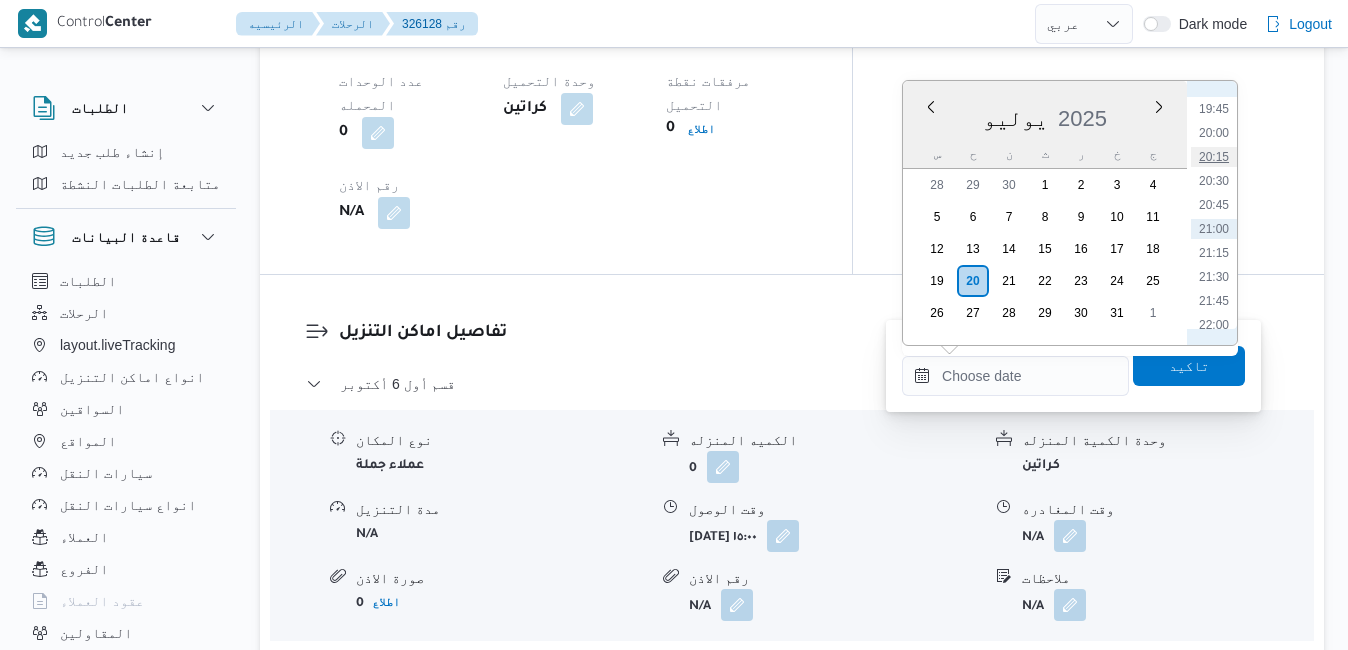 click on "00:00 00:15 00:30 00:45 01:00 01:15 01:30 01:45 02:00 02:15 02:30 02:45 03:00 03:15 03:30 03:45 04:00 04:15 04:30 04:45 05:00 05:15 05:30 05:45 06:00 06:15 06:30 06:45 07:00 07:15 07:30 07:45 08:00 08:15 08:30 08:45 09:00 09:15 09:30 09:45 10:00 10:15 10:30 10:45 11:00 11:15 11:30 11:45 12:00 12:15 12:30 12:45 13:00 13:15 13:30 13:45 14:00 14:15 14:30 14:45 15:00 15:15 15:30 15:45 16:00 16:15 16:30 16:45 17:00 17:15 17:30 17:45 18:00 18:15 18:30 18:45 19:00 19:15 19:30 19:45 20:00 20:15 20:30 20:45 21:00 21:15 21:30 21:45 22:00 22:15 22:30 22:45 23:00 23:15 23:30 23:45" at bounding box center (1214, 213) 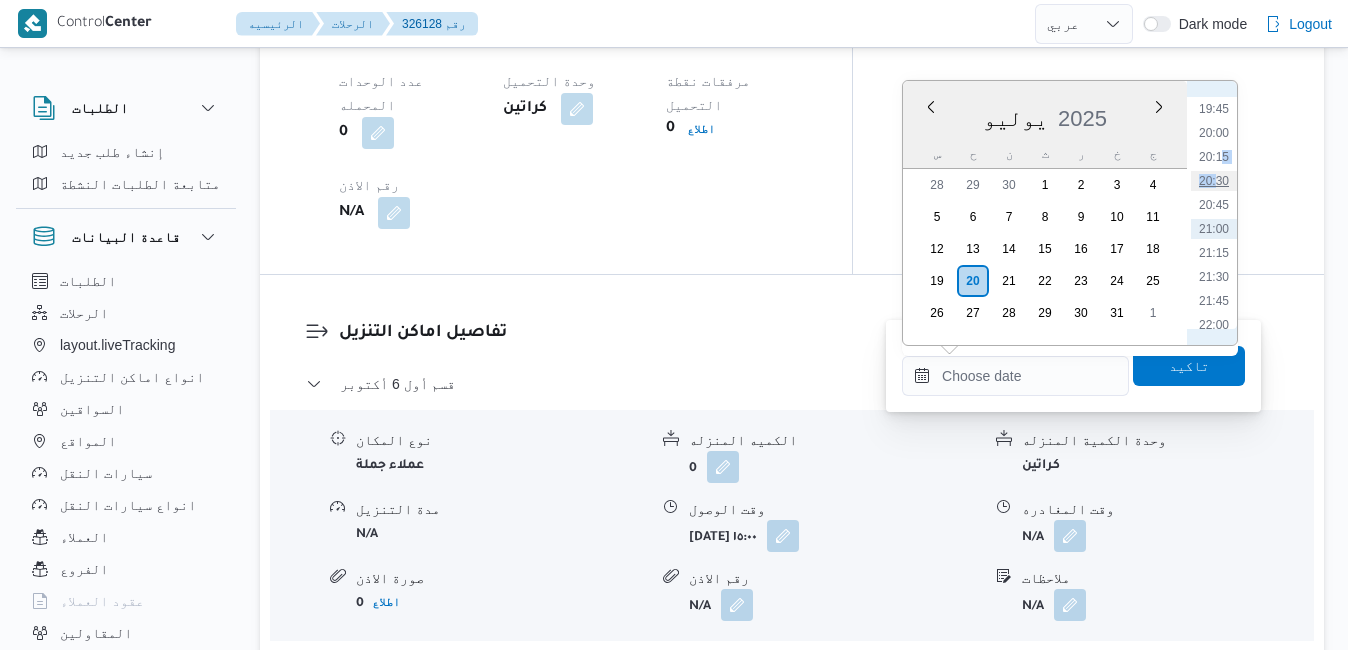 drag, startPoint x: 1220, startPoint y: 158, endPoint x: 1216, endPoint y: 178, distance: 20.396078 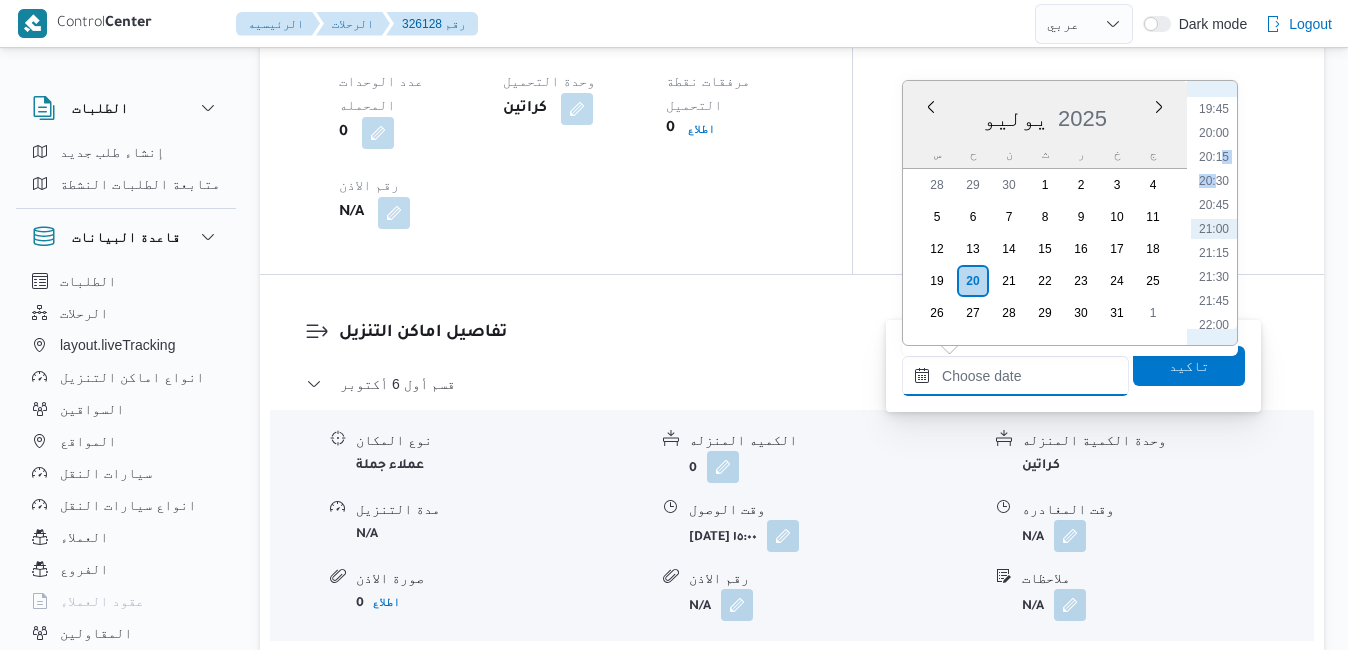 type on "[DATE] ٢٠:٣٠" 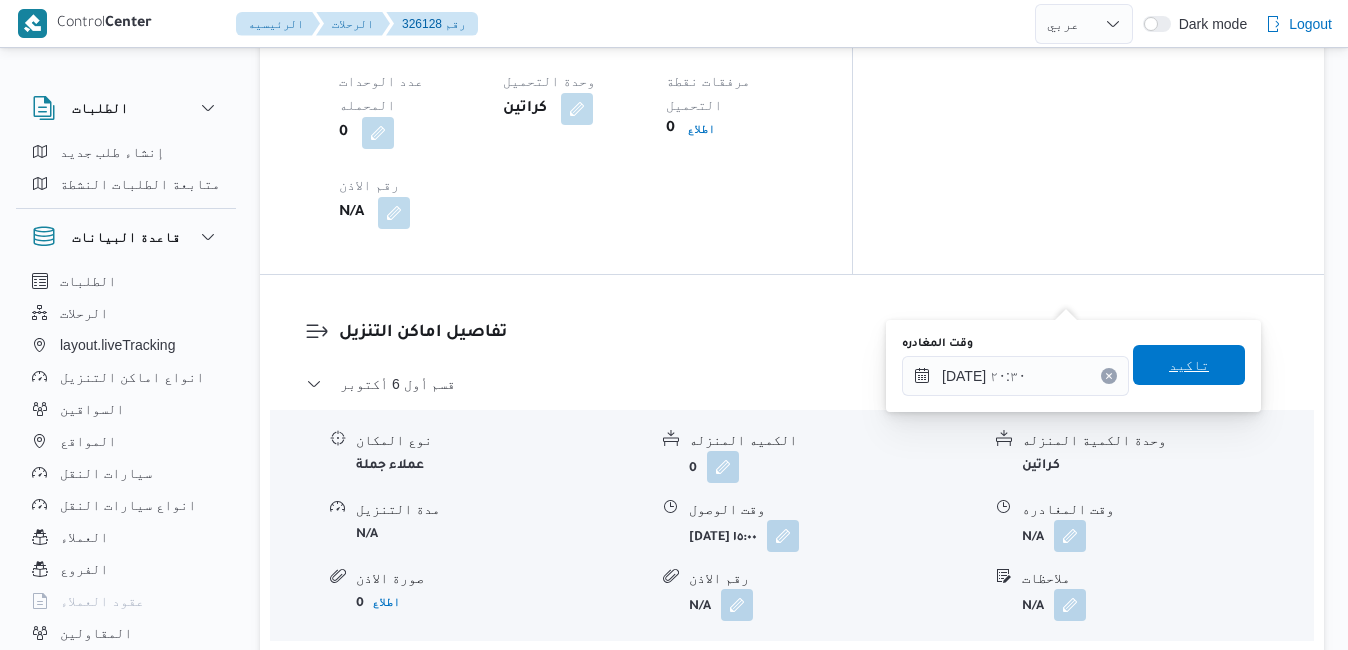 click on "تاكيد" at bounding box center [1189, 365] 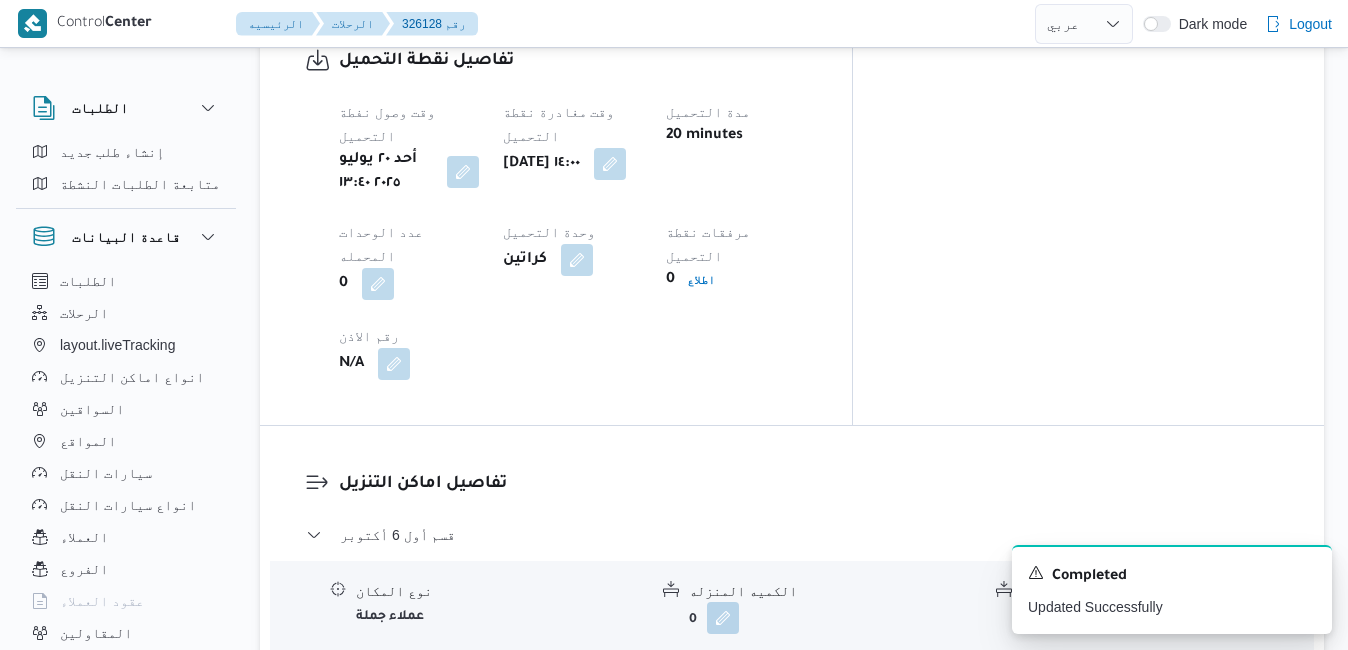 scroll, scrollTop: 1760, scrollLeft: 0, axis: vertical 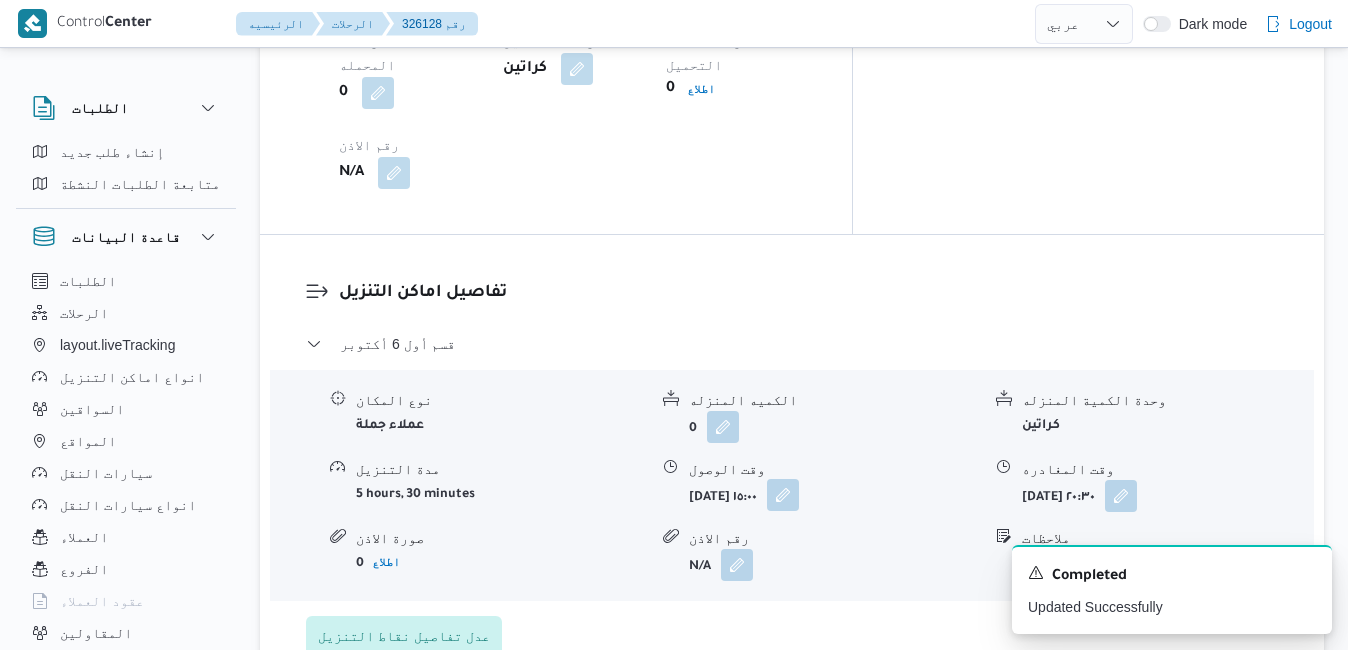 click at bounding box center (783, 495) 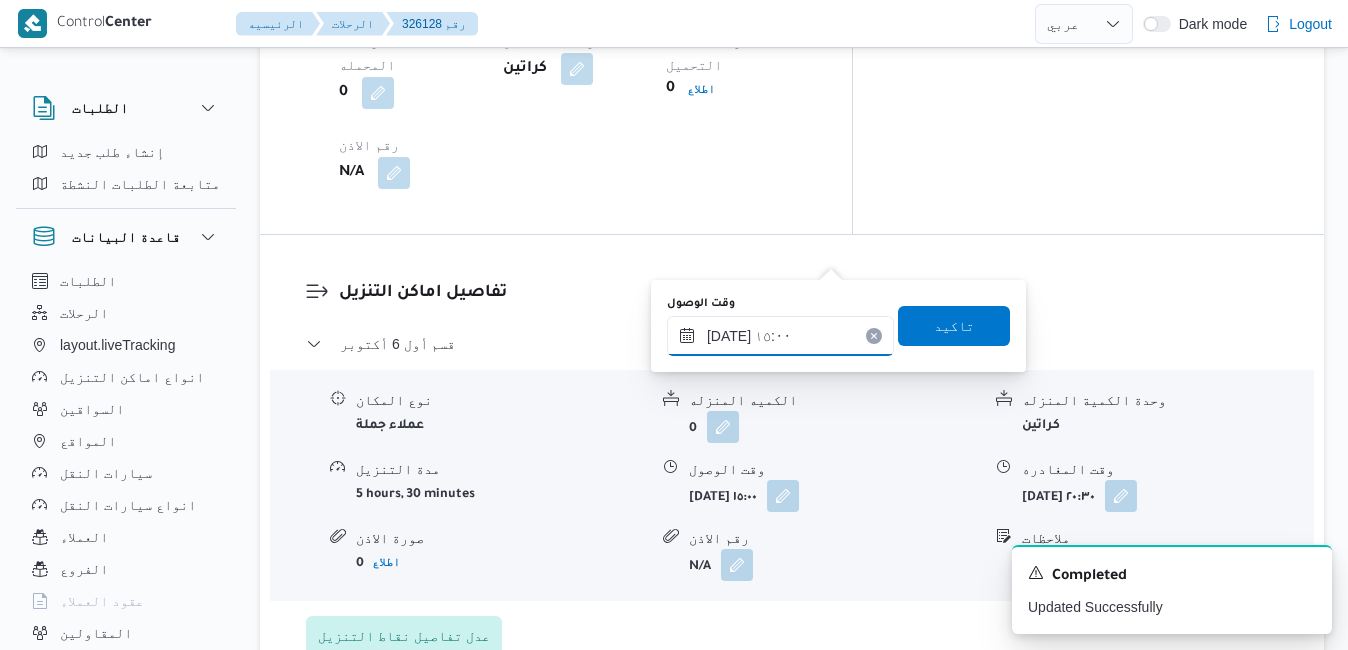 click on "[DATE] ١٥:٠٠" at bounding box center (780, 336) 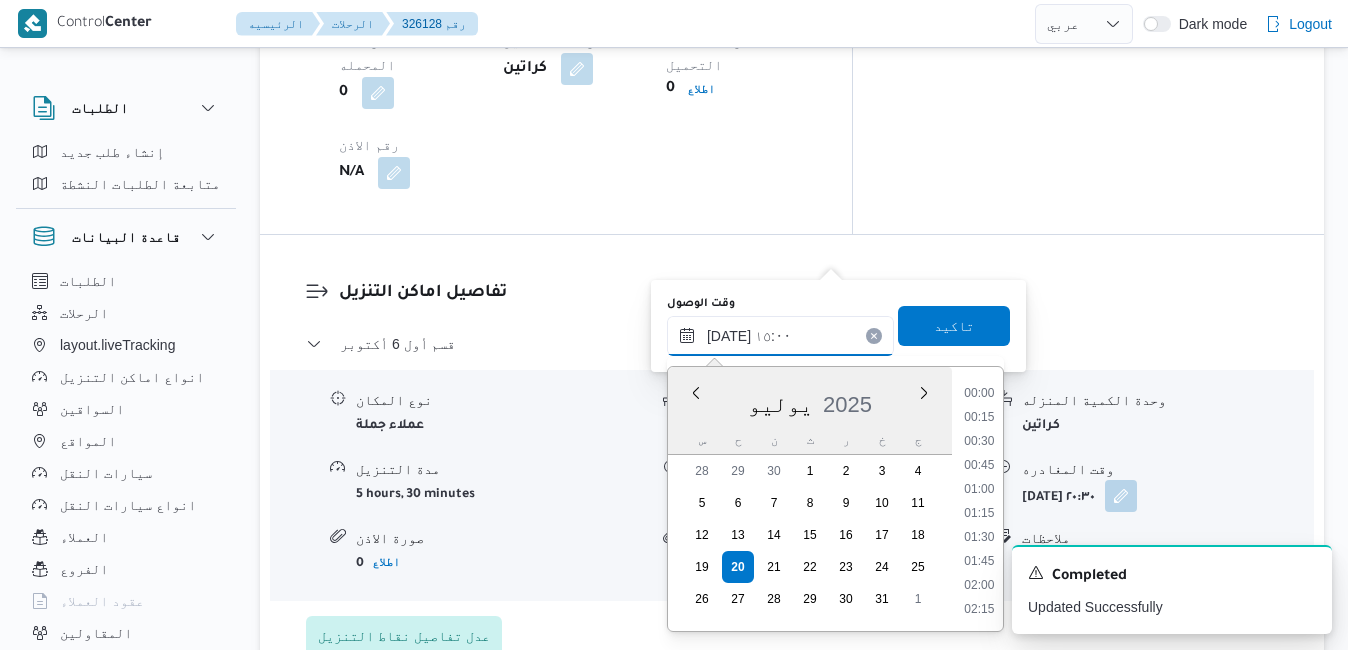 scroll, scrollTop: 1318, scrollLeft: 0, axis: vertical 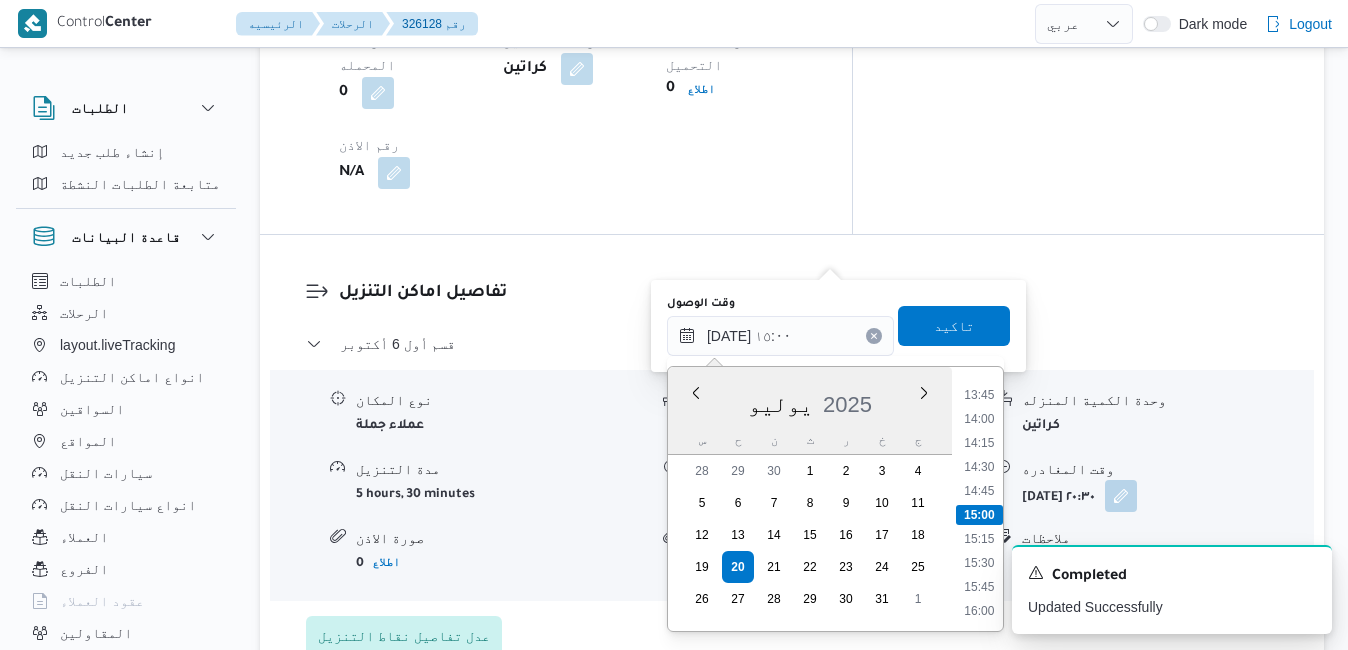 click on "A new notification appears Completed Updated Successfully" at bounding box center (1148, 589) 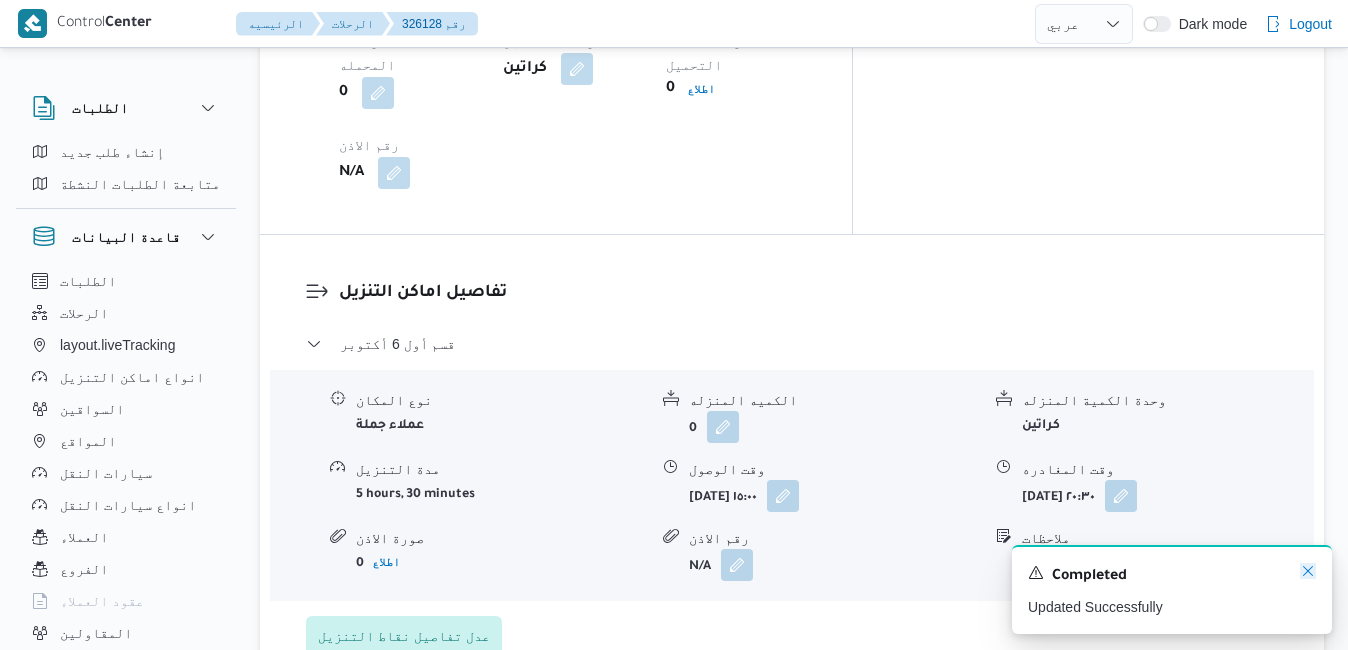 click 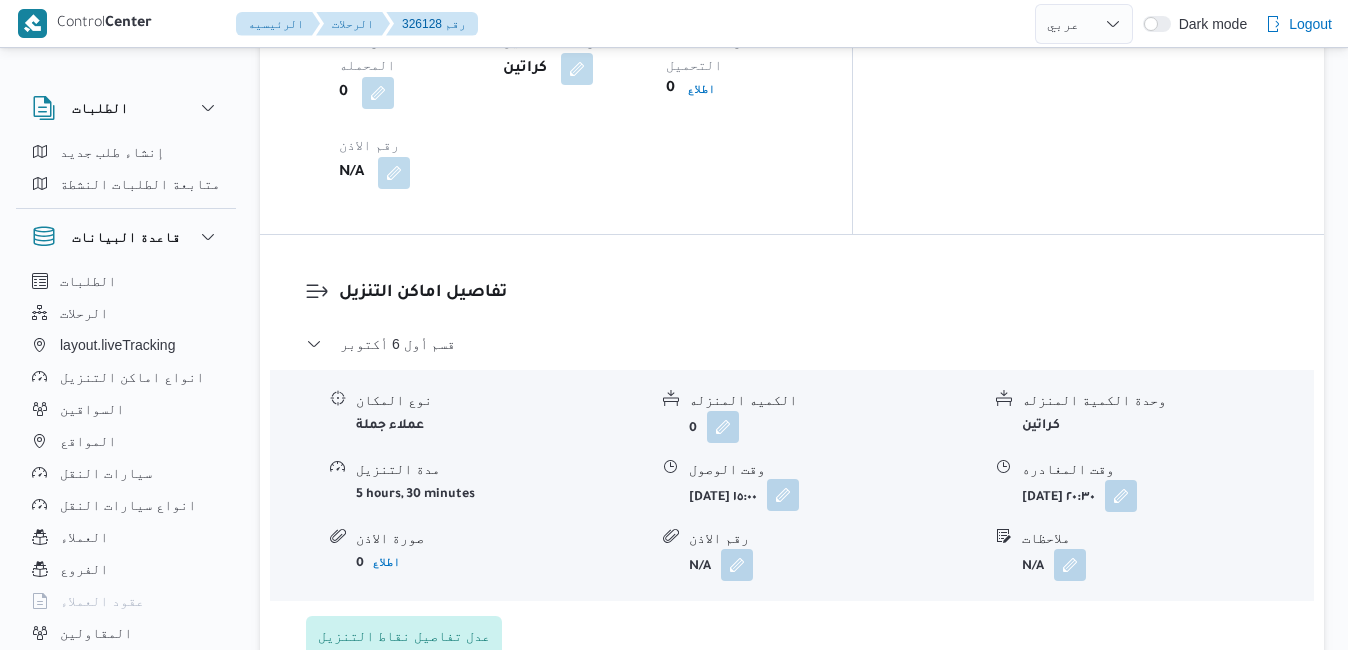 click at bounding box center [783, 495] 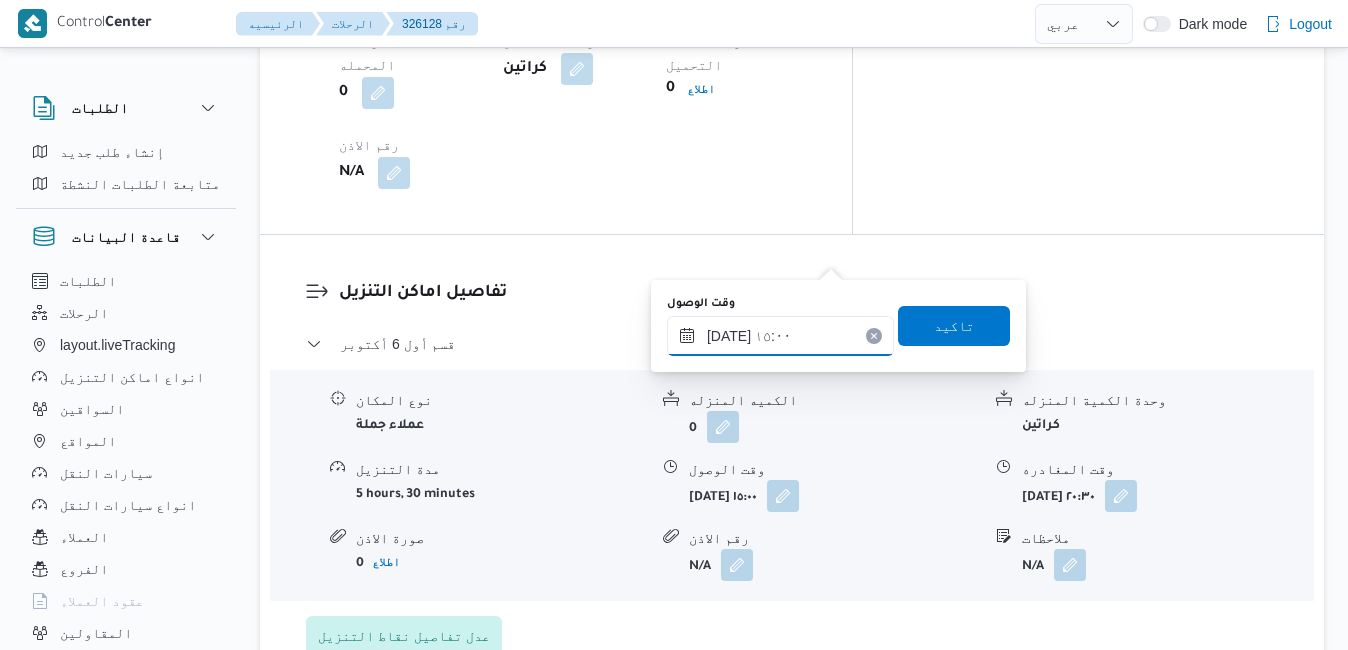 click on "[DATE] ١٥:٠٠" at bounding box center [780, 336] 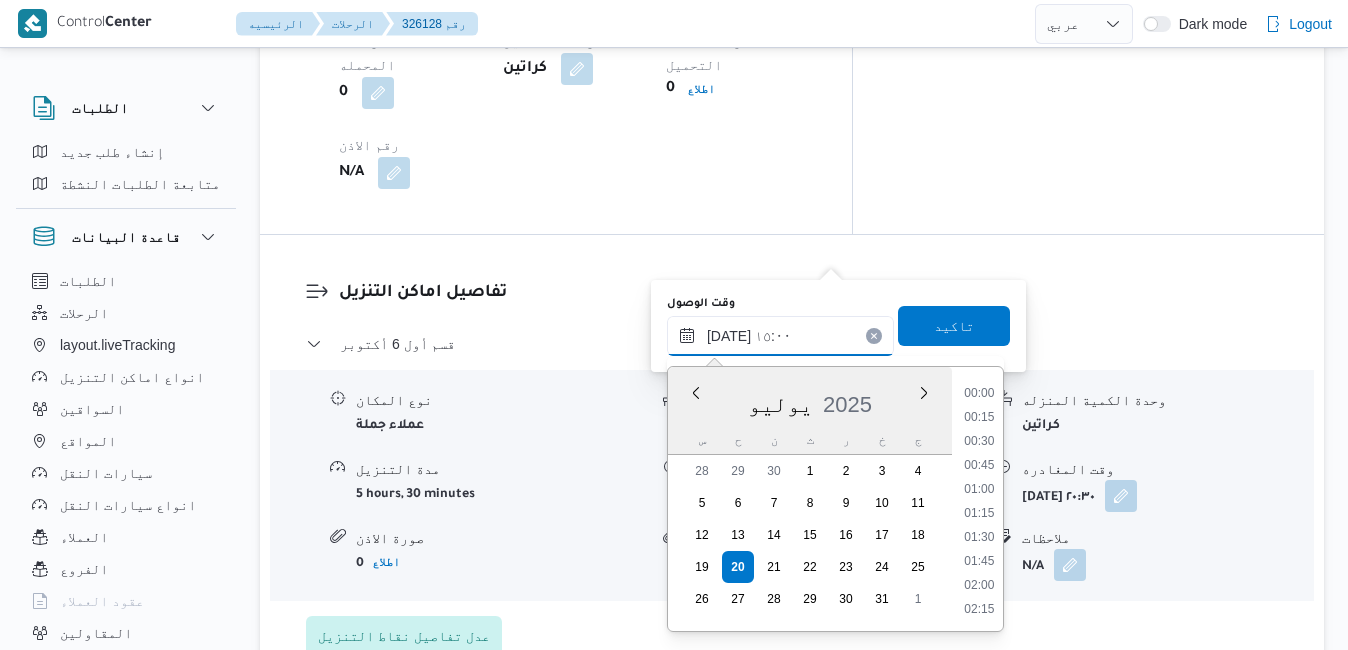 scroll, scrollTop: 1318, scrollLeft: 0, axis: vertical 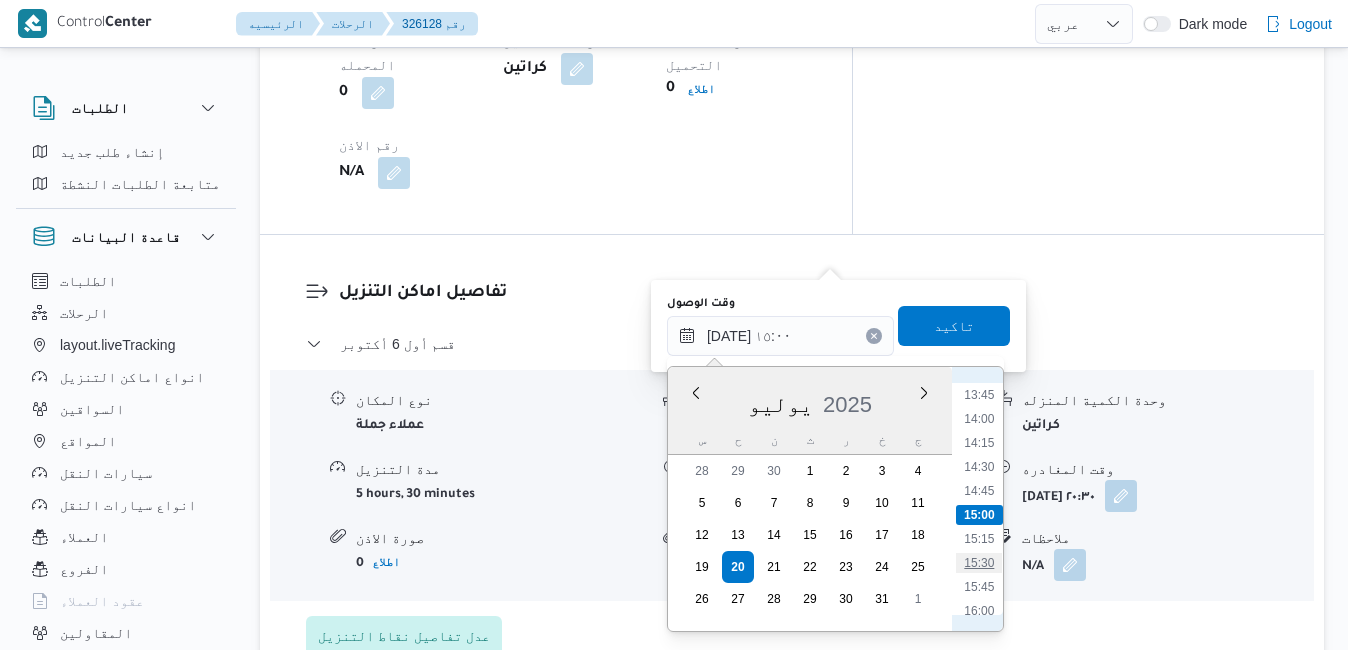 click on "15:30" at bounding box center [979, 563] 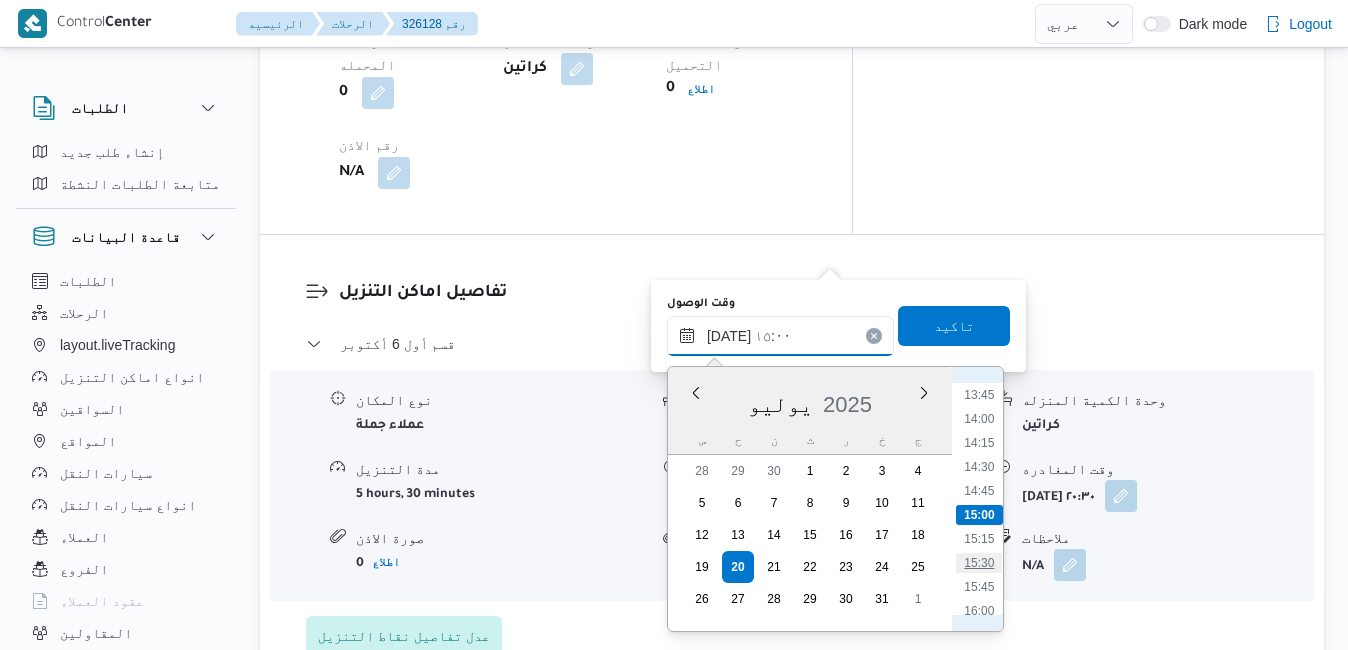 type on "[DATE] ١٥:٣٠" 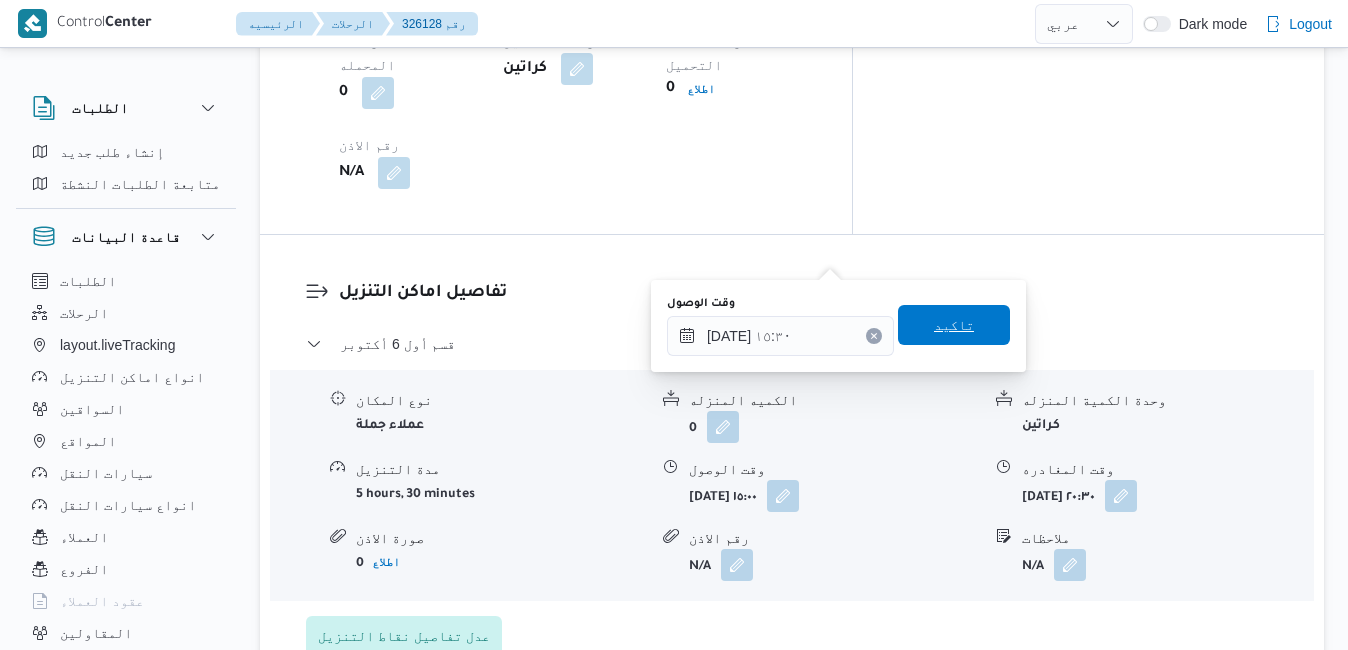 click on "تاكيد" at bounding box center (954, 325) 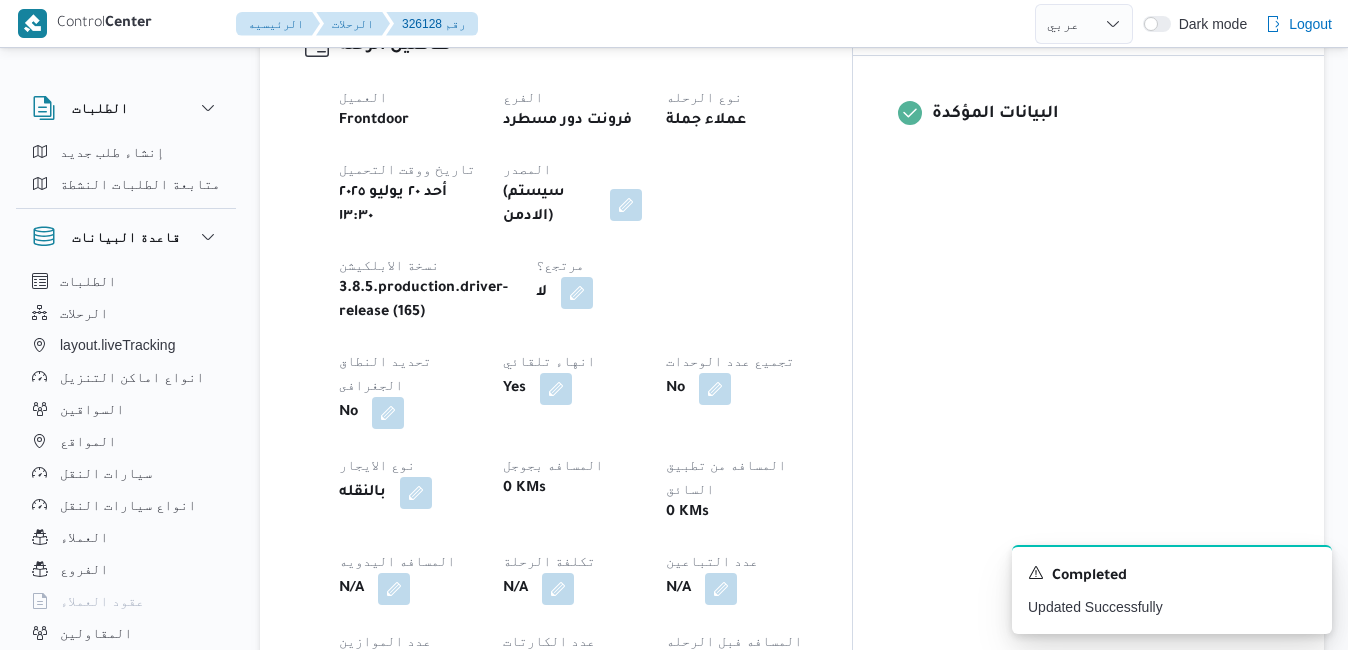 scroll, scrollTop: 840, scrollLeft: 0, axis: vertical 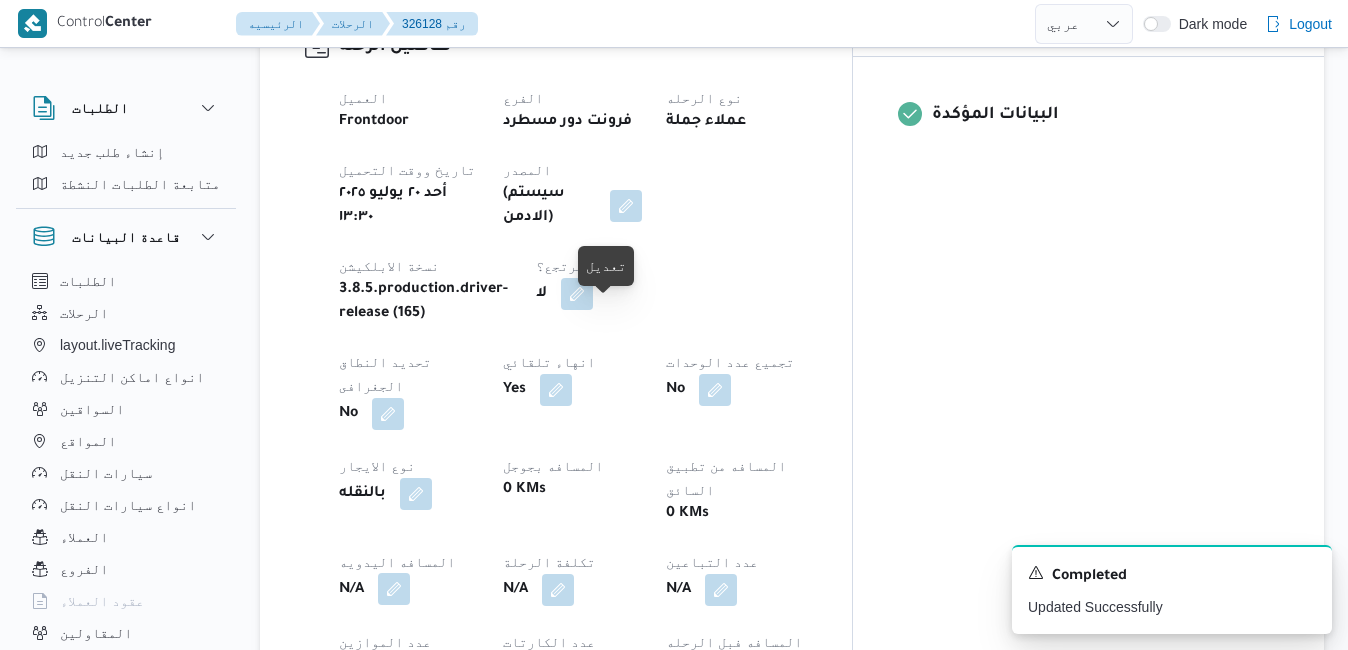 click at bounding box center (394, 589) 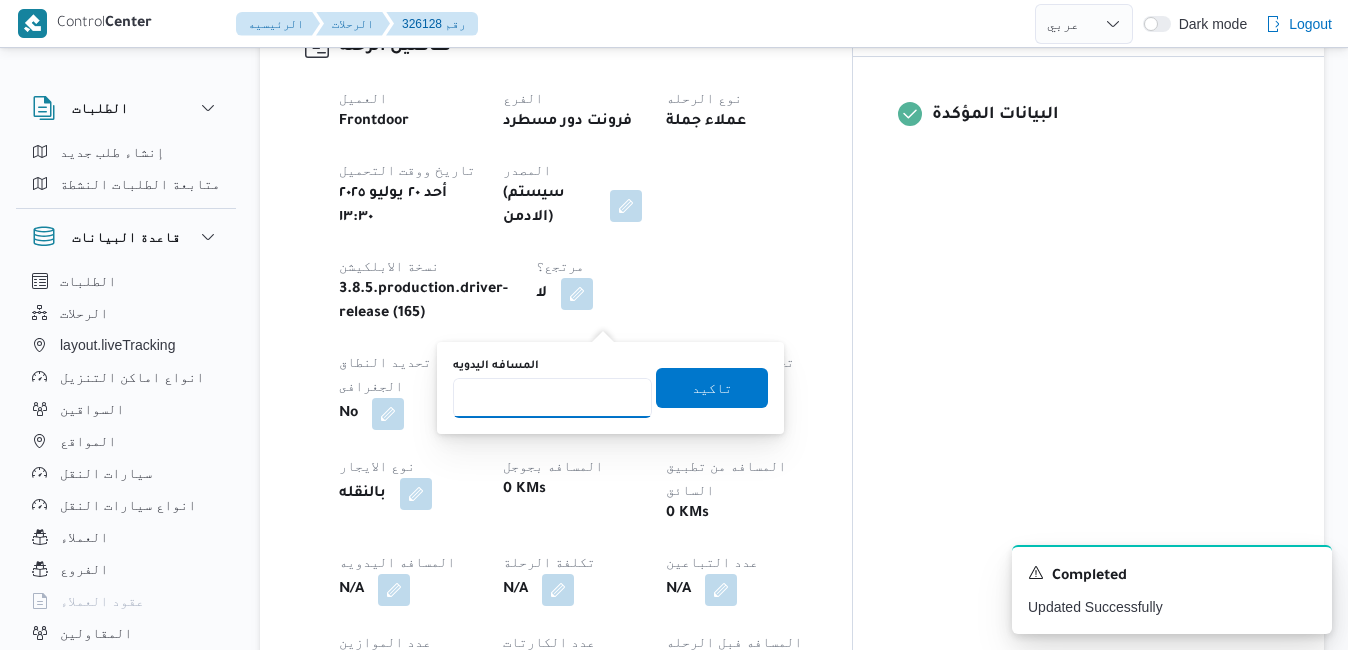 click on "المسافه اليدويه" at bounding box center (552, 398) 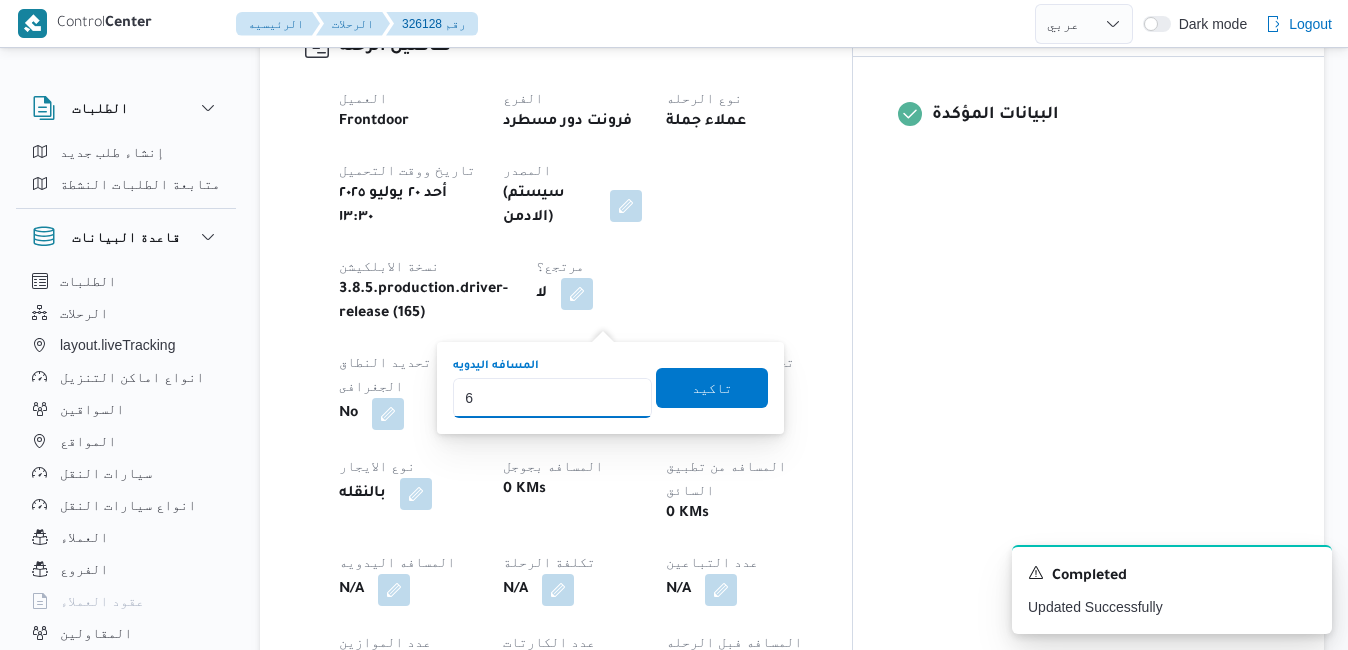 type on "65" 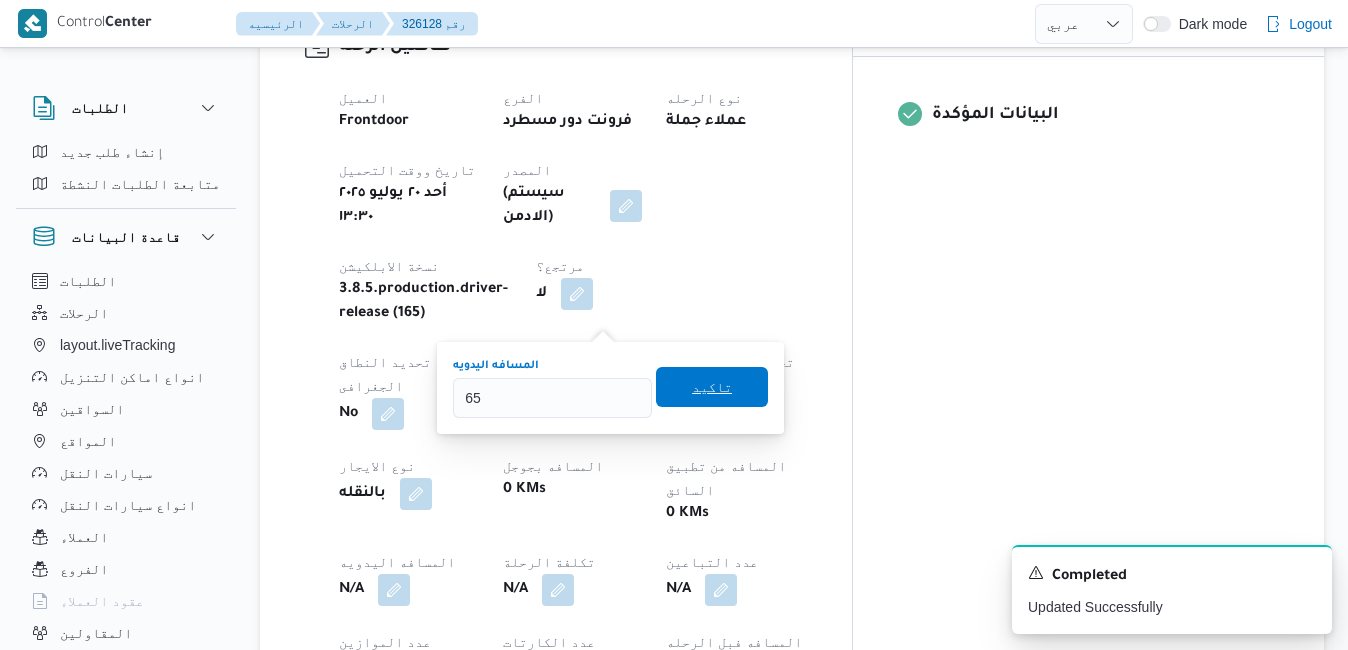 click on "تاكيد" at bounding box center (712, 387) 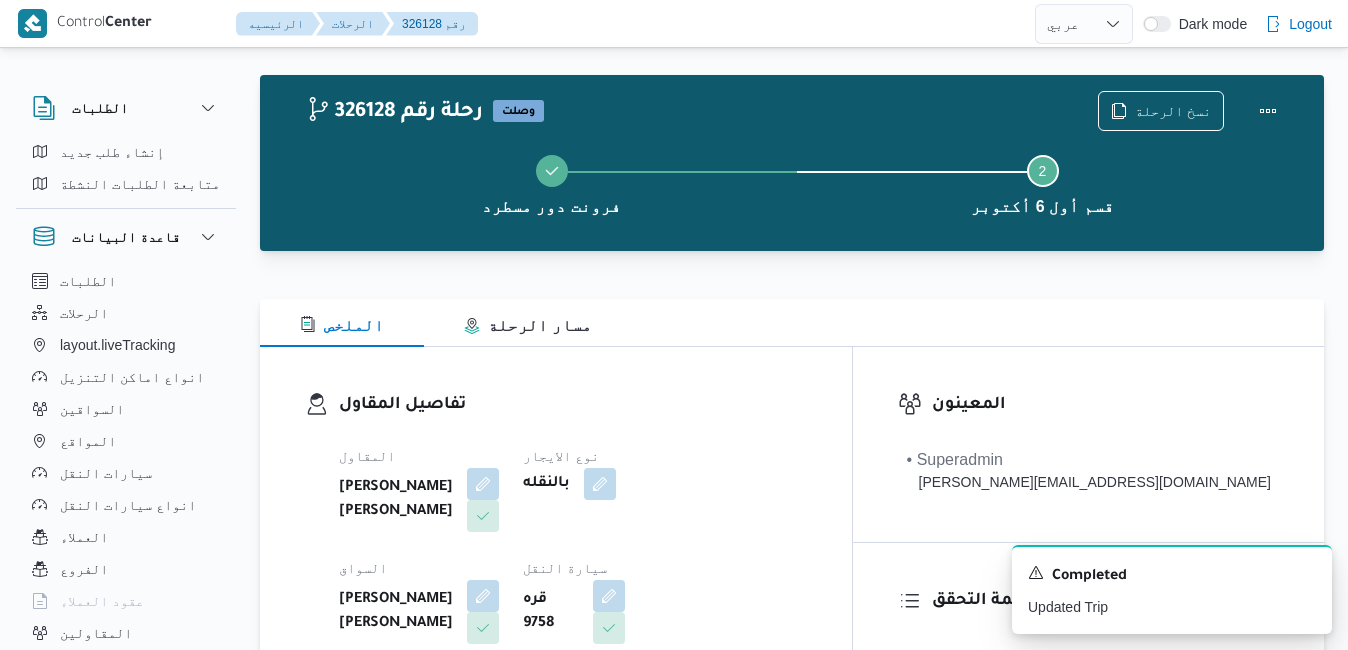 scroll, scrollTop: 0, scrollLeft: 0, axis: both 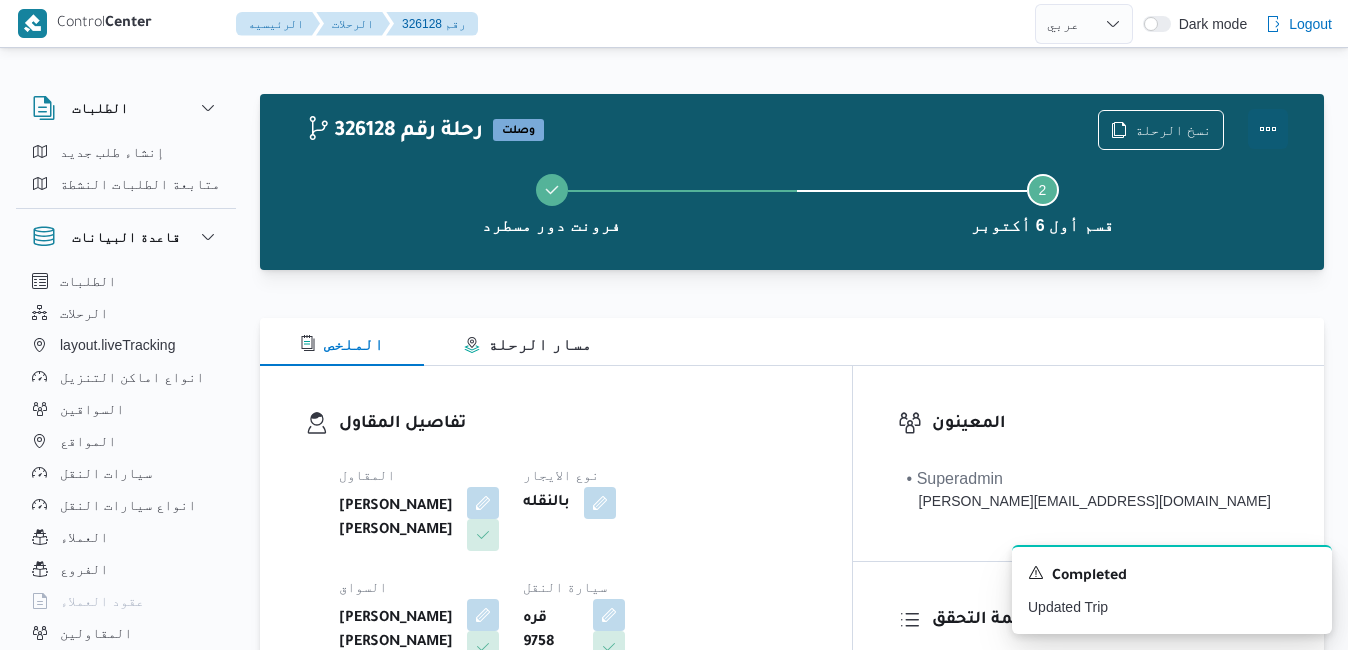 click at bounding box center (1268, 129) 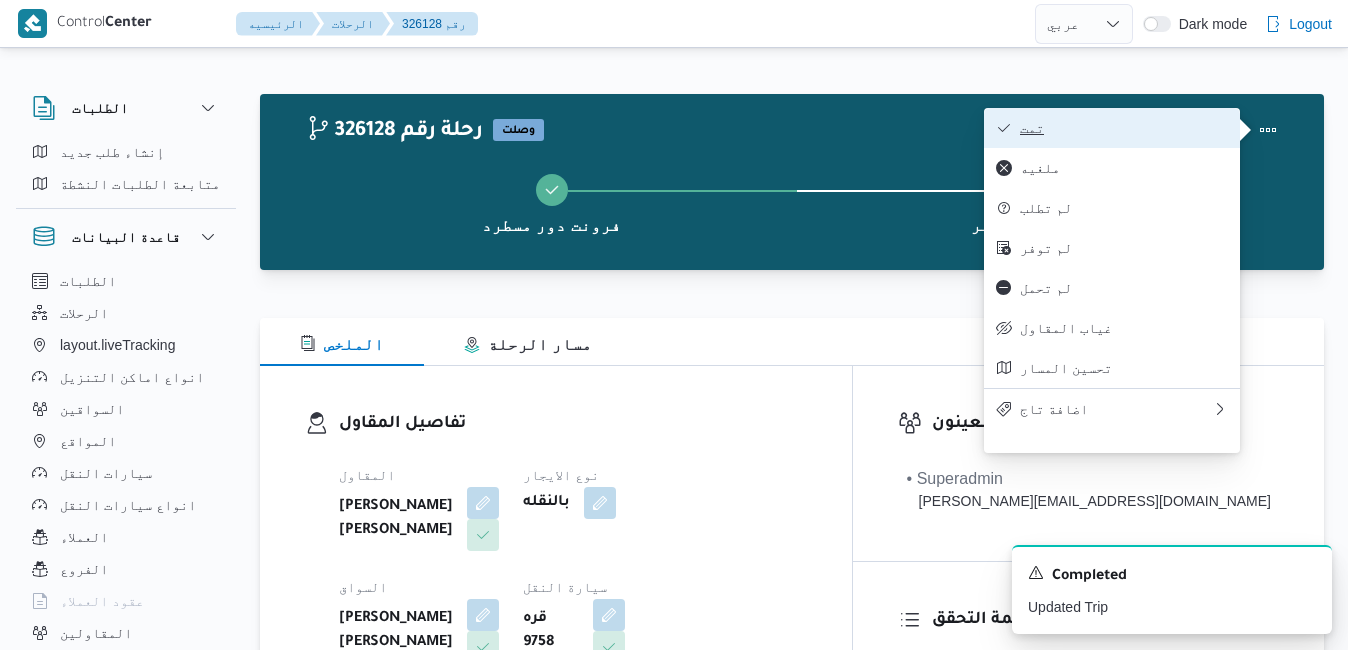 click on "تمت" at bounding box center (1124, 128) 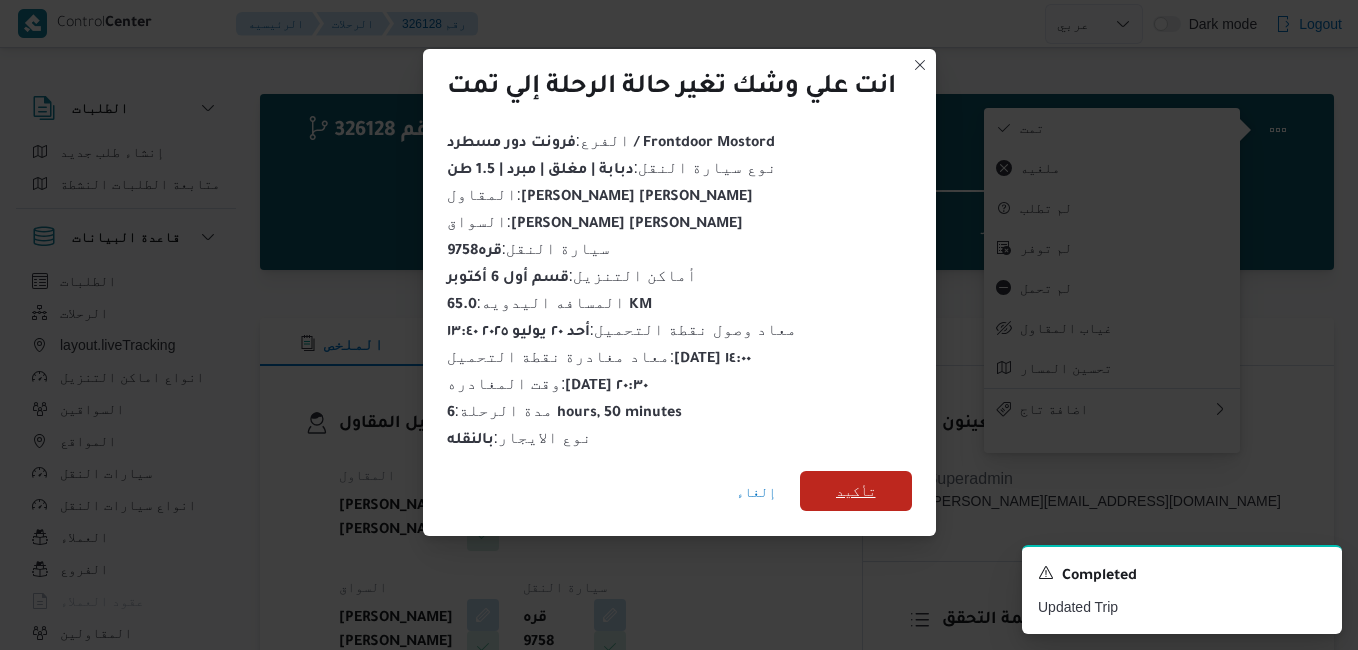 click on "تأكيد" at bounding box center [856, 491] 